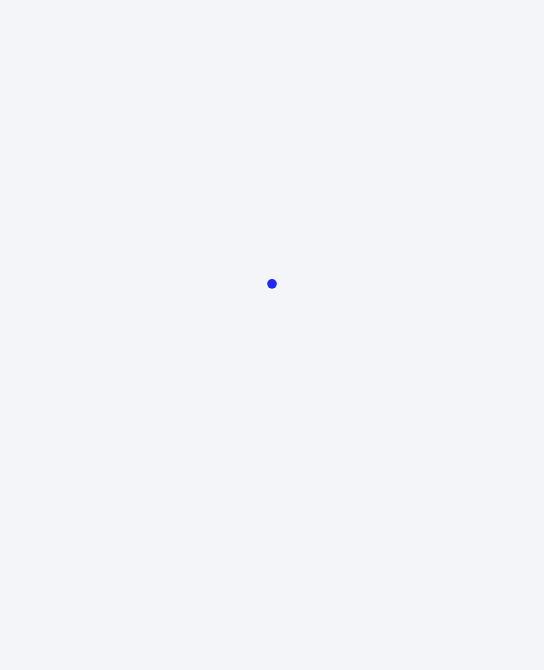 scroll, scrollTop: 0, scrollLeft: 0, axis: both 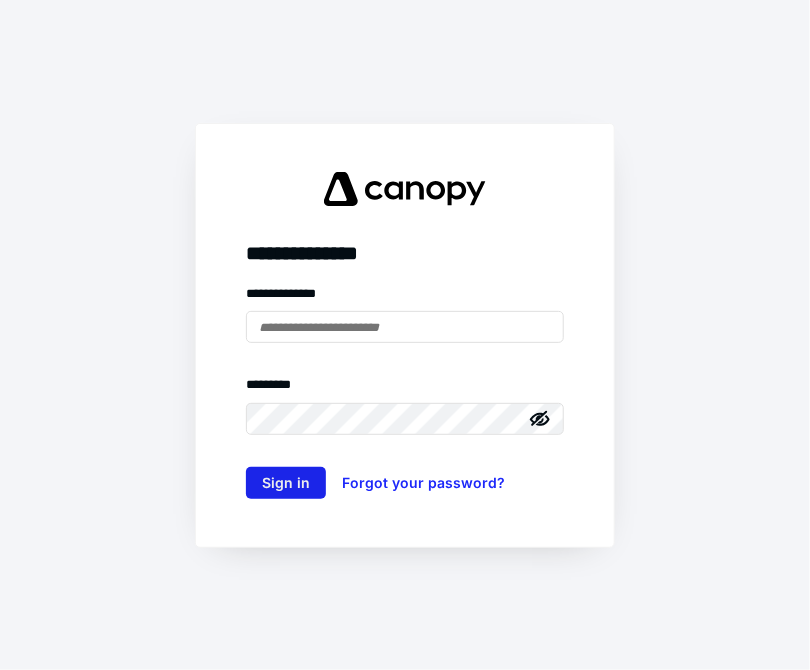 type on "**********" 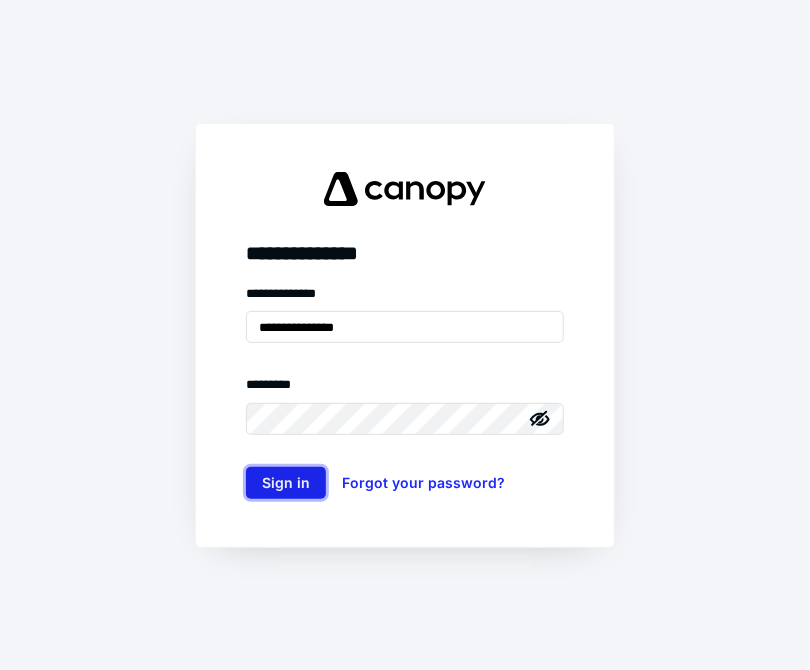 click on "Sign in" at bounding box center [286, 483] 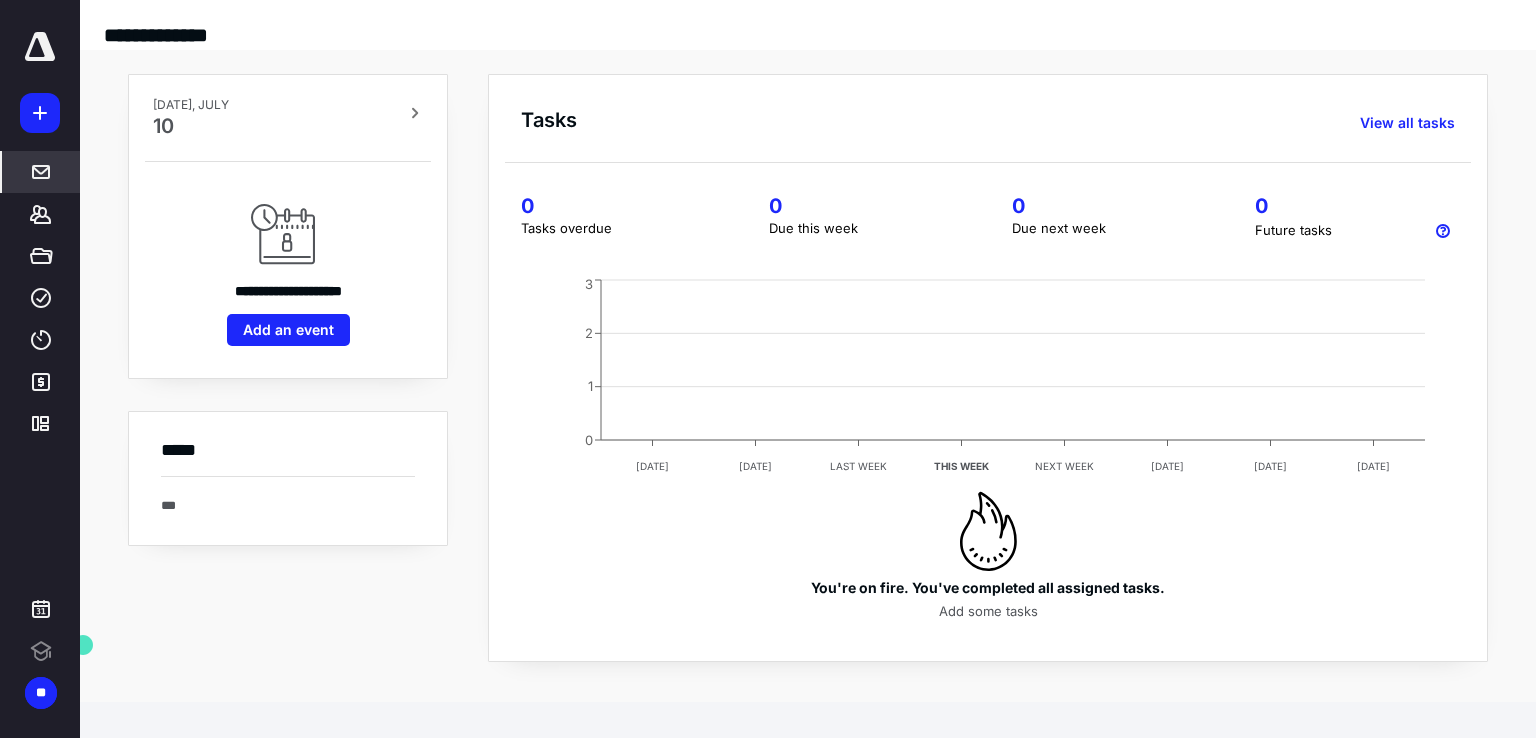 scroll, scrollTop: 0, scrollLeft: 0, axis: both 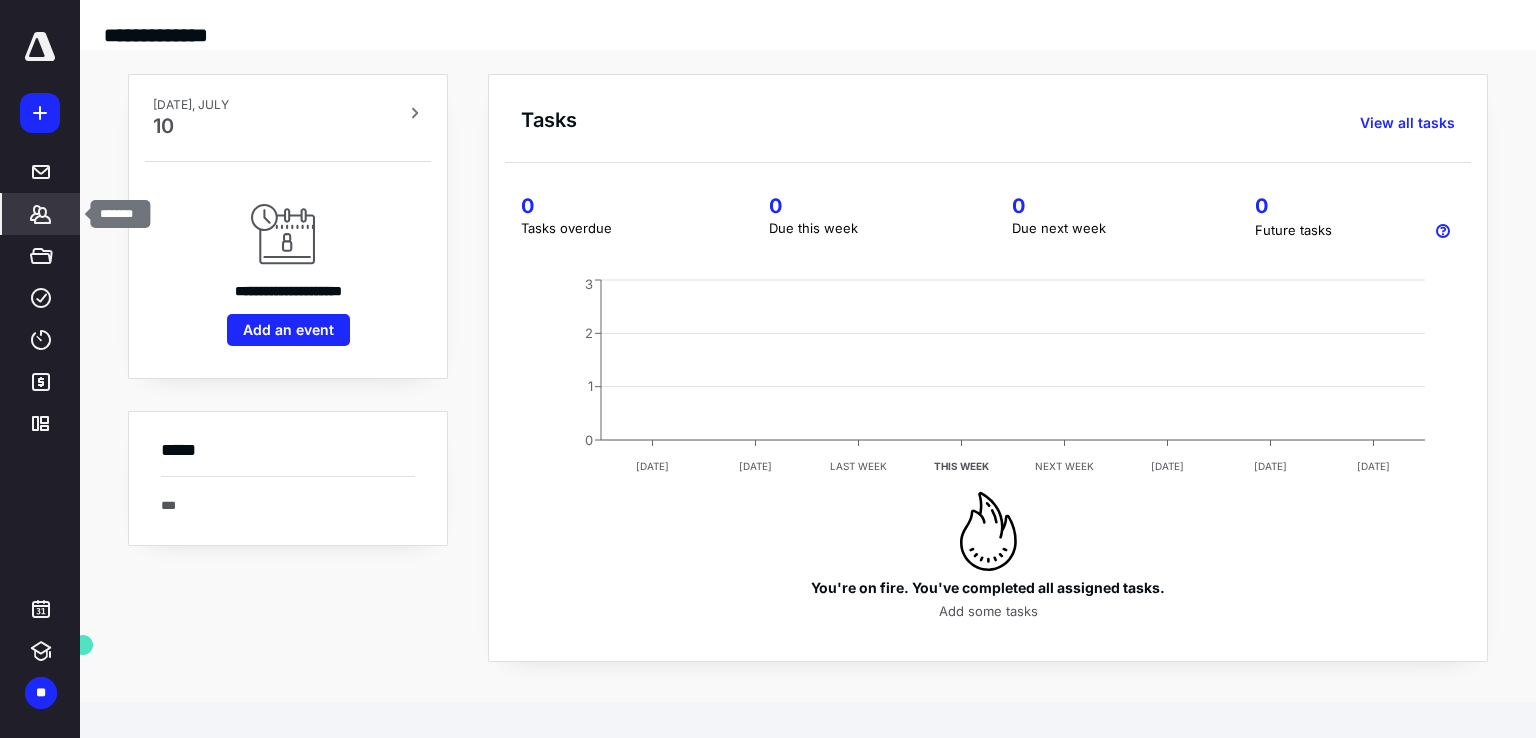 click 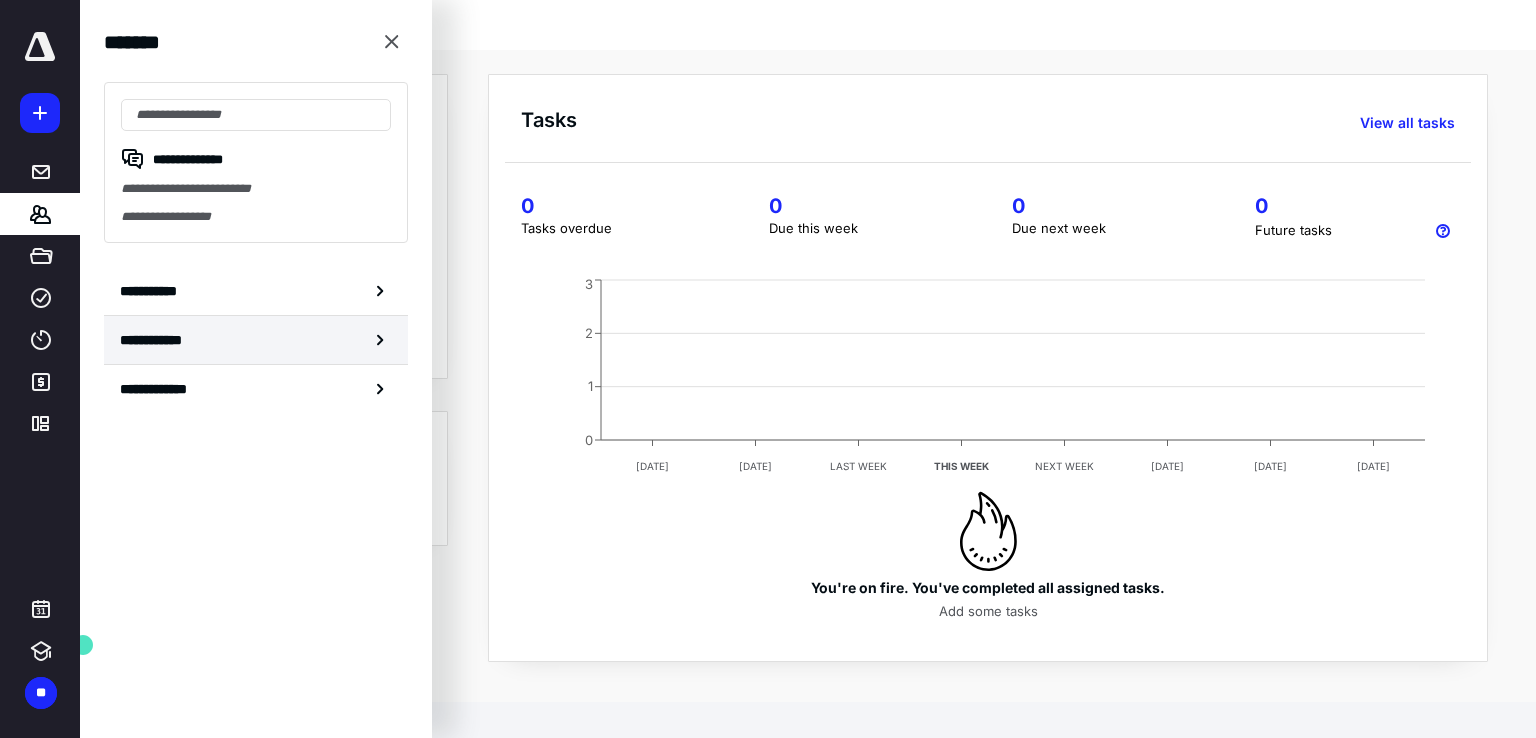 click on "**********" at bounding box center (256, 340) 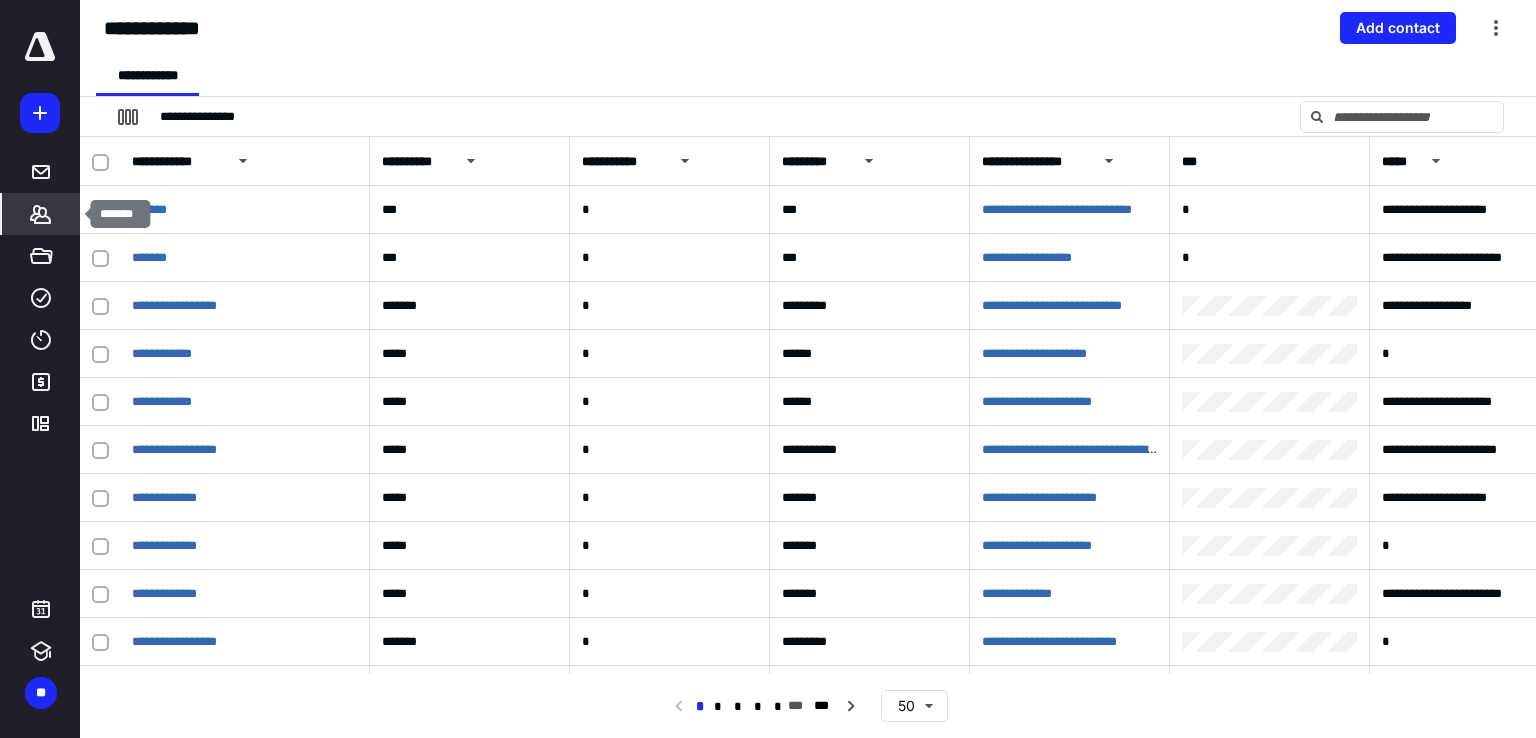 click 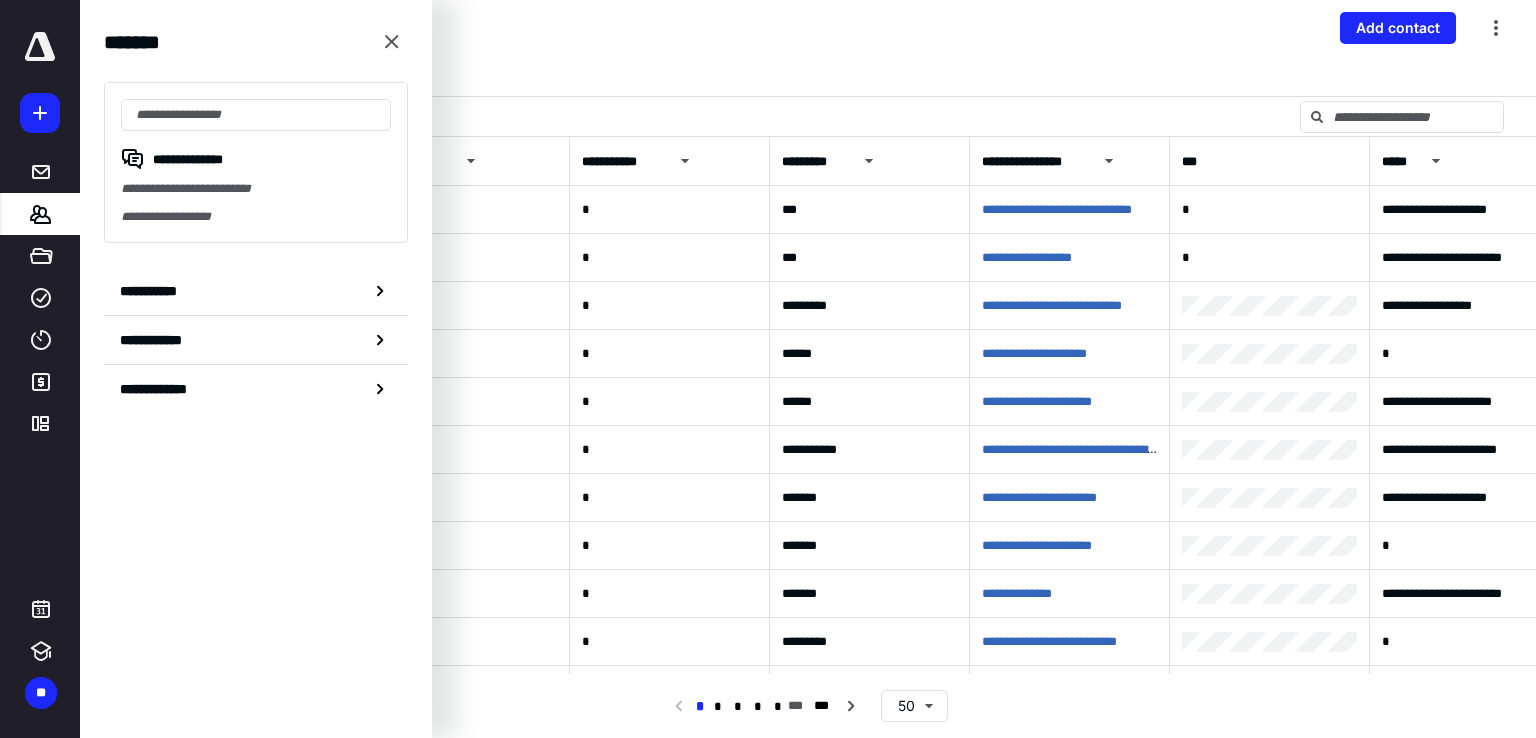 click on "**********" at bounding box center [808, 28] 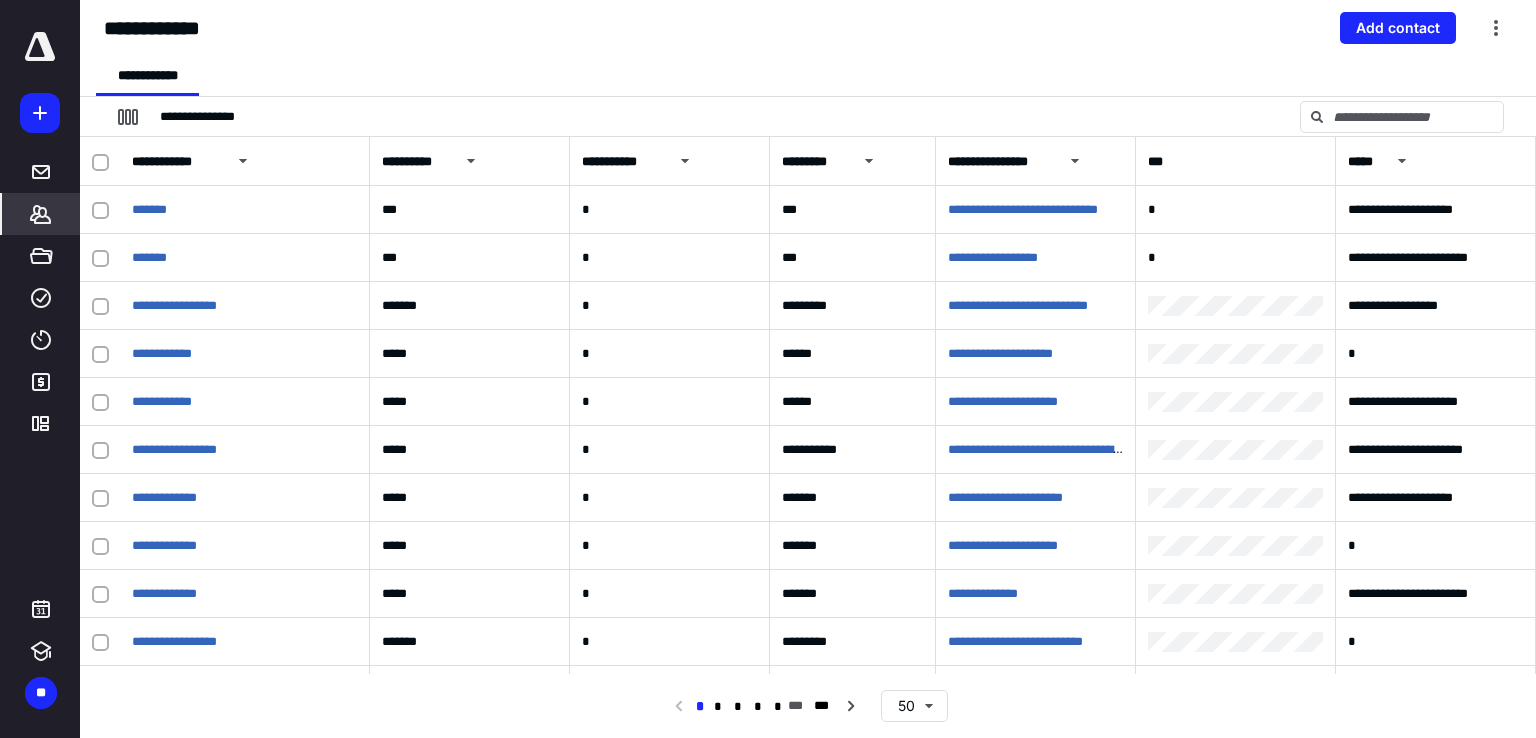 drag, startPoint x: 965, startPoint y: 172, endPoint x: 931, endPoint y: 166, distance: 34.525352 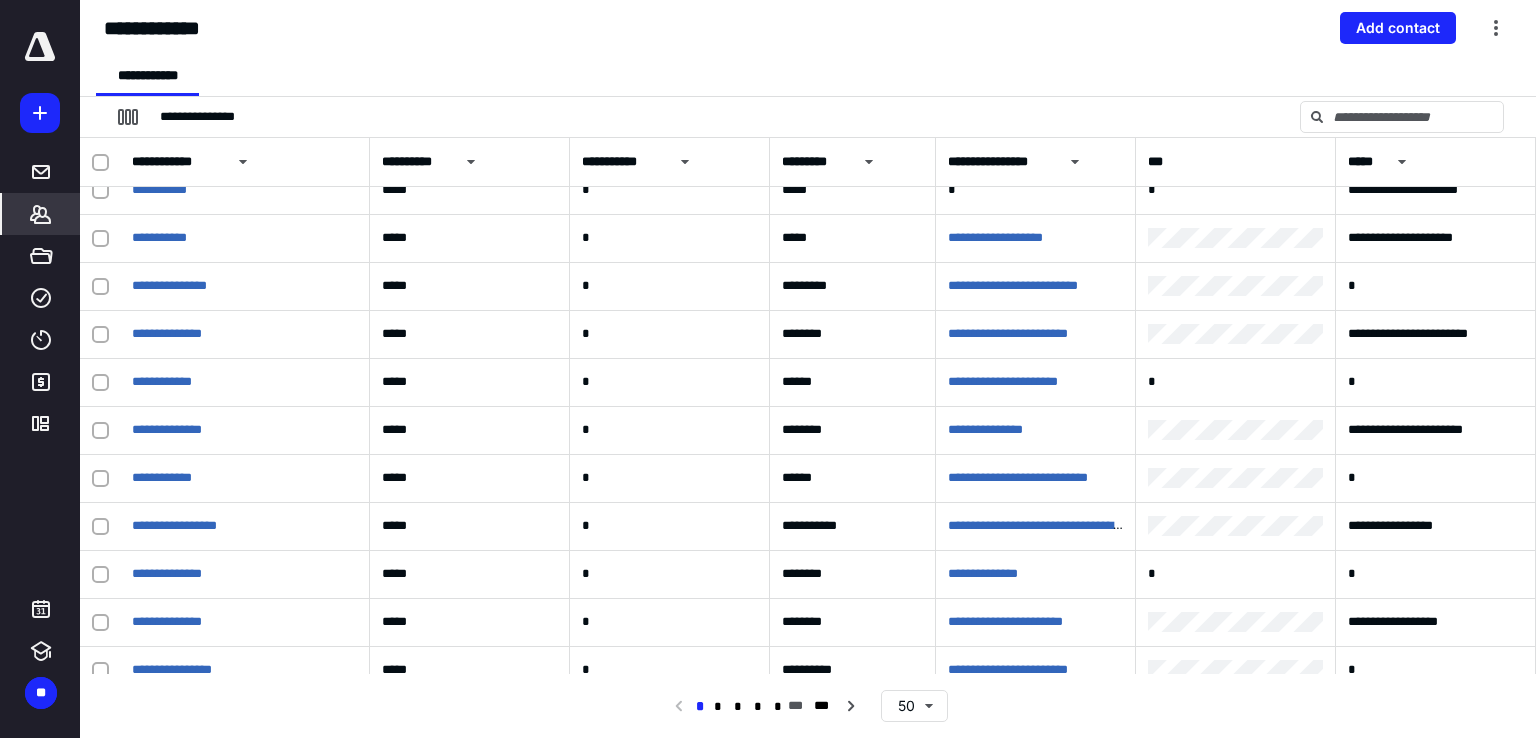 scroll, scrollTop: 600, scrollLeft: 0, axis: vertical 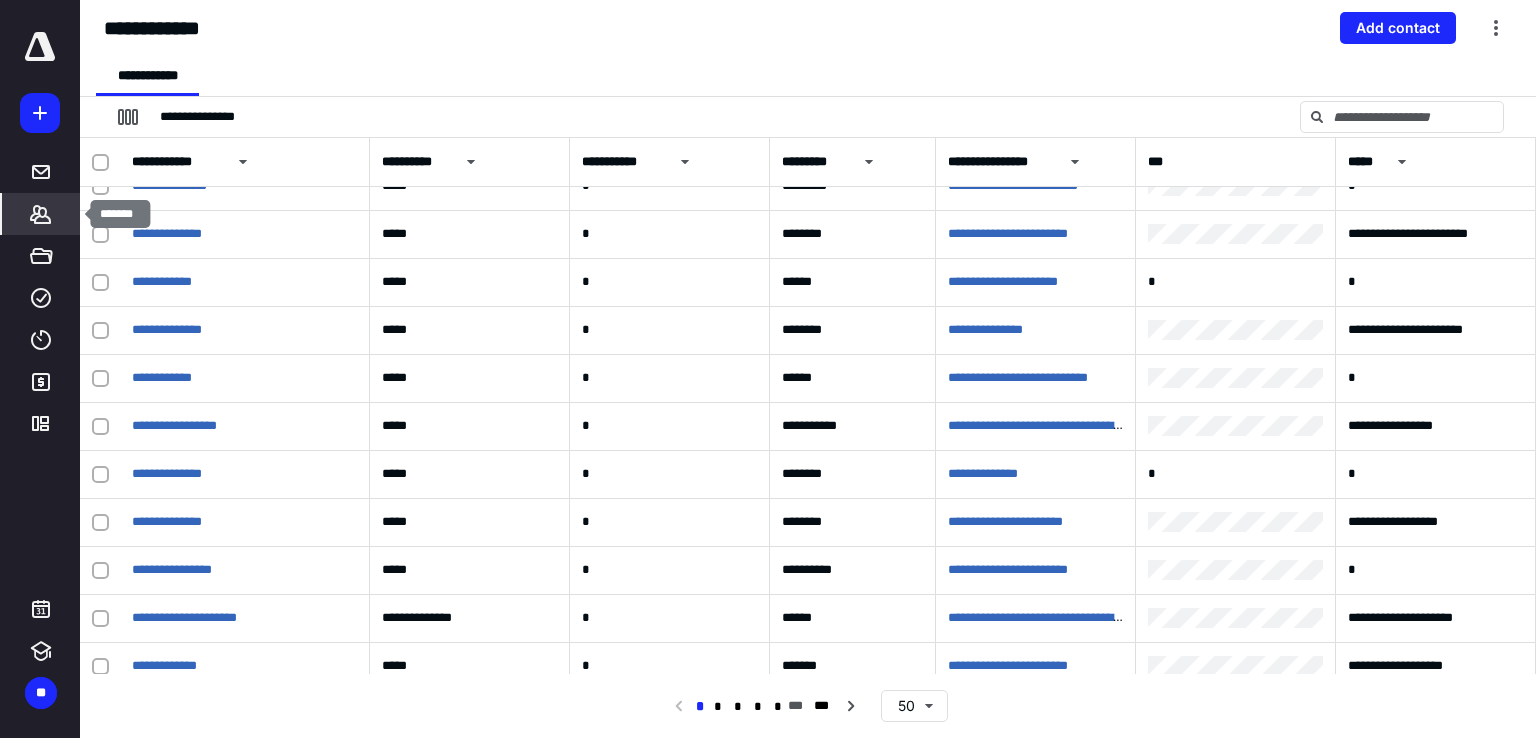 click 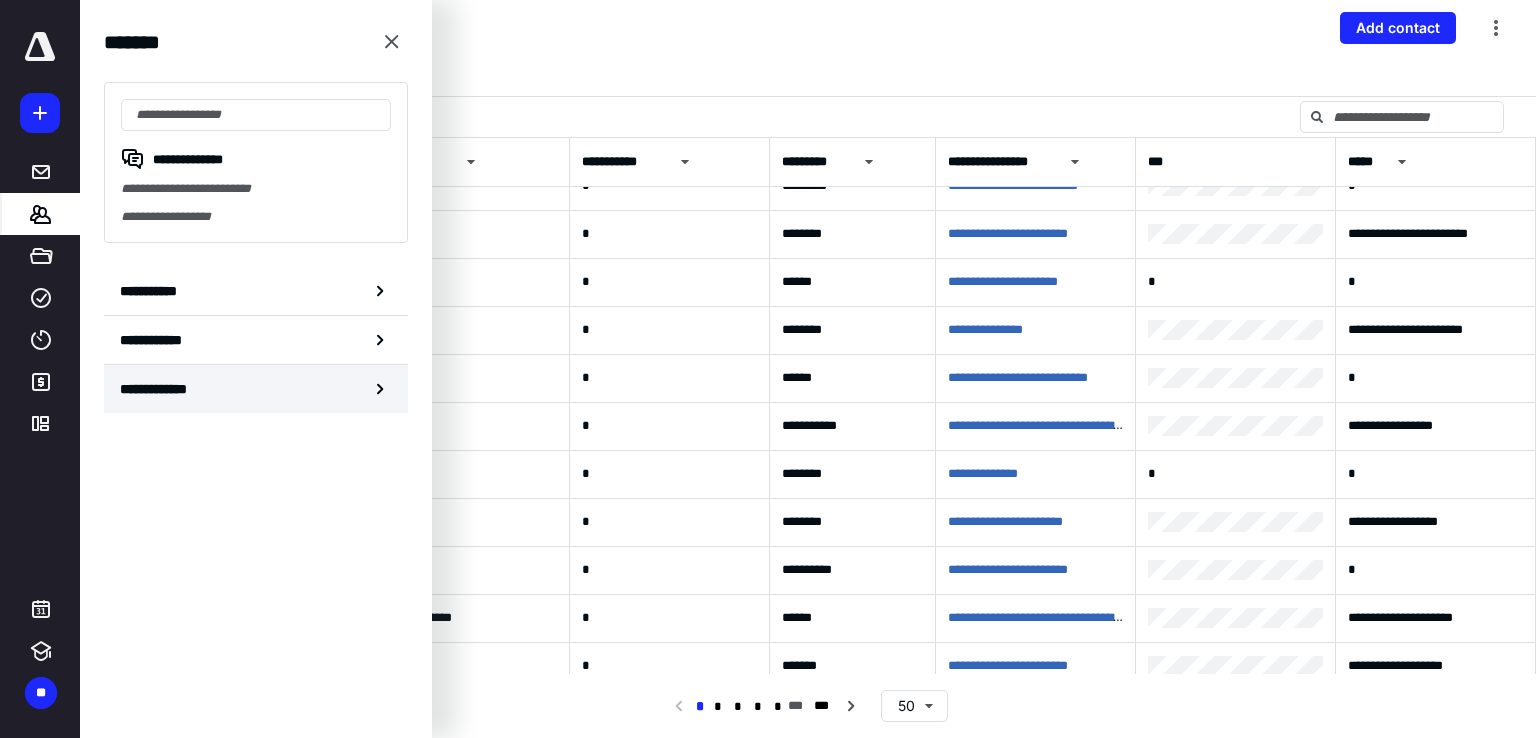 click on "**********" at bounding box center [166, 389] 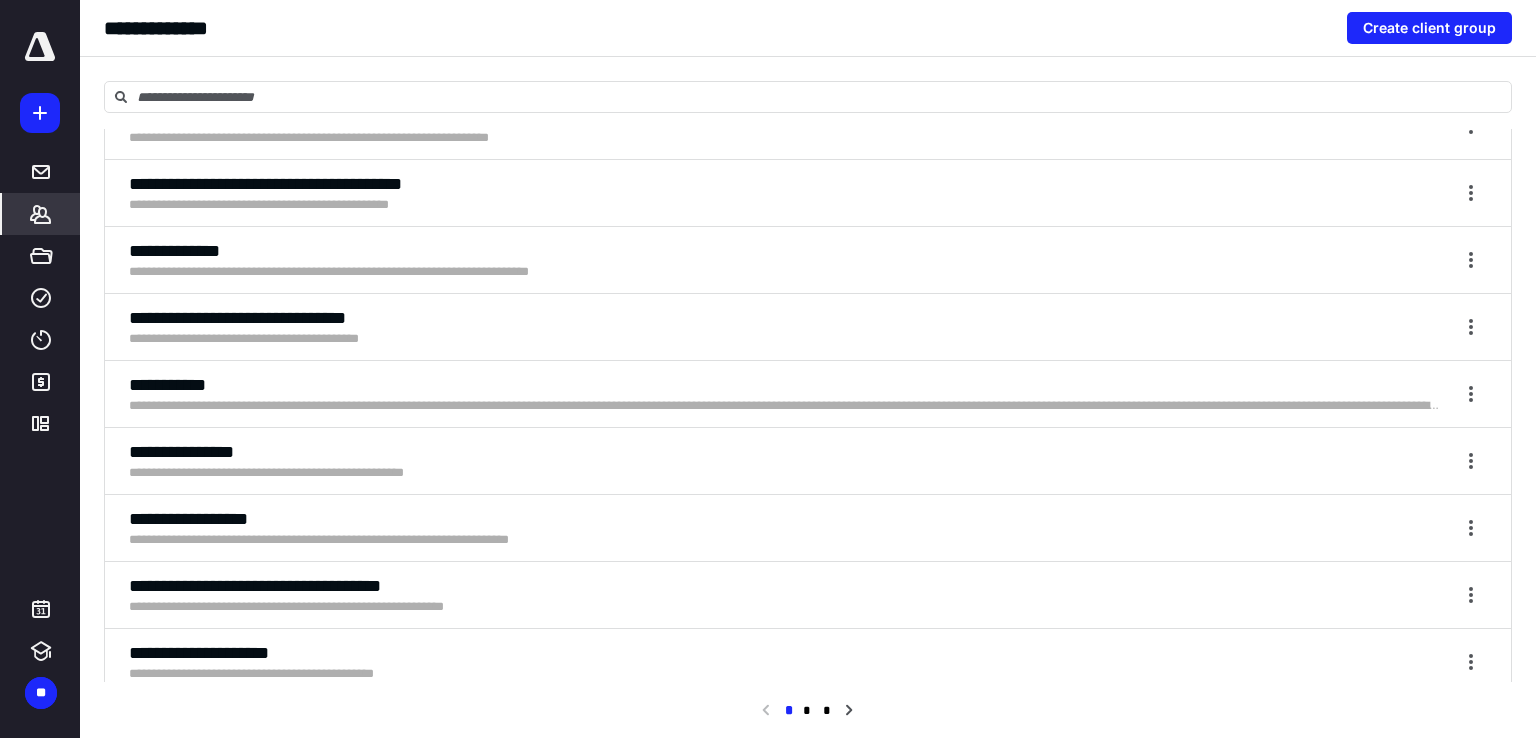 scroll, scrollTop: 6144, scrollLeft: 0, axis: vertical 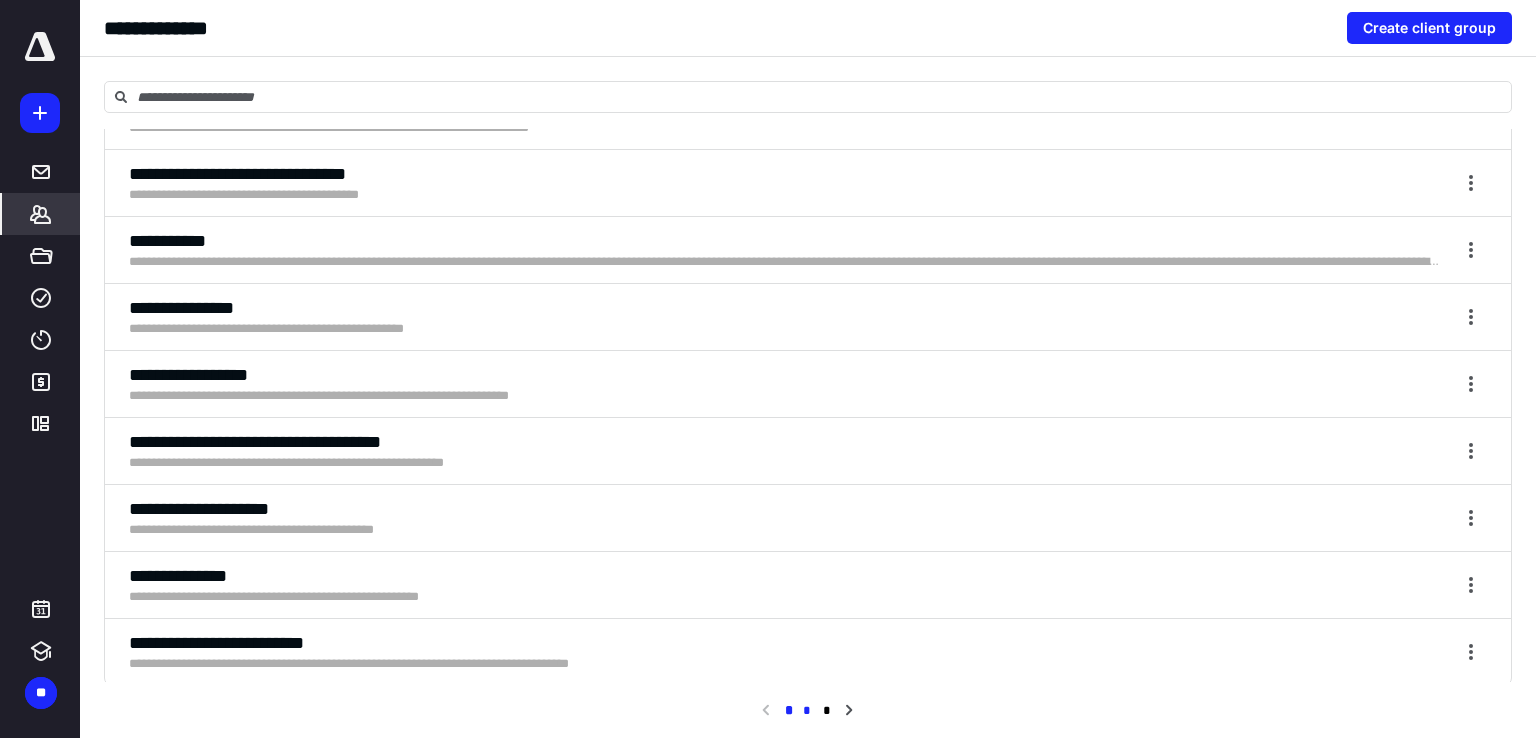 click on "*" at bounding box center (807, 711) 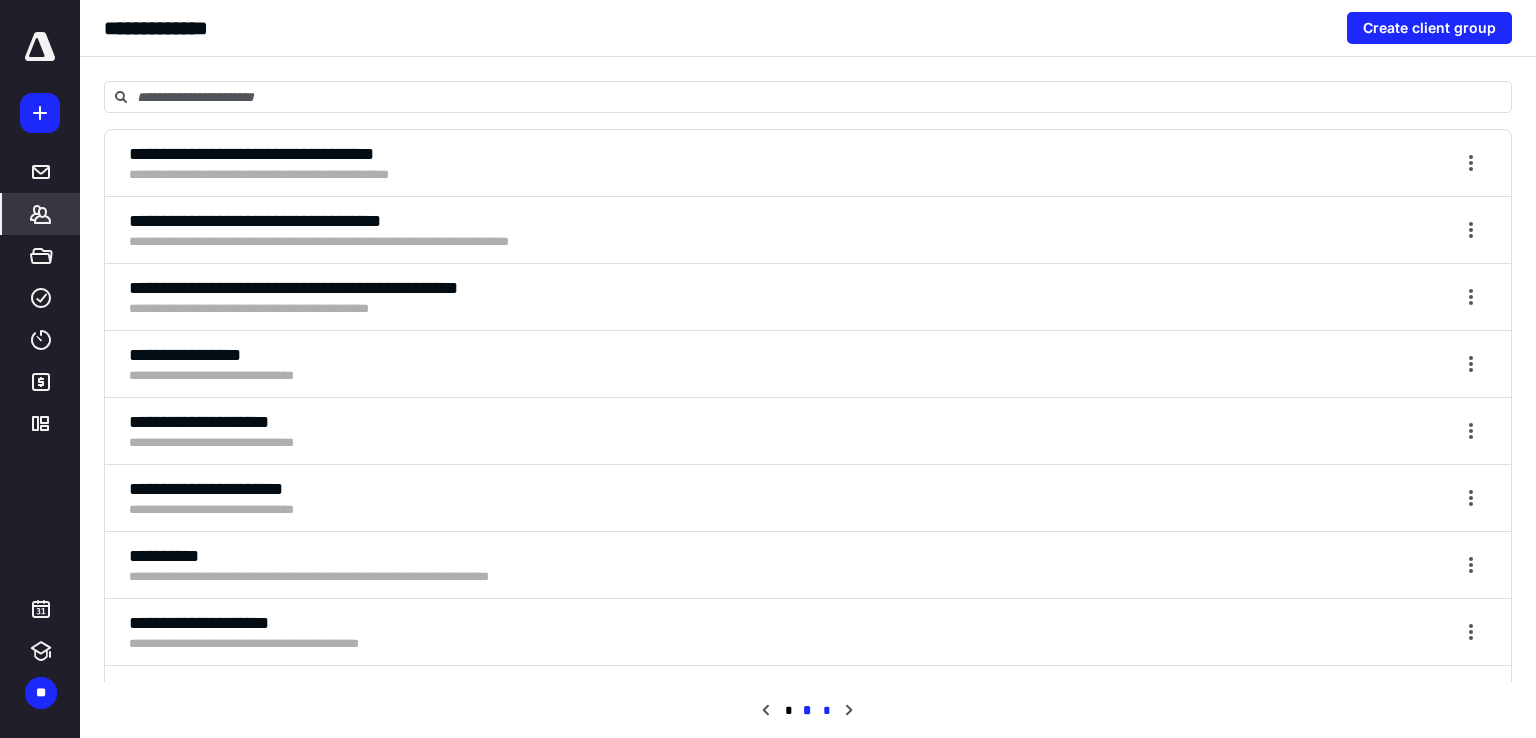 click on "*" at bounding box center [827, 711] 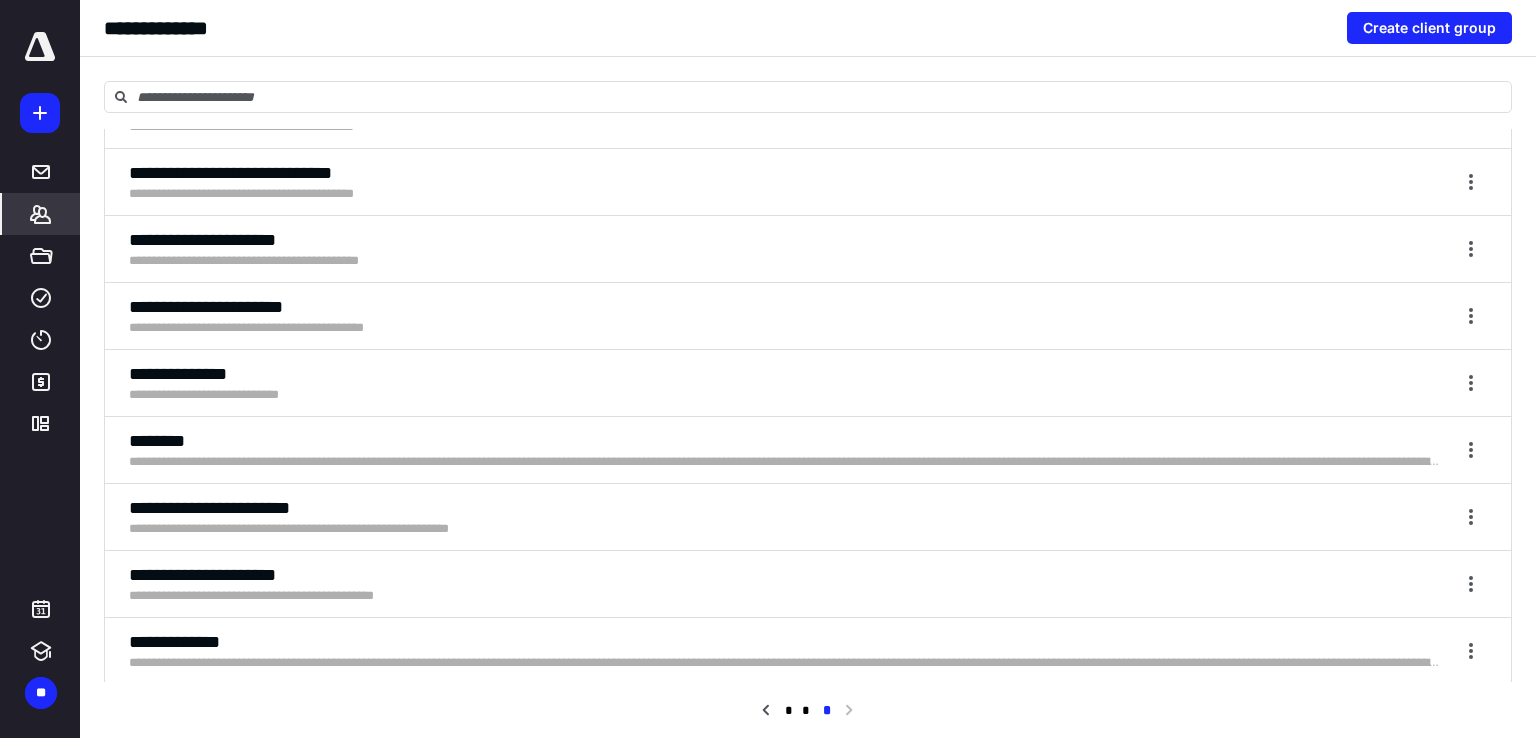 scroll, scrollTop: 4273, scrollLeft: 0, axis: vertical 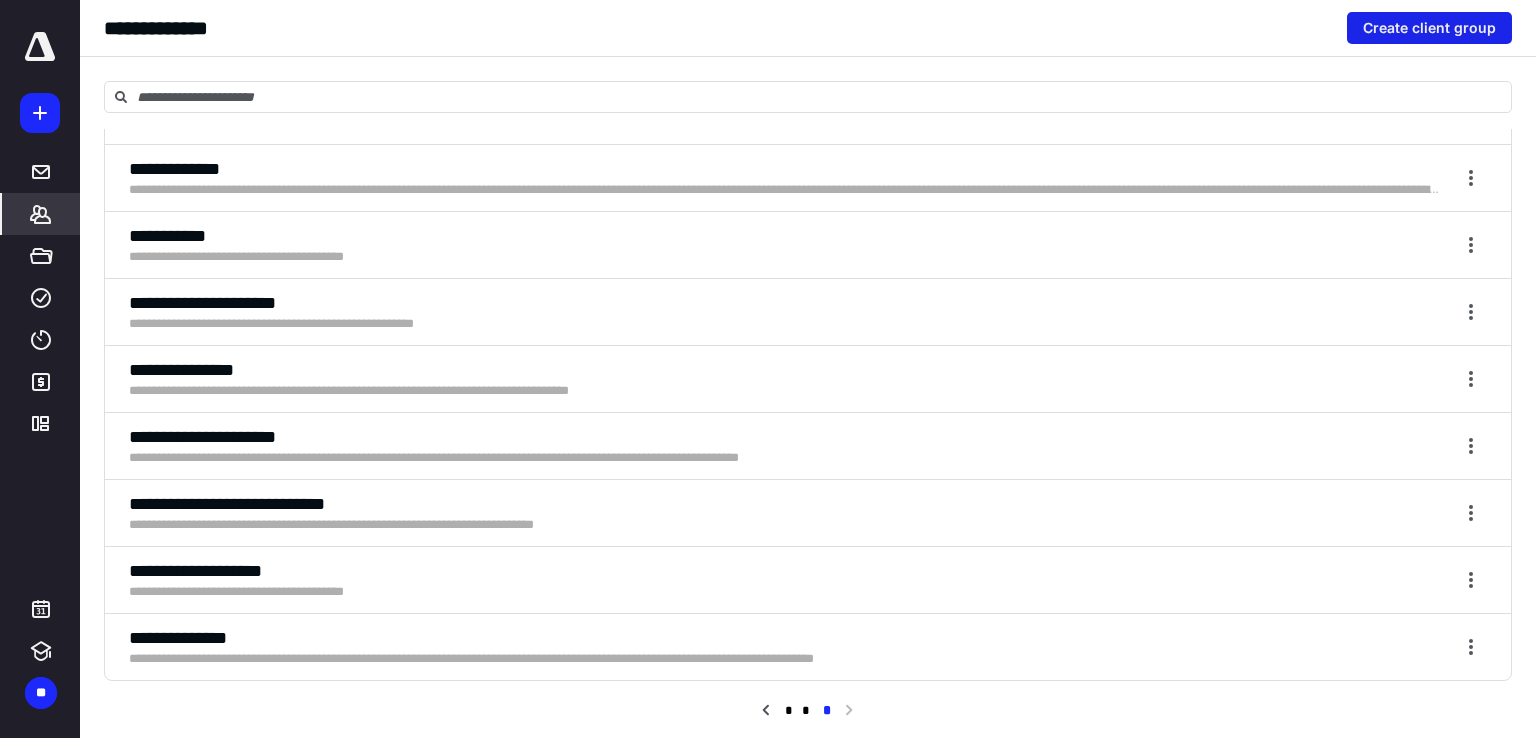 click on "Create client group" at bounding box center [1429, 28] 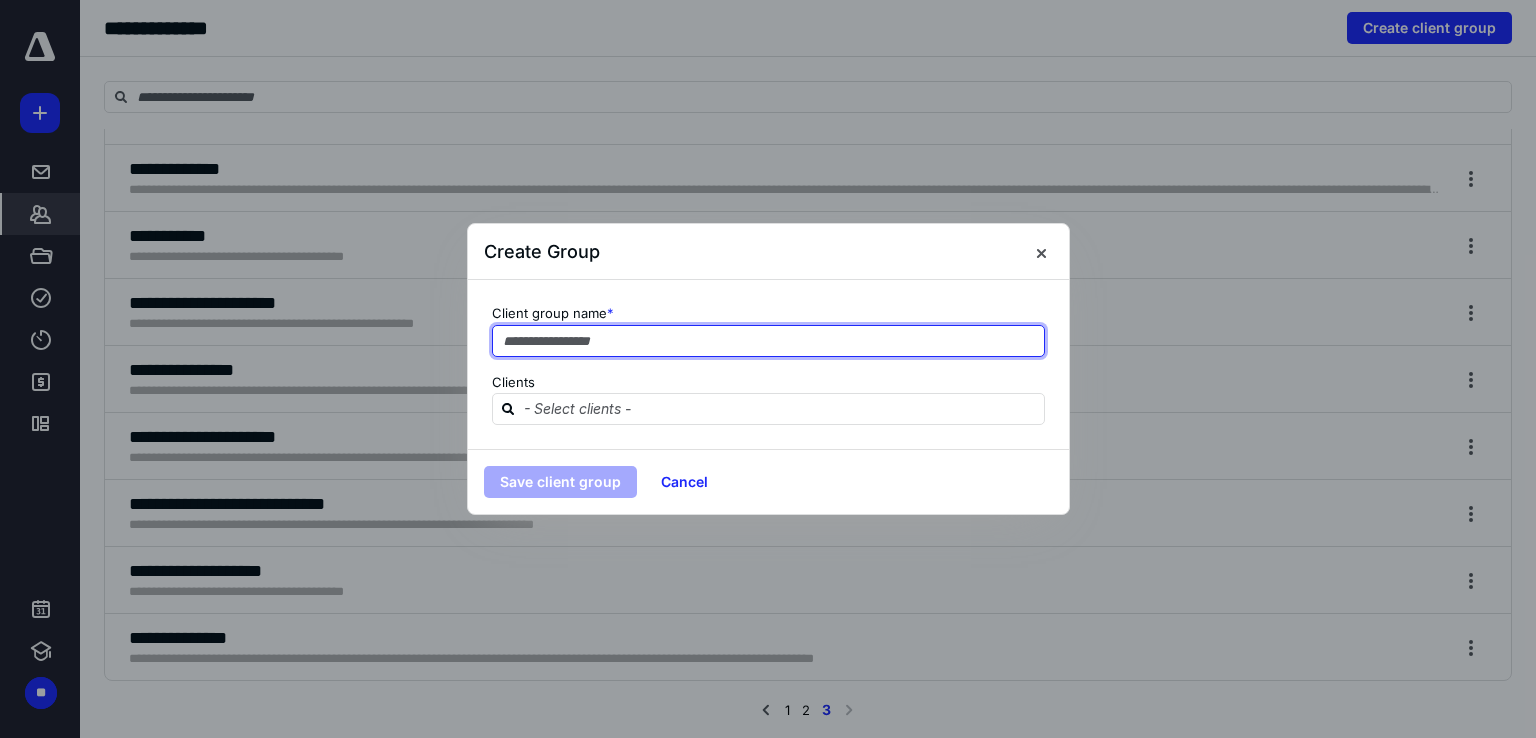 click at bounding box center (768, 341) 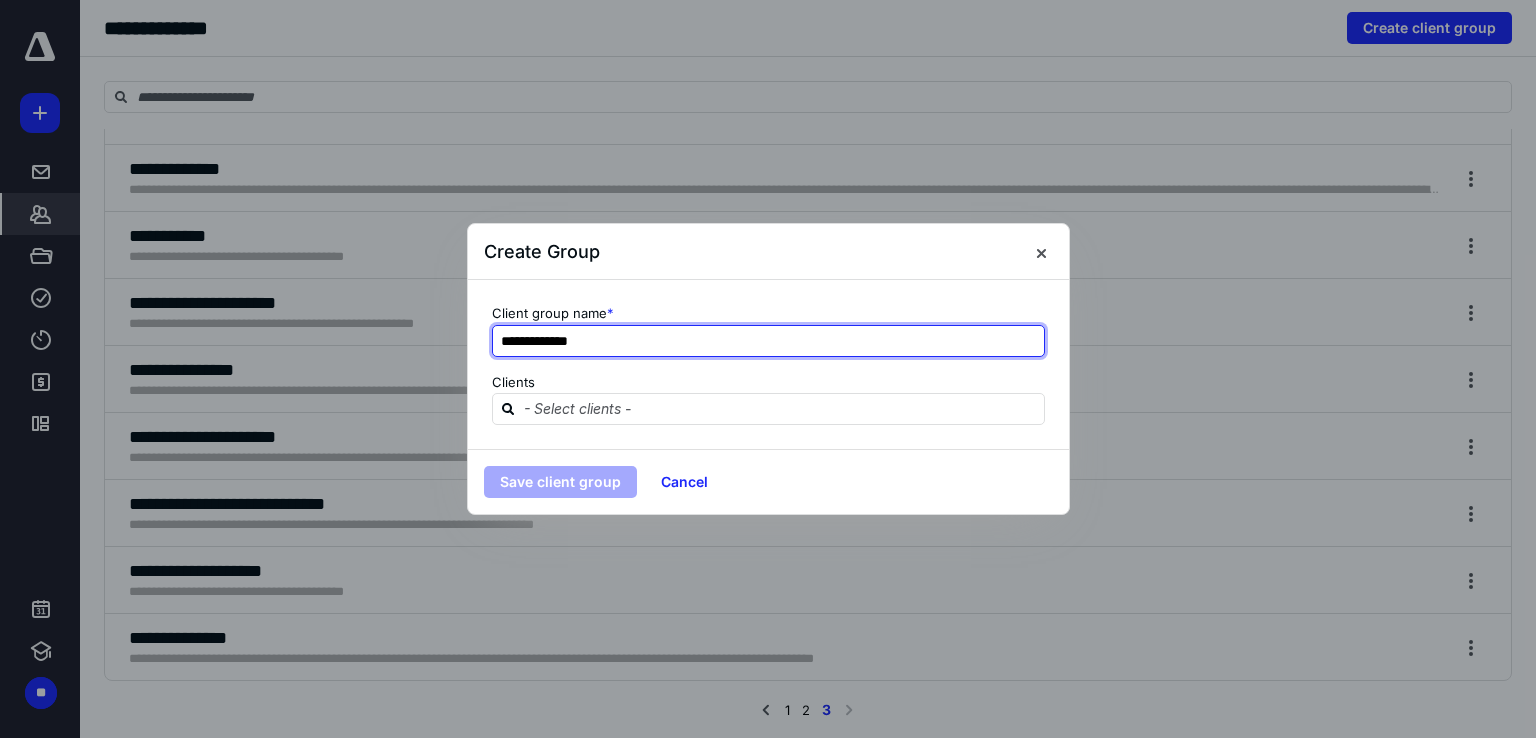 type on "**********" 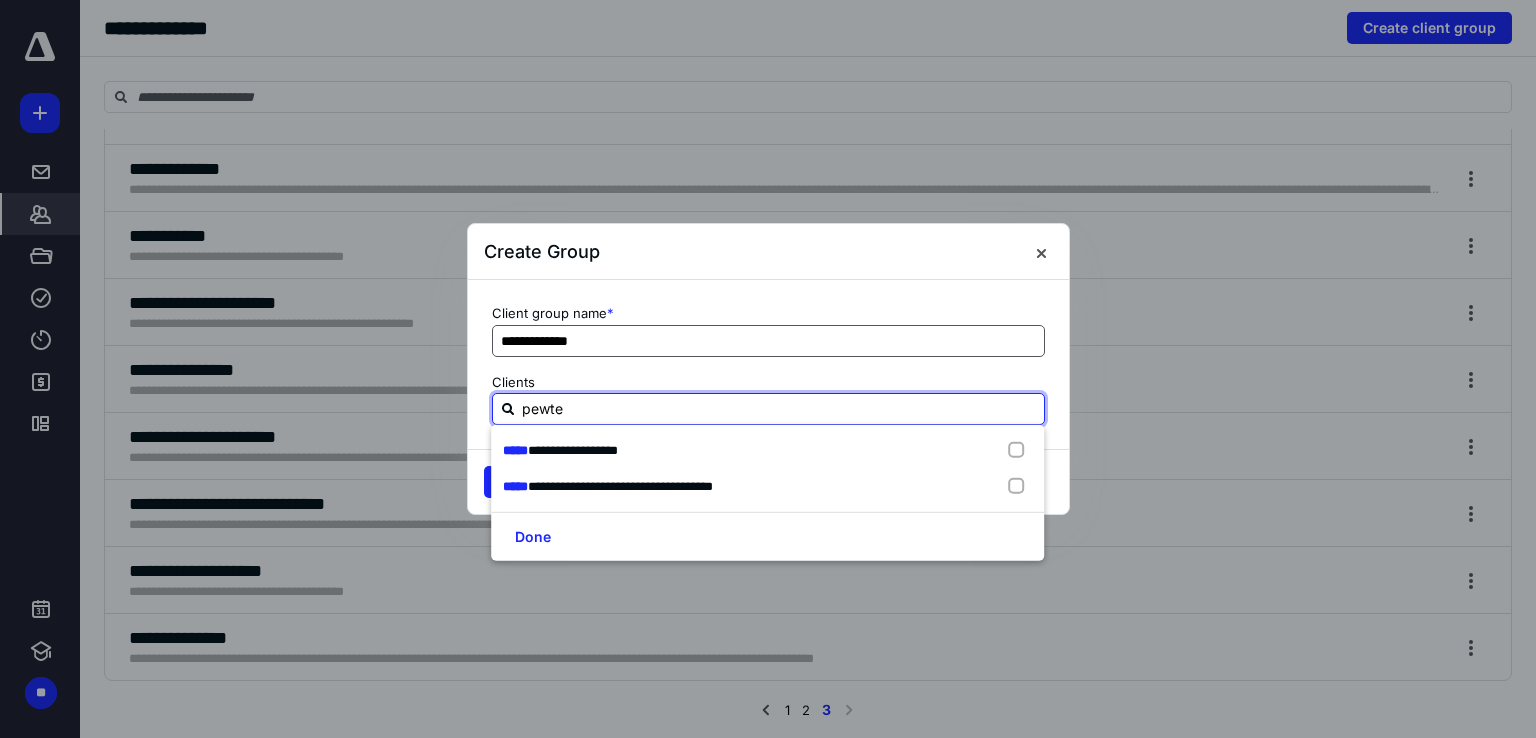 type on "pewter" 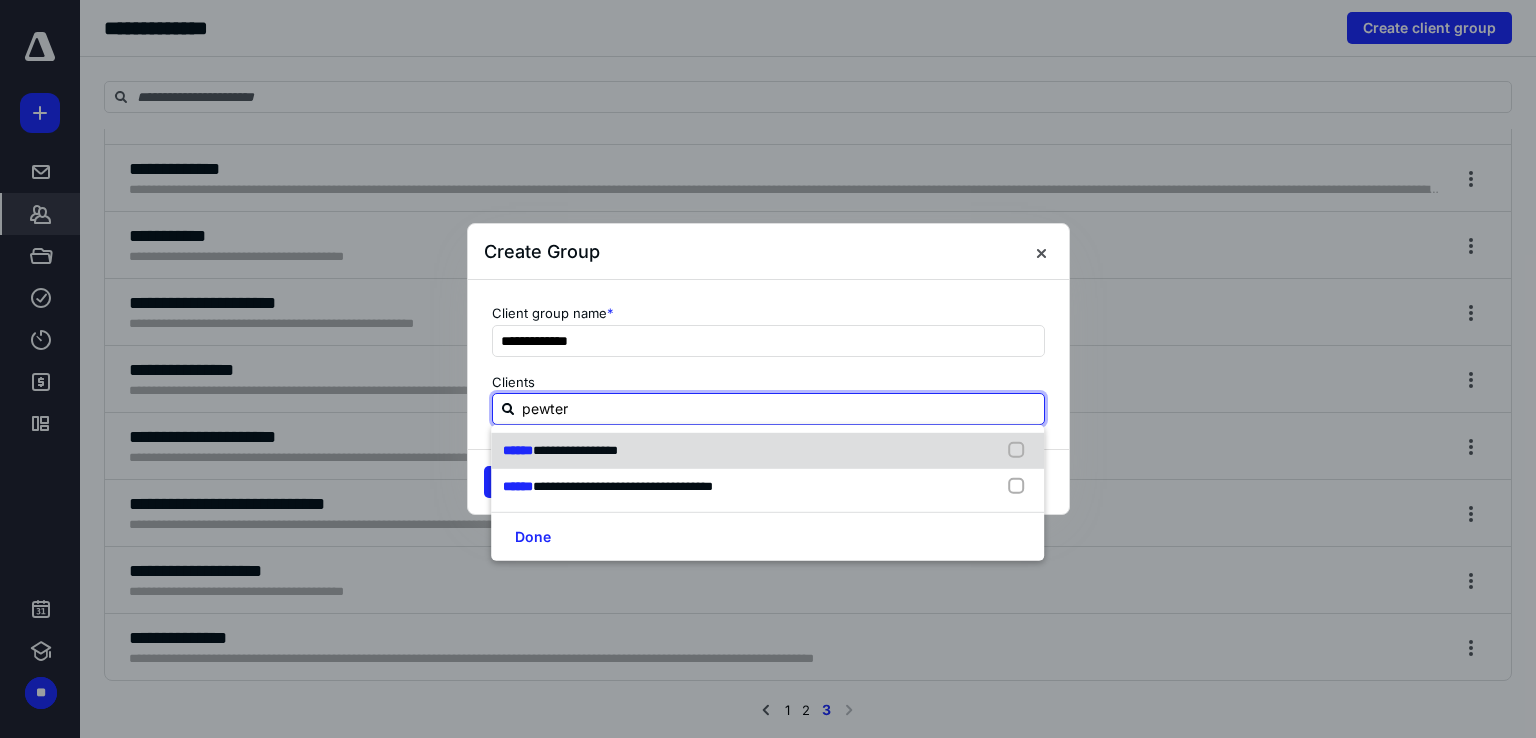 click at bounding box center [1021, 451] 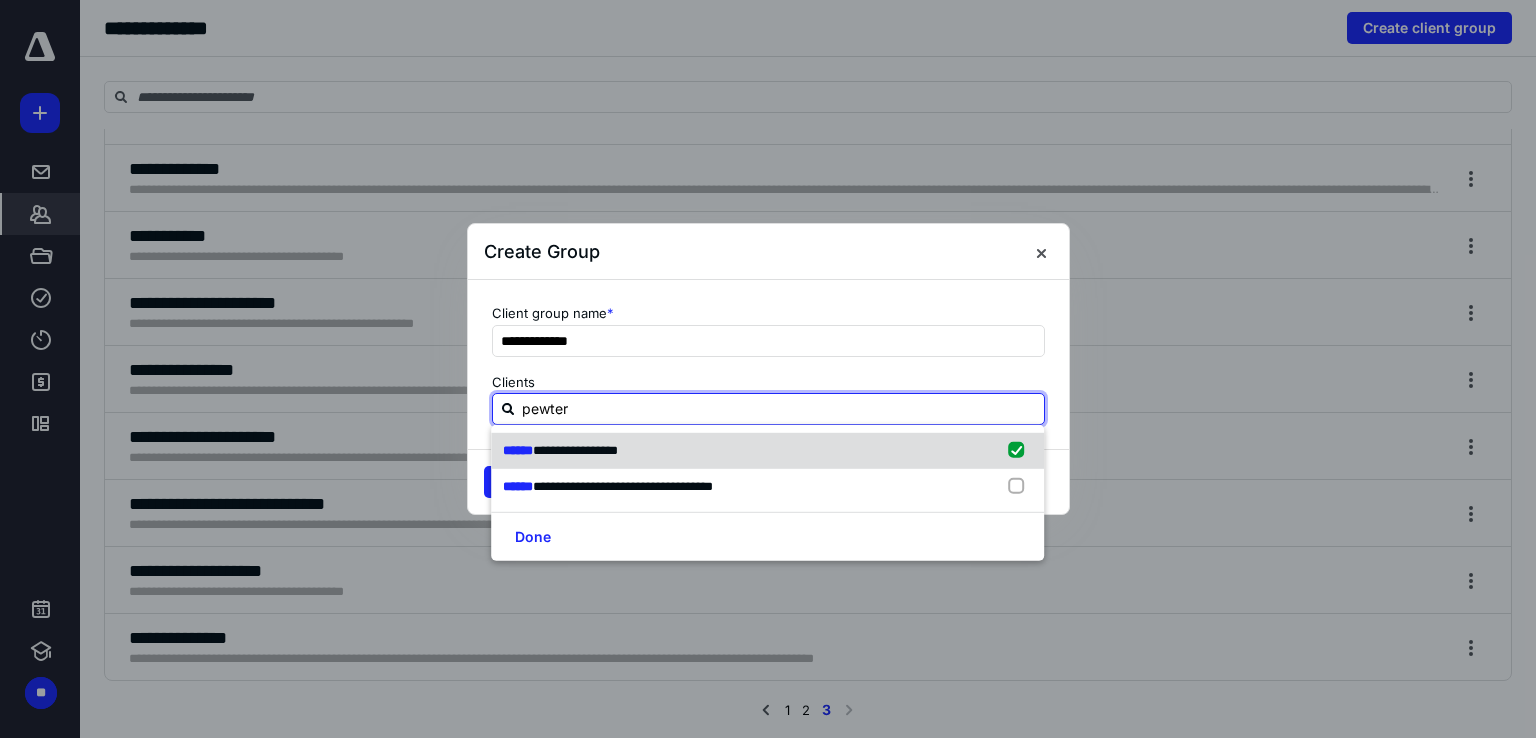 type 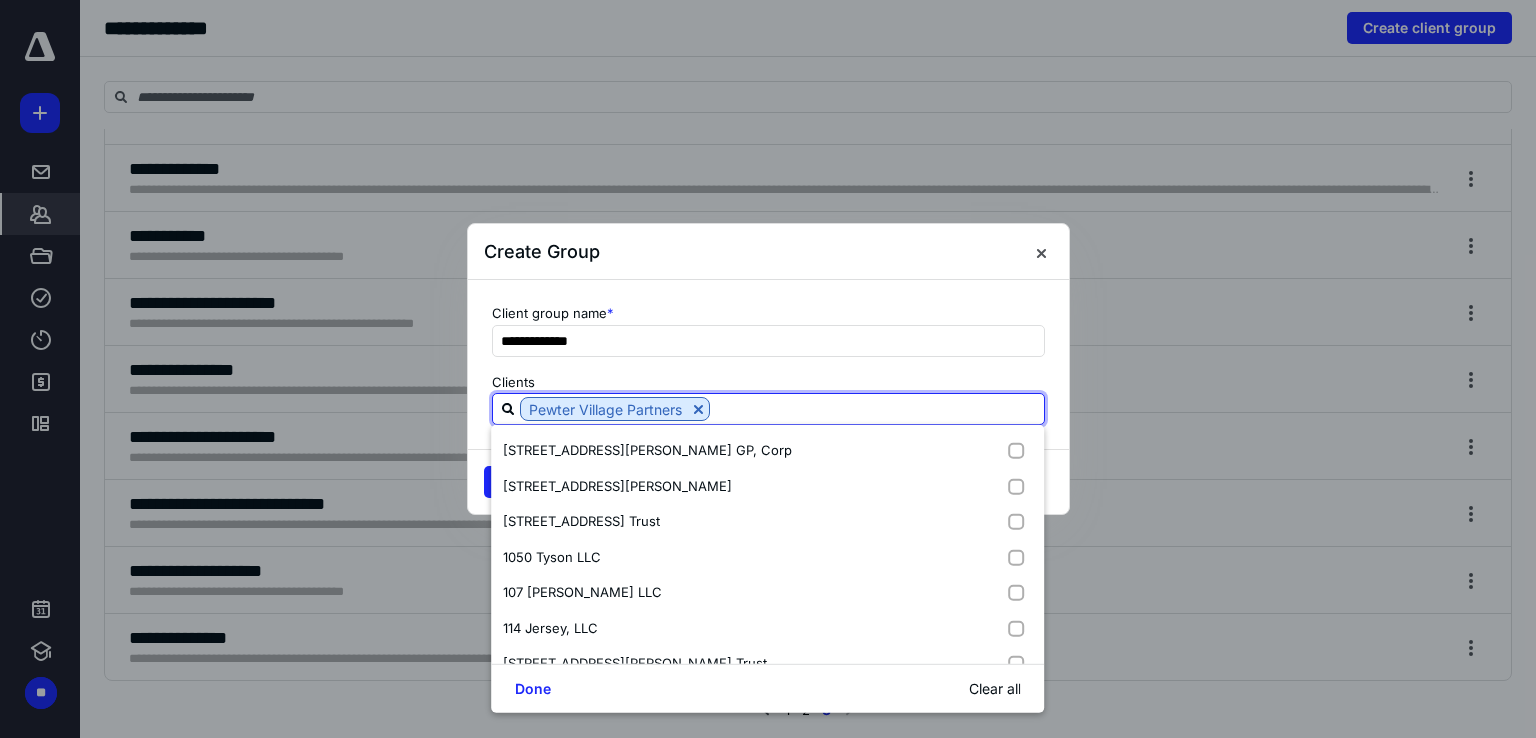 click at bounding box center [877, 408] 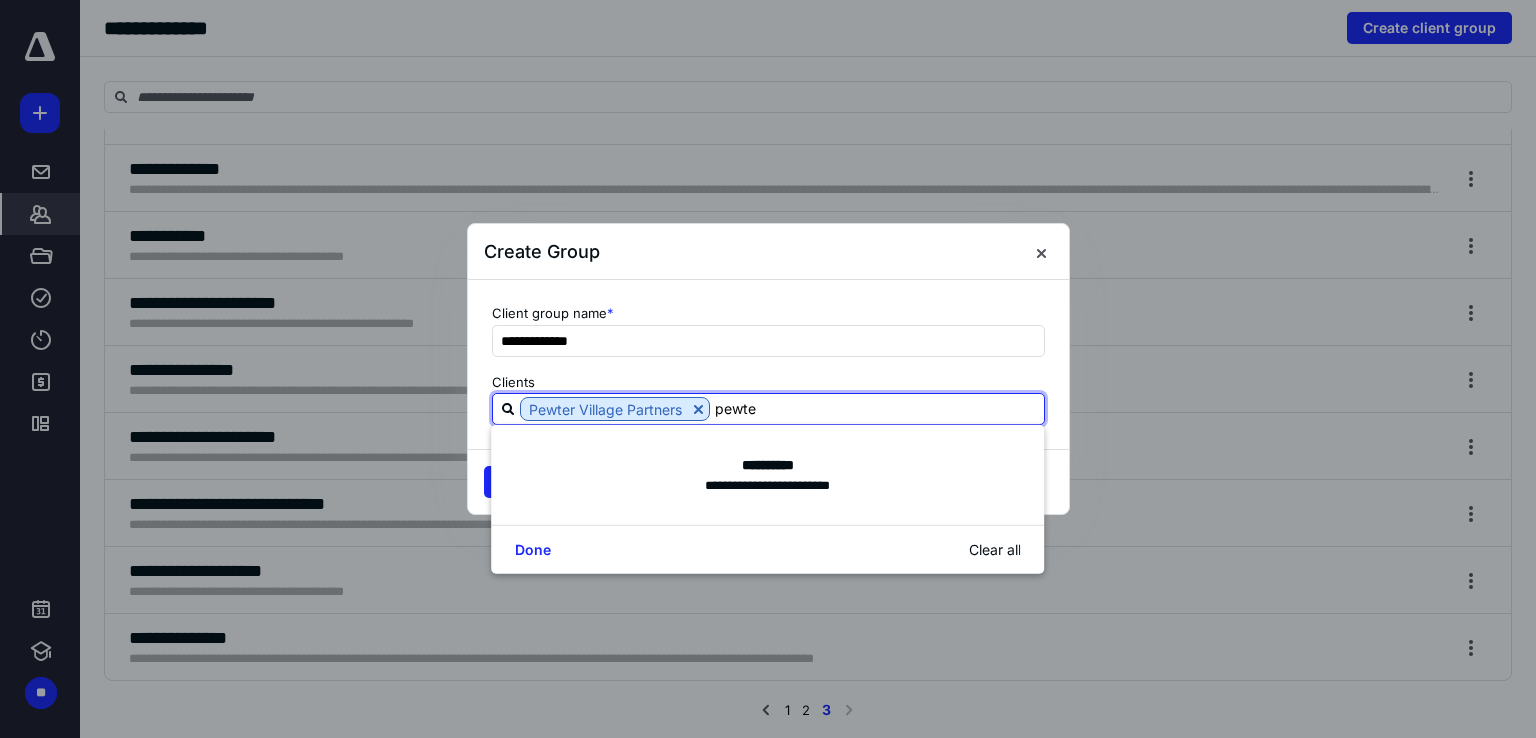type on "pewter" 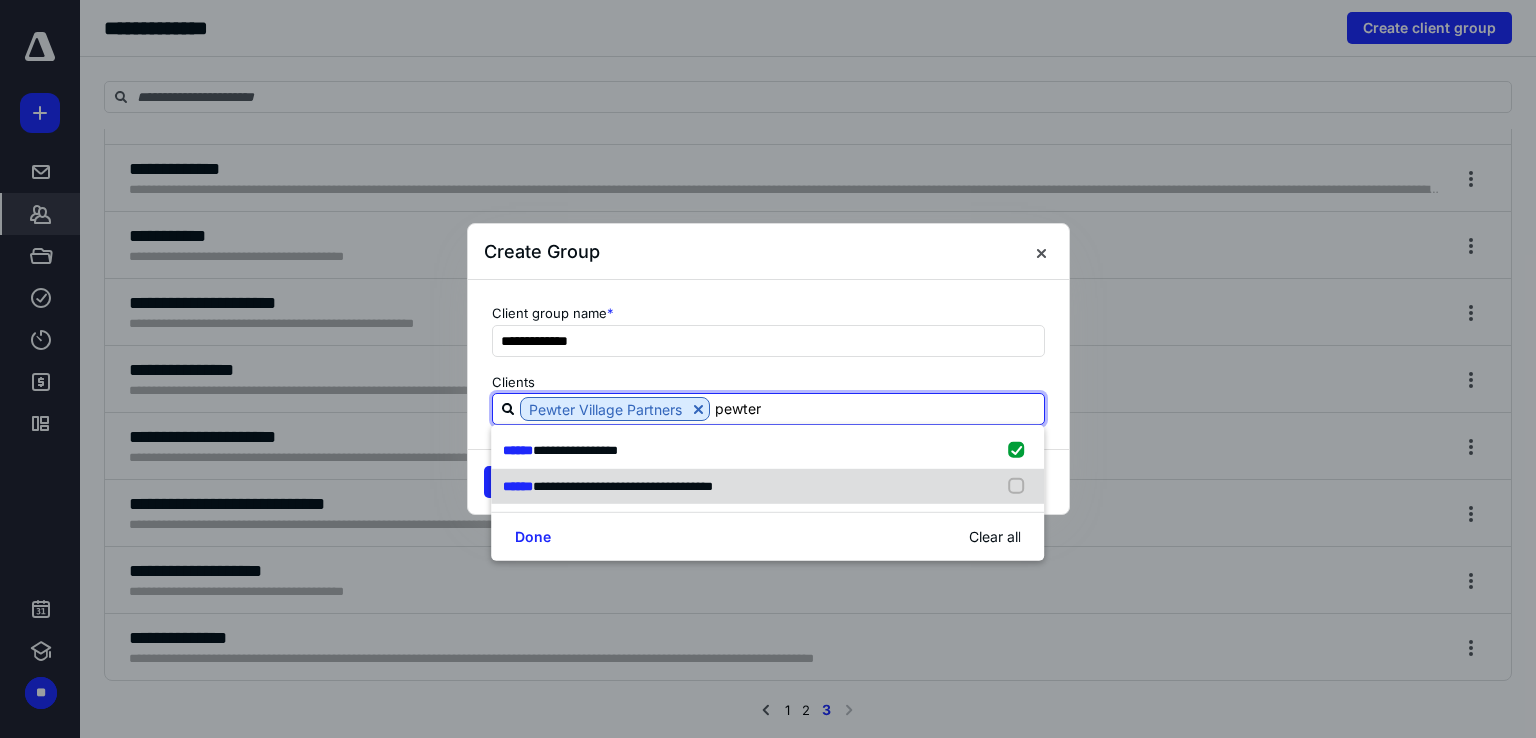 click at bounding box center [1021, 486] 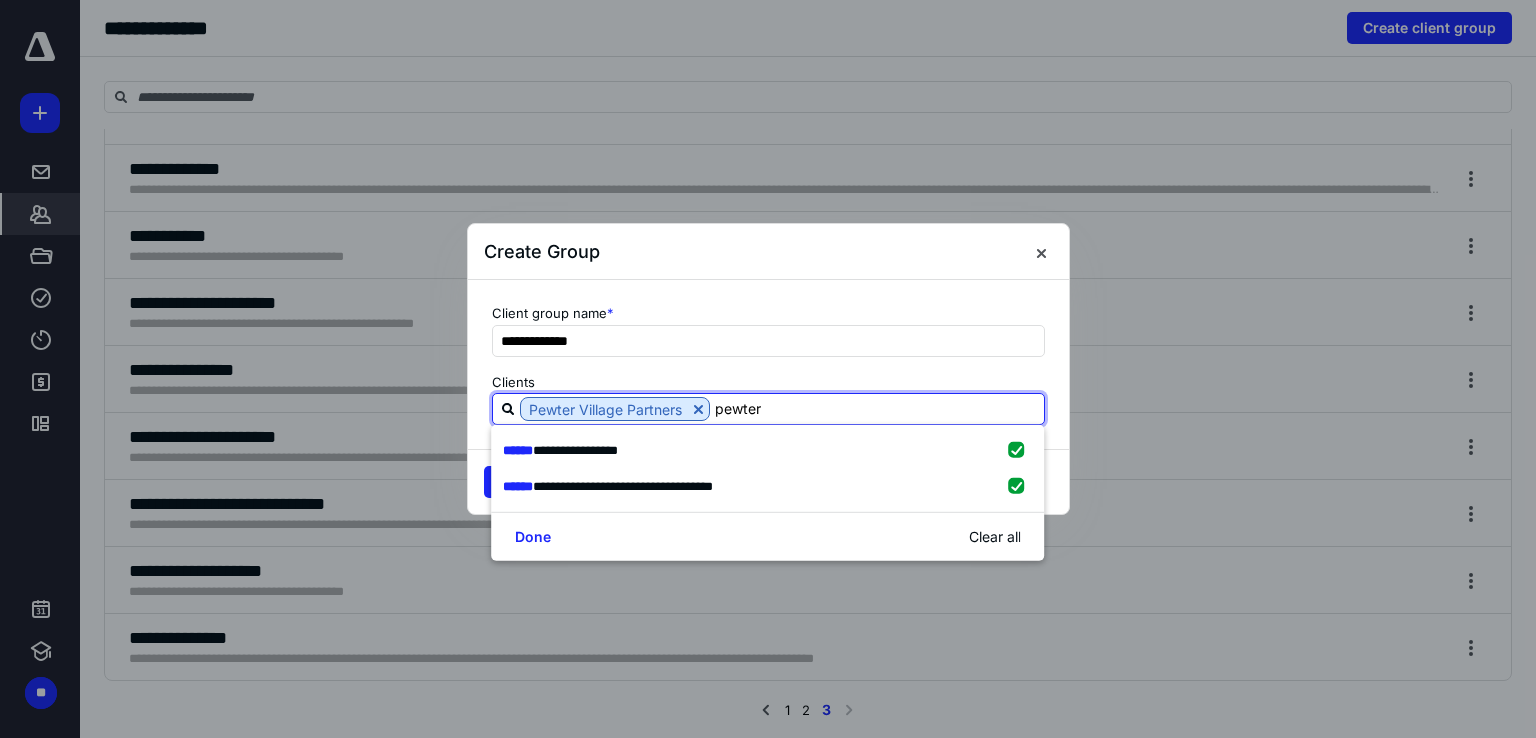 type 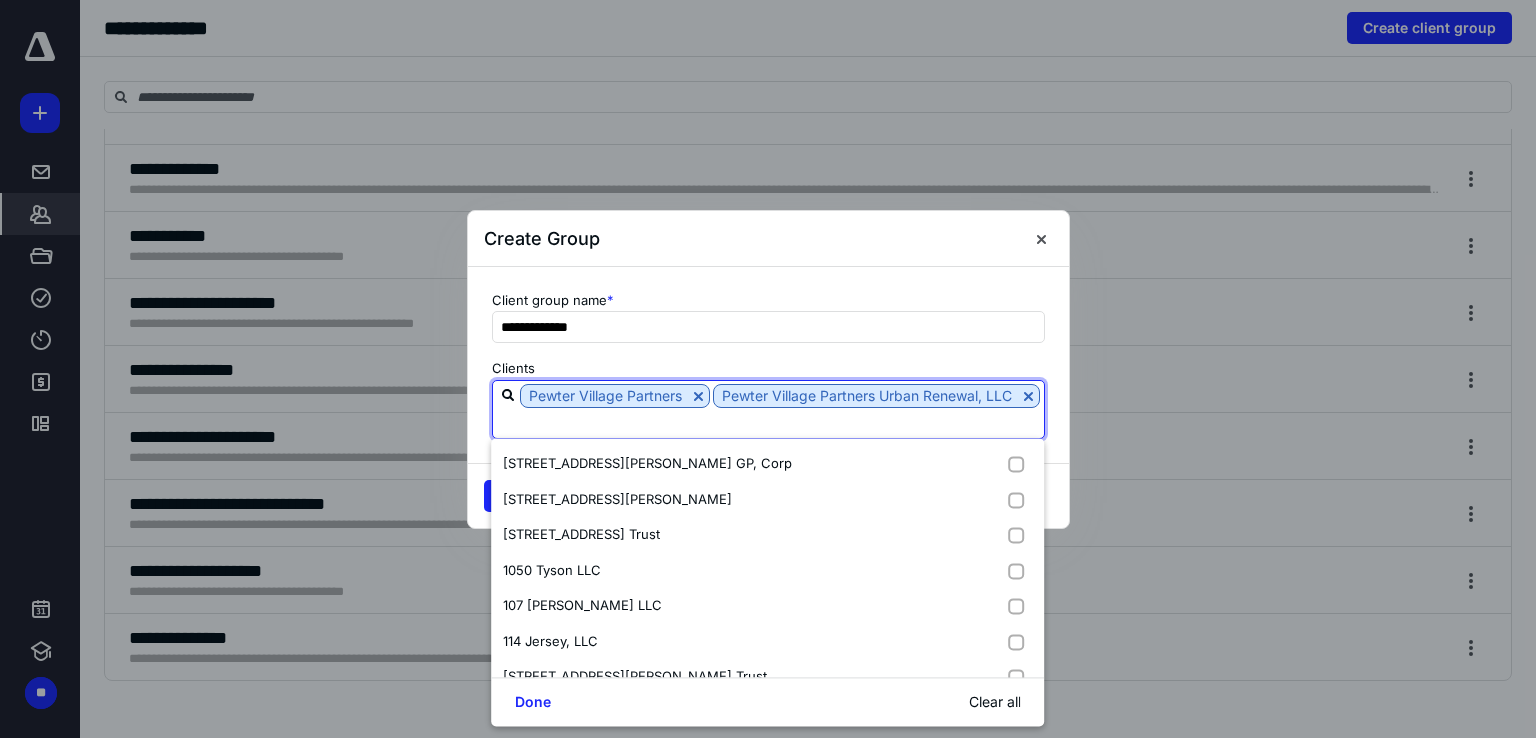 click at bounding box center [768, 422] 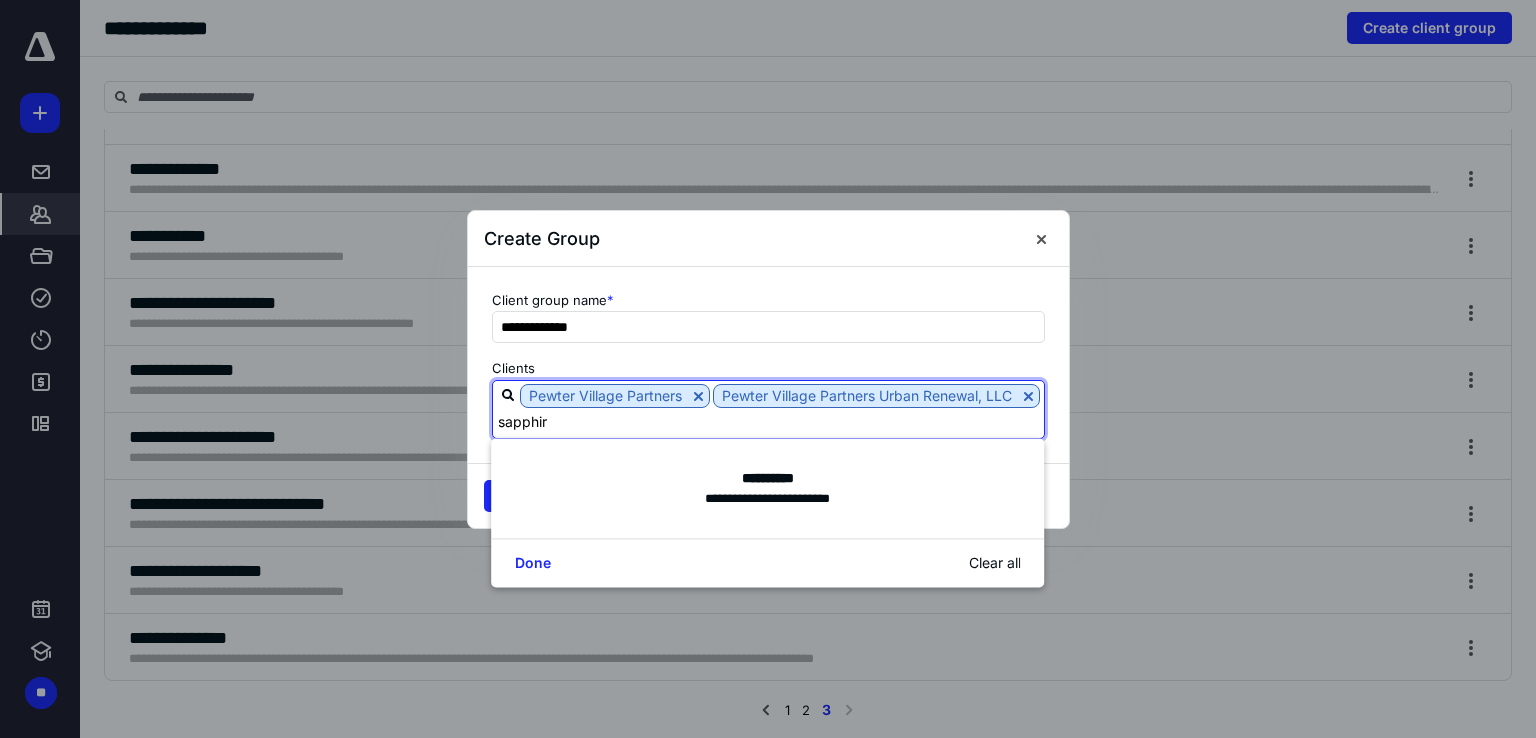 type on "sapphire" 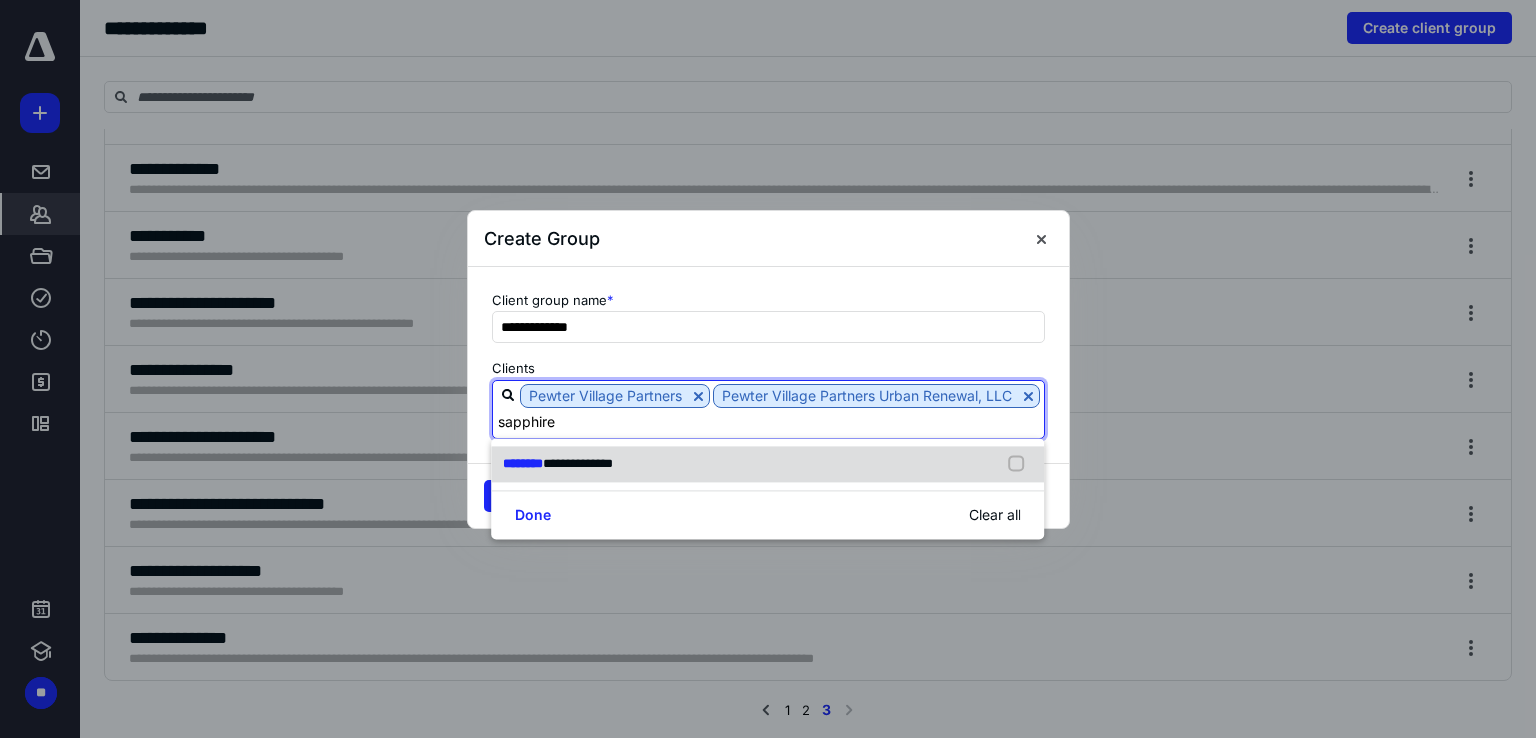 click at bounding box center [1021, 464] 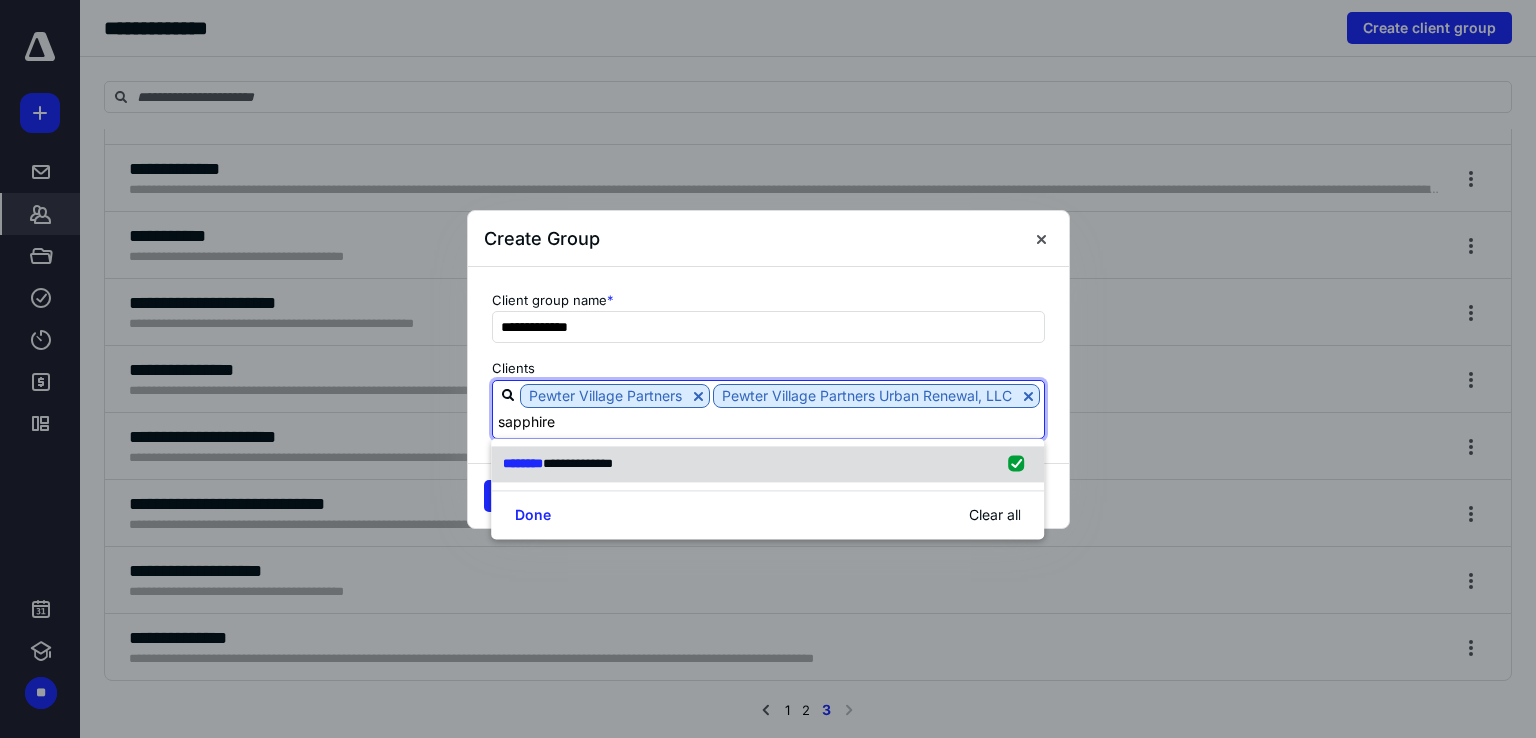 type 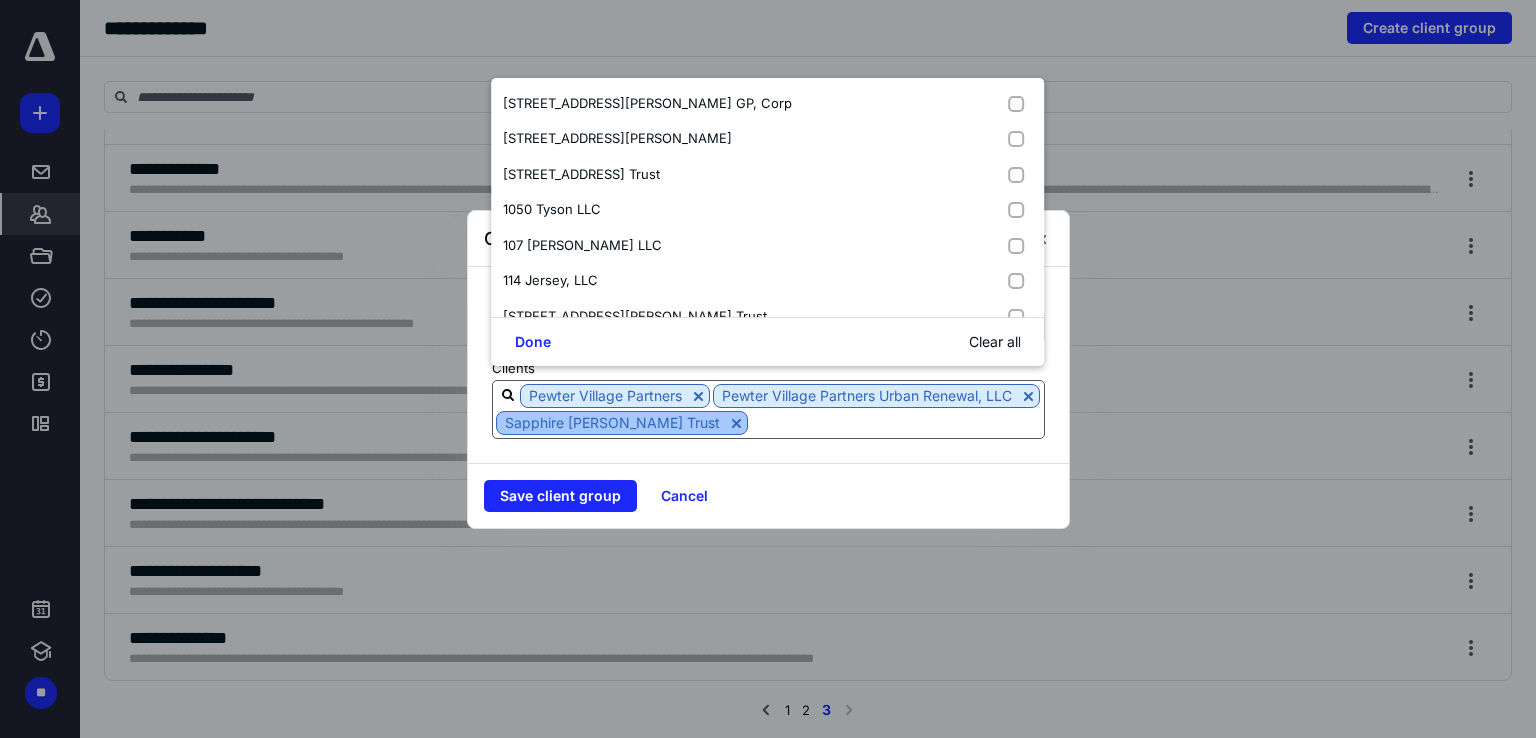 click at bounding box center (736, 423) 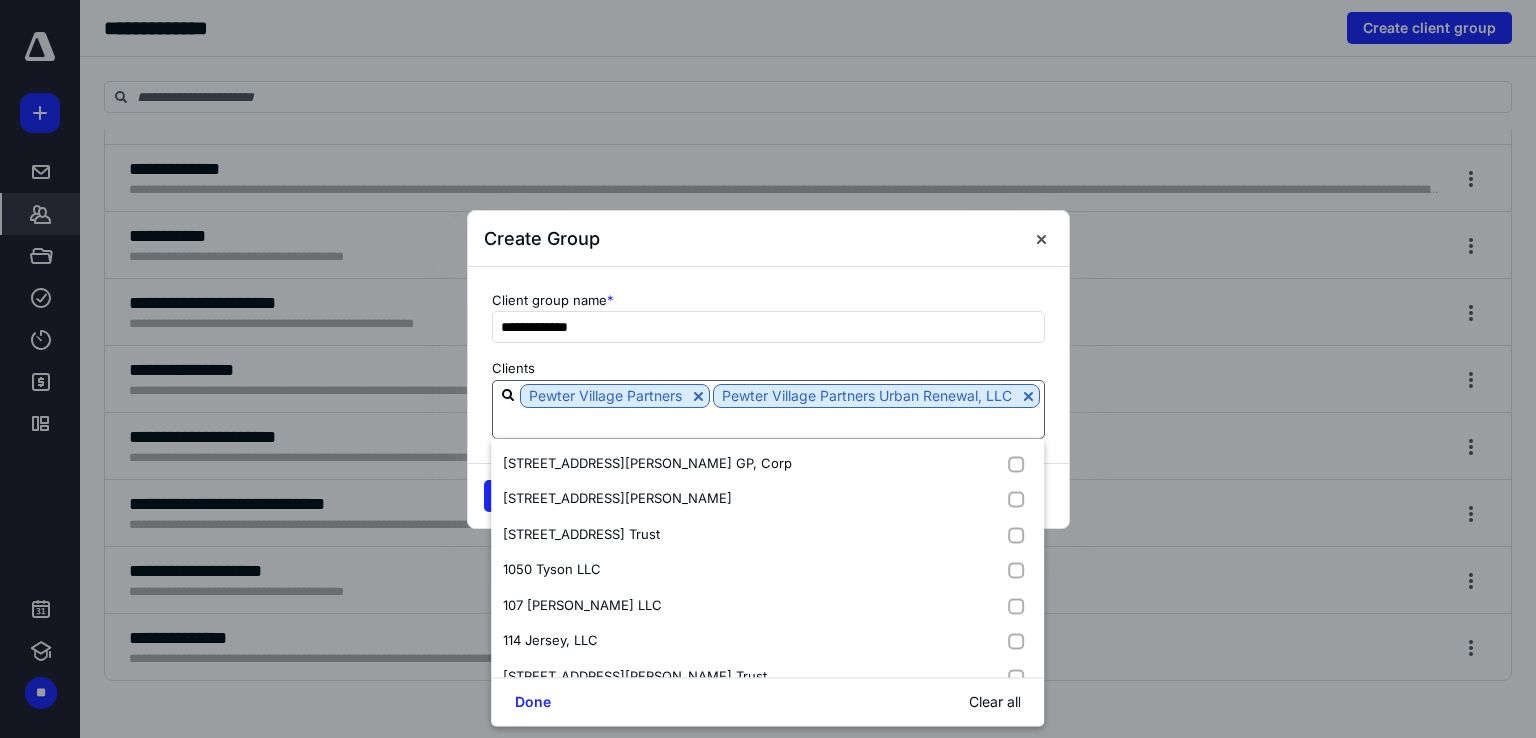 click at bounding box center (768, 423) 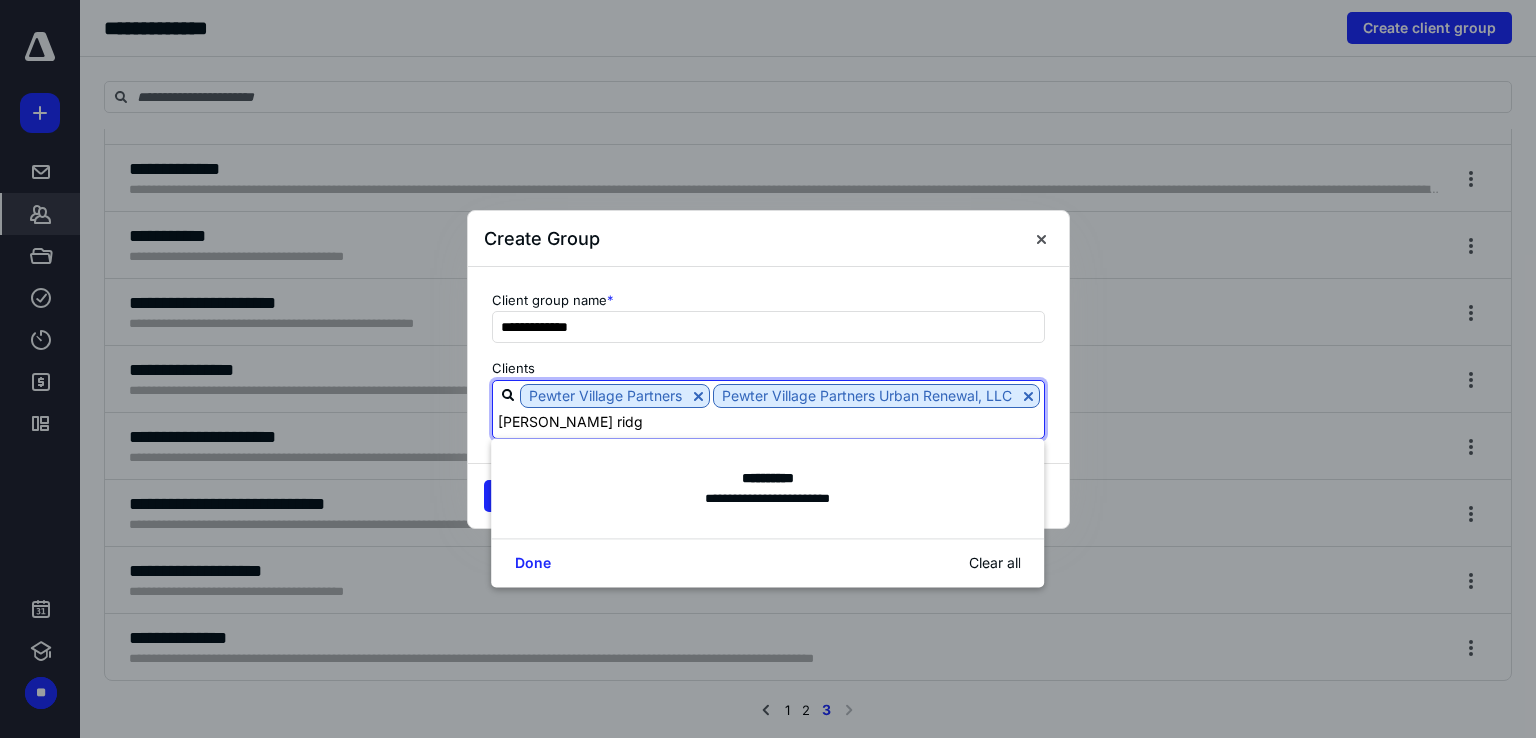 type on "[PERSON_NAME] ridge" 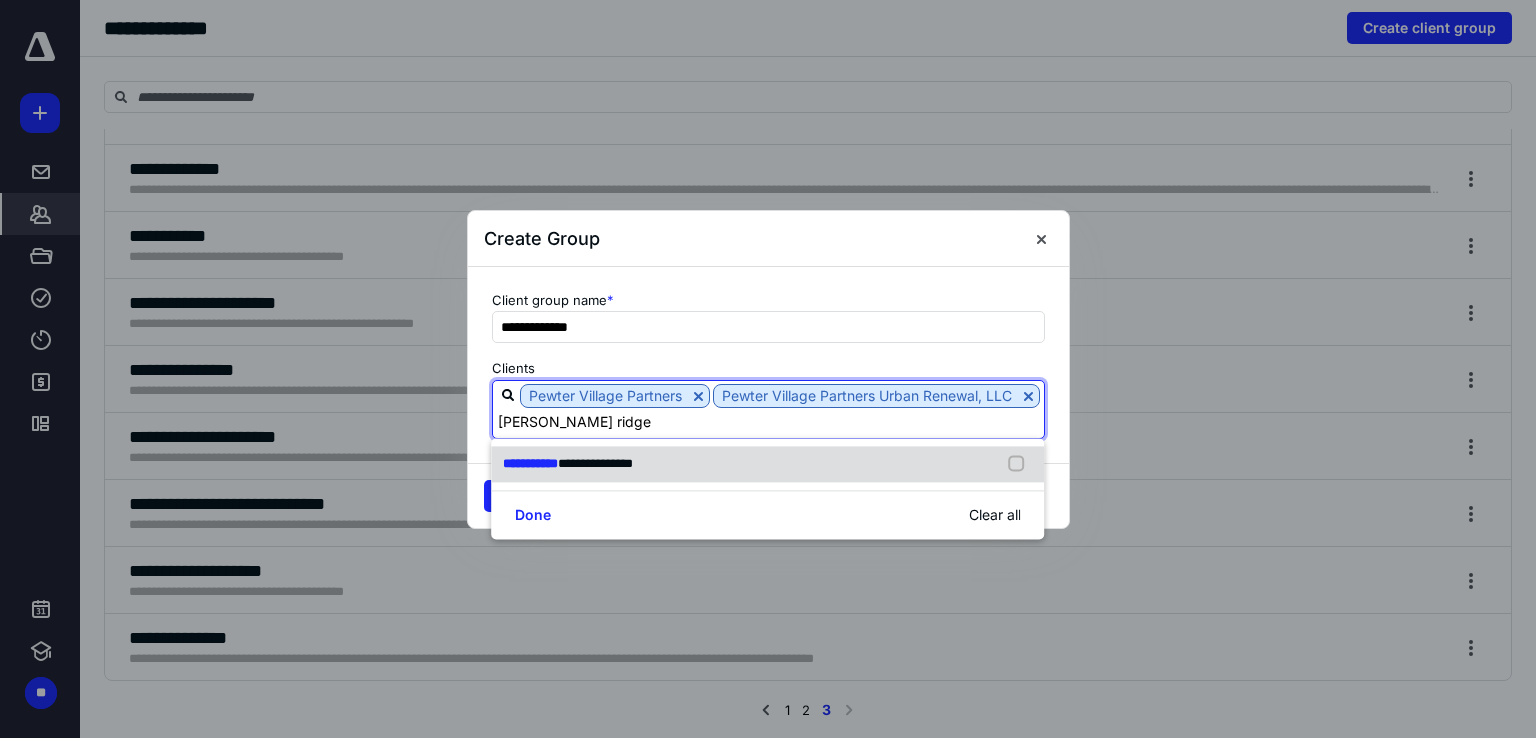 click at bounding box center [1021, 464] 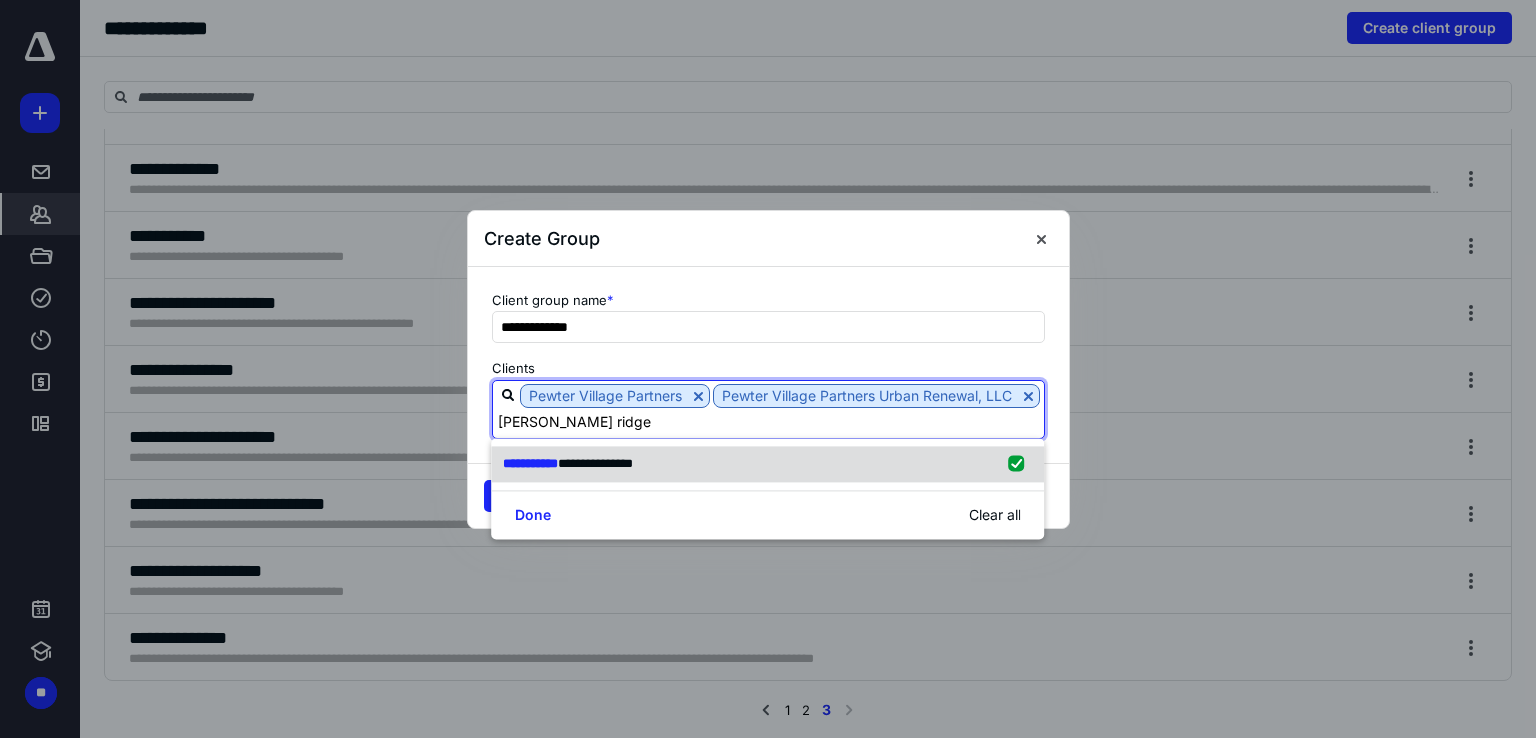 type 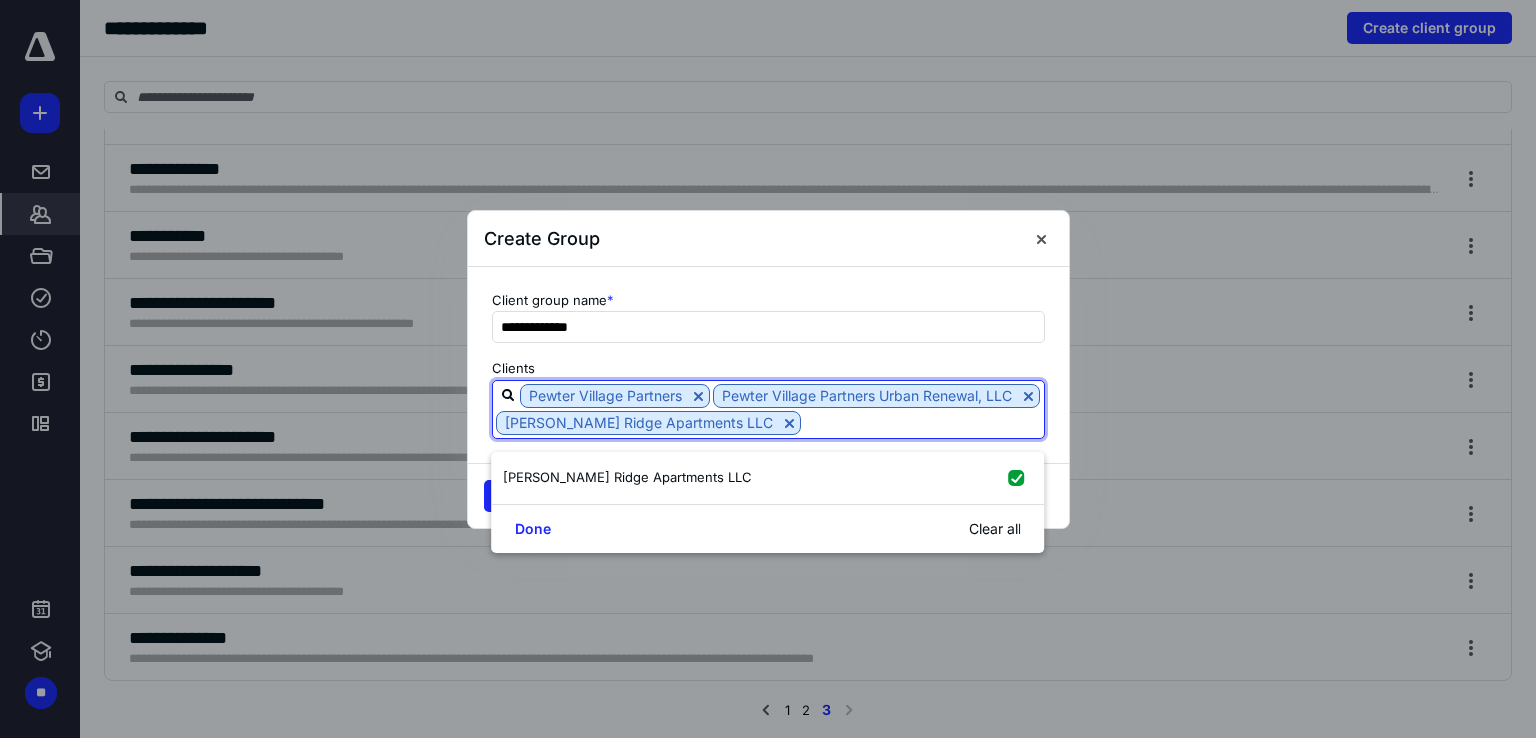 click at bounding box center [922, 422] 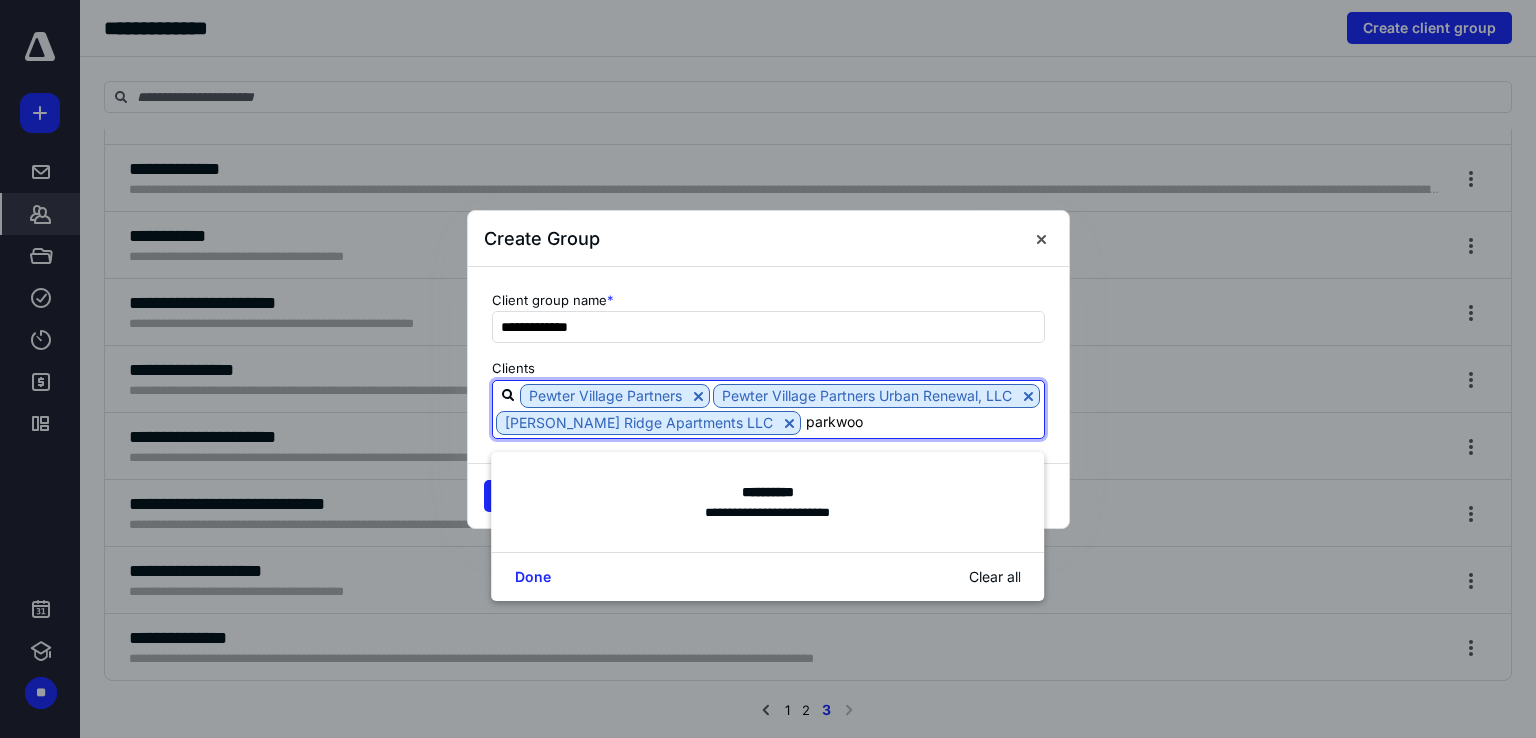 type on "parkwood" 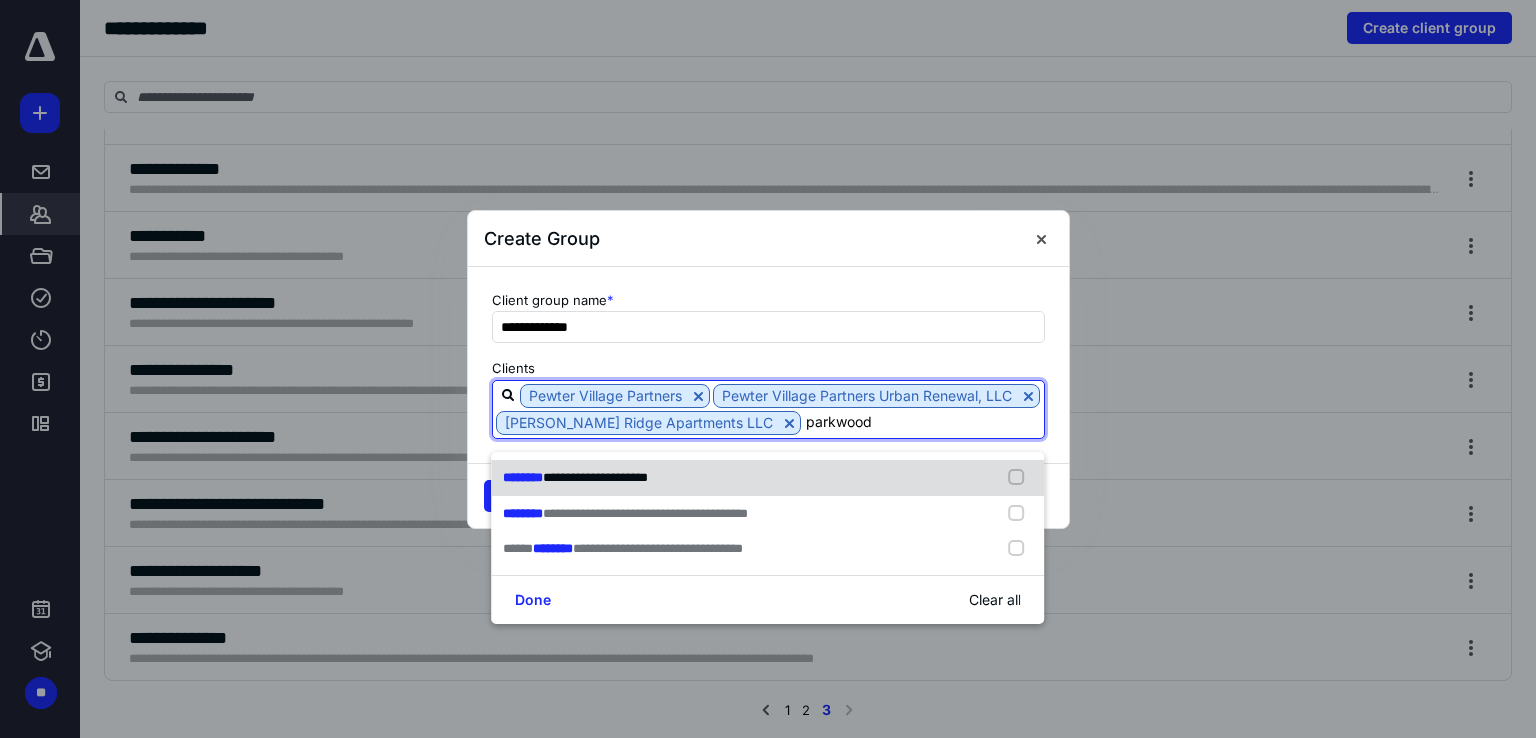 click at bounding box center [1021, 478] 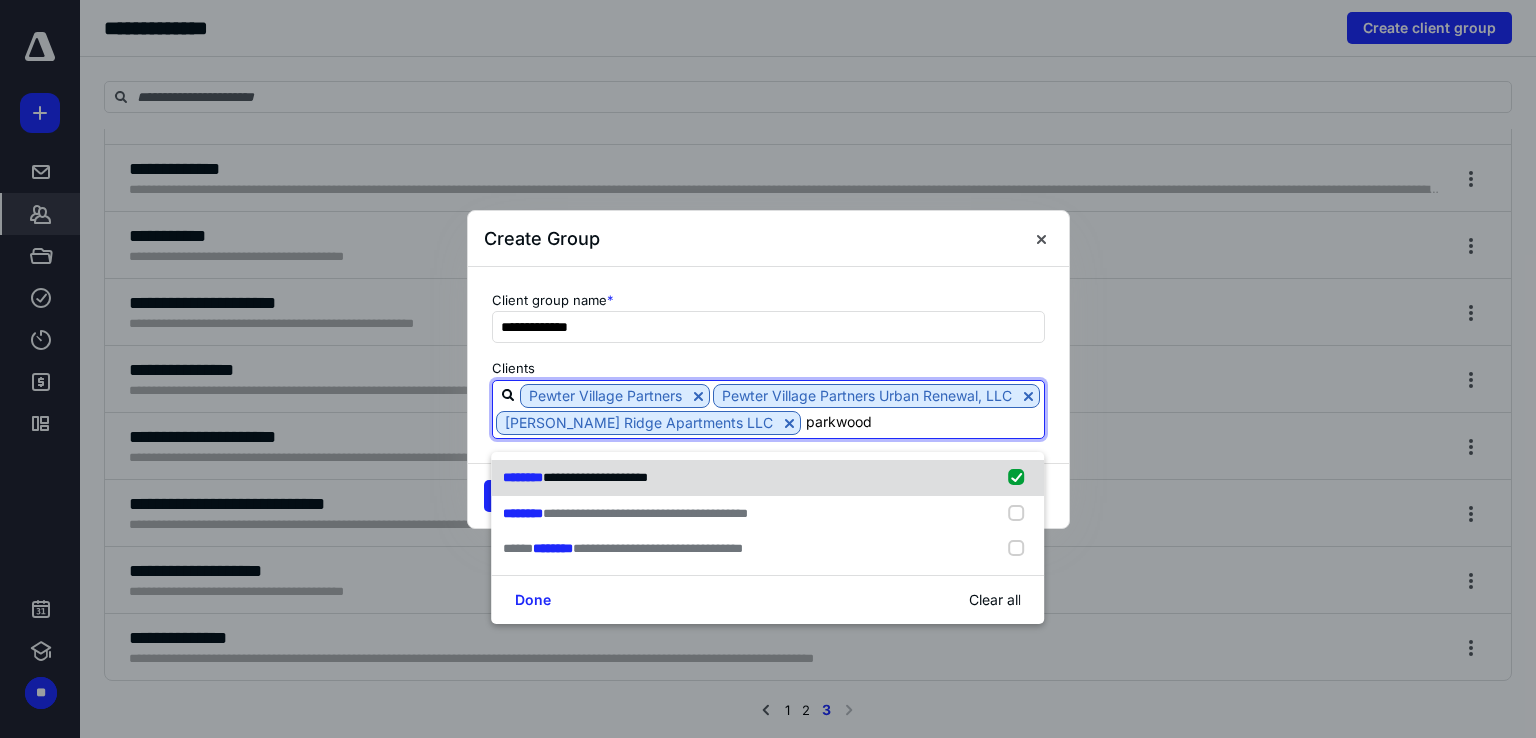 type 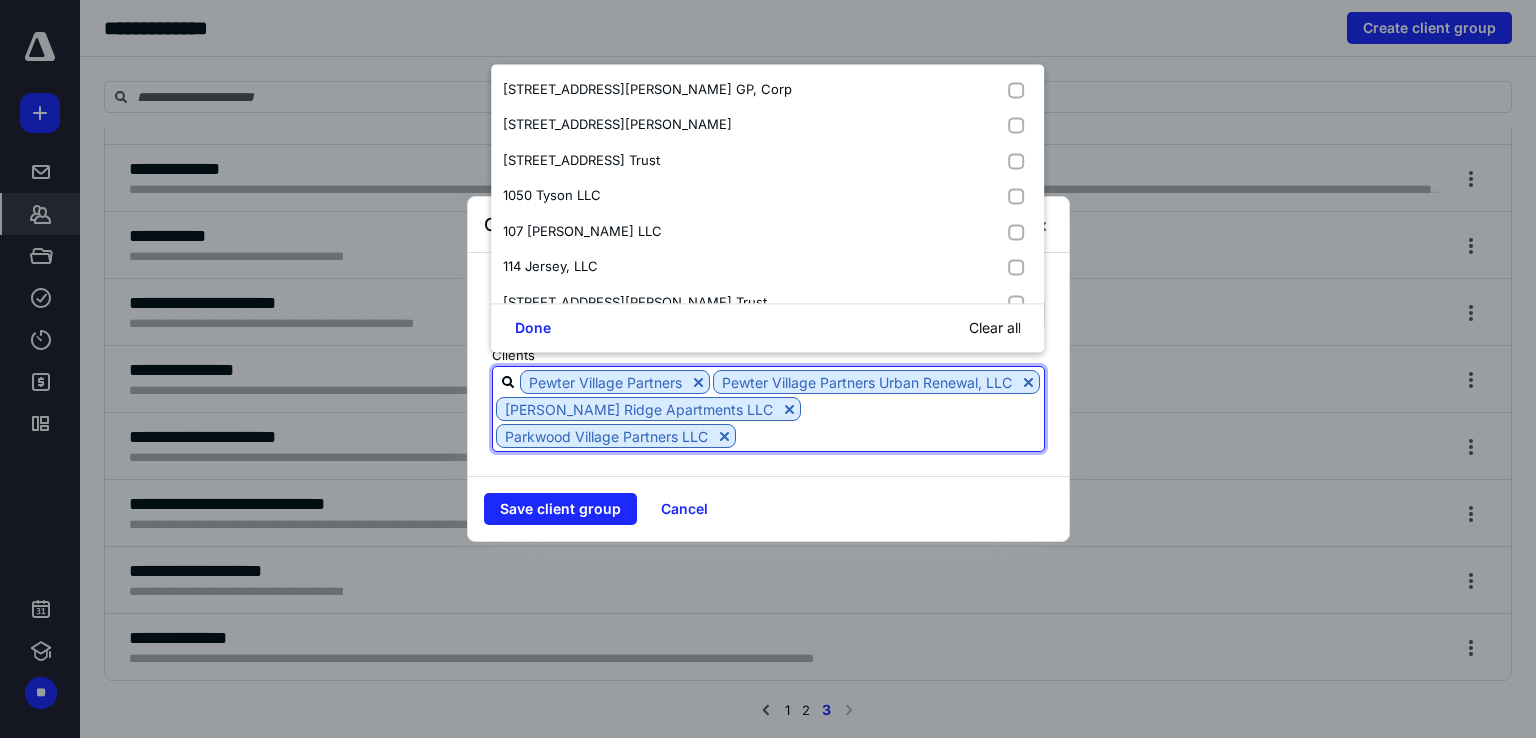 click at bounding box center (890, 435) 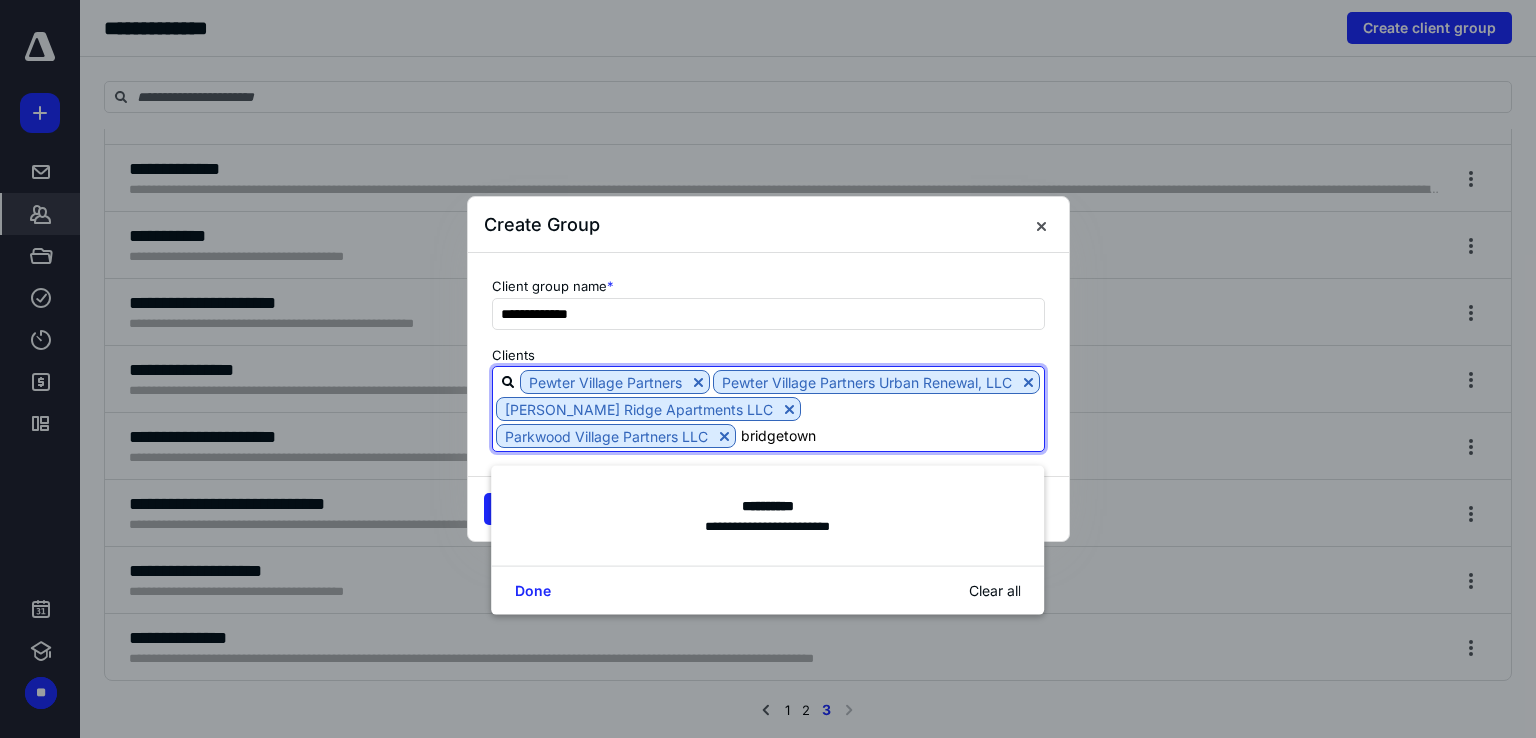 type on "bridgetowne" 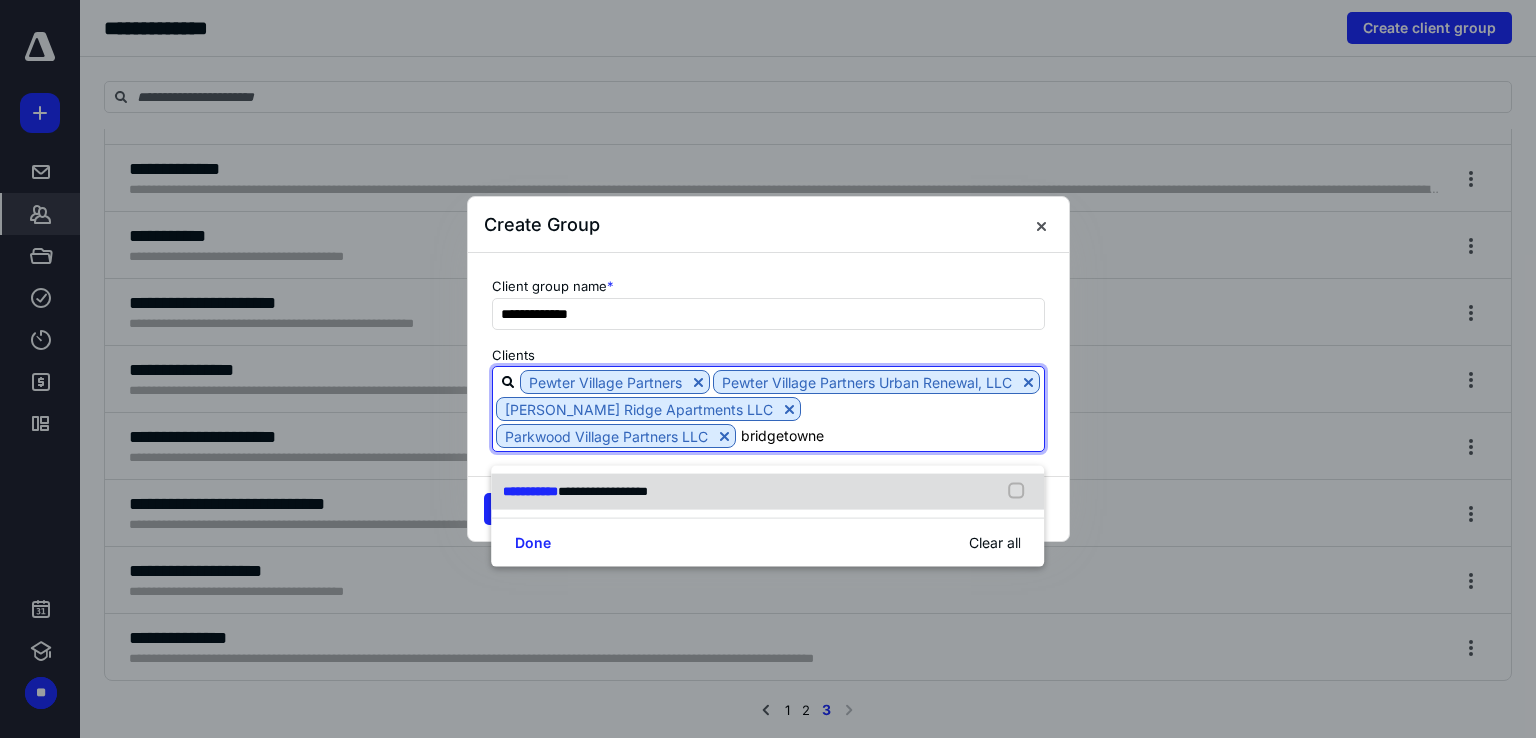 click at bounding box center (1021, 492) 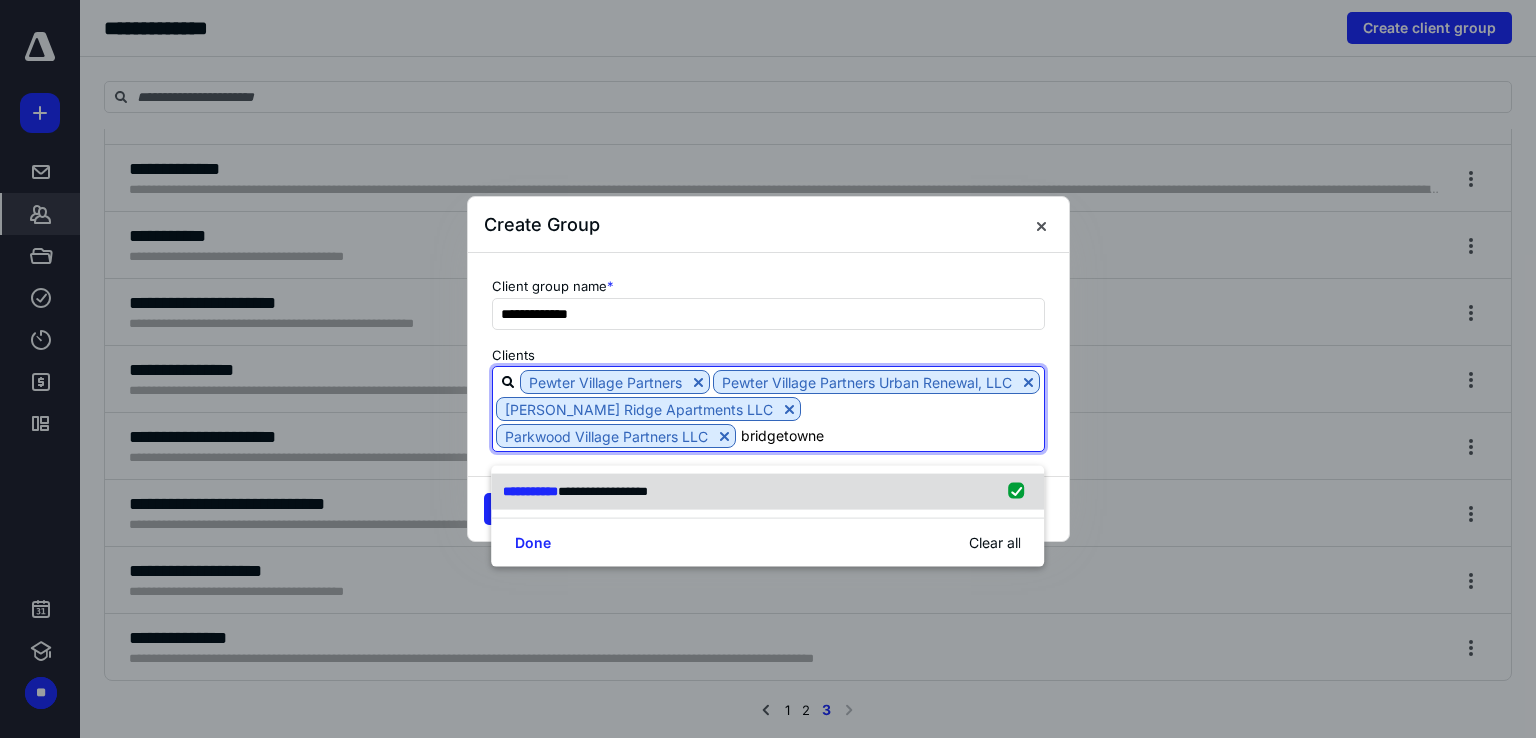 type 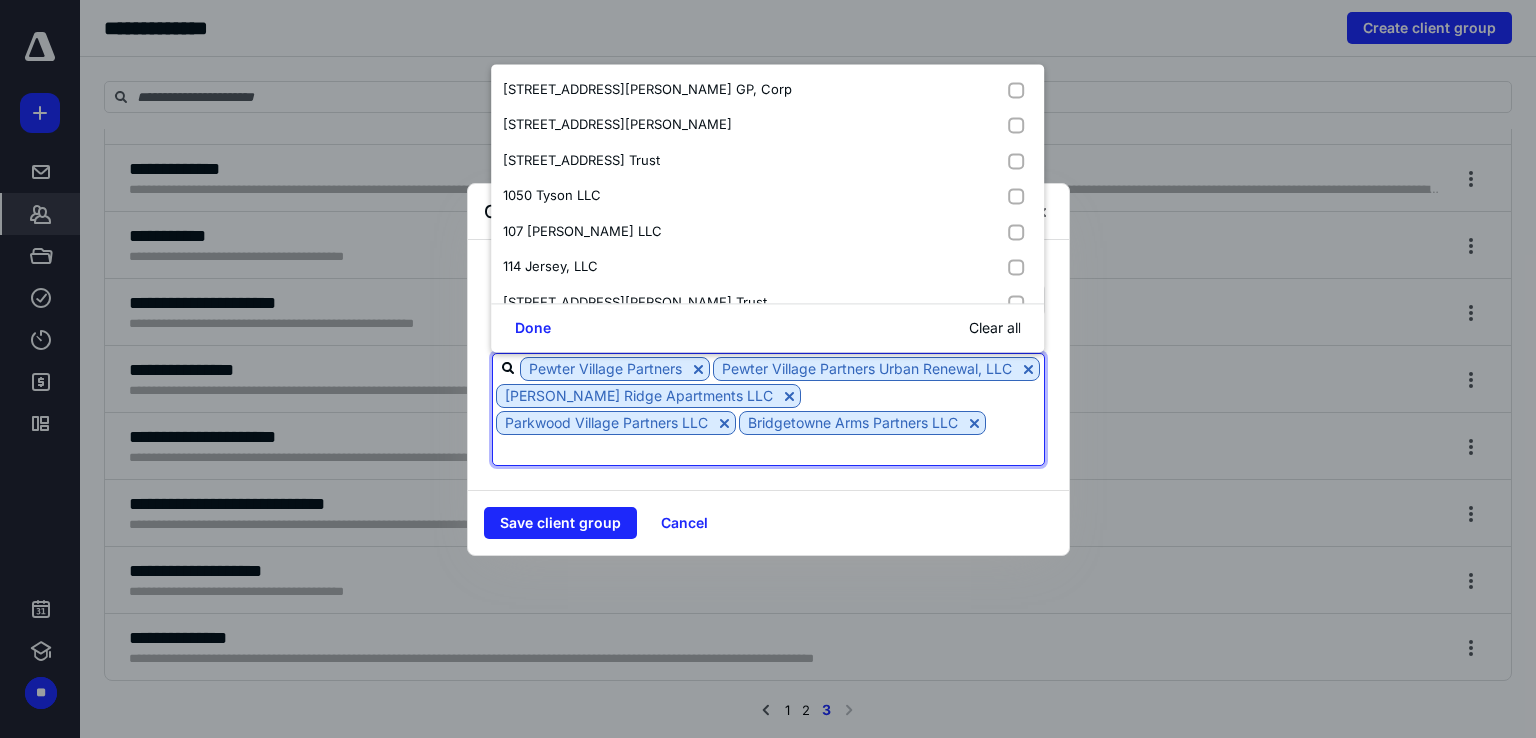 click at bounding box center [768, 449] 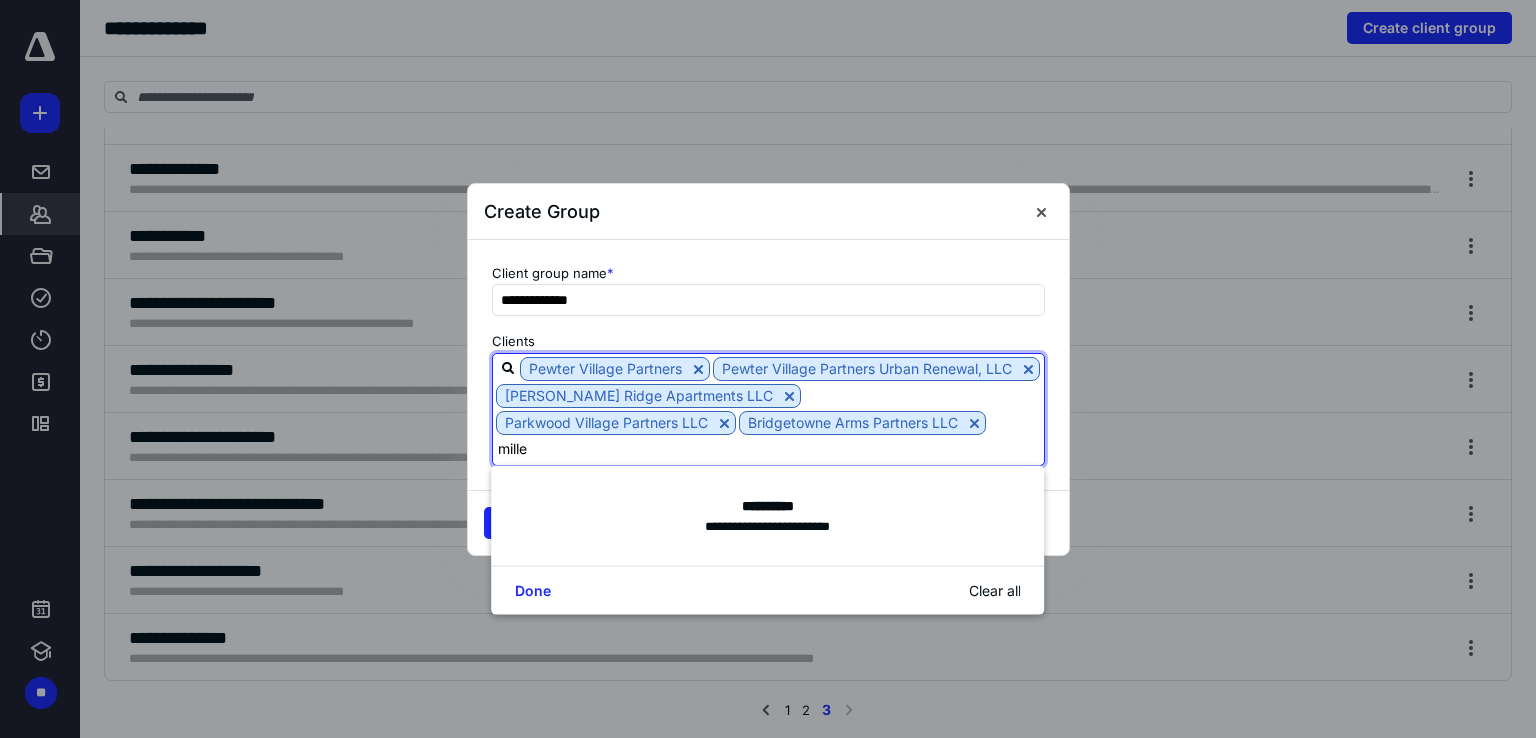 type on "milled" 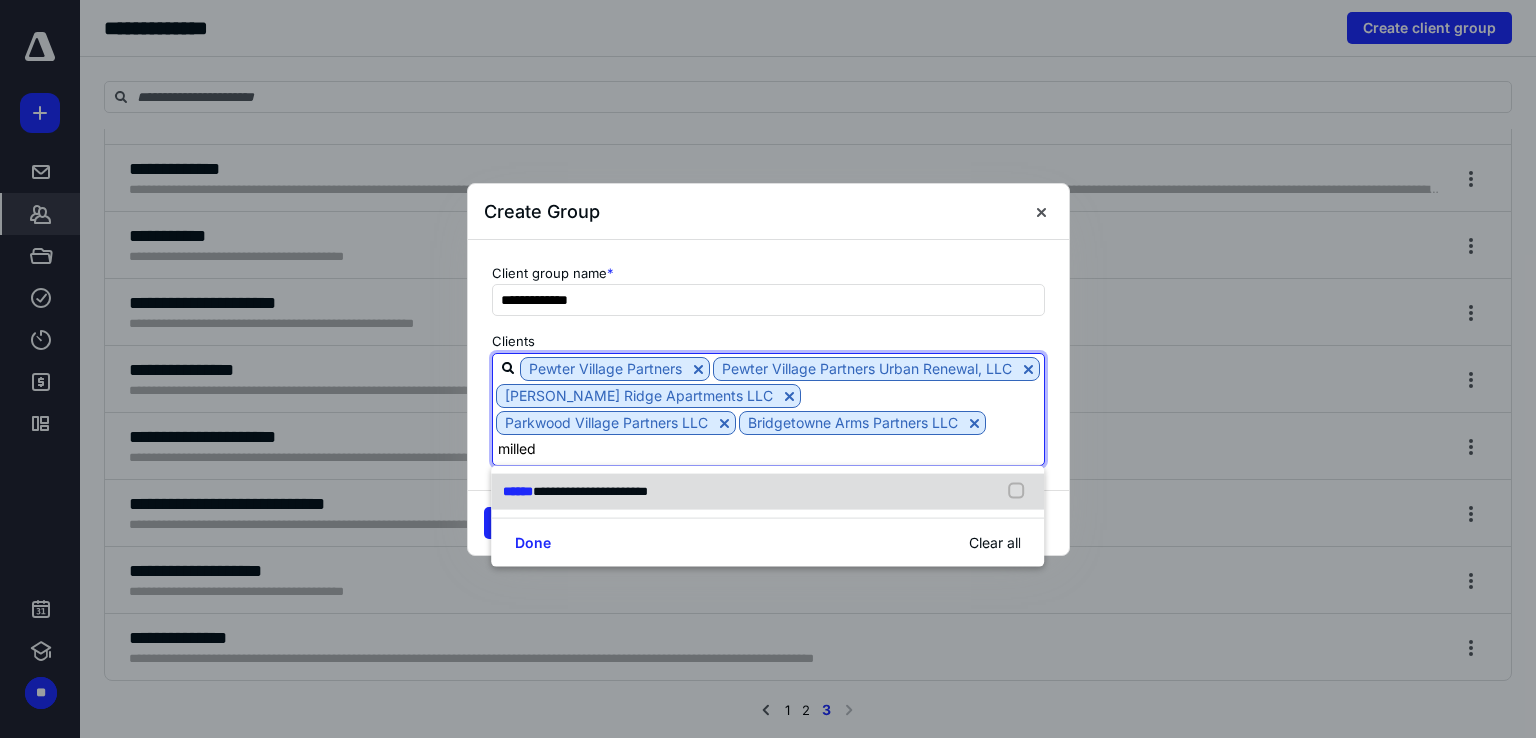 click at bounding box center [1021, 492] 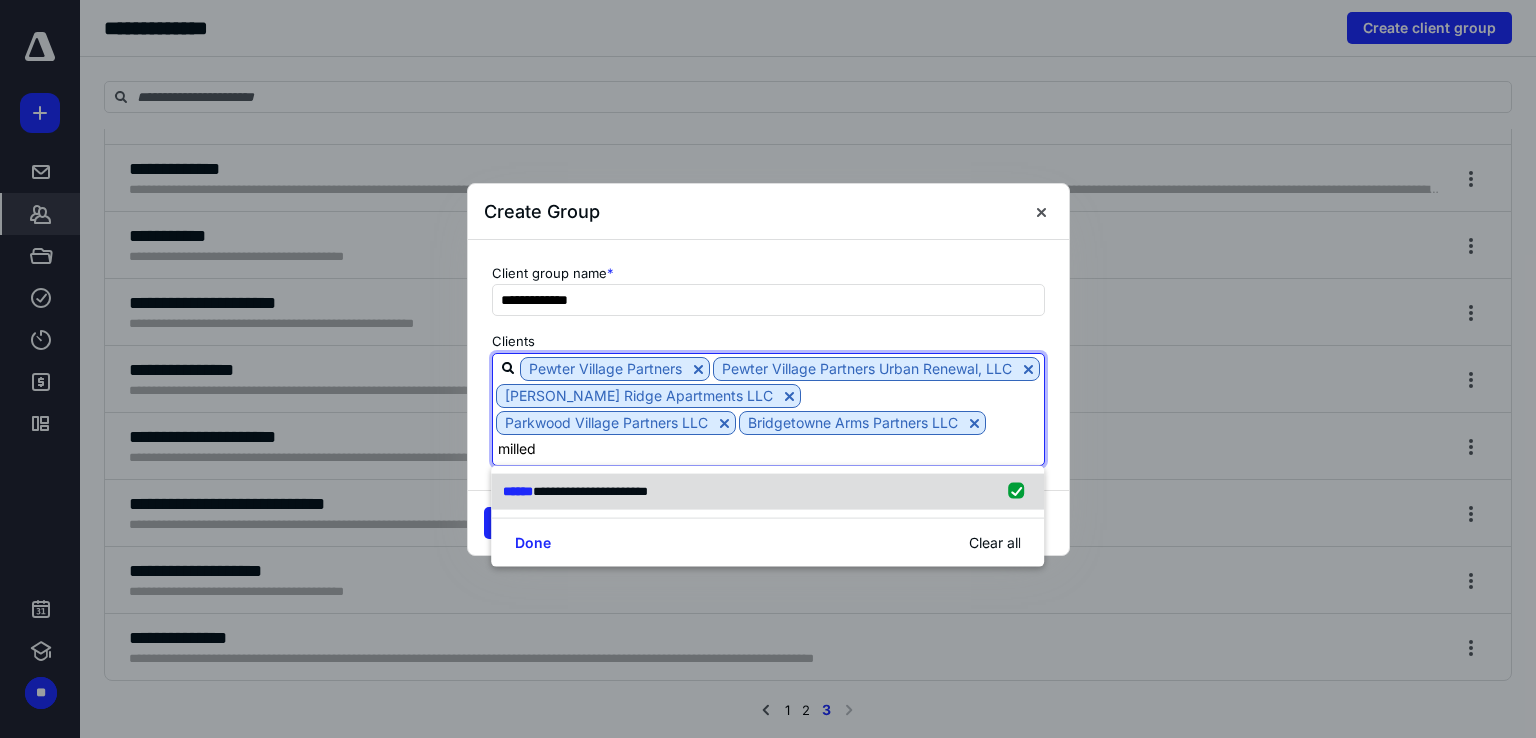 type 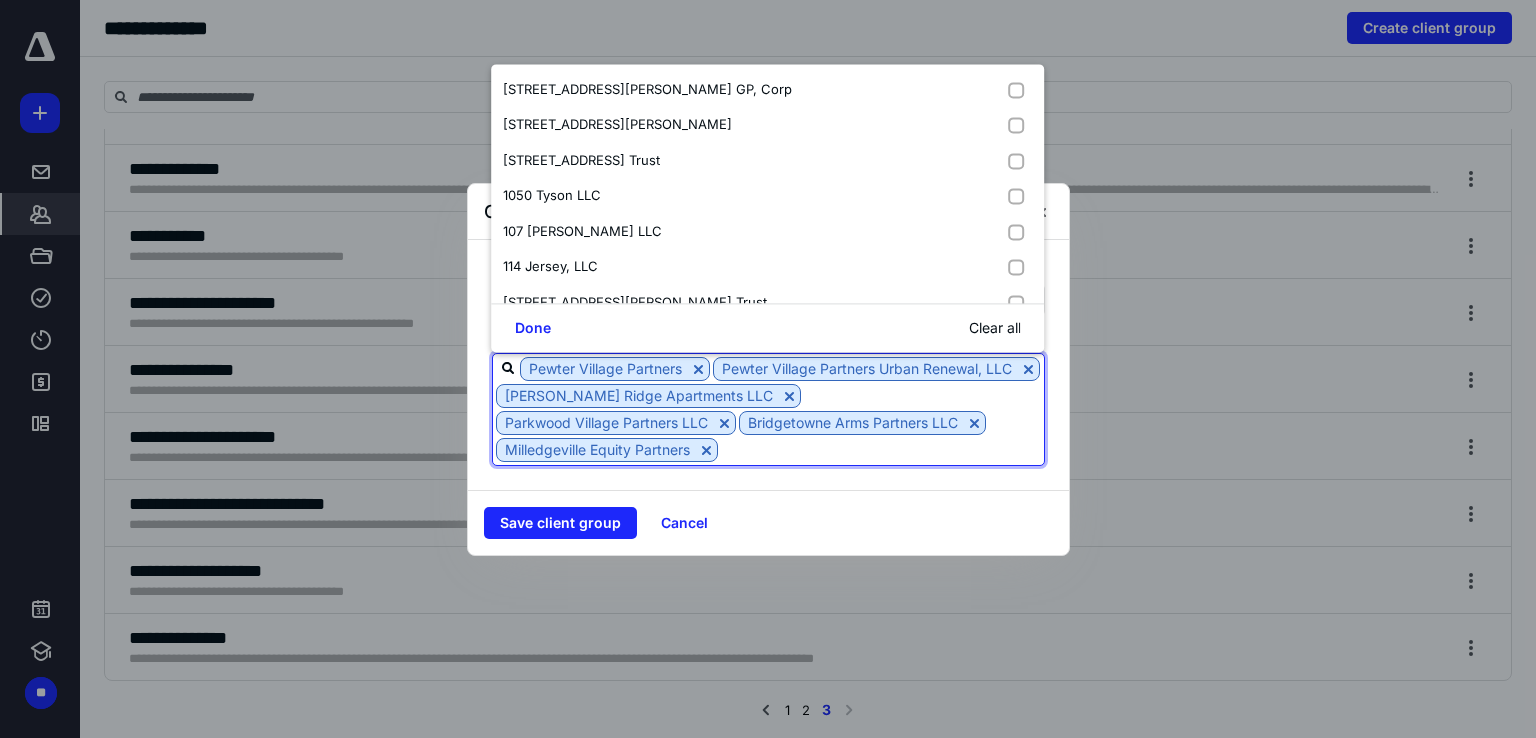 click on "Pewter Village Partners Pewter Village Partners Urban Renewal, LLC [PERSON_NAME][GEOGRAPHIC_DATA] Apartments LLC Parkwood Village Partners LLC Bridgetowne Arms Partners LLC Milledgeville Equity Partners" at bounding box center [768, 409] 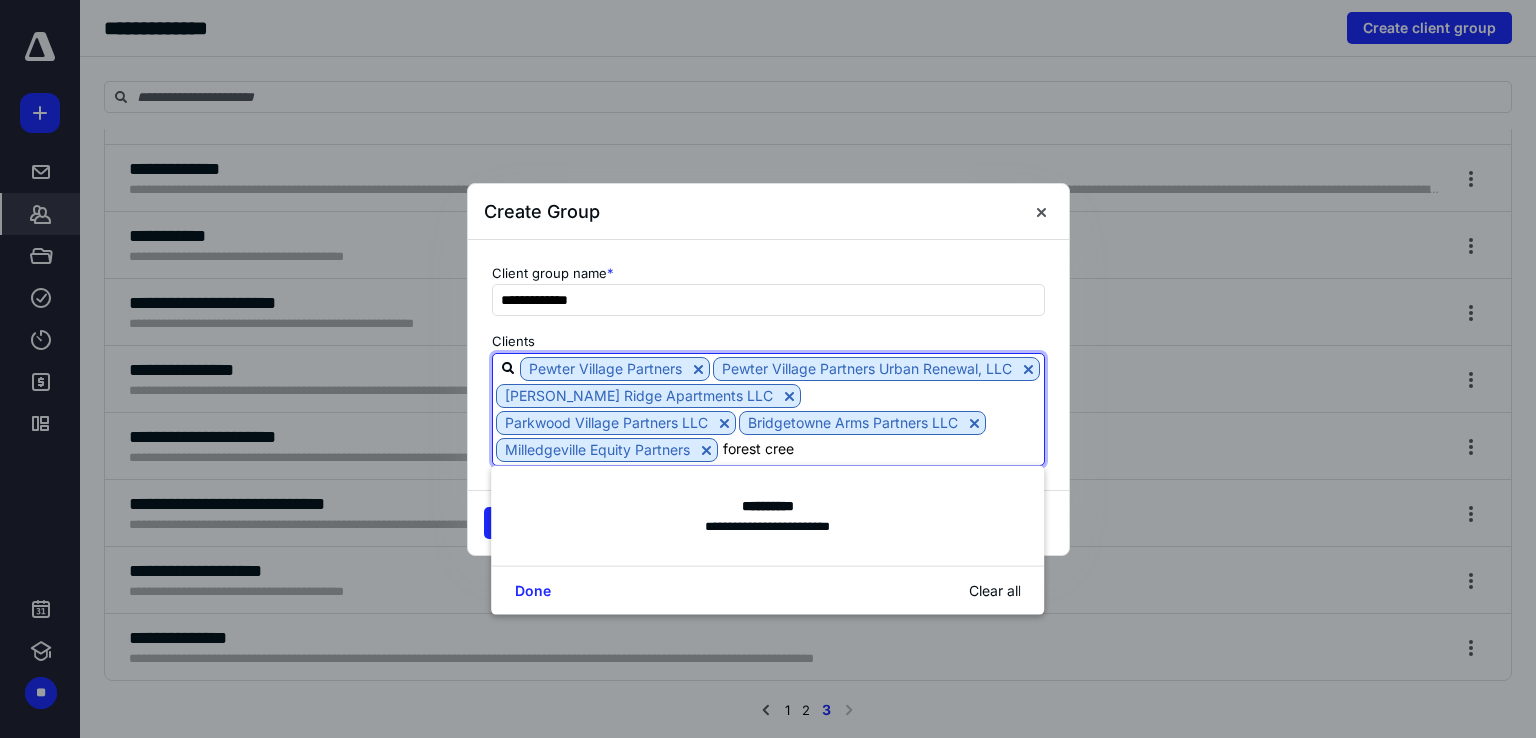 type on "[GEOGRAPHIC_DATA]" 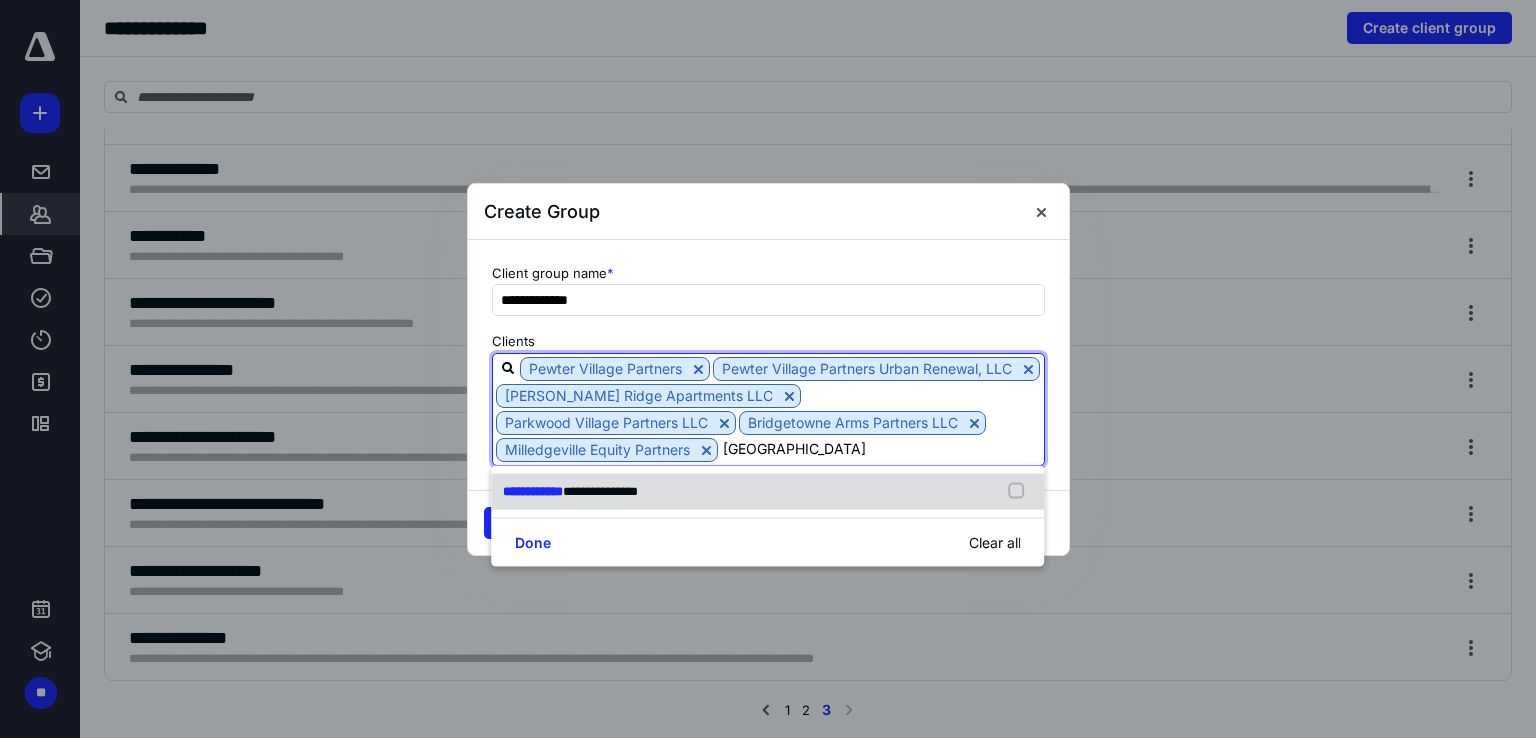 click at bounding box center [1021, 492] 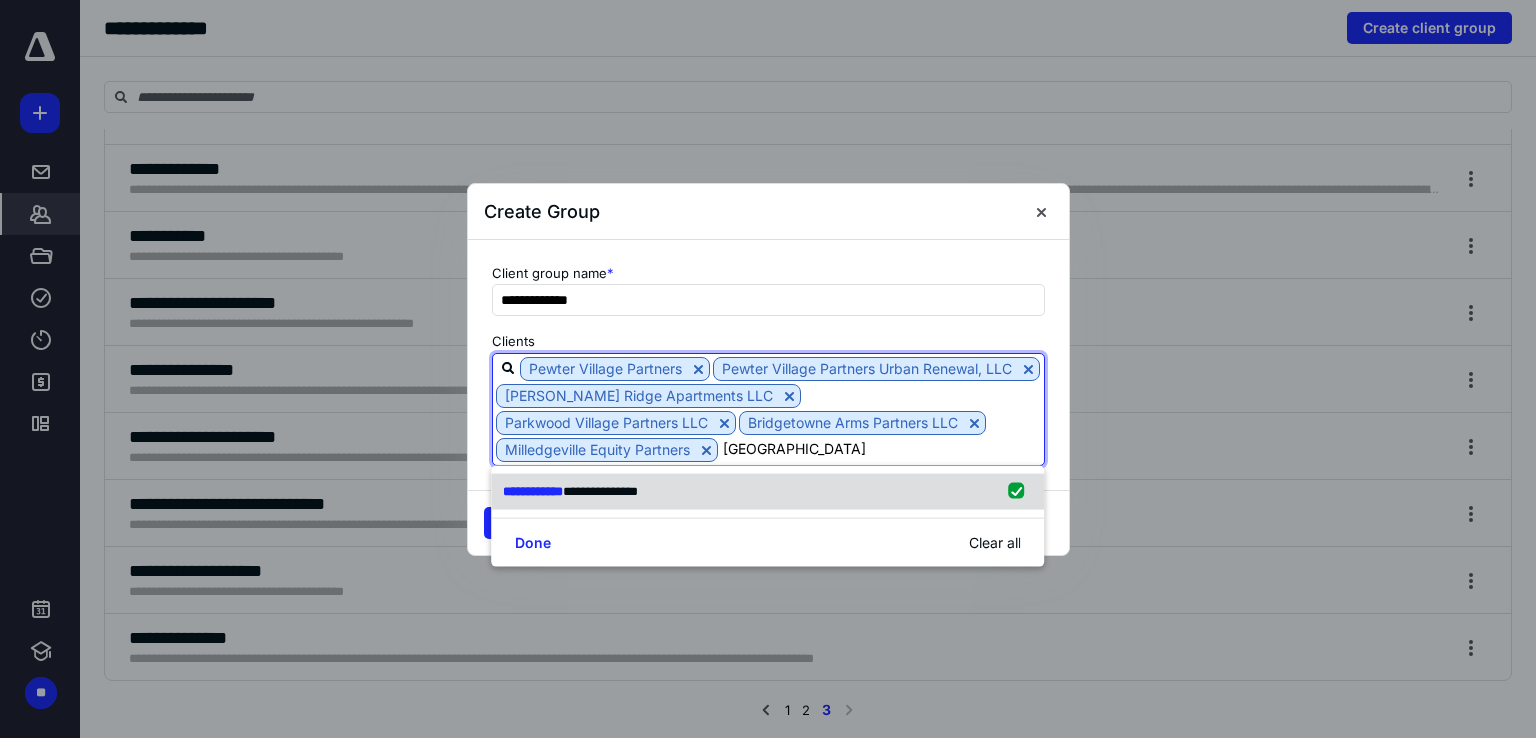 type 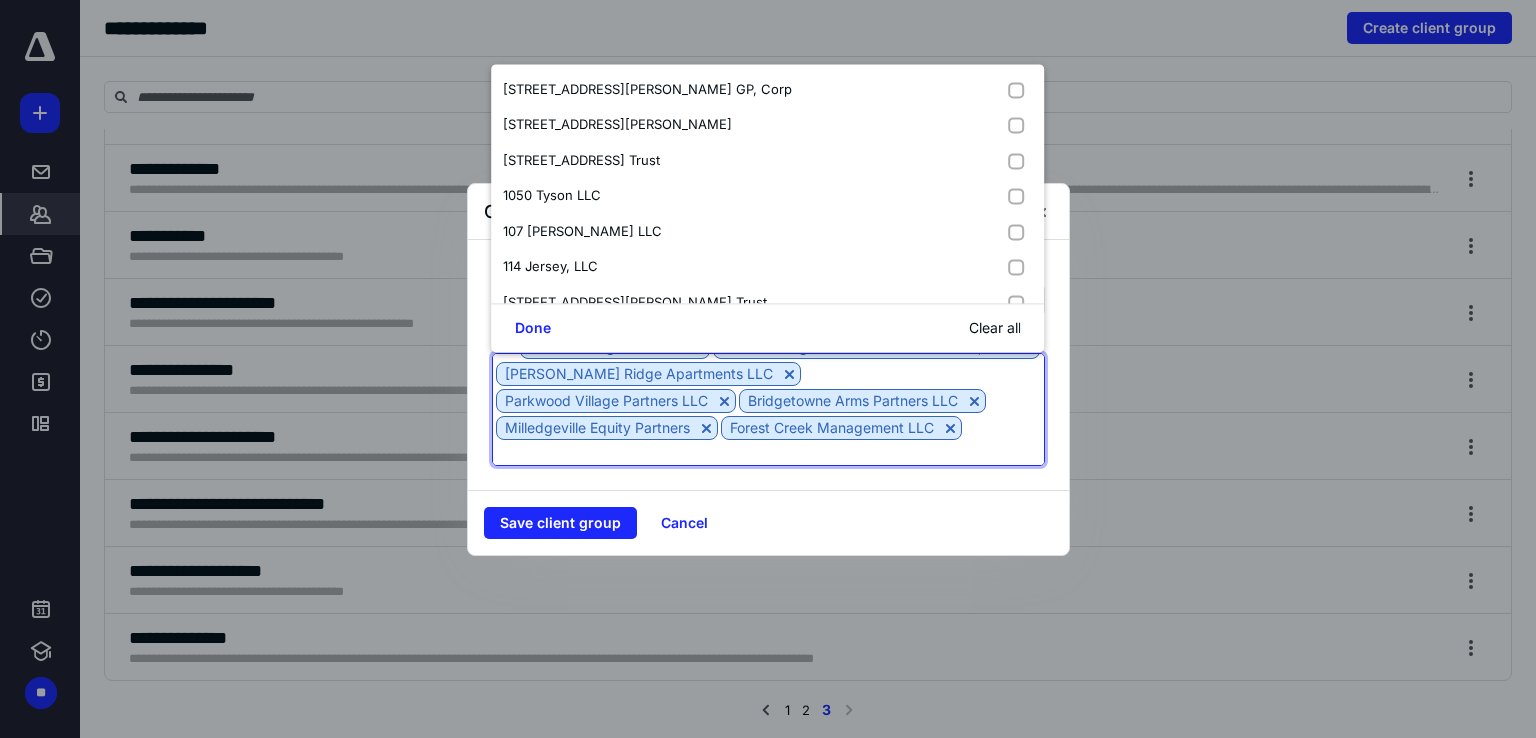 click at bounding box center [768, 454] 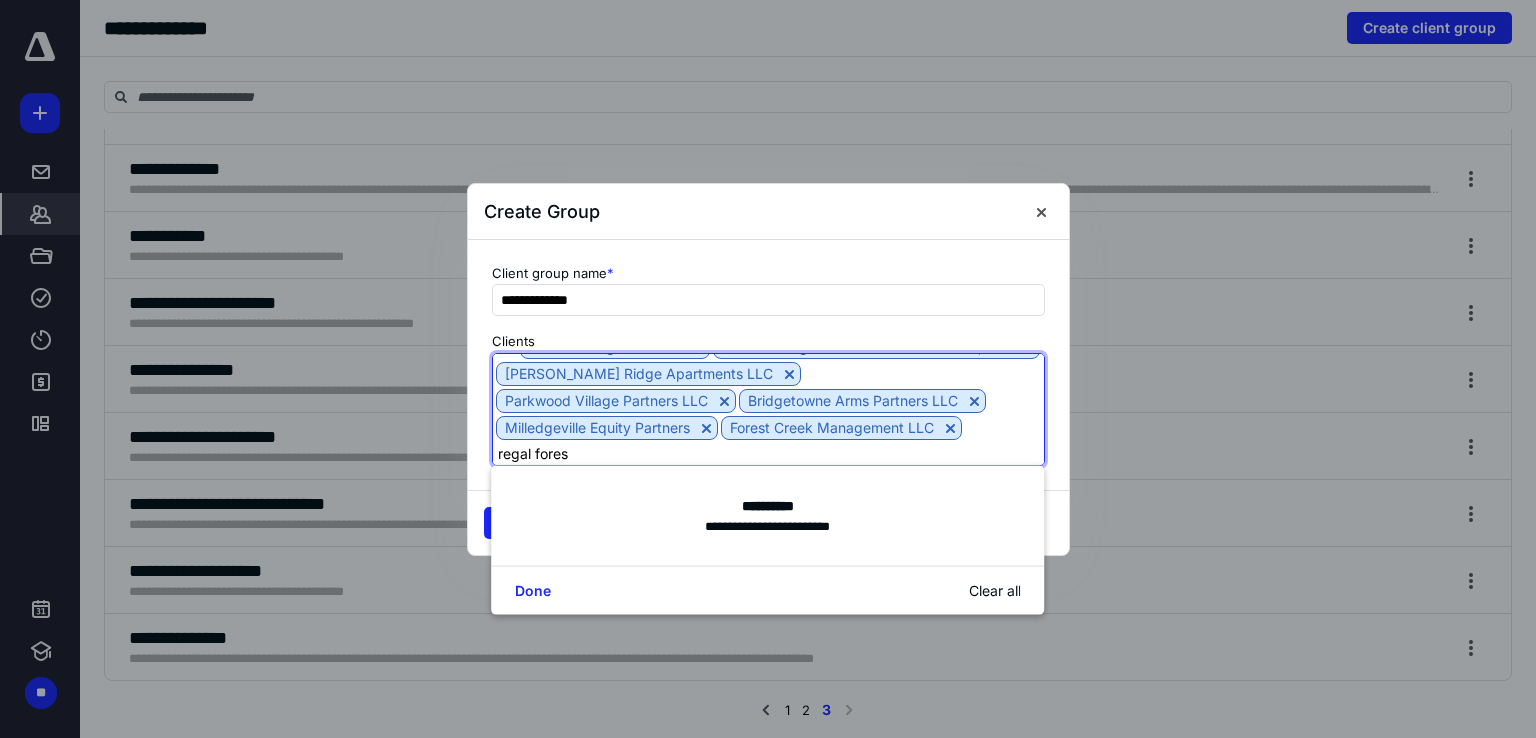 type on "regal forest" 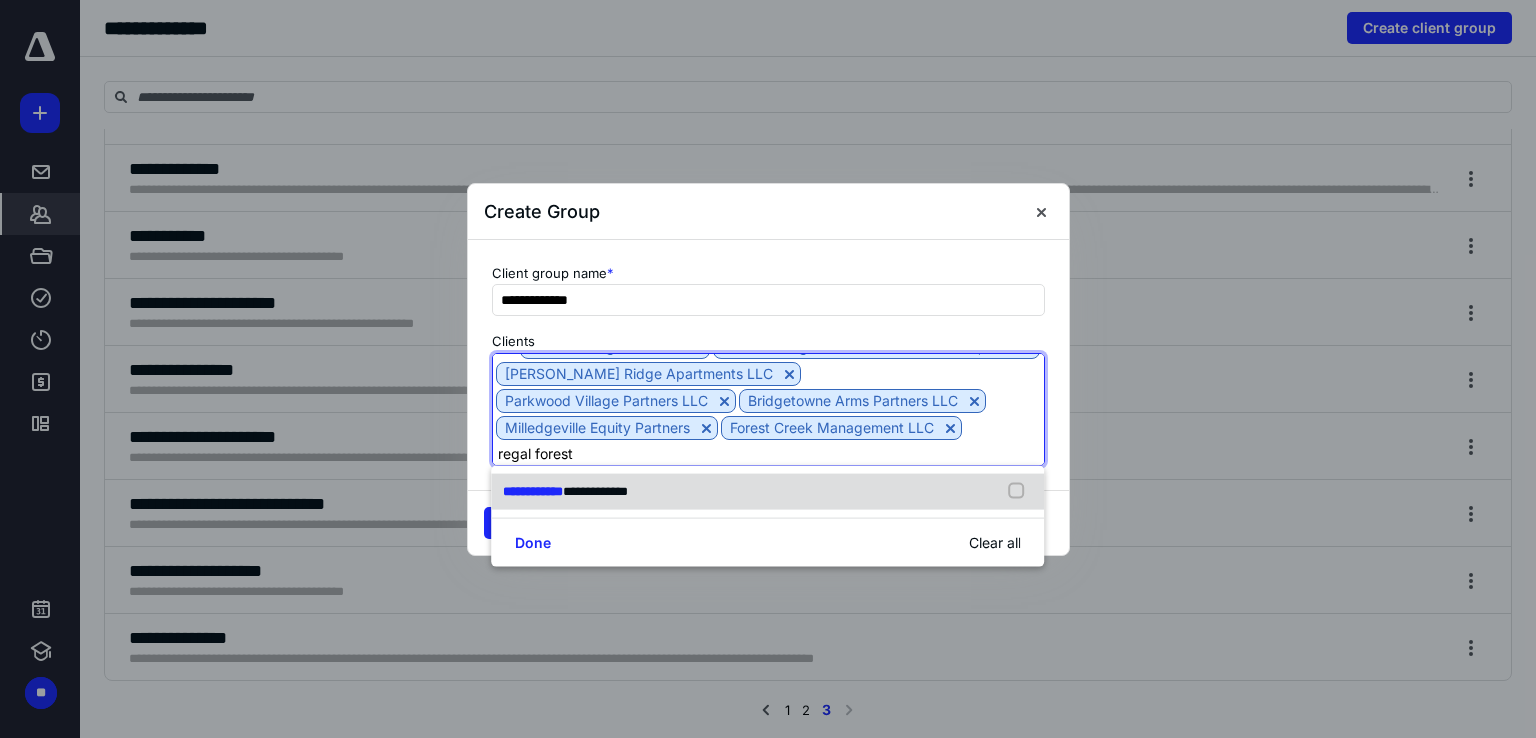 click at bounding box center (1021, 492) 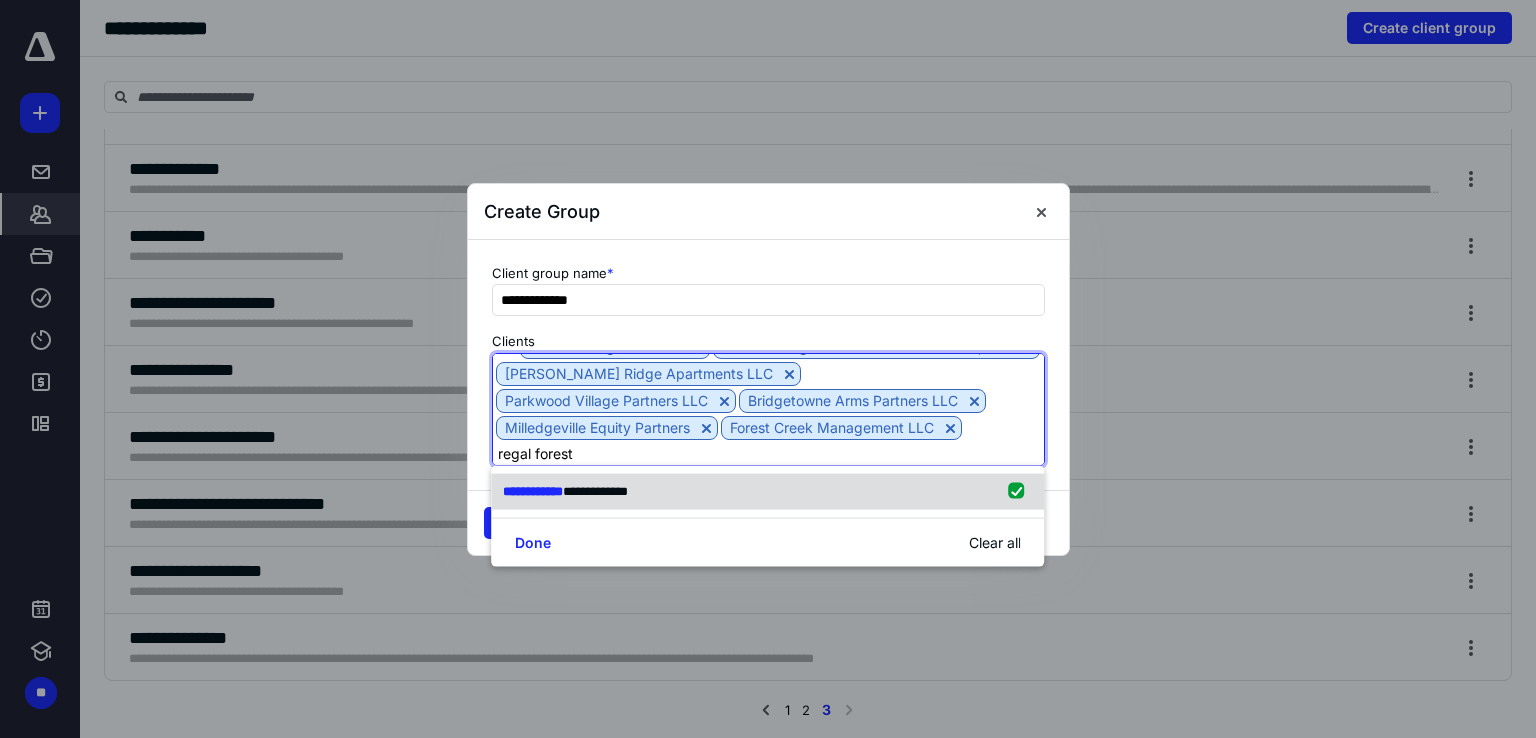 type 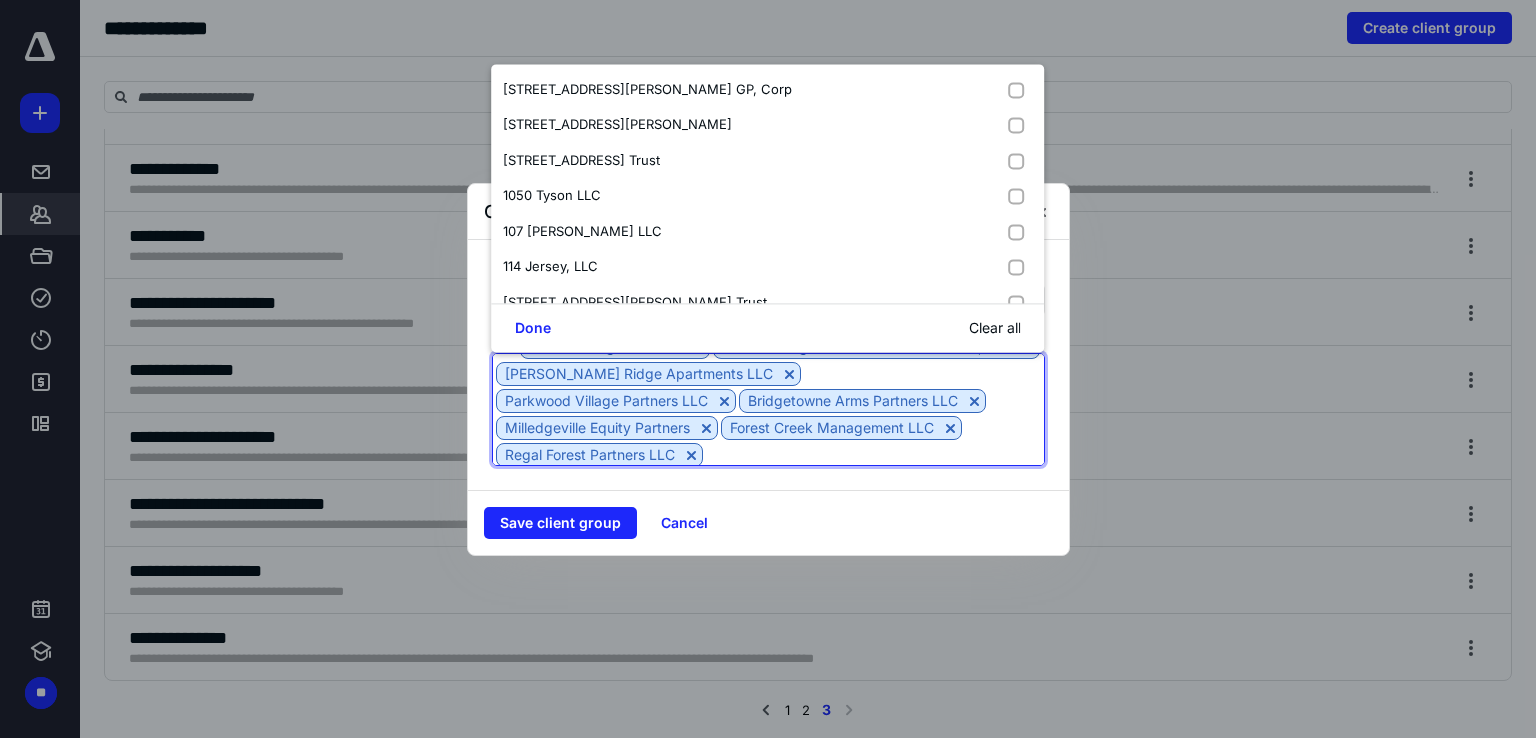 click on "Pewter Village Partners Pewter Village Partners Urban Renewal, LLC [PERSON_NAME][GEOGRAPHIC_DATA] Apartments LLC Parkwood Village Partners LLC Bridgetowne Arms Partners LLC Milledgeville Equity Partners Forest Creek Management LLC Regal Forest Partners LLC" at bounding box center (768, 409) 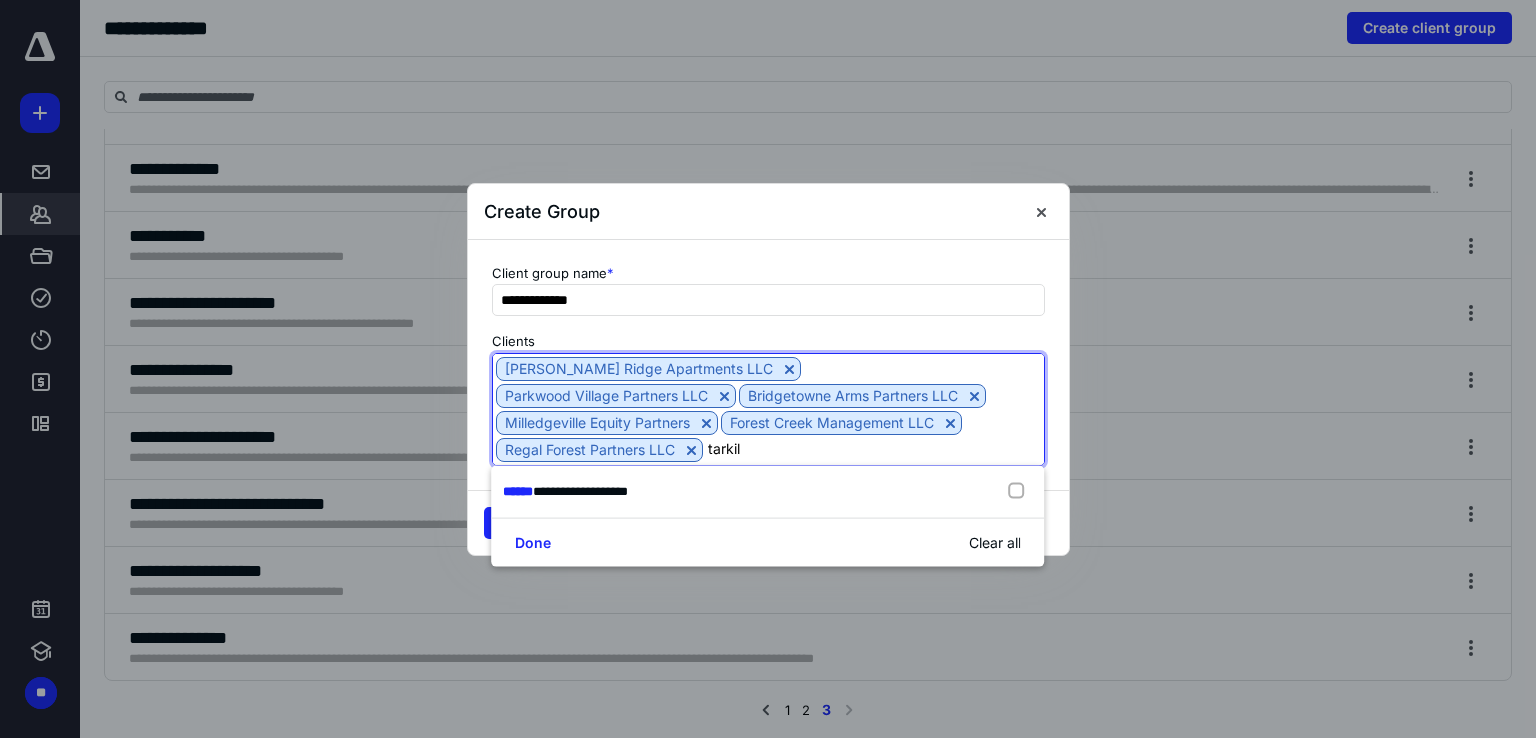type on "tarkiln" 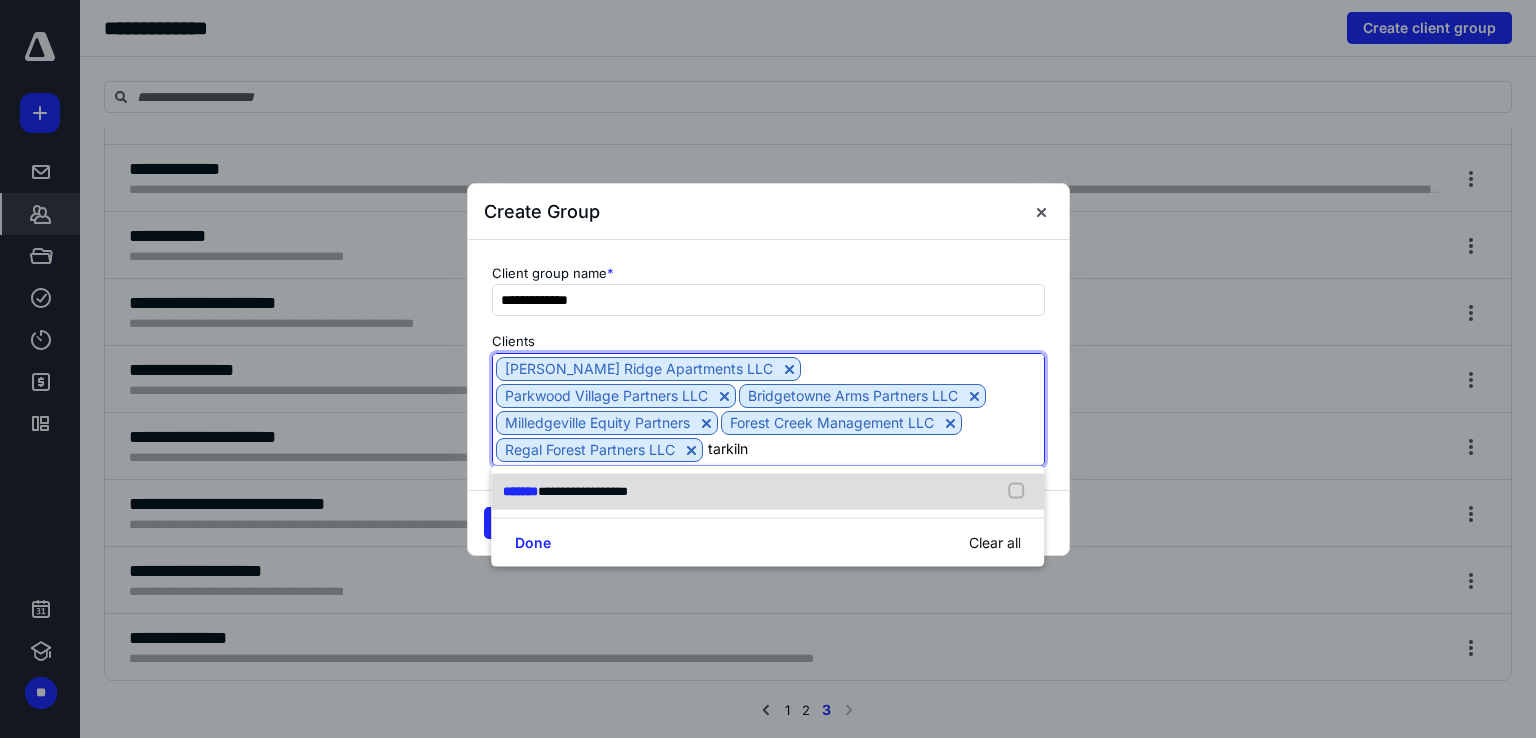 click at bounding box center [1021, 492] 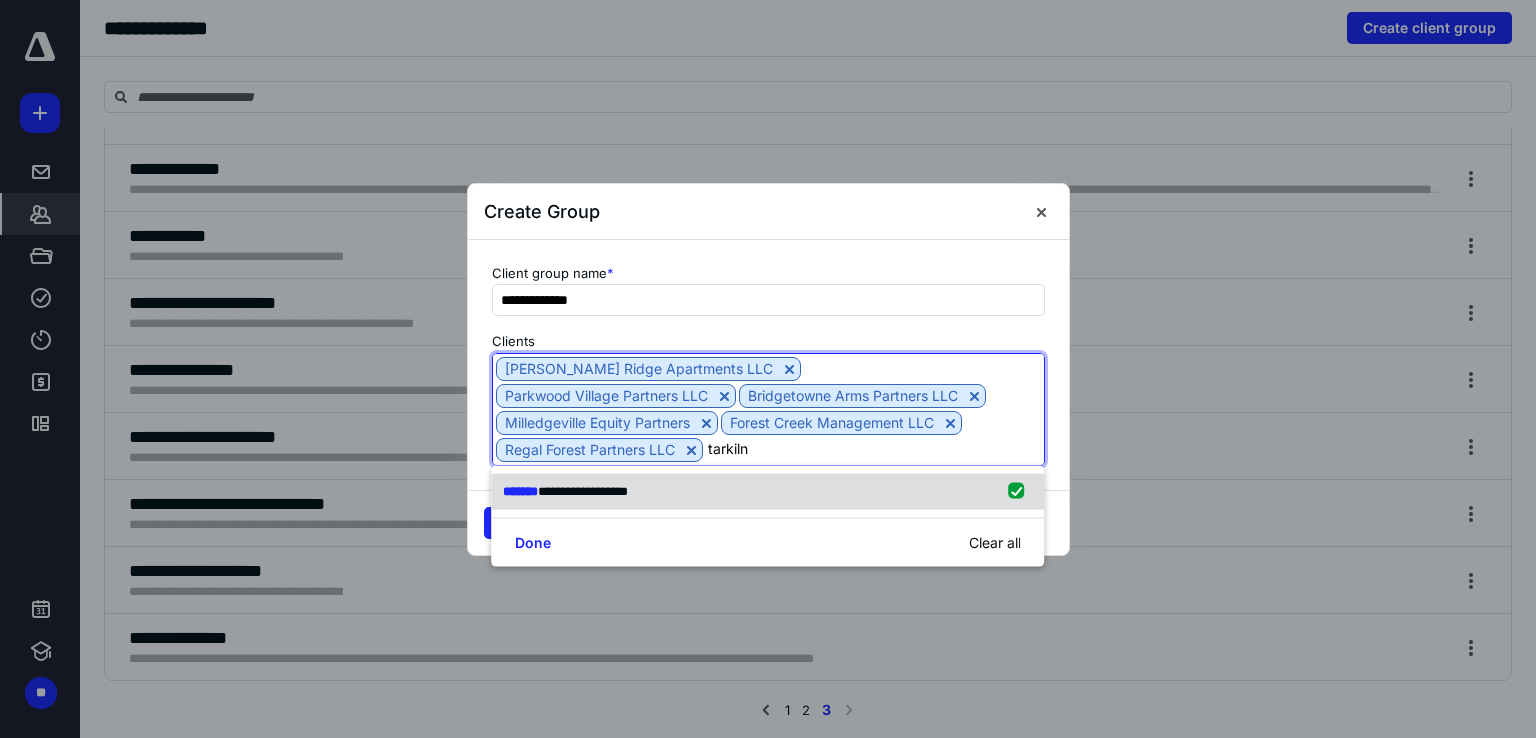 type 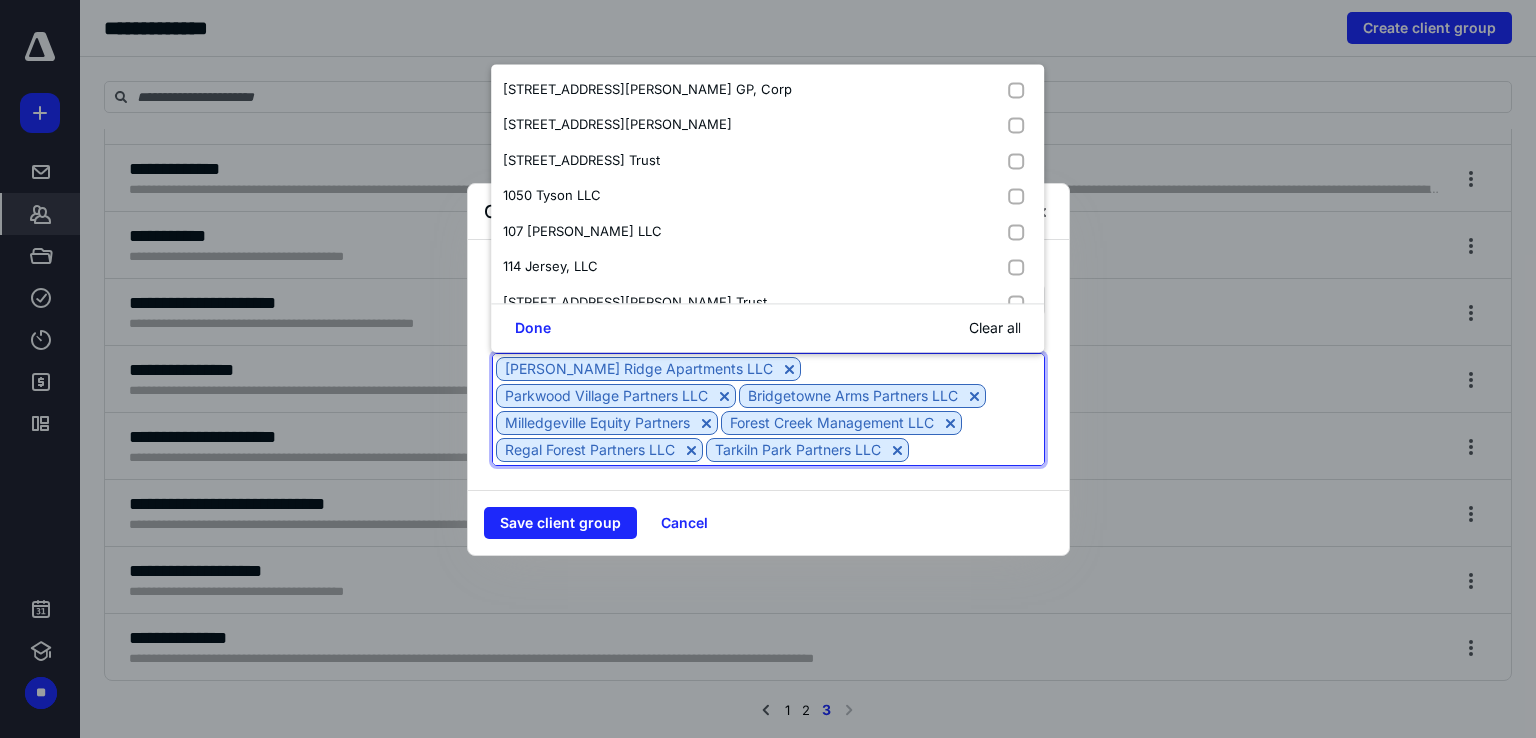 click at bounding box center [976, 449] 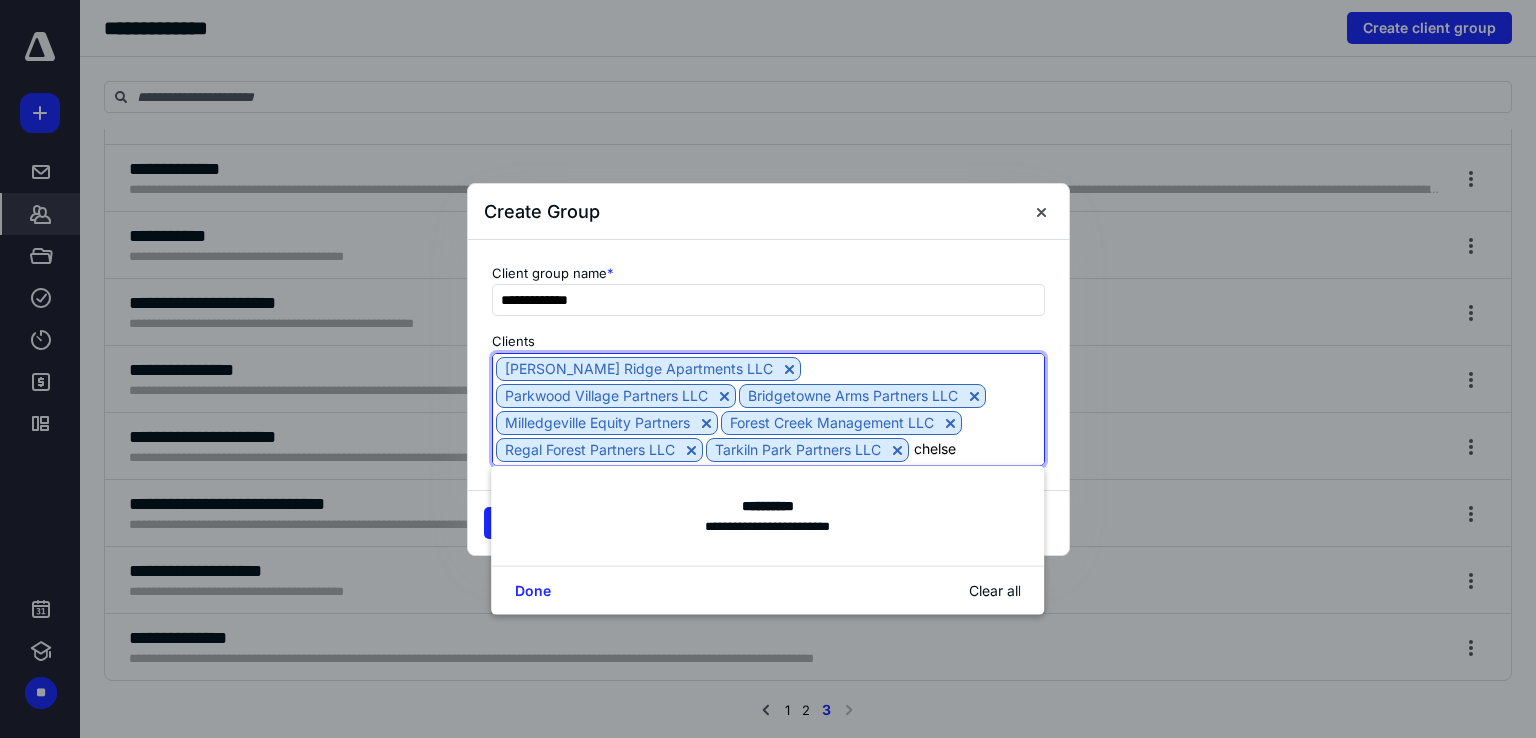type on "[PERSON_NAME]" 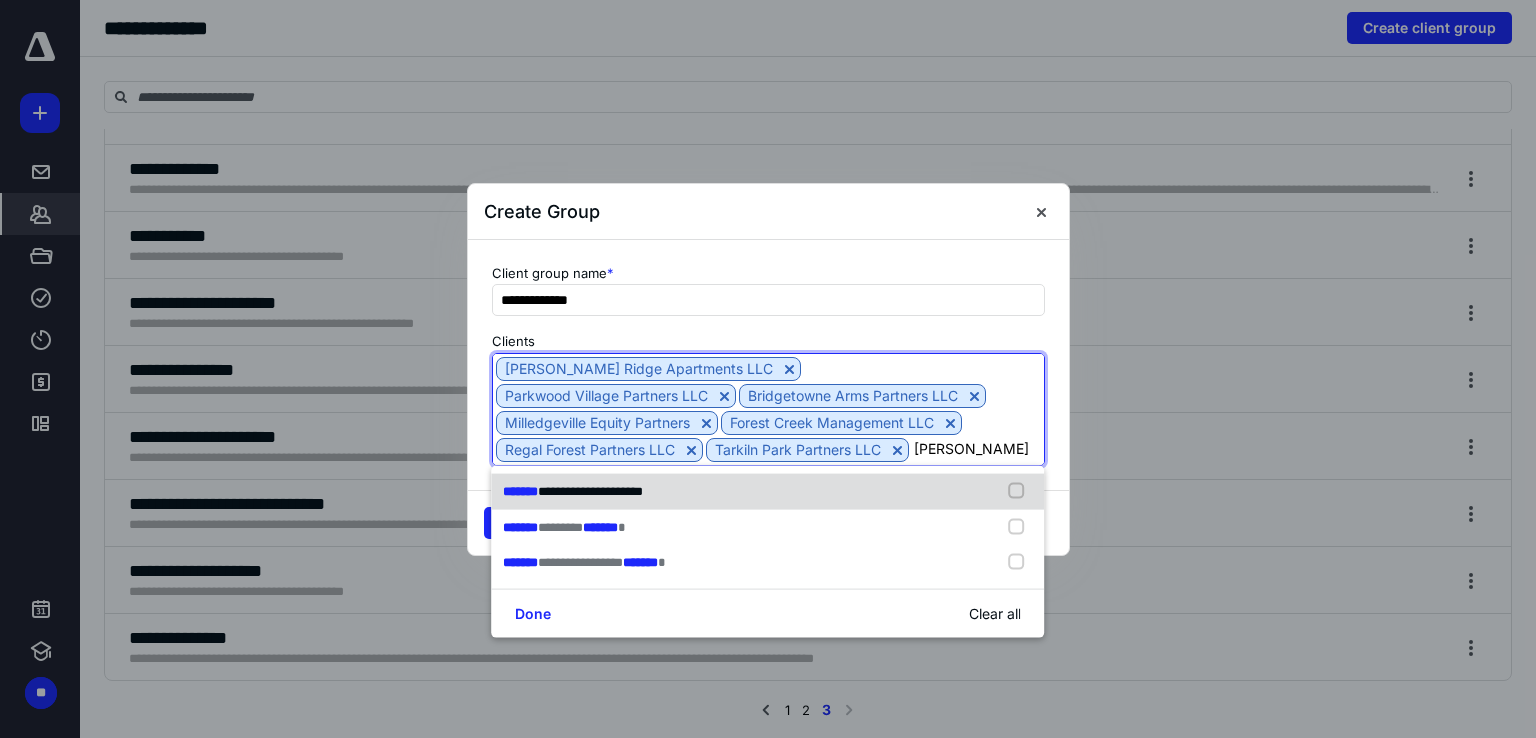 click at bounding box center (1021, 492) 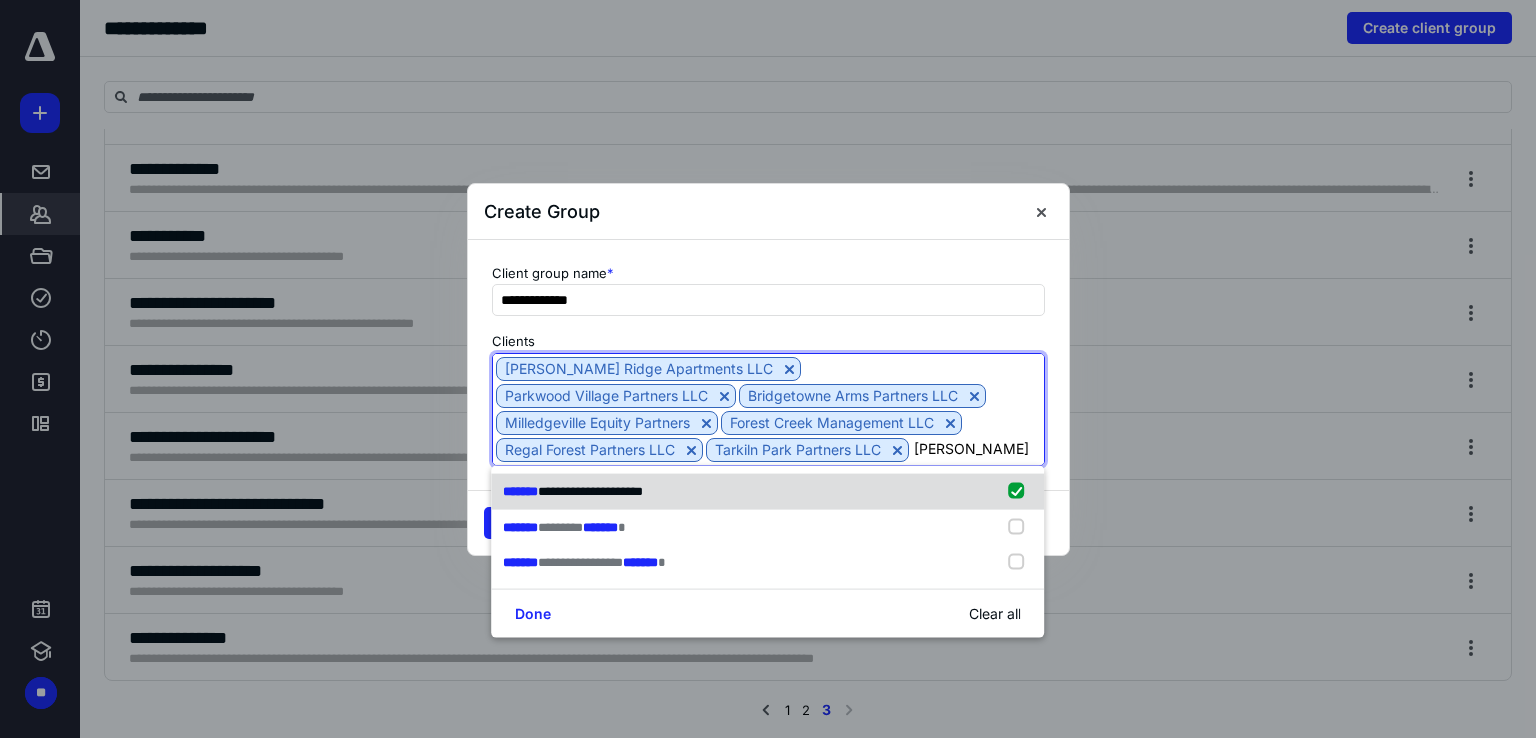 type 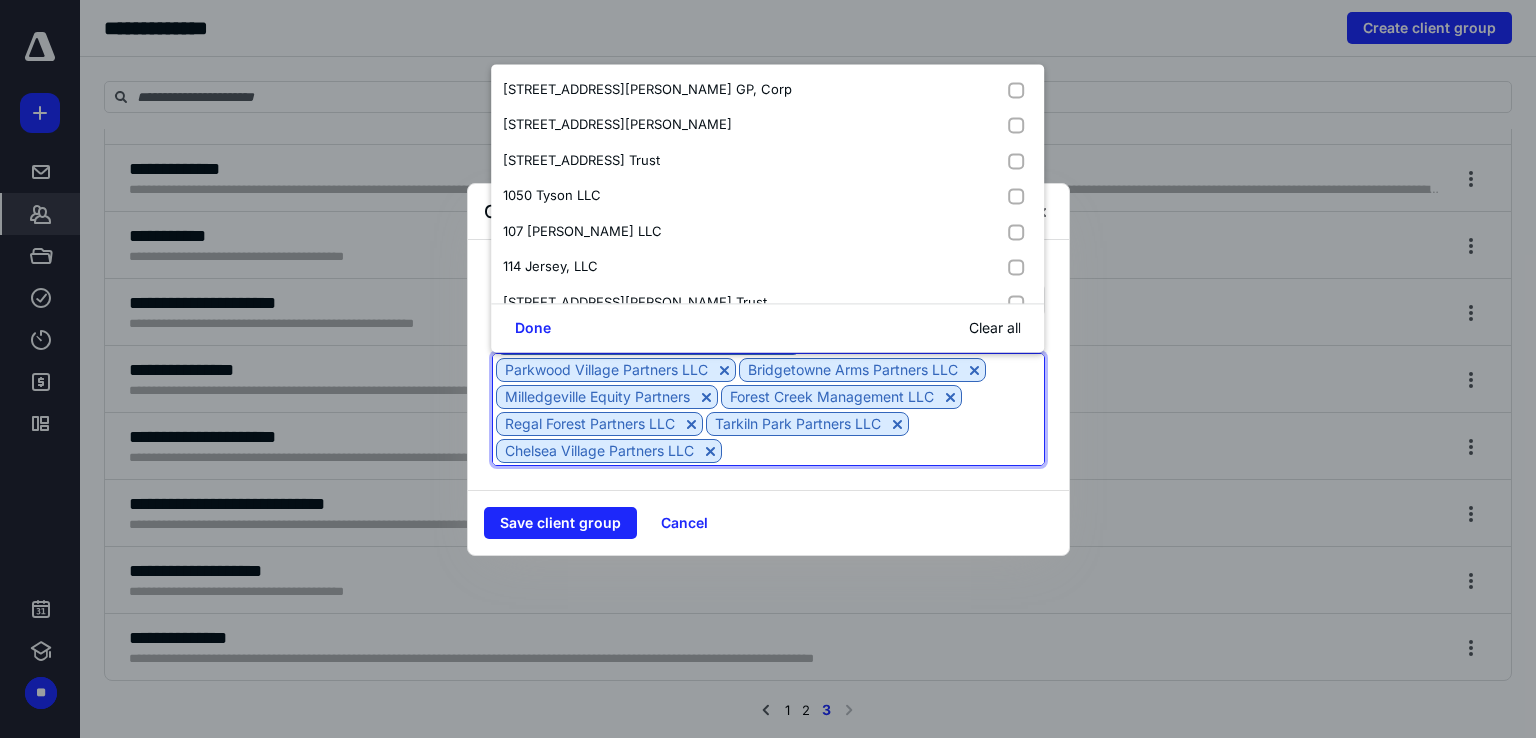 click at bounding box center (883, 450) 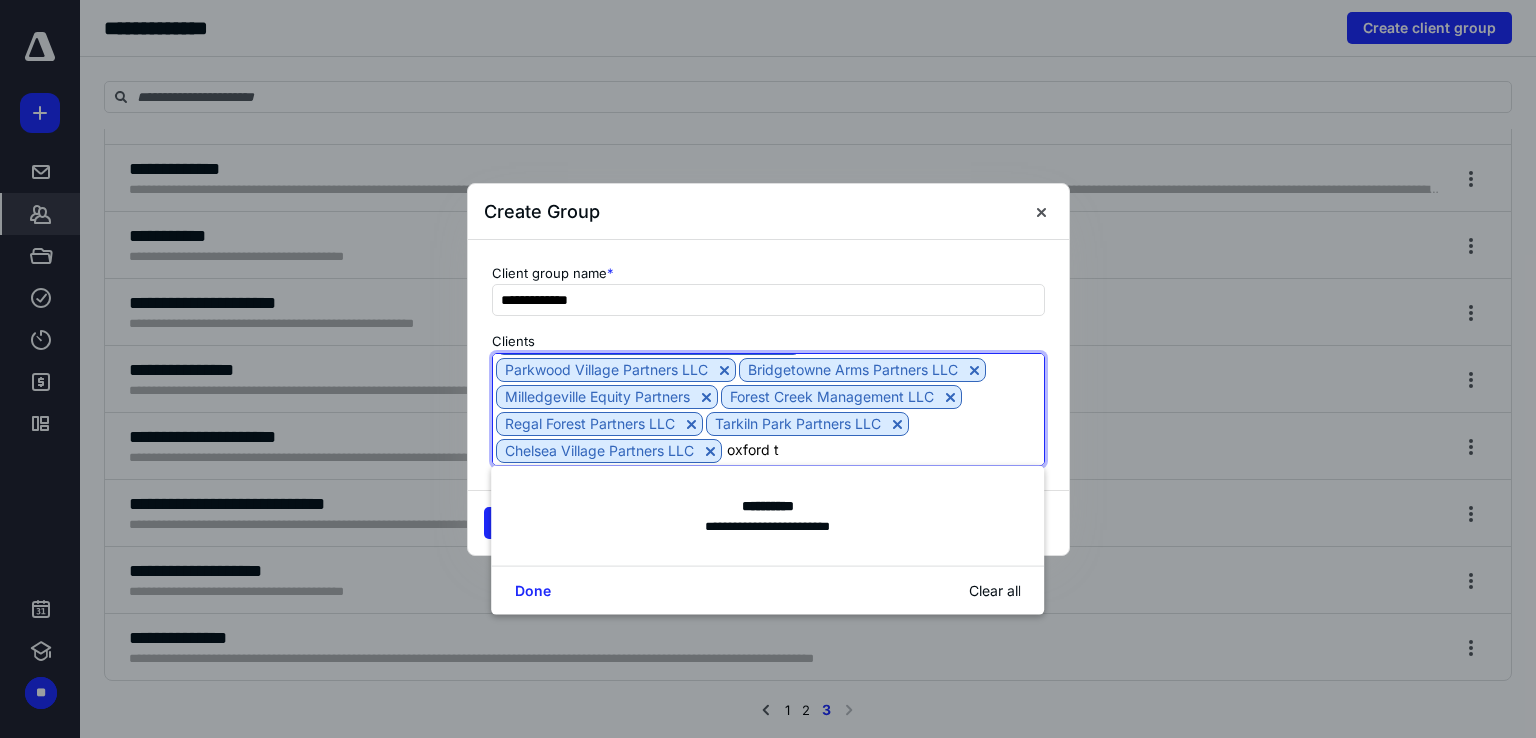 type on "oxford th" 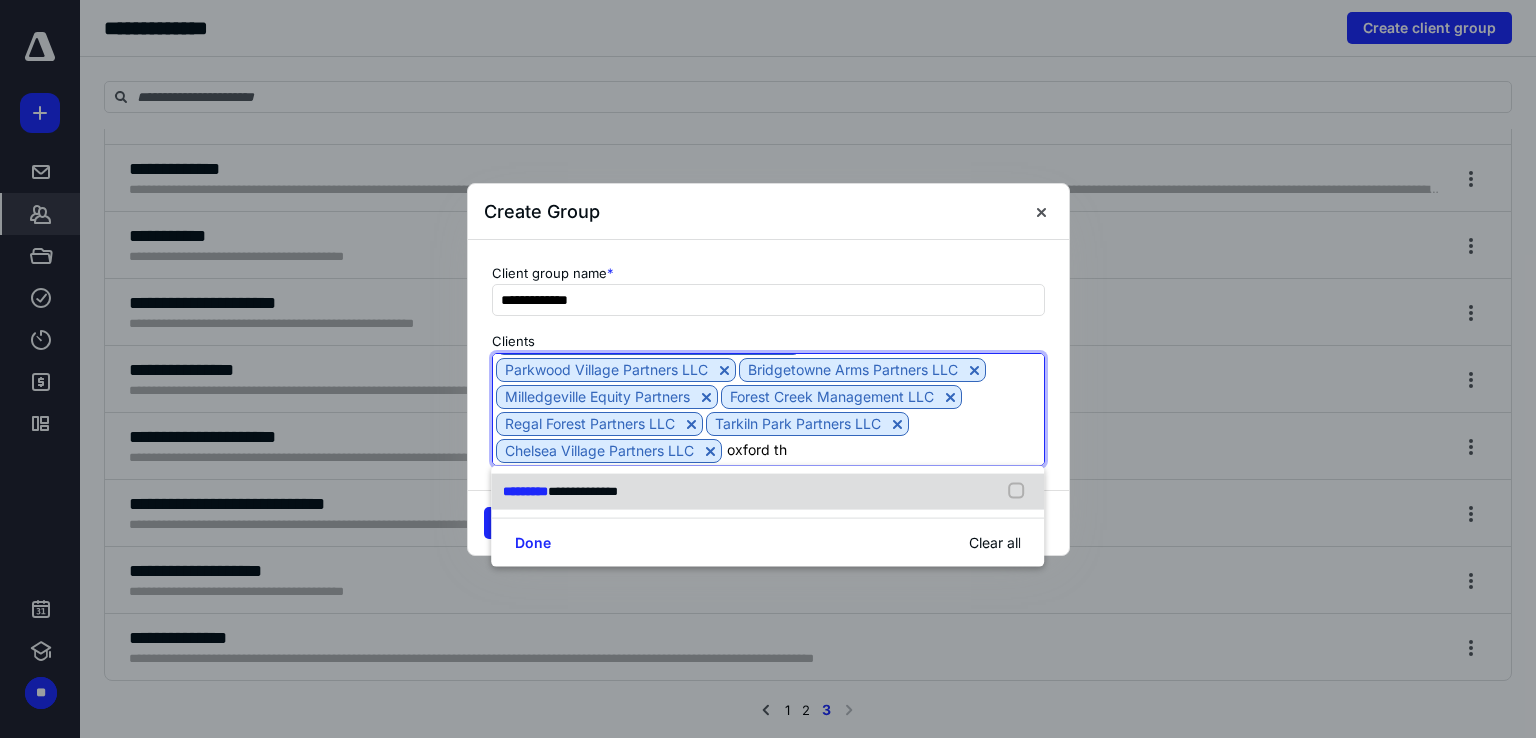 click at bounding box center (1021, 492) 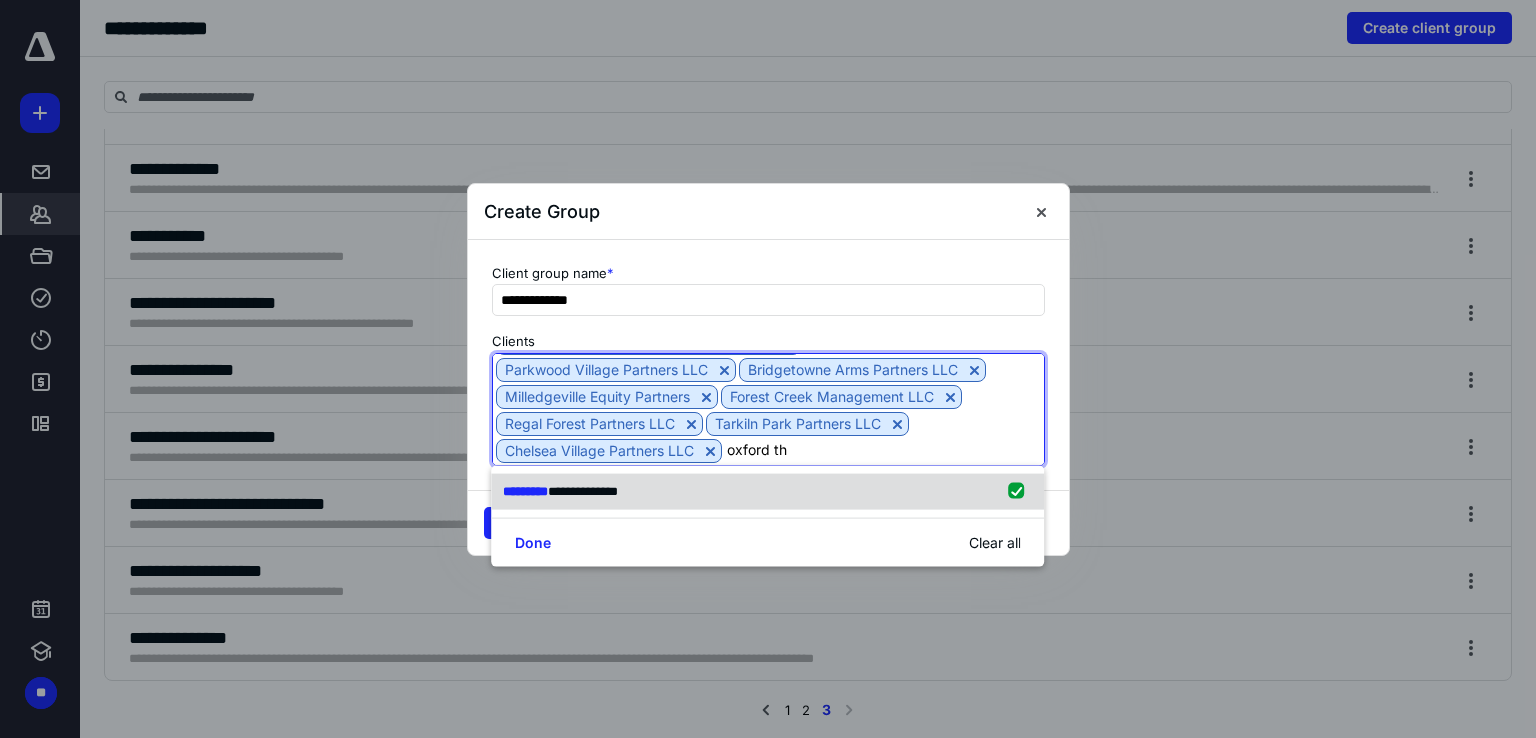 type 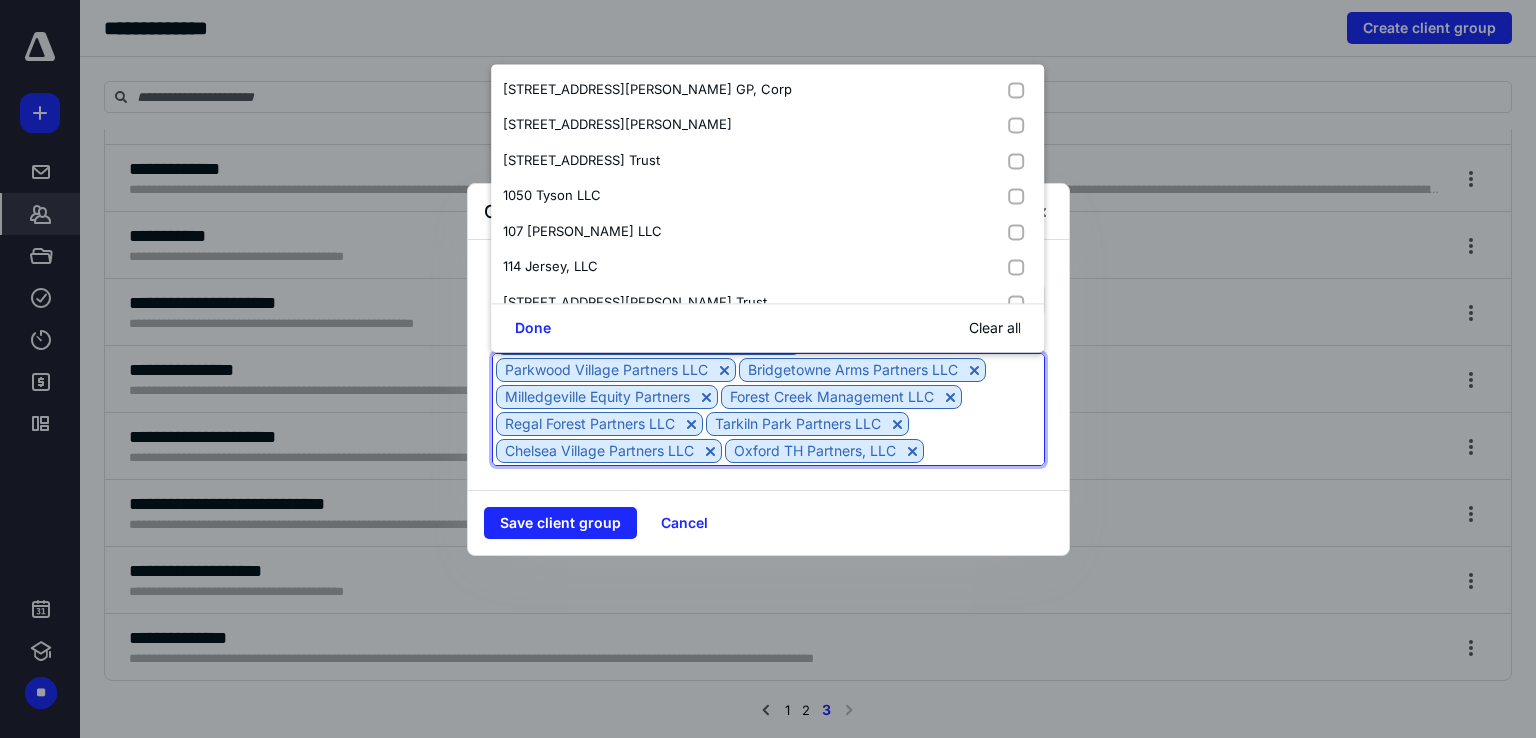 scroll, scrollTop: 80, scrollLeft: 0, axis: vertical 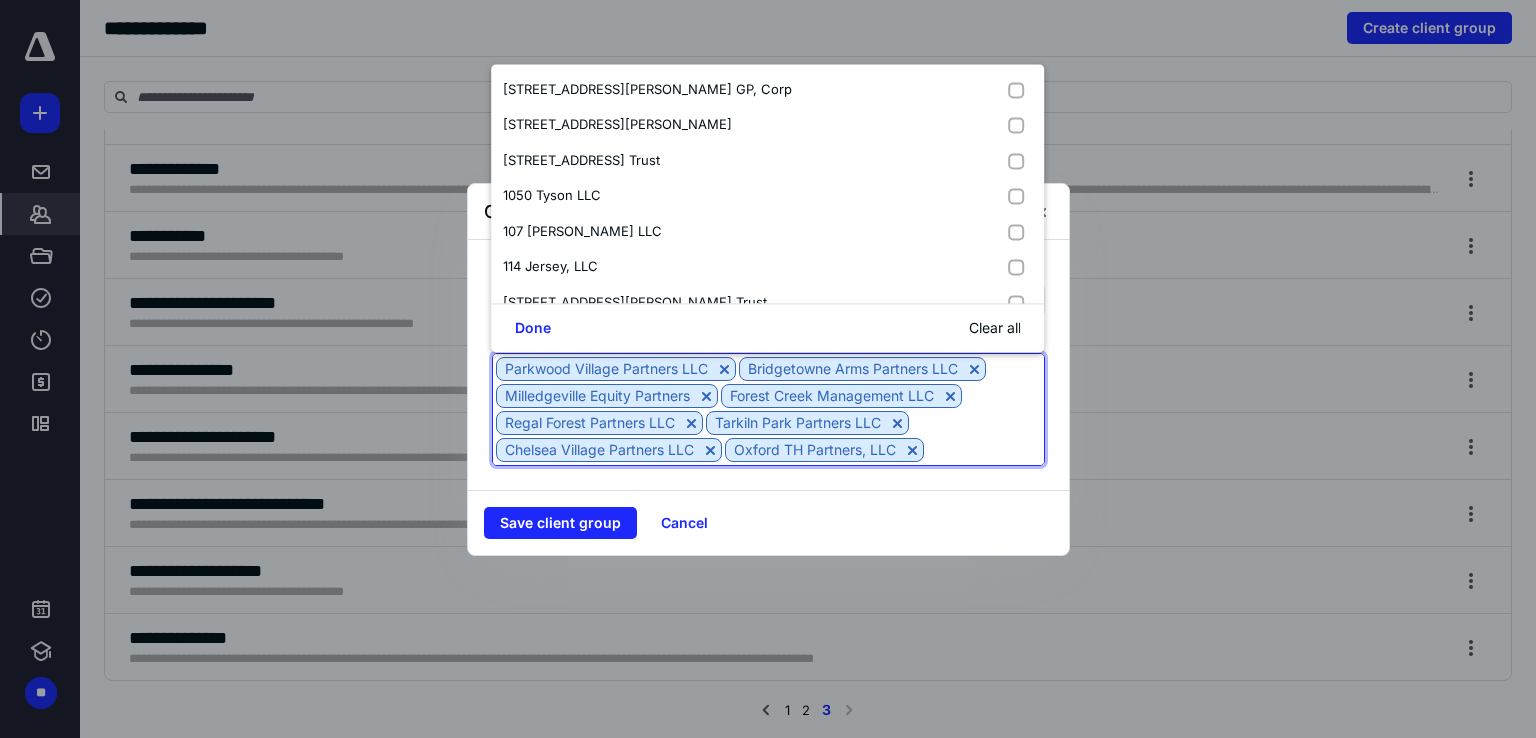 click at bounding box center (984, 449) 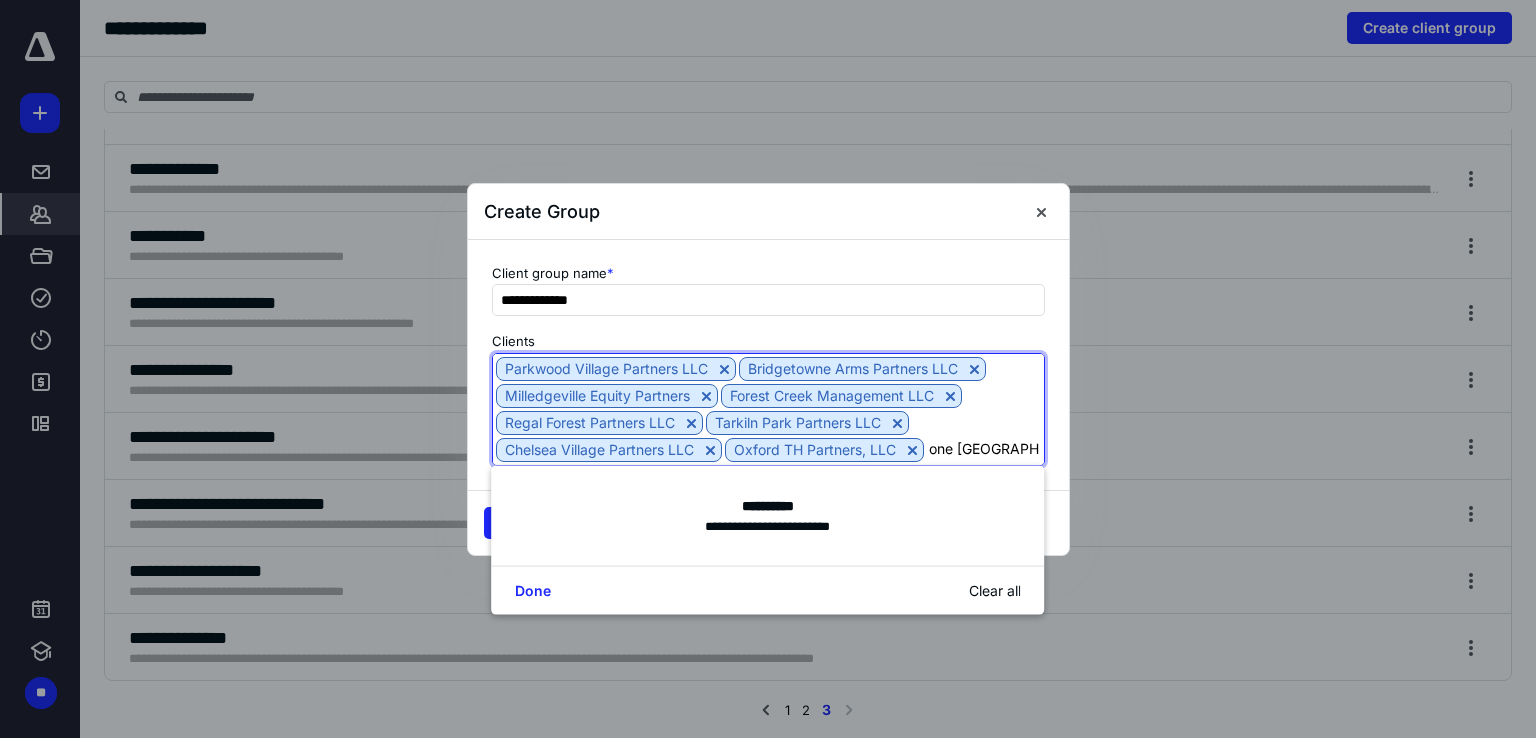type on "one [GEOGRAPHIC_DATA]" 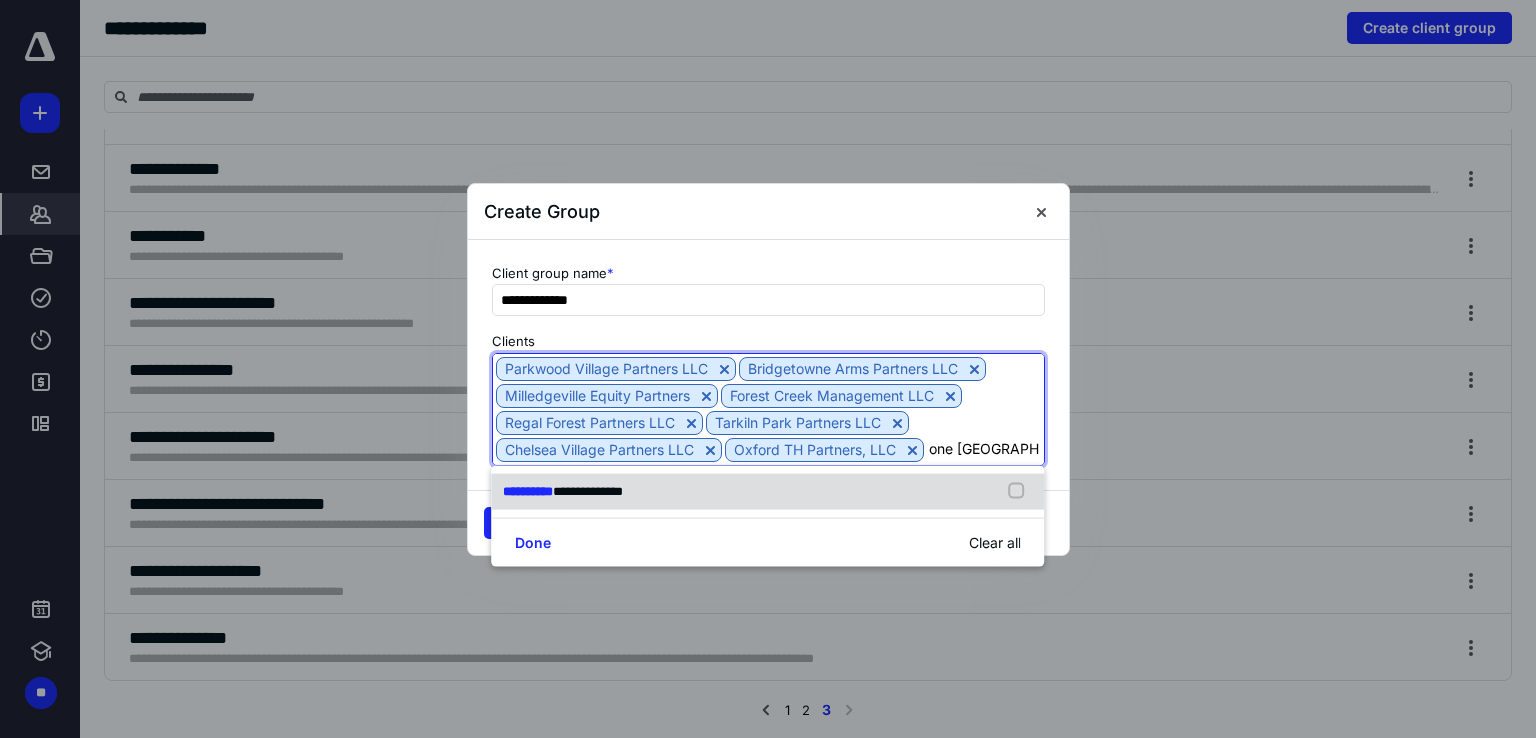 click at bounding box center [1021, 492] 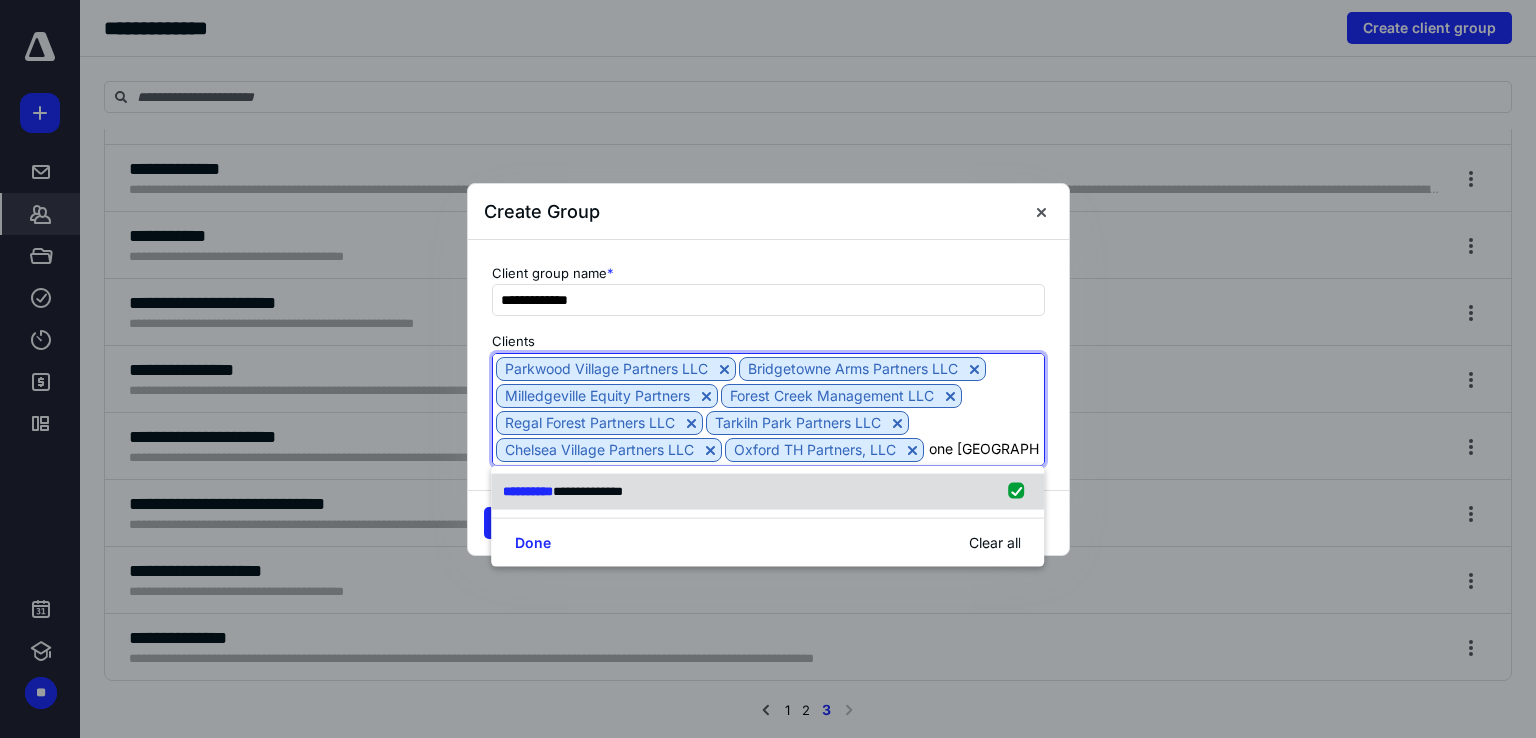 type 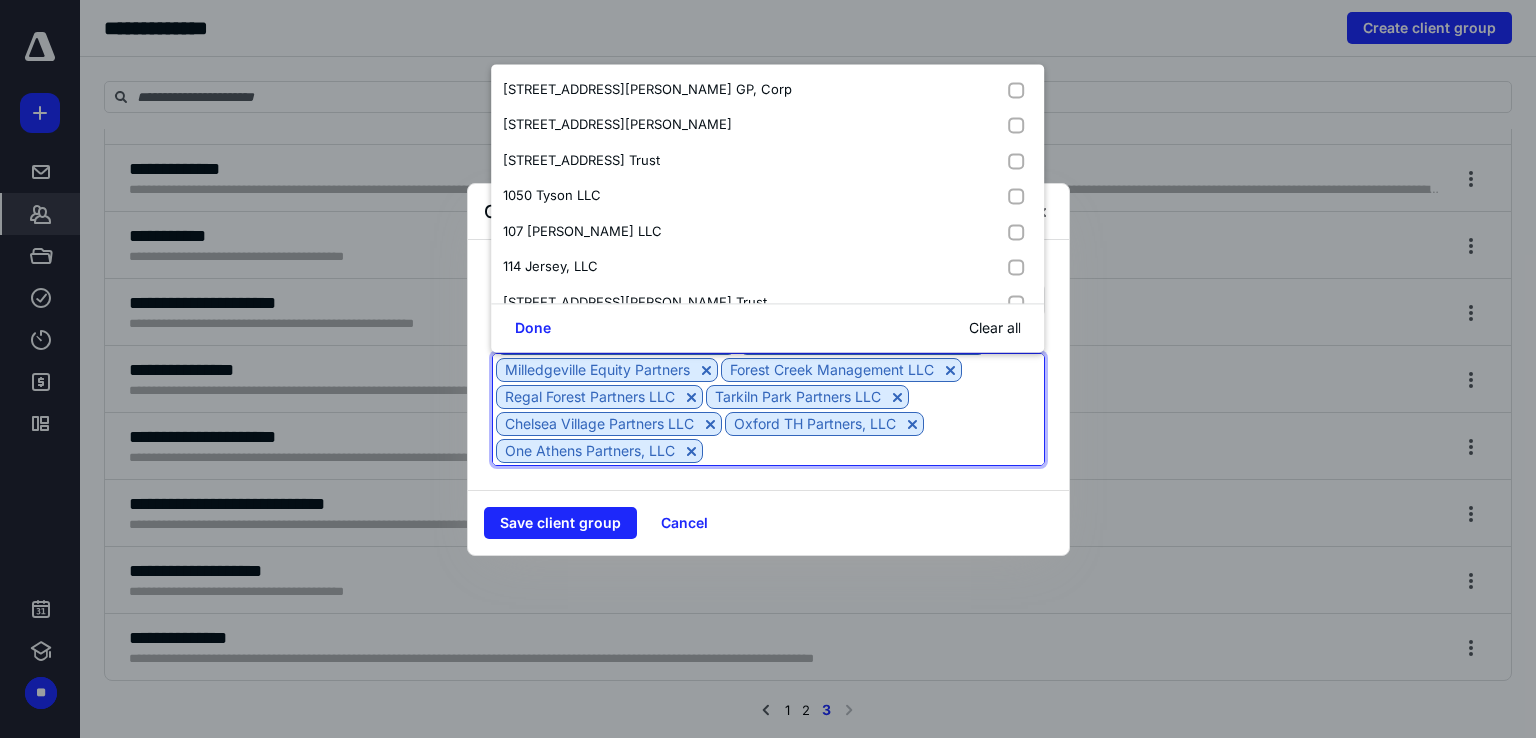 click at bounding box center [873, 450] 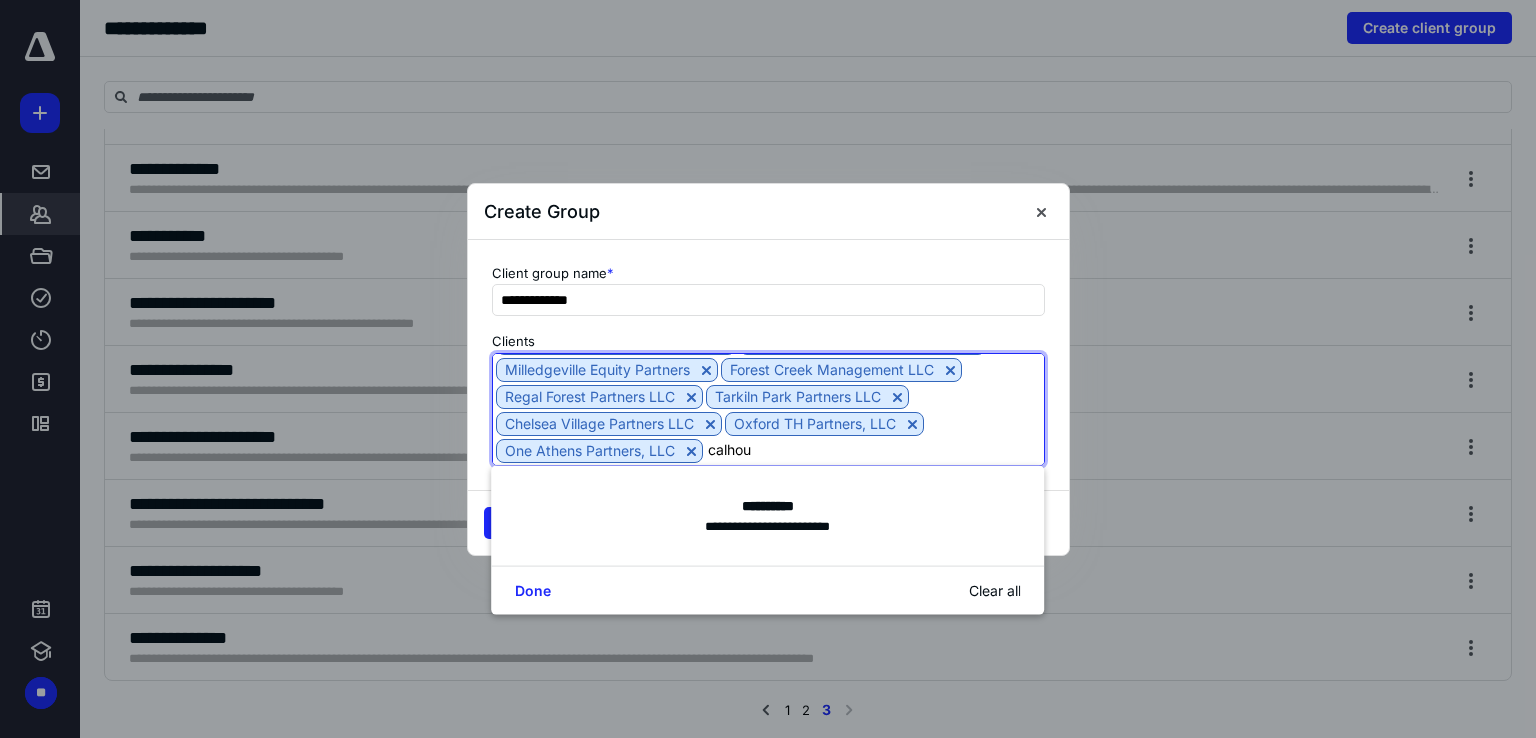 type on "[PERSON_NAME]" 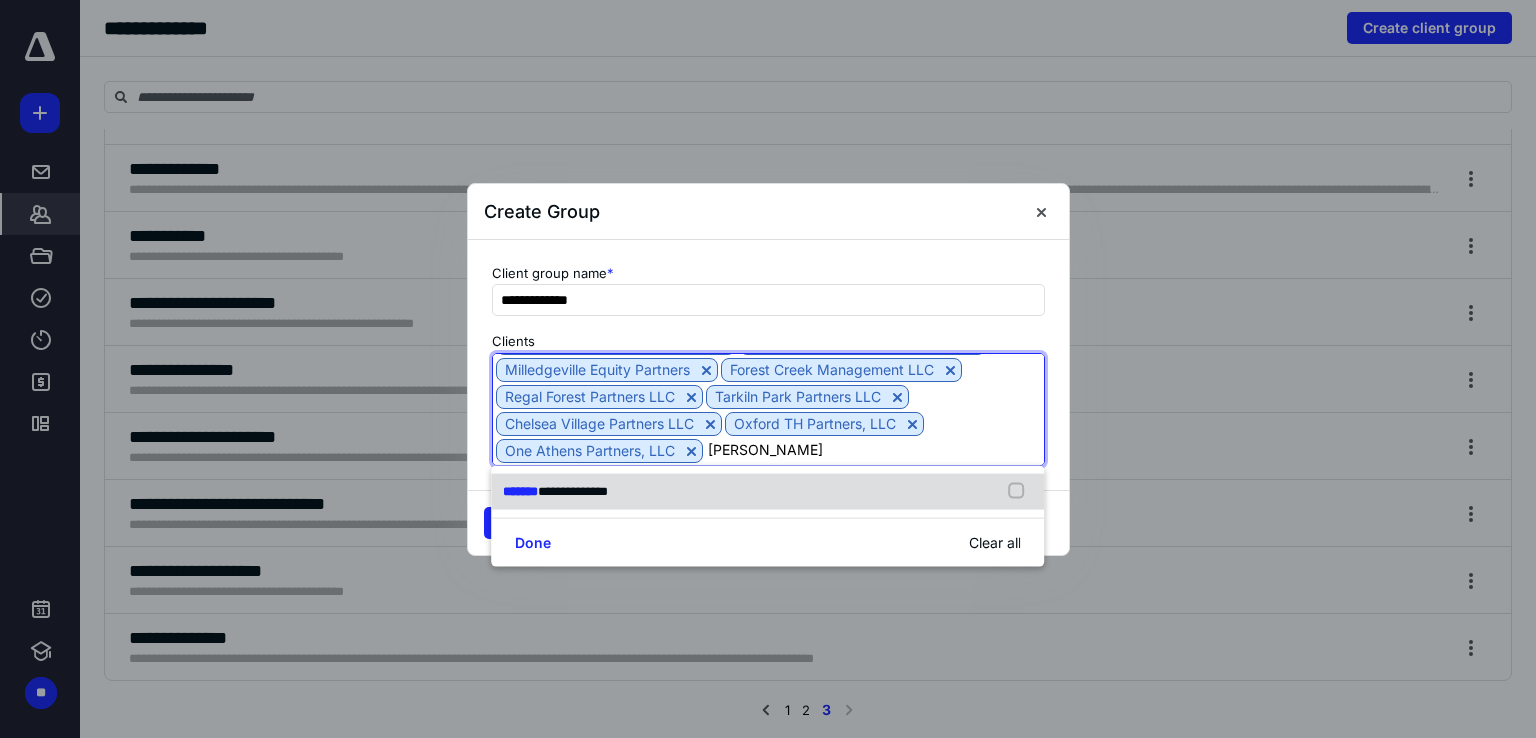 click at bounding box center (1021, 492) 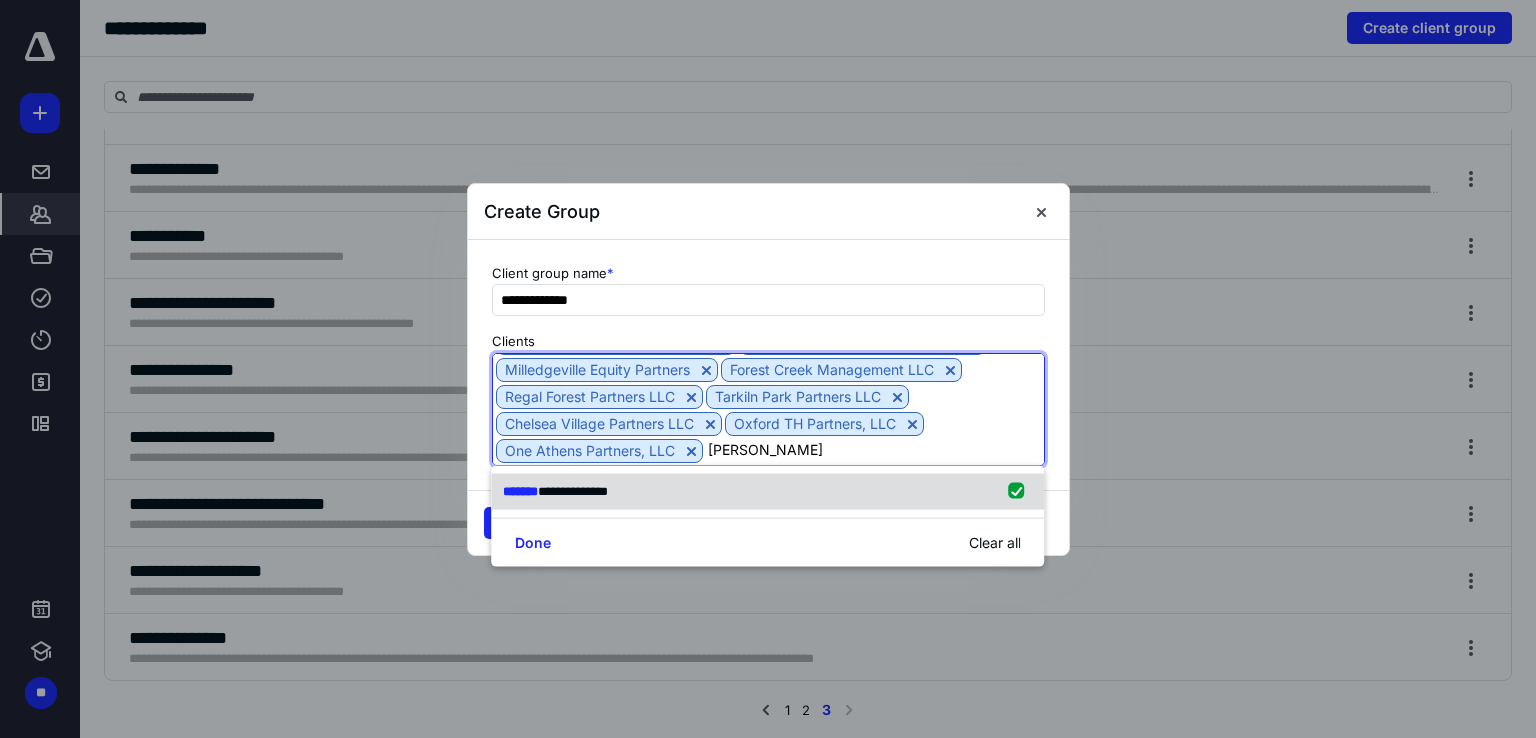 type 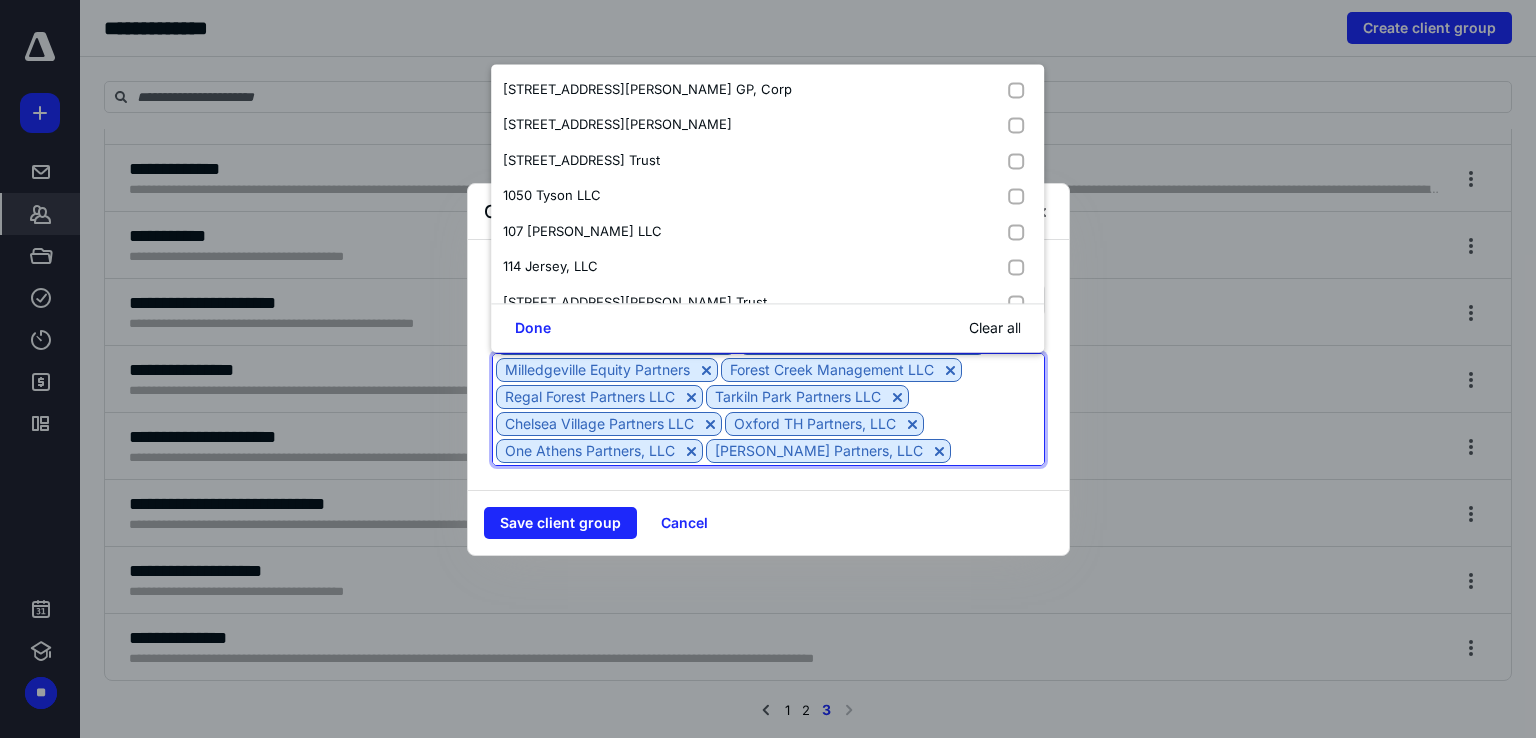 scroll, scrollTop: 107, scrollLeft: 0, axis: vertical 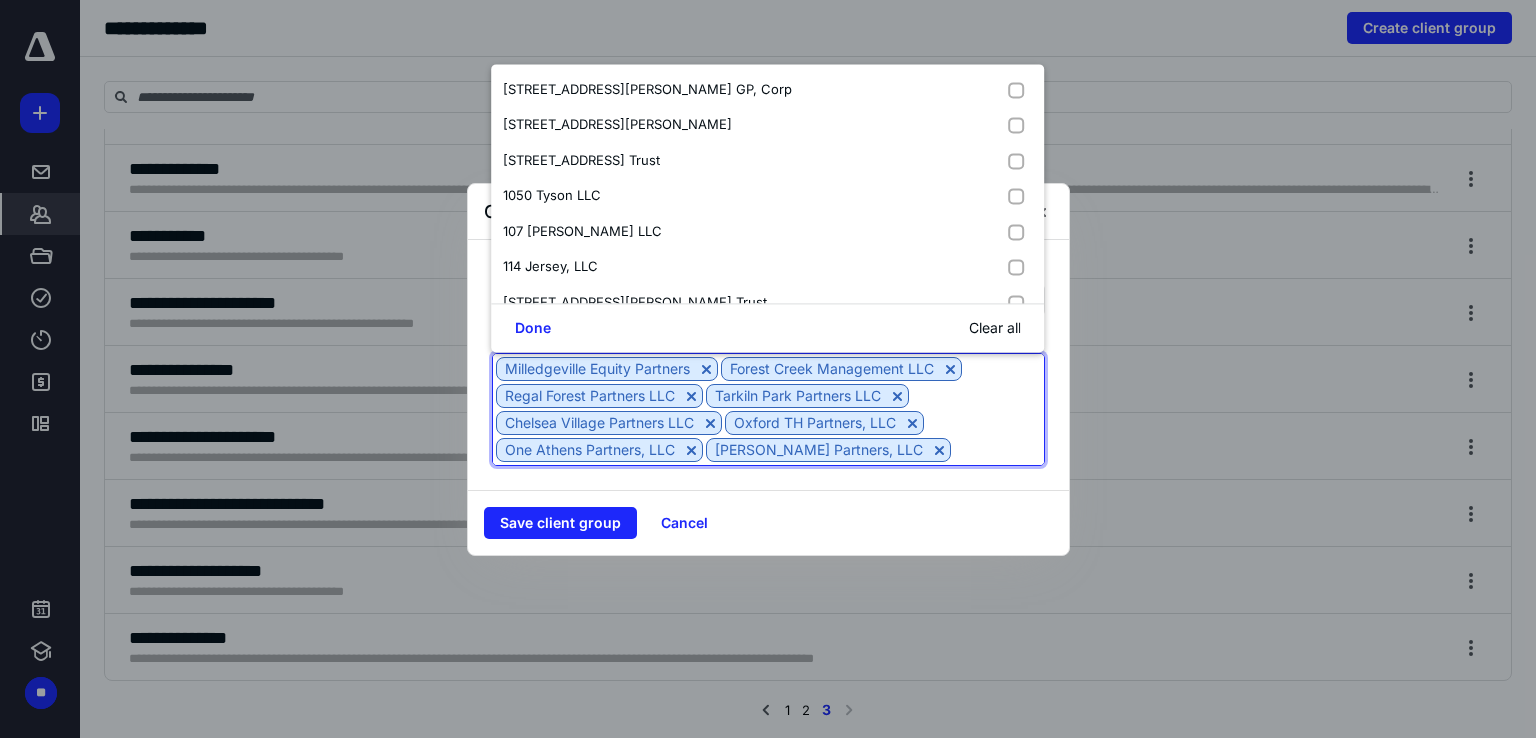 click at bounding box center [997, 449] 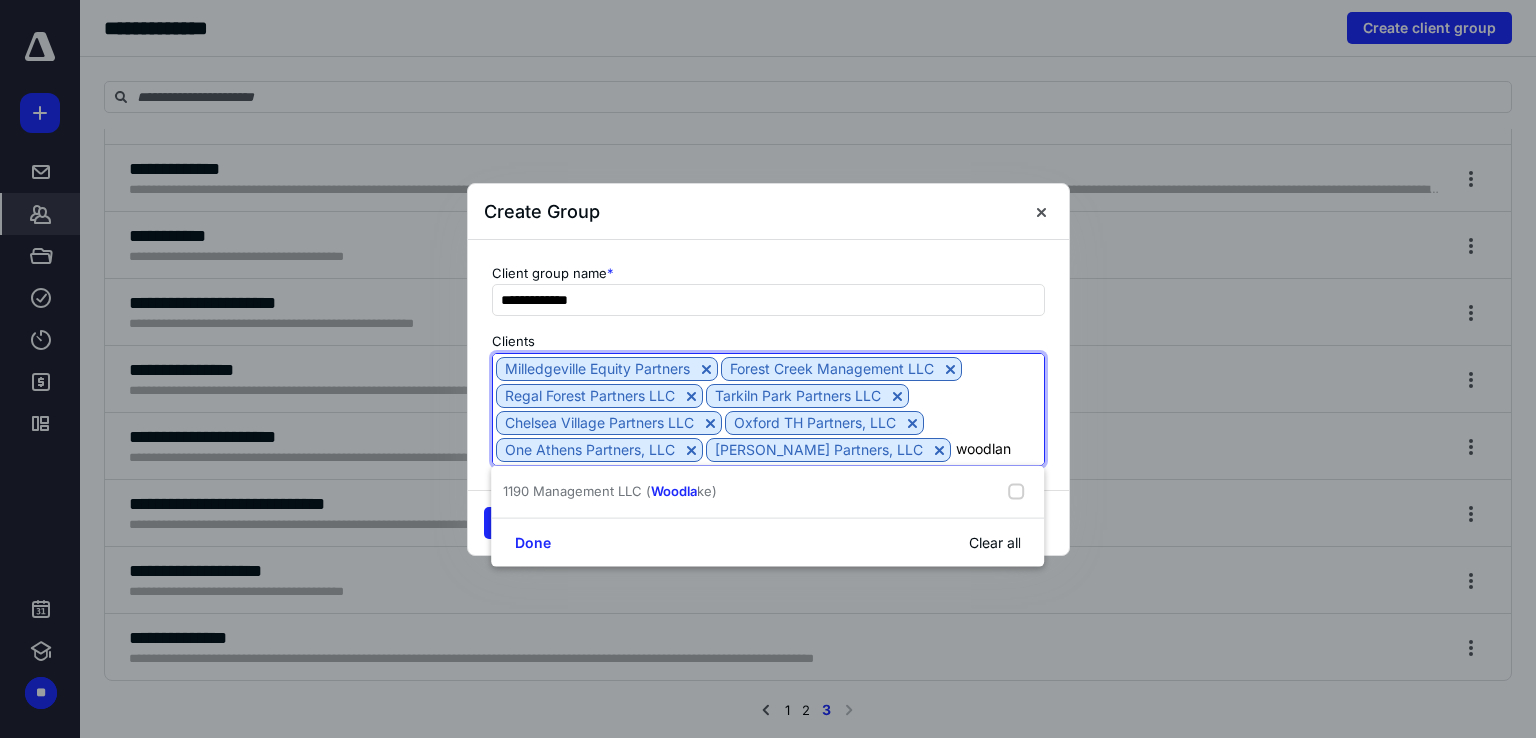 type on "woodland" 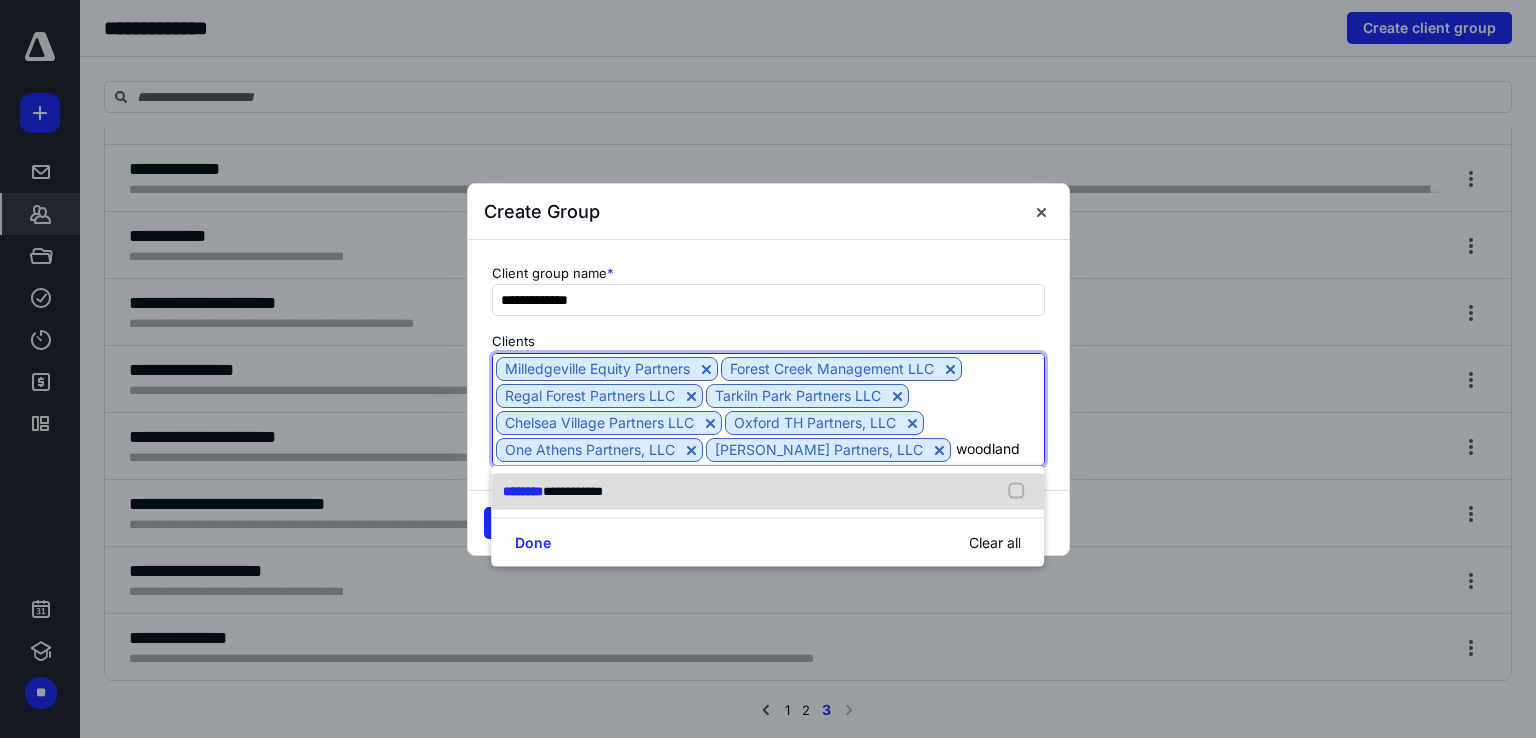 click at bounding box center [1021, 492] 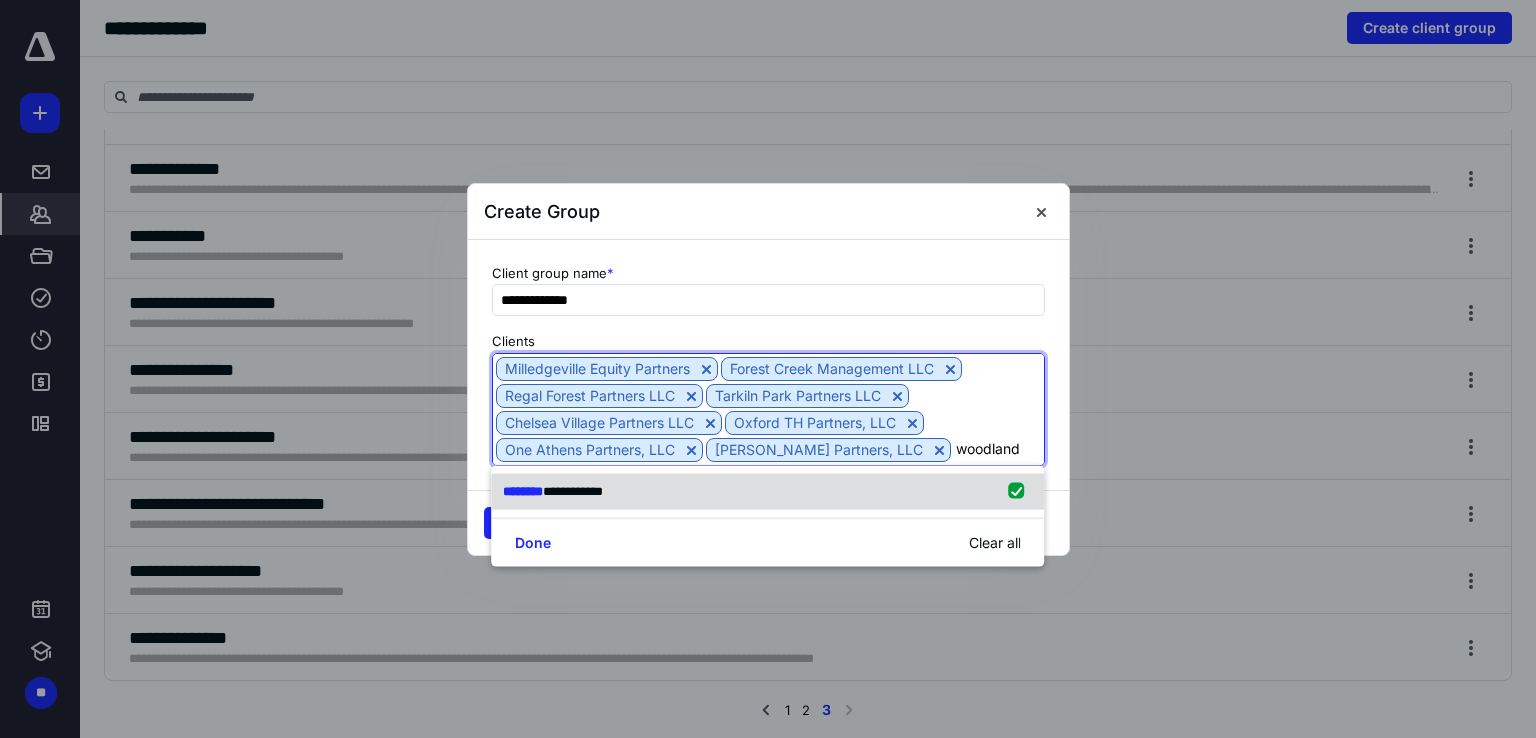 type 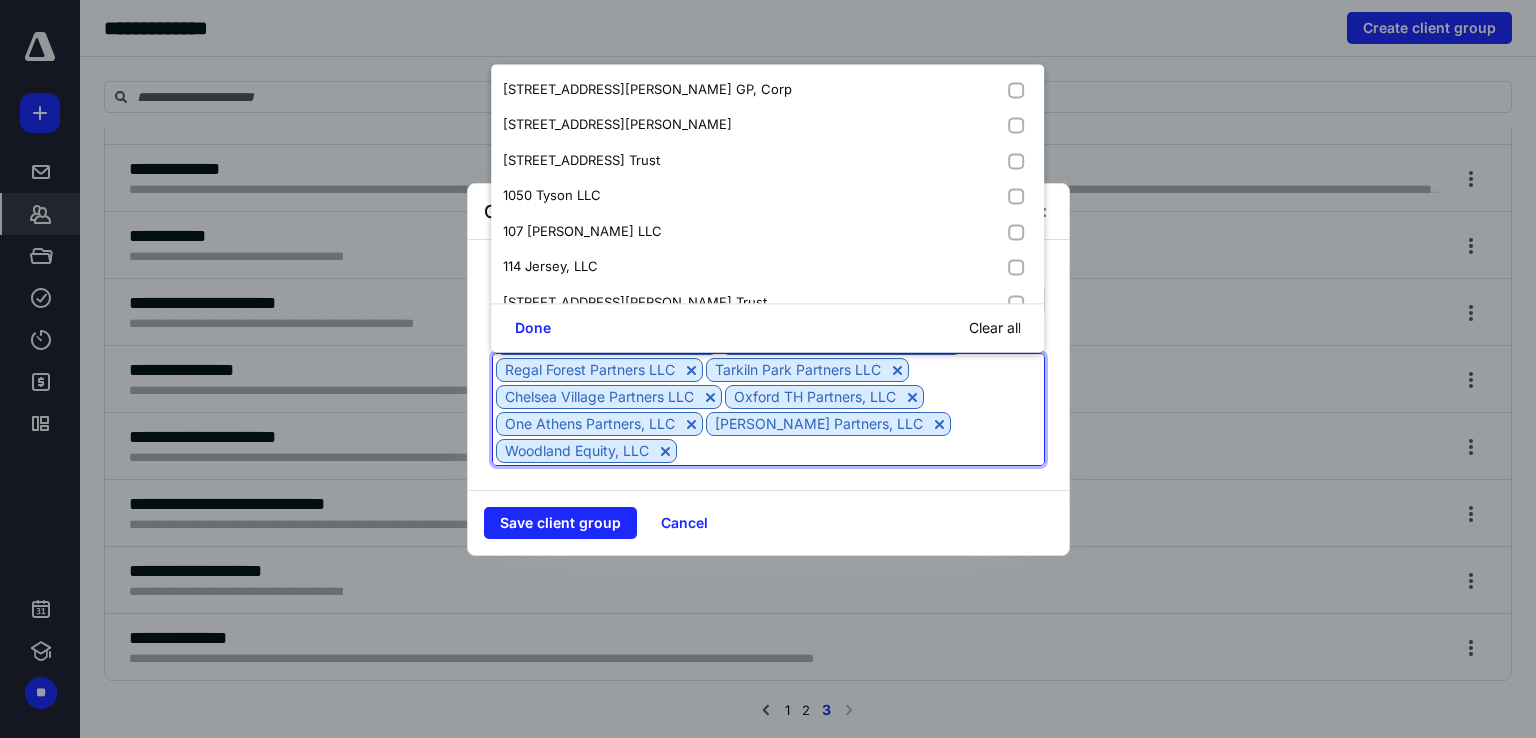 click at bounding box center (860, 450) 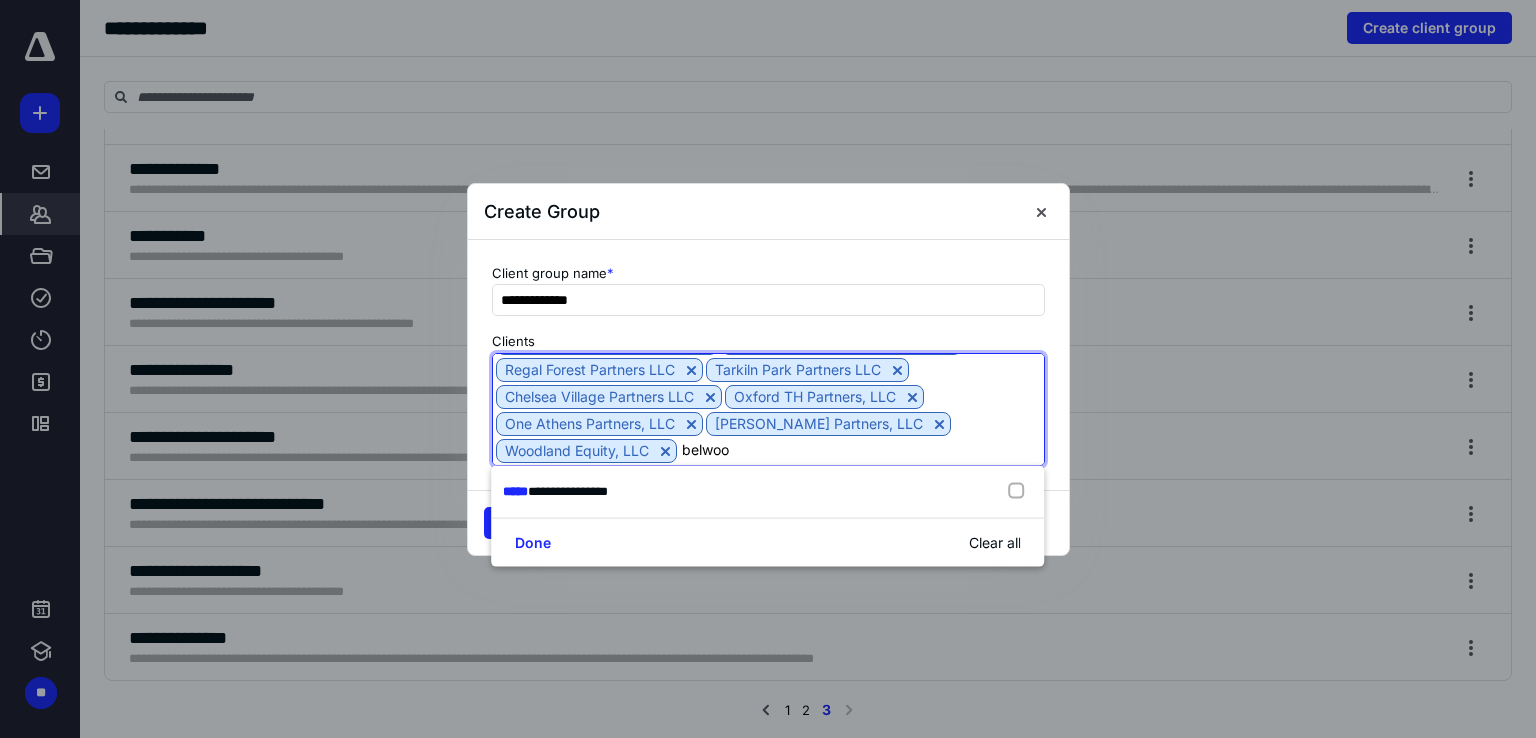 type on "belwood" 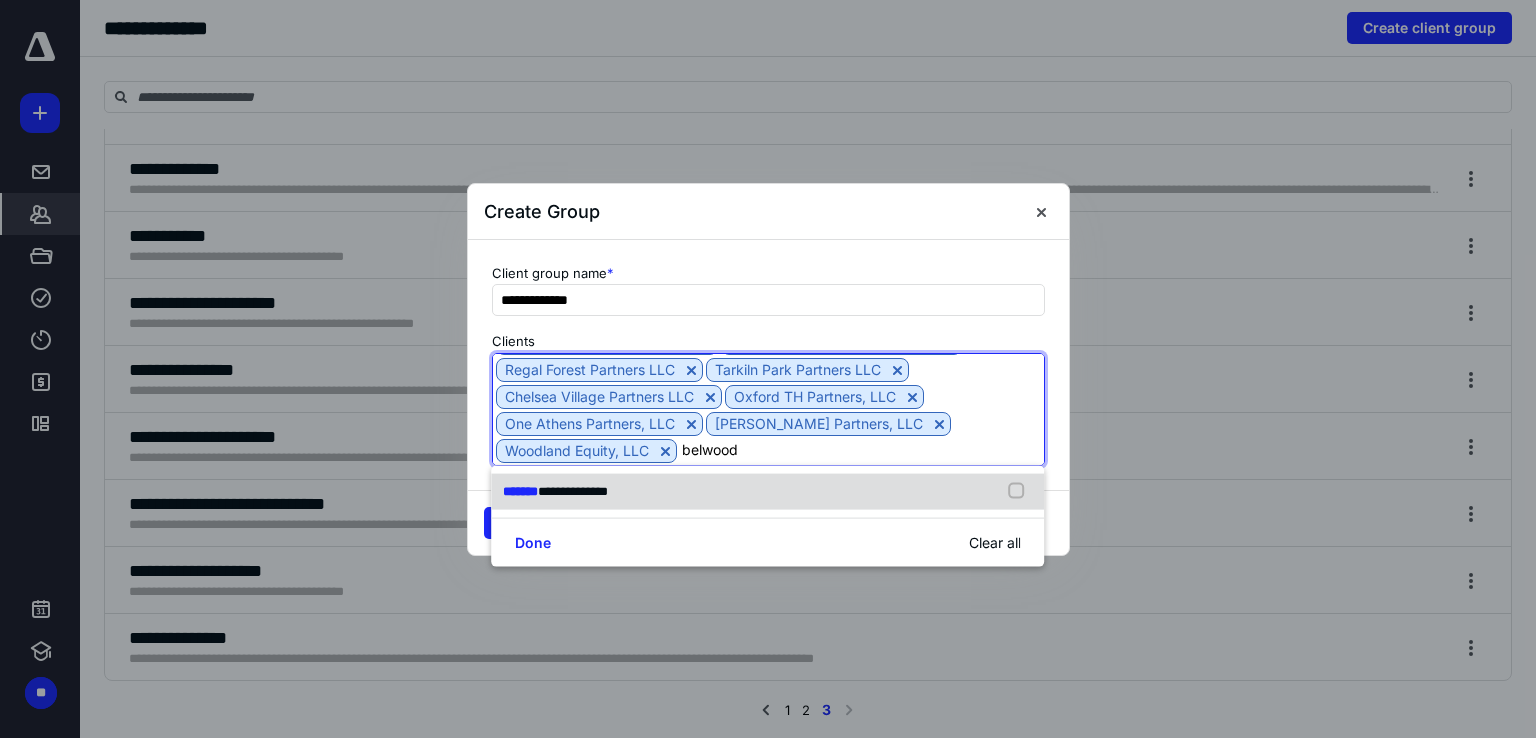 click at bounding box center [1021, 492] 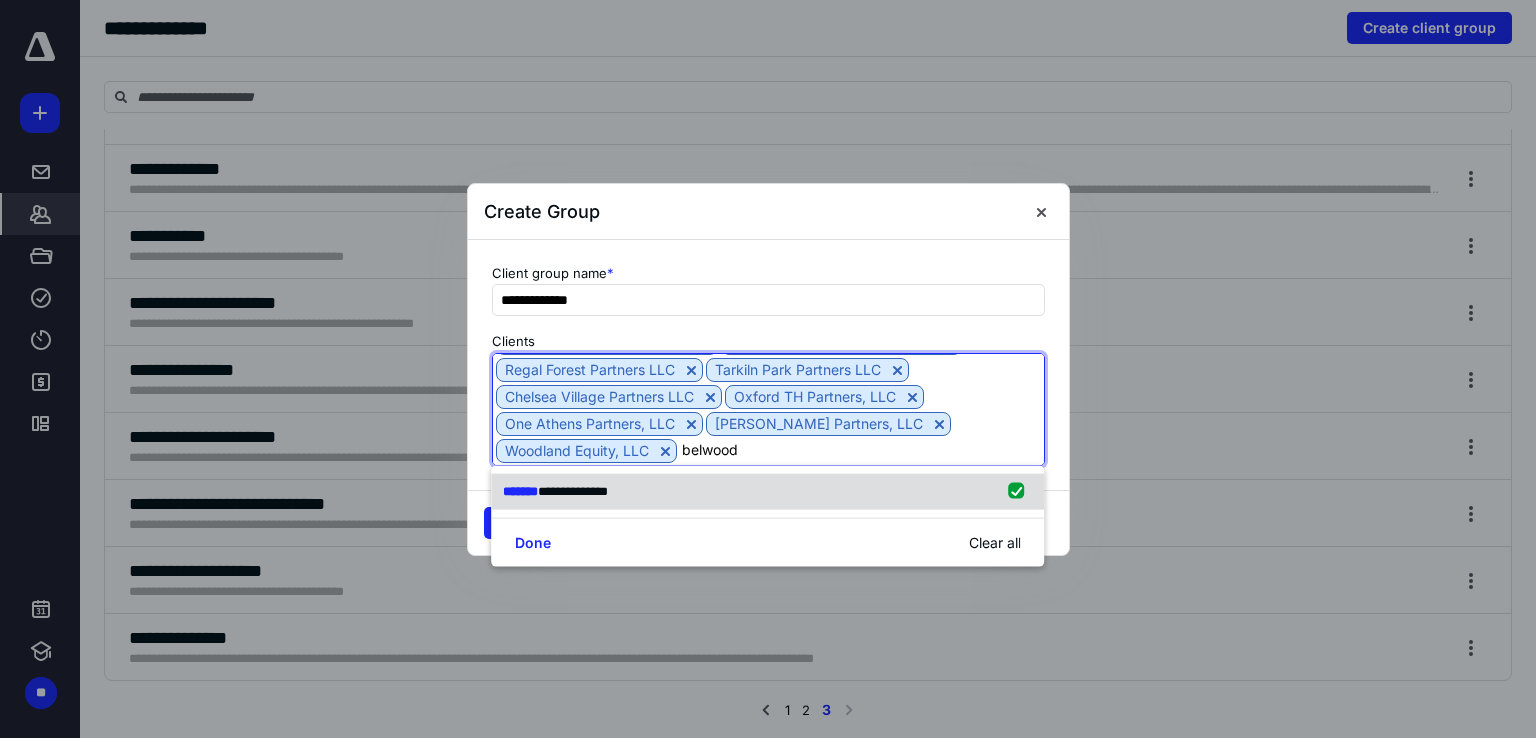 type 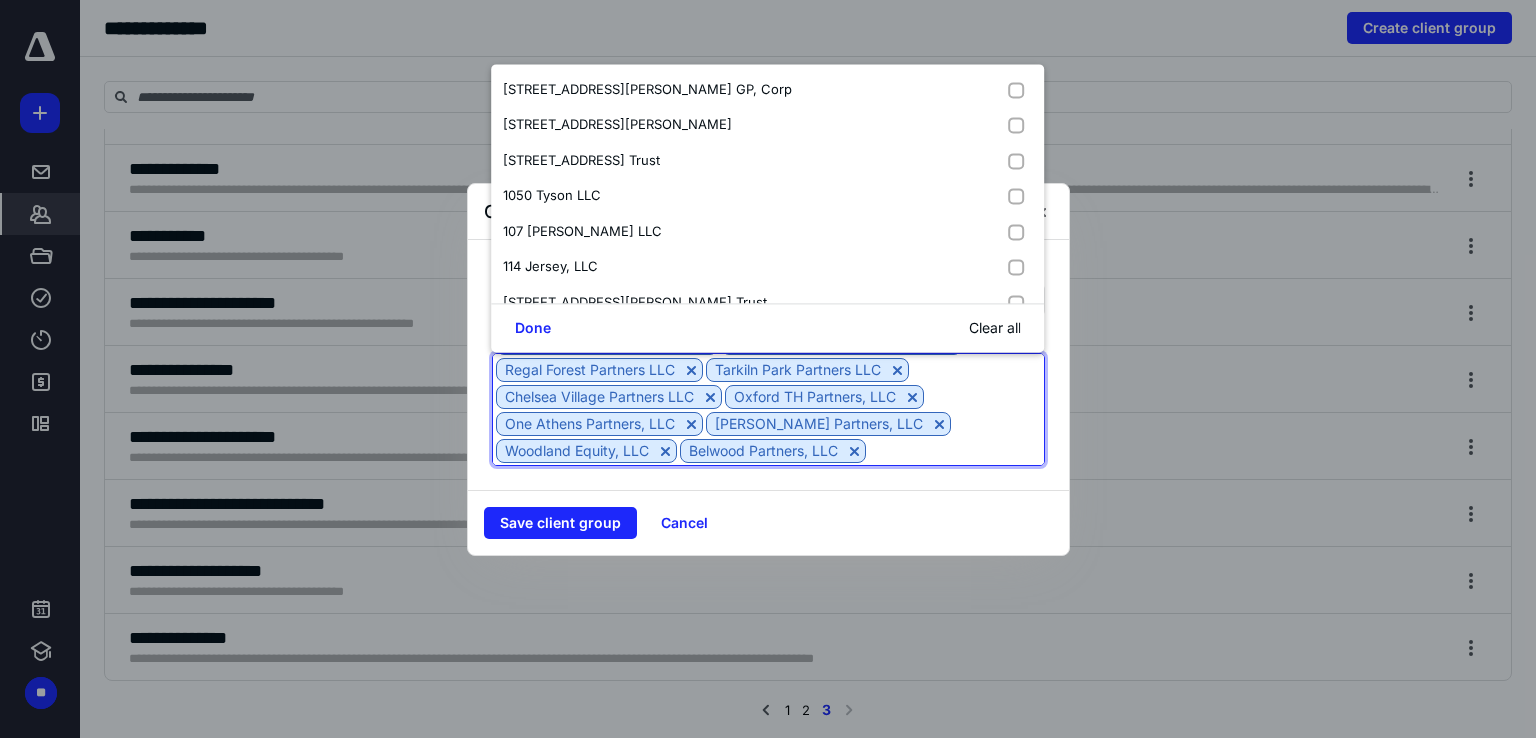 scroll, scrollTop: 134, scrollLeft: 0, axis: vertical 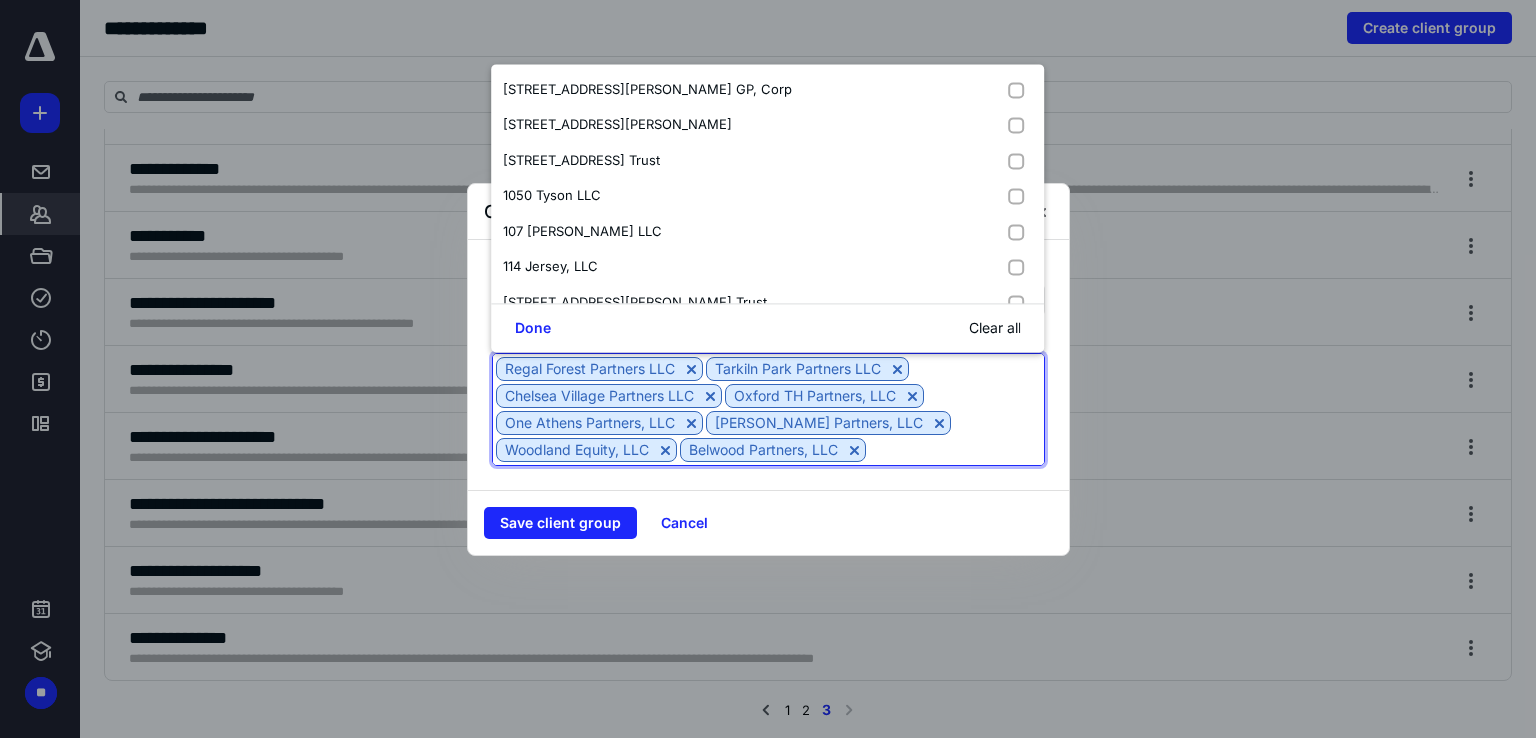 click at bounding box center (955, 450) 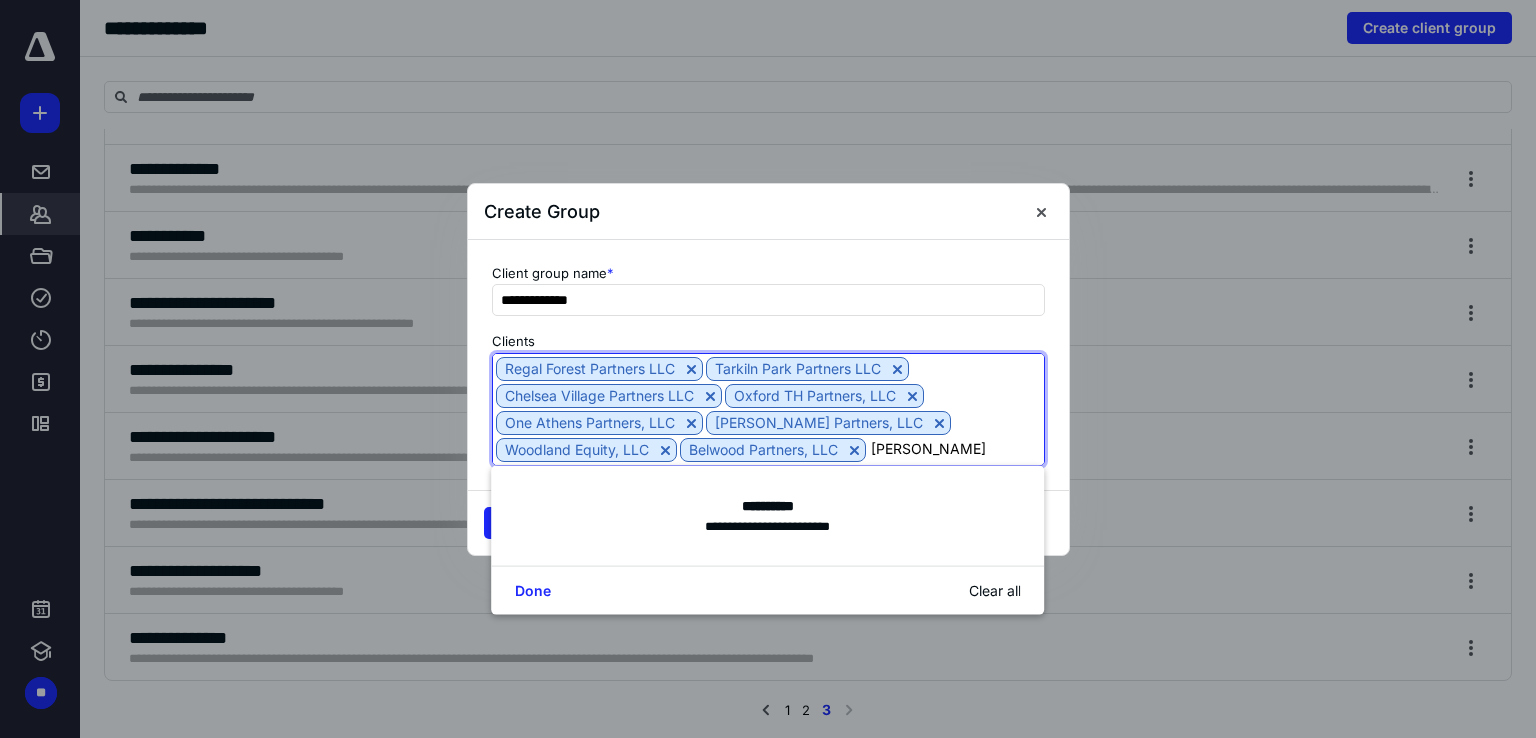 type on "[PERSON_NAME]" 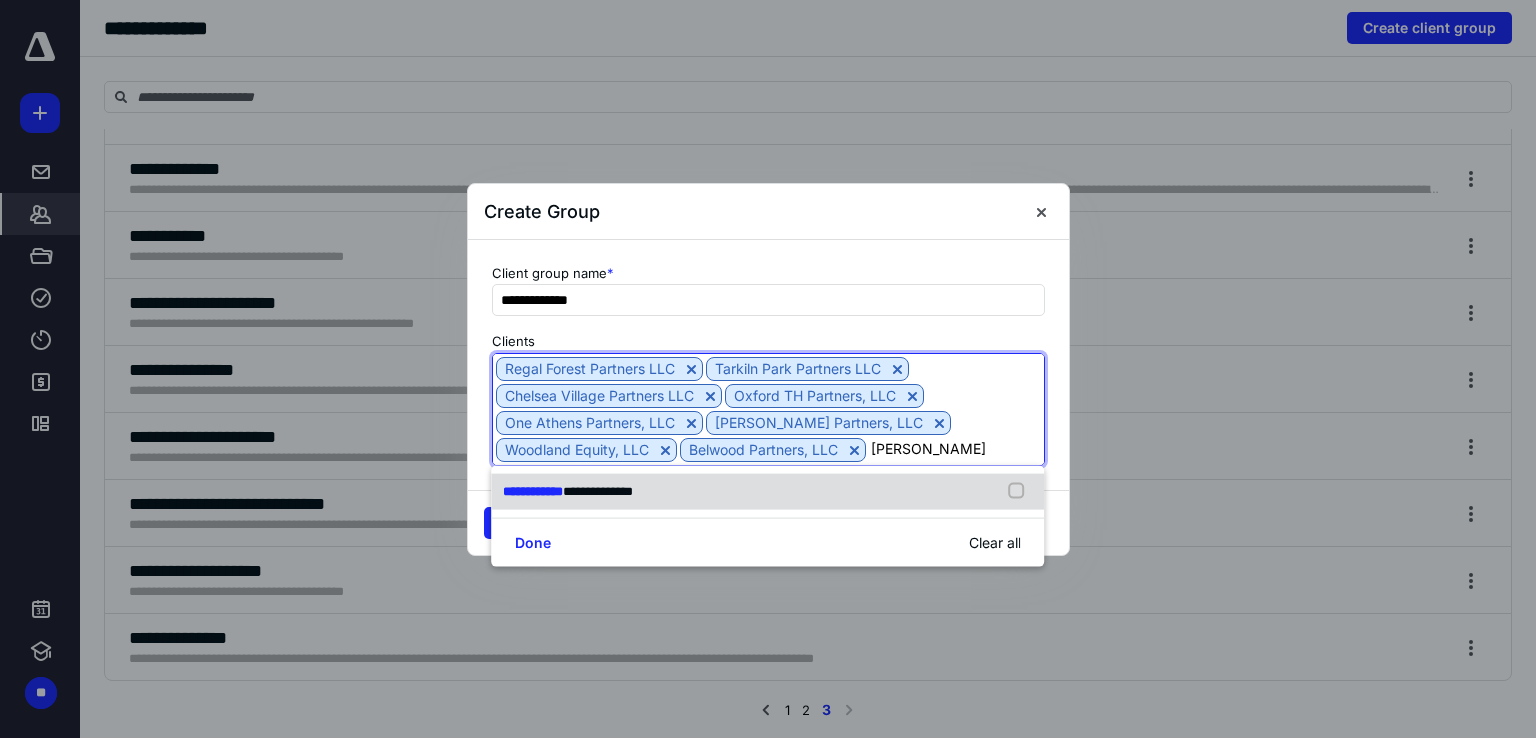 click at bounding box center [1021, 492] 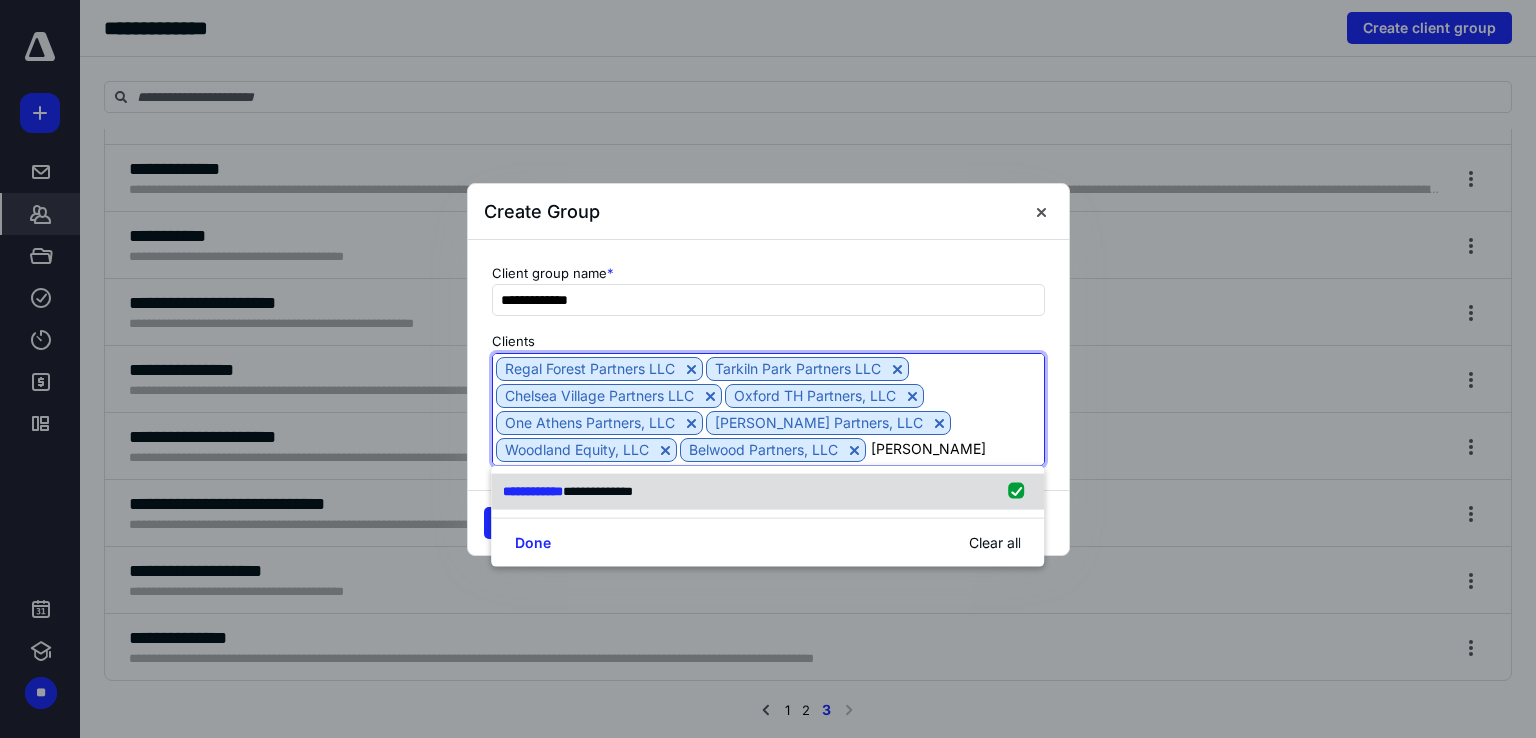 type 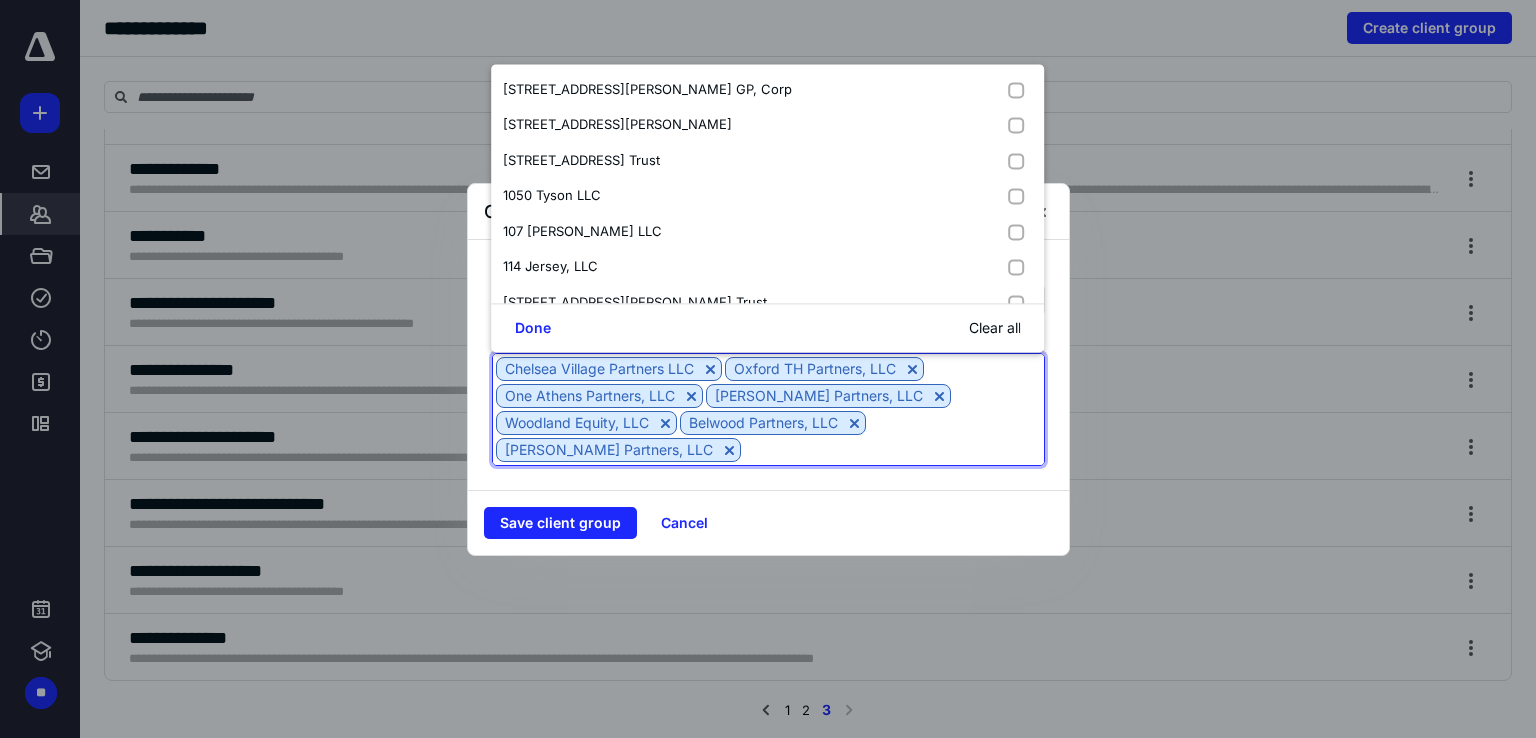 click at bounding box center (892, 449) 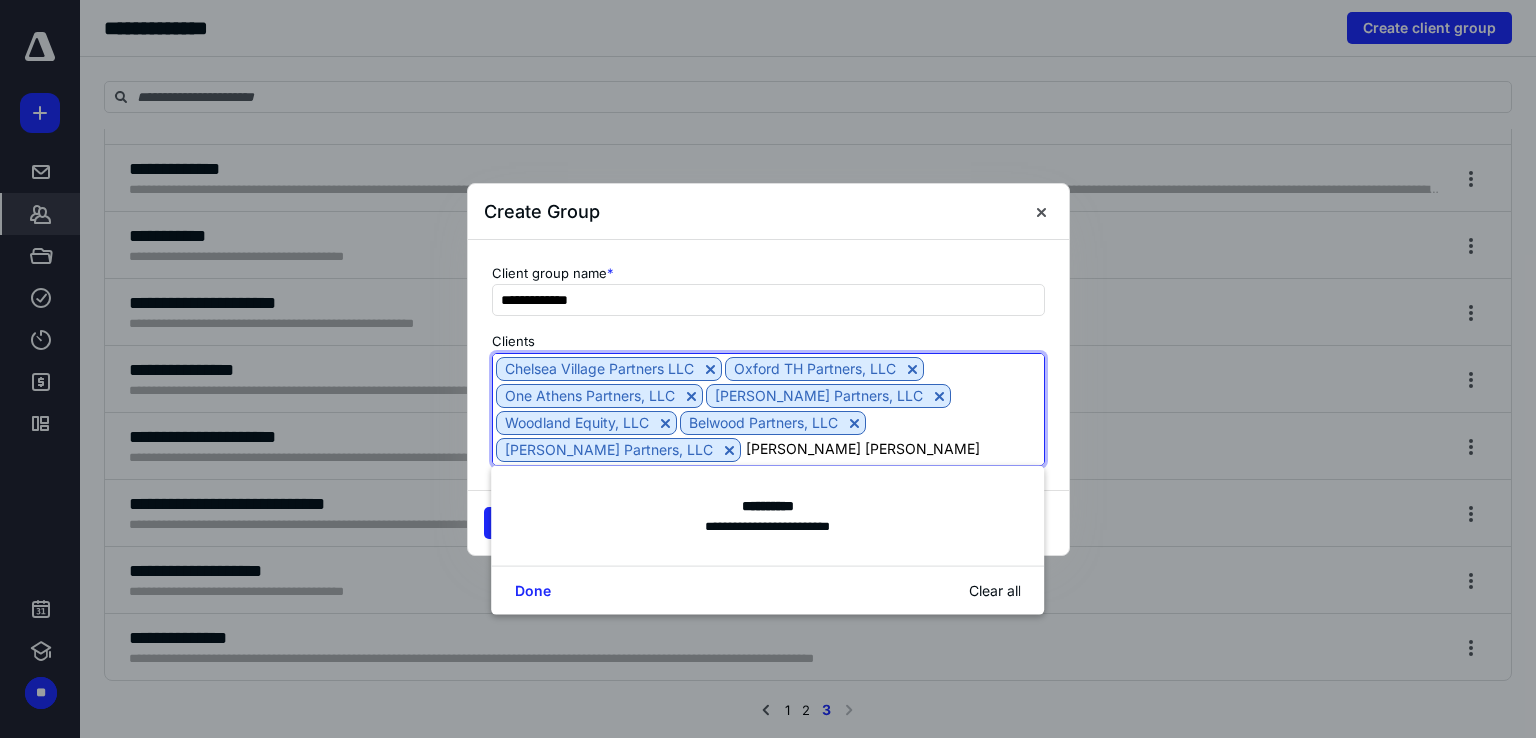 type on "[PERSON_NAME] hills" 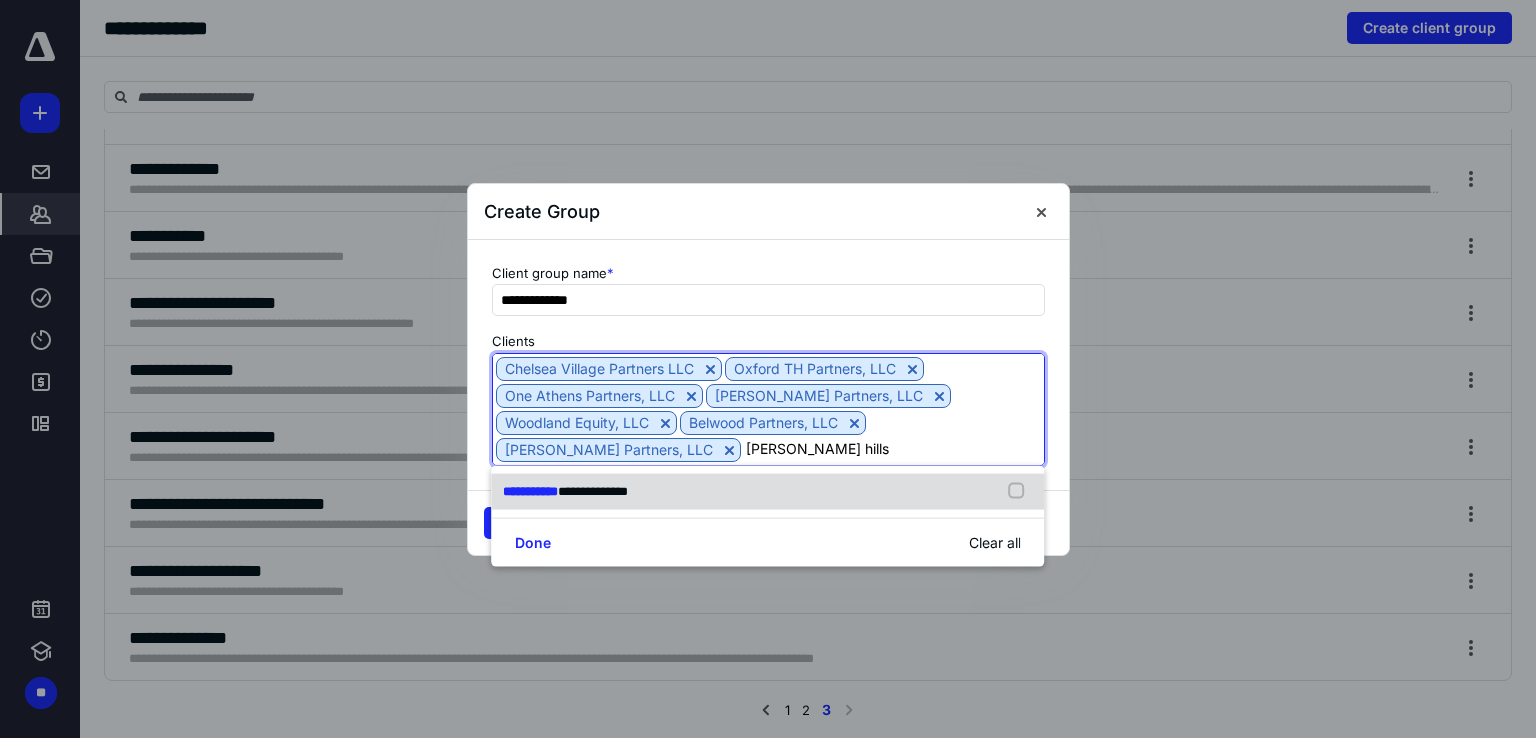 click at bounding box center [1021, 492] 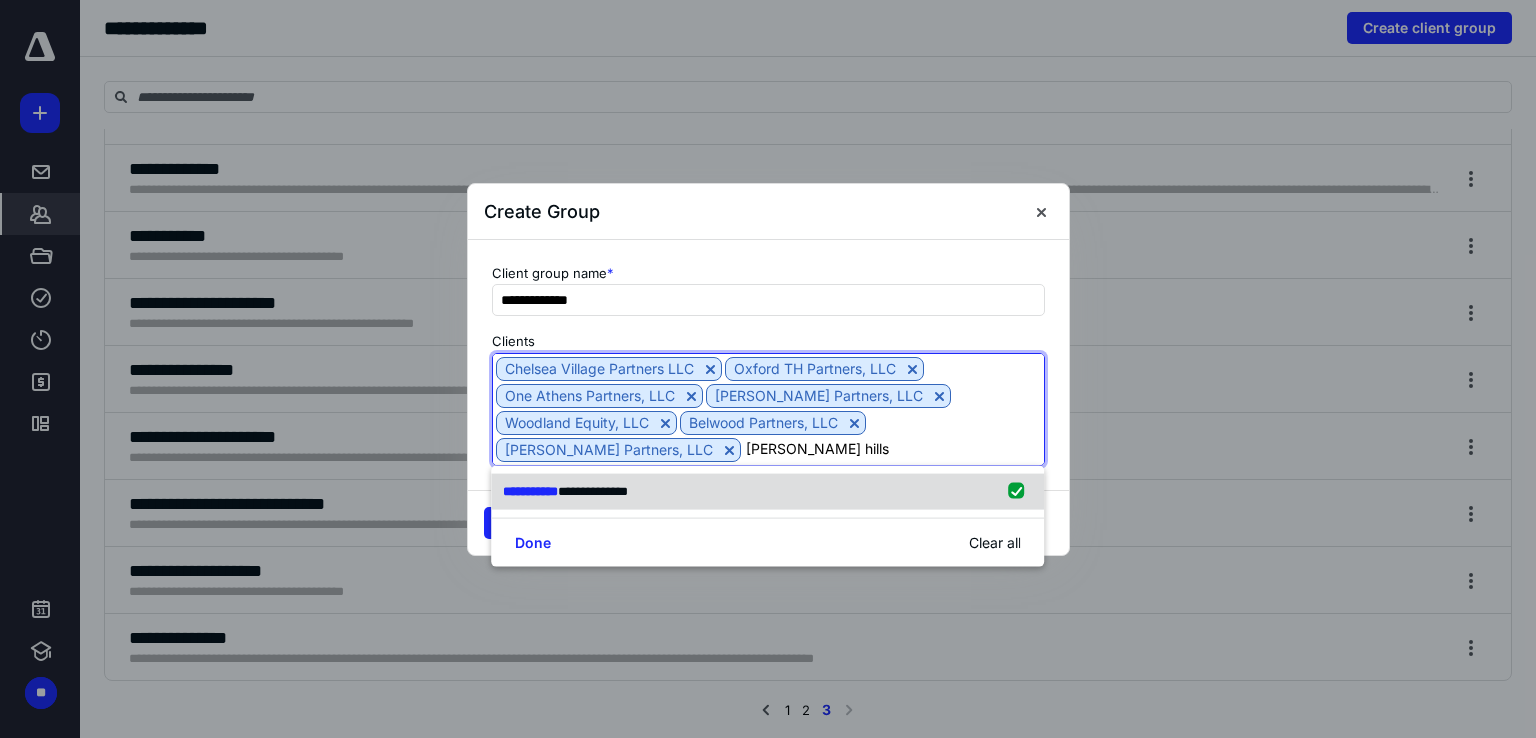 type 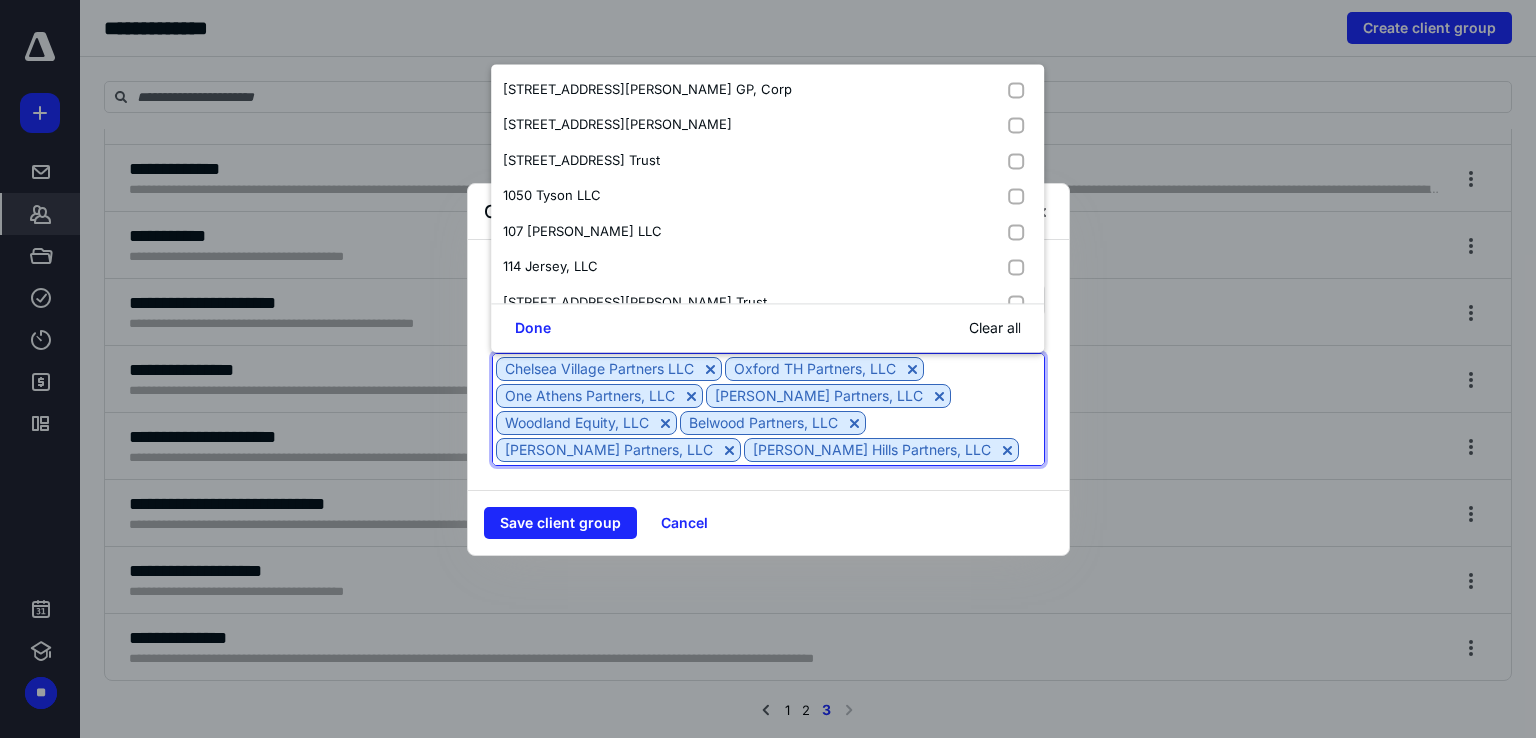 scroll, scrollTop: 161, scrollLeft: 0, axis: vertical 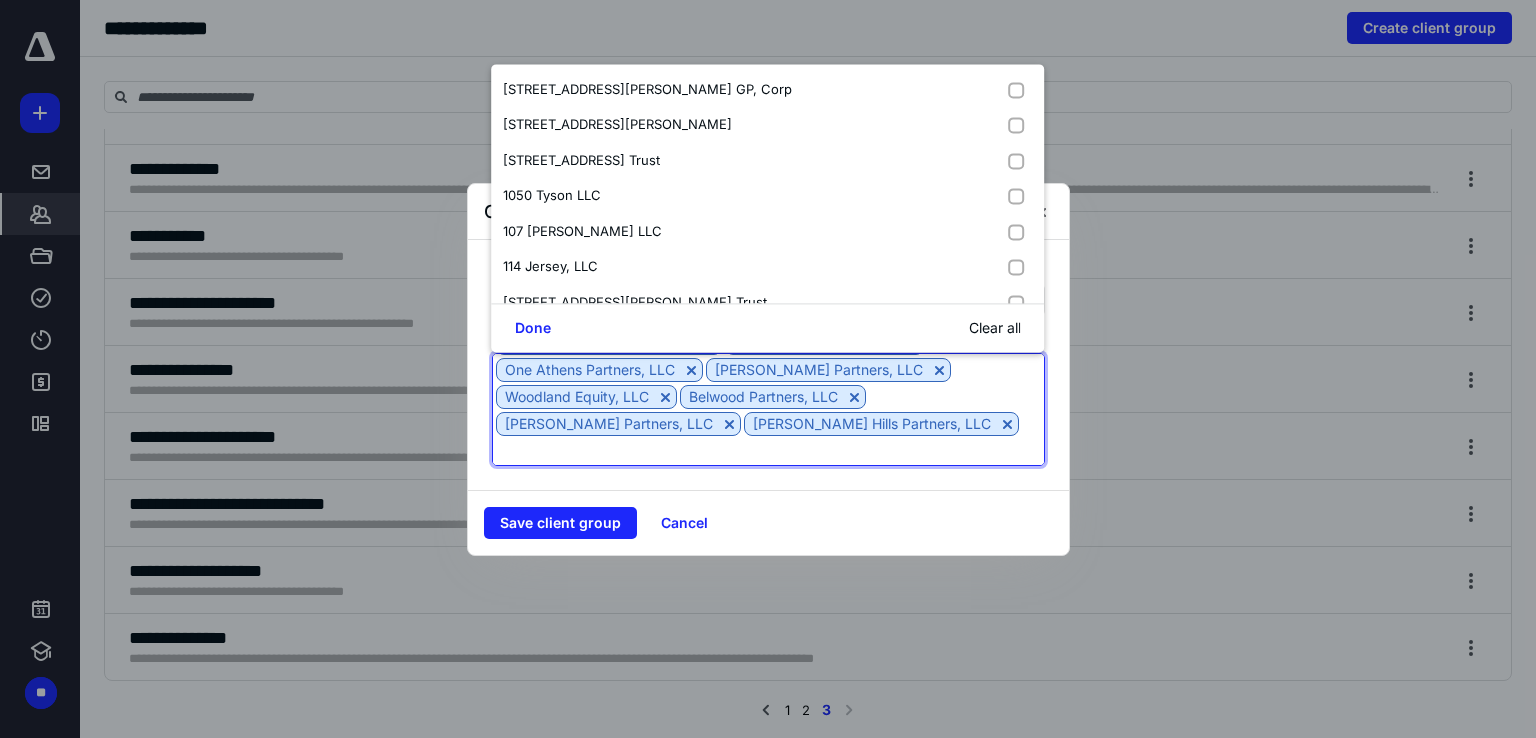 click at bounding box center [768, 450] 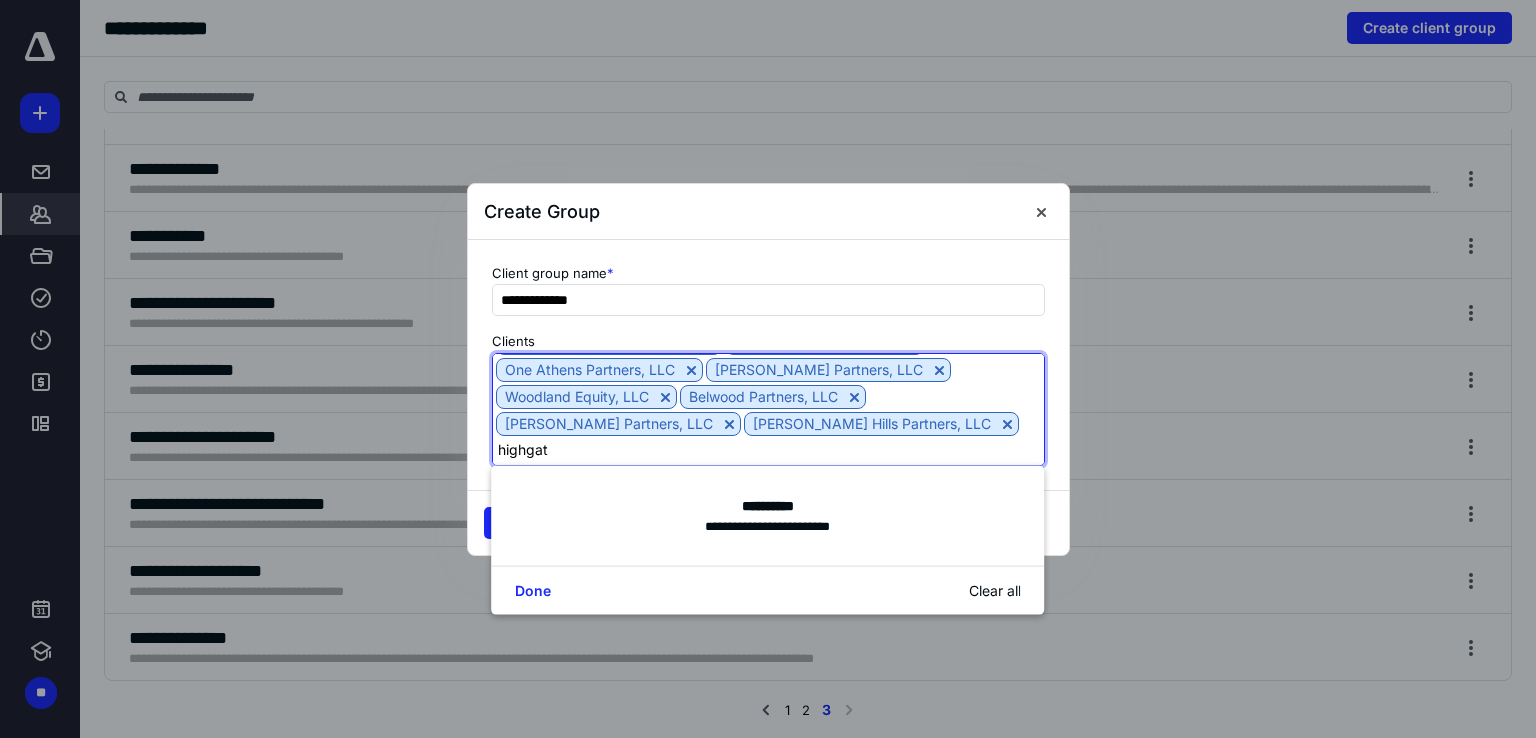 type on "highgate" 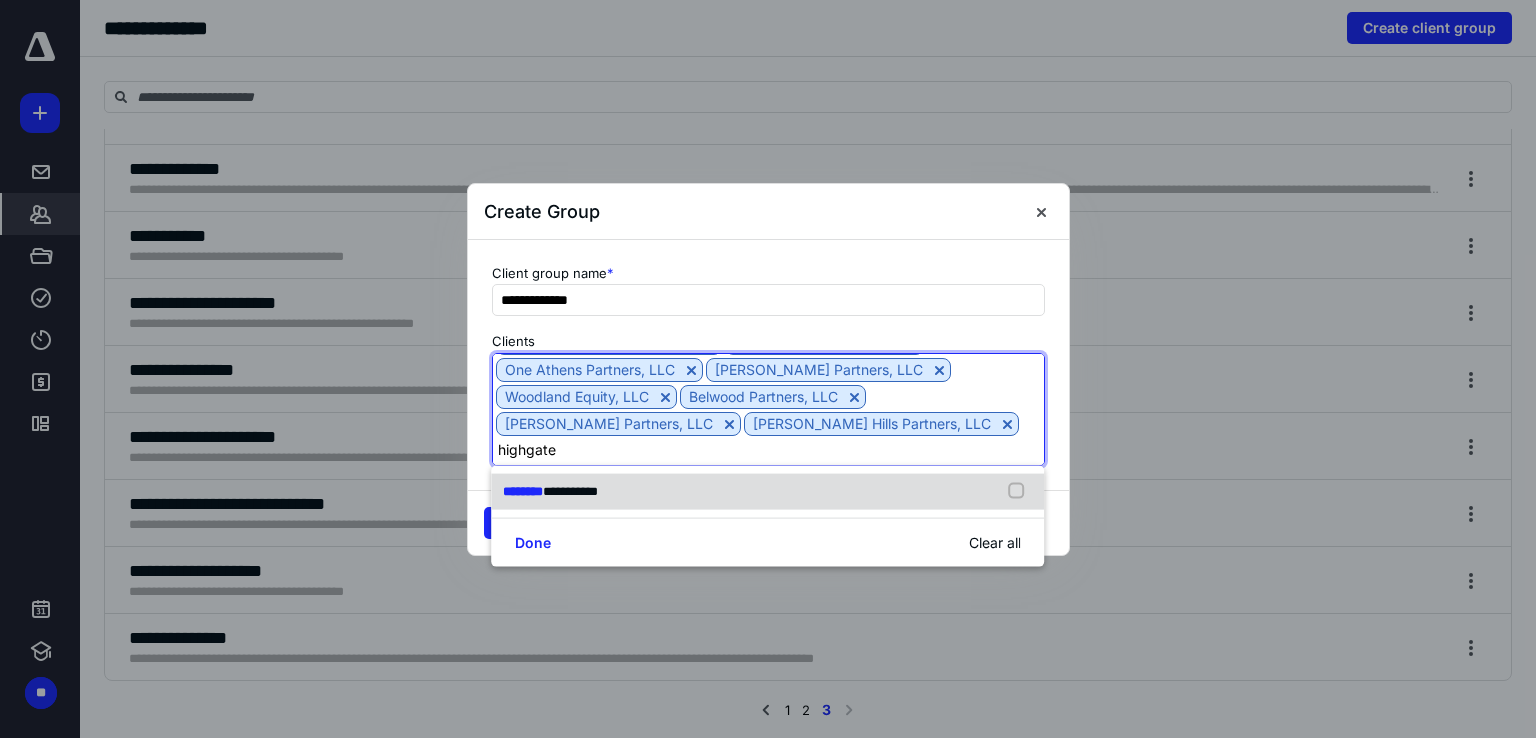 click at bounding box center (1021, 492) 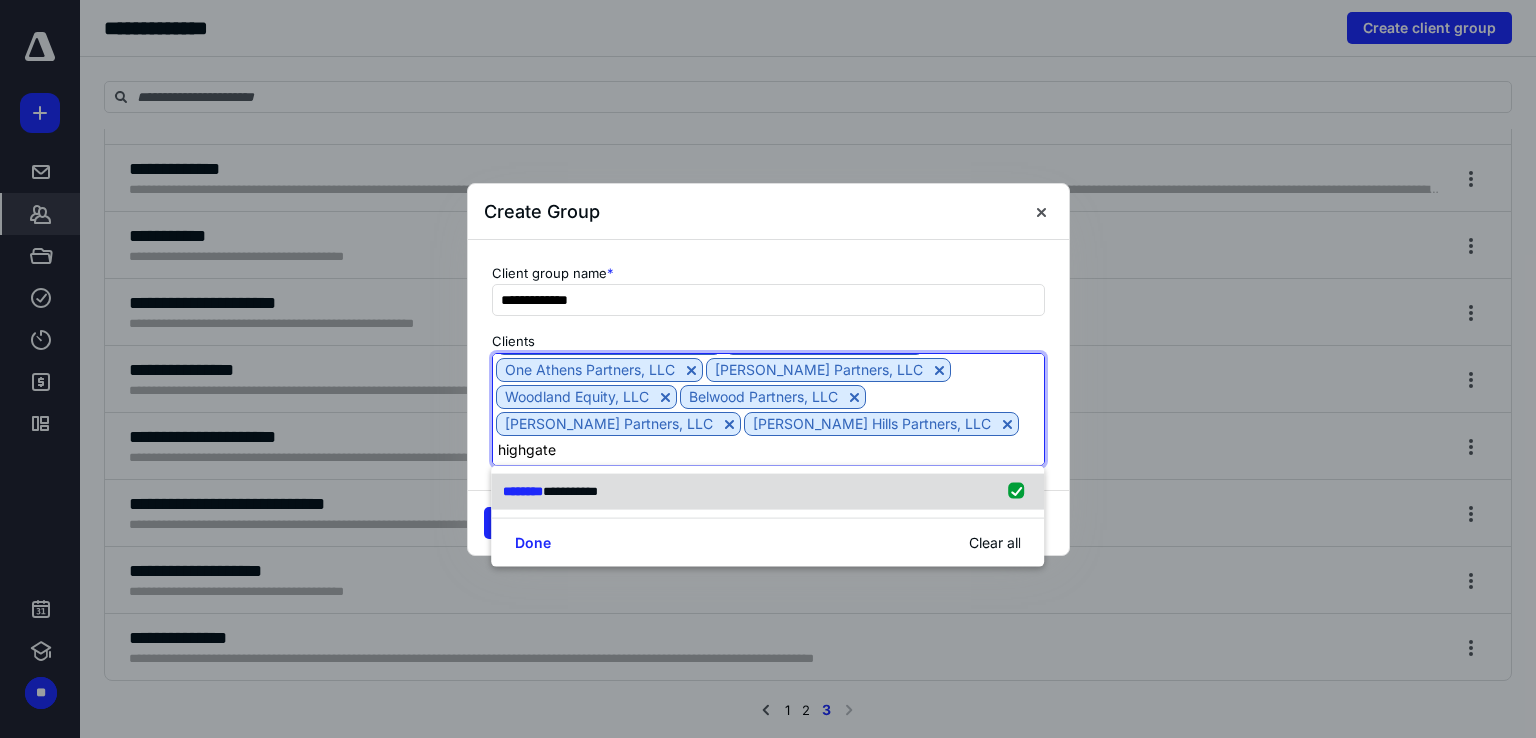 type 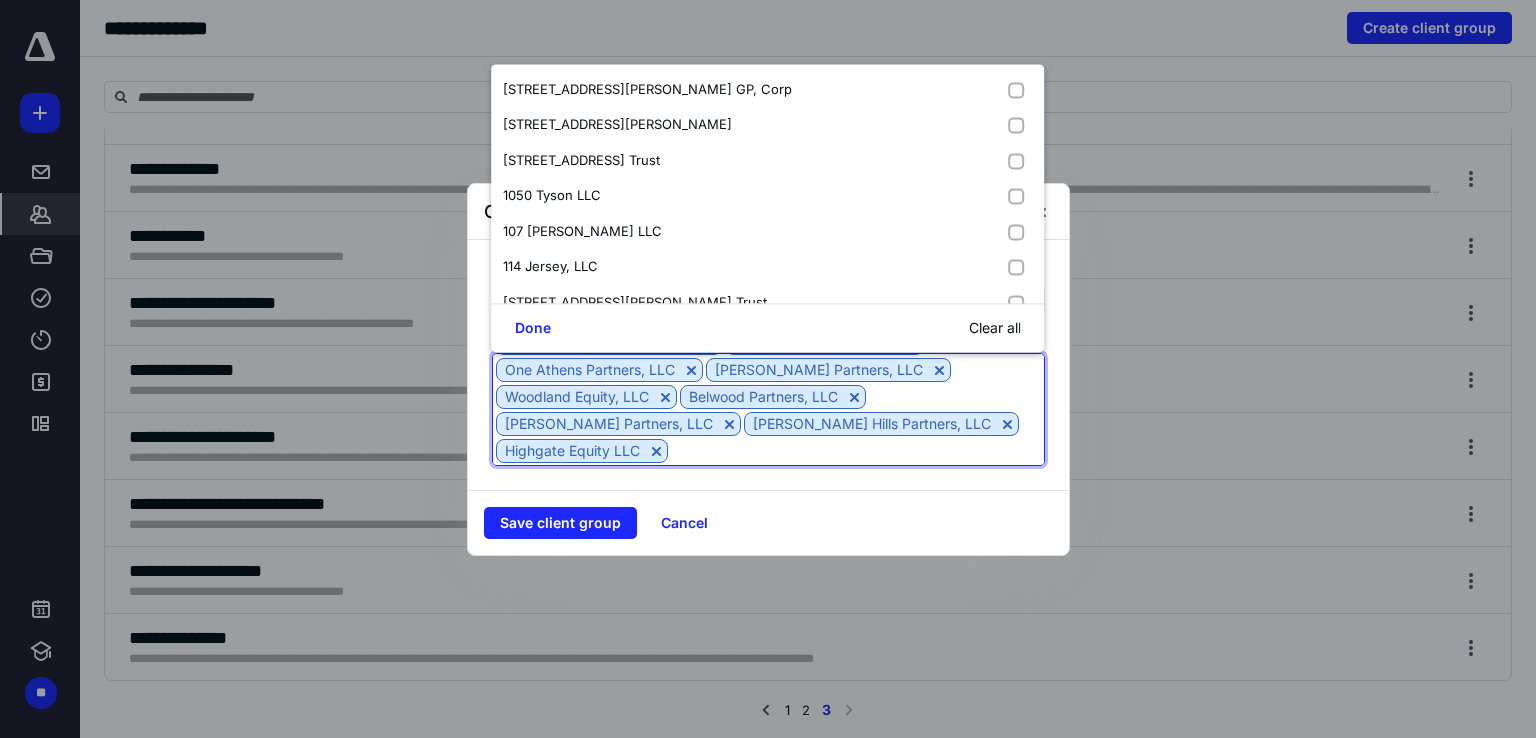 click at bounding box center (856, 450) 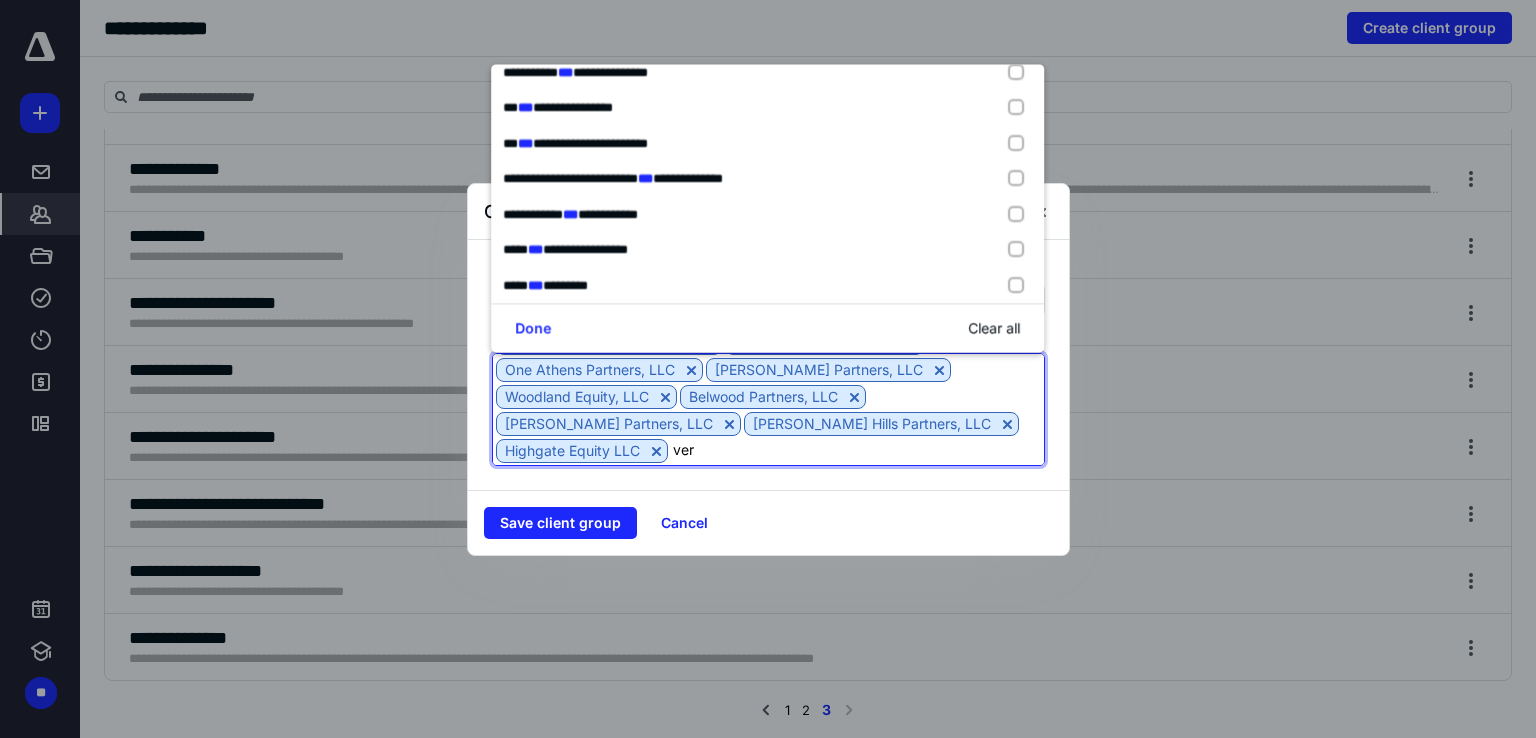 scroll, scrollTop: 0, scrollLeft: 0, axis: both 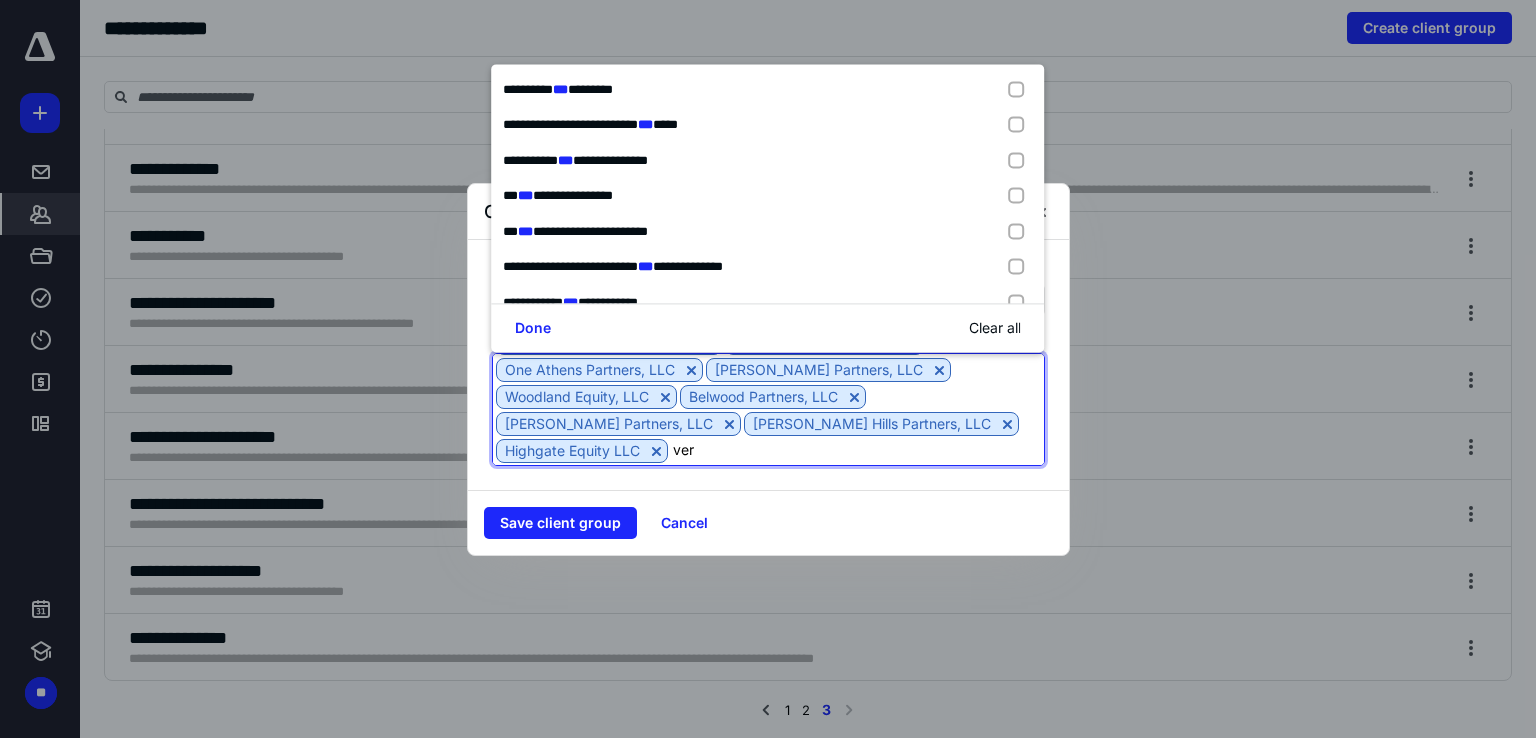 type on "ver" 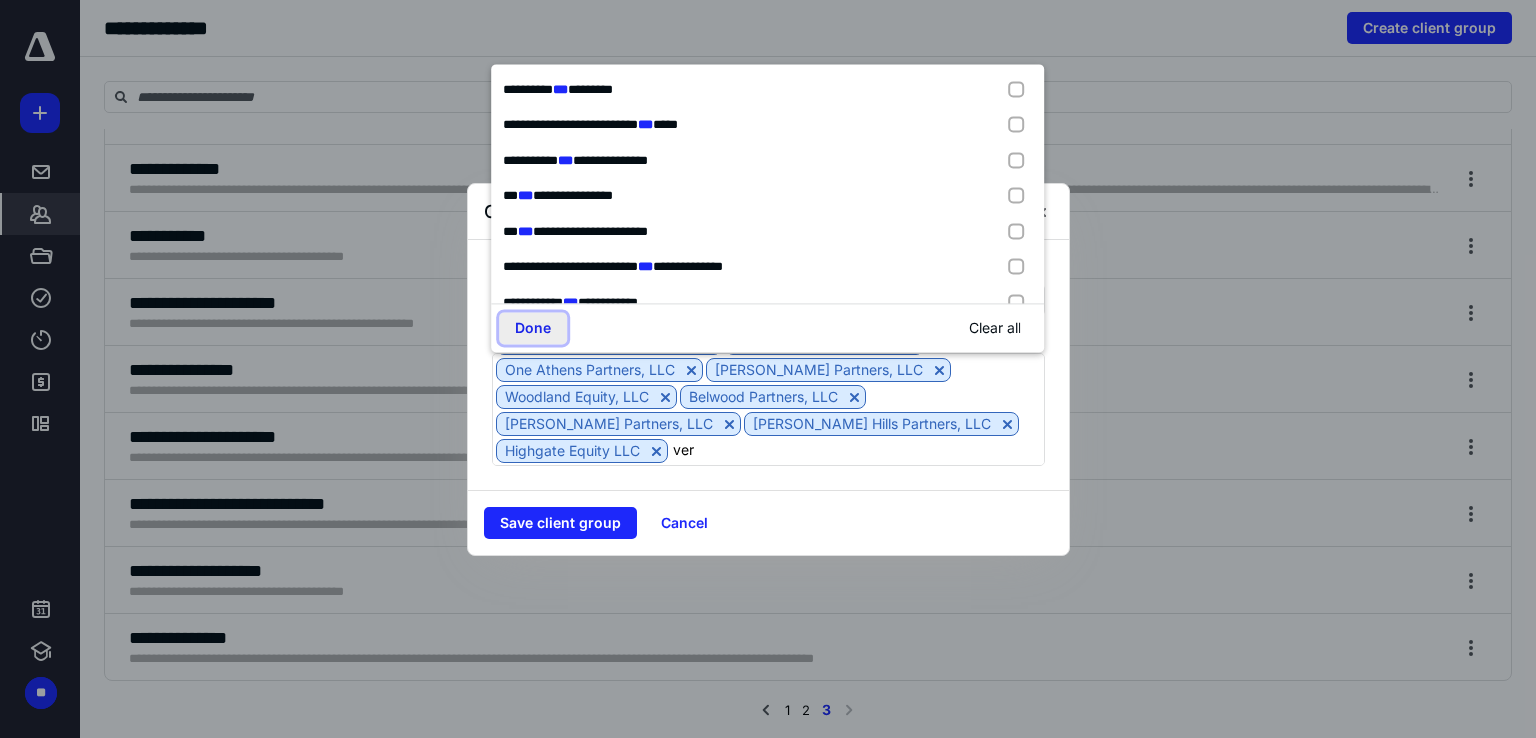 click on "Done" at bounding box center (533, 328) 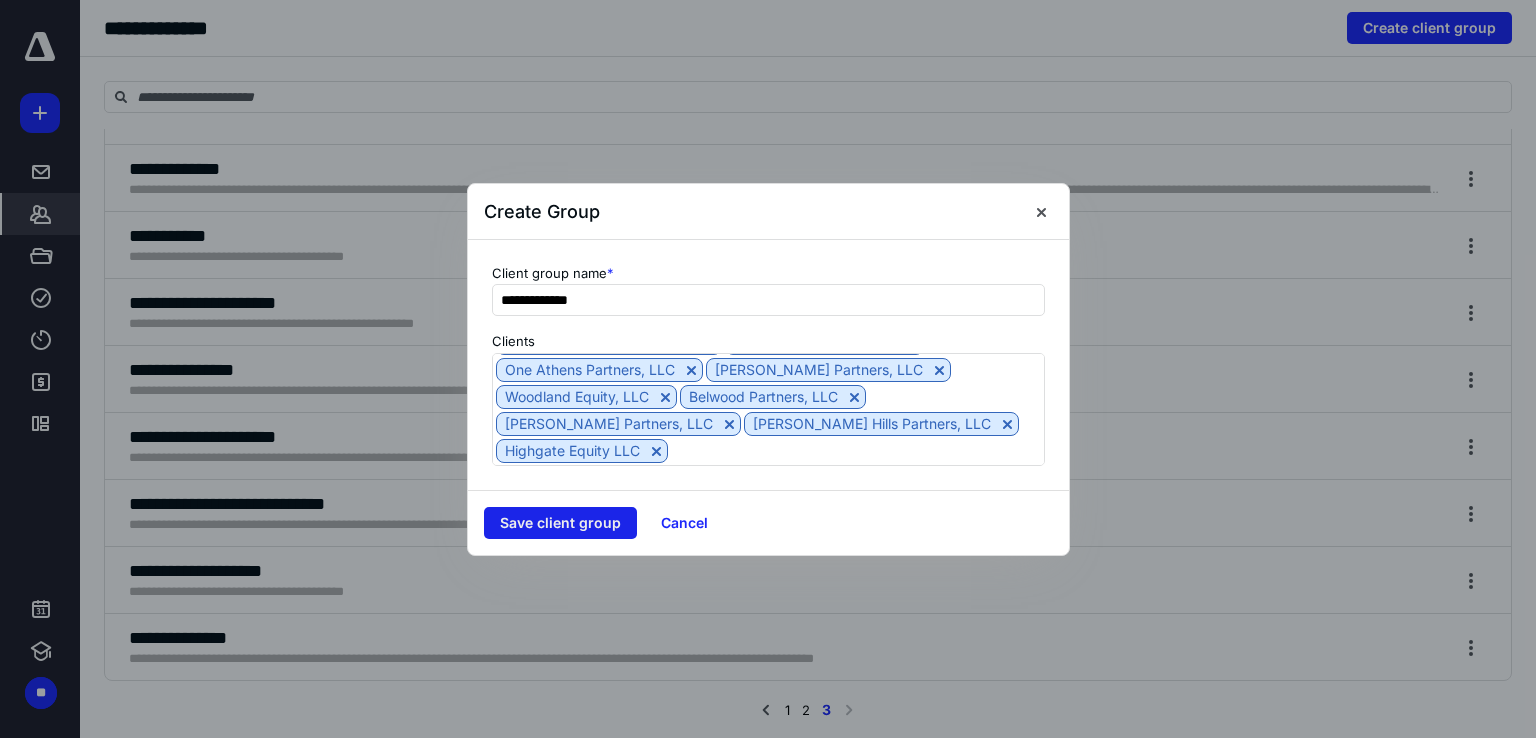 click on "Save client group" at bounding box center [560, 523] 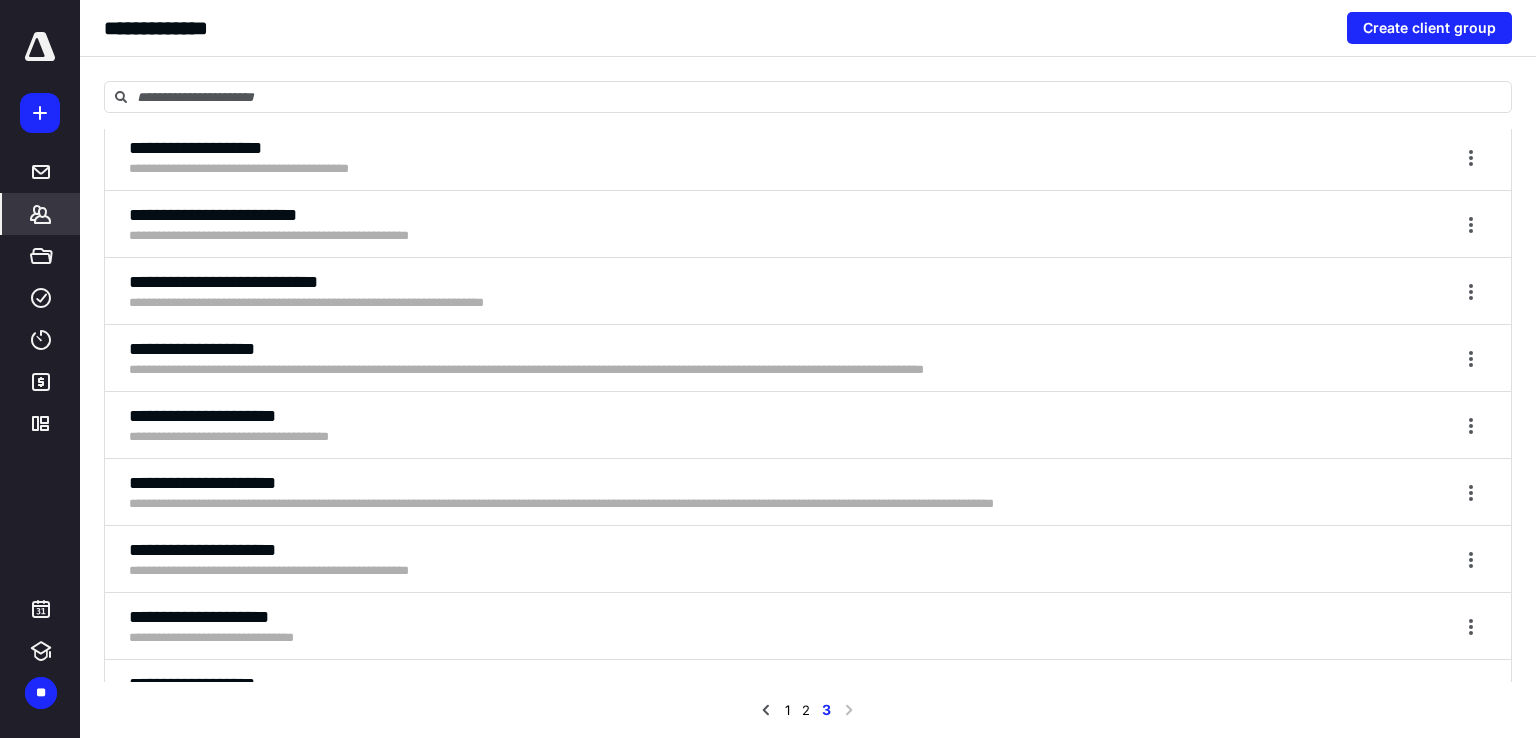 scroll, scrollTop: 0, scrollLeft: 0, axis: both 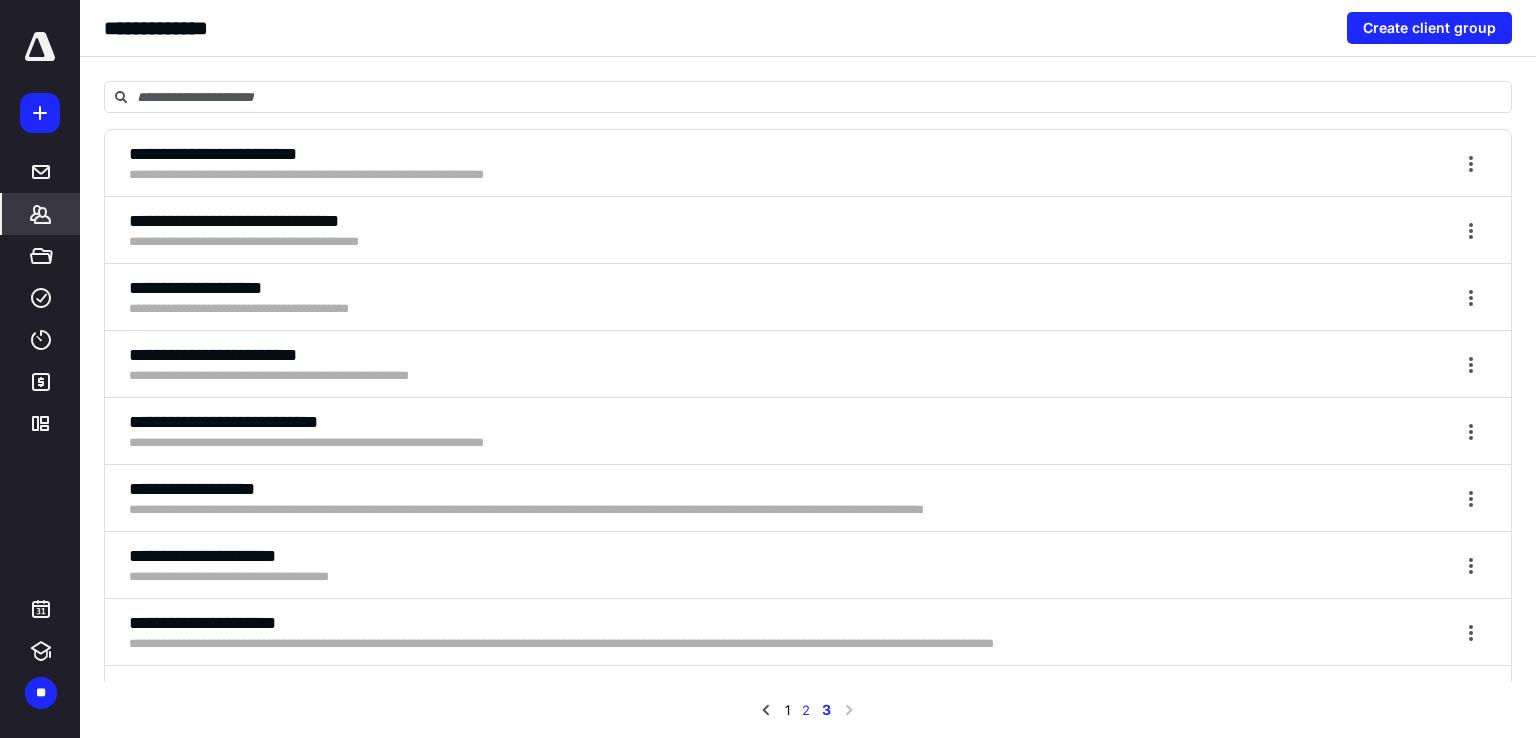 click on "2" at bounding box center [806, 710] 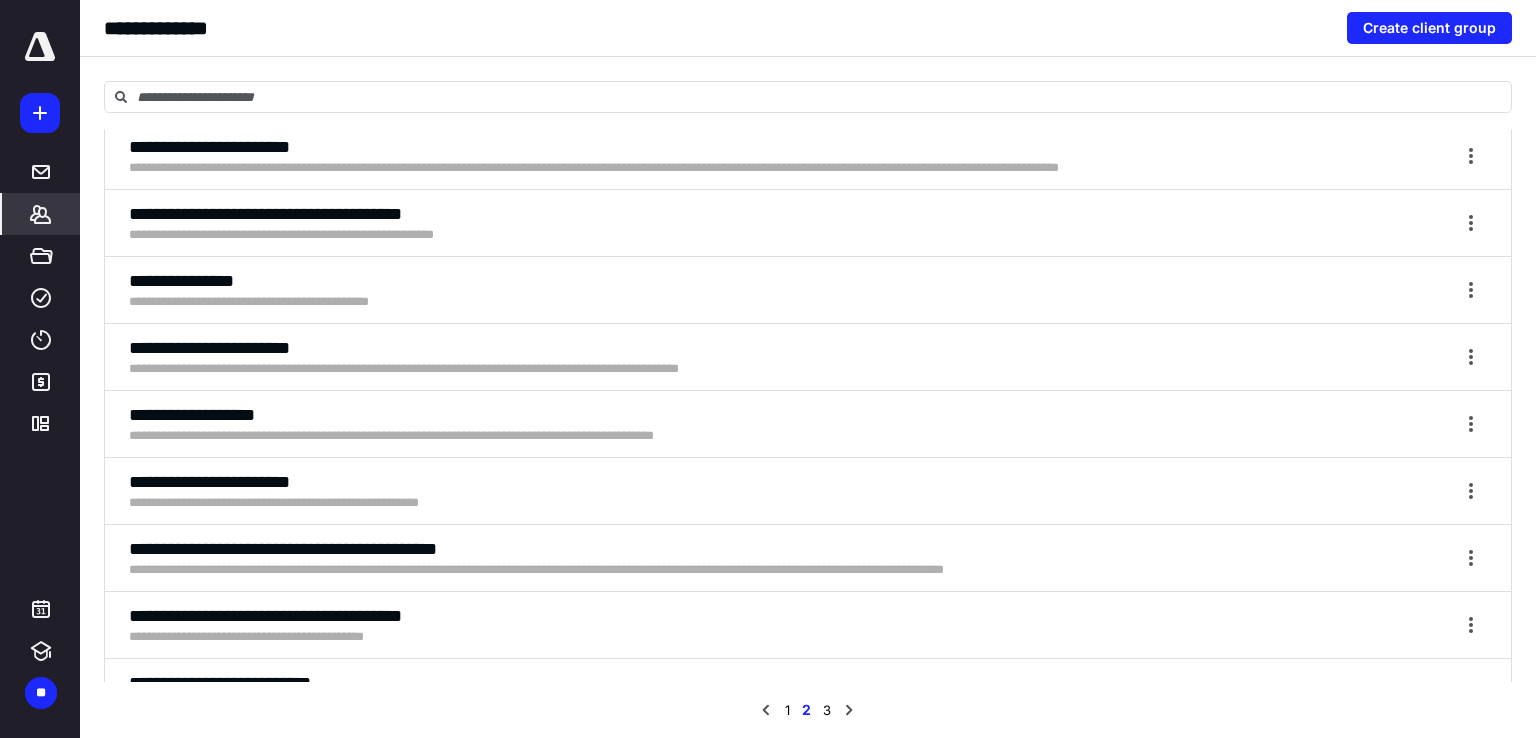 scroll, scrollTop: 5600, scrollLeft: 0, axis: vertical 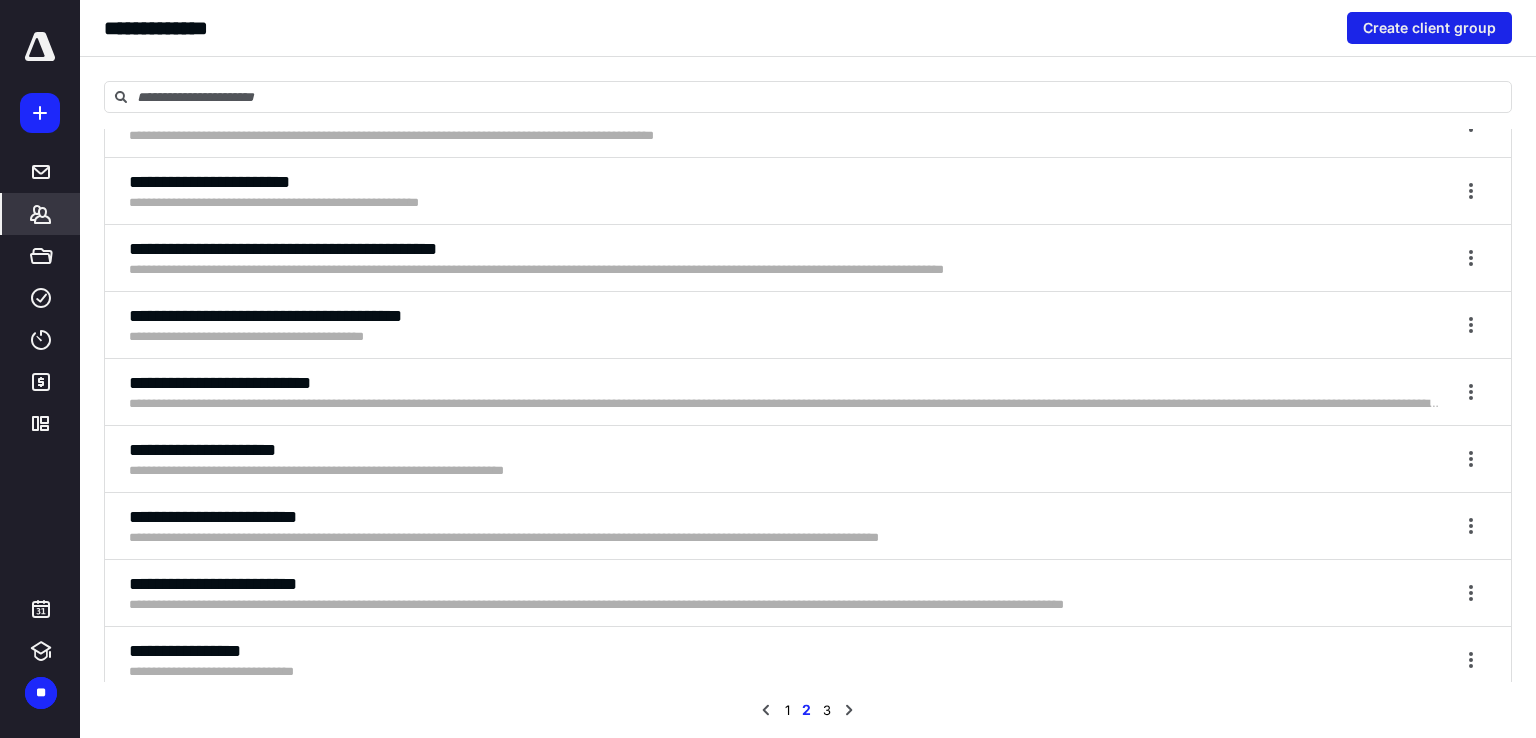 click on "Create client group" at bounding box center [1429, 28] 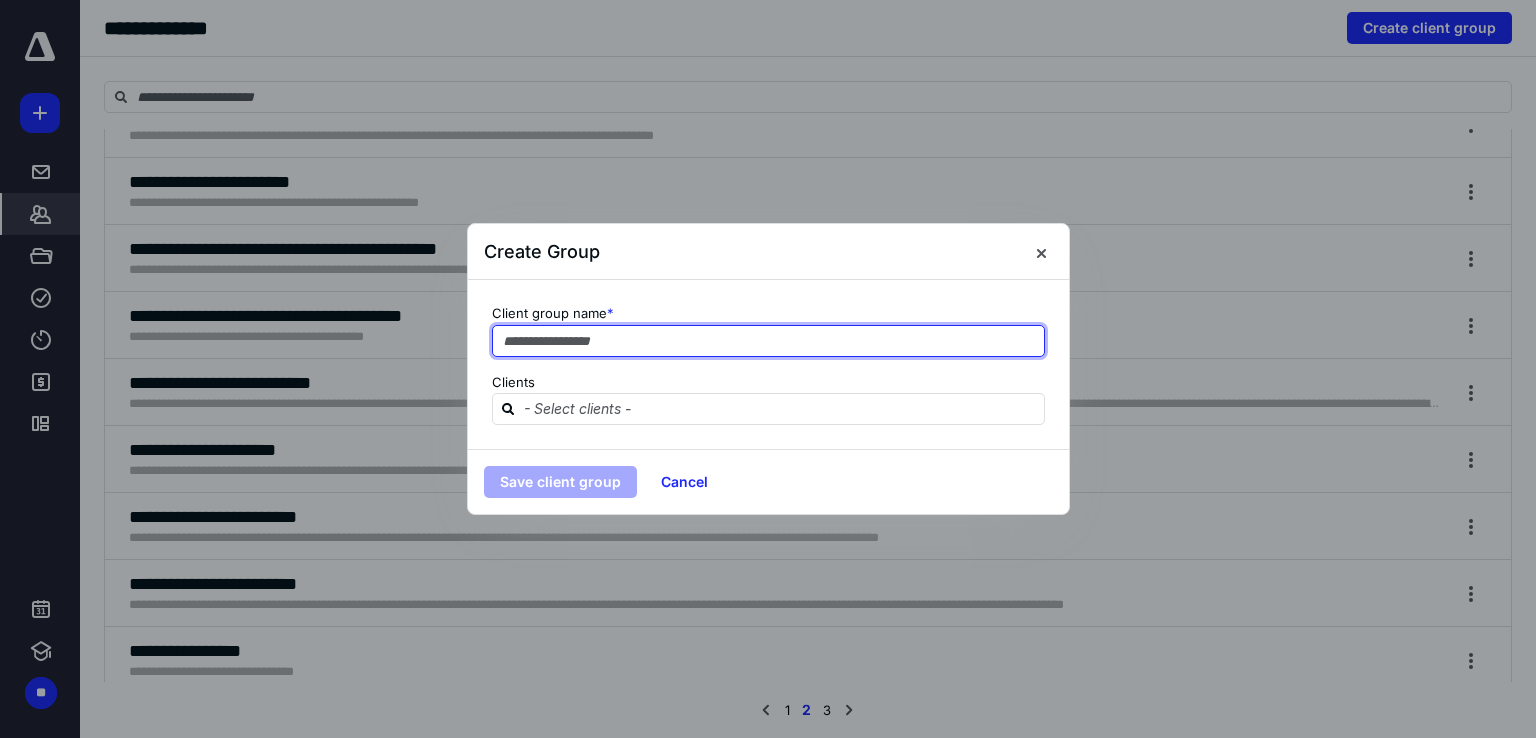 click at bounding box center (768, 341) 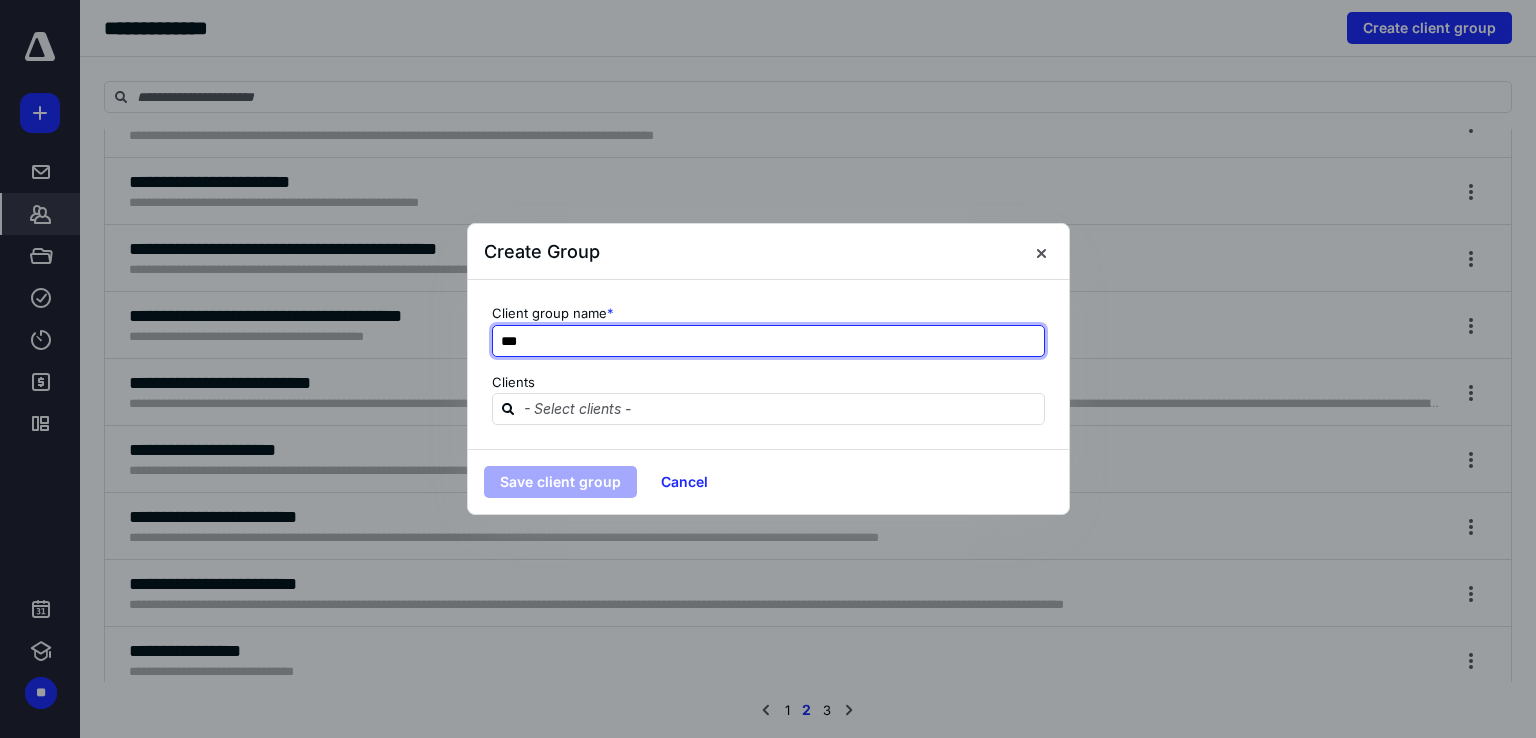 type on "***" 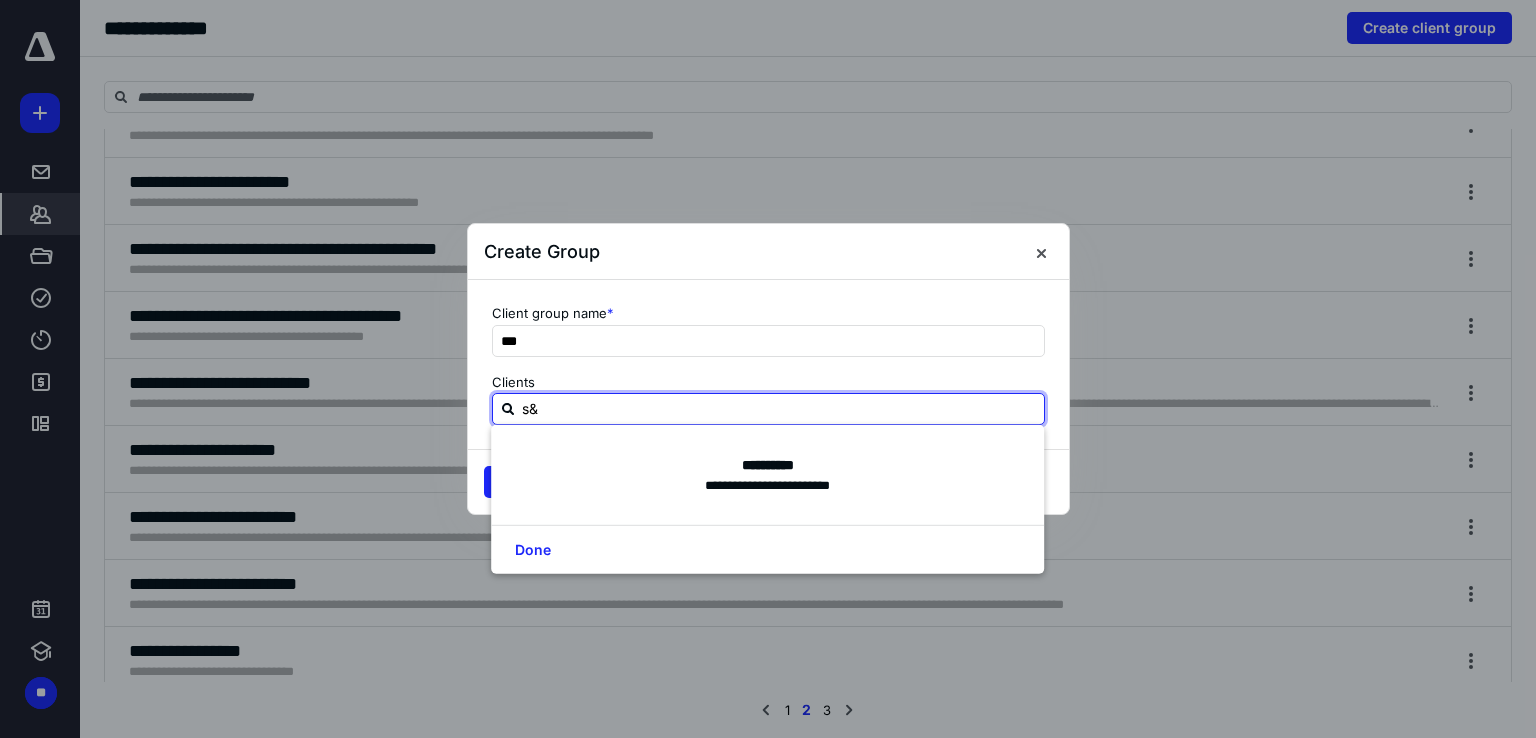 type on "s" 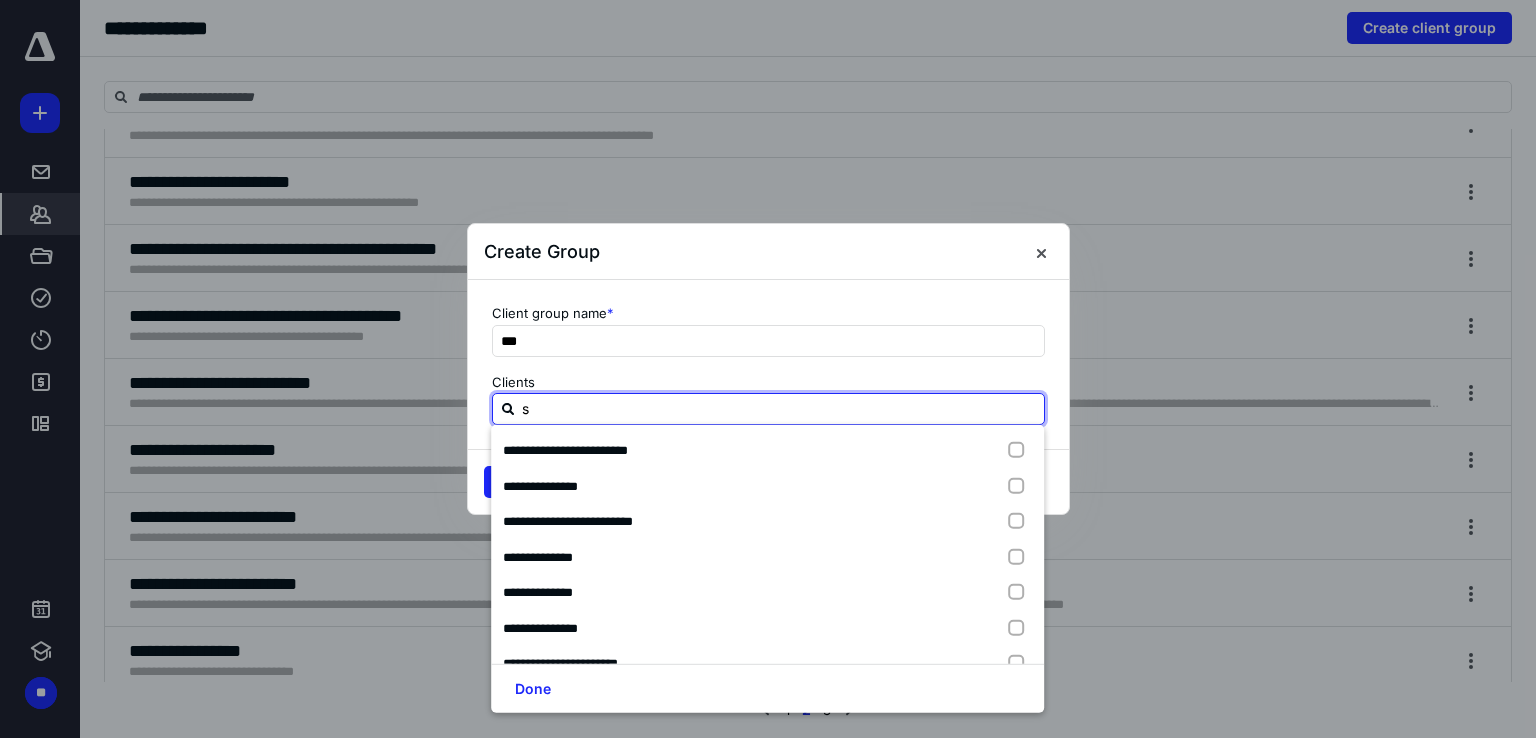 type on "sw" 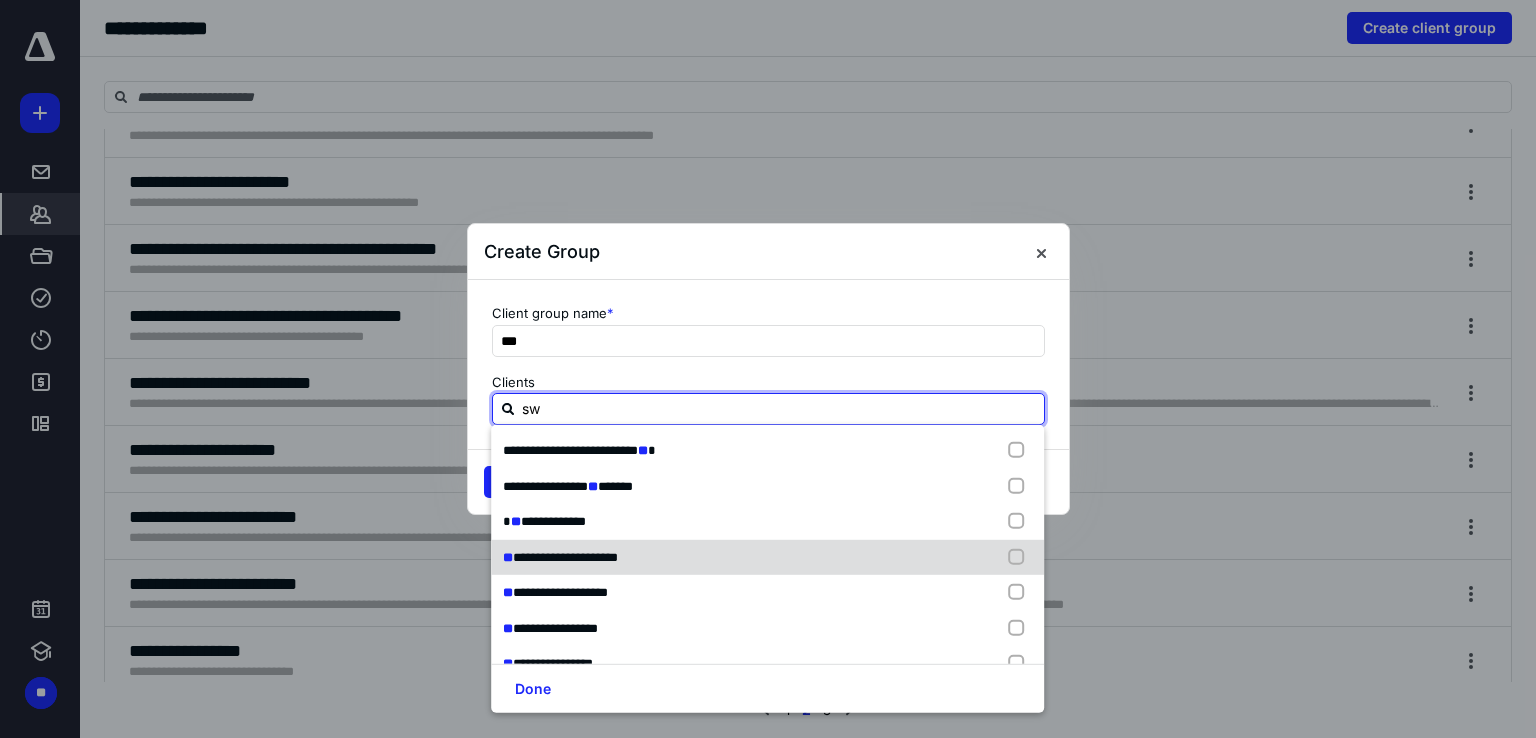 click at bounding box center (1021, 557) 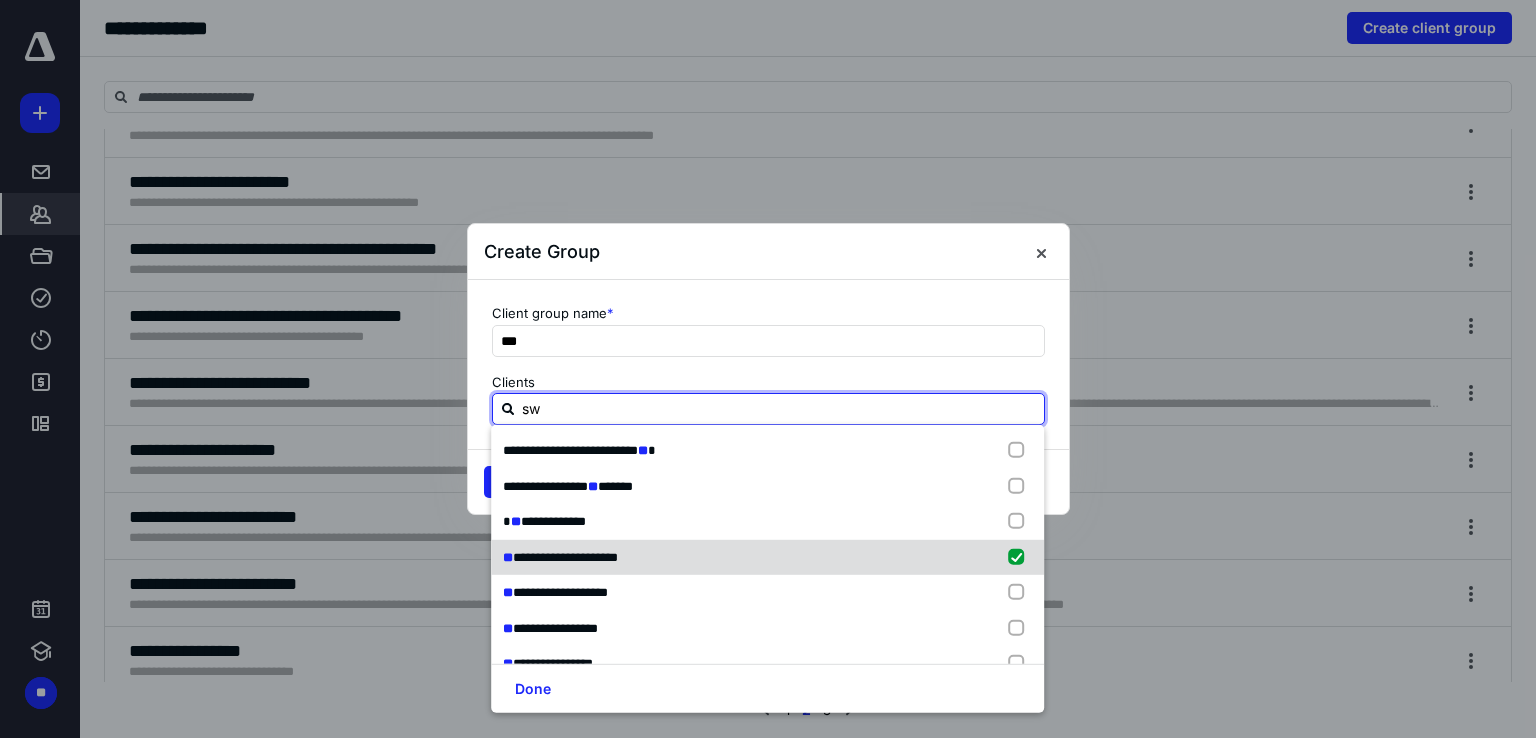 type 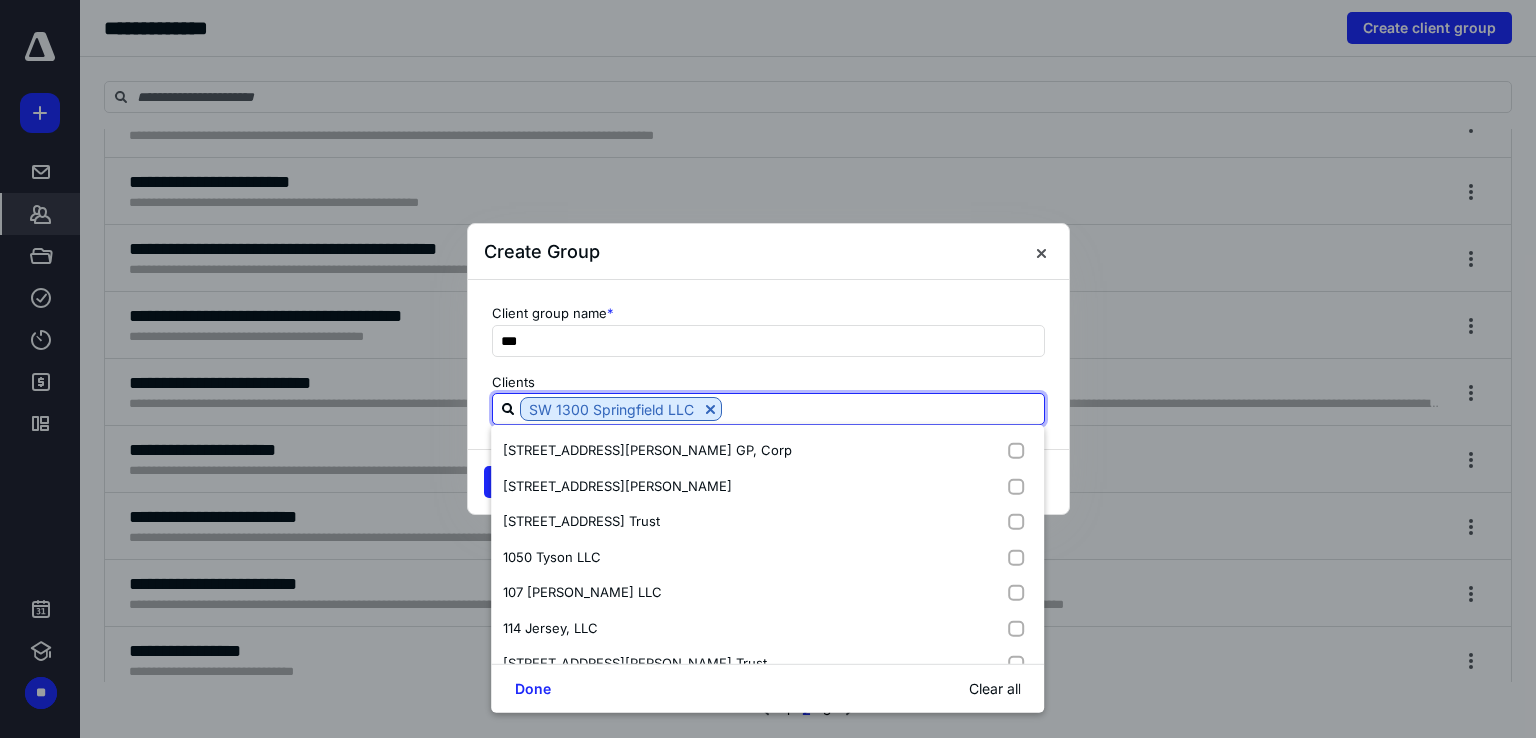 click at bounding box center (883, 408) 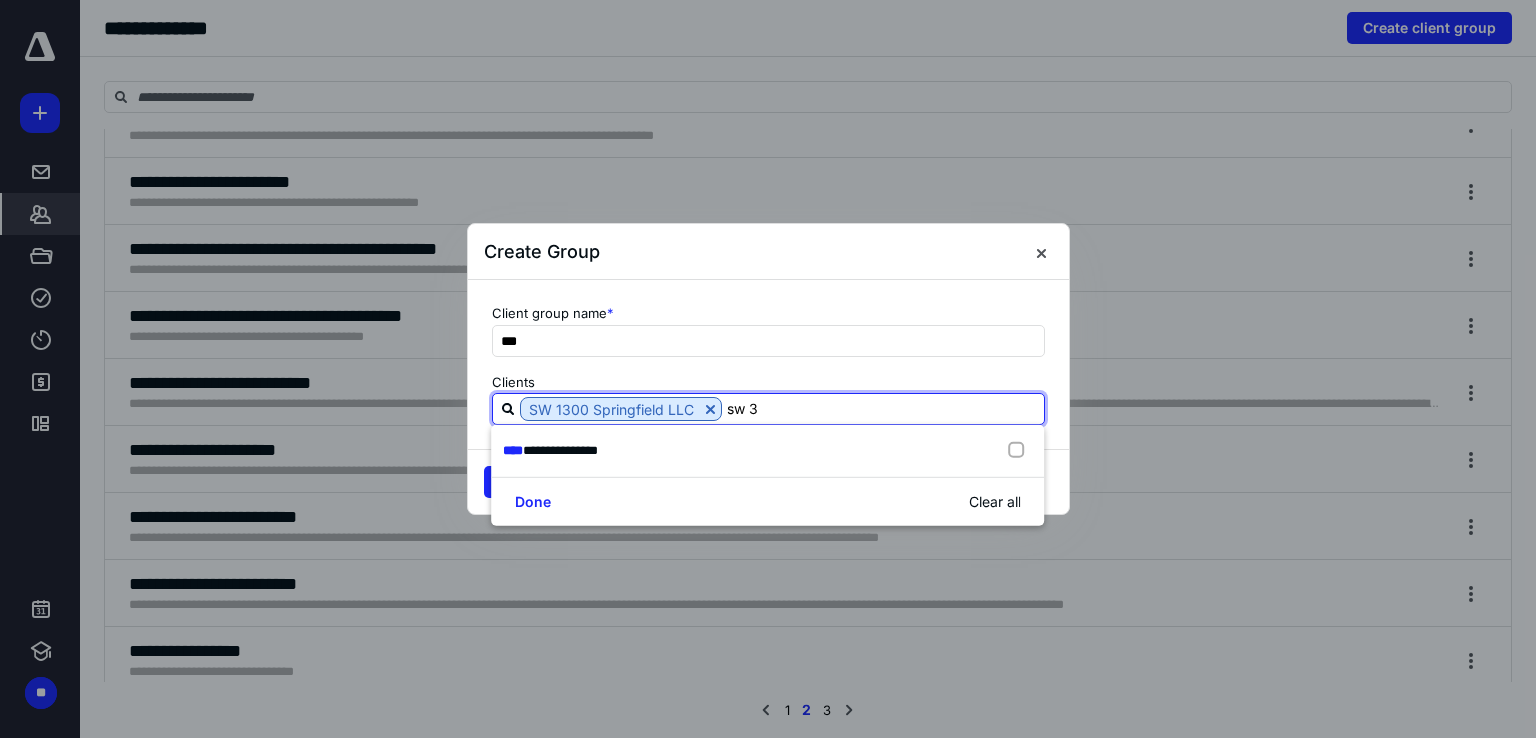 type on "sw 36" 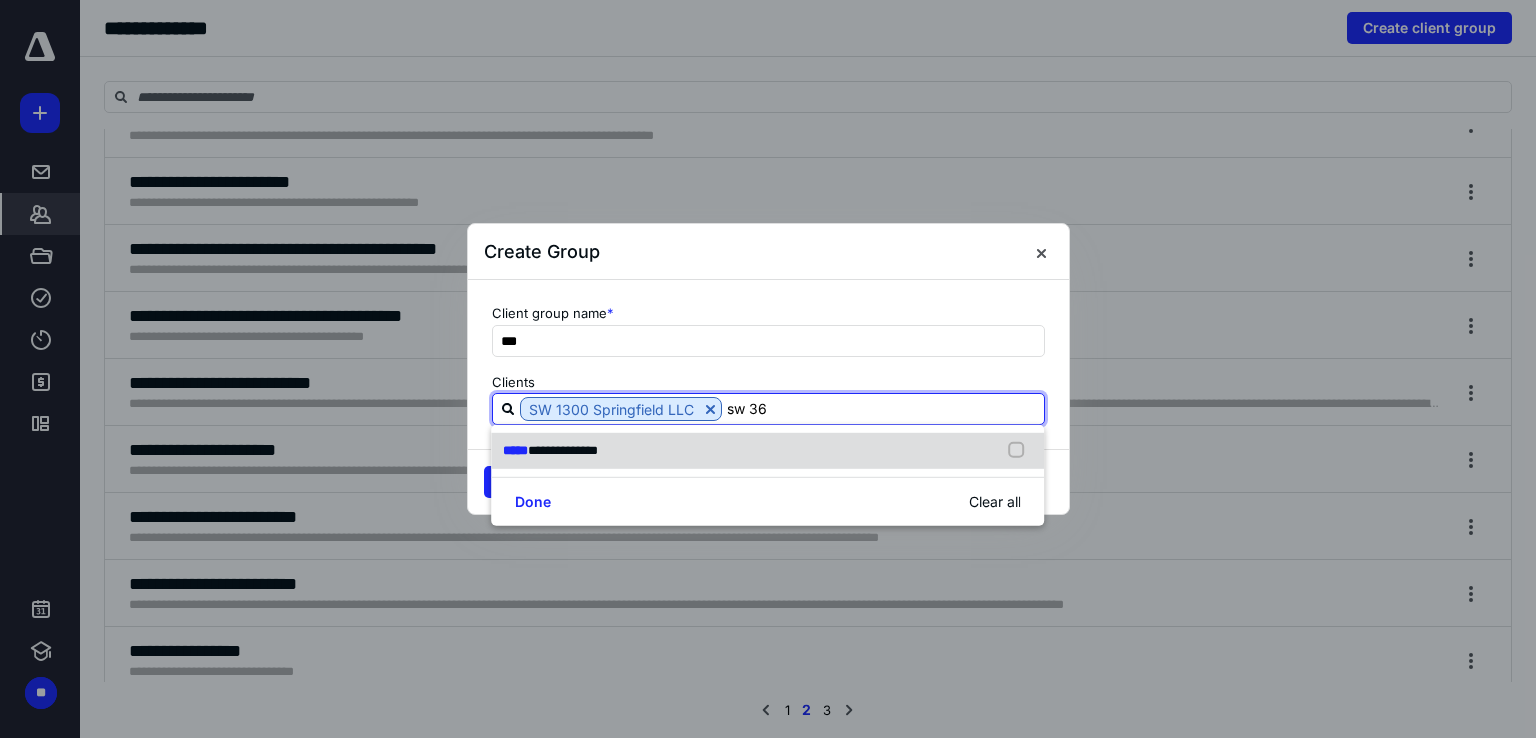 click on "**********" at bounding box center (767, 451) 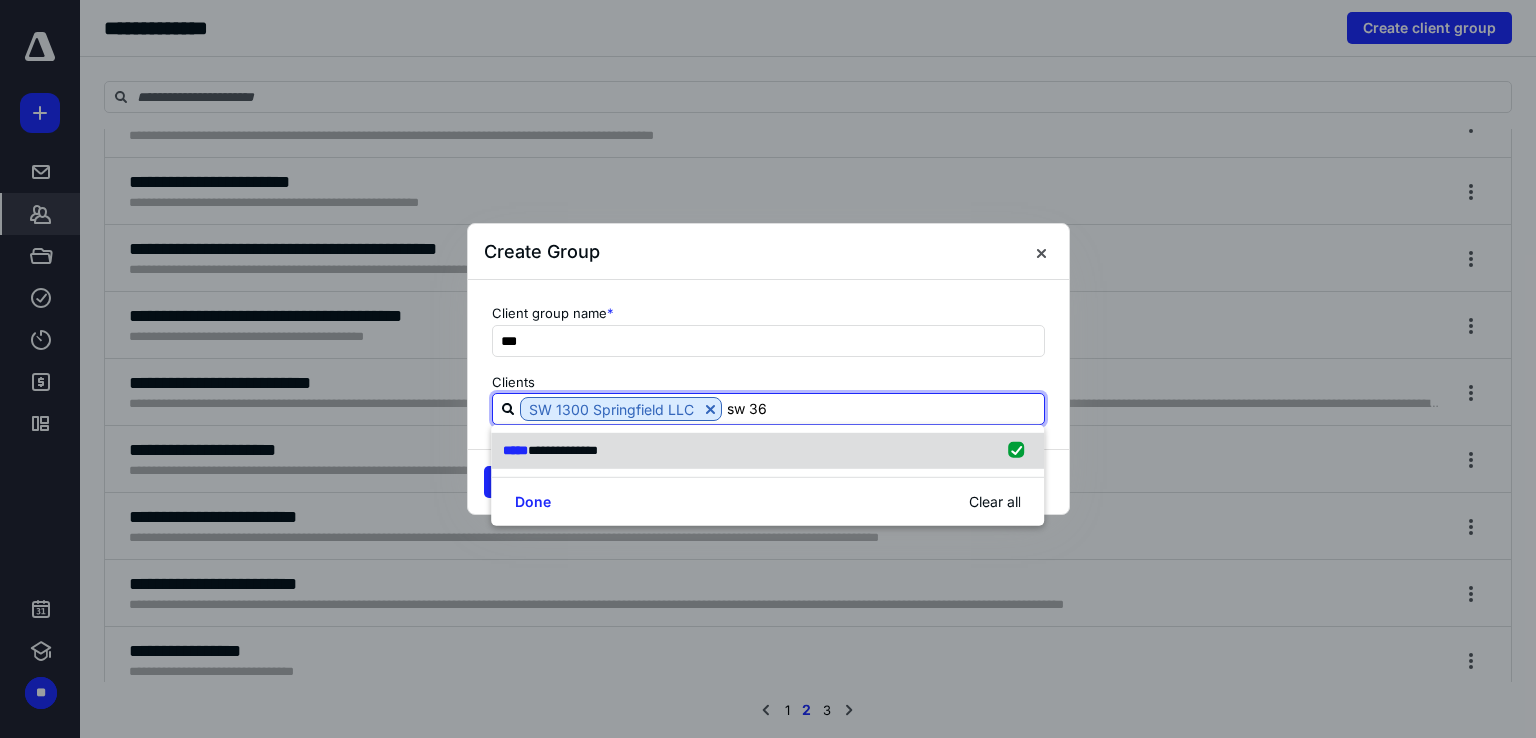 type 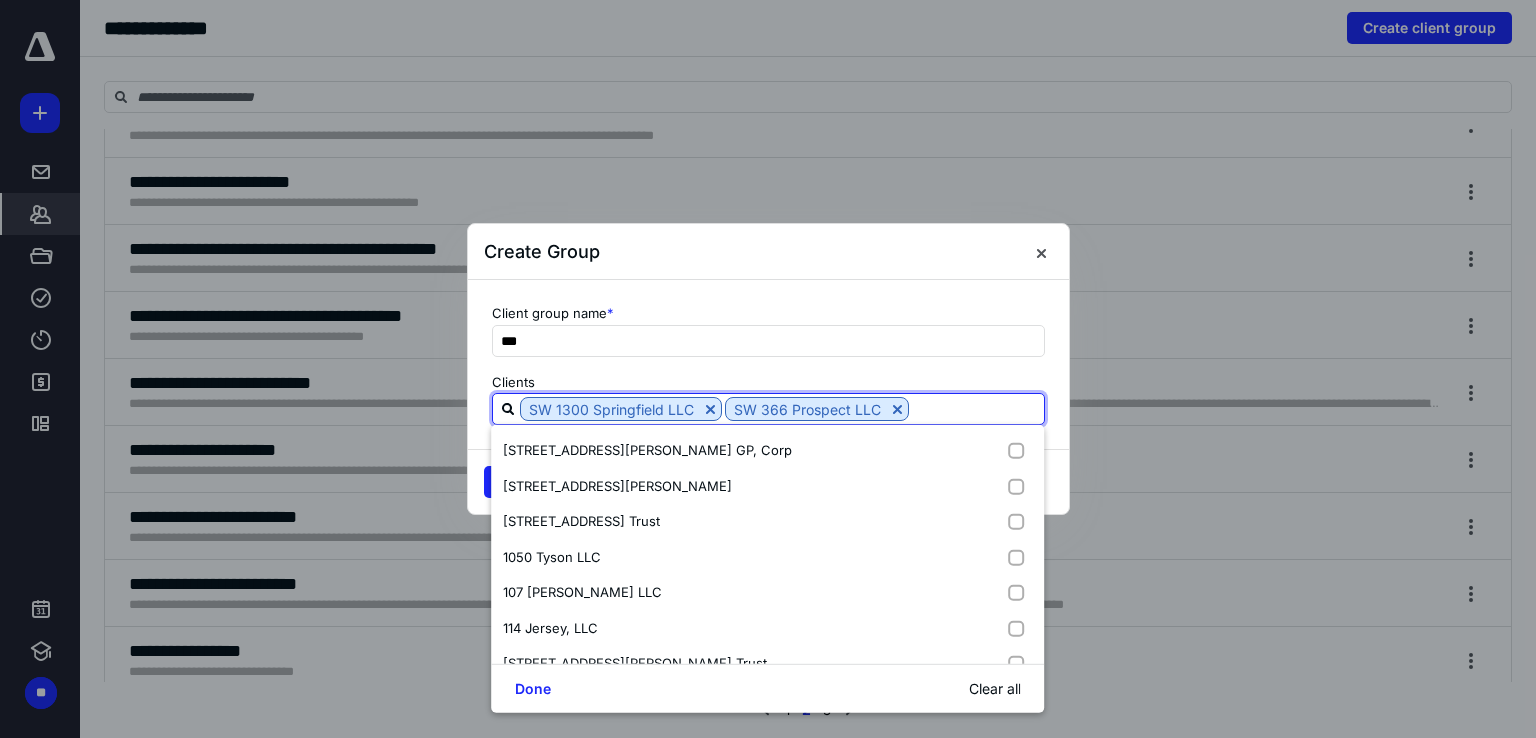 click at bounding box center [976, 408] 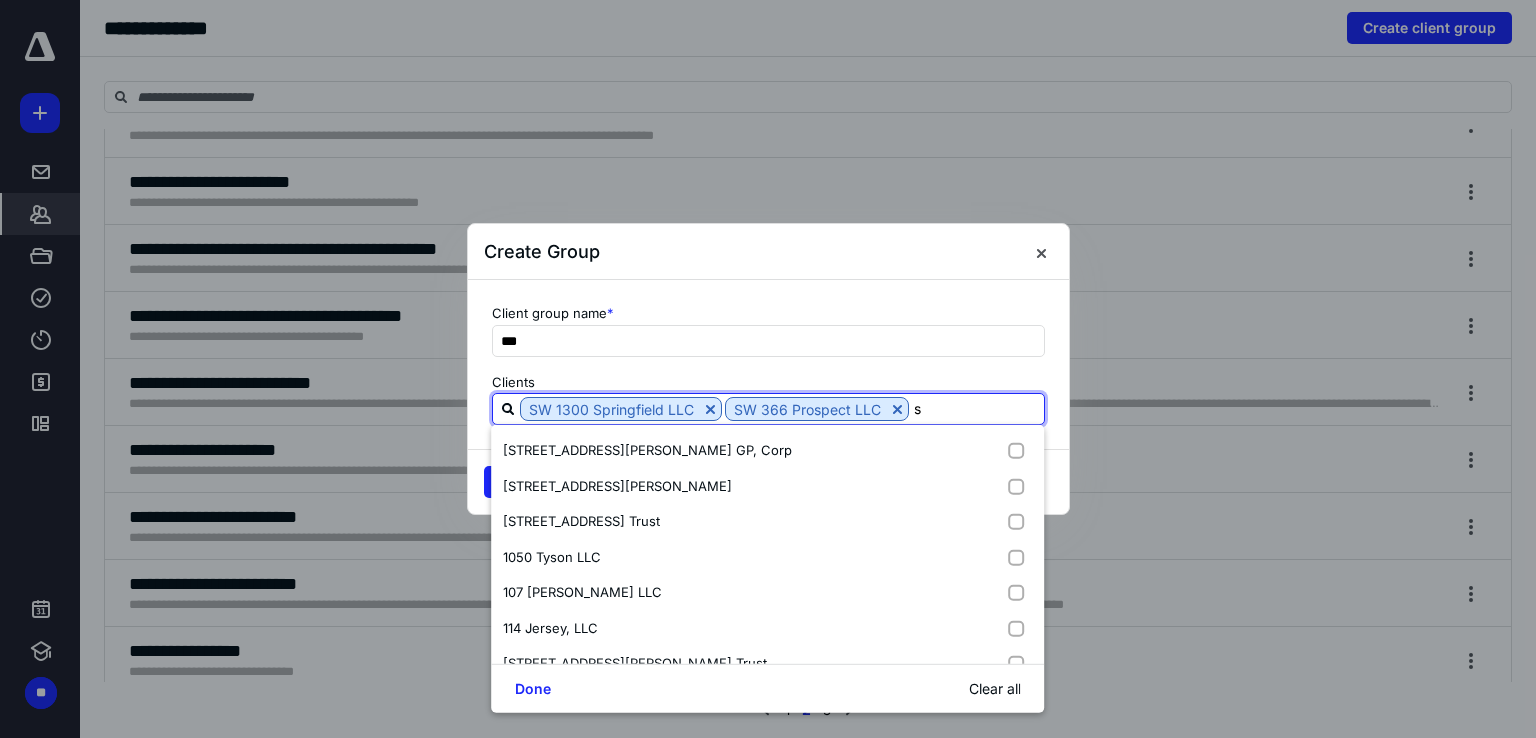type on "sw" 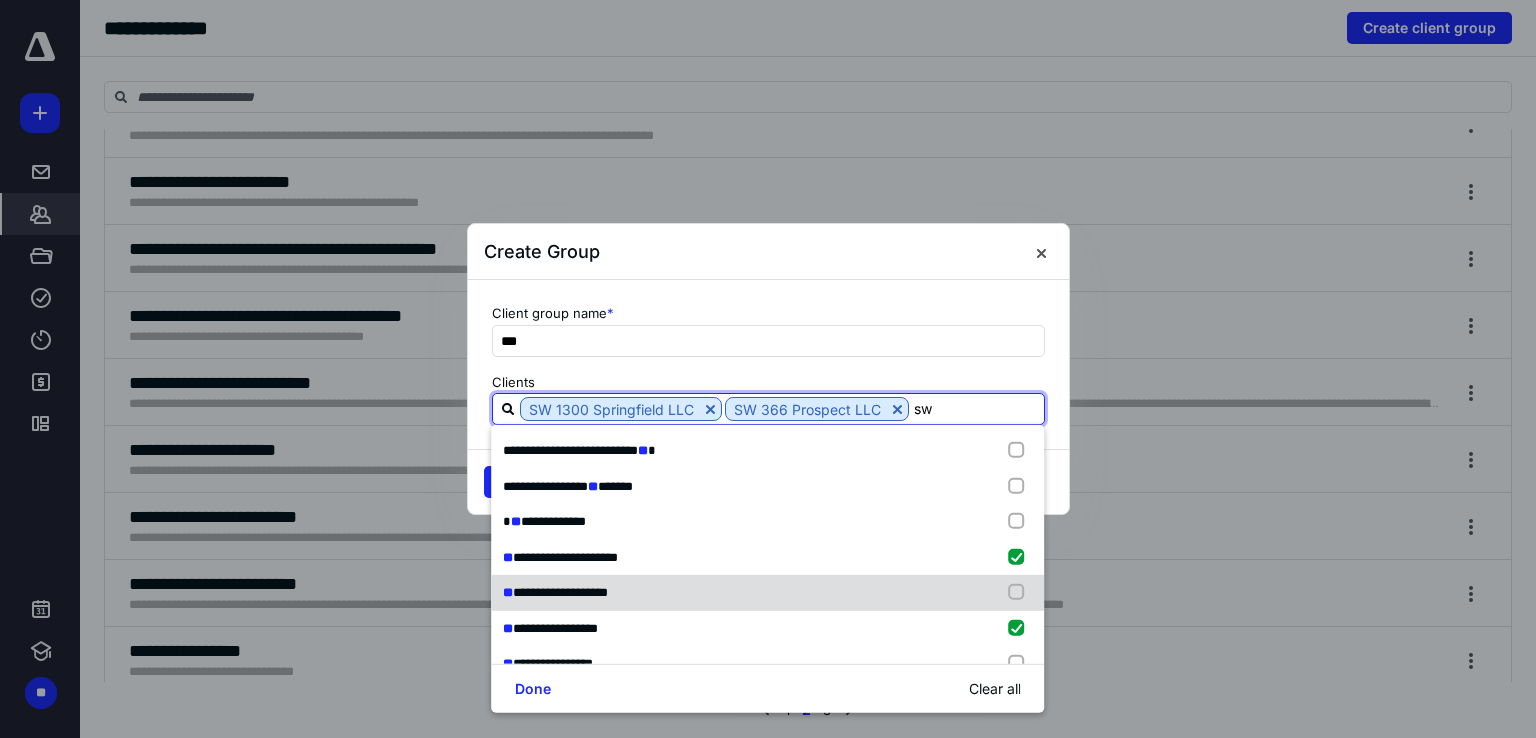 scroll, scrollTop: 100, scrollLeft: 0, axis: vertical 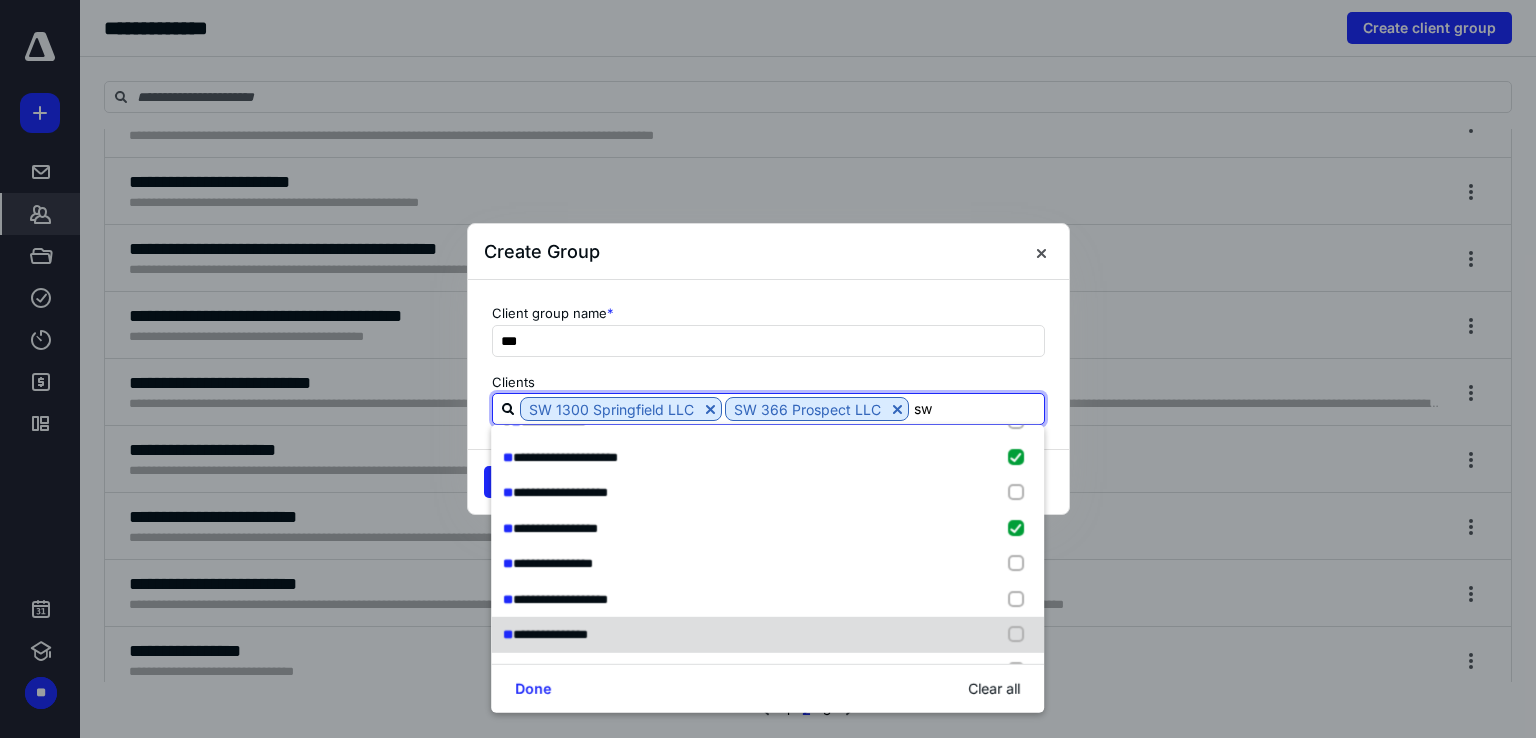 click at bounding box center [1021, 635] 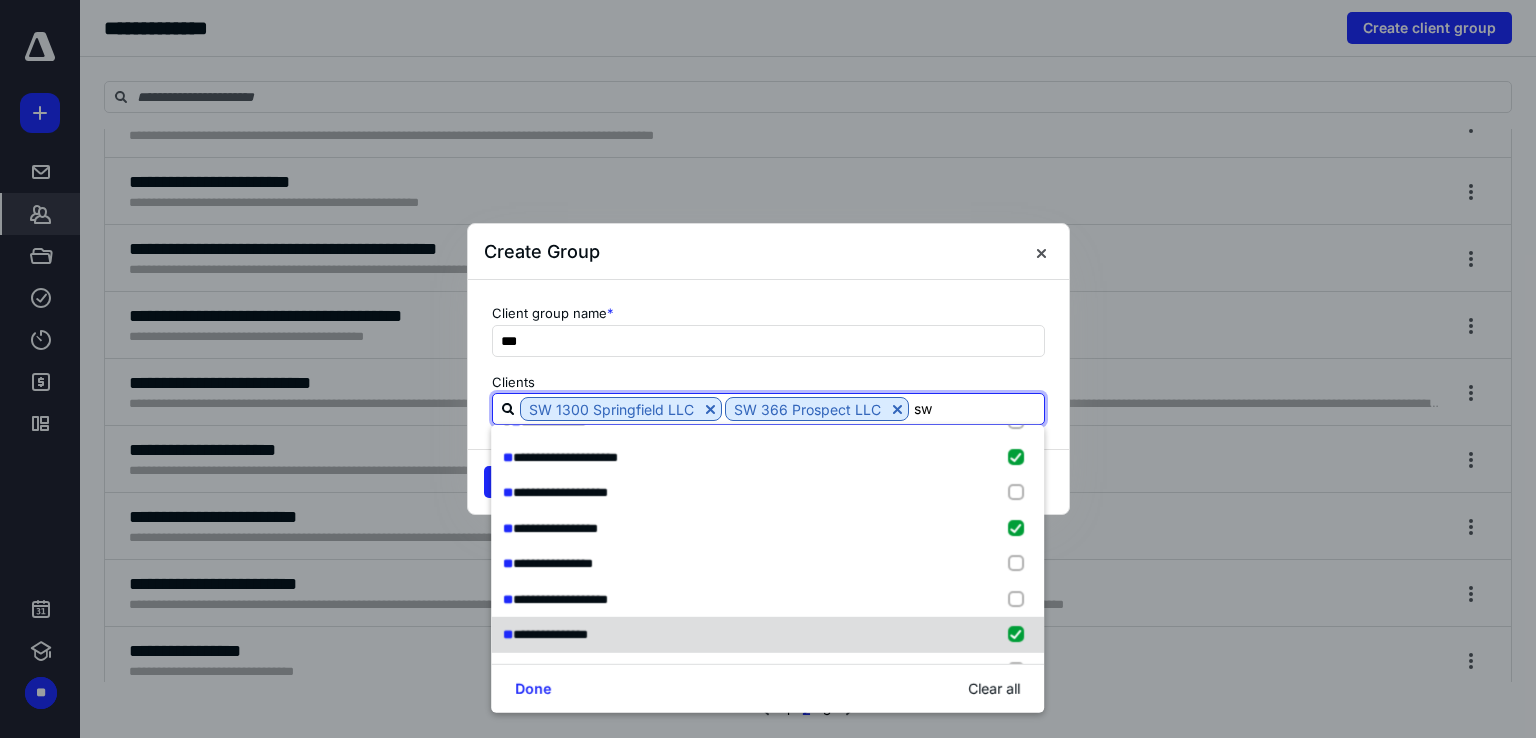 type 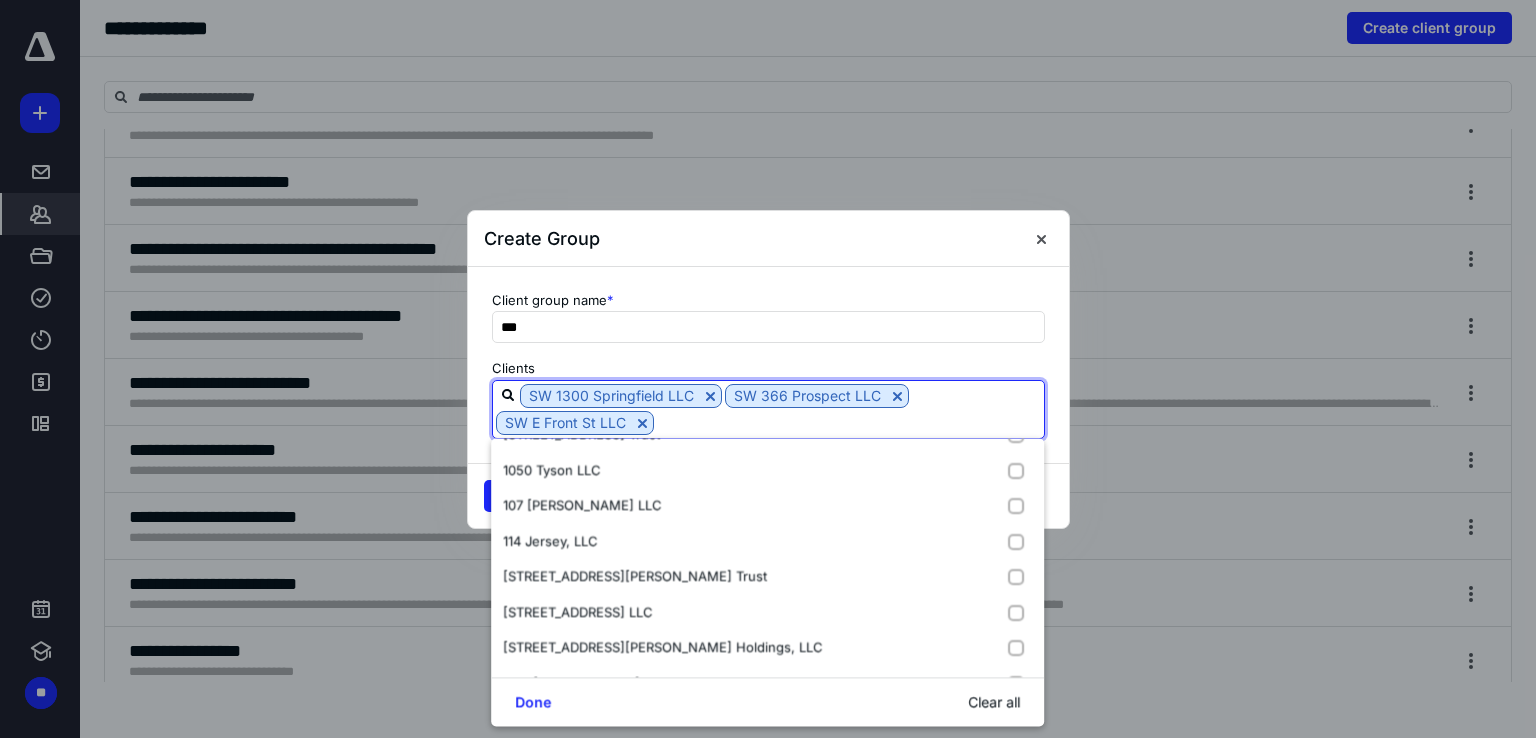 click at bounding box center (849, 422) 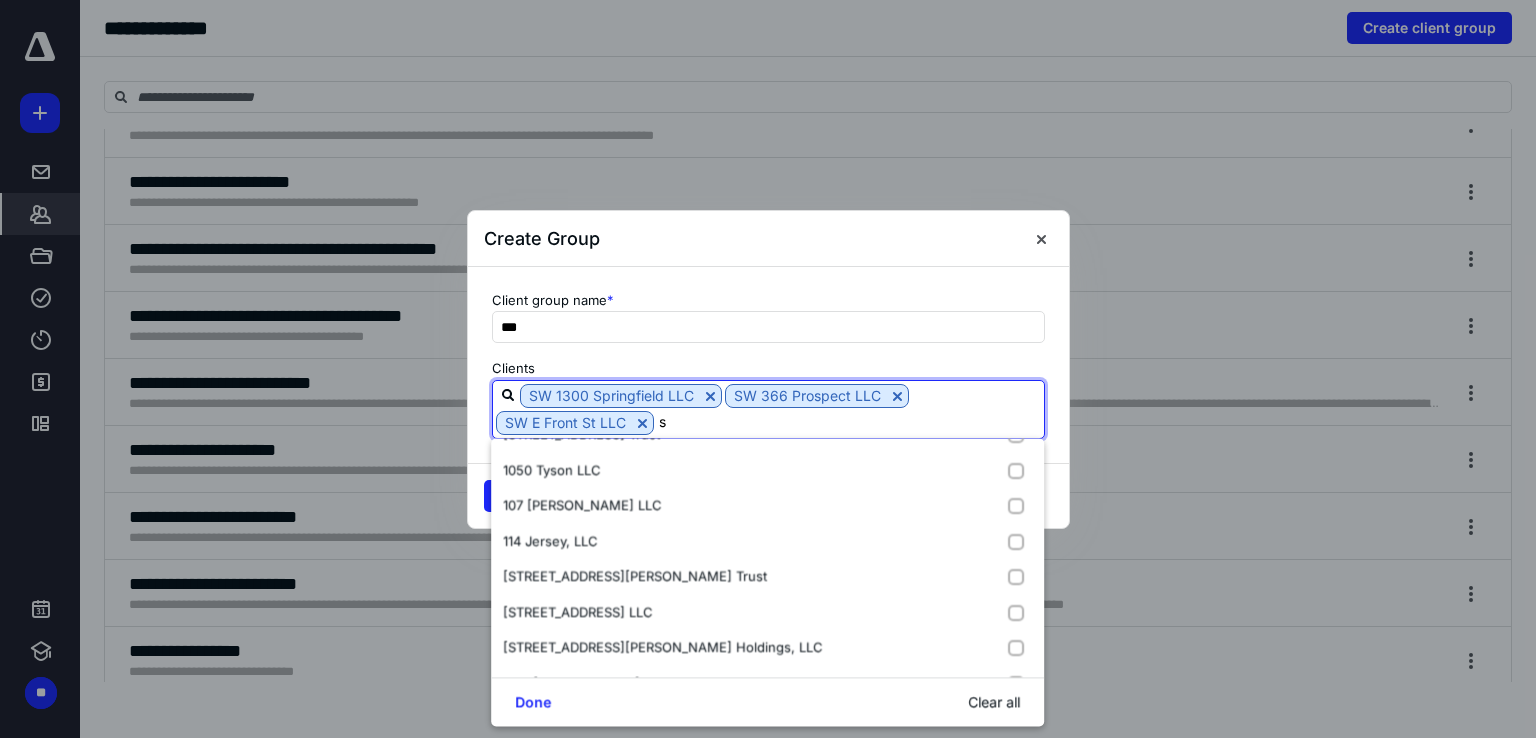 scroll, scrollTop: 0, scrollLeft: 0, axis: both 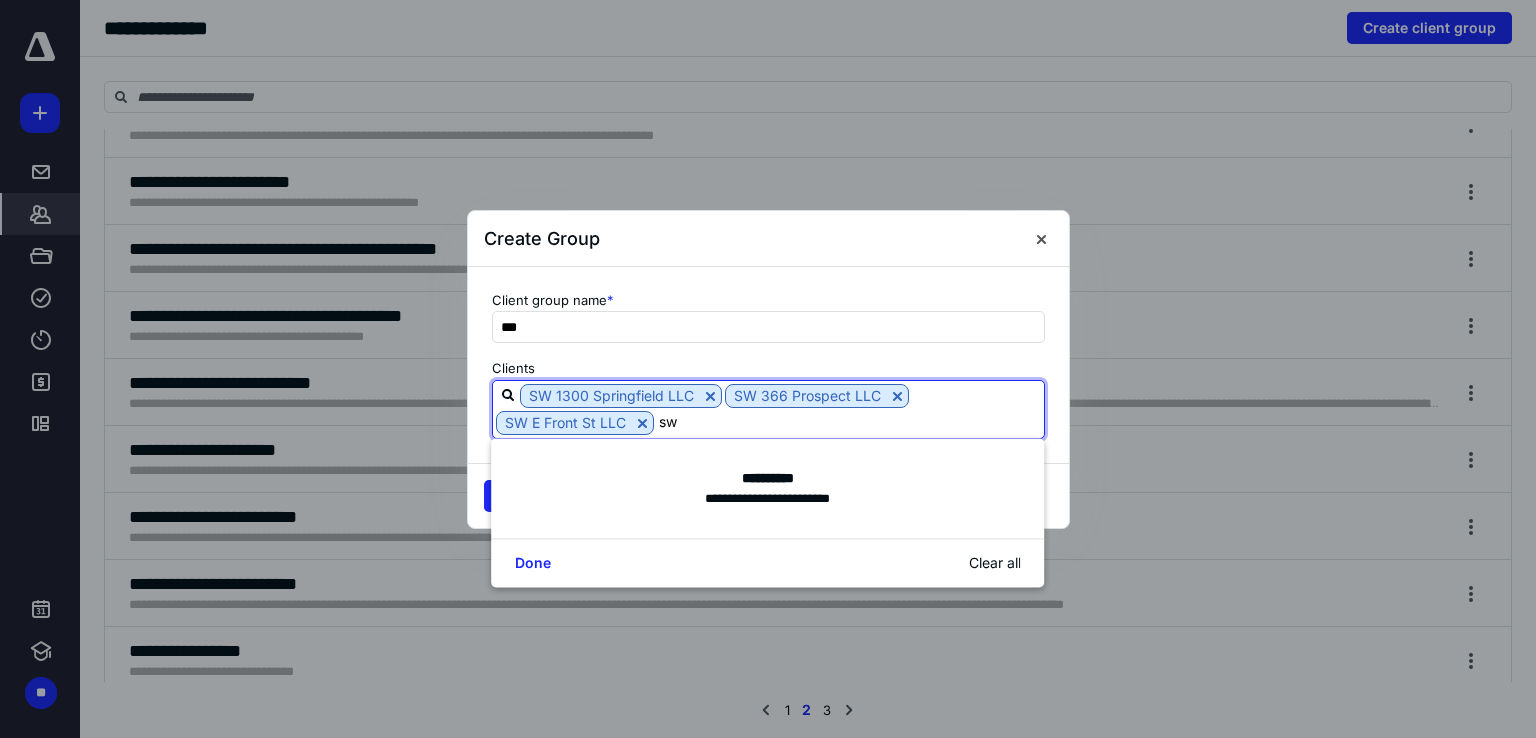 type on "sw e" 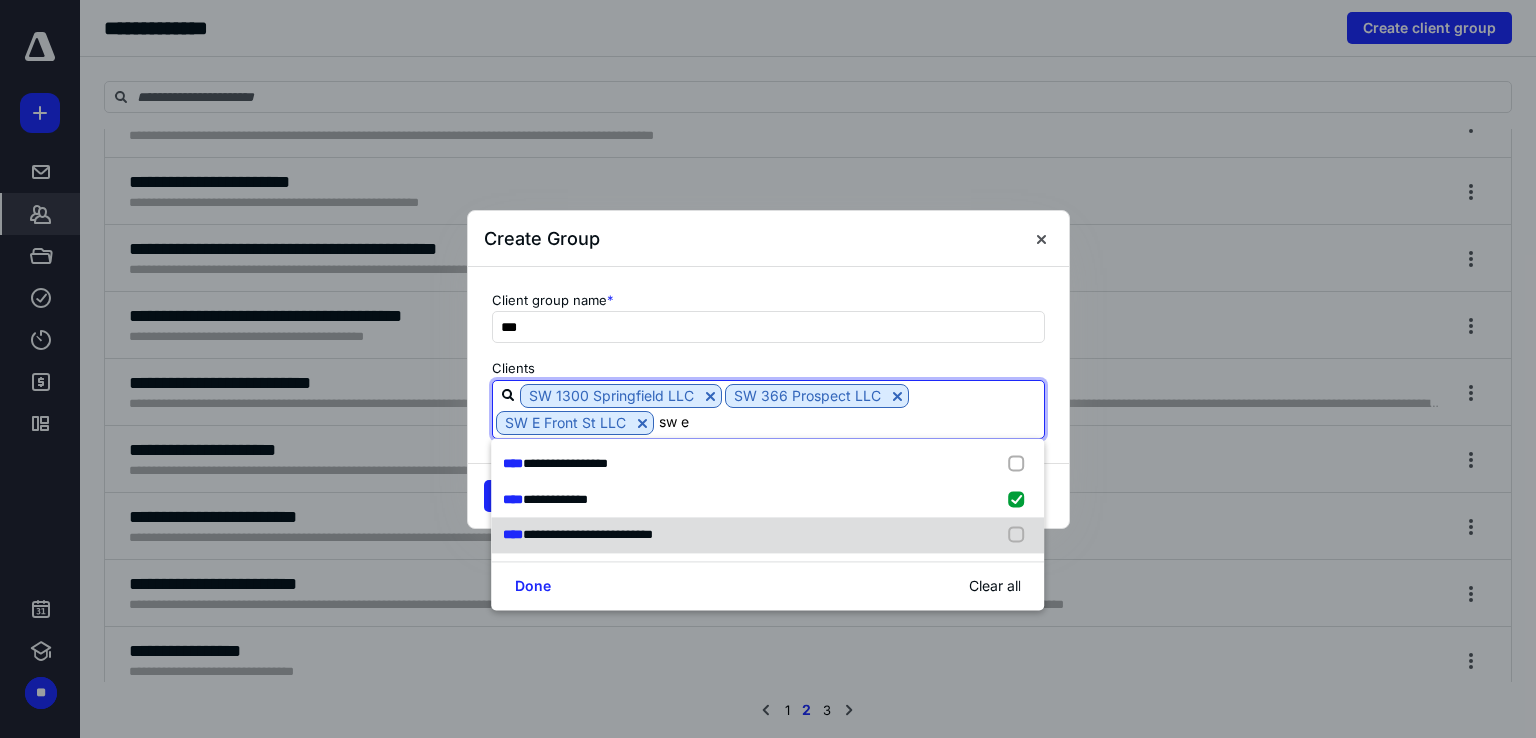 click at bounding box center (1021, 535) 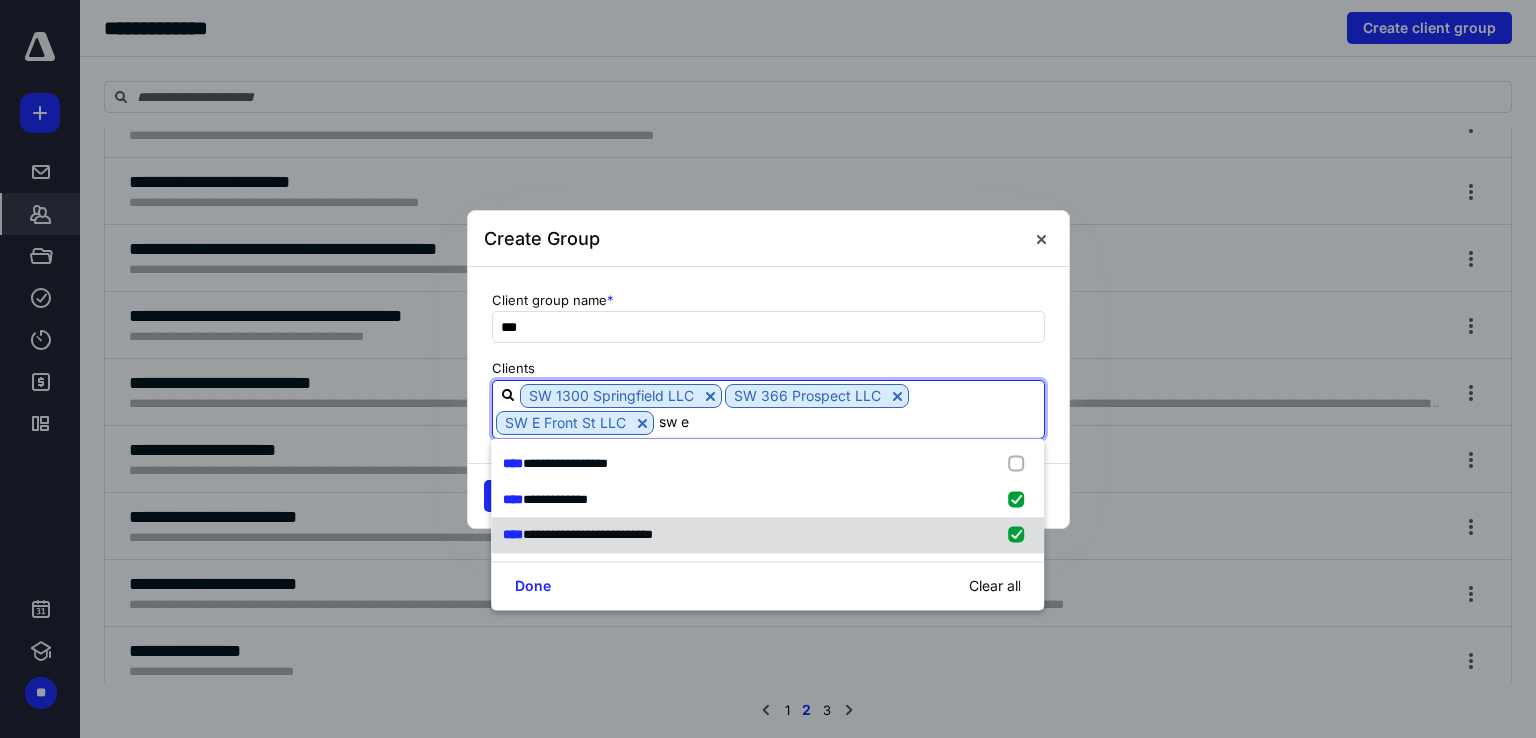 type 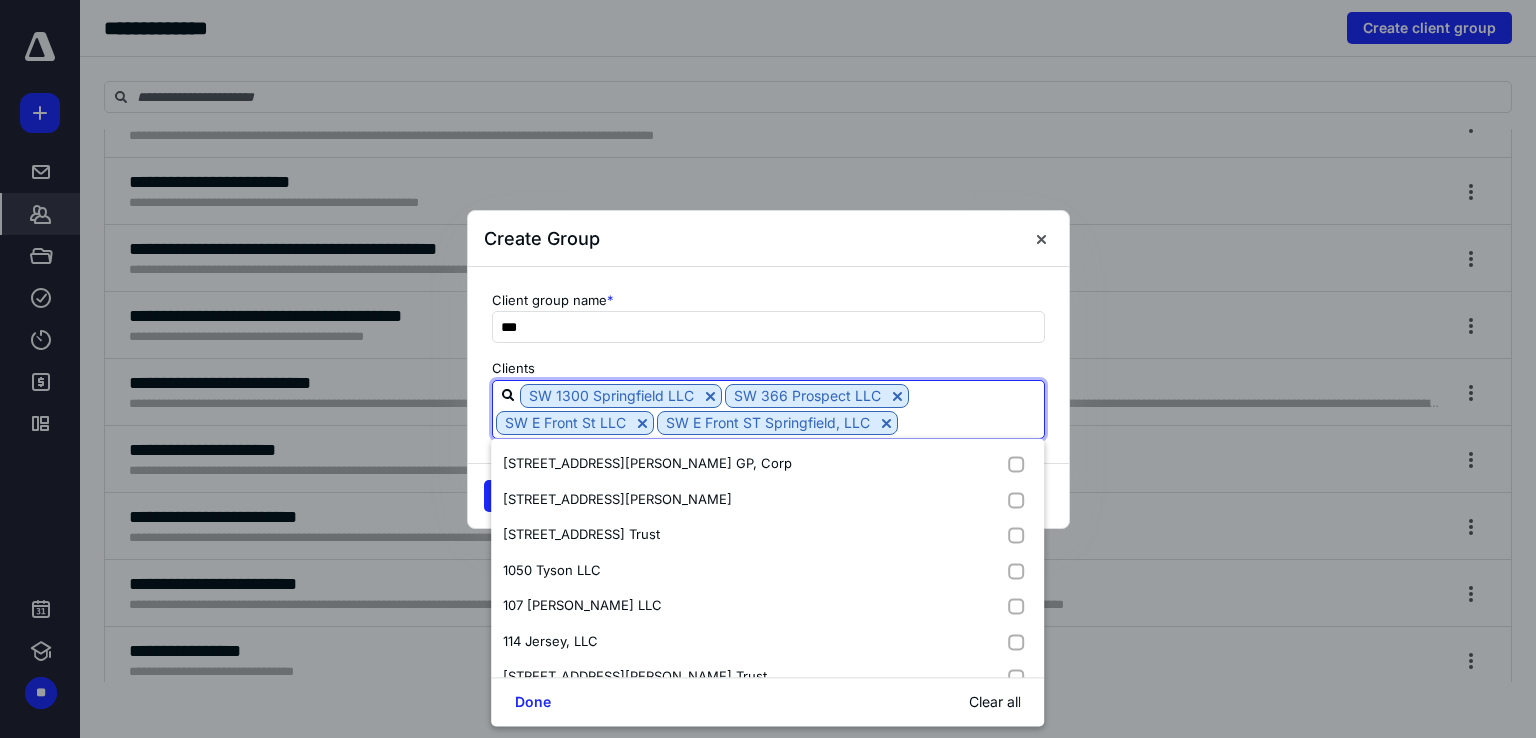 click at bounding box center (971, 422) 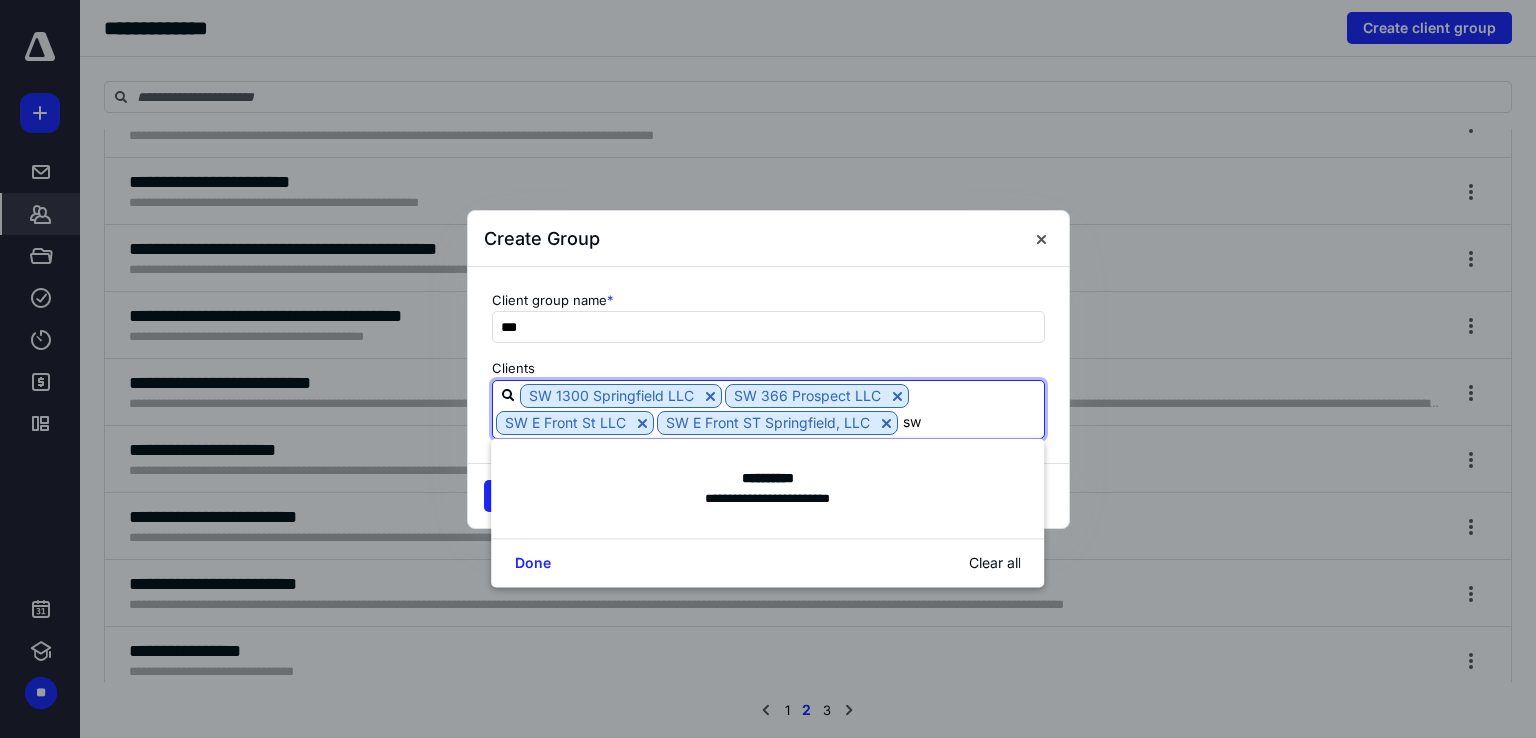 type on "sw" 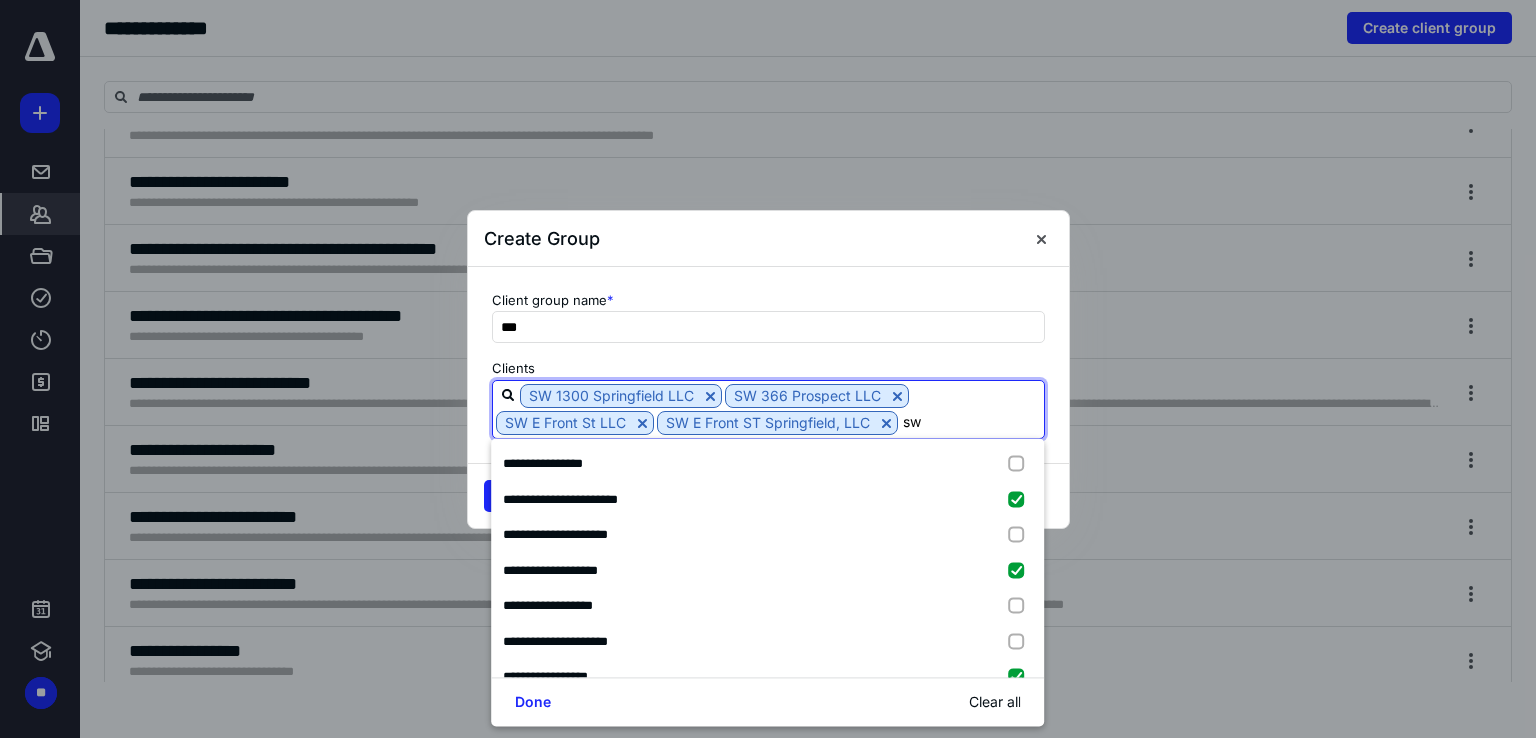 click at bounding box center [1021, 642] 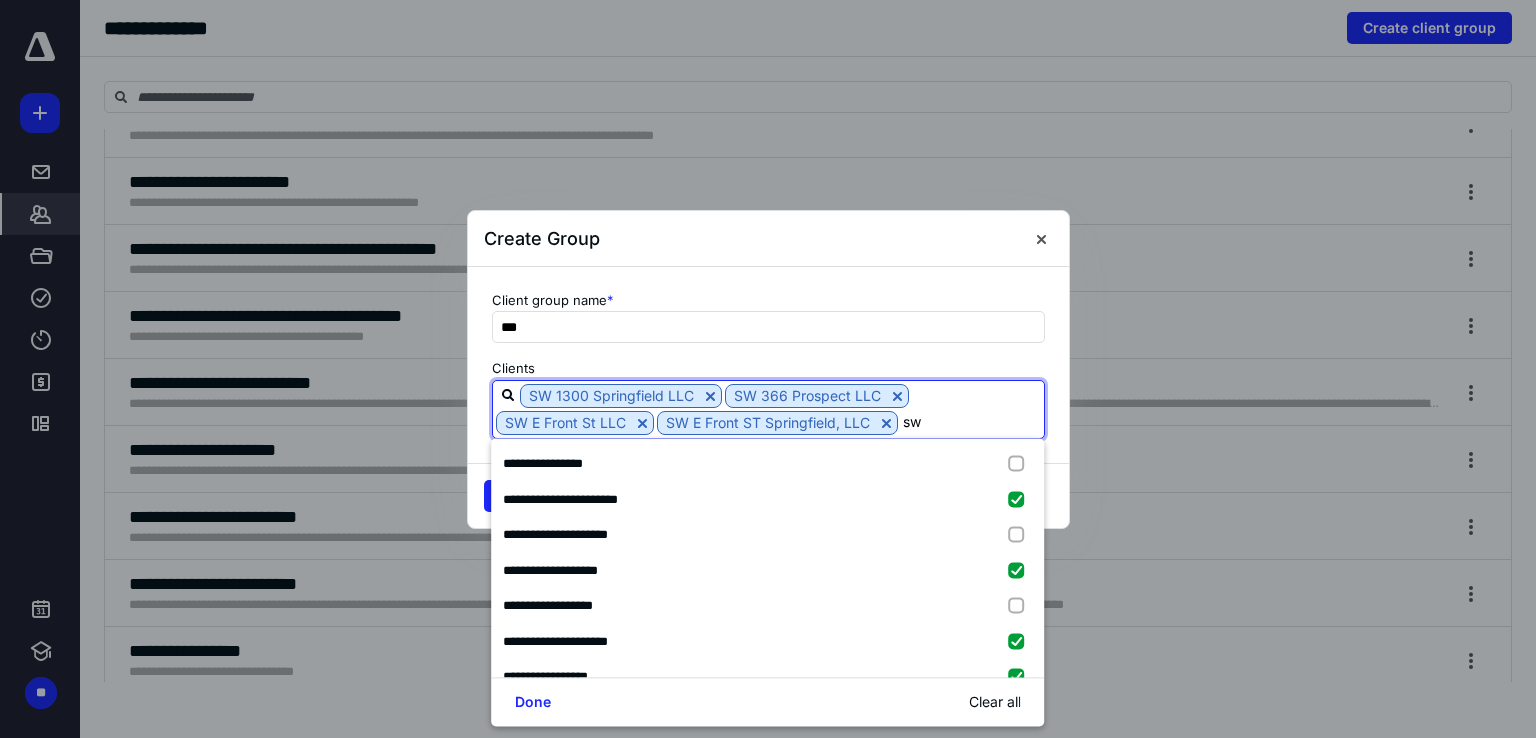 type 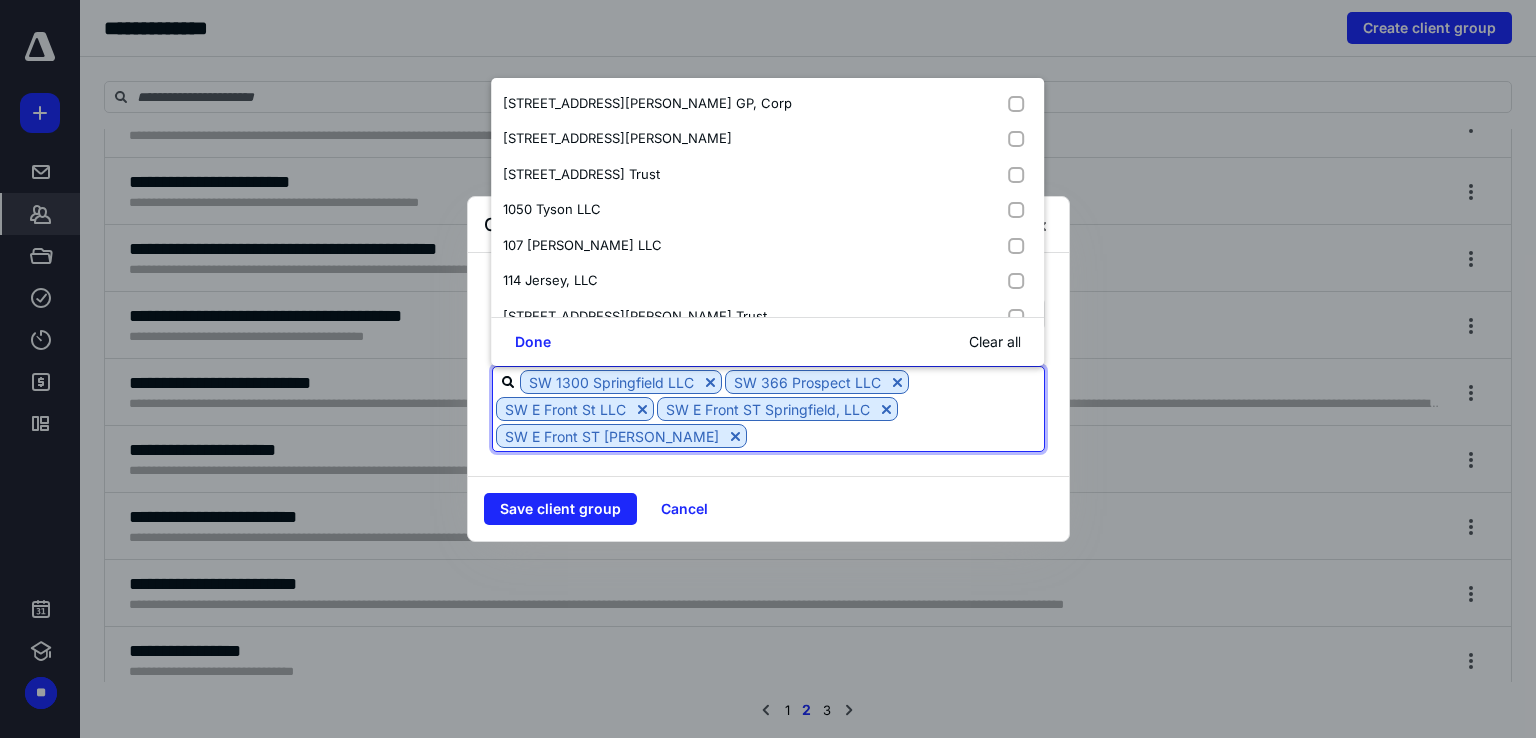click at bounding box center (895, 435) 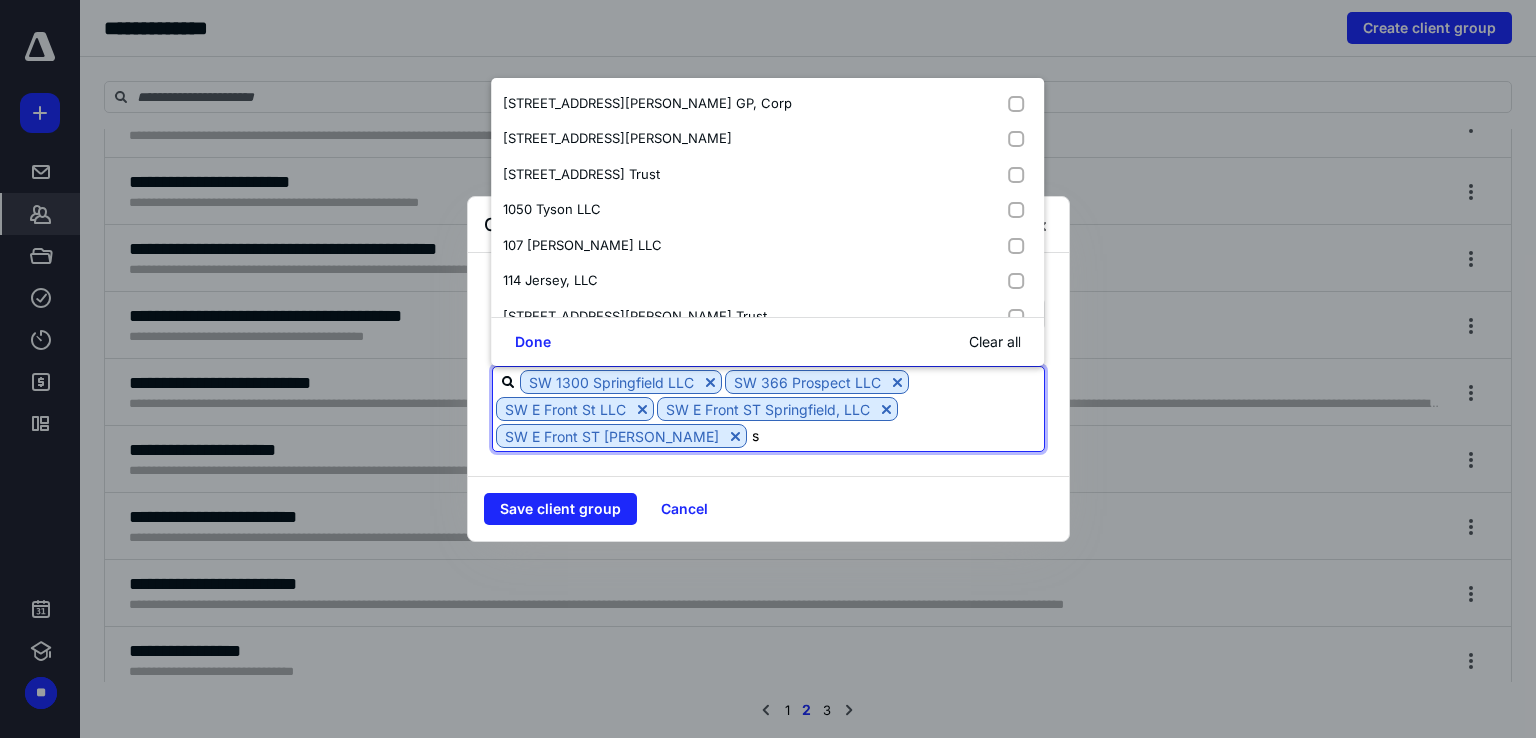 type on "sw" 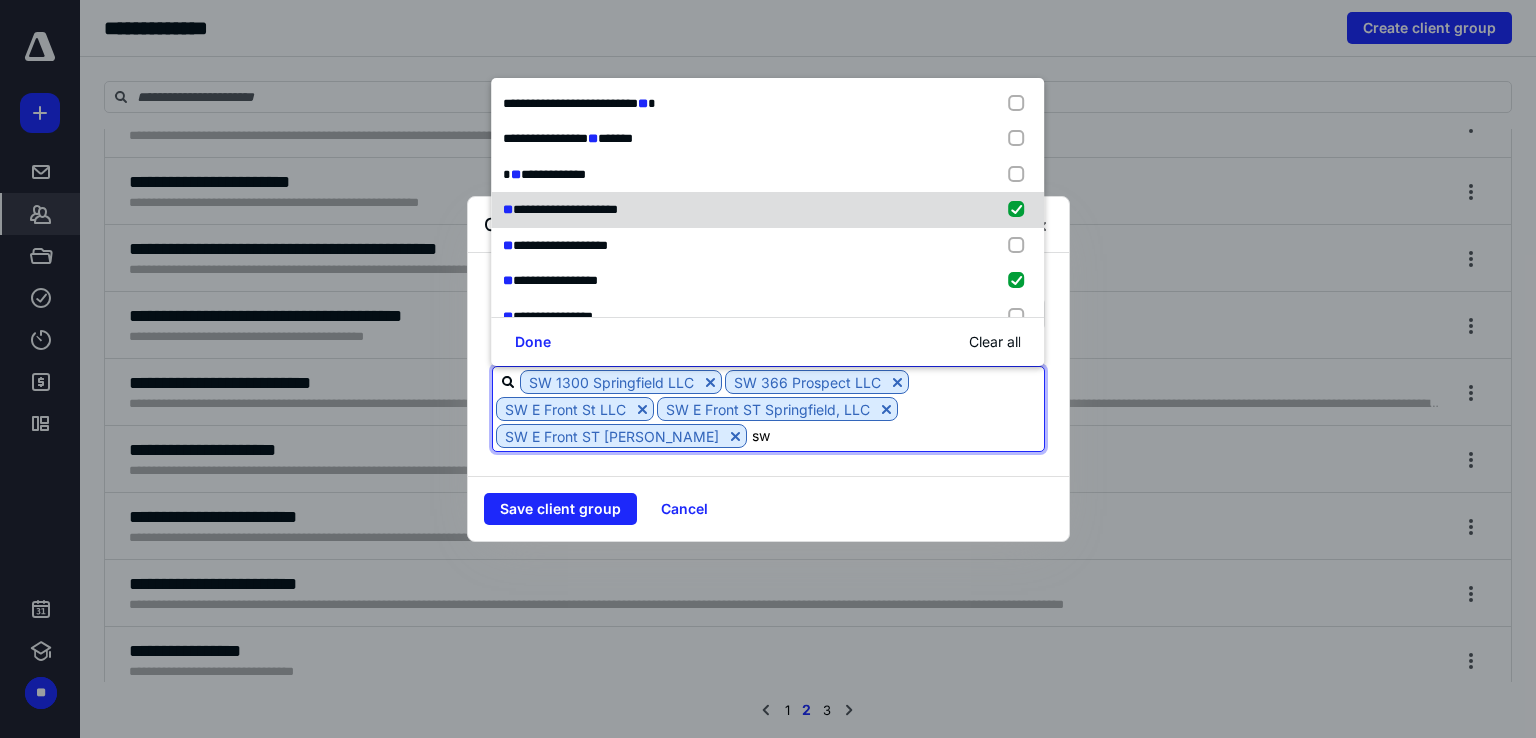 scroll, scrollTop: 100, scrollLeft: 0, axis: vertical 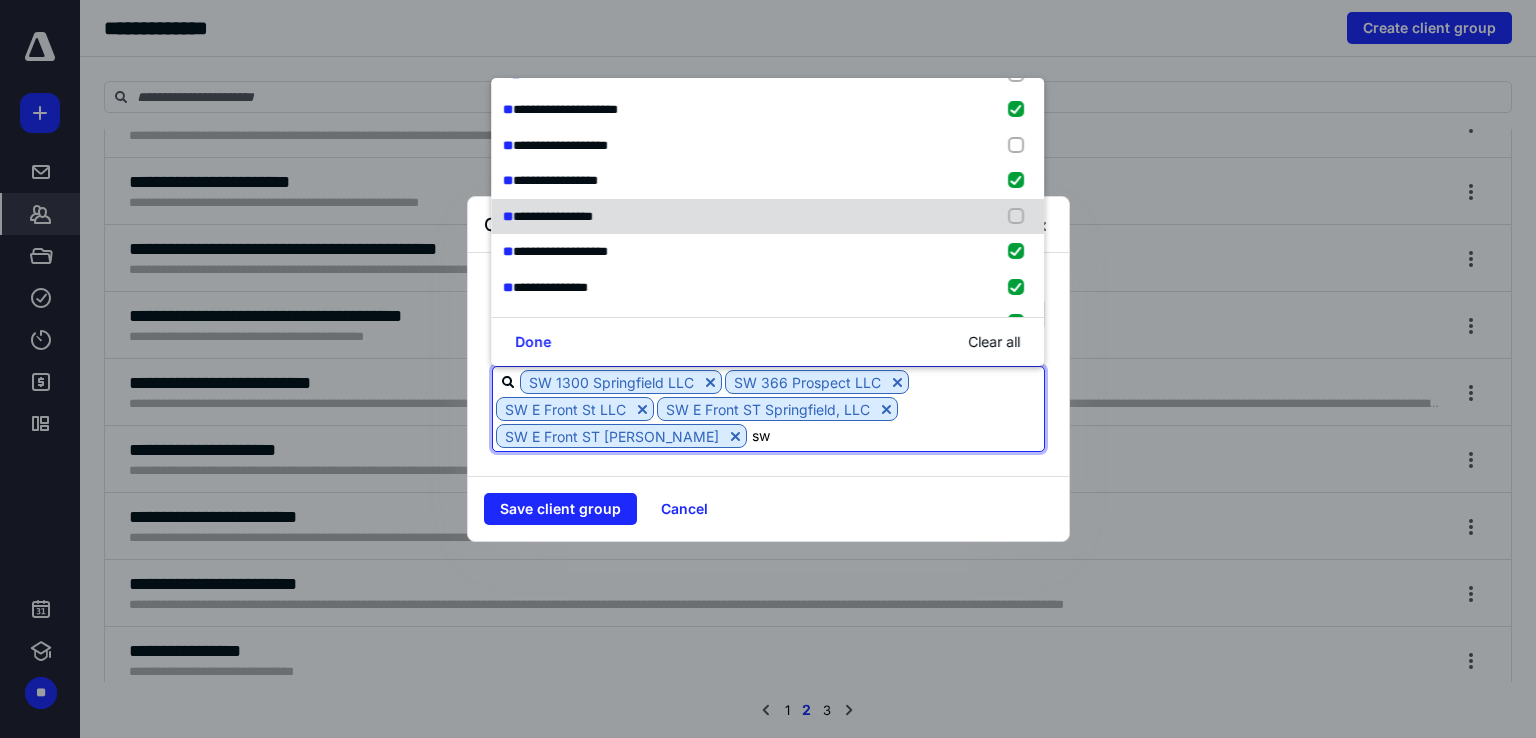 click at bounding box center [1021, 217] 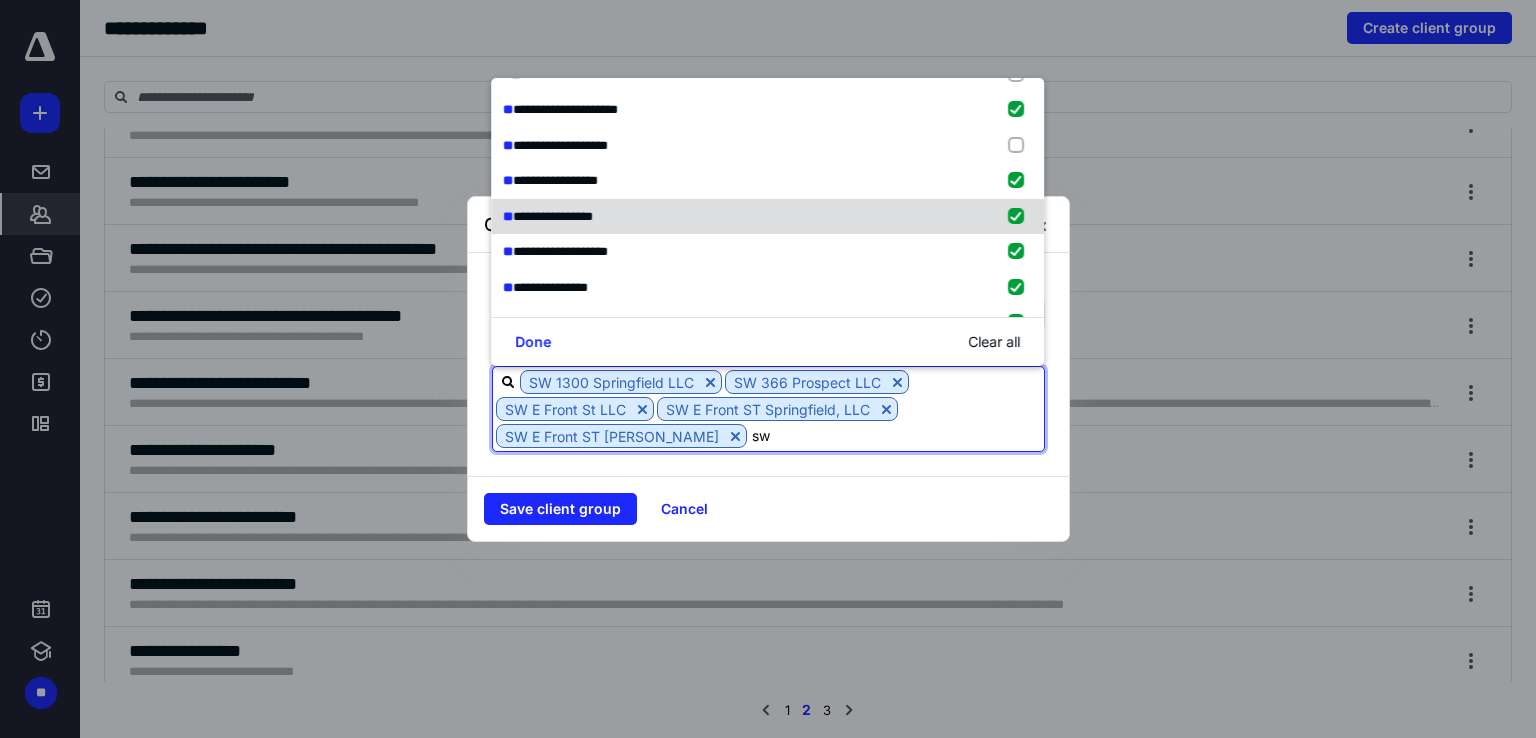 type 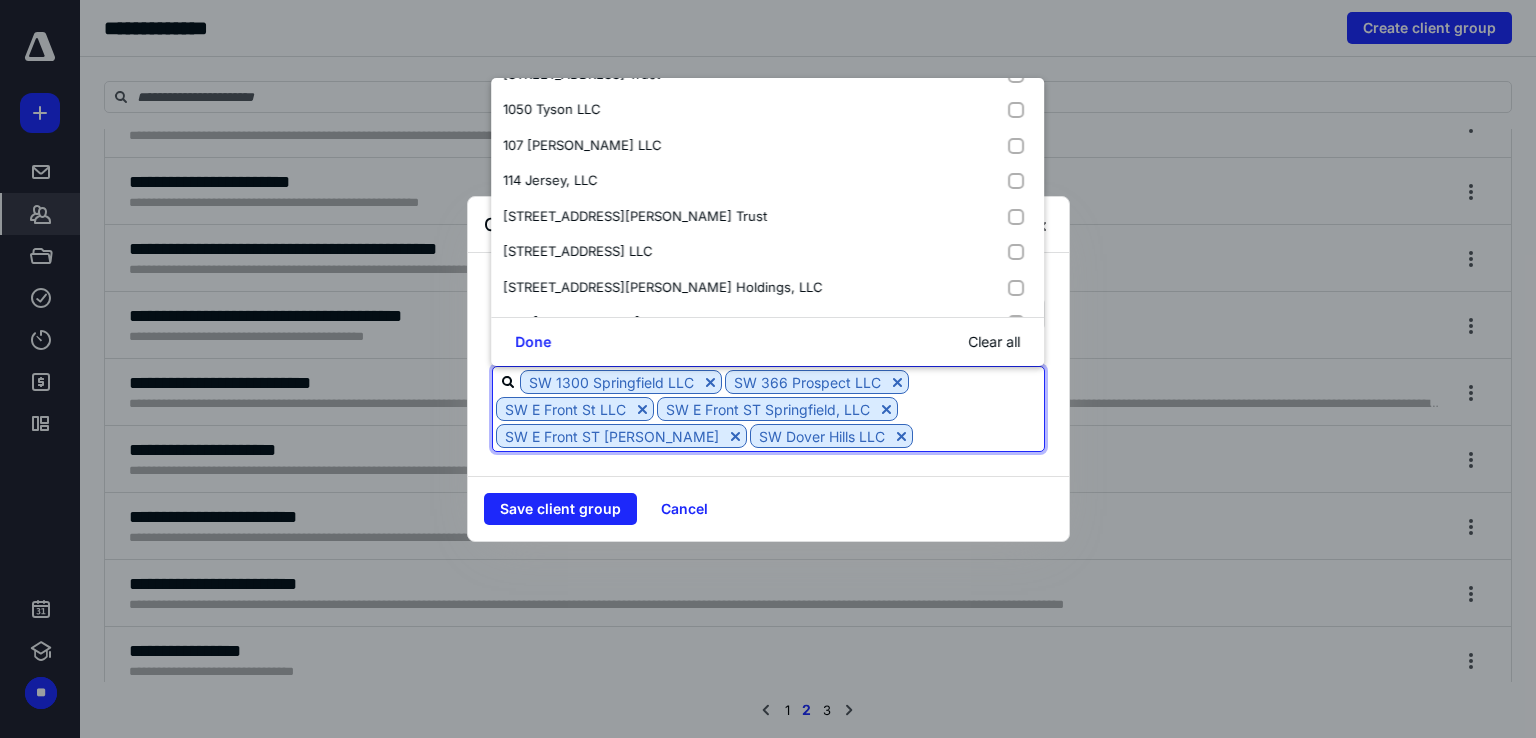 click at bounding box center [978, 435] 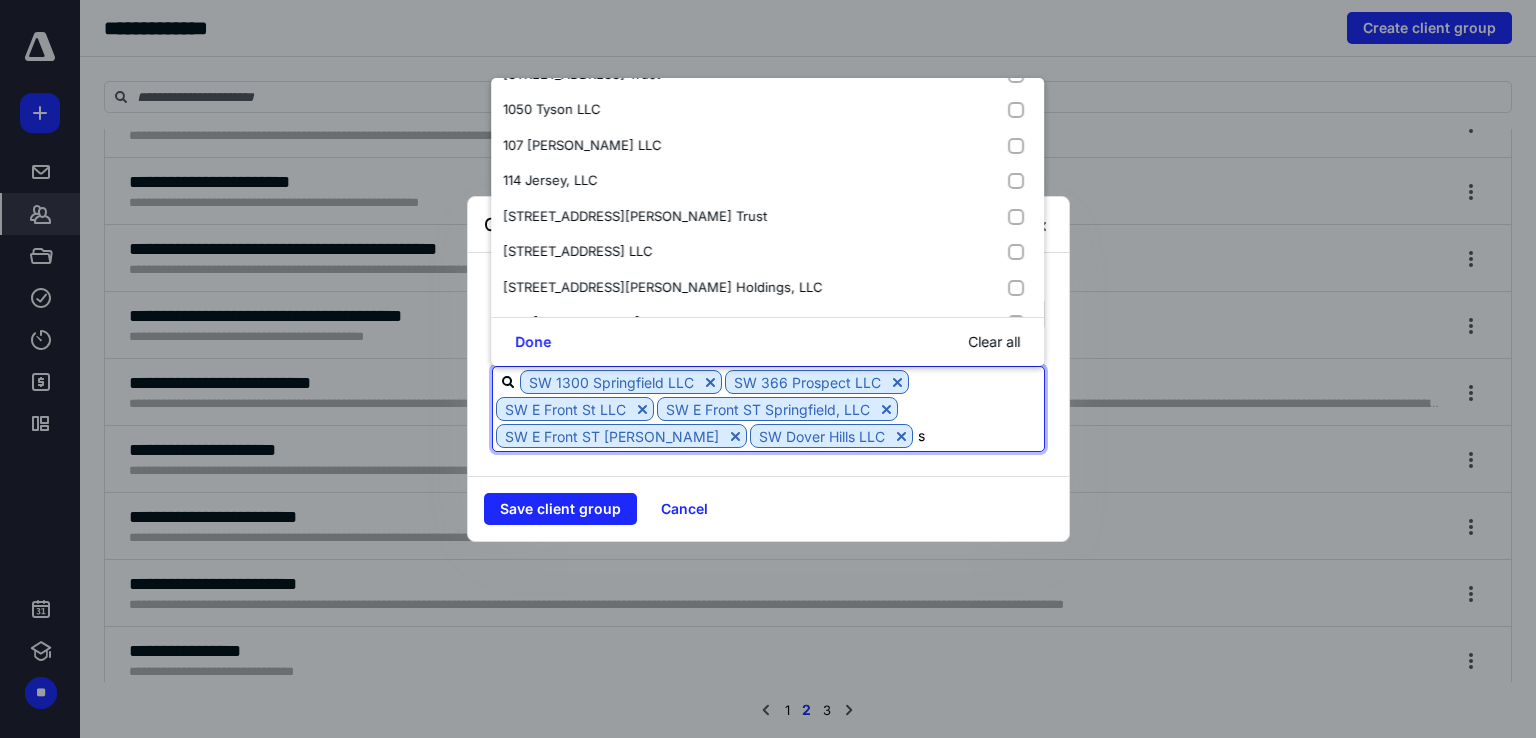 scroll, scrollTop: 0, scrollLeft: 0, axis: both 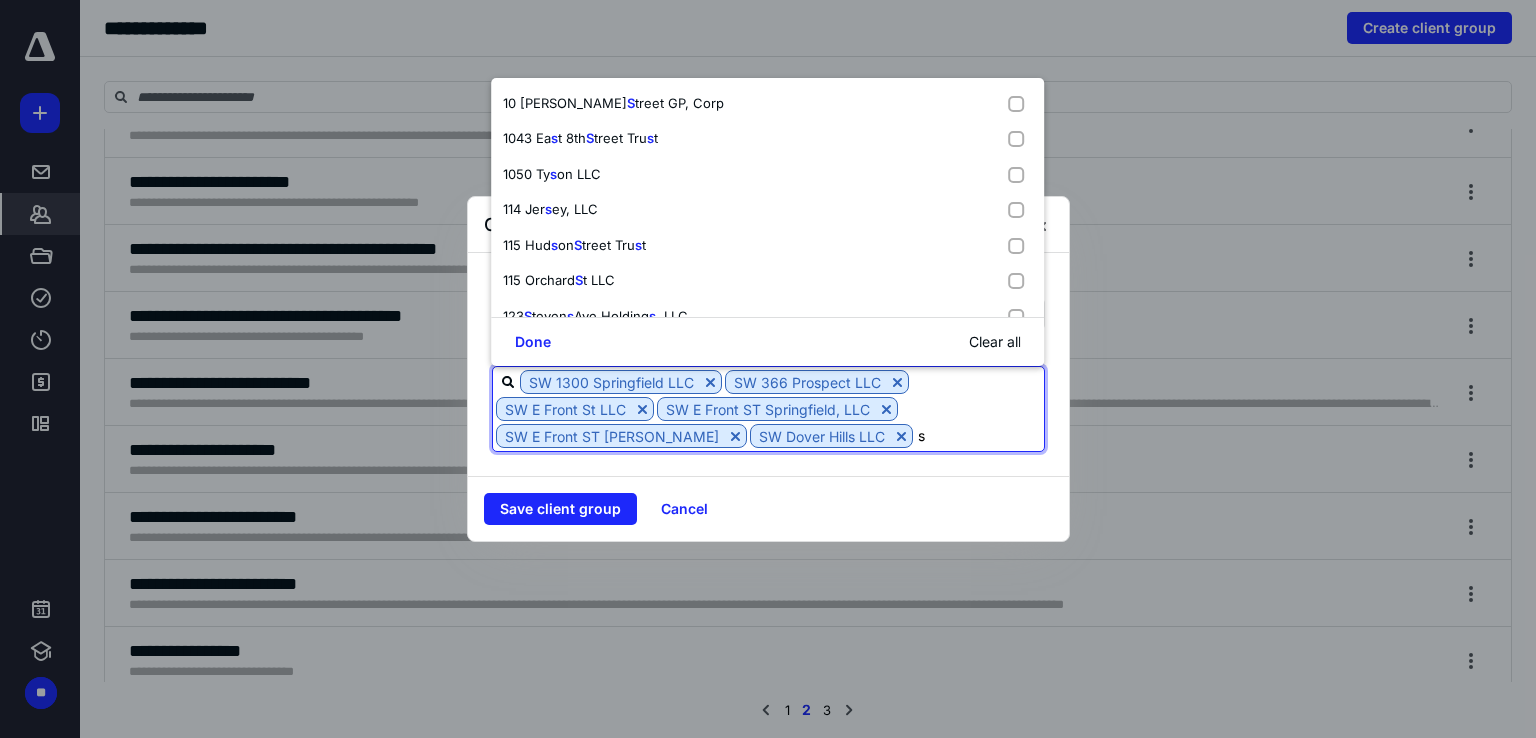 type on "sw" 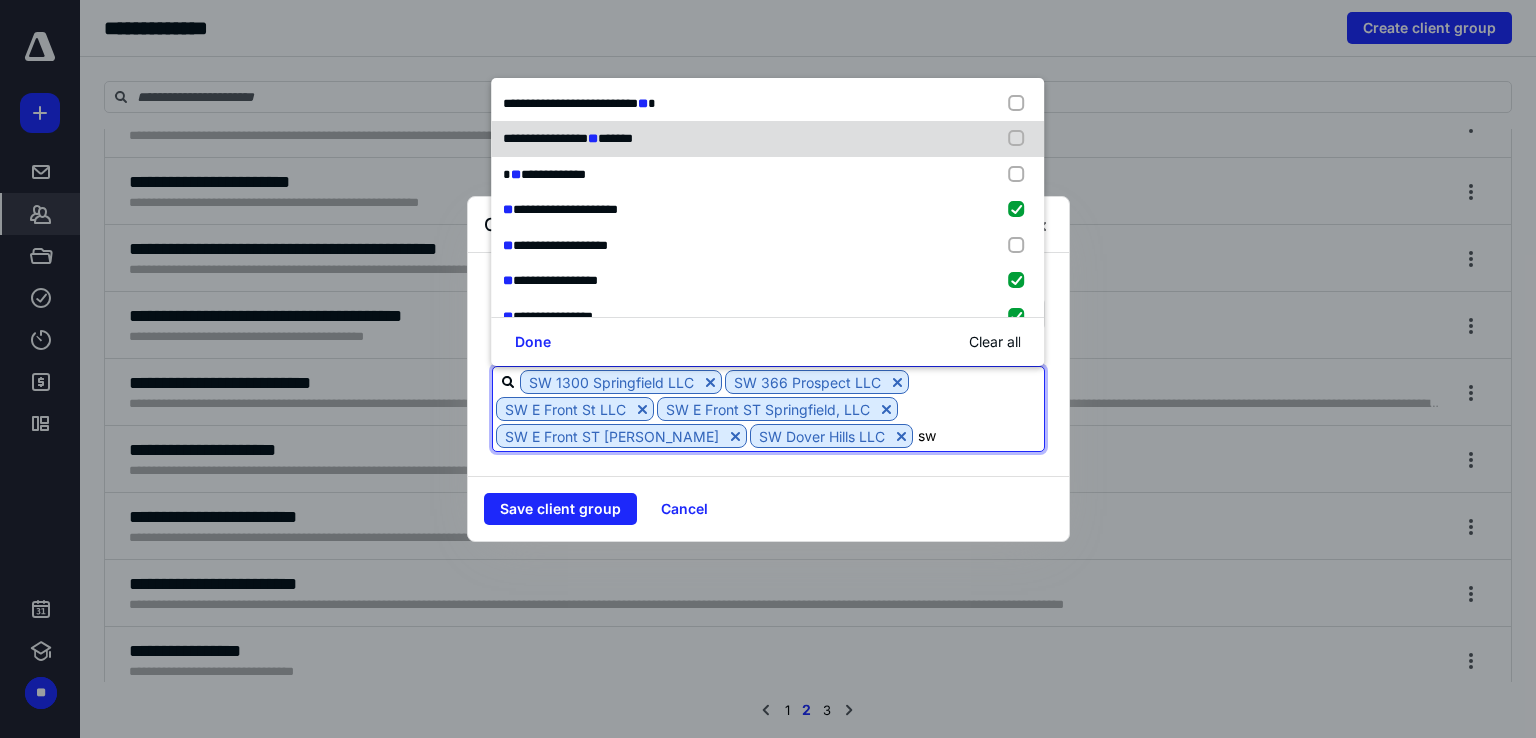 scroll, scrollTop: 100, scrollLeft: 0, axis: vertical 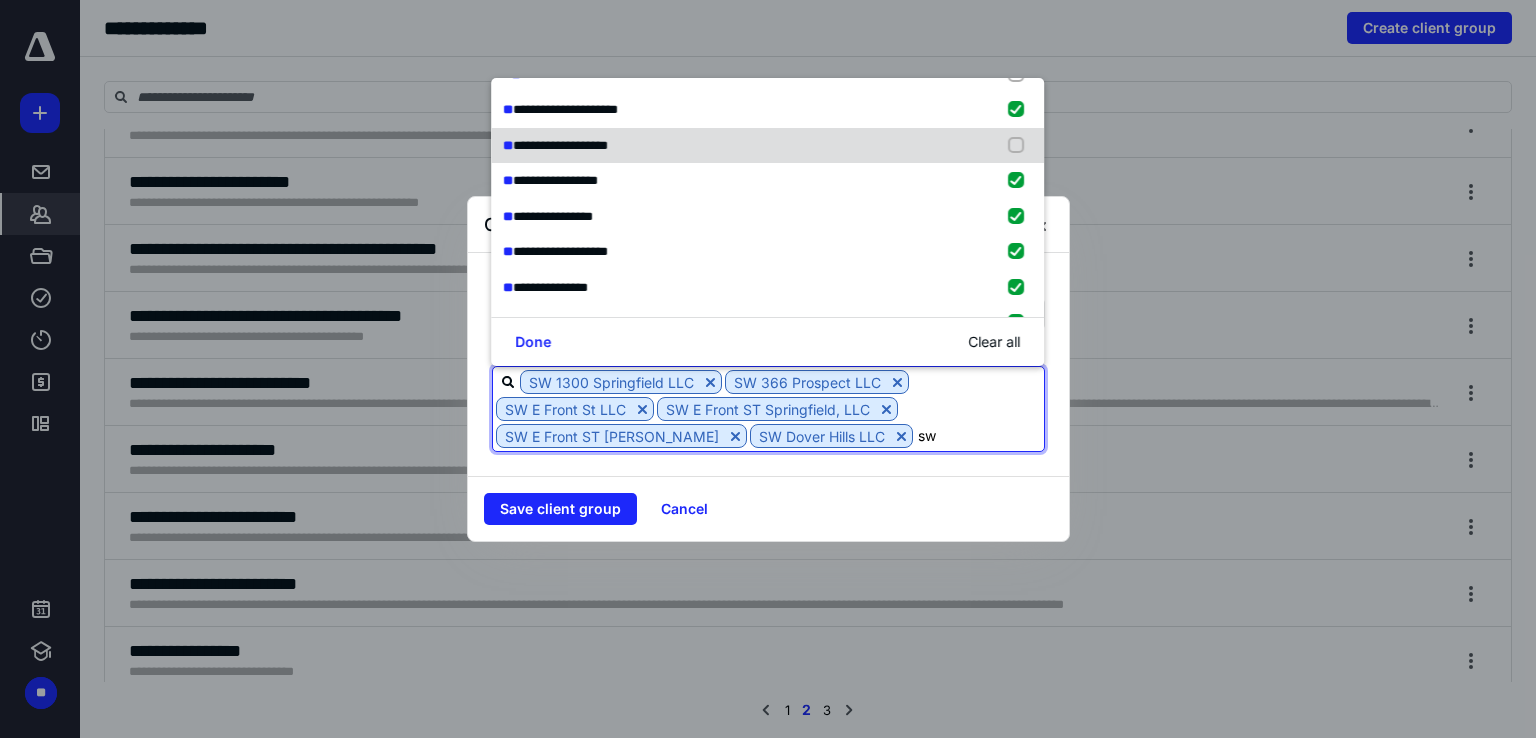 click at bounding box center (1021, 146) 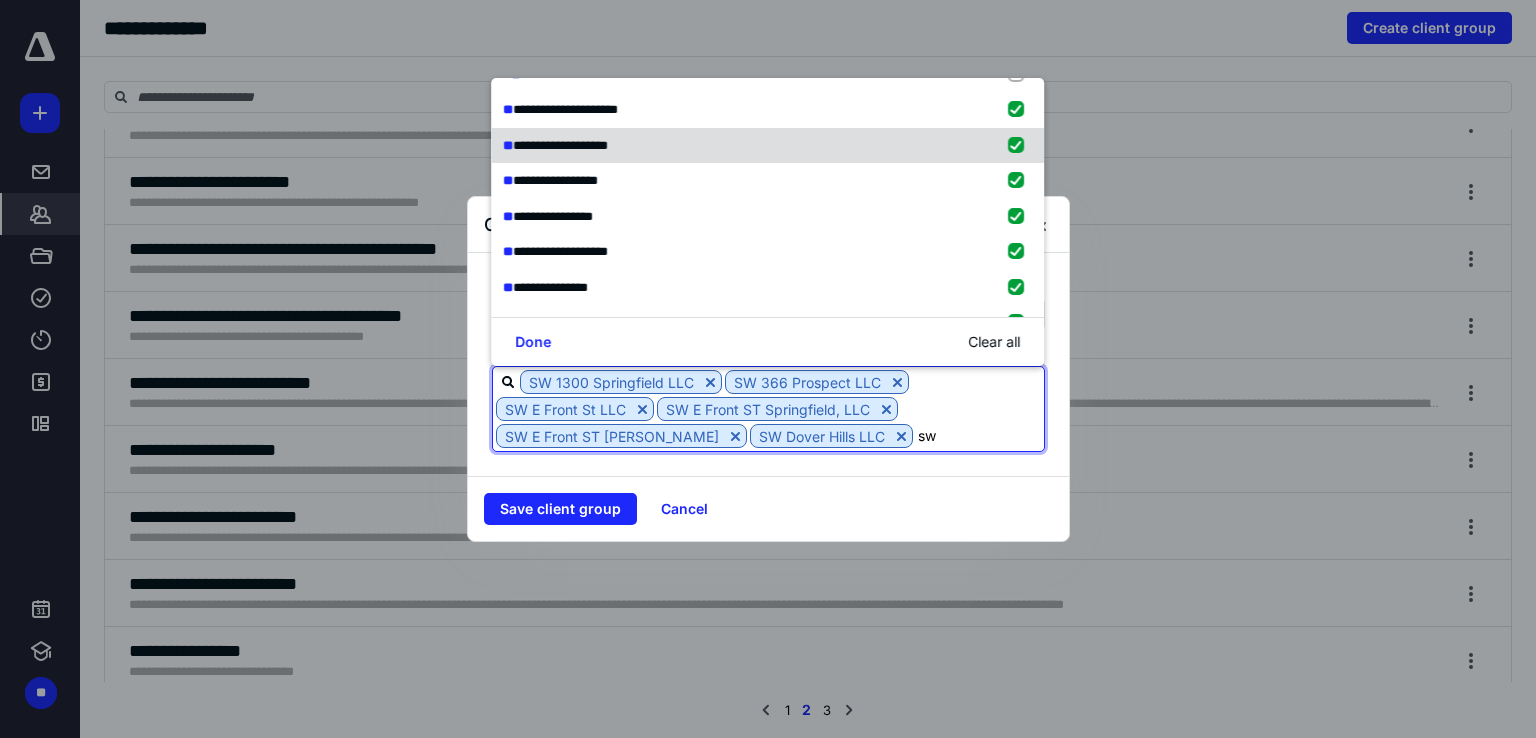 type 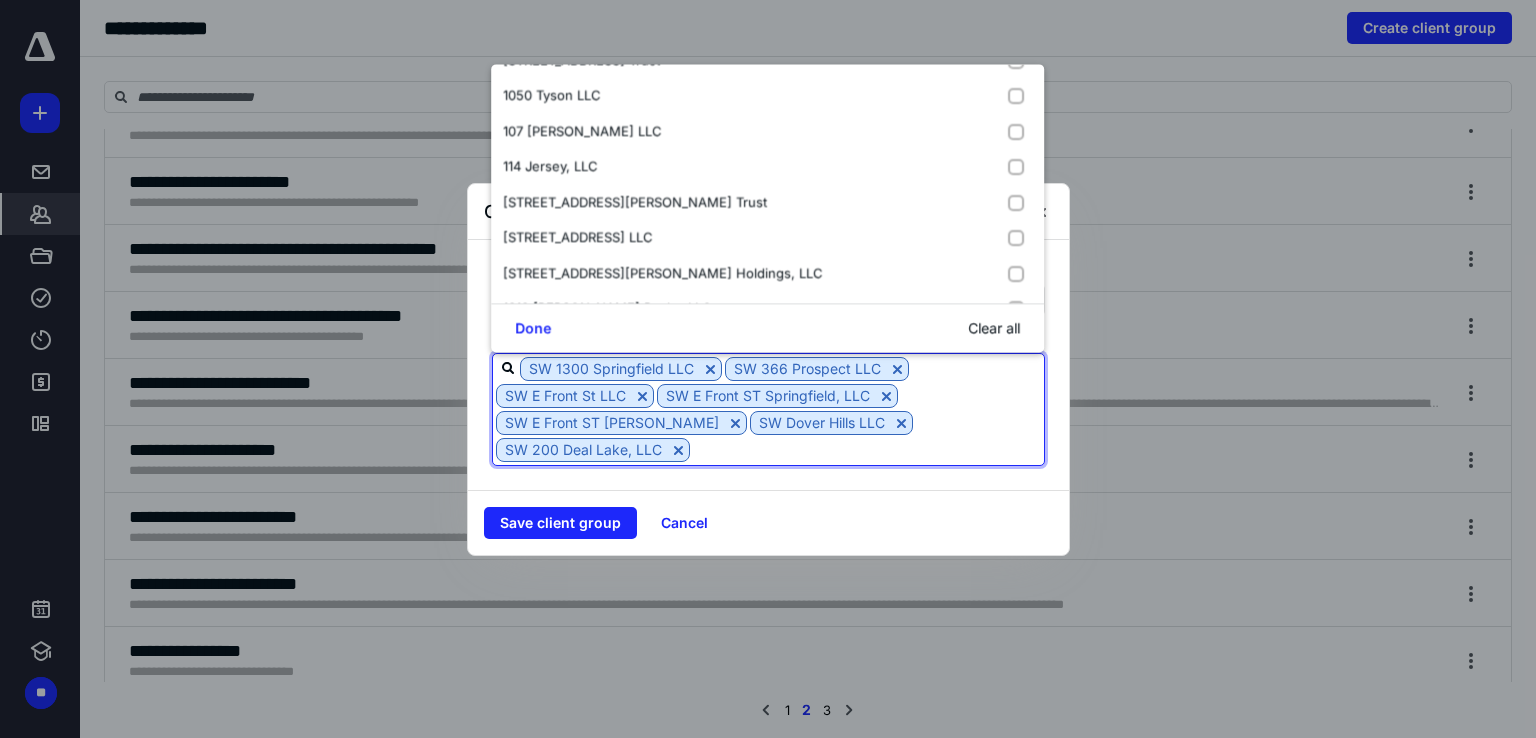 click at bounding box center (867, 449) 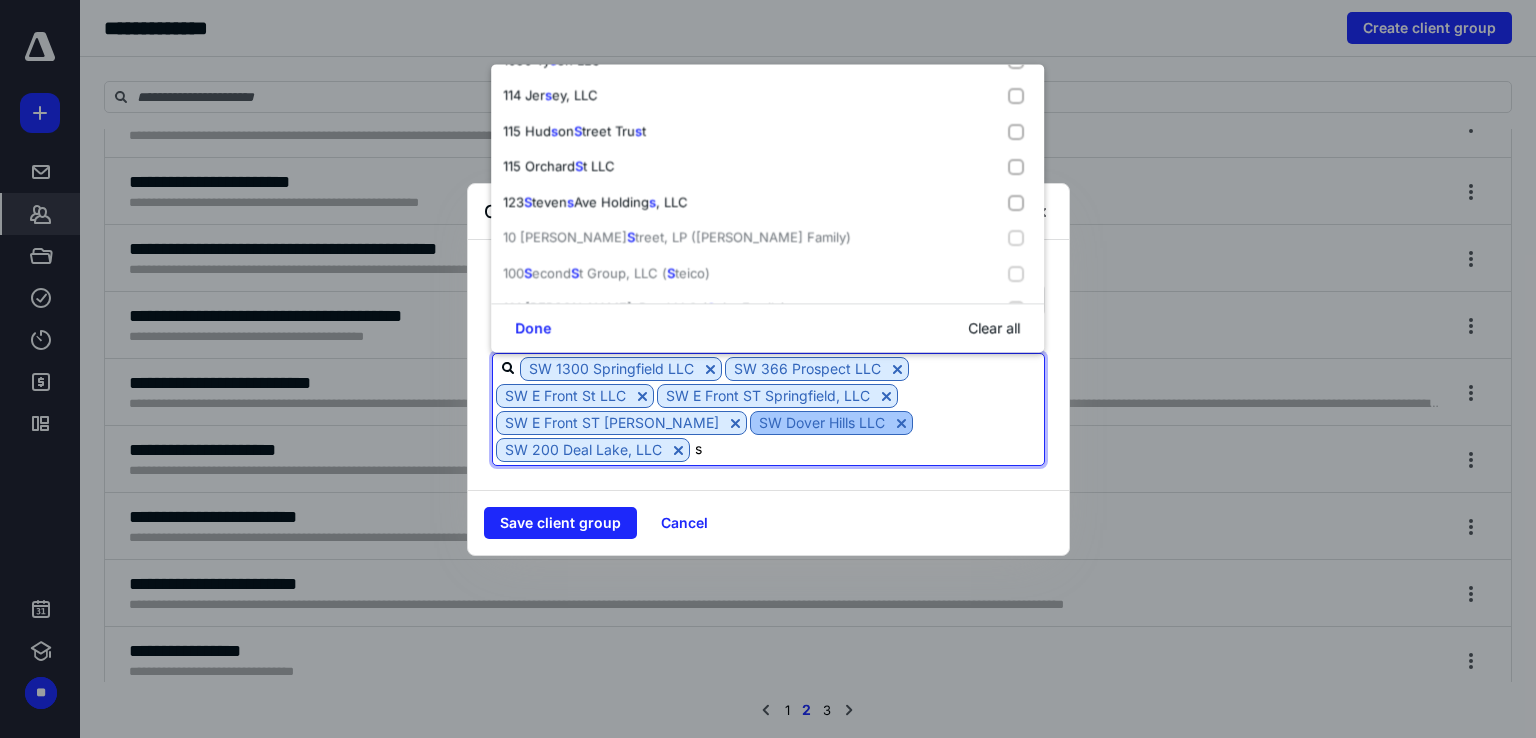 scroll, scrollTop: 0, scrollLeft: 0, axis: both 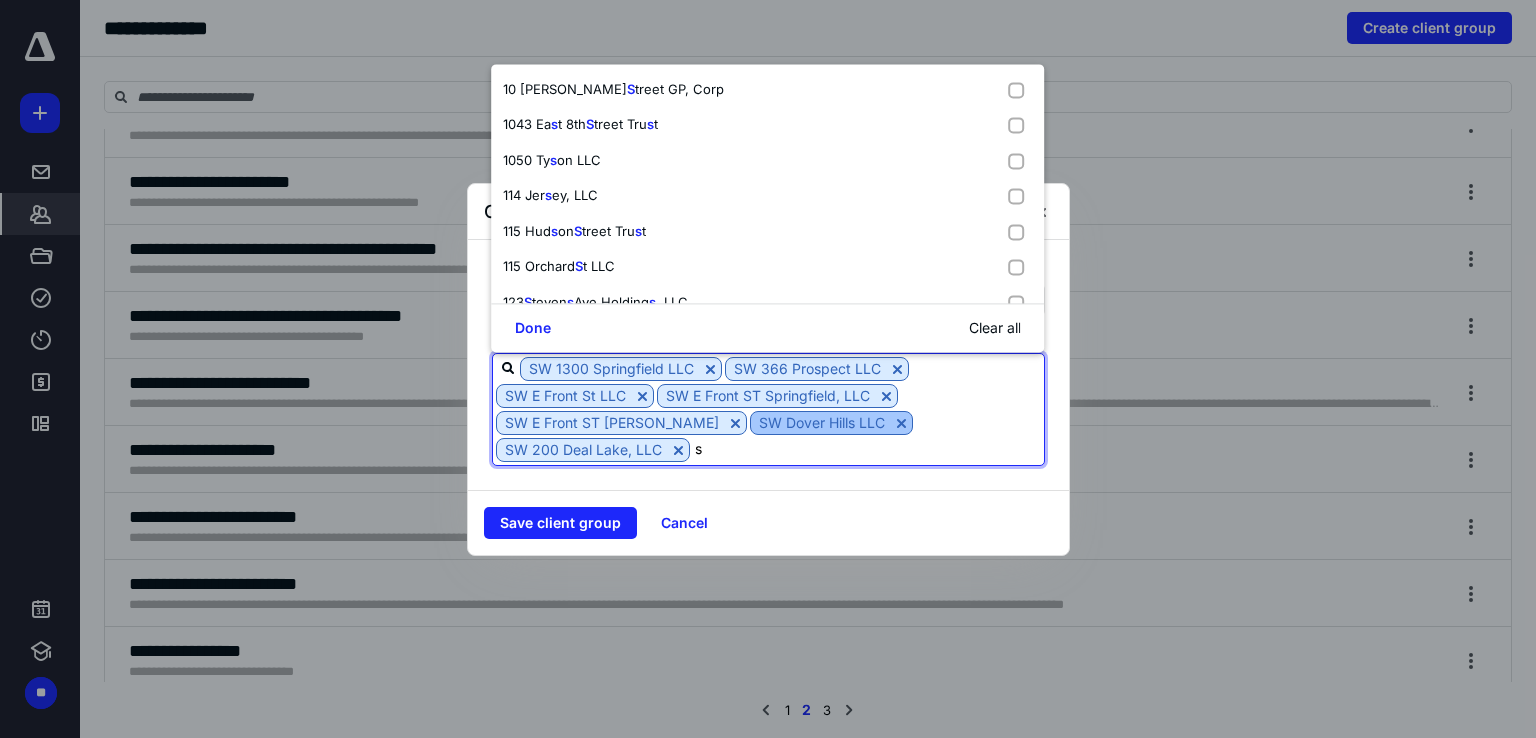 type on "sw" 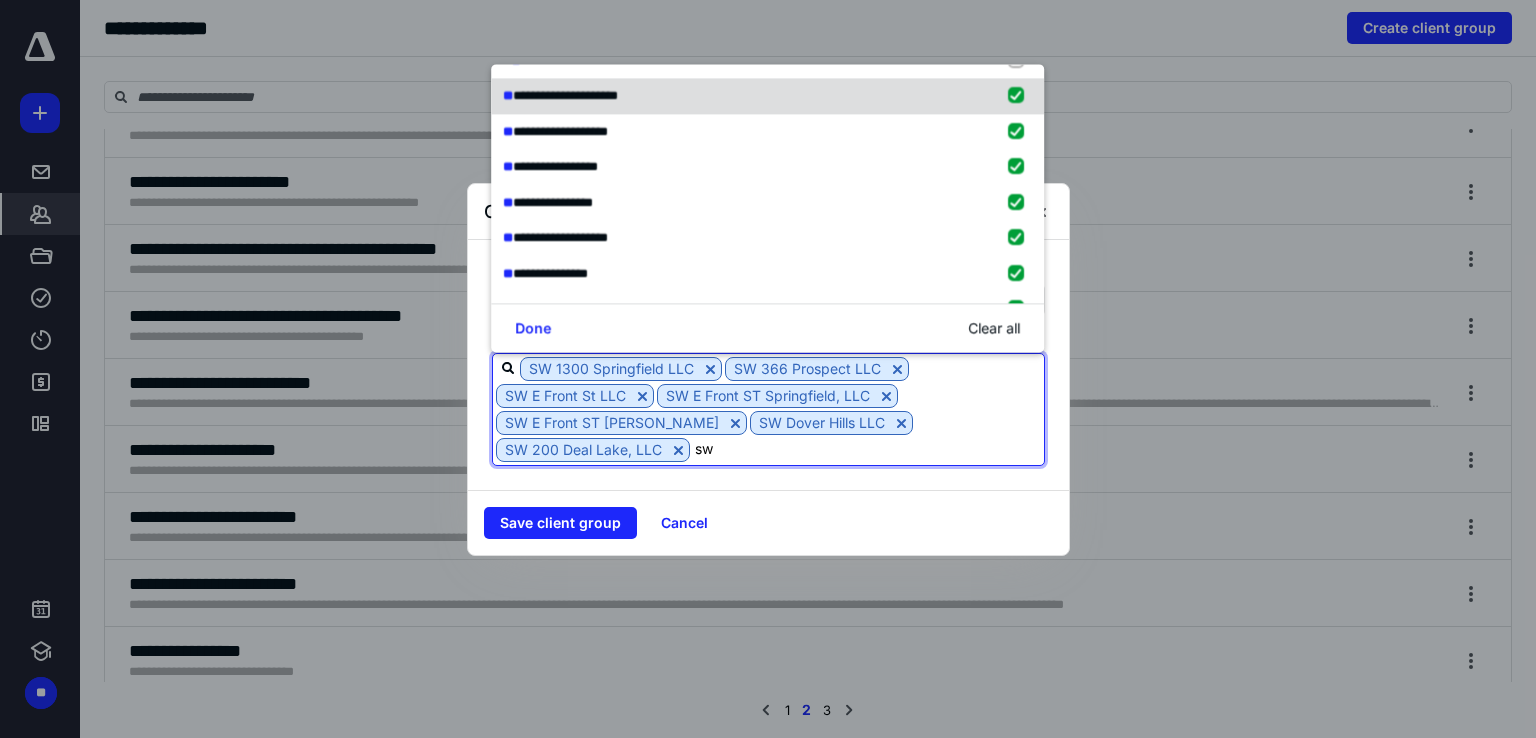 scroll, scrollTop: 200, scrollLeft: 0, axis: vertical 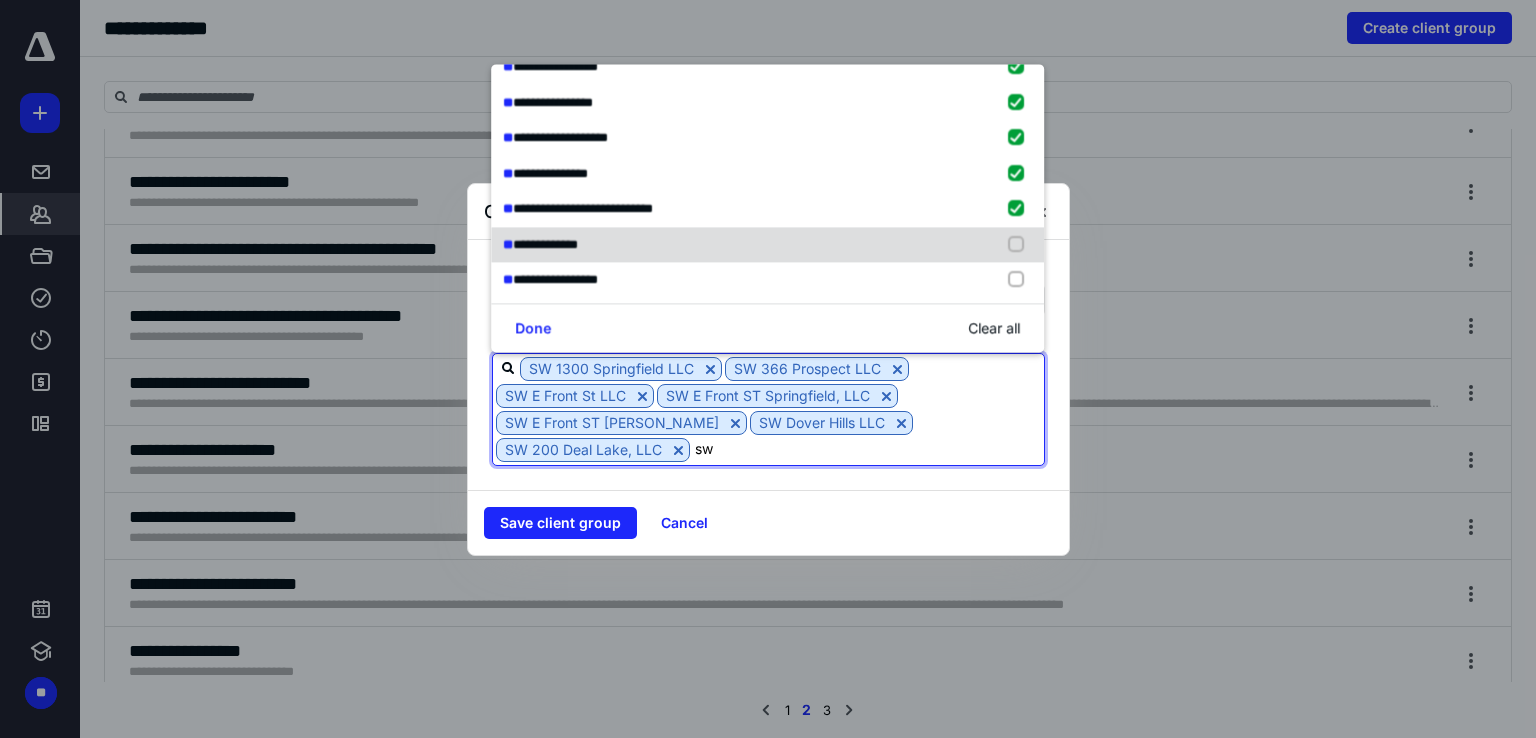 click at bounding box center [1021, 245] 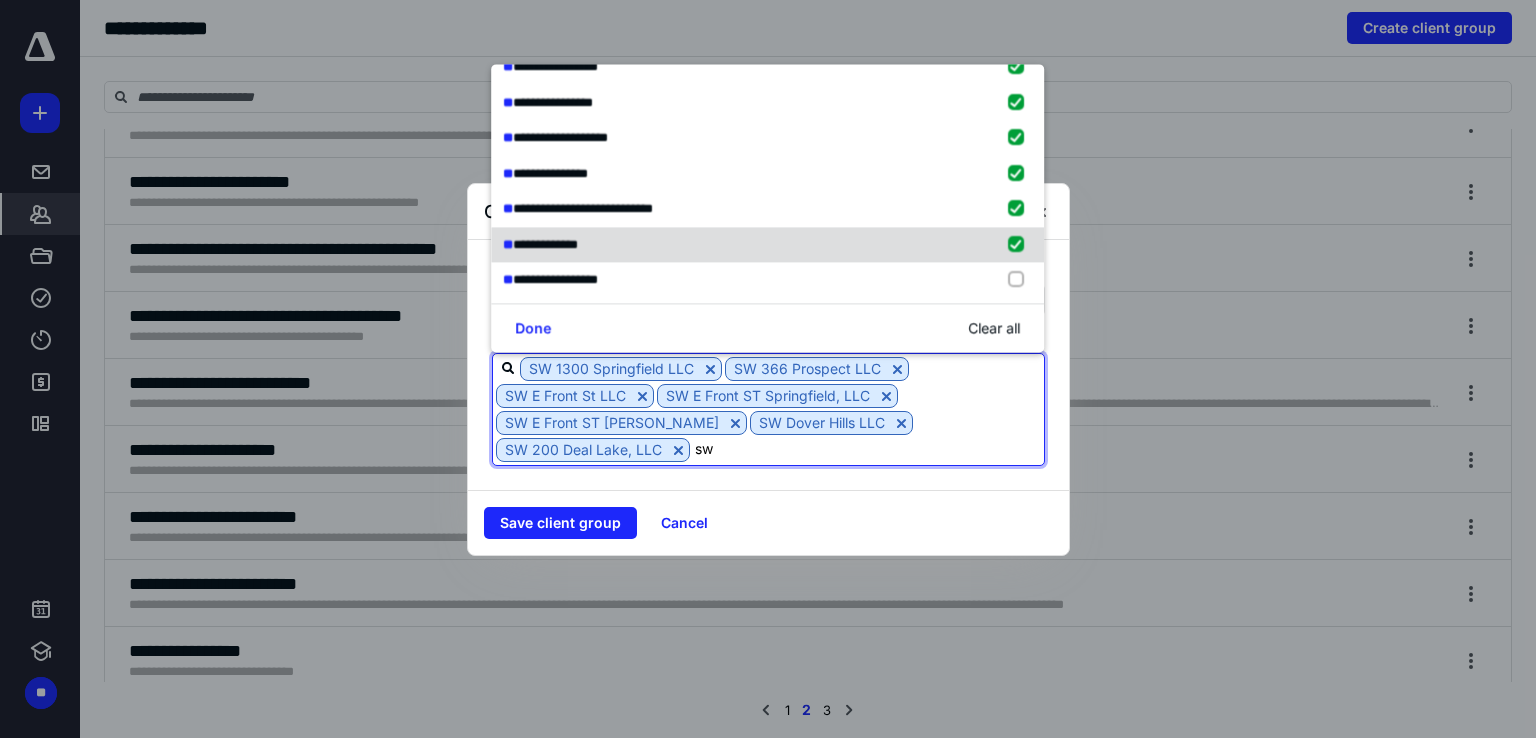 type 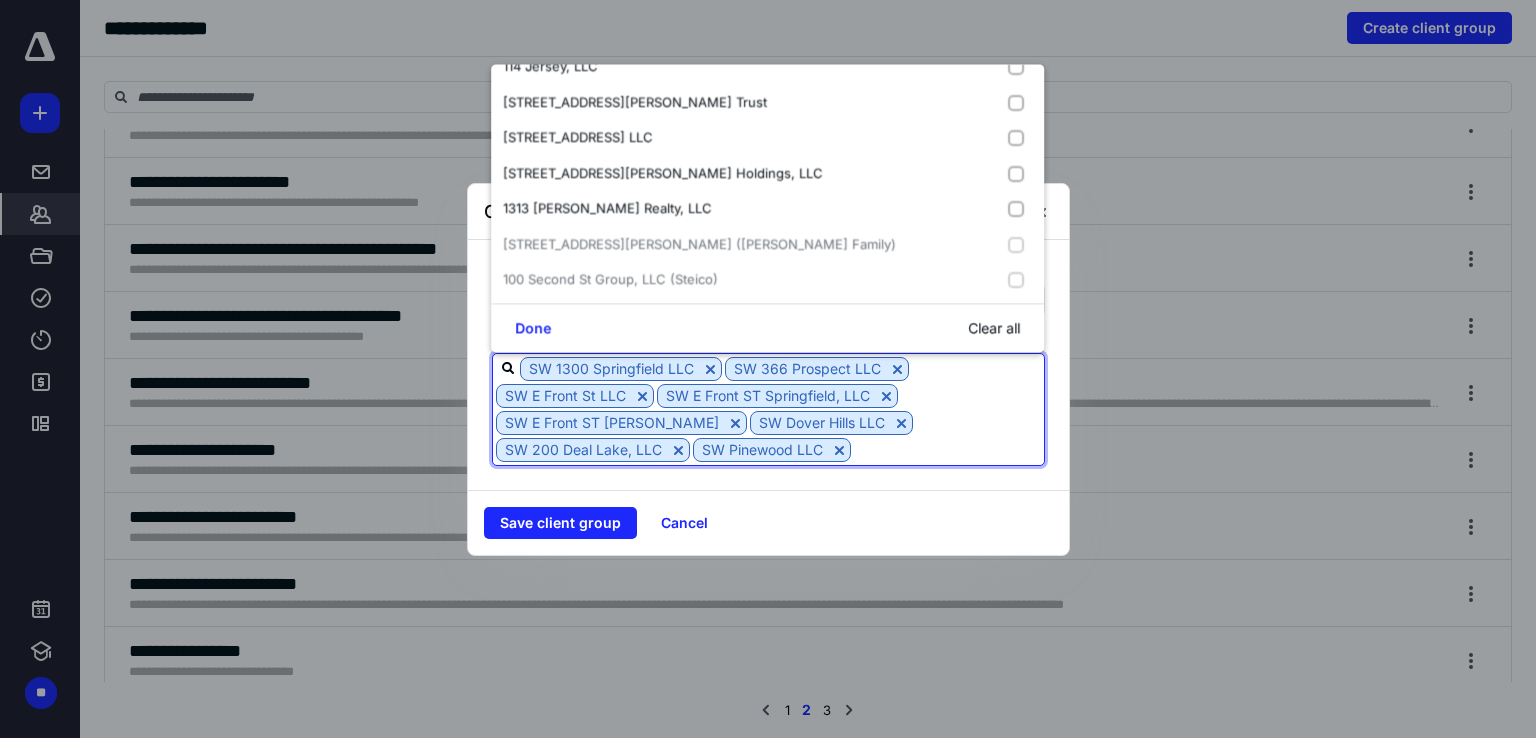 drag, startPoint x: 906, startPoint y: 453, endPoint x: 895, endPoint y: 446, distance: 13.038404 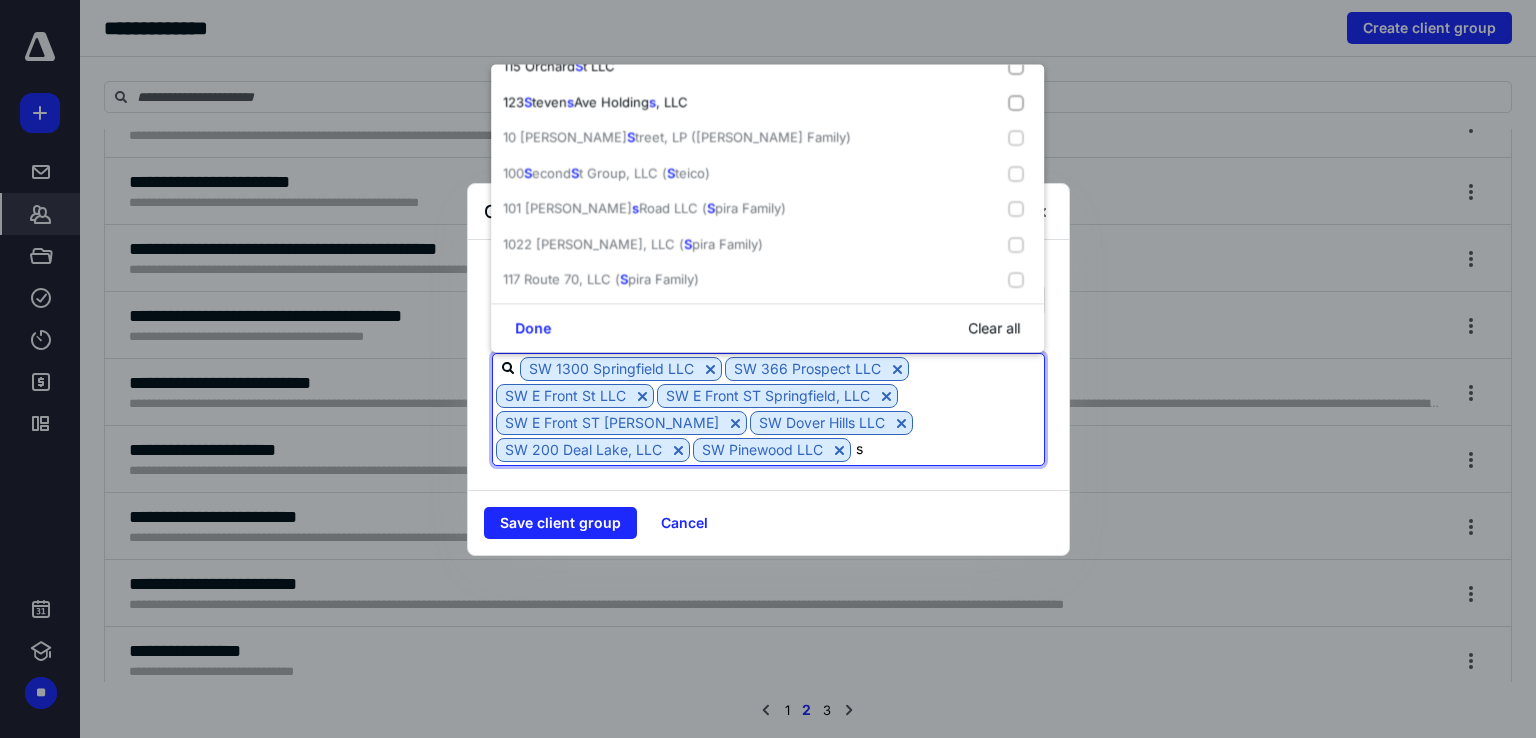 scroll, scrollTop: 0, scrollLeft: 0, axis: both 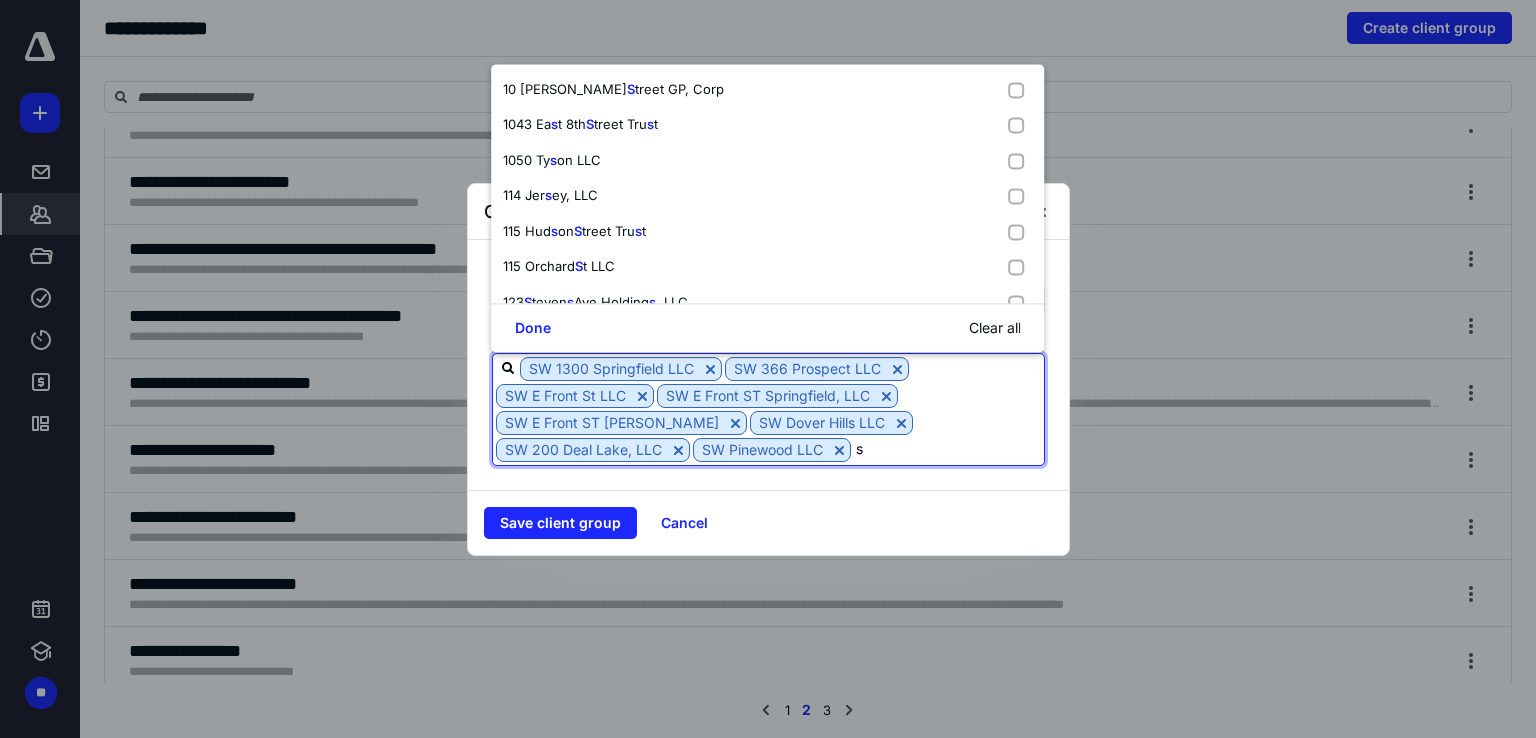 type on "sw" 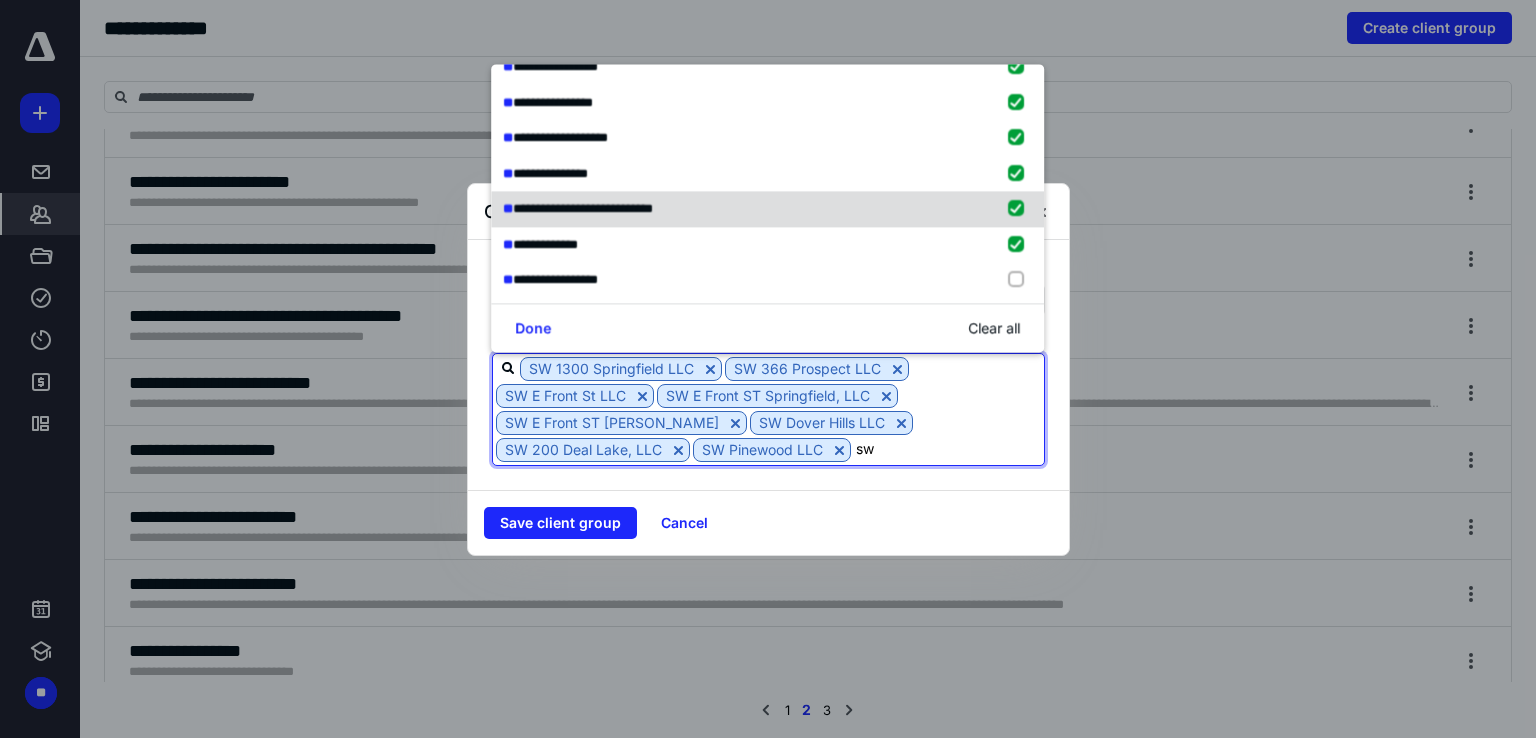 scroll, scrollTop: 300, scrollLeft: 0, axis: vertical 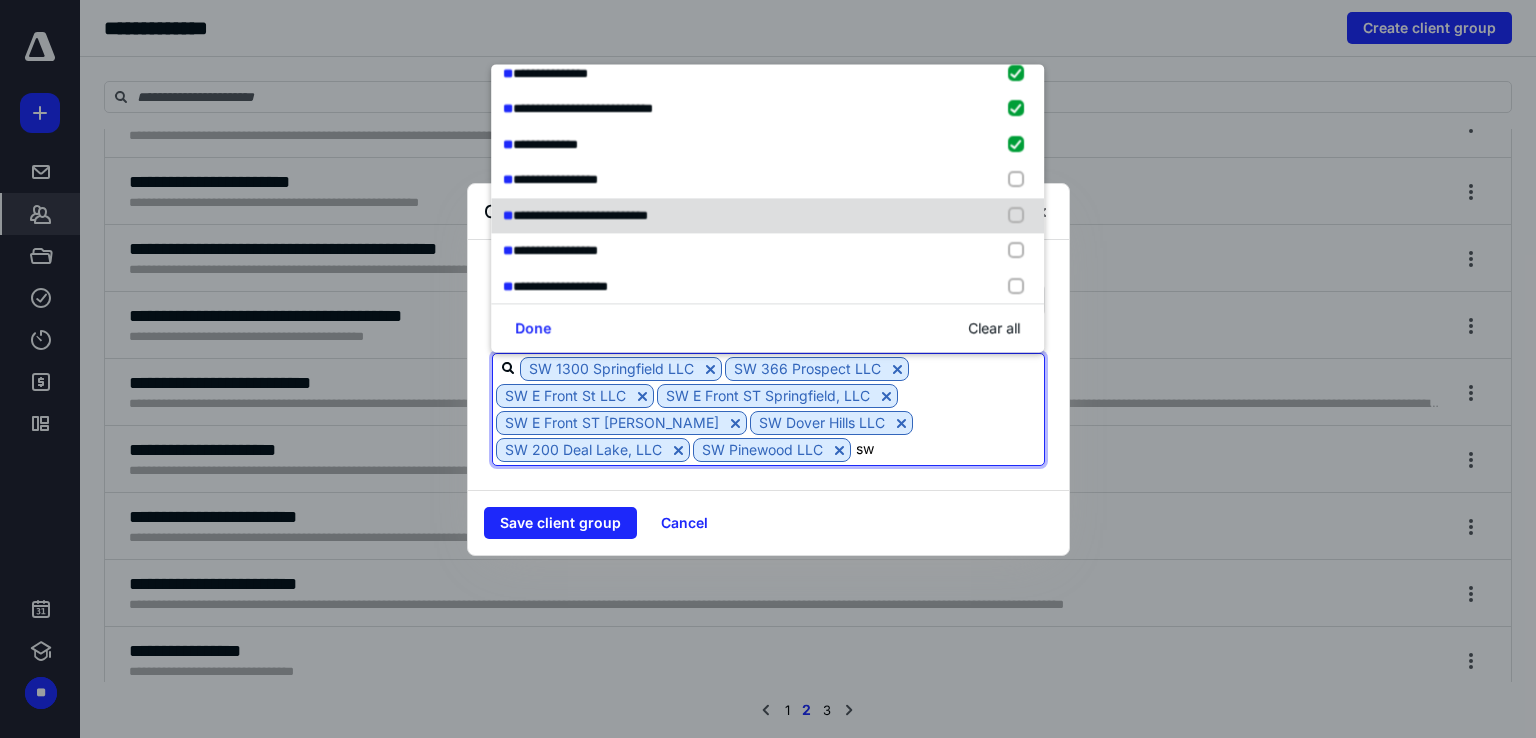 click at bounding box center [1021, 216] 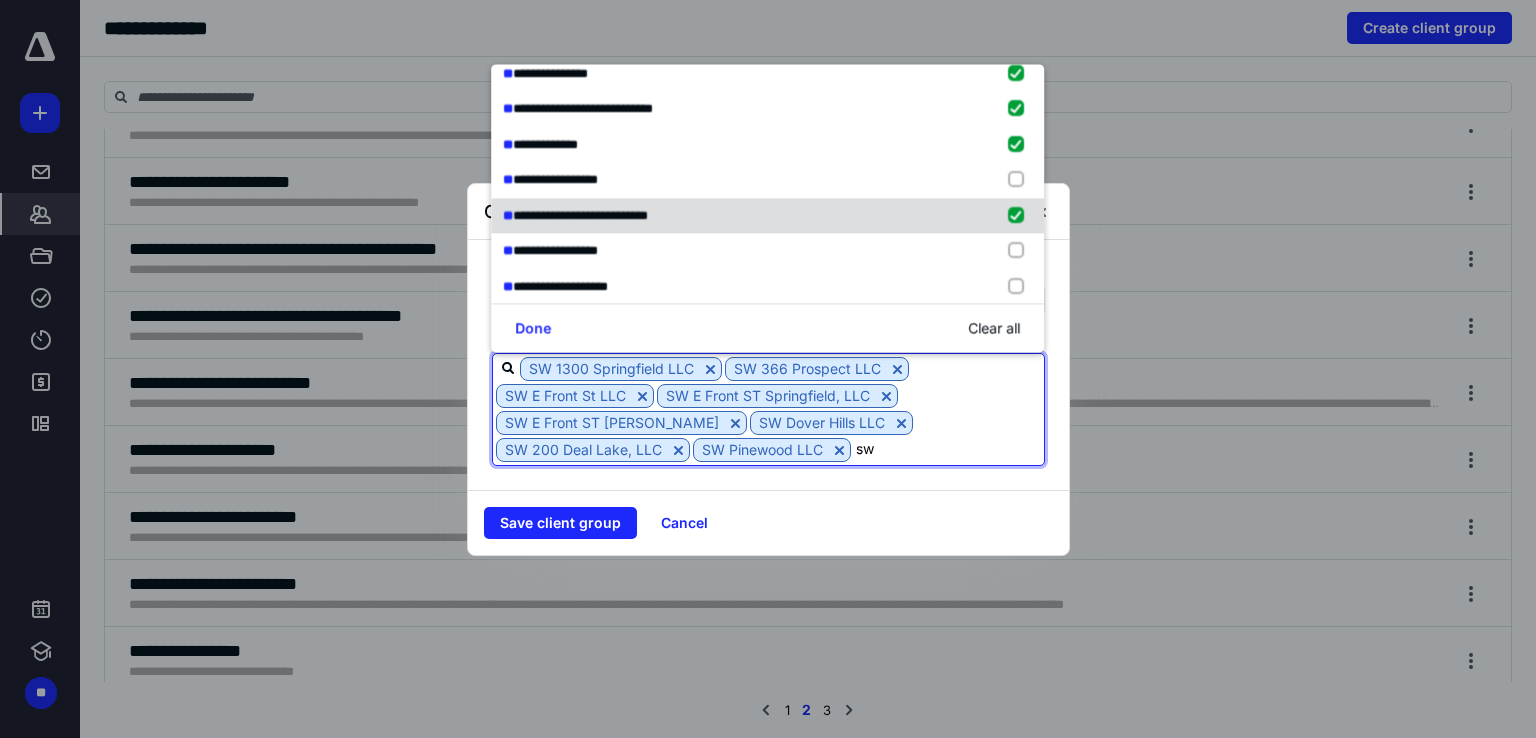 type 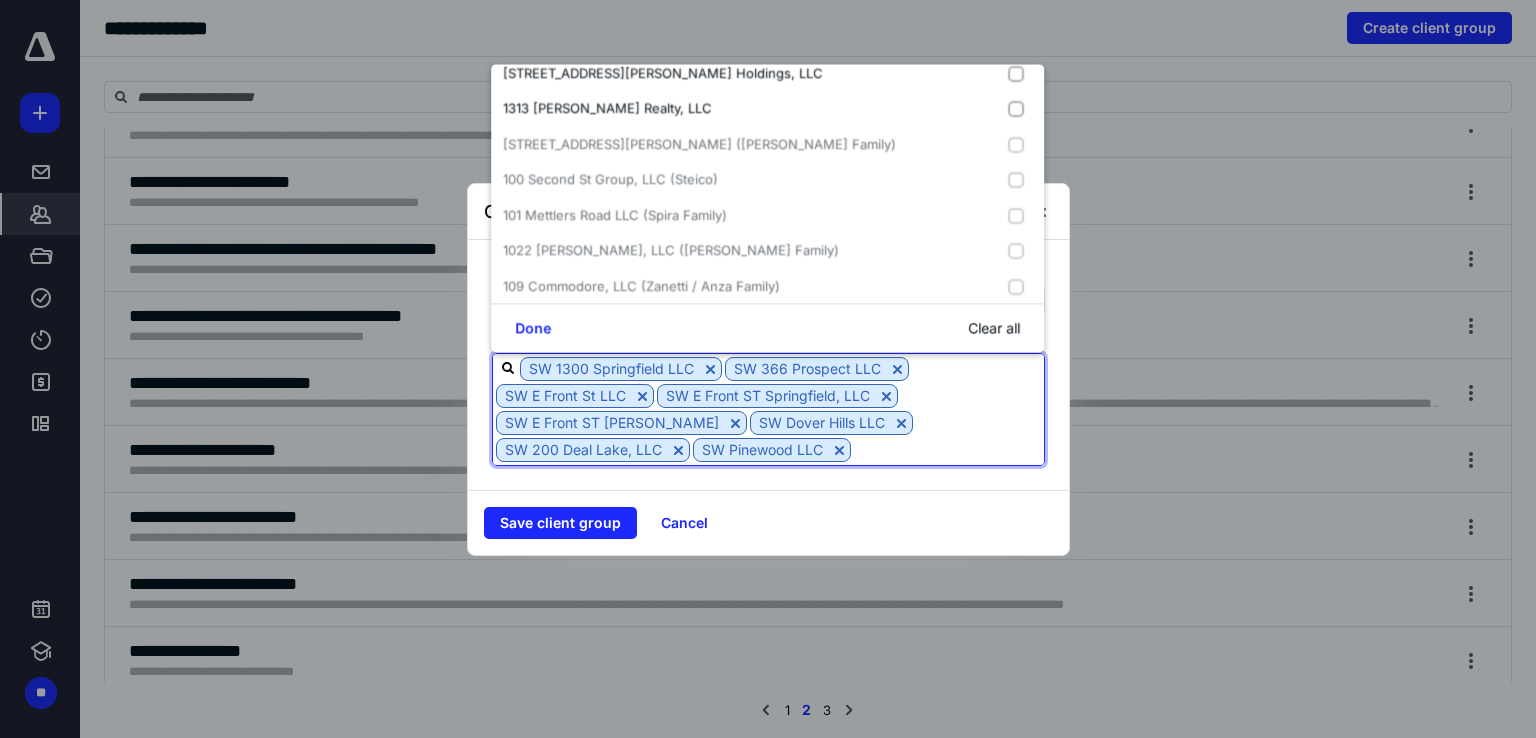 scroll, scrollTop: 26, scrollLeft: 0, axis: vertical 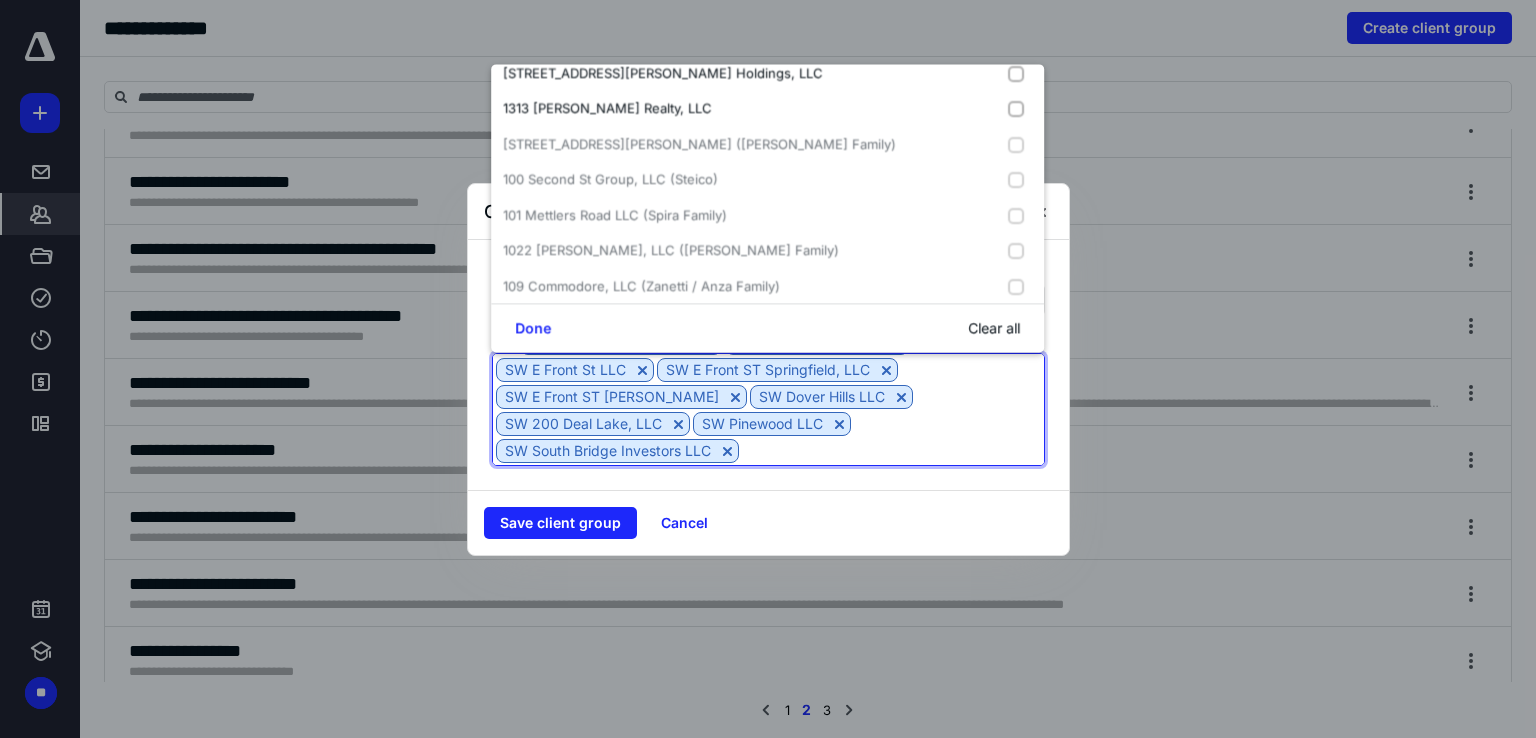 click at bounding box center (891, 450) 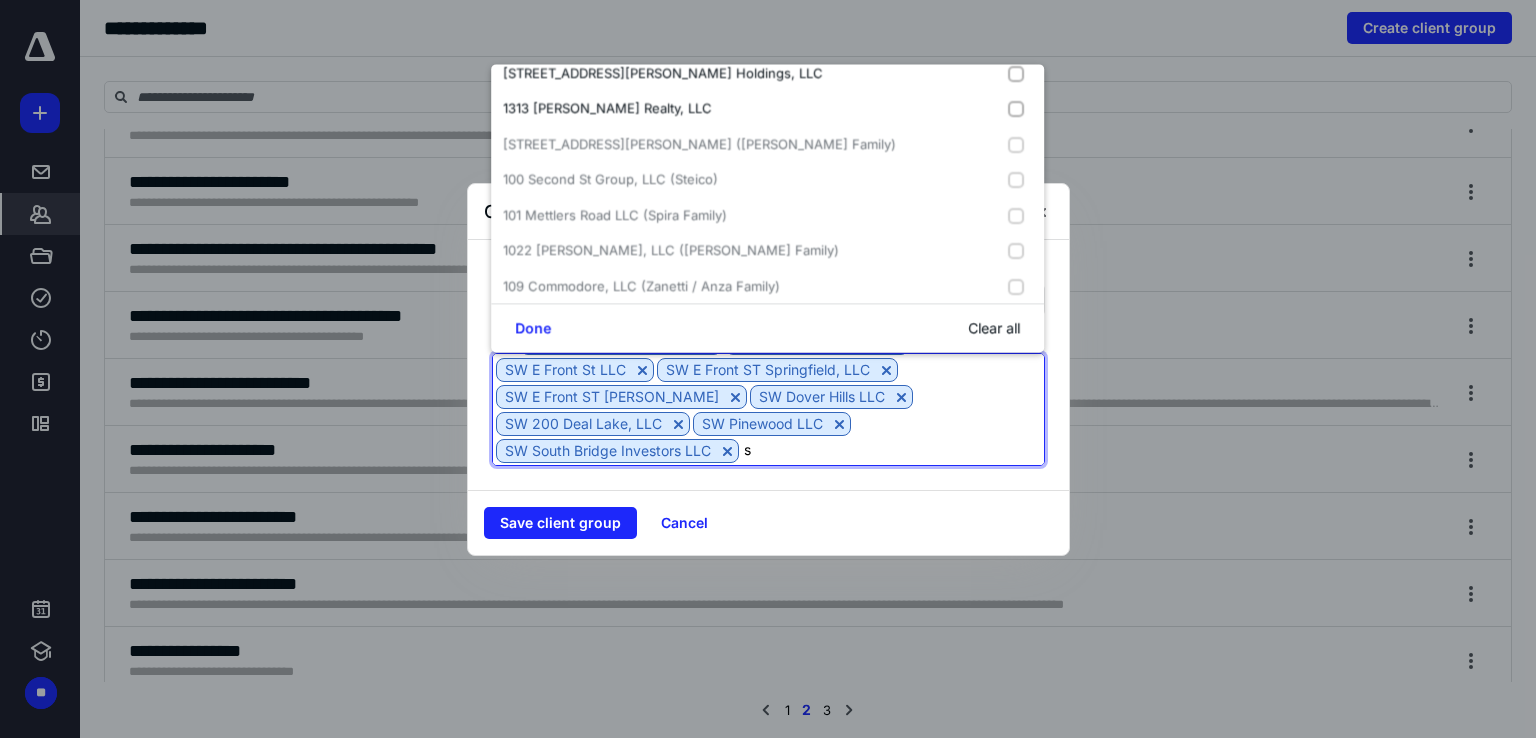 scroll, scrollTop: 0, scrollLeft: 0, axis: both 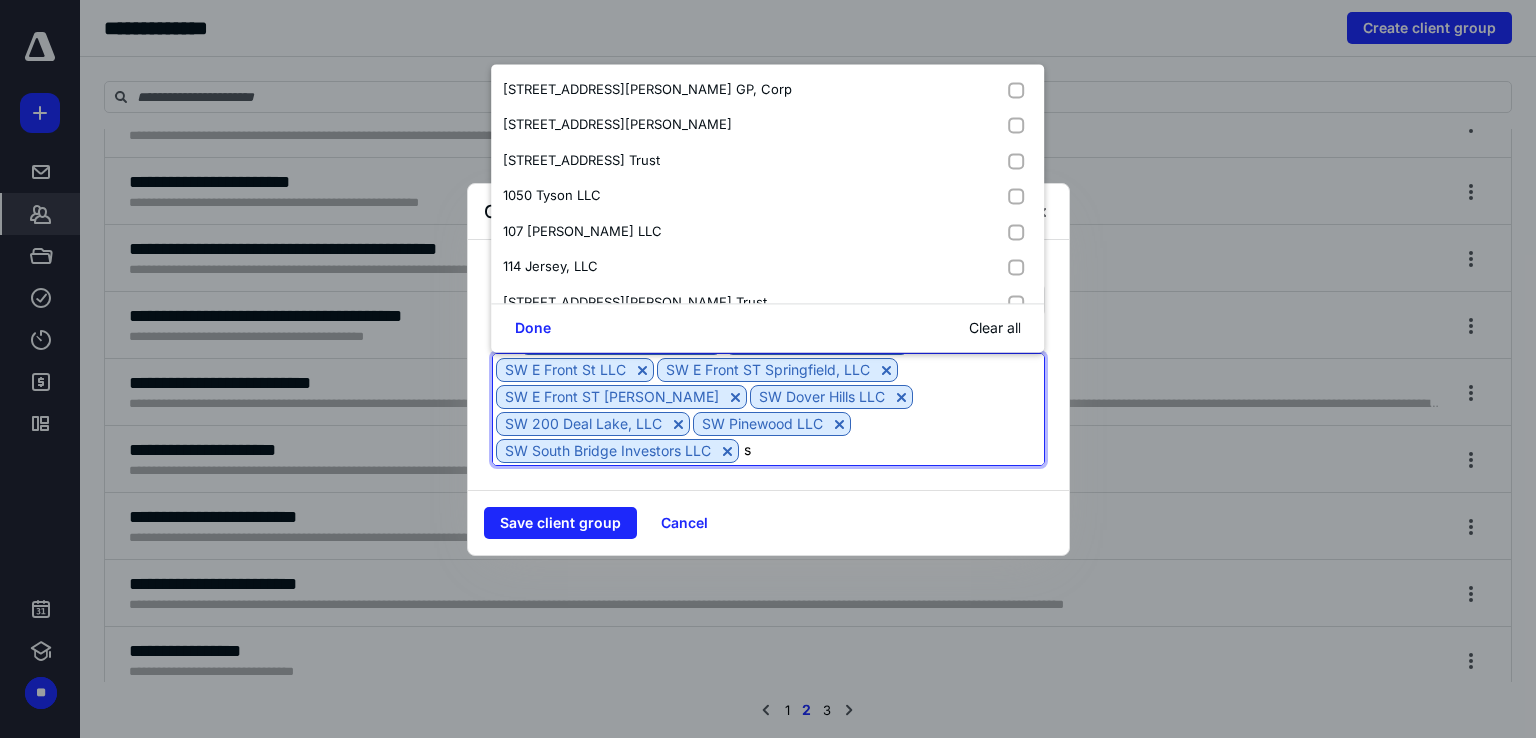 type on "sw" 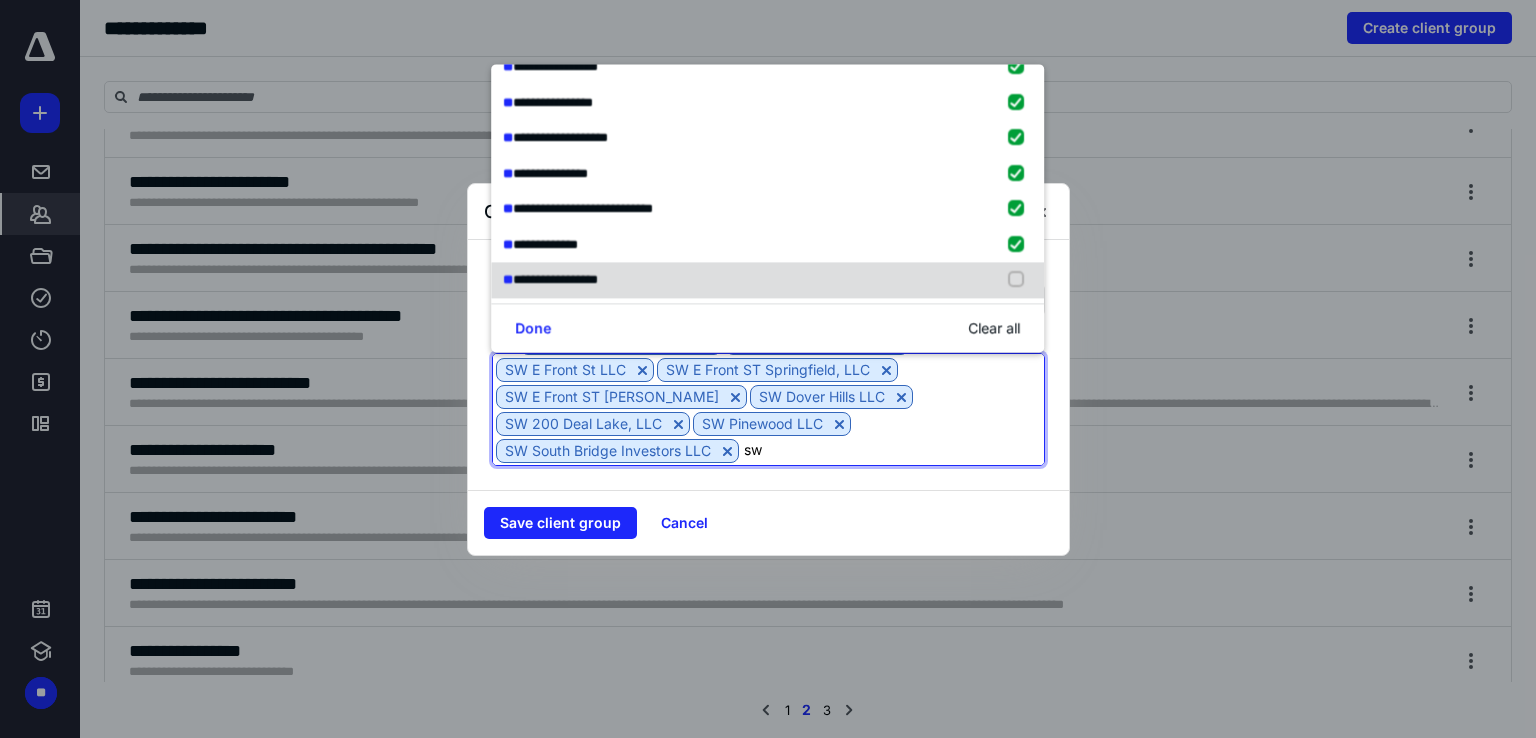 scroll, scrollTop: 400, scrollLeft: 0, axis: vertical 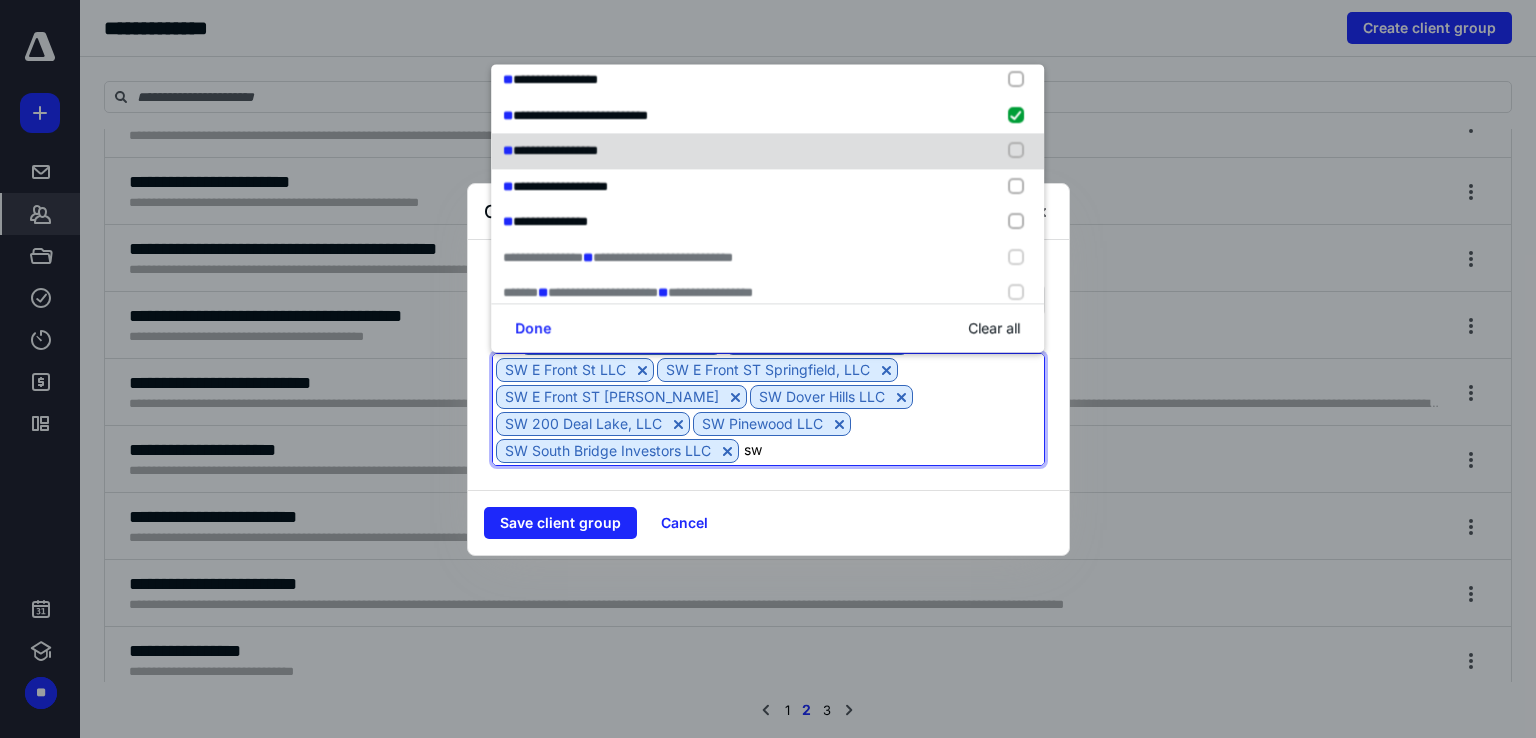 click at bounding box center [1021, 151] 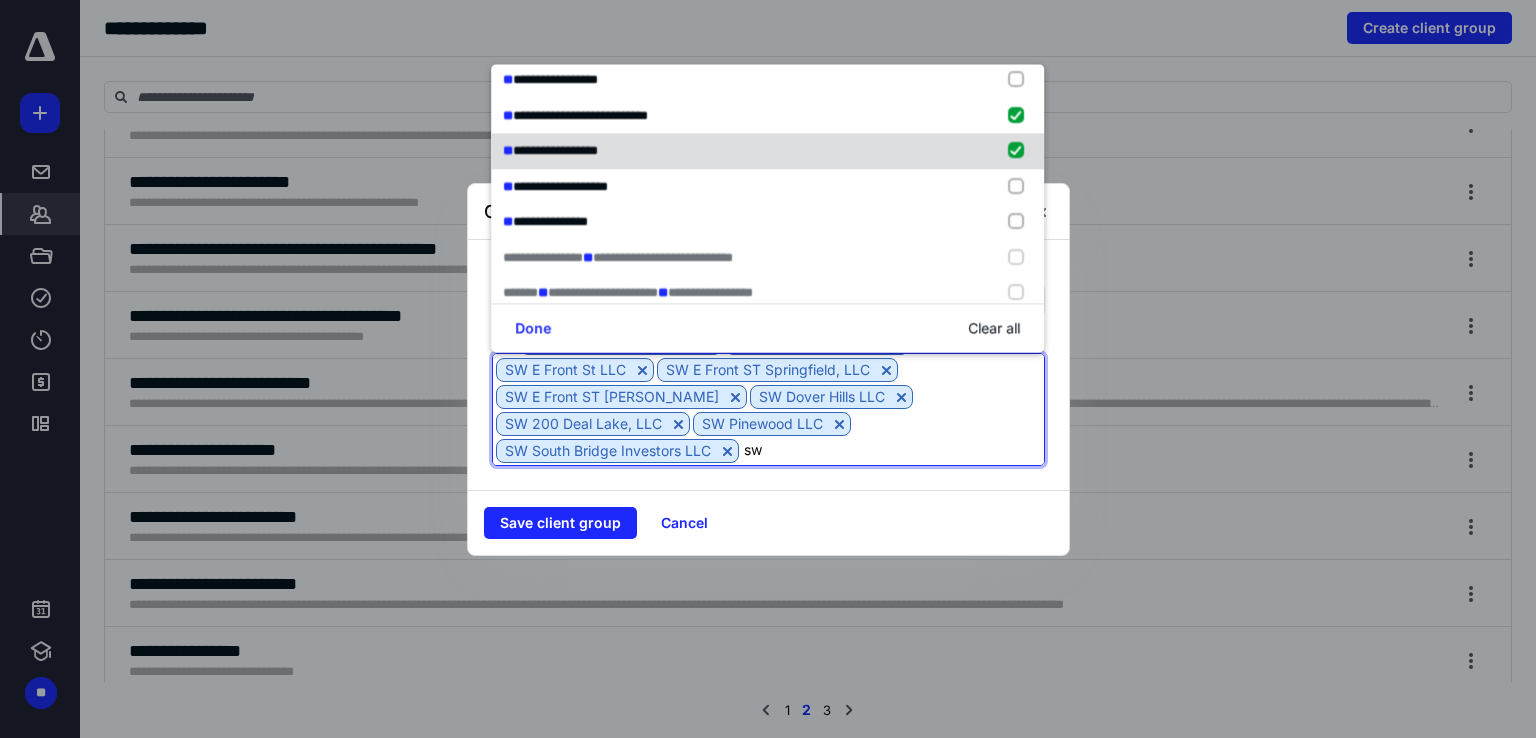 type 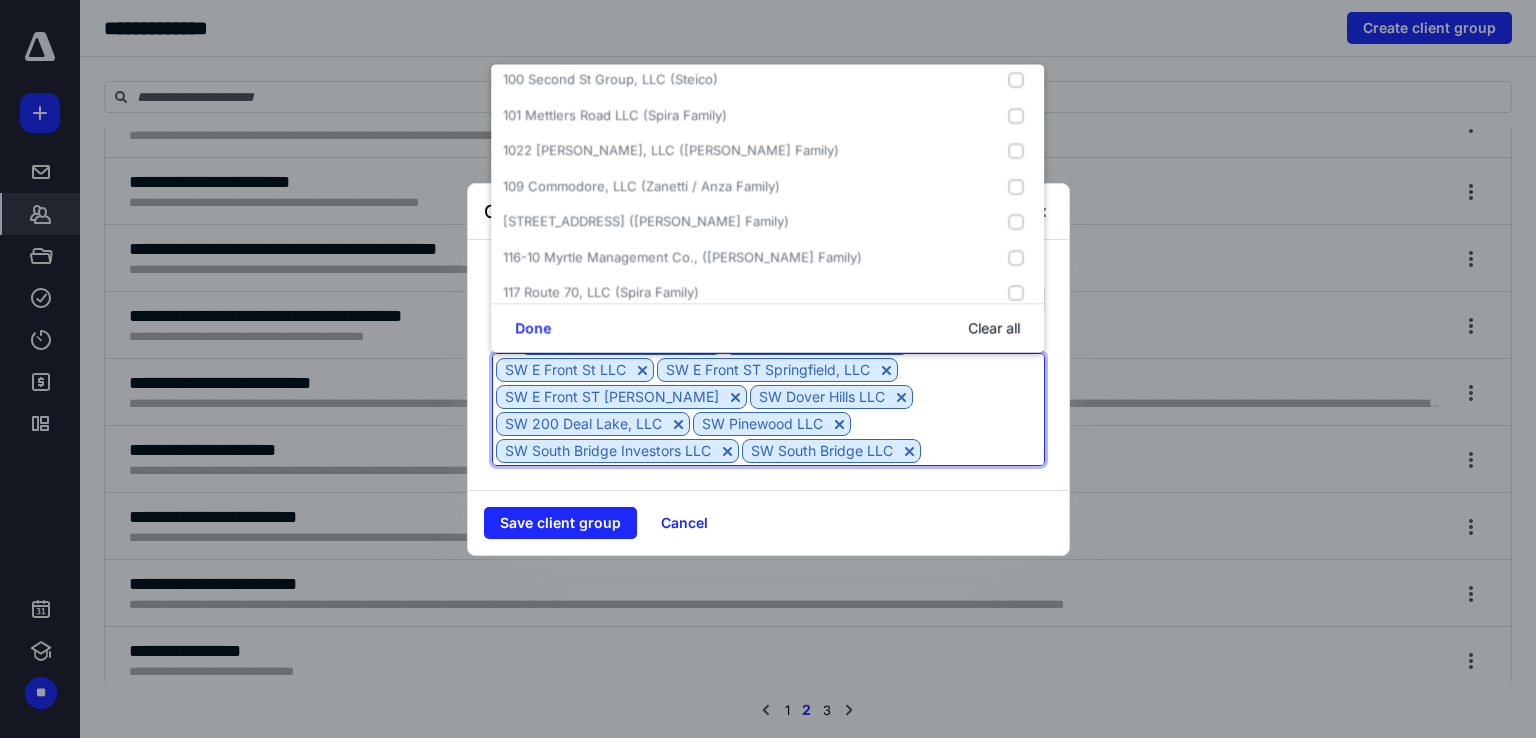 click on "Client group name  * *** Clients SW 1300 Springfield LLC SW 366 Prospect LLC SW E Front St LLC [GEOGRAPHIC_DATA], LLC [GEOGRAPHIC_DATA][PERSON_NAME] Dover Hills LLC SW [GEOGRAPHIC_DATA], LLC SW Pinewood LLC [GEOGRAPHIC_DATA] Investors LLC SW South Bridge LLC" at bounding box center (768, 365) 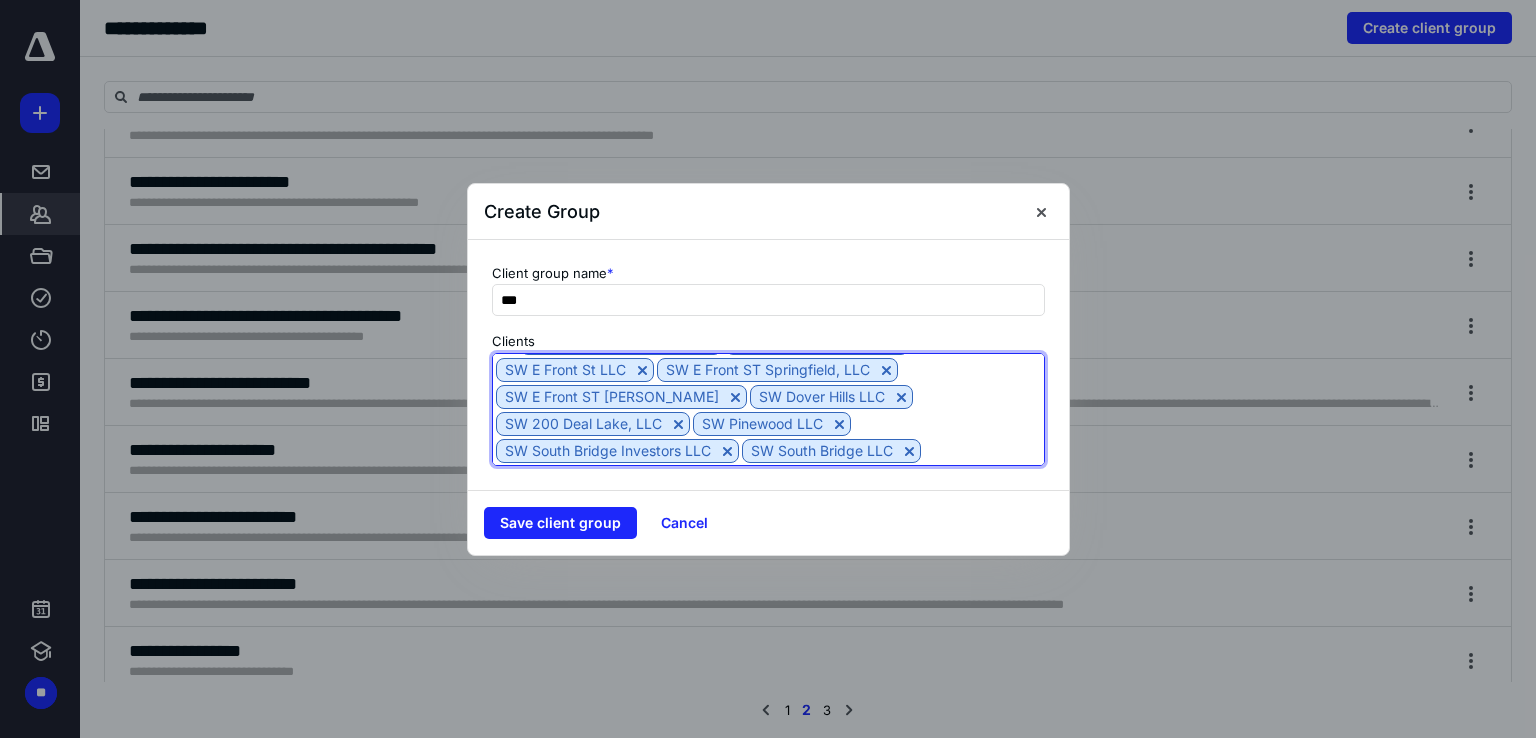 click at bounding box center (982, 450) 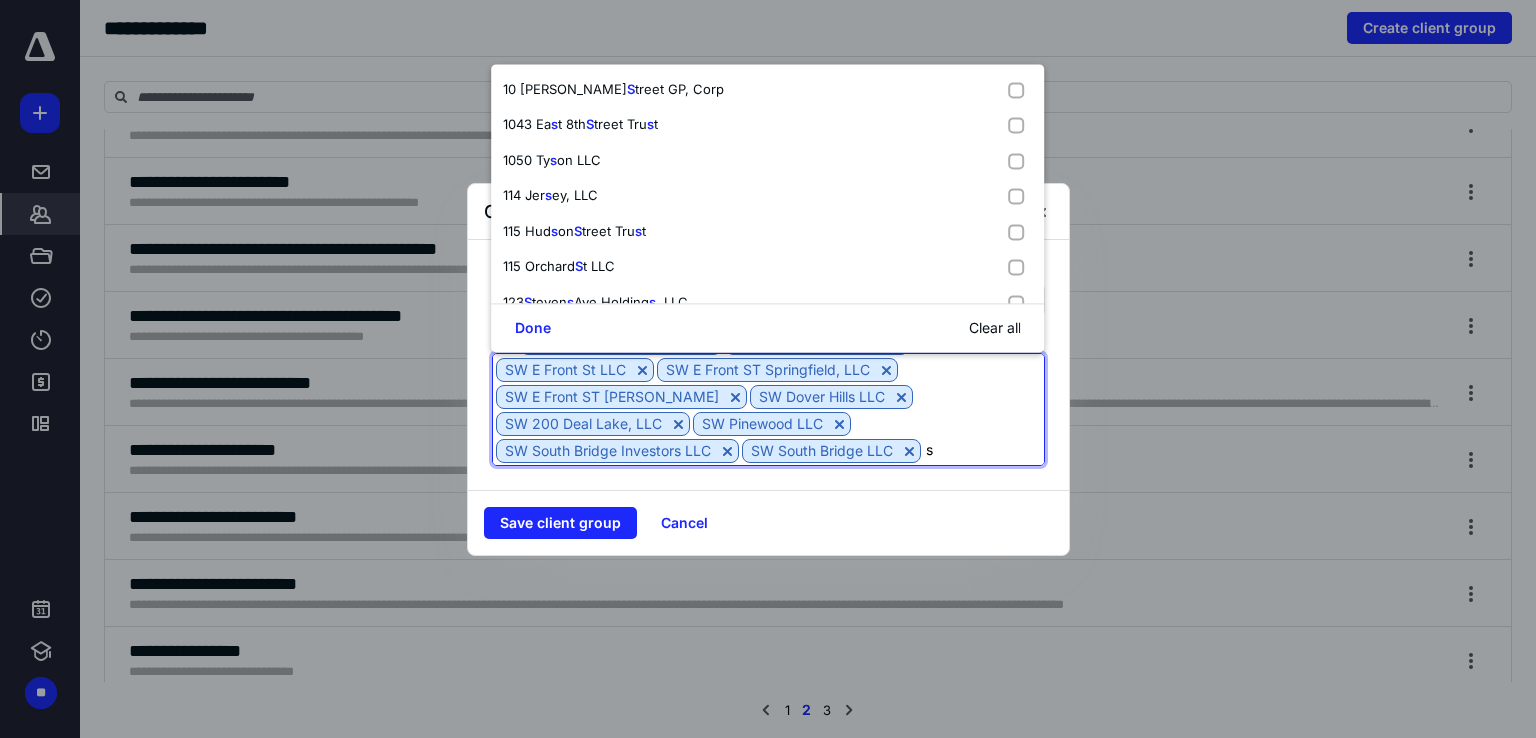 type on "sw" 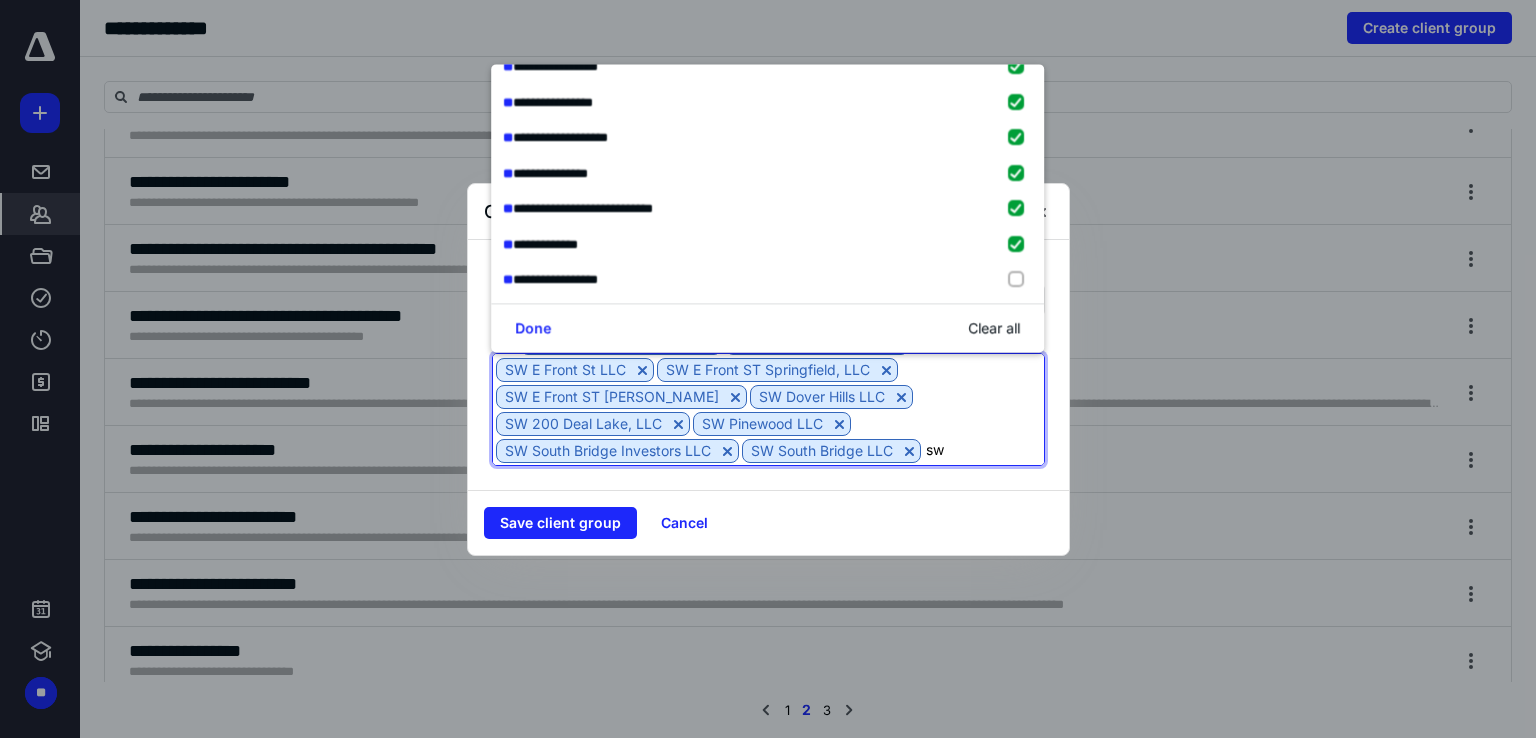 scroll, scrollTop: 300, scrollLeft: 0, axis: vertical 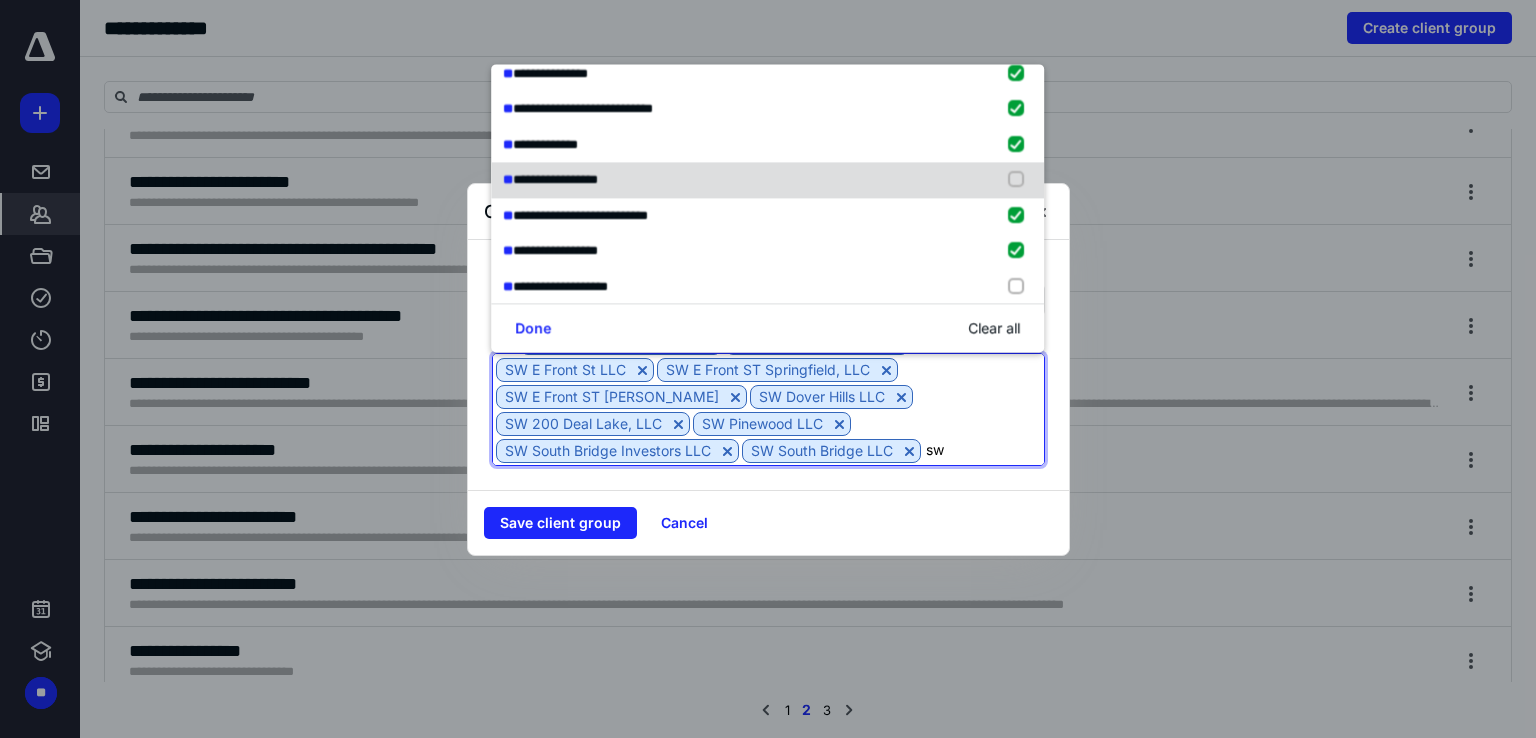 click at bounding box center [1021, 180] 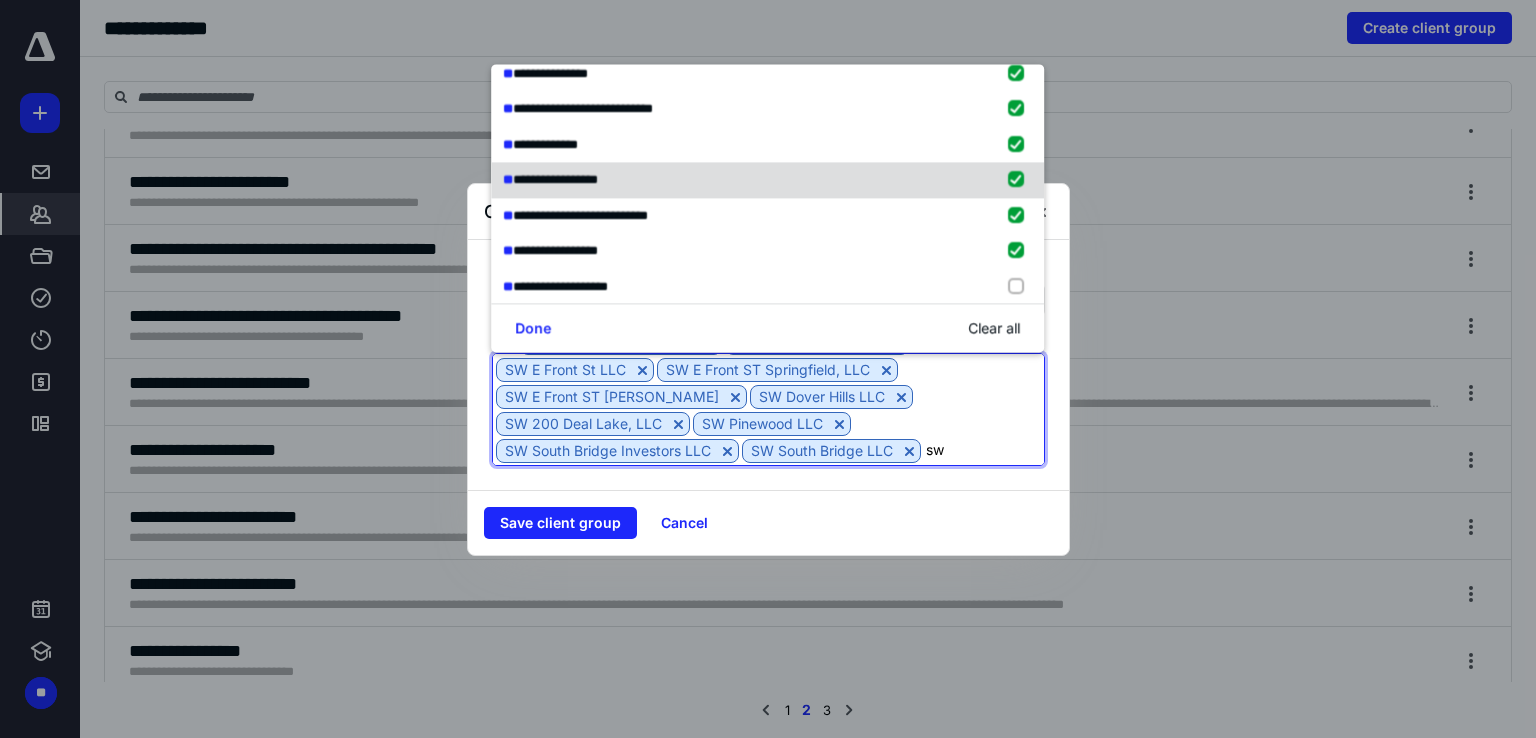 type 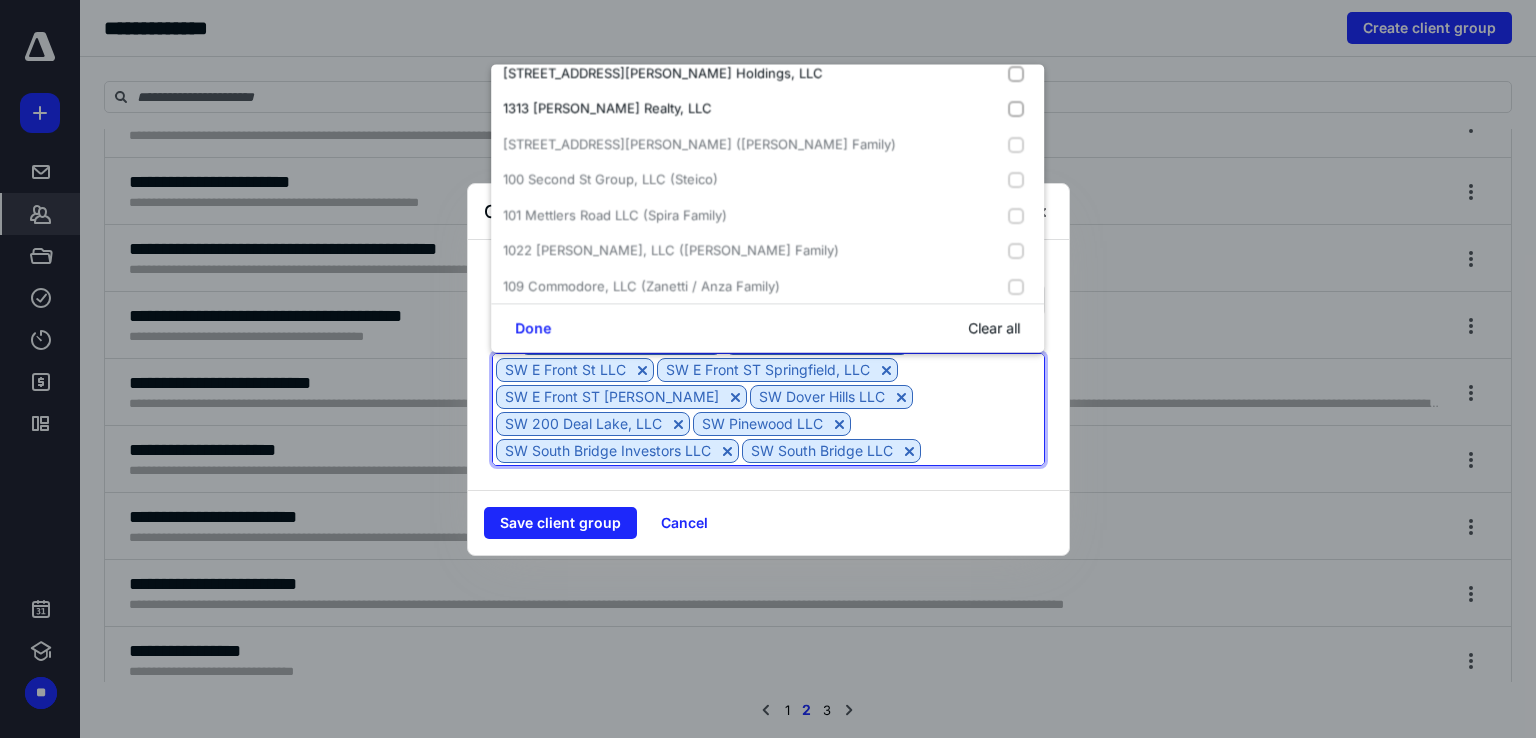 click on "SW 1300 Springfield LLC SW 366 Prospect LLC SW E Front St LLC [GEOGRAPHIC_DATA], LLC [GEOGRAPHIC_DATA][PERSON_NAME] Dover Hills LLC SW 200 Deal Lake, LLC SW Pinewood LLC [GEOGRAPHIC_DATA] Investors LLC SW South Bridge LLC [PERSON_NAME], LLC" at bounding box center [768, 409] 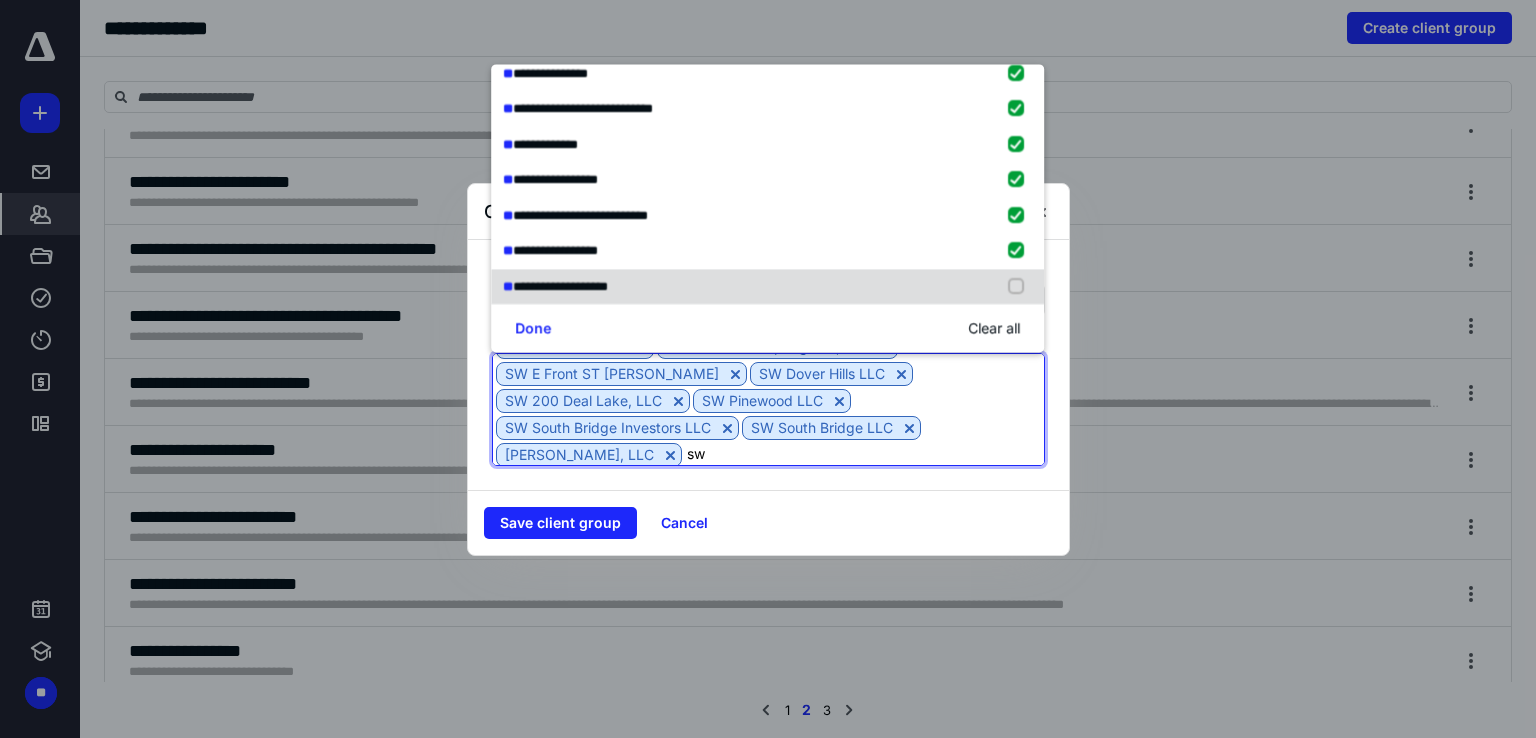 scroll, scrollTop: 488, scrollLeft: 0, axis: vertical 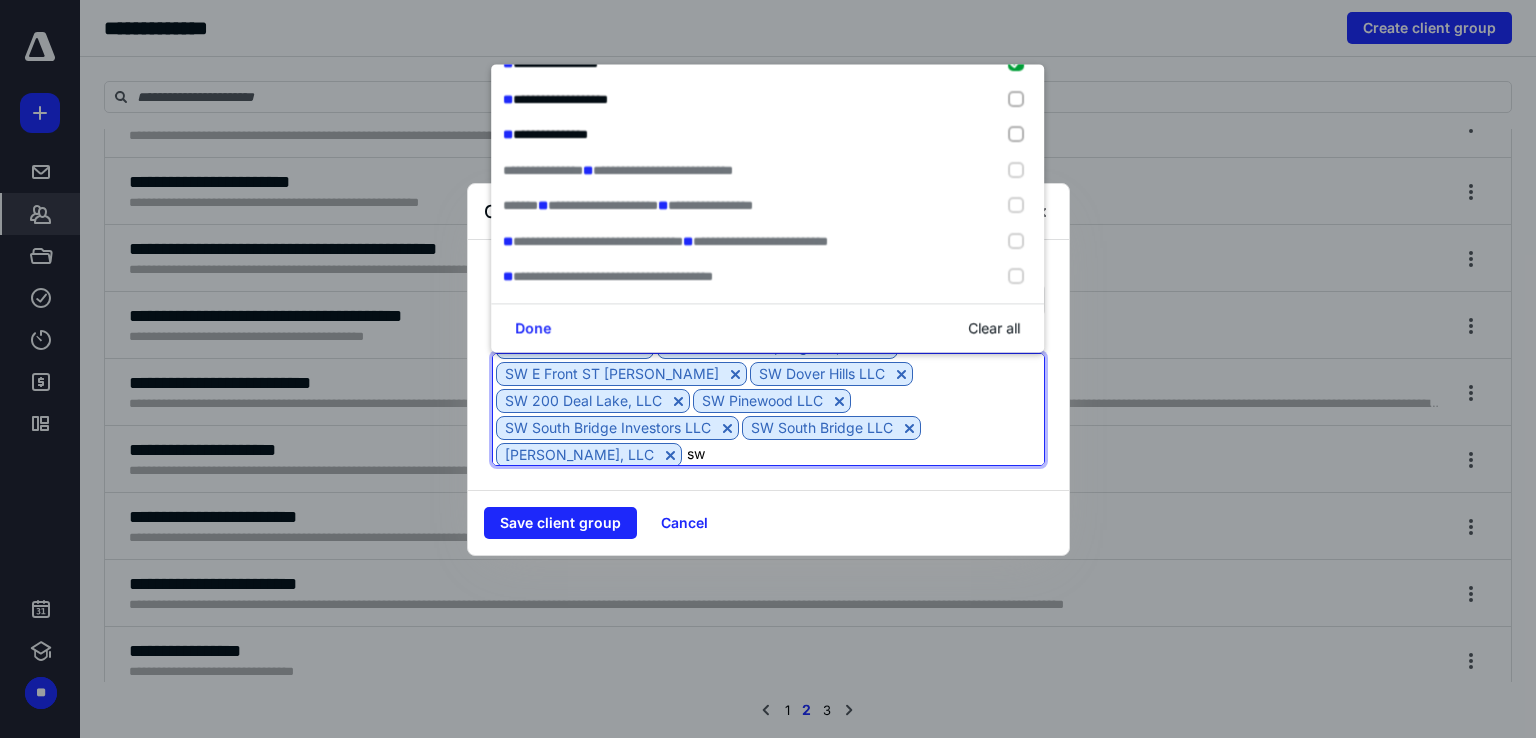 click on "sw" at bounding box center [863, 454] 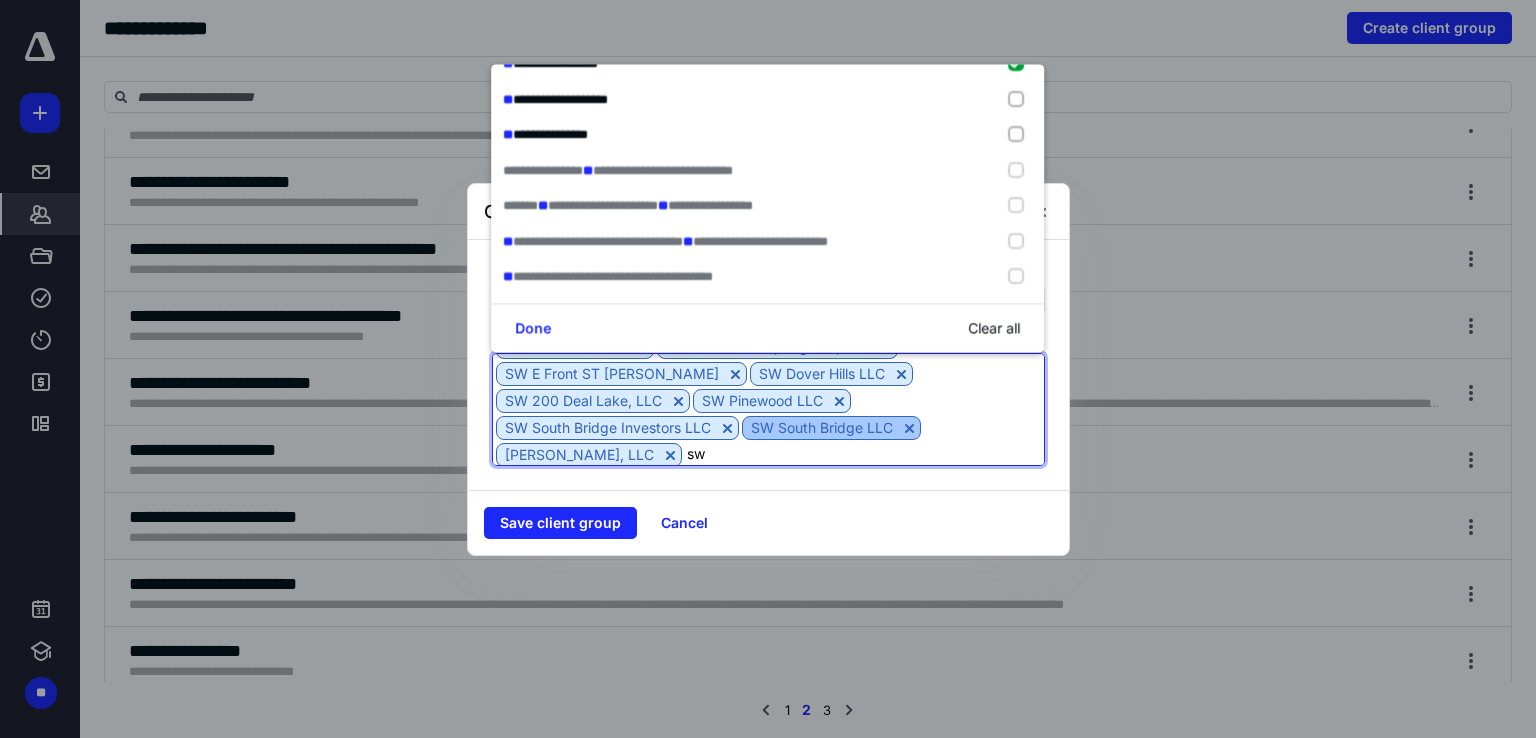 type on "s" 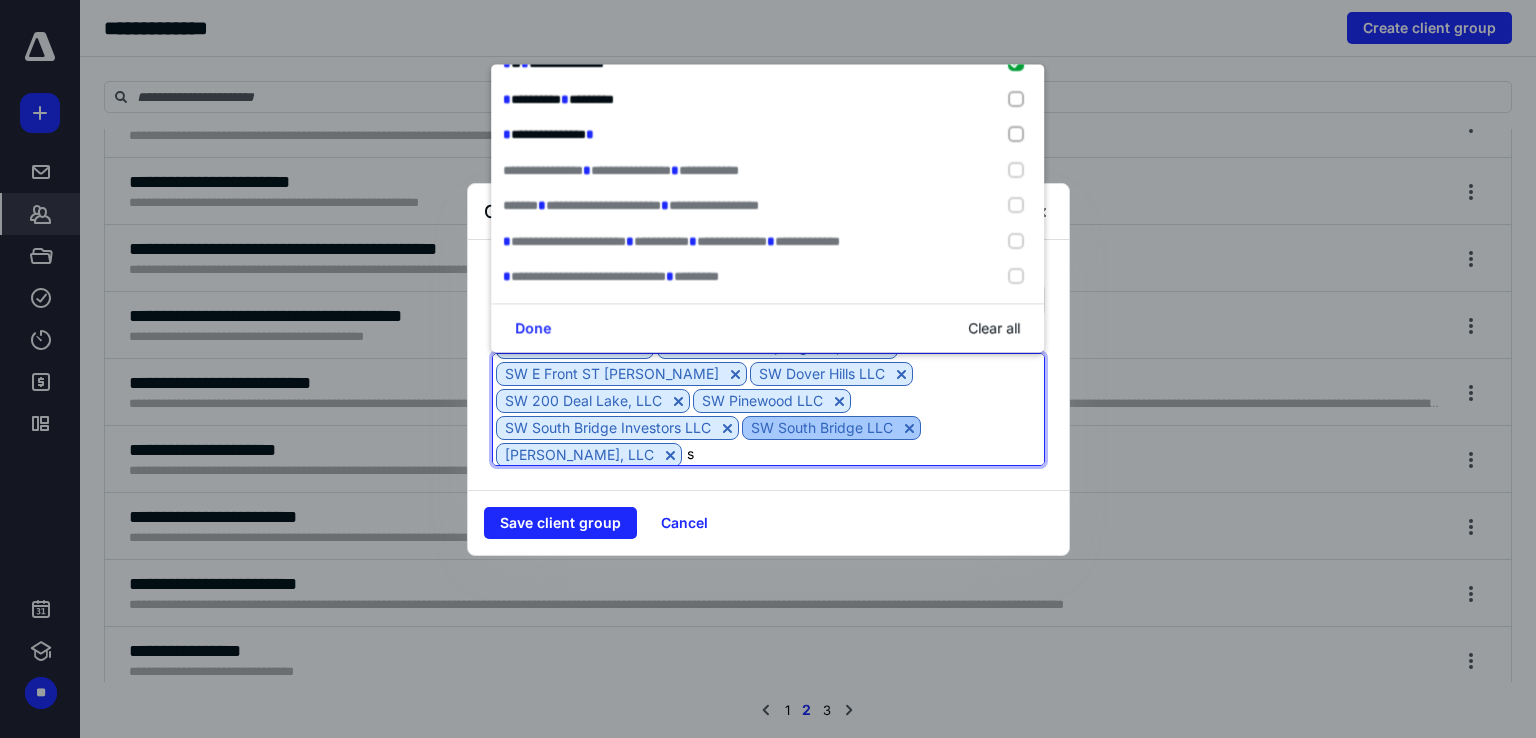 scroll, scrollTop: 0, scrollLeft: 0, axis: both 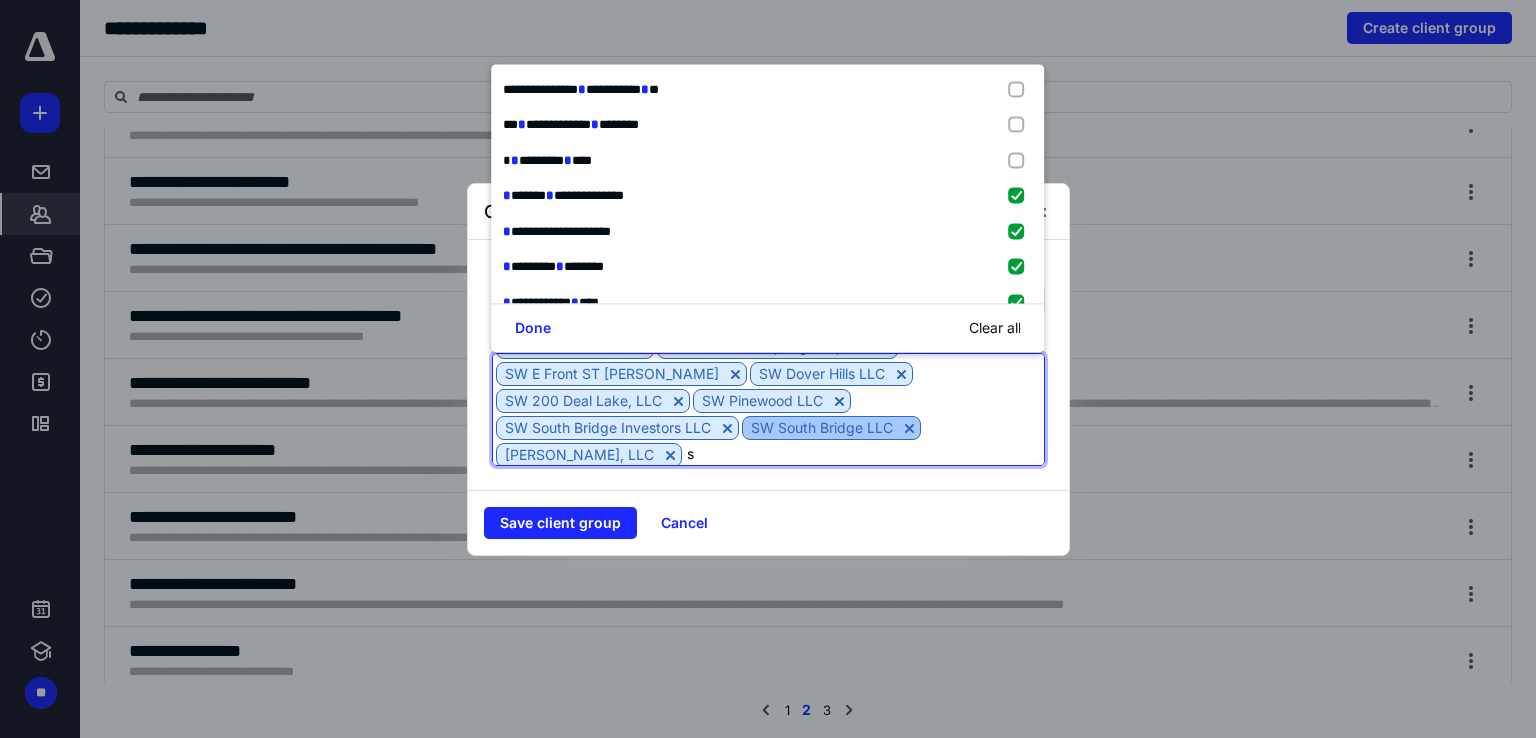 type 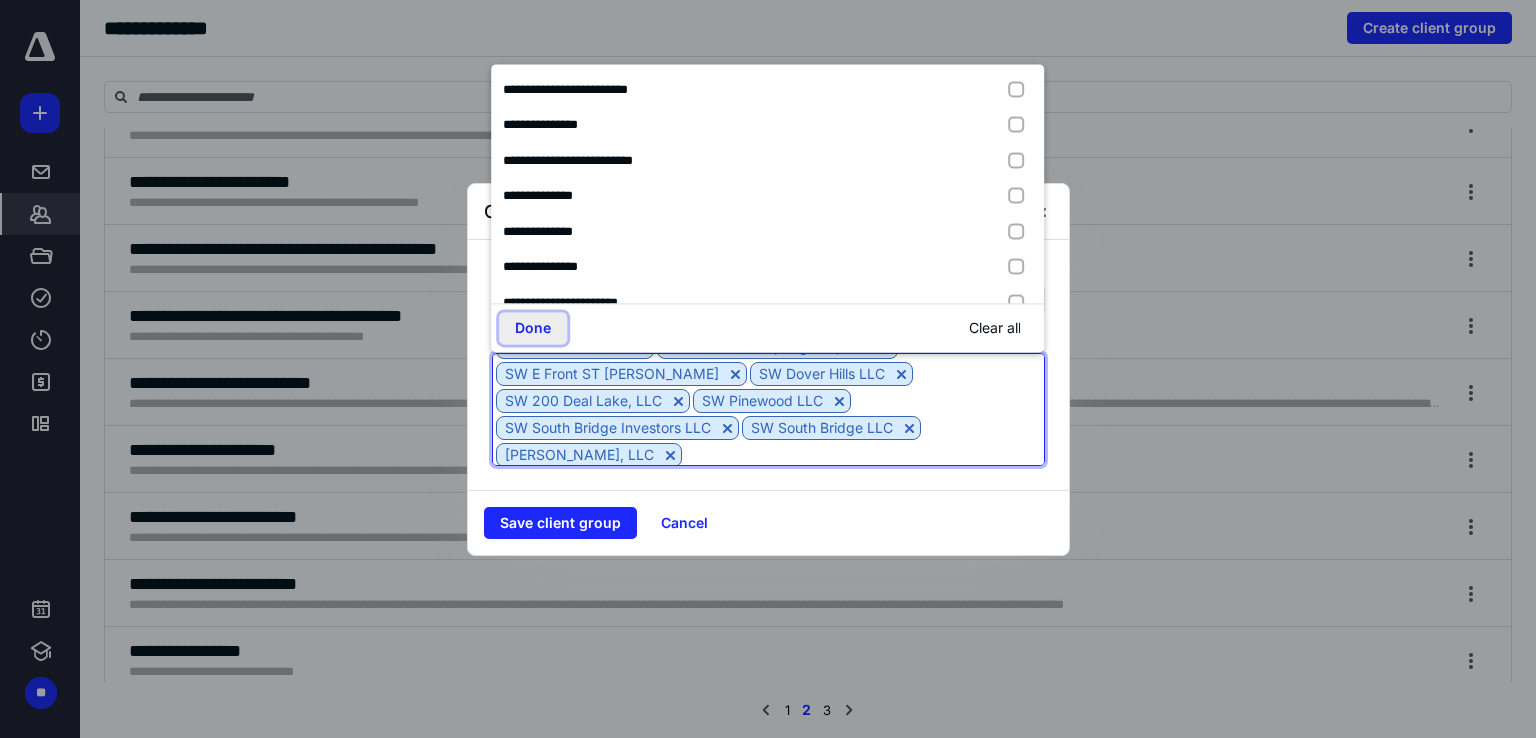 click on "Done" at bounding box center [533, 328] 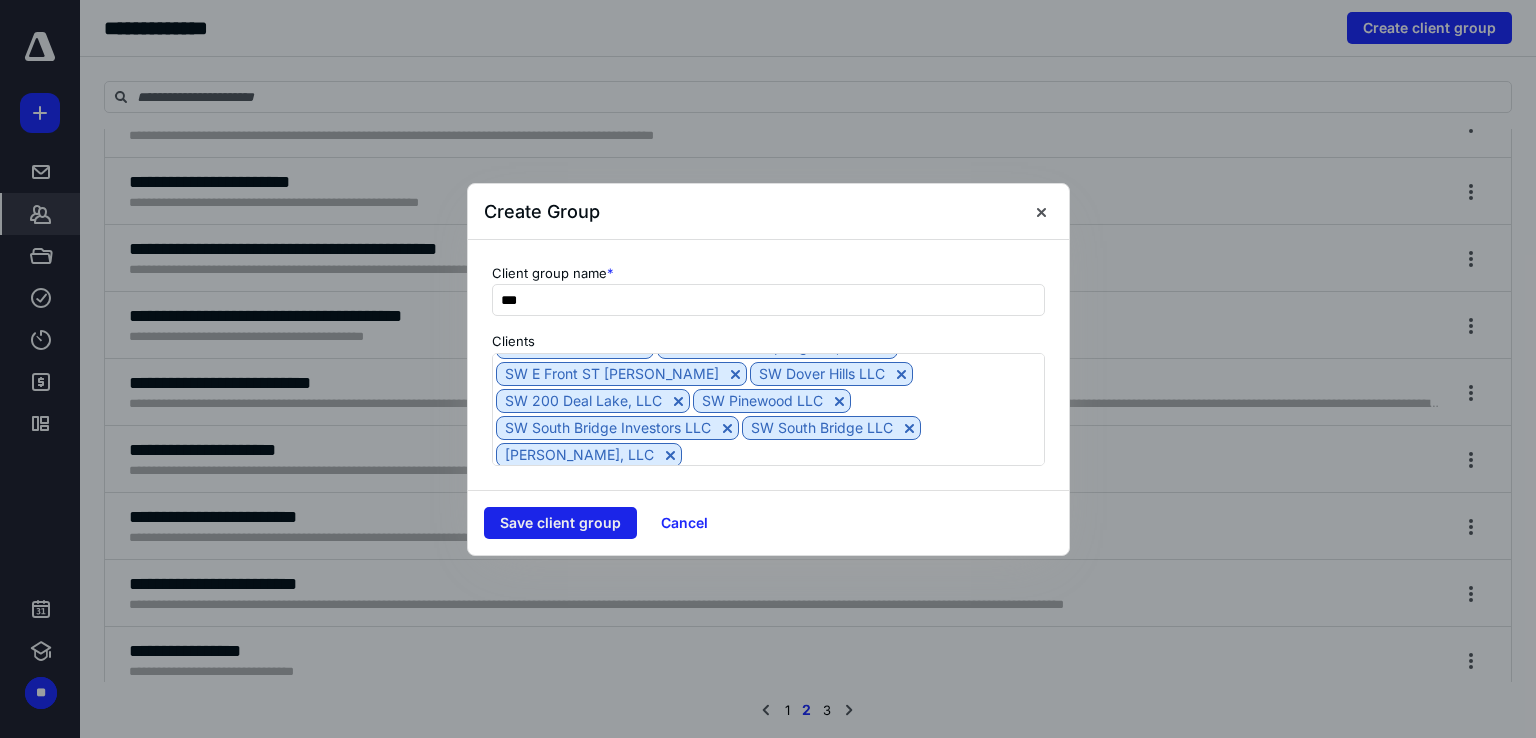click on "Save client group" at bounding box center (560, 523) 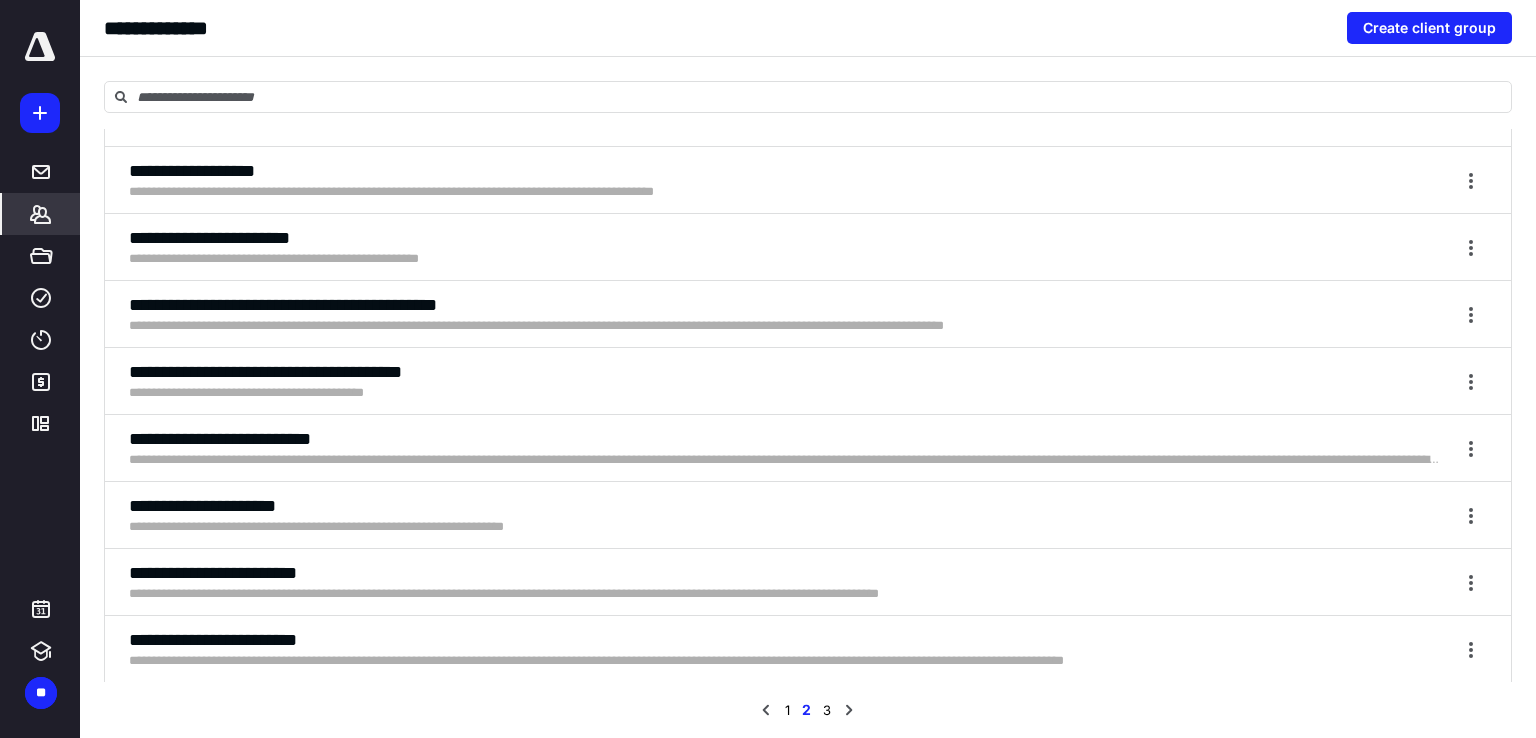 scroll, scrollTop: 4844, scrollLeft: 0, axis: vertical 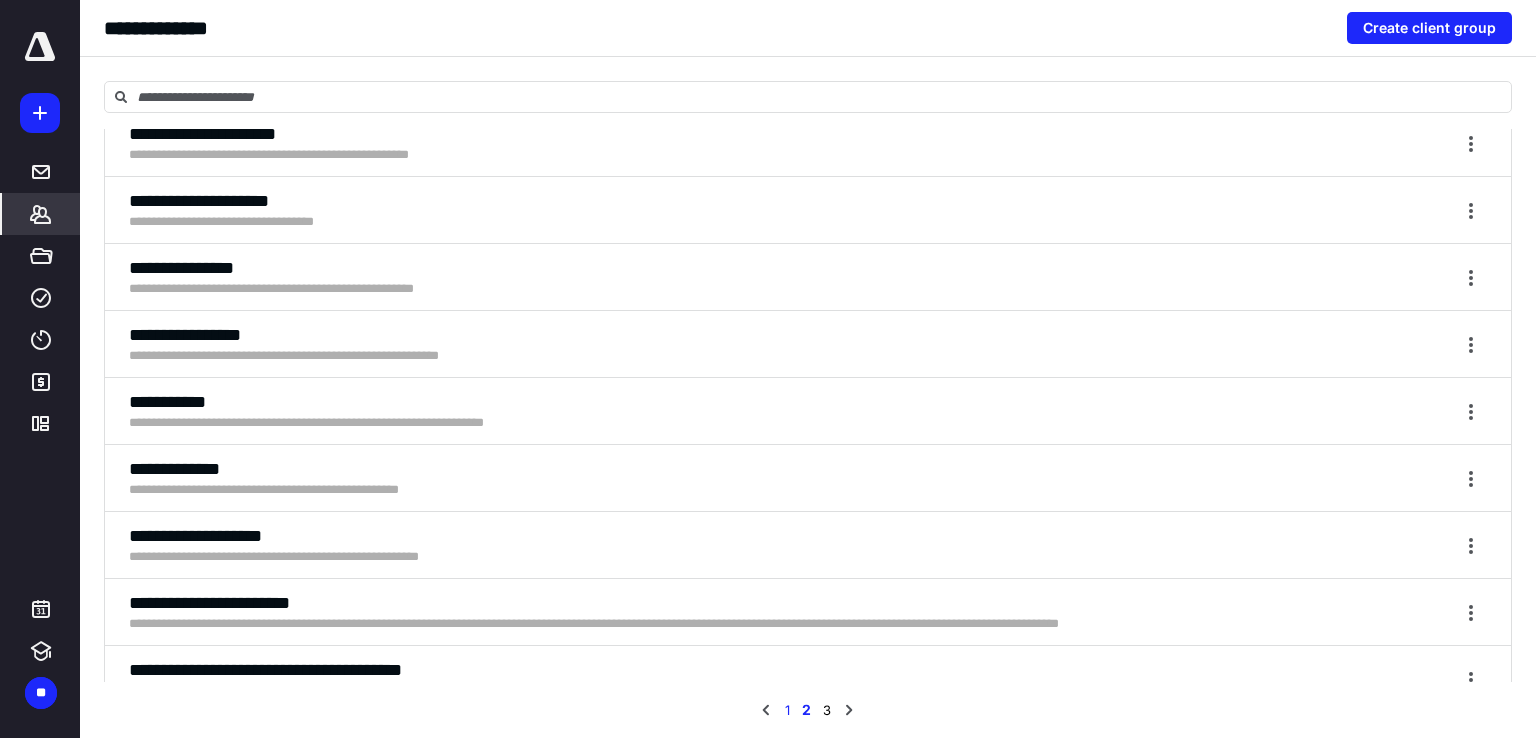 click on "1" at bounding box center [787, 710] 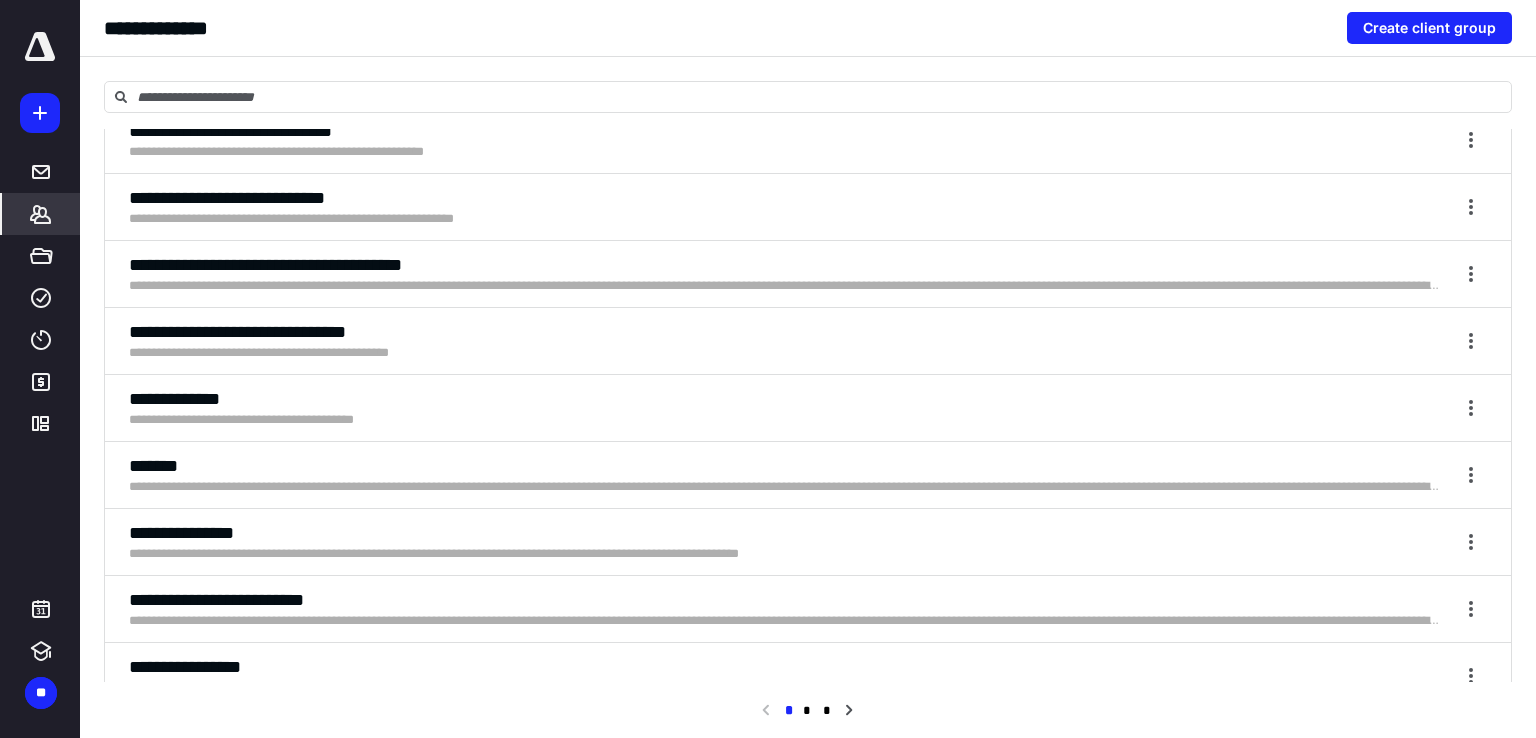 scroll, scrollTop: 2300, scrollLeft: 0, axis: vertical 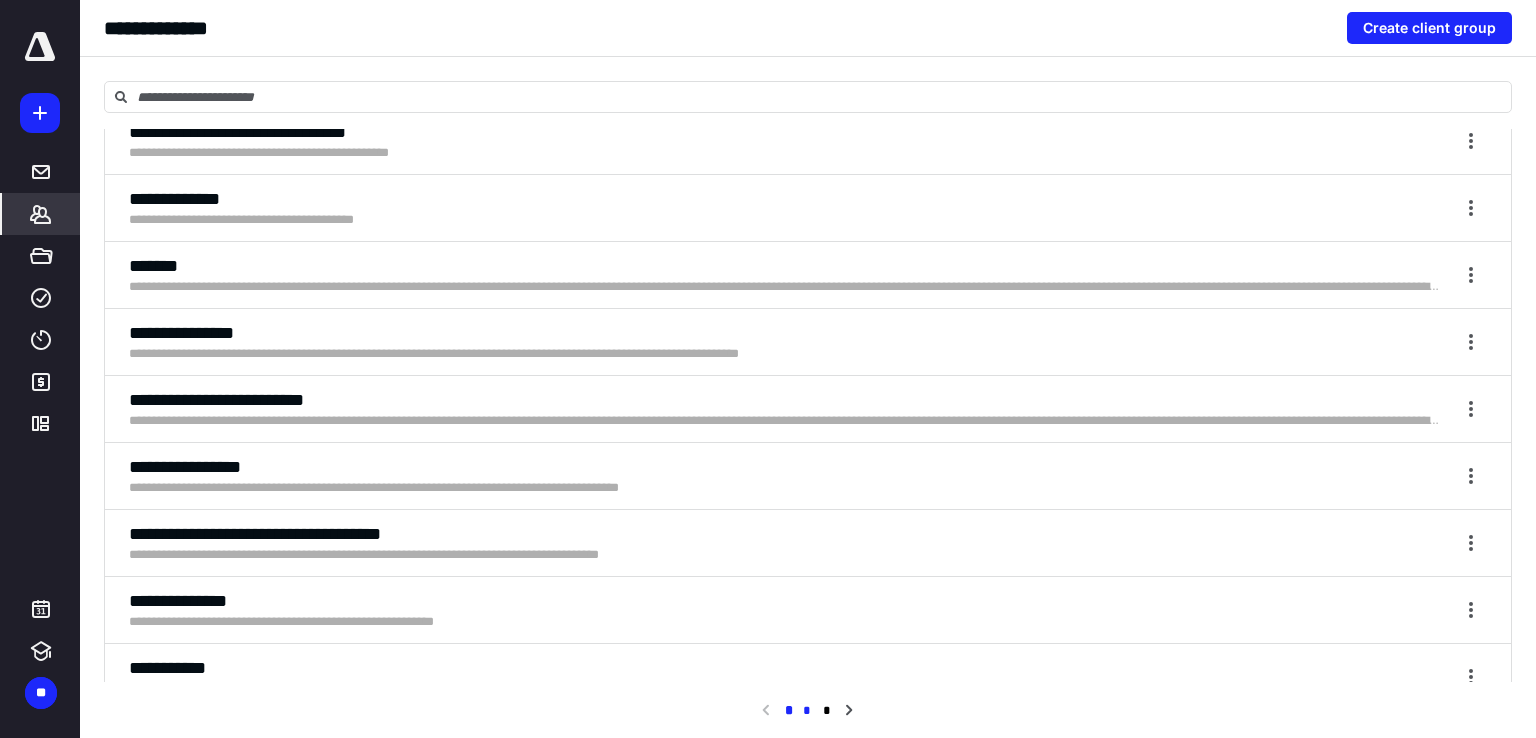 click on "*" at bounding box center (807, 711) 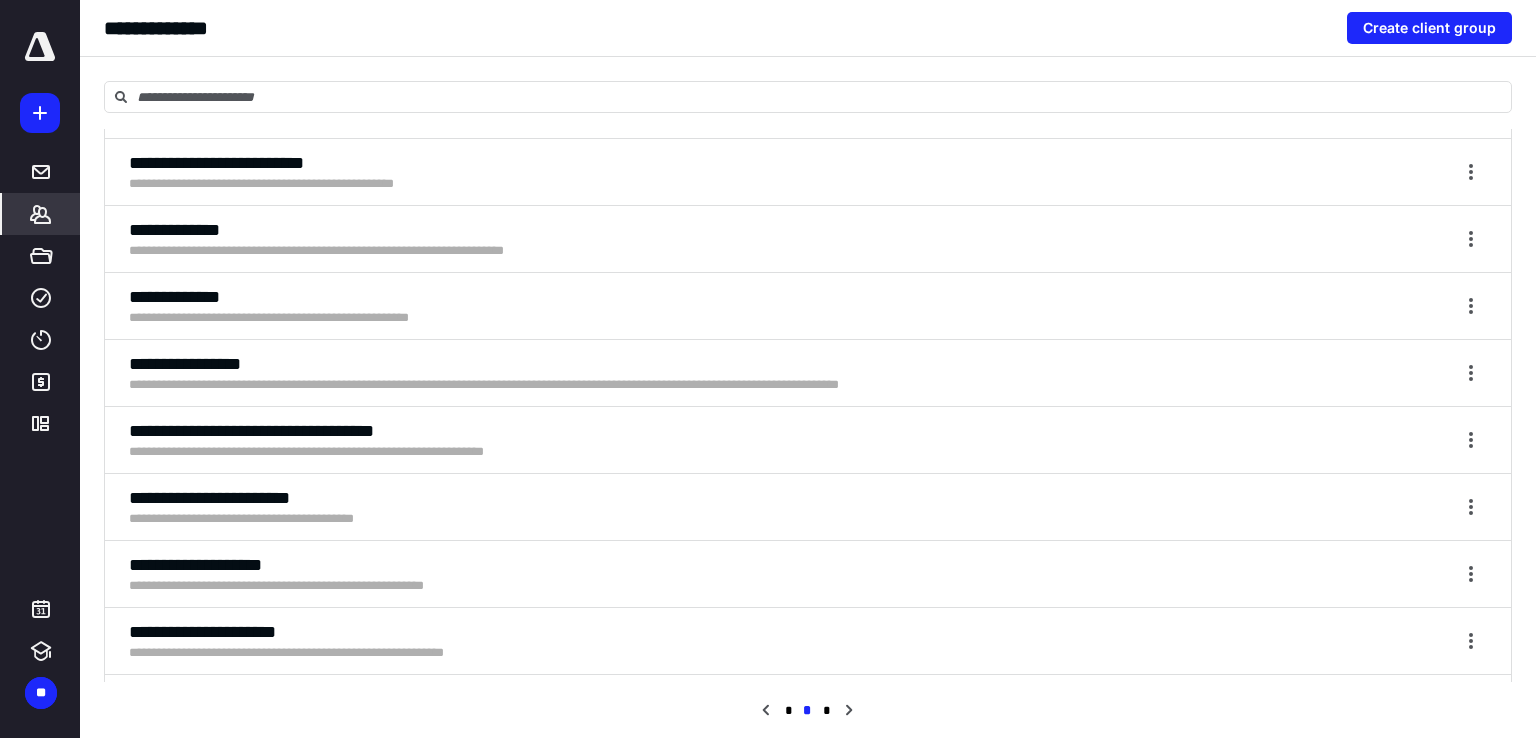 scroll, scrollTop: 1600, scrollLeft: 0, axis: vertical 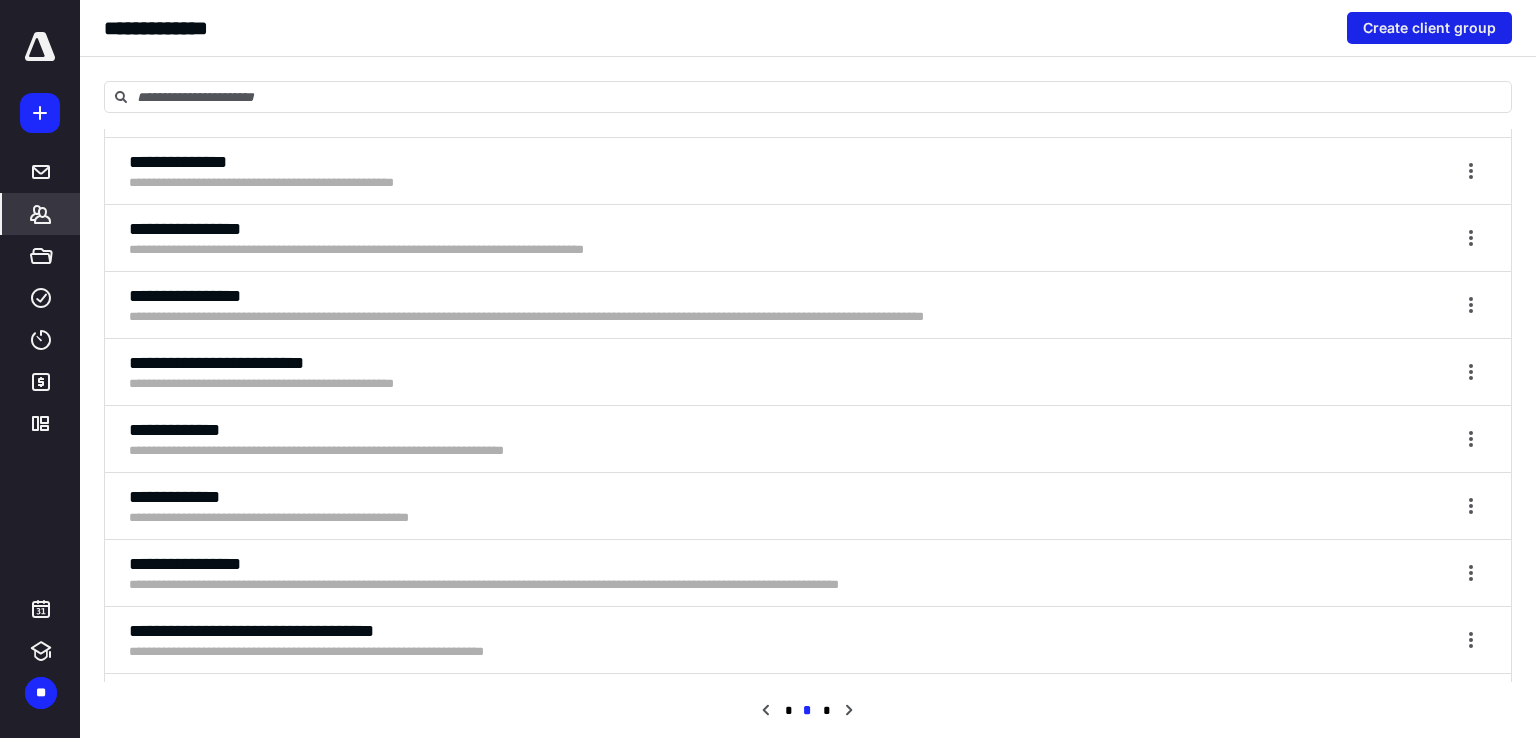 click on "Create client group" at bounding box center [1429, 28] 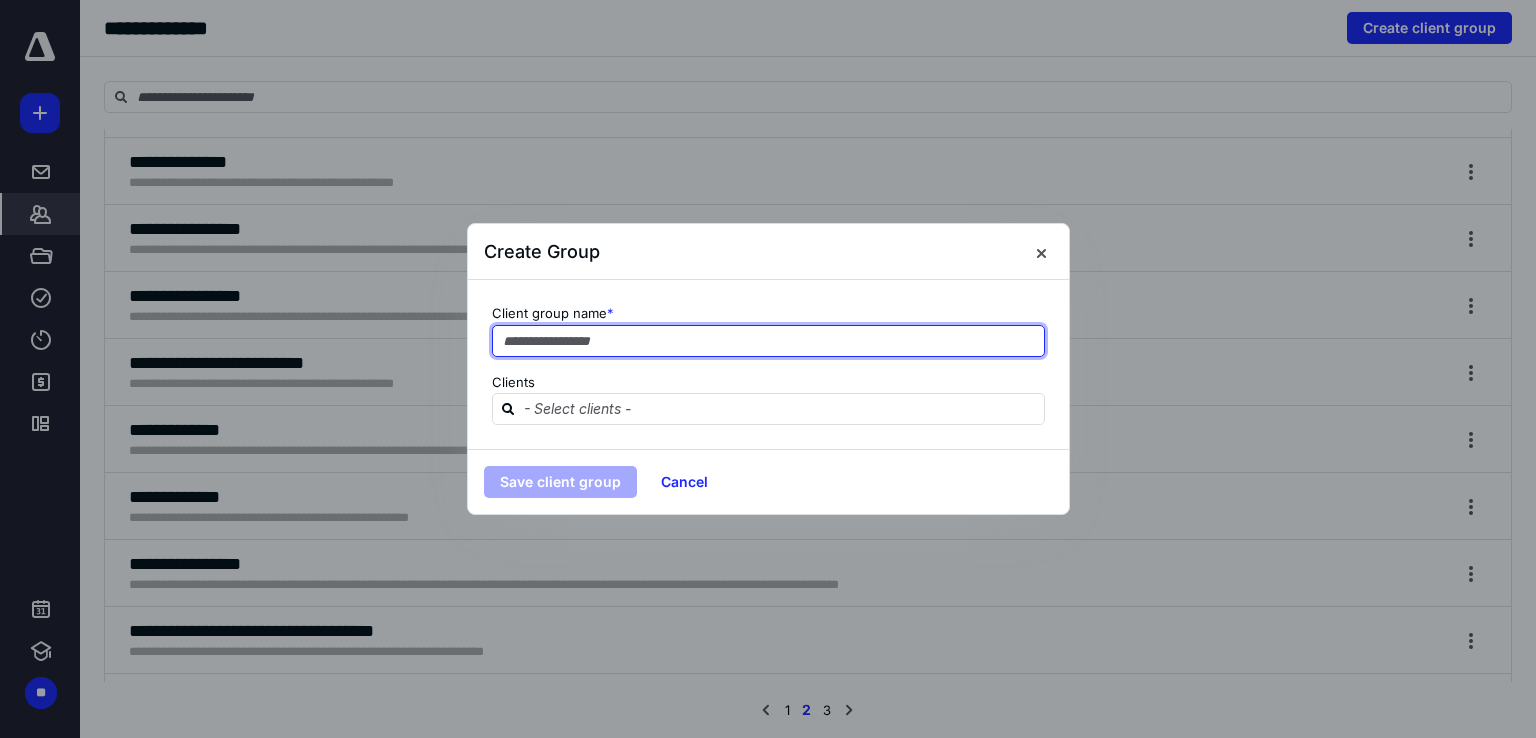 click at bounding box center (768, 341) 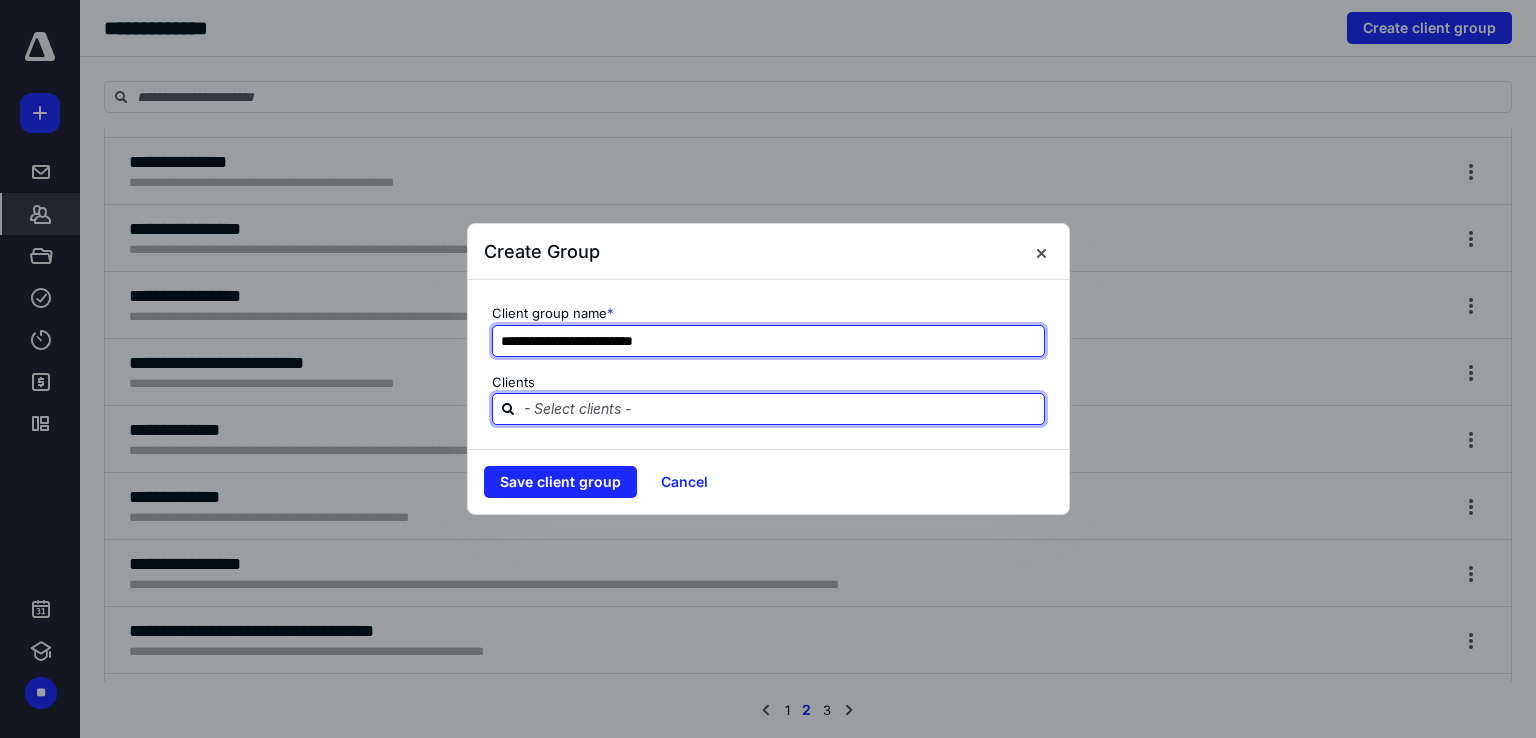 click on "**********" at bounding box center [768, 341] 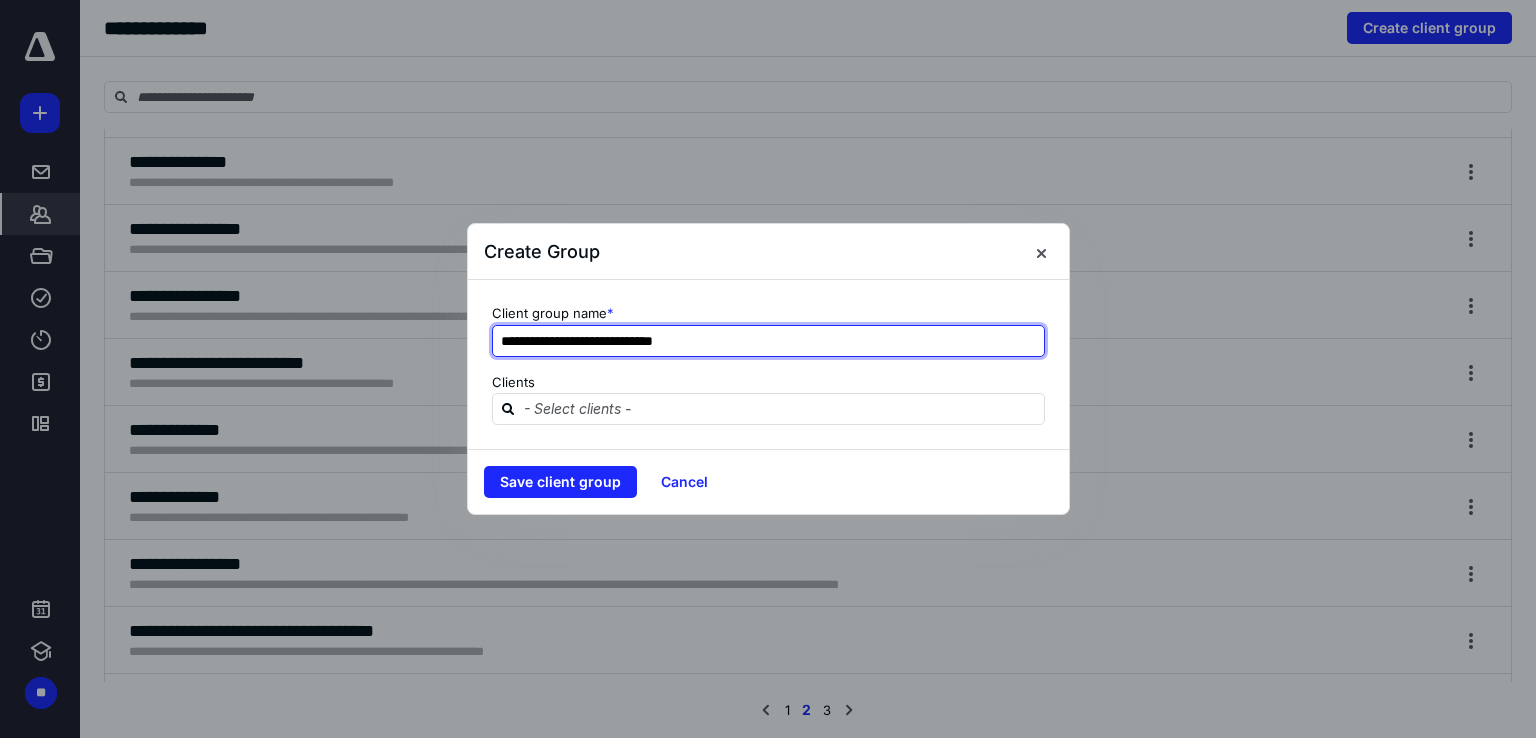 type on "**********" 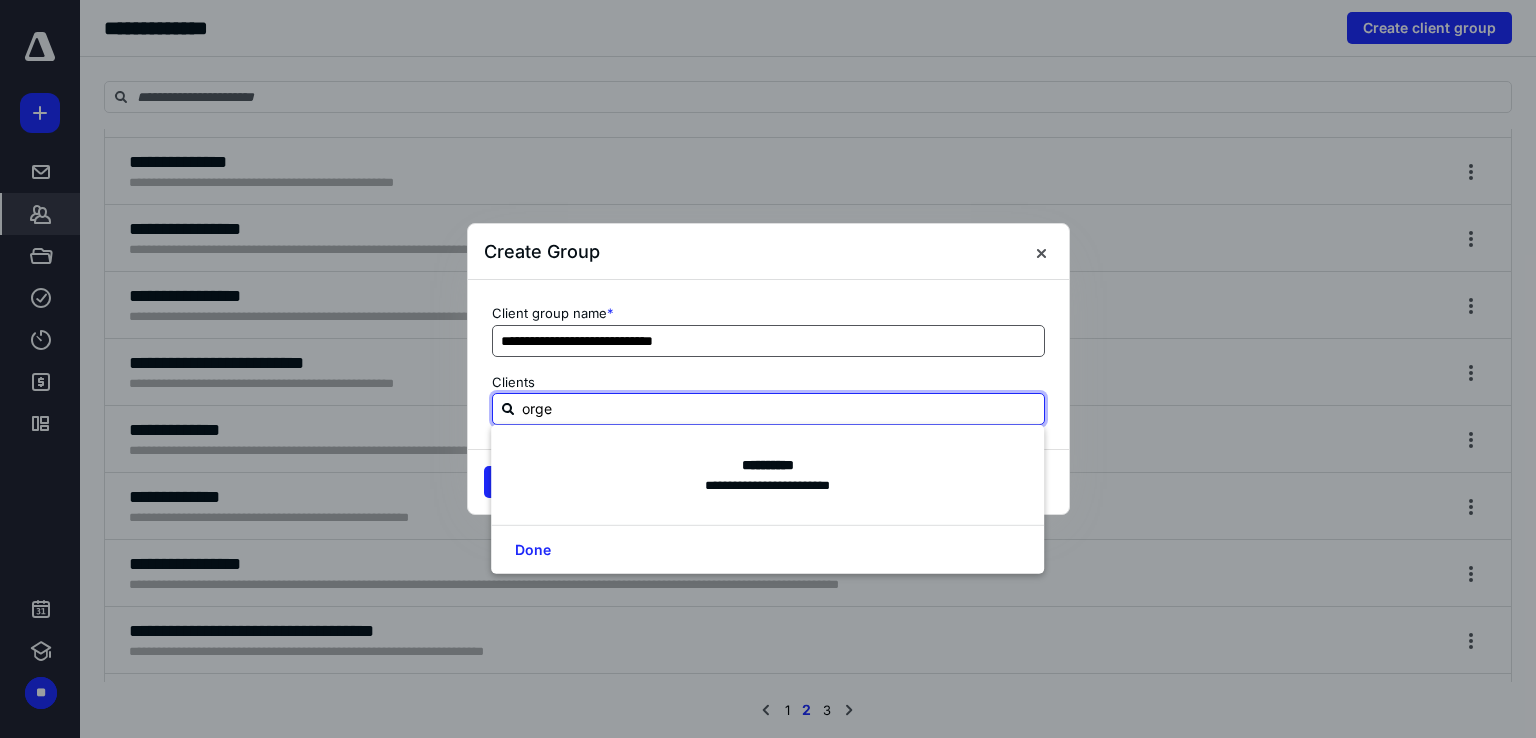 type on "orgel" 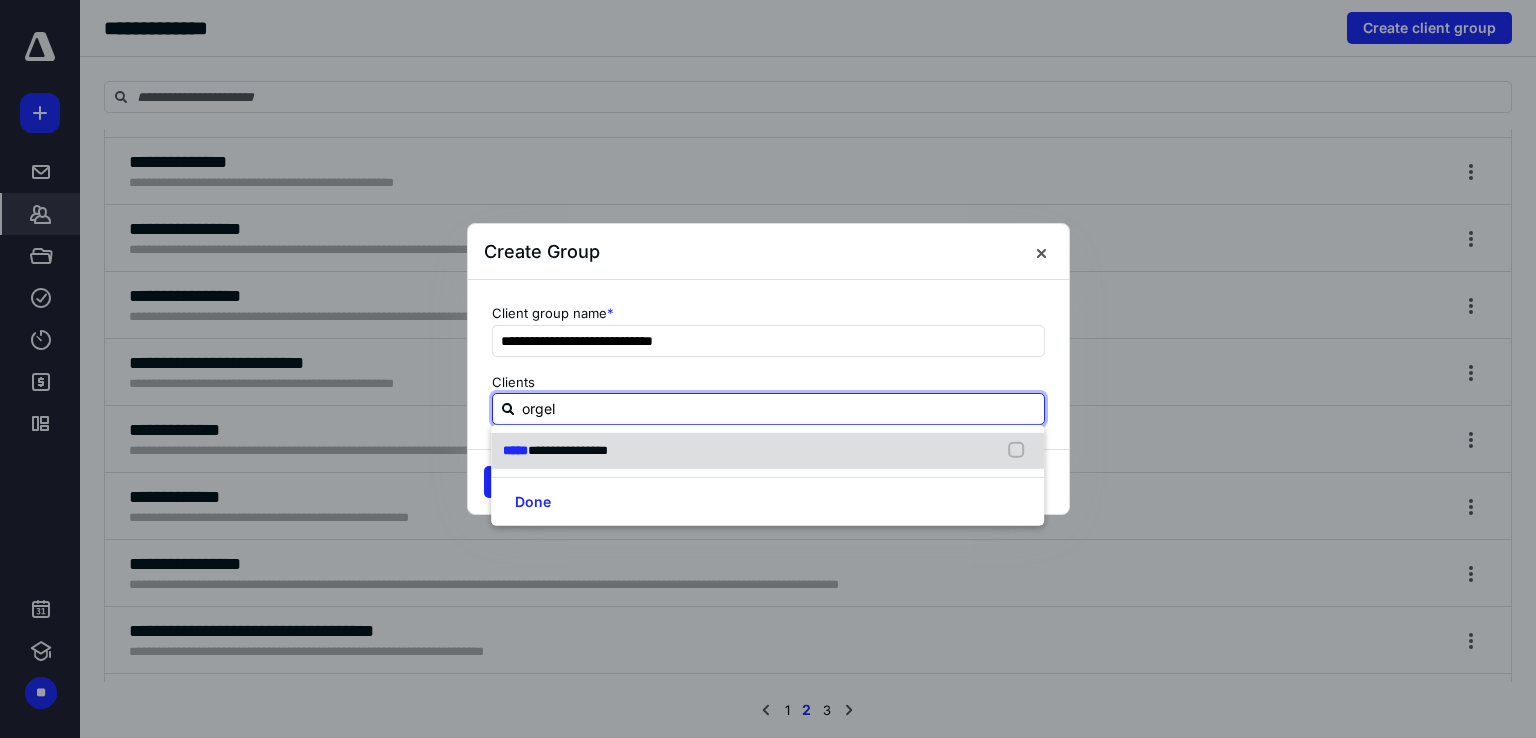 click at bounding box center [1021, 451] 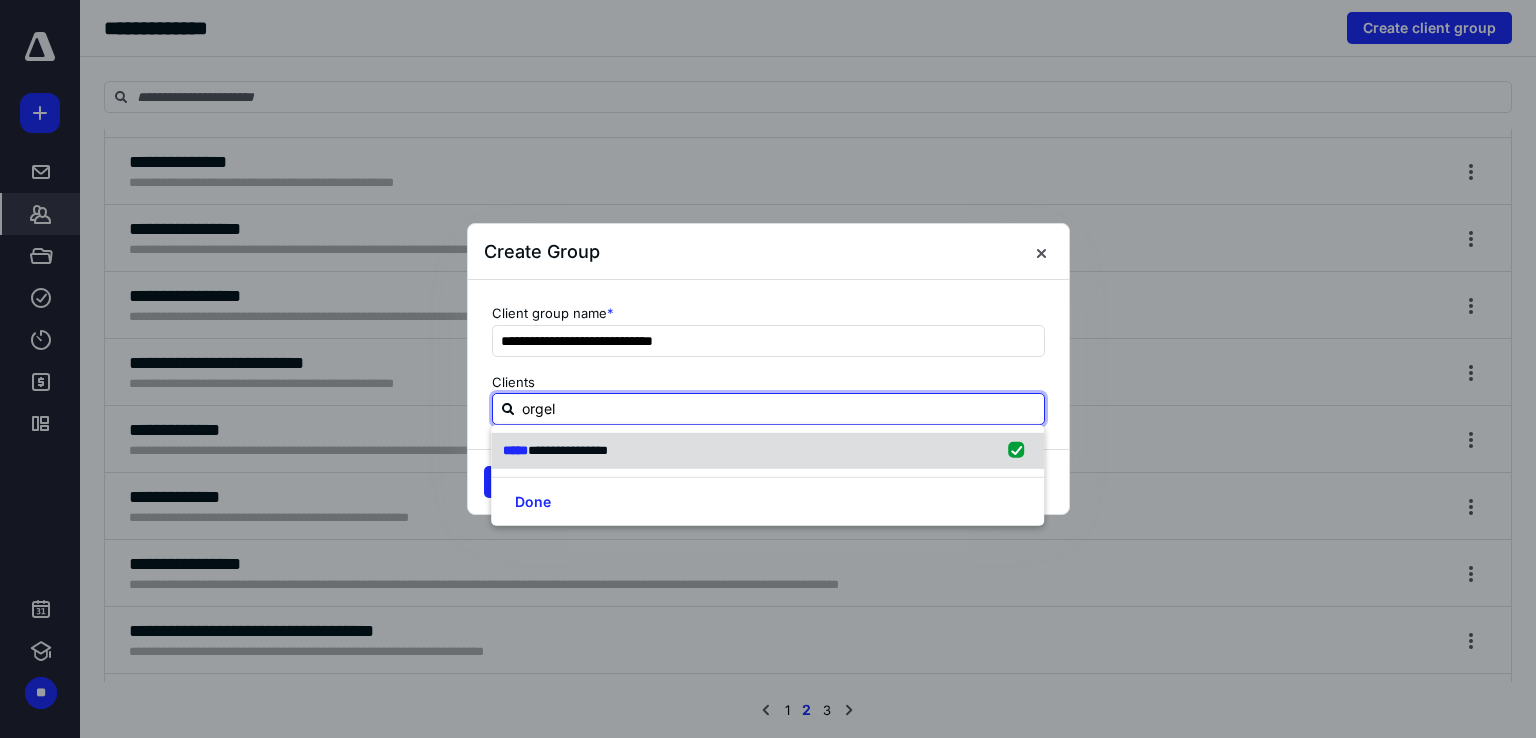 type 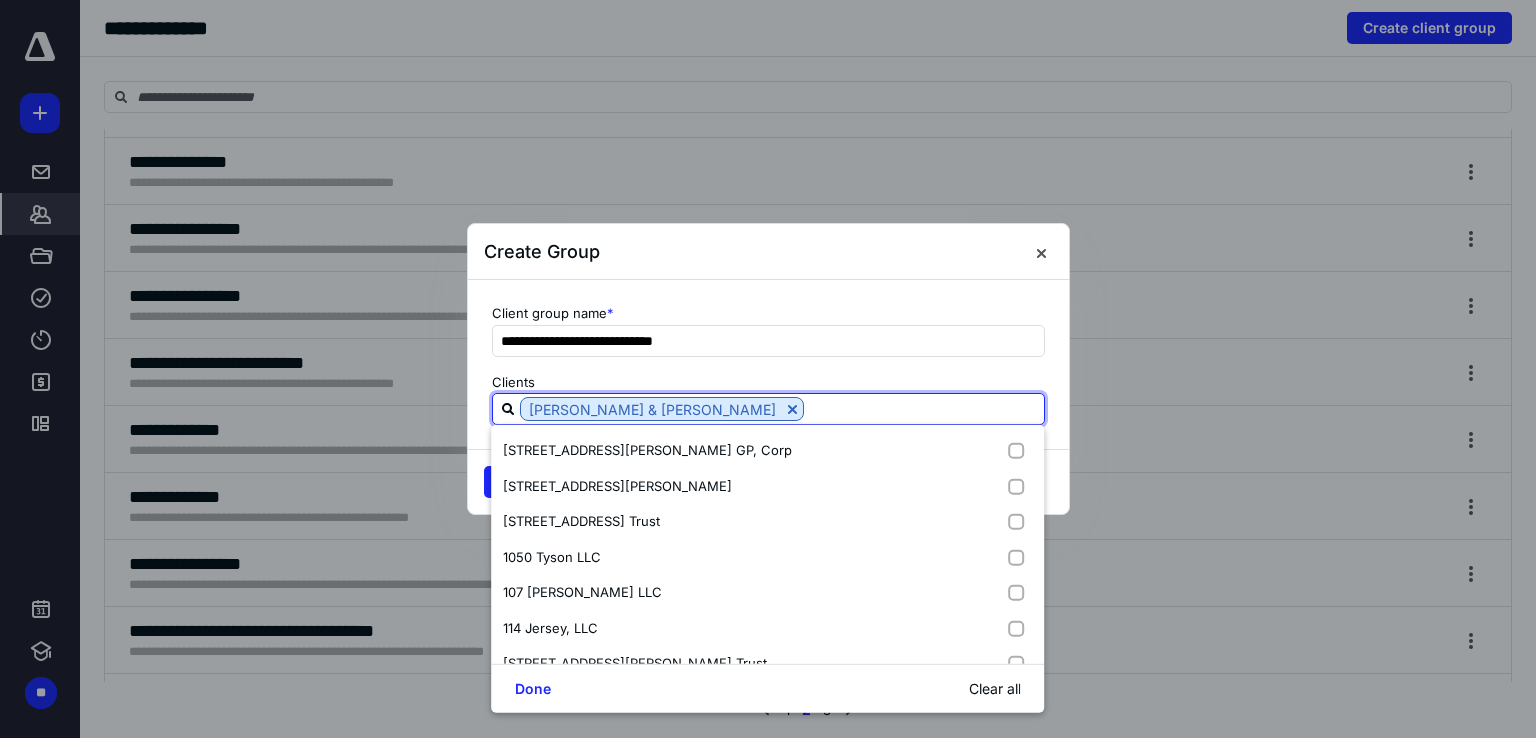 click at bounding box center [924, 408] 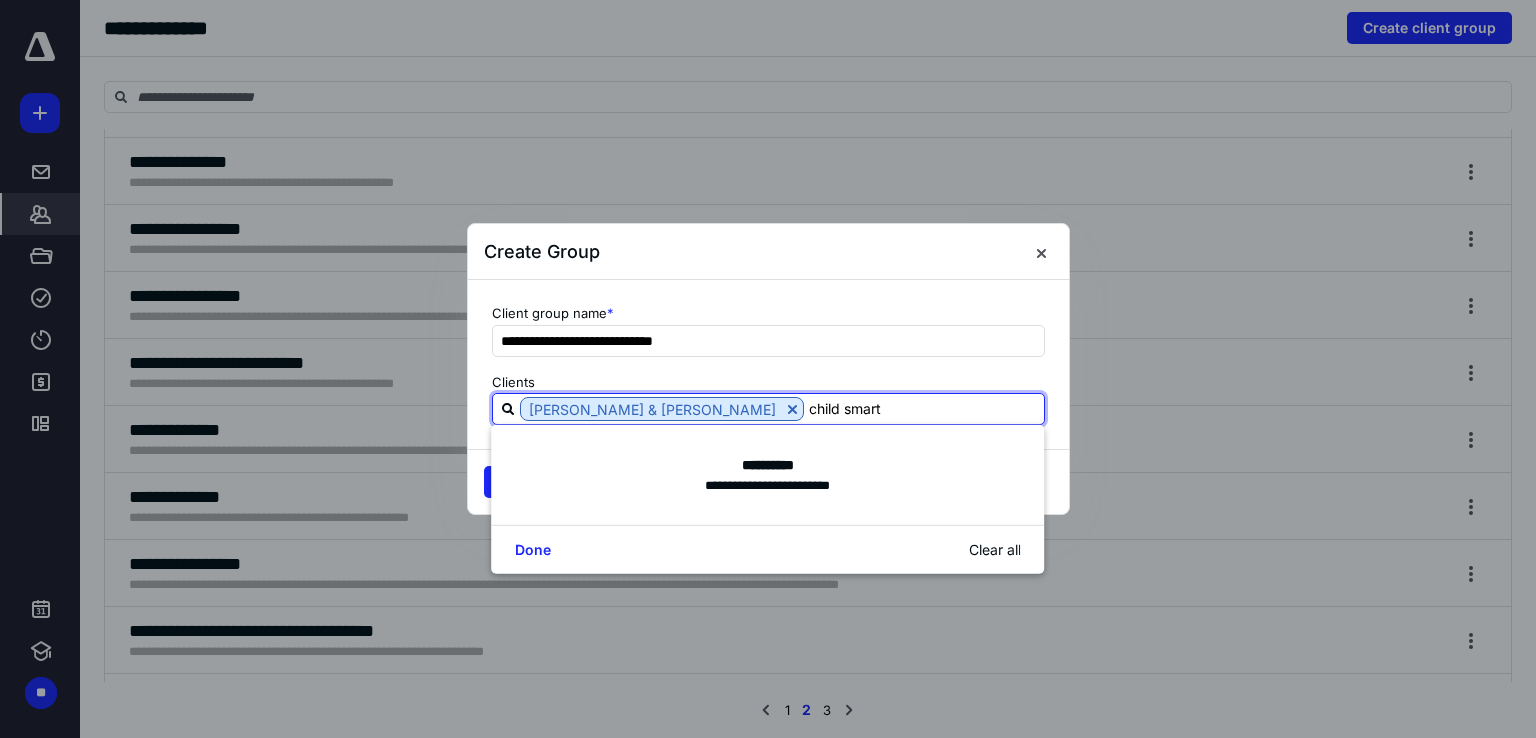 type on "child smart" 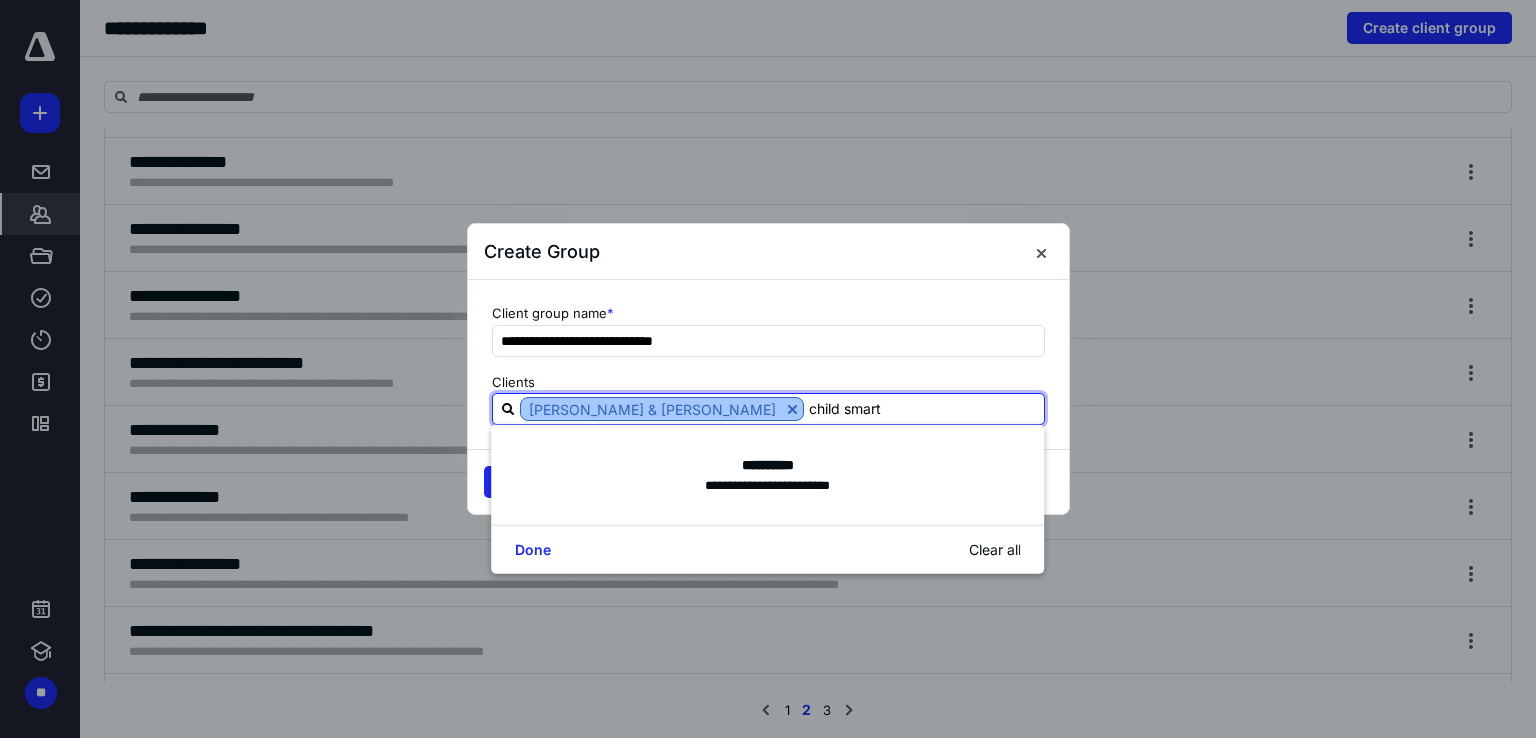 drag, startPoint x: 822, startPoint y: 397, endPoint x: 699, endPoint y: 417, distance: 124.61541 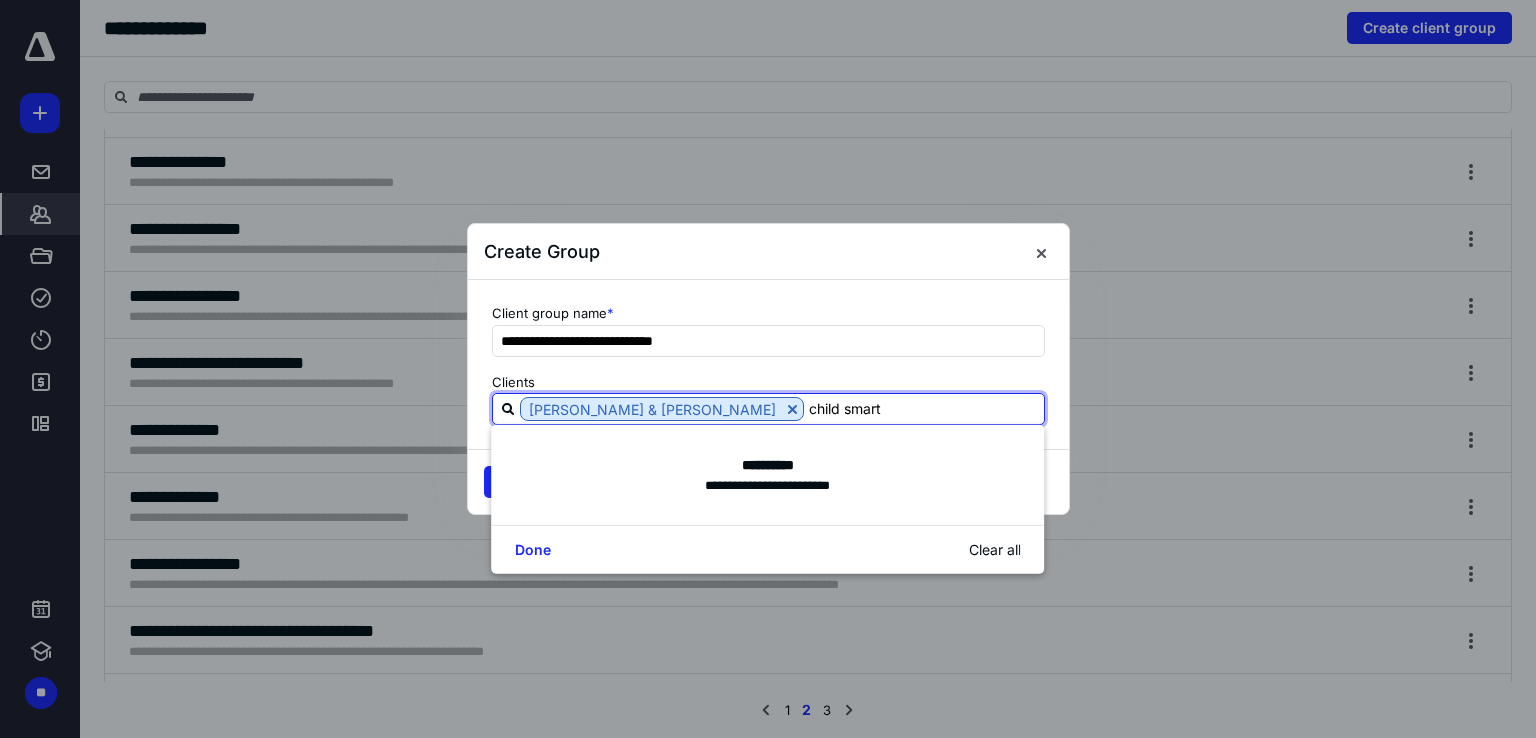 click on "[PERSON_NAME] & [PERSON_NAME]" at bounding box center [768, 409] 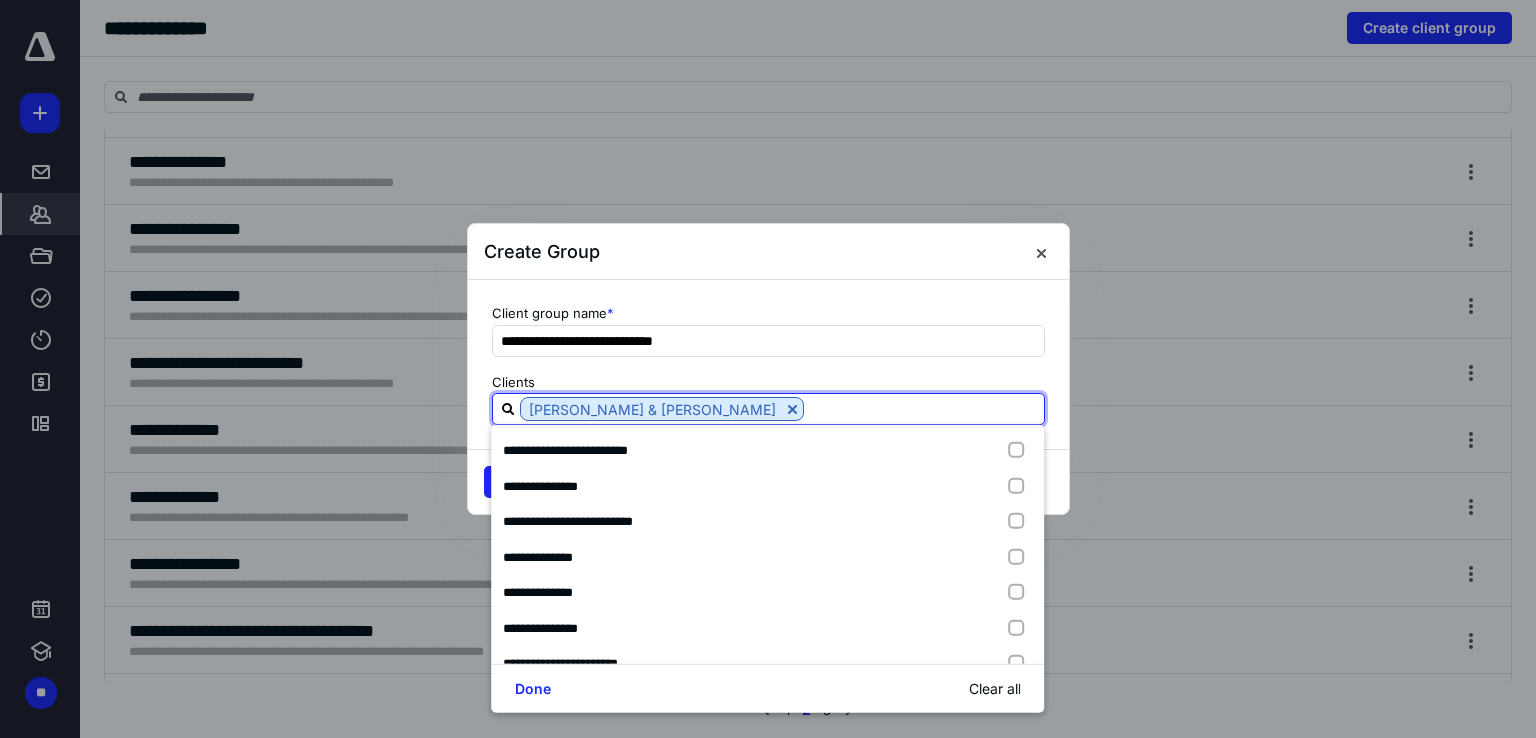click on "**********" at bounding box center [768, 364] 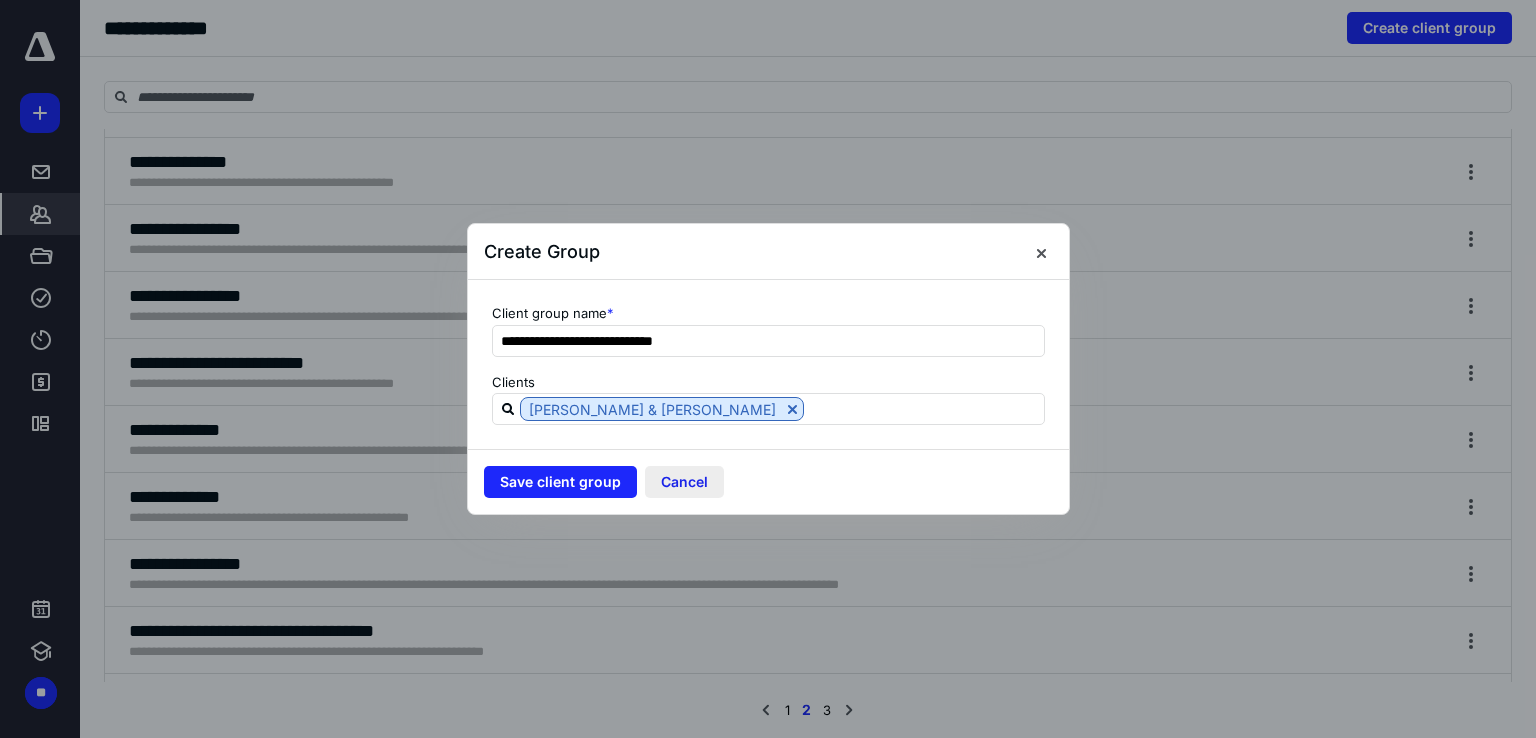 click on "Cancel" at bounding box center [684, 482] 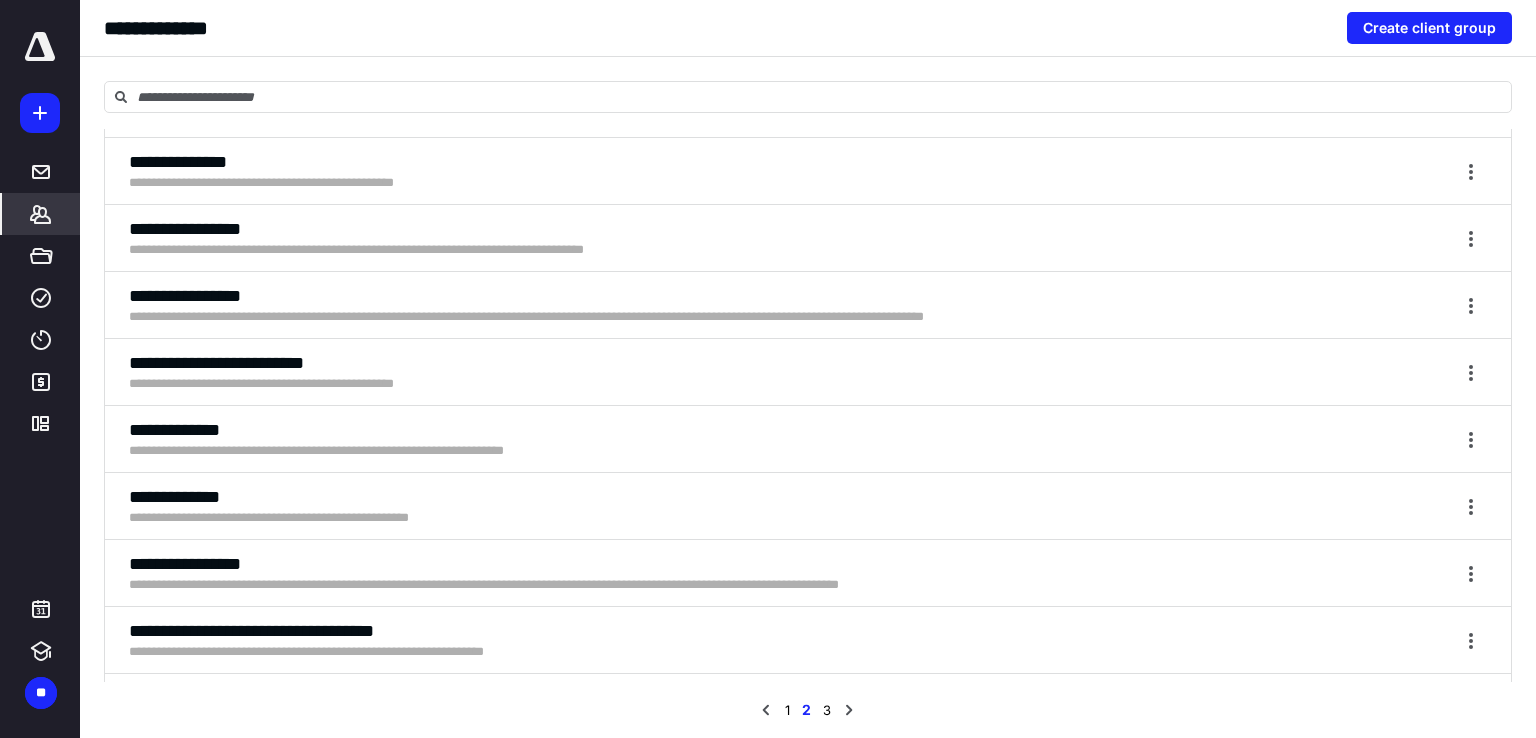 scroll, scrollTop: 900, scrollLeft: 0, axis: vertical 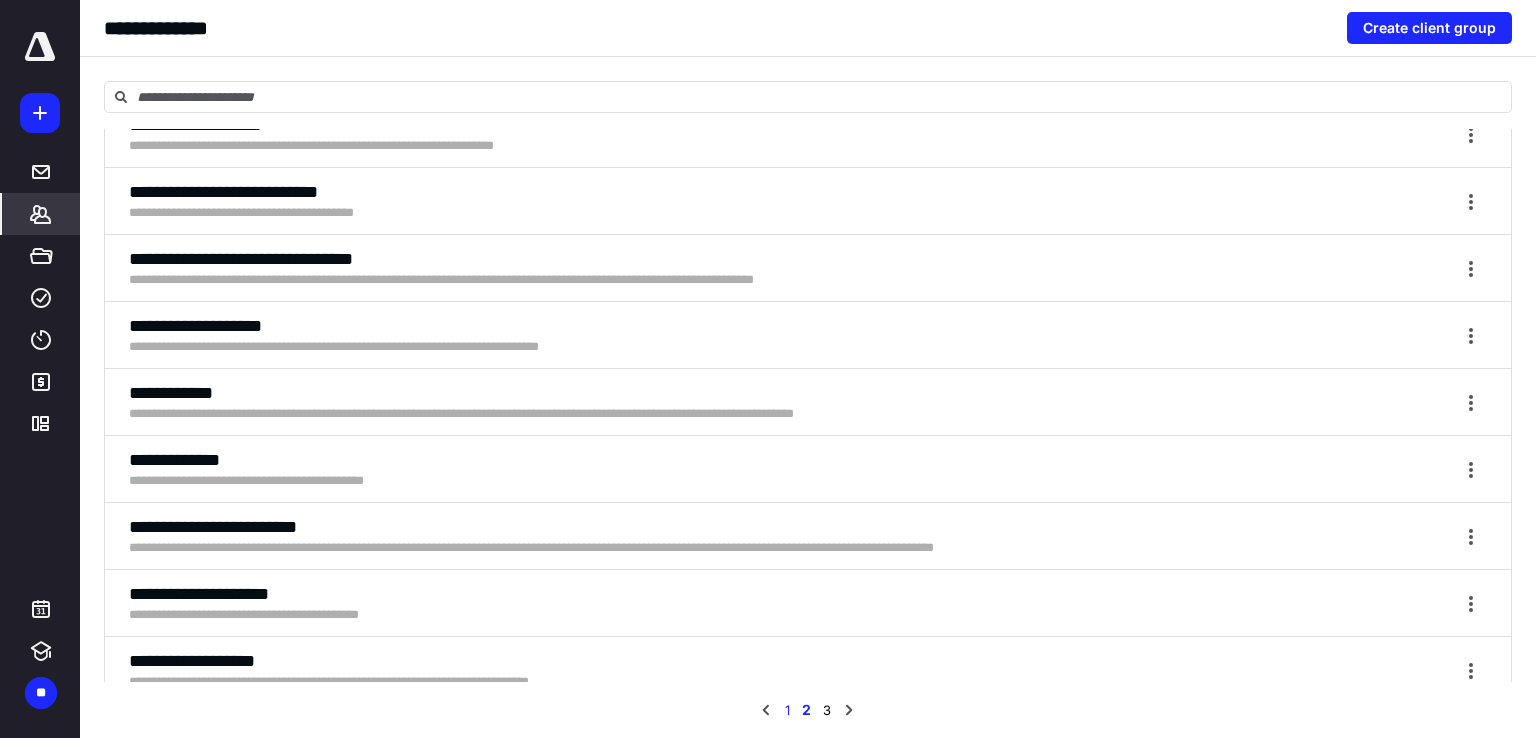 click on "1" at bounding box center (787, 710) 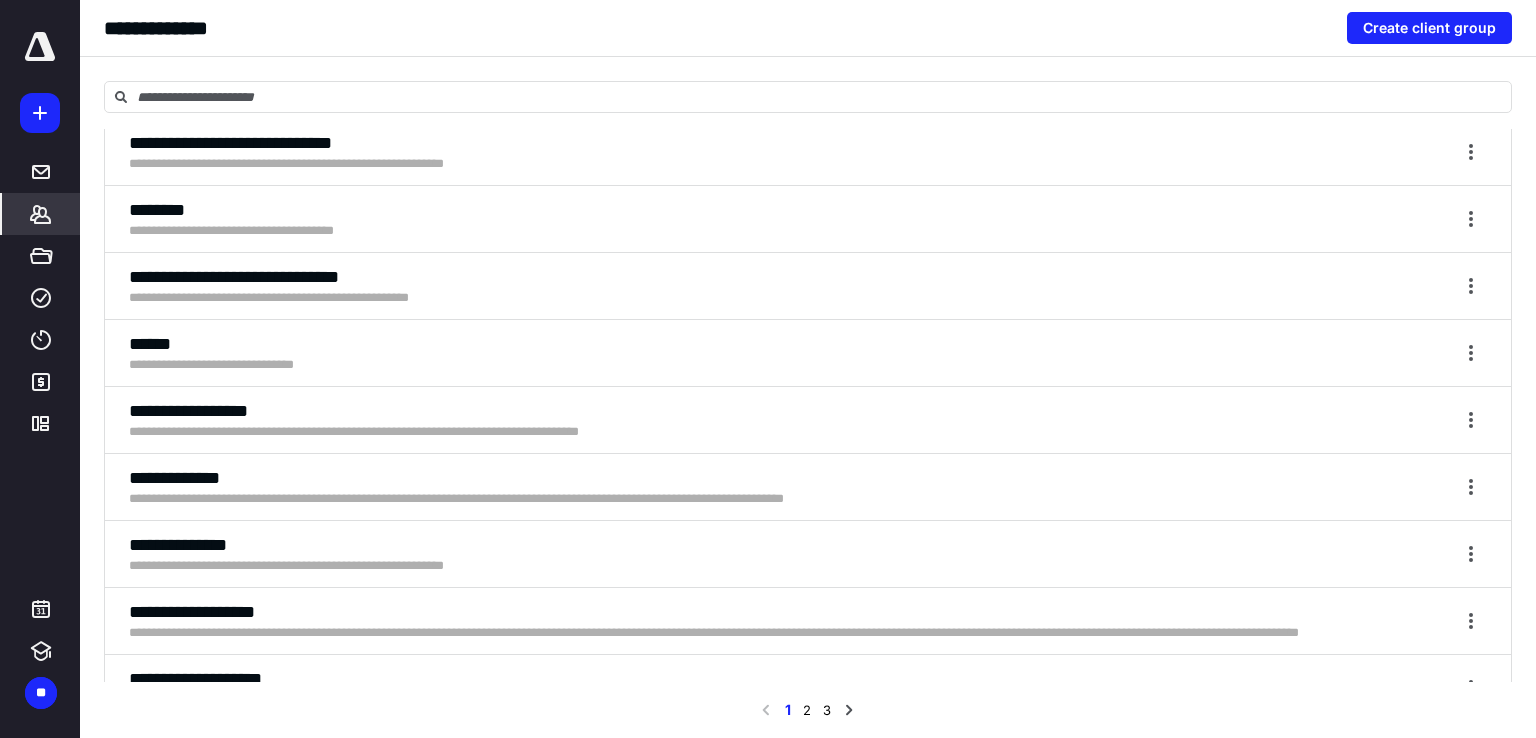 scroll, scrollTop: 4400, scrollLeft: 0, axis: vertical 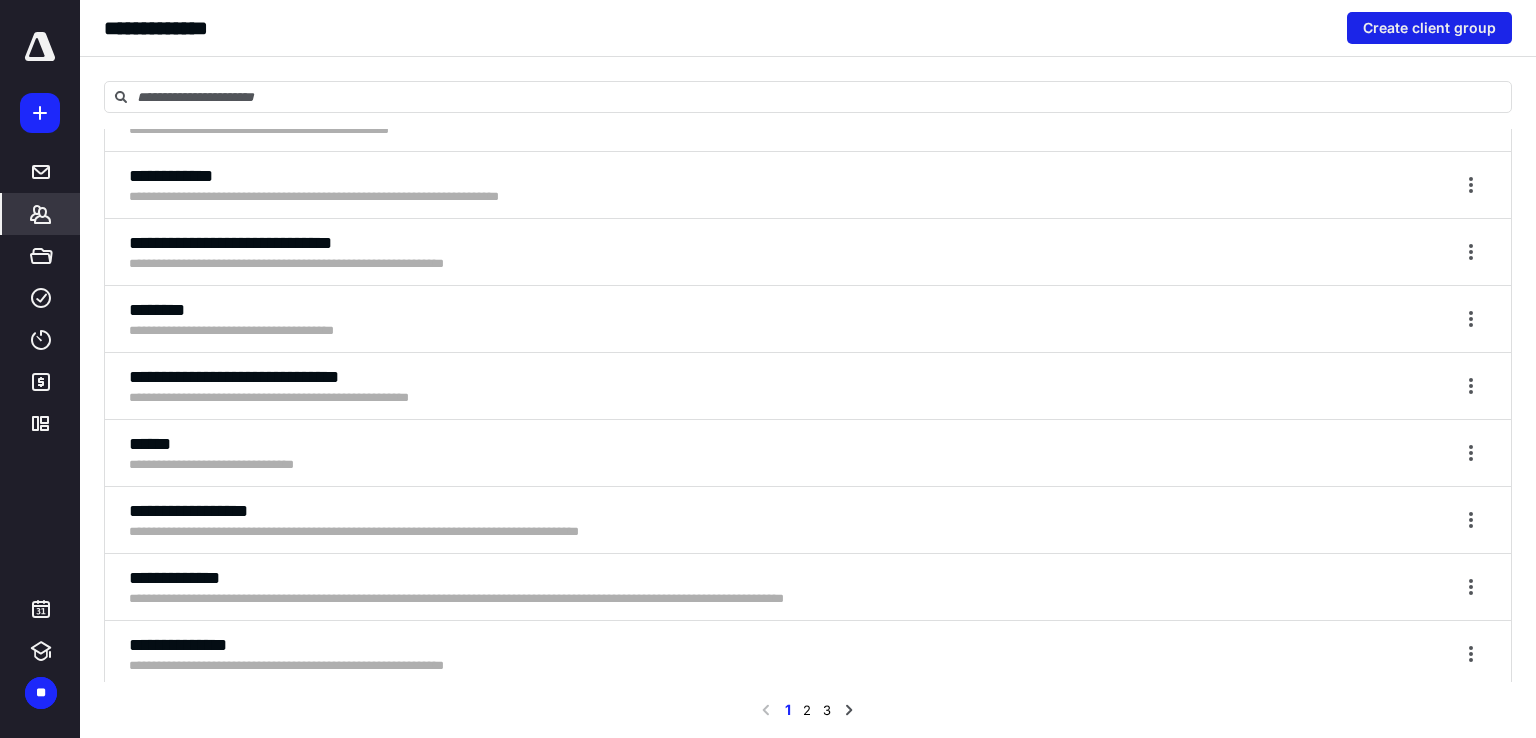 click on "Create client group" at bounding box center (1429, 28) 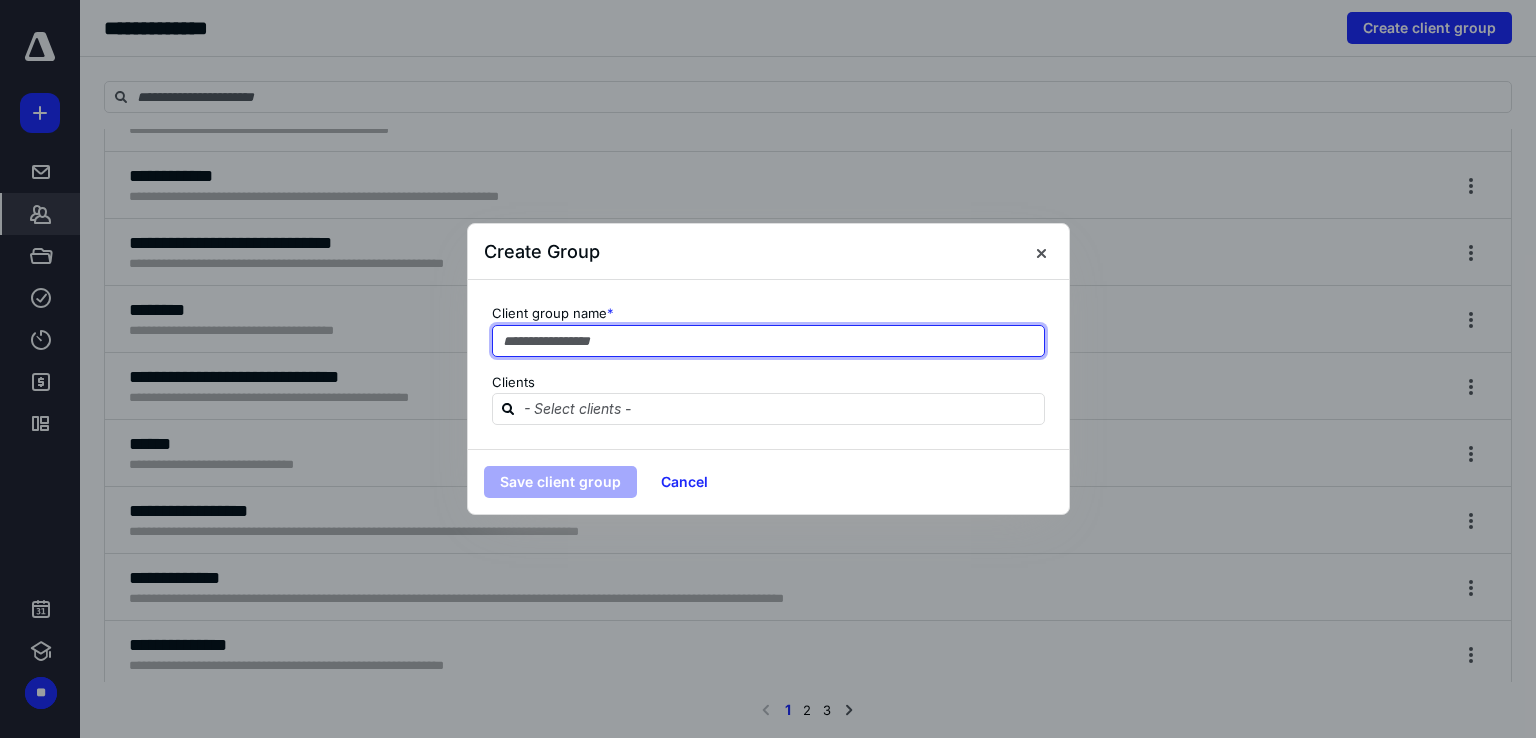 drag, startPoint x: 644, startPoint y: 330, endPoint x: 596, endPoint y: 349, distance: 51.62364 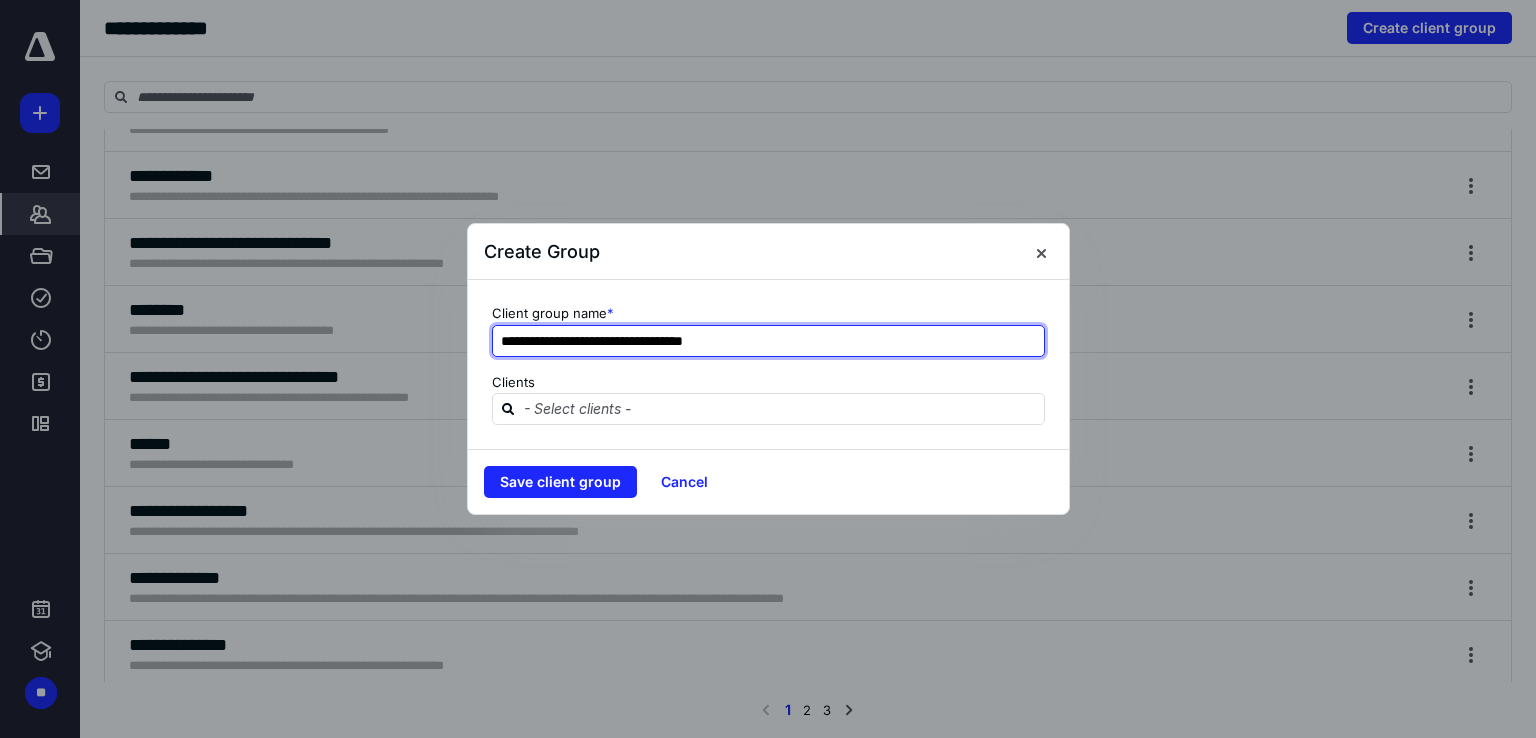 type on "**********" 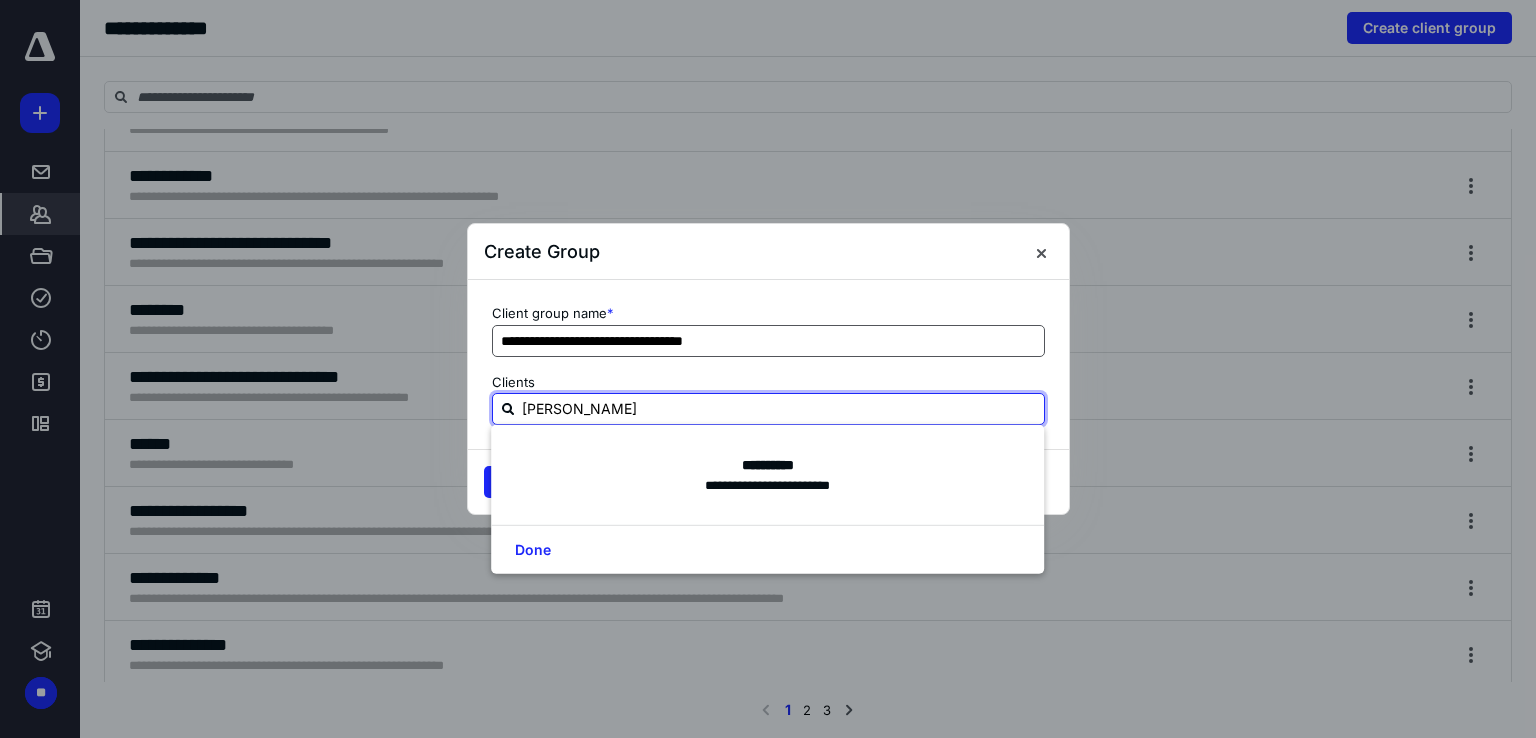 type on "[PERSON_NAME]" 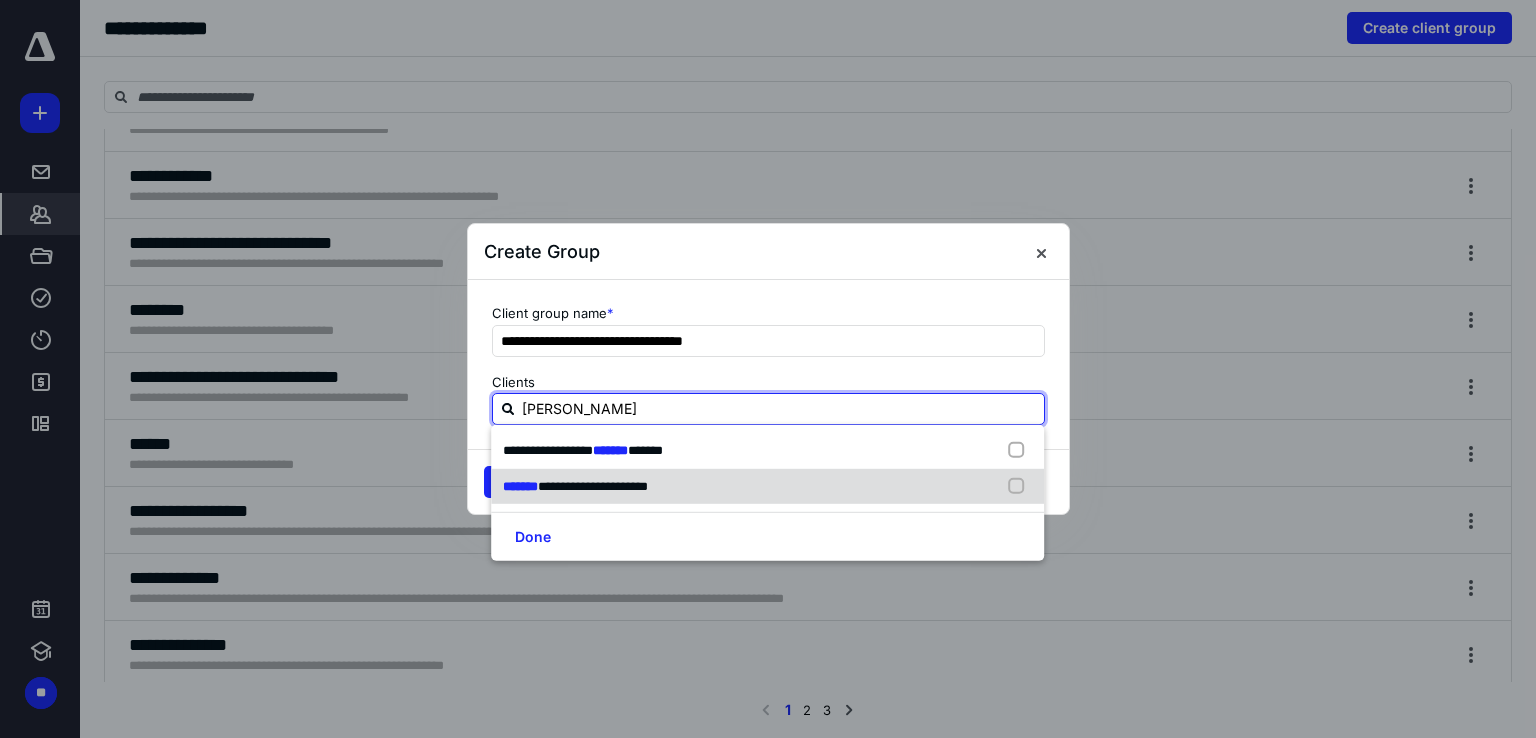 click at bounding box center (1021, 486) 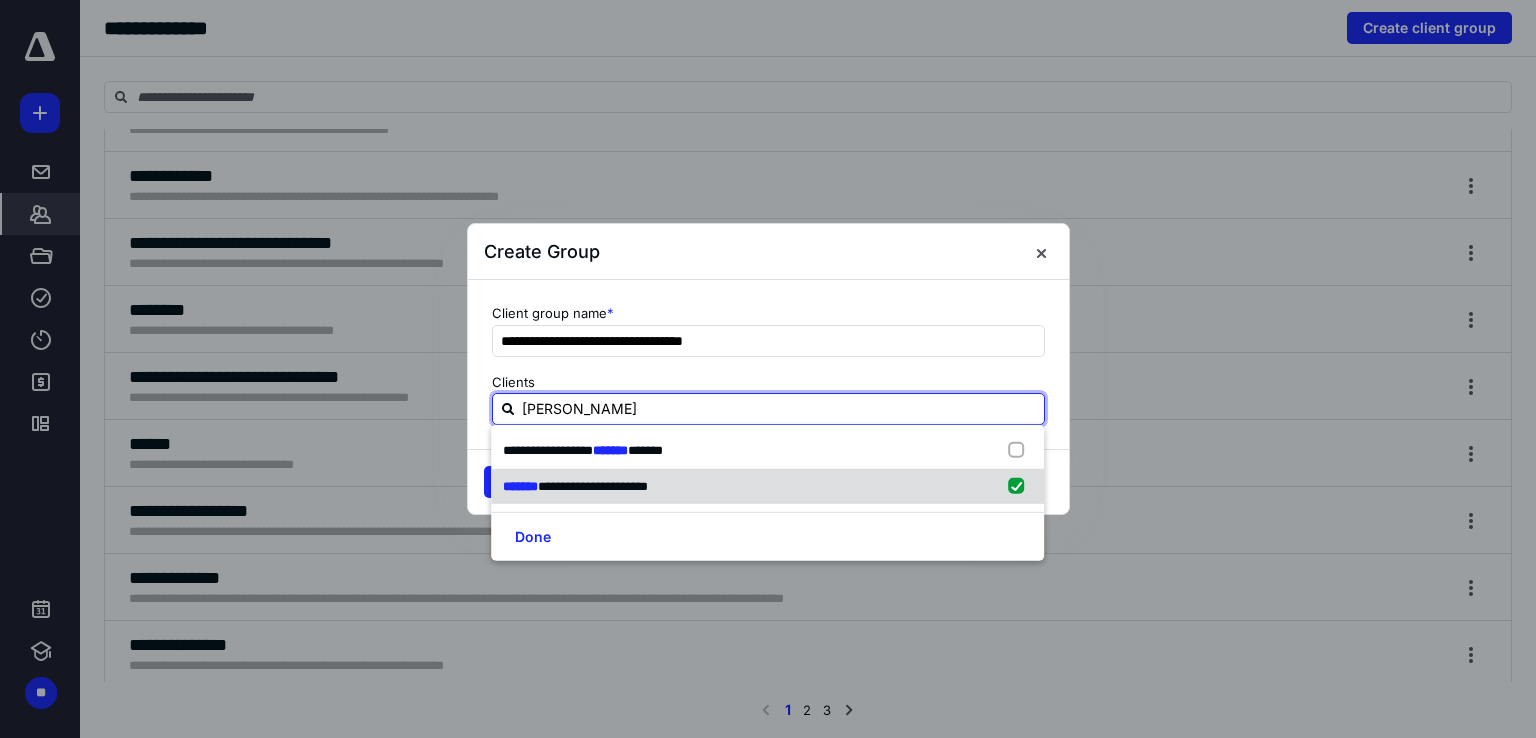type 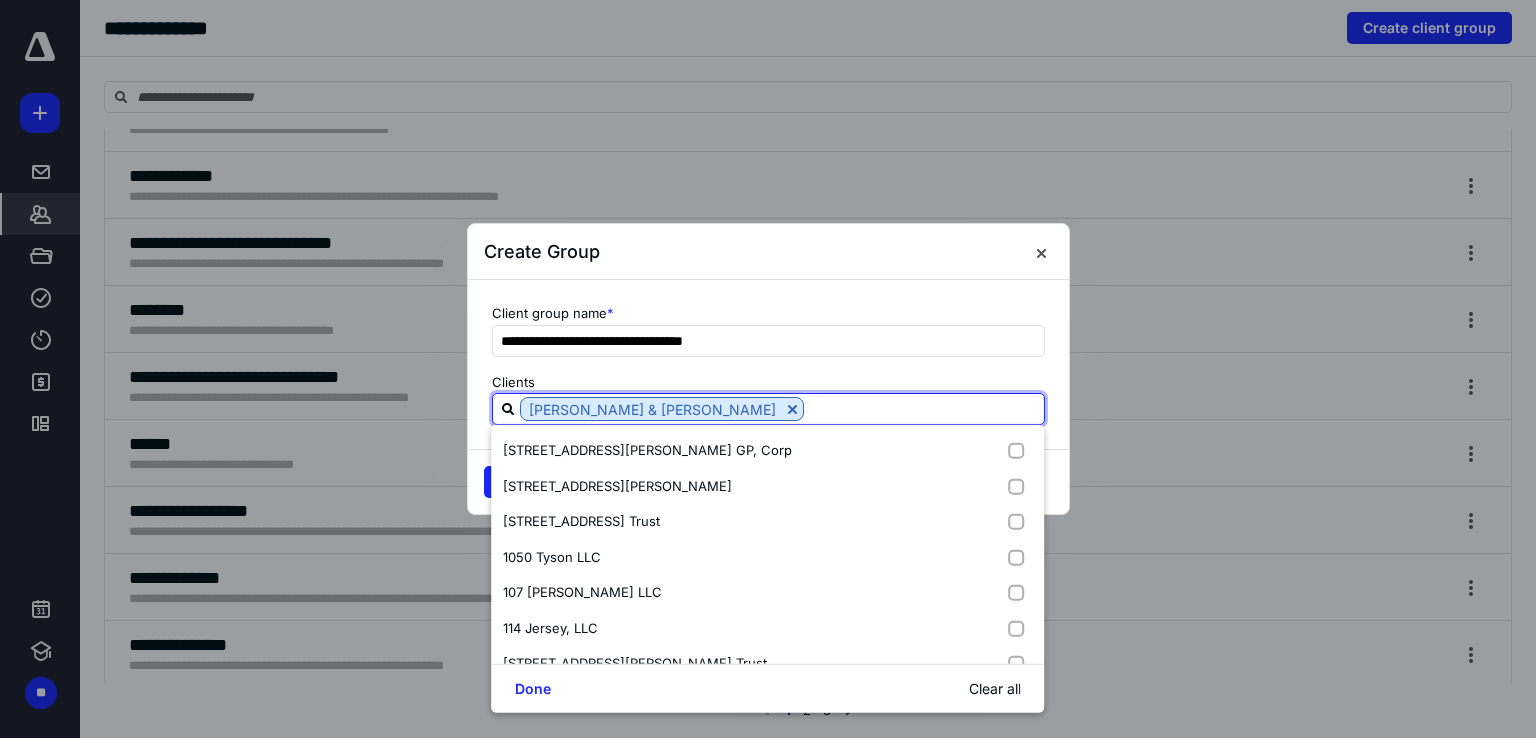 click at bounding box center (924, 408) 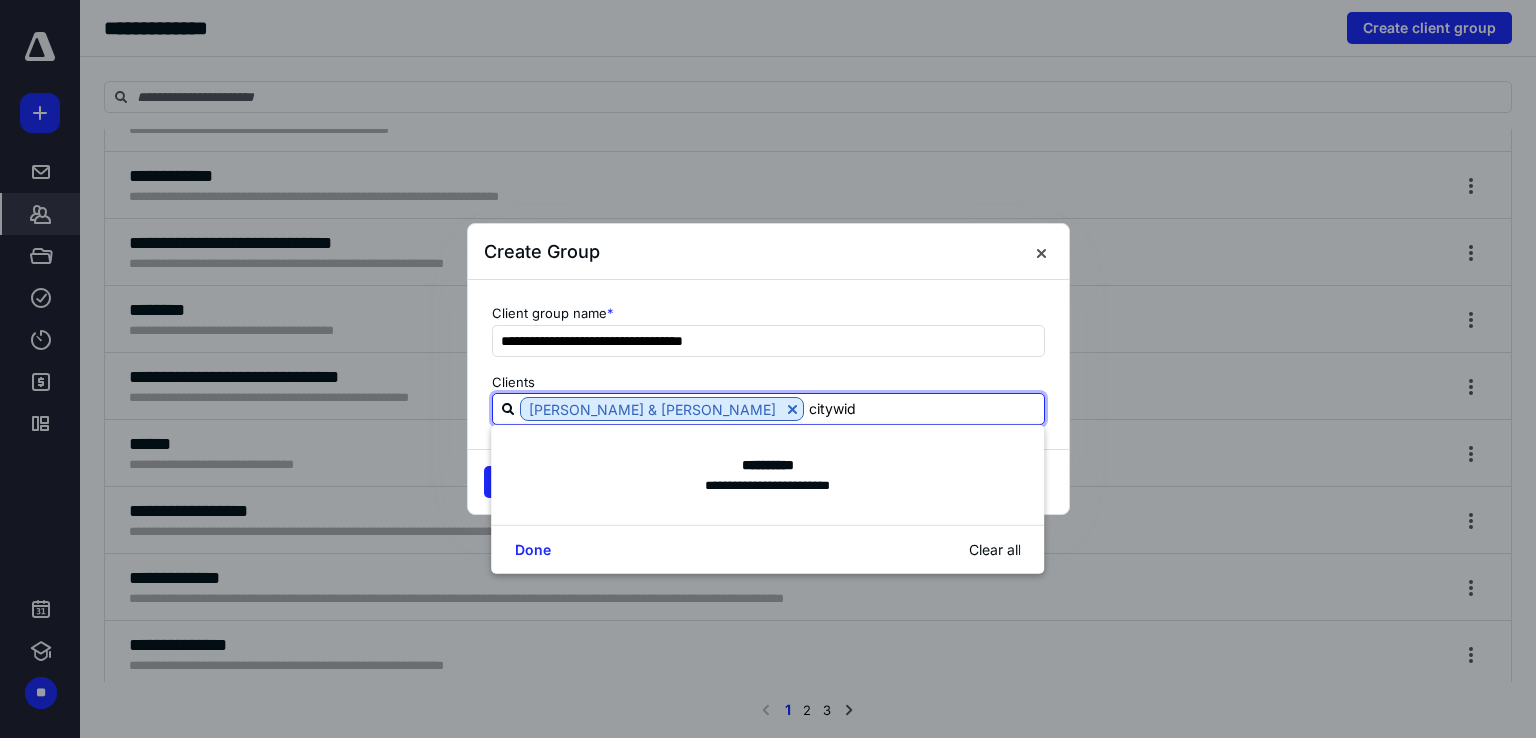 type on "citywide" 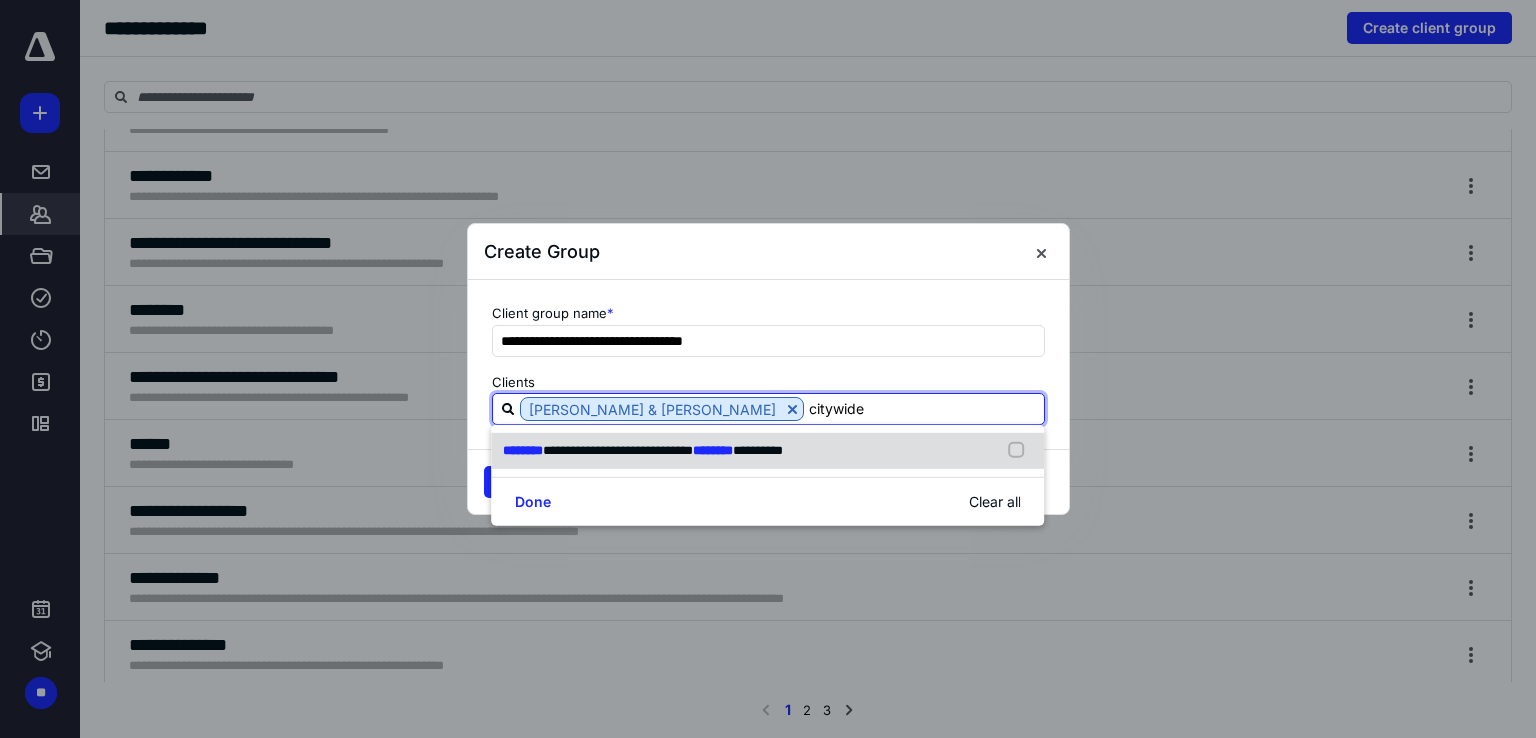 click at bounding box center (1021, 451) 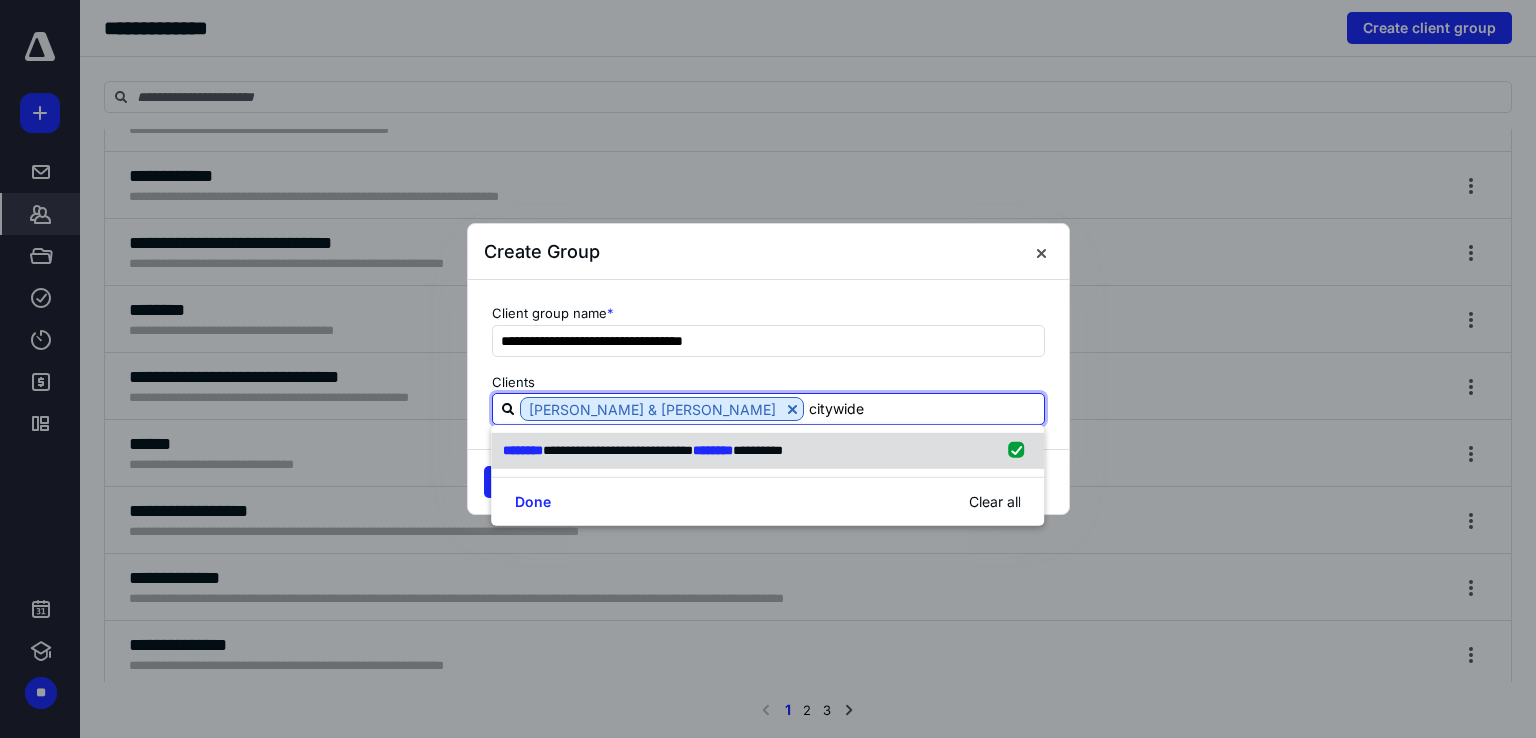 type 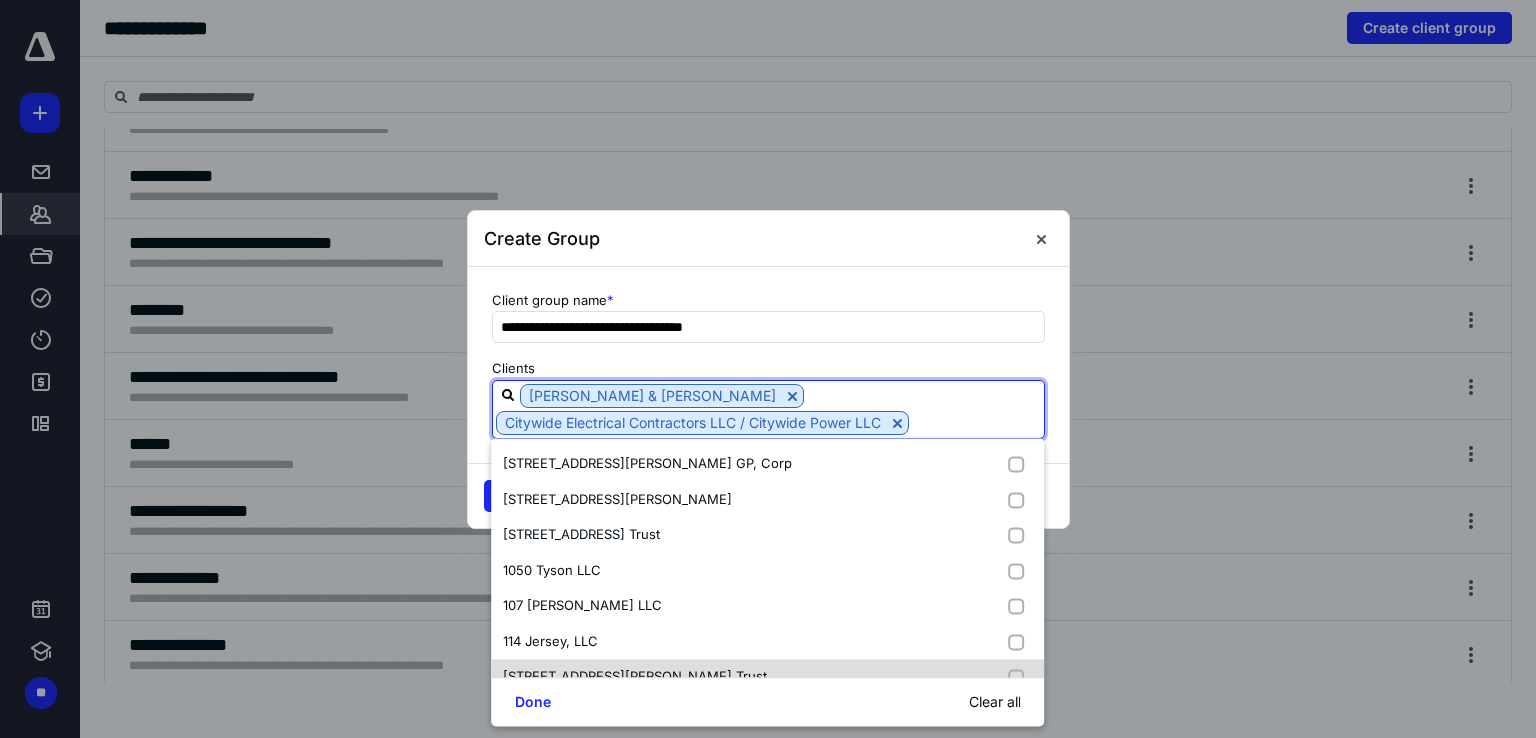 scroll, scrollTop: 200, scrollLeft: 0, axis: vertical 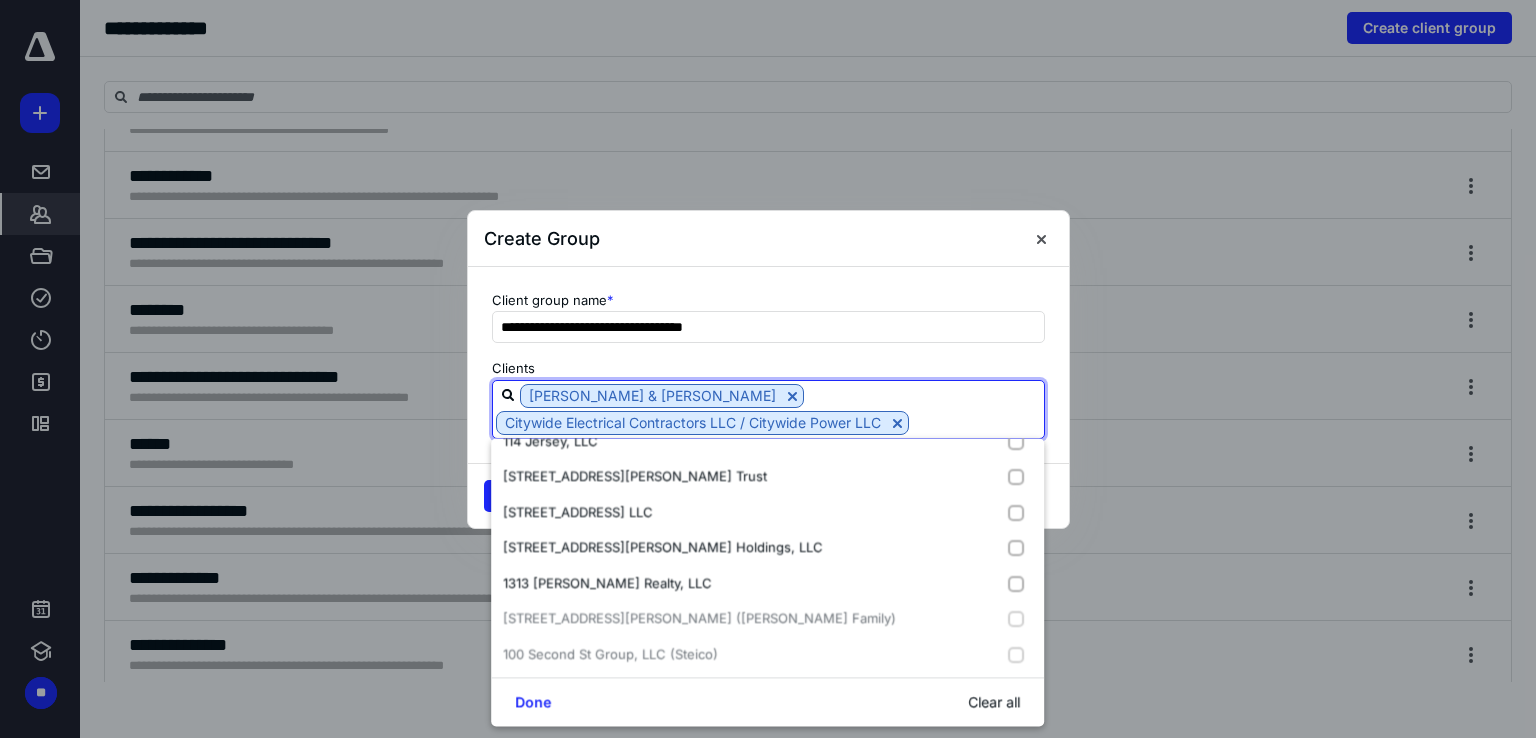 click on "[PERSON_NAME] & [PERSON_NAME] Citywide Electrical Contractors LLC / Citywide Power LLC" at bounding box center (768, 409) 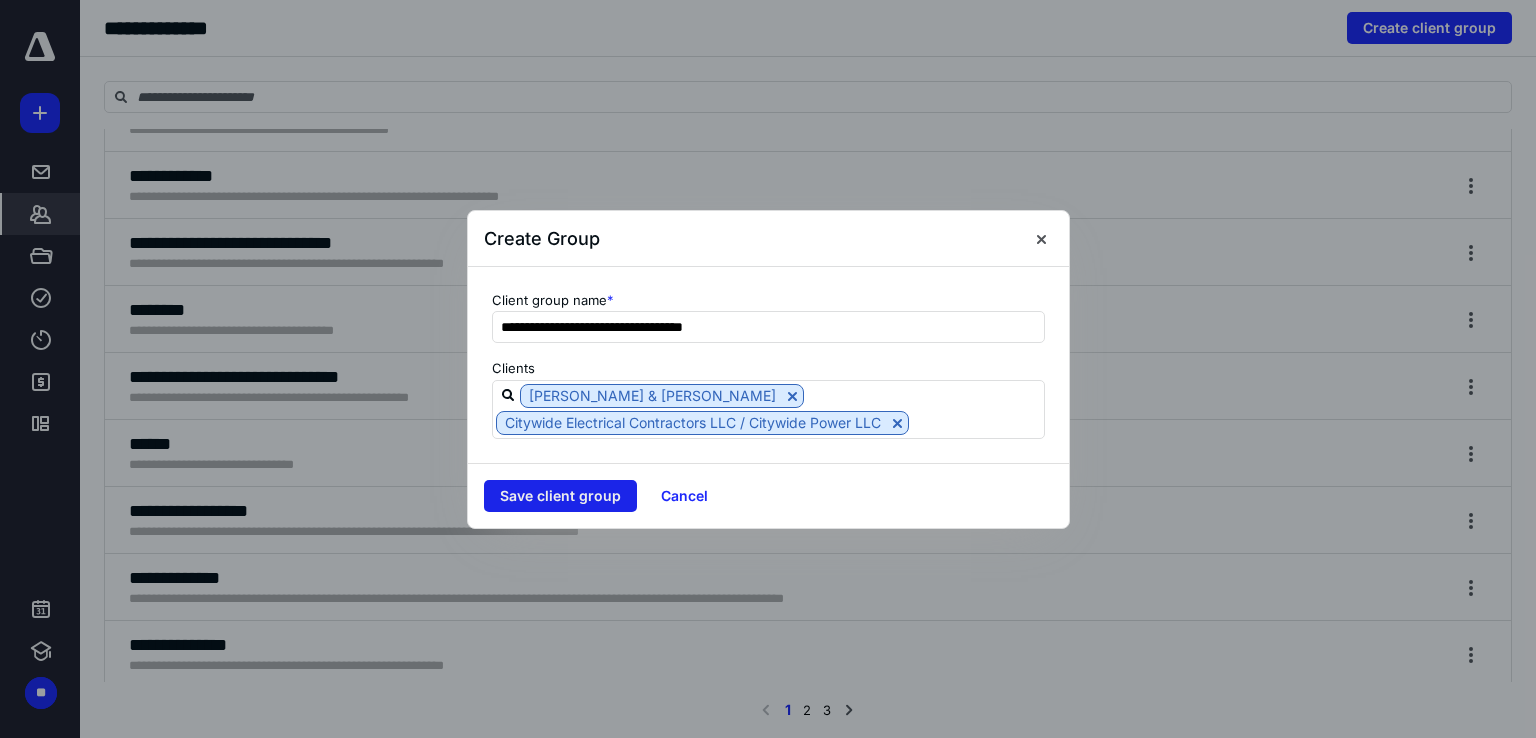 click on "Save client group" at bounding box center [560, 496] 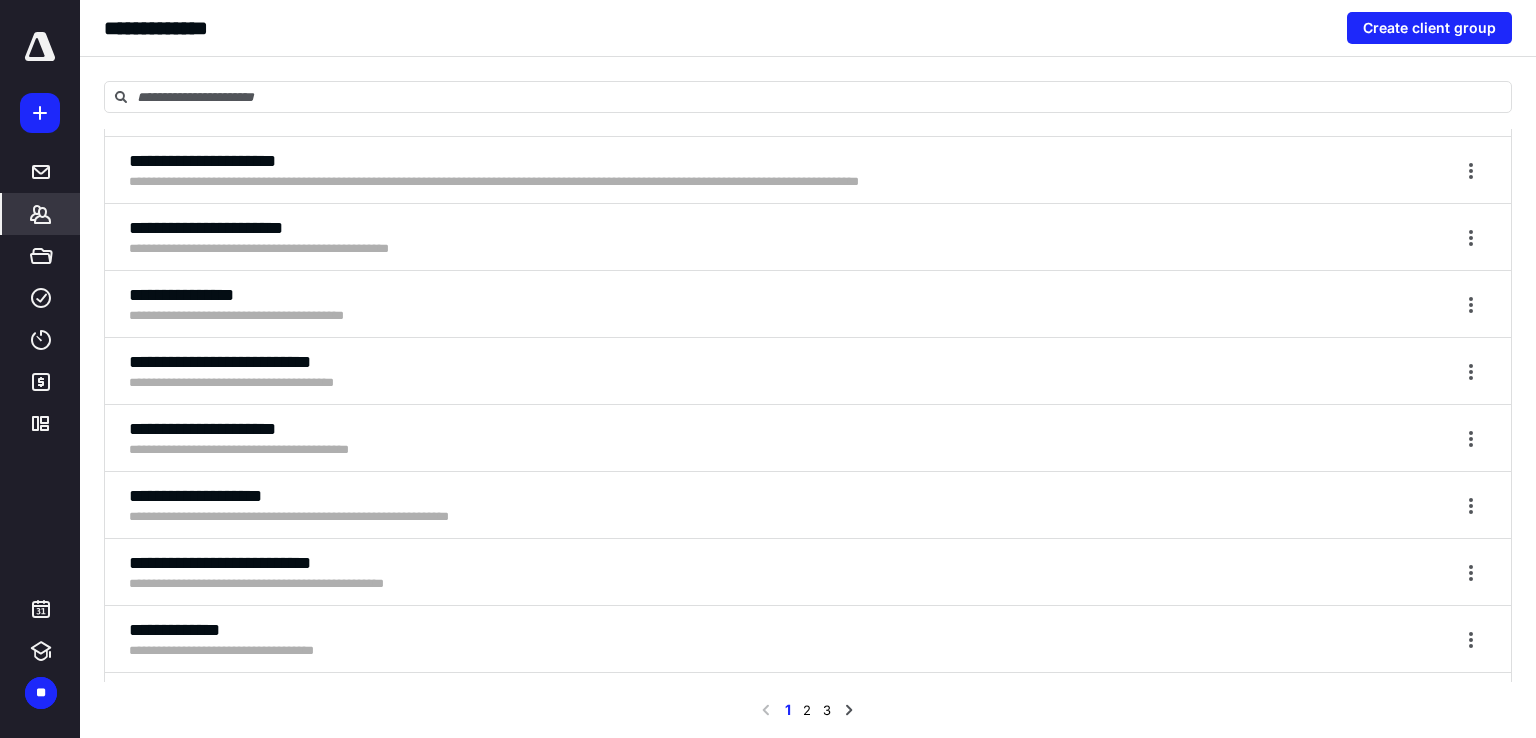 scroll, scrollTop: 900, scrollLeft: 0, axis: vertical 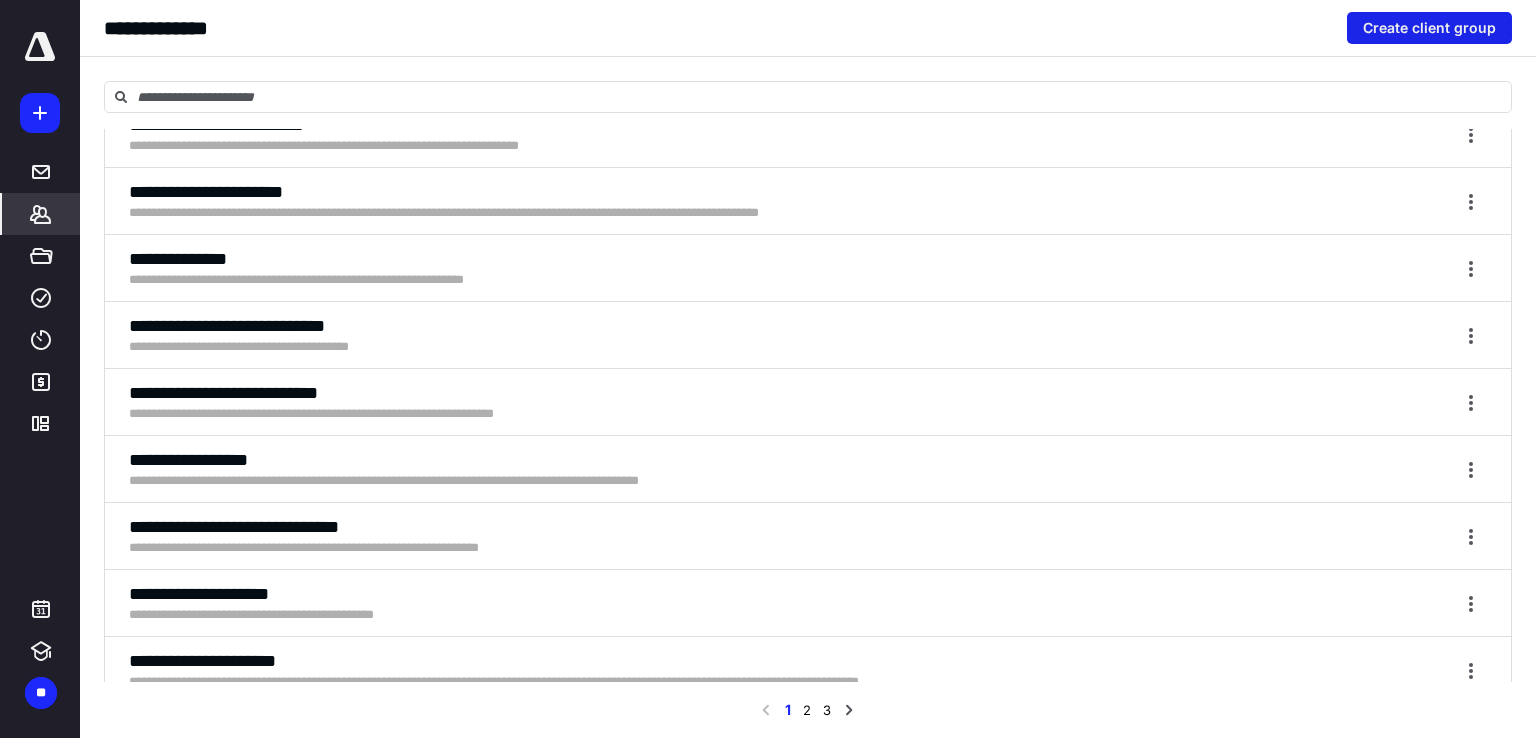 click on "Create client group" at bounding box center (1429, 28) 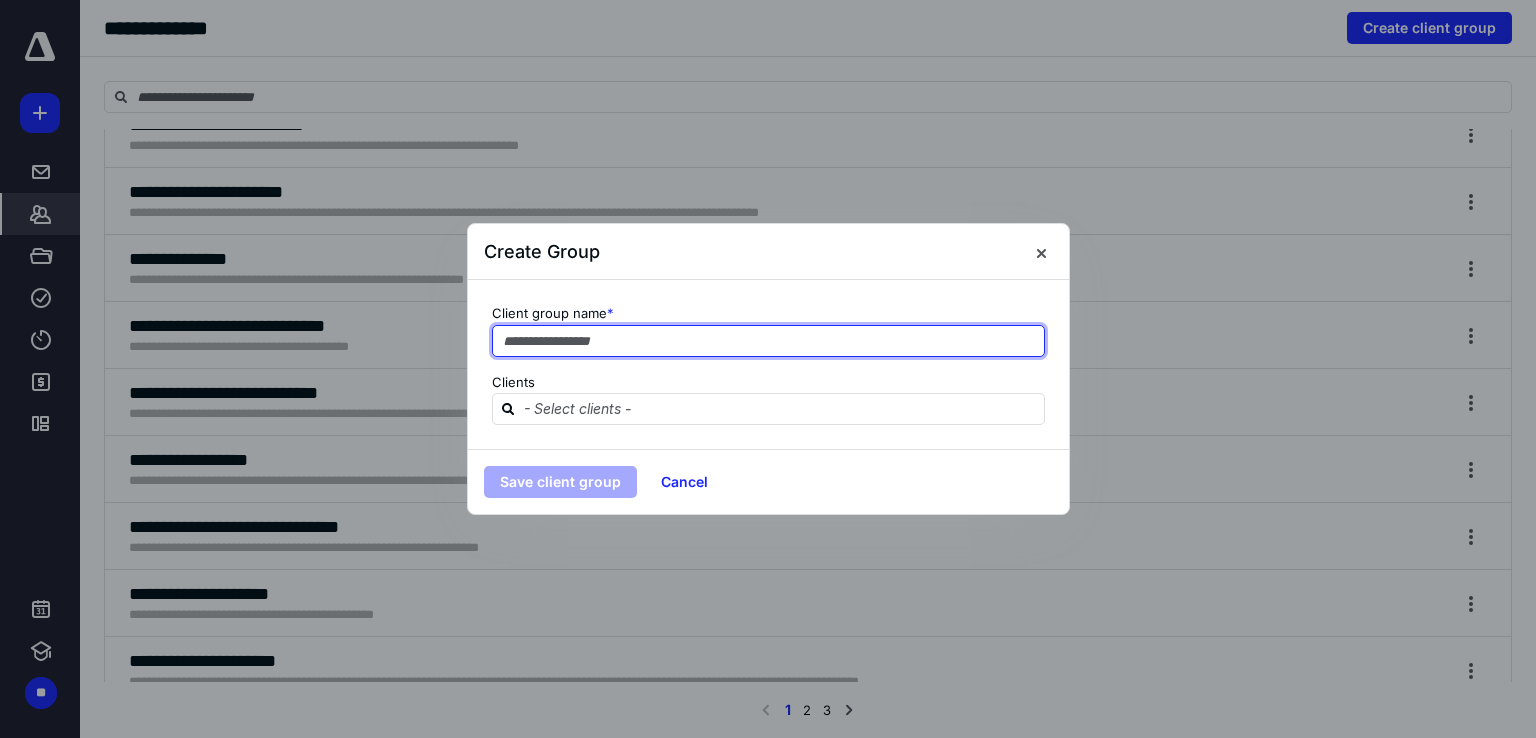 click at bounding box center [768, 341] 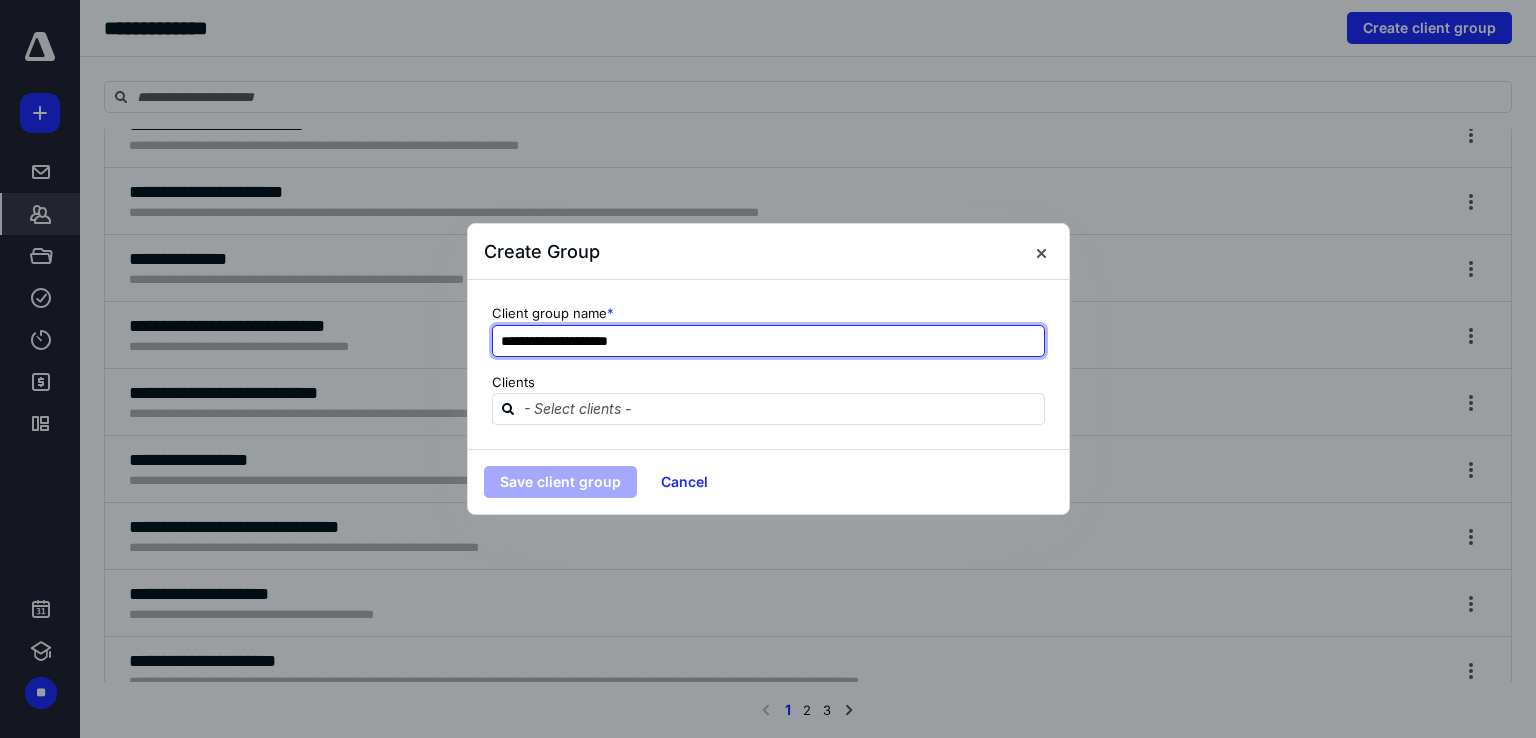 type on "**********" 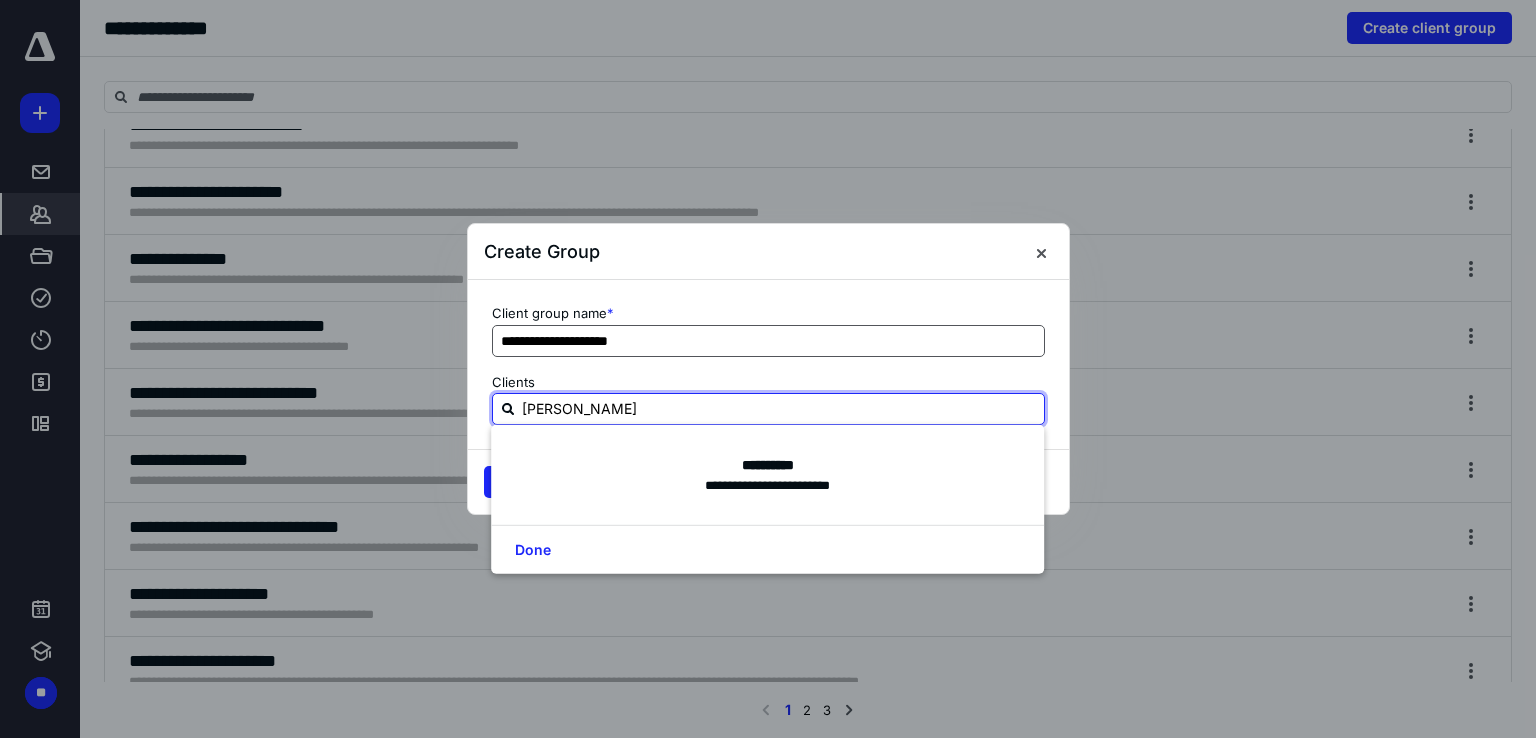 type on "[PERSON_NAME]" 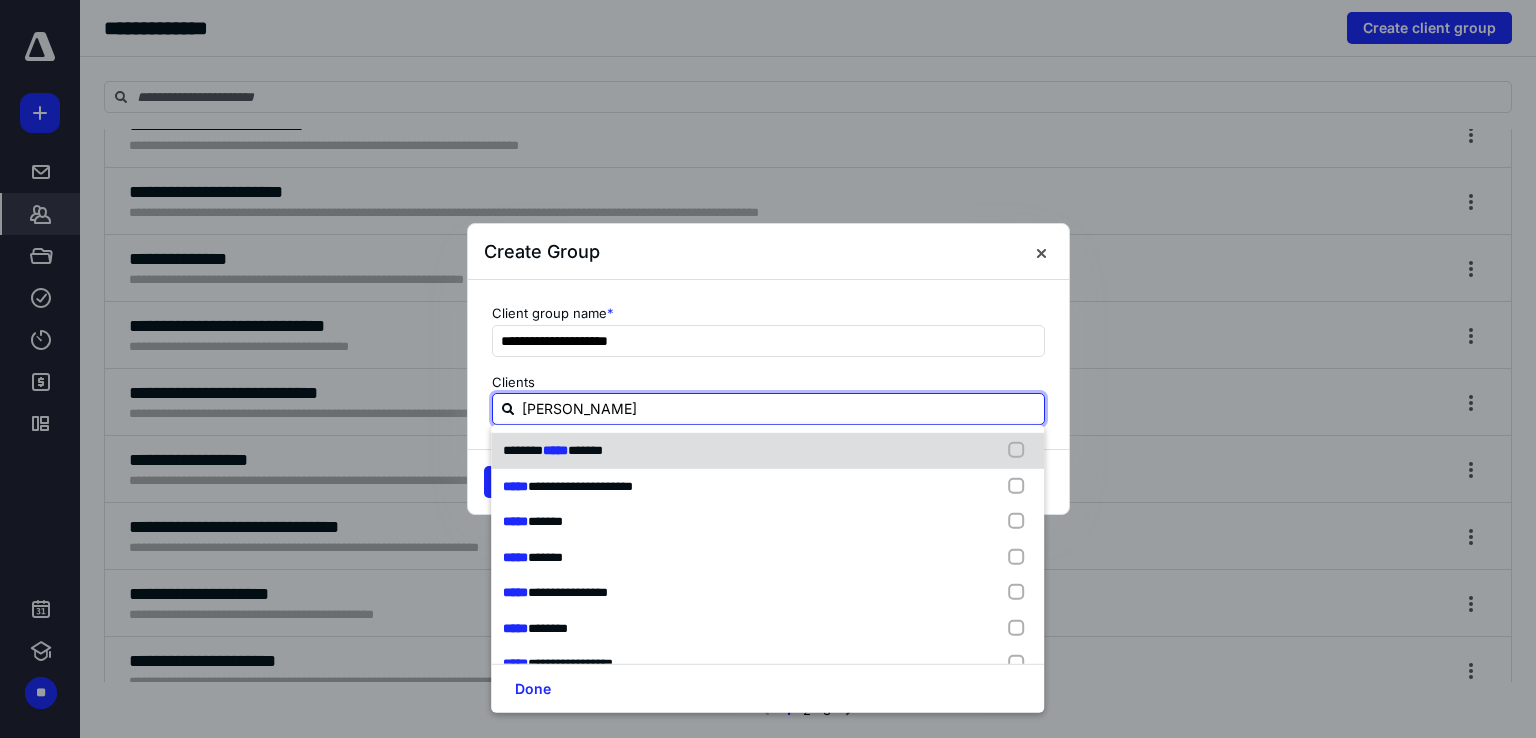 click at bounding box center (1021, 451) 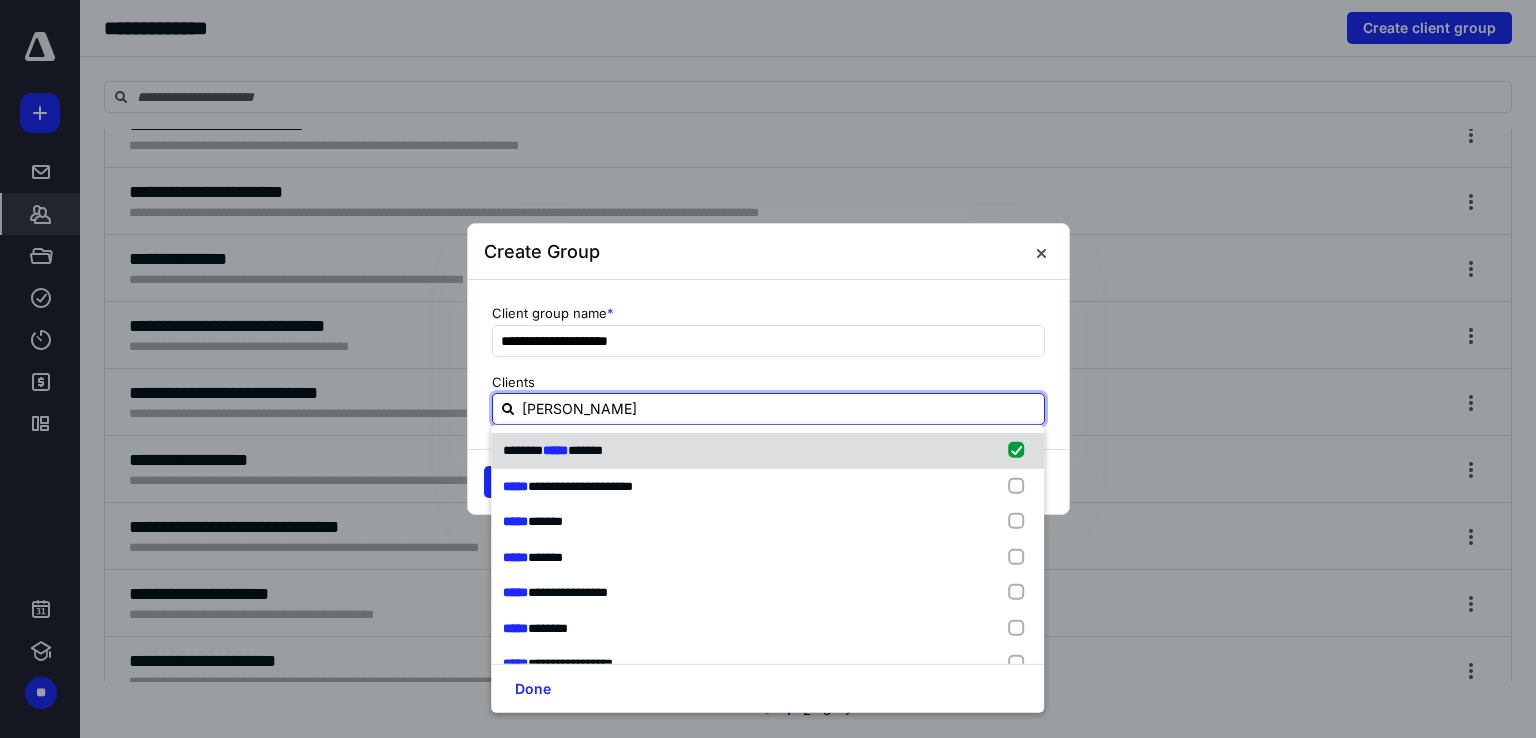 type 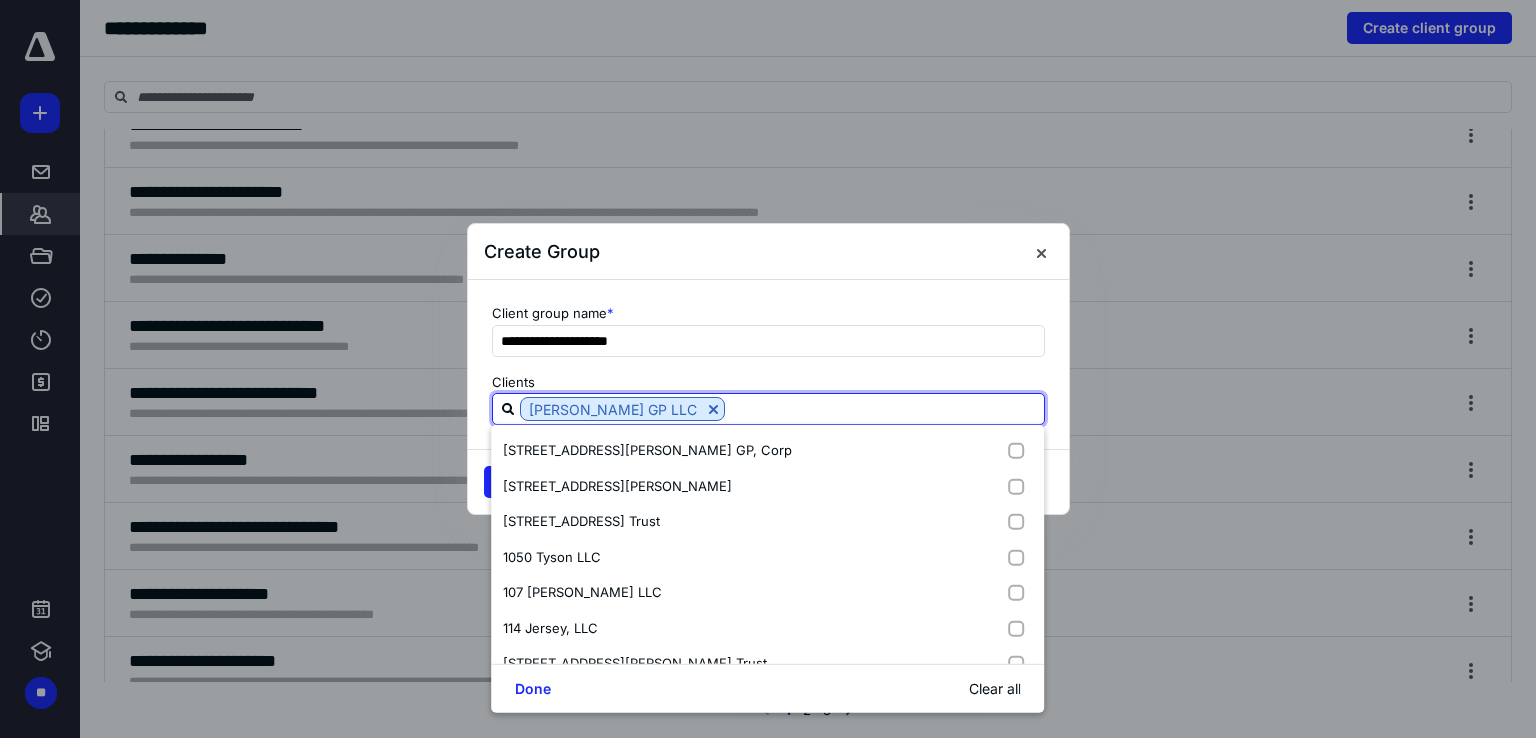 click at bounding box center [884, 408] 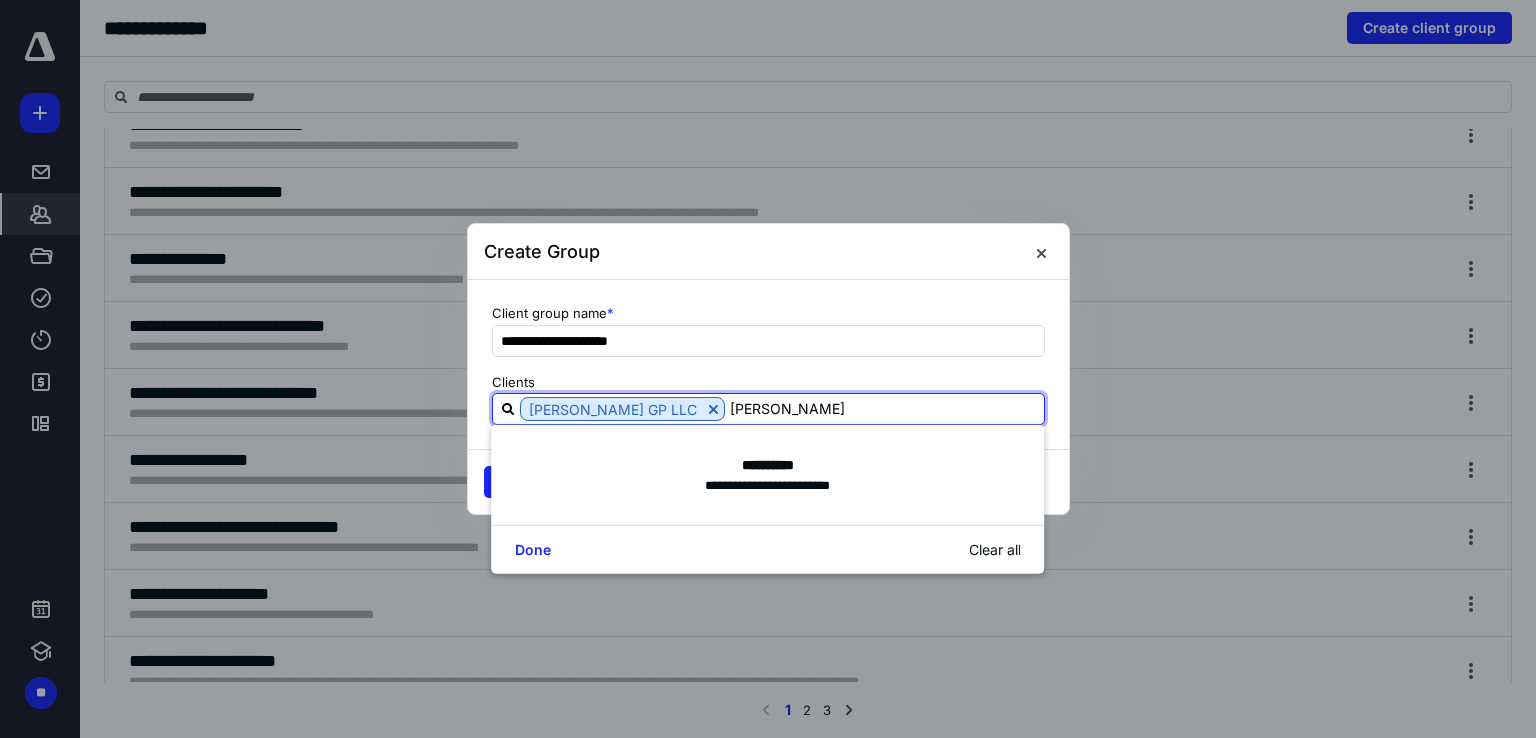 type on "[PERSON_NAME]" 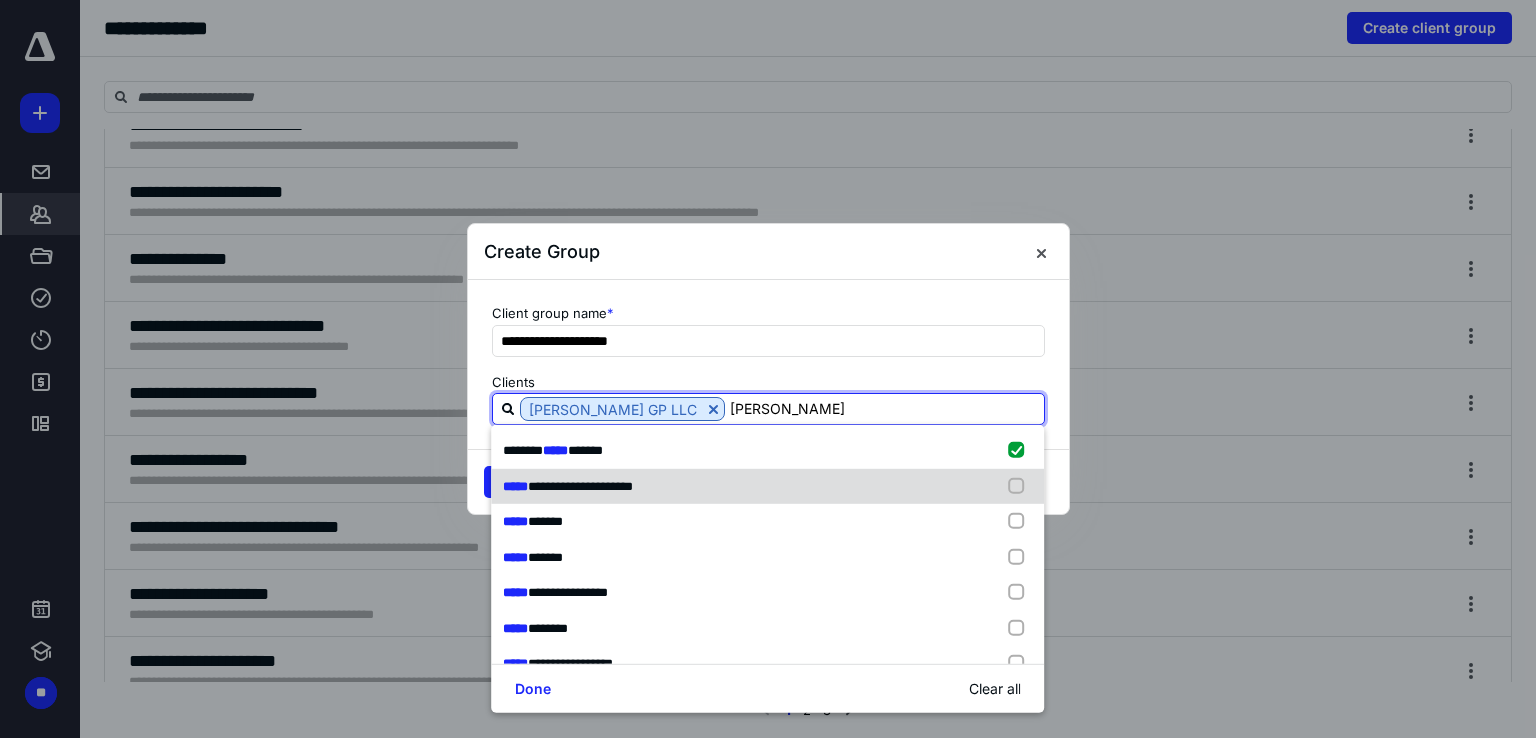 click at bounding box center [1021, 486] 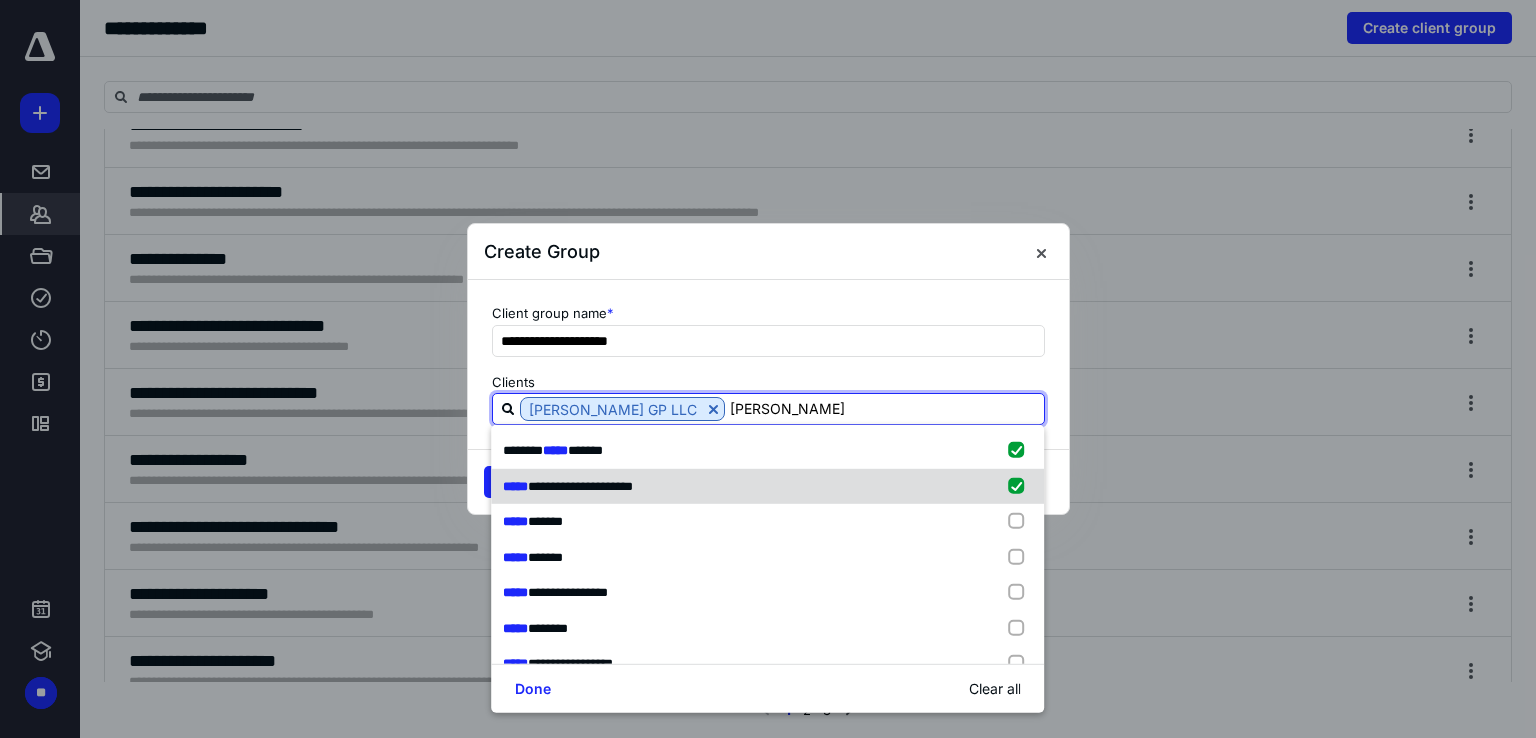 type 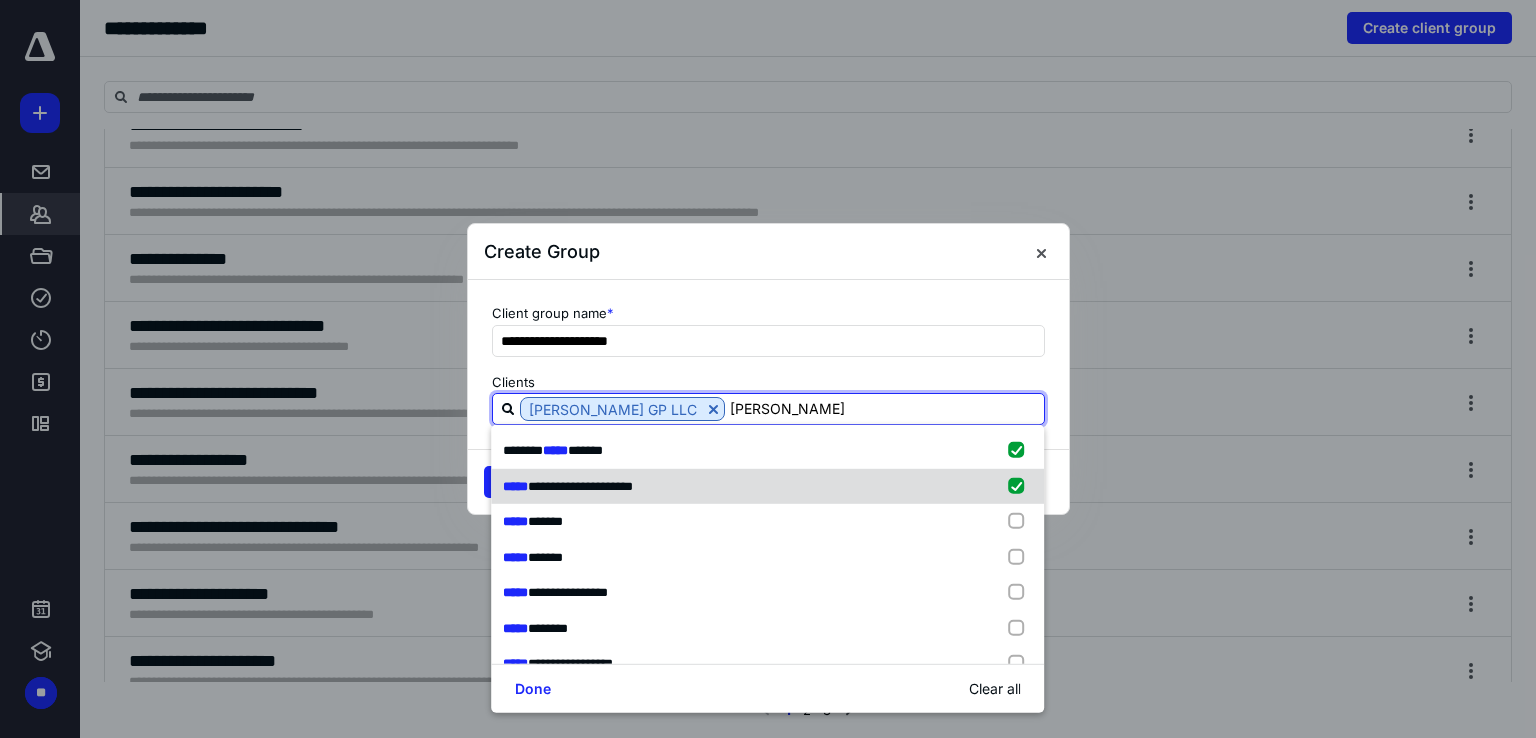 checkbox on "true" 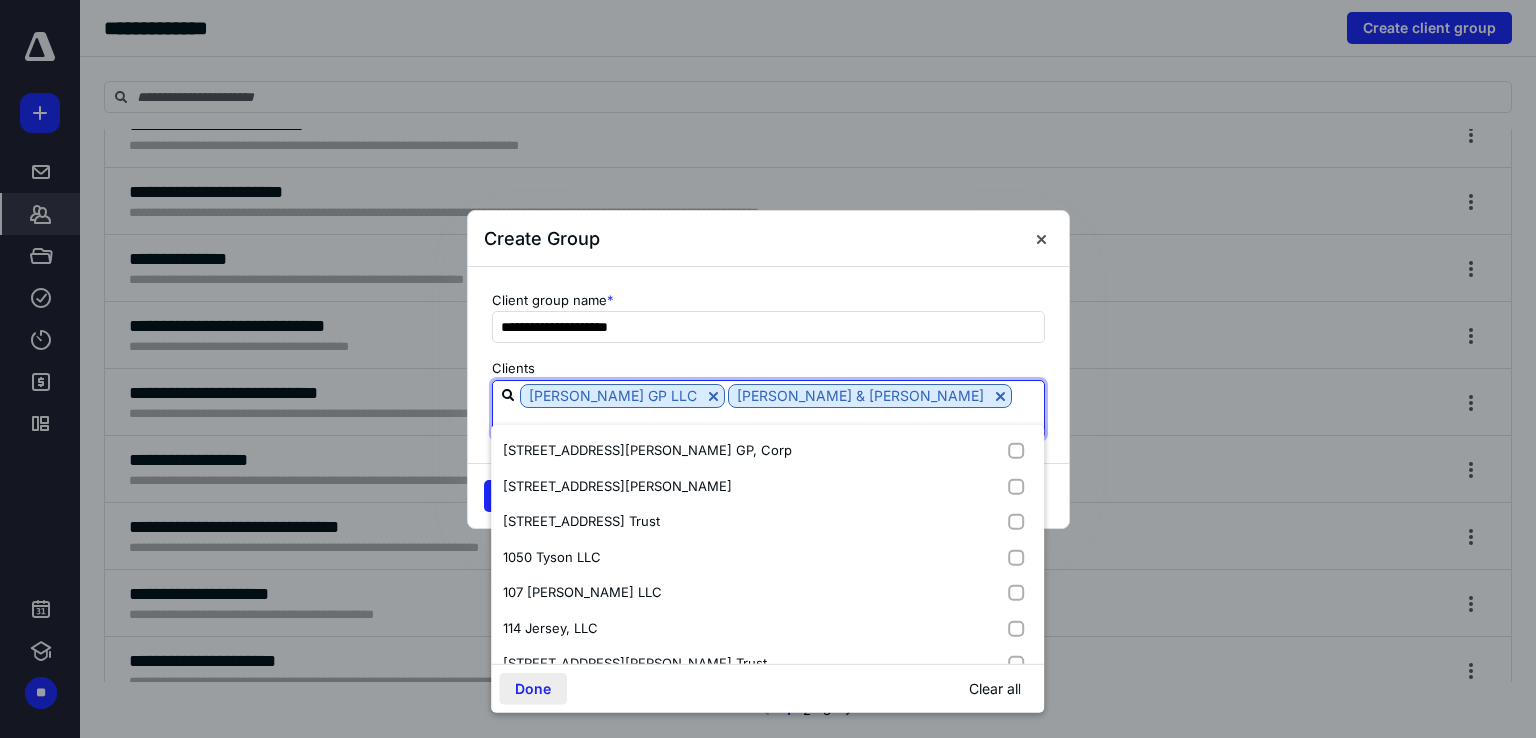 click on "Done" at bounding box center (533, 689) 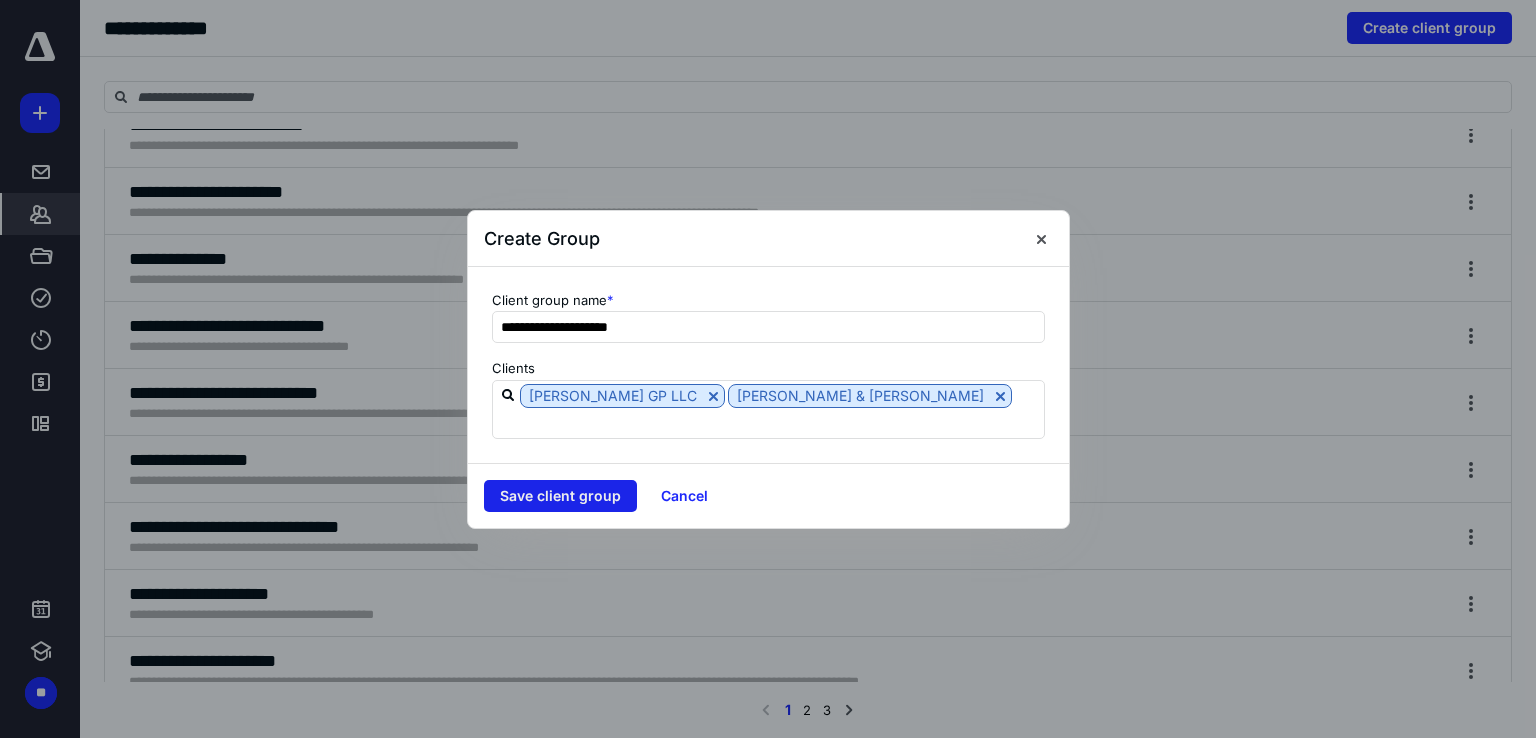 click on "Save client group" at bounding box center [560, 496] 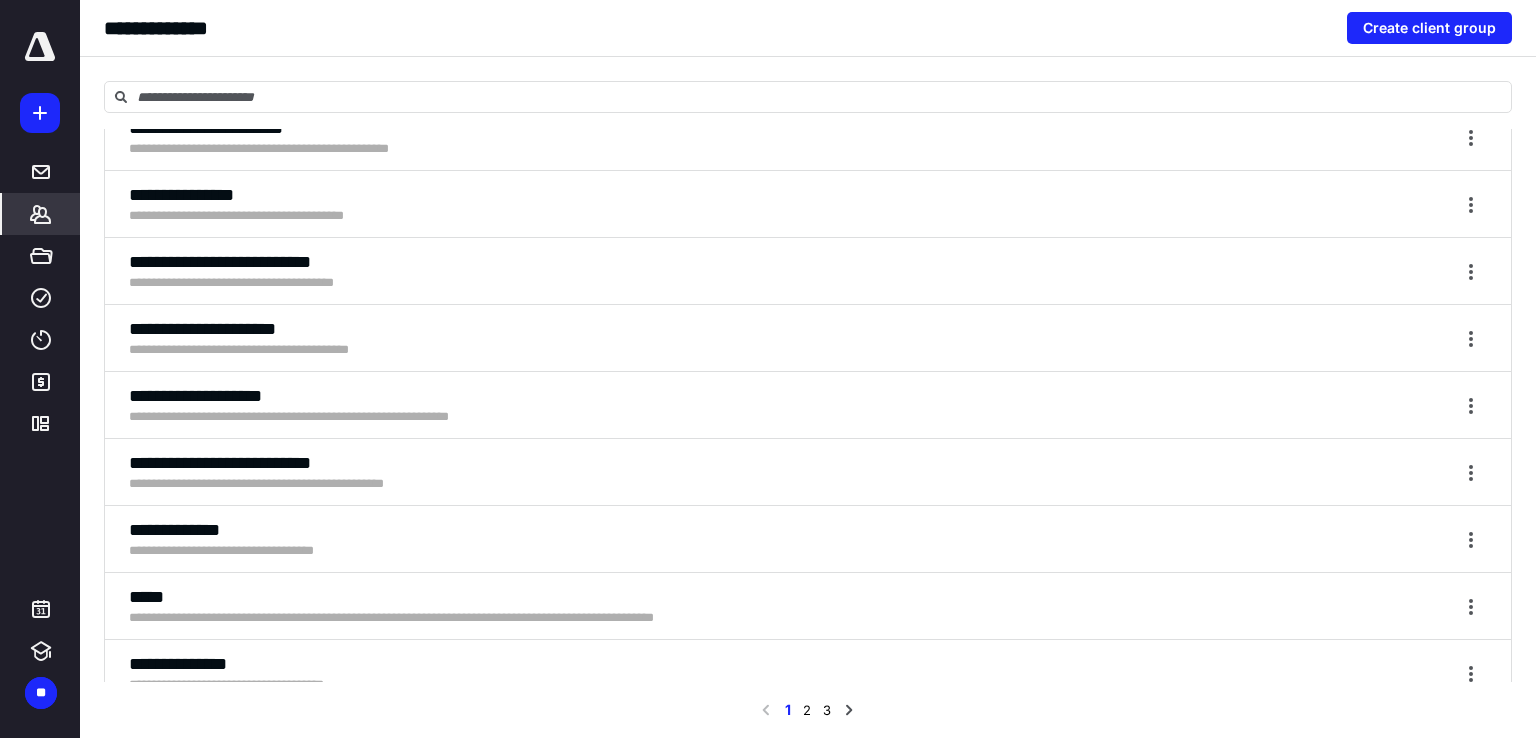 scroll, scrollTop: 1800, scrollLeft: 0, axis: vertical 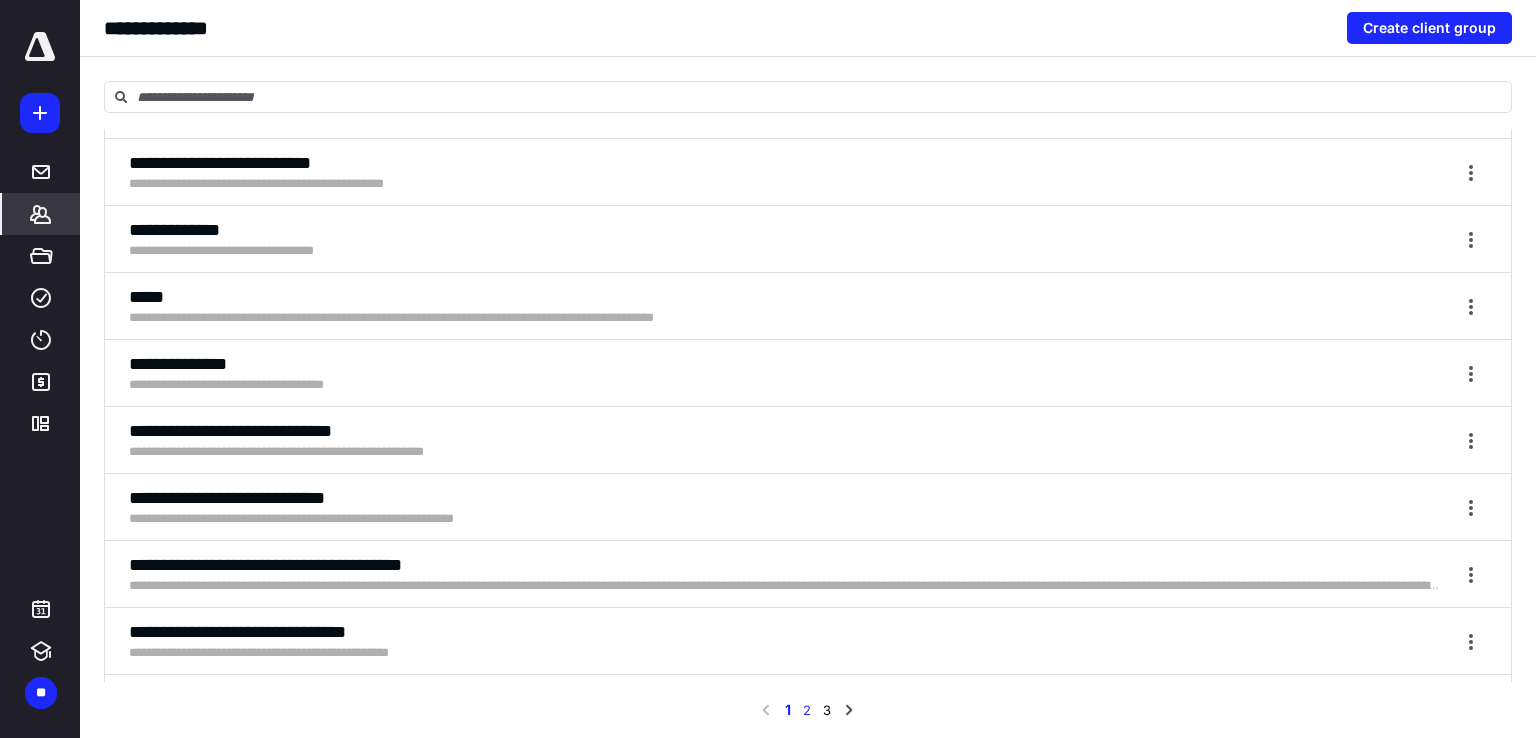 click on "2" at bounding box center [807, 710] 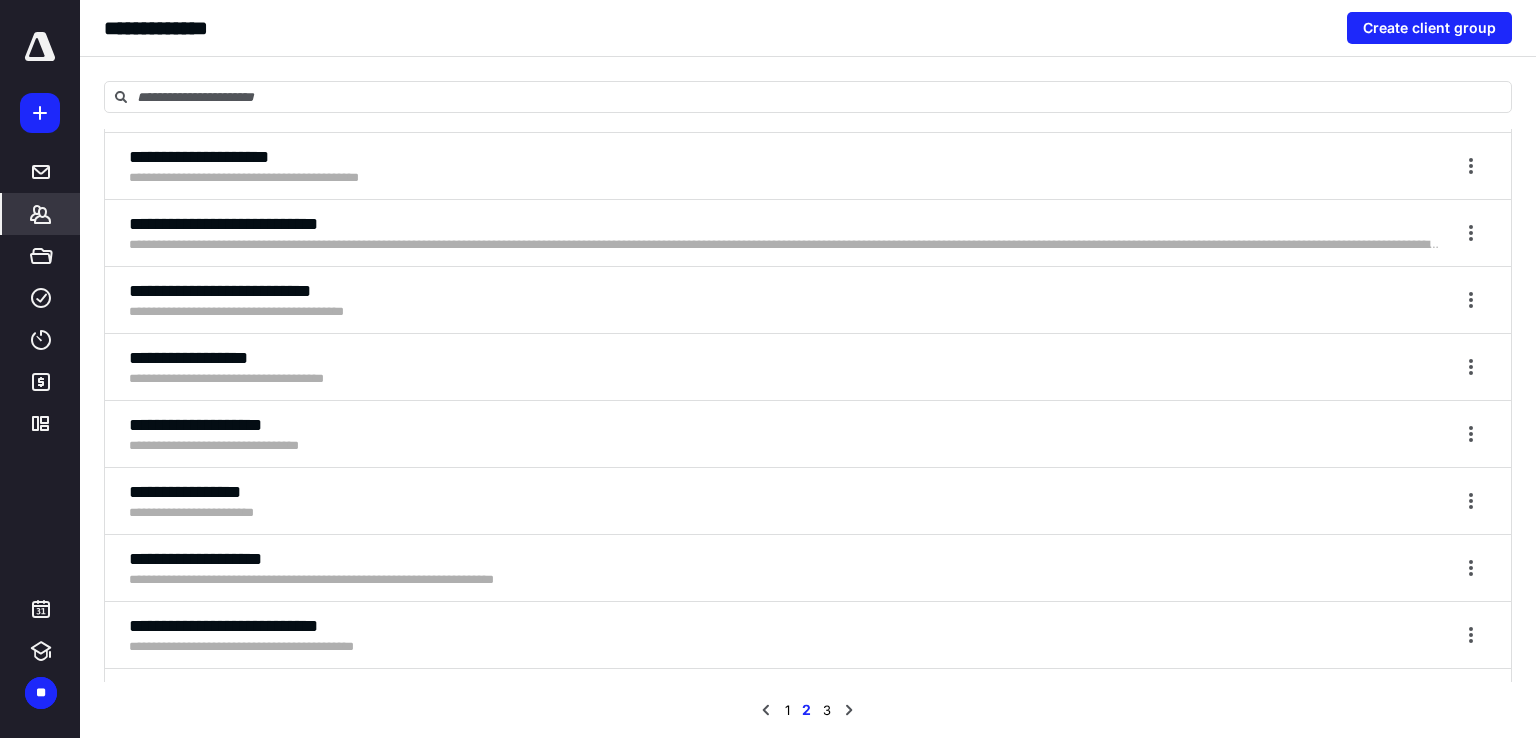 scroll, scrollTop: 500, scrollLeft: 0, axis: vertical 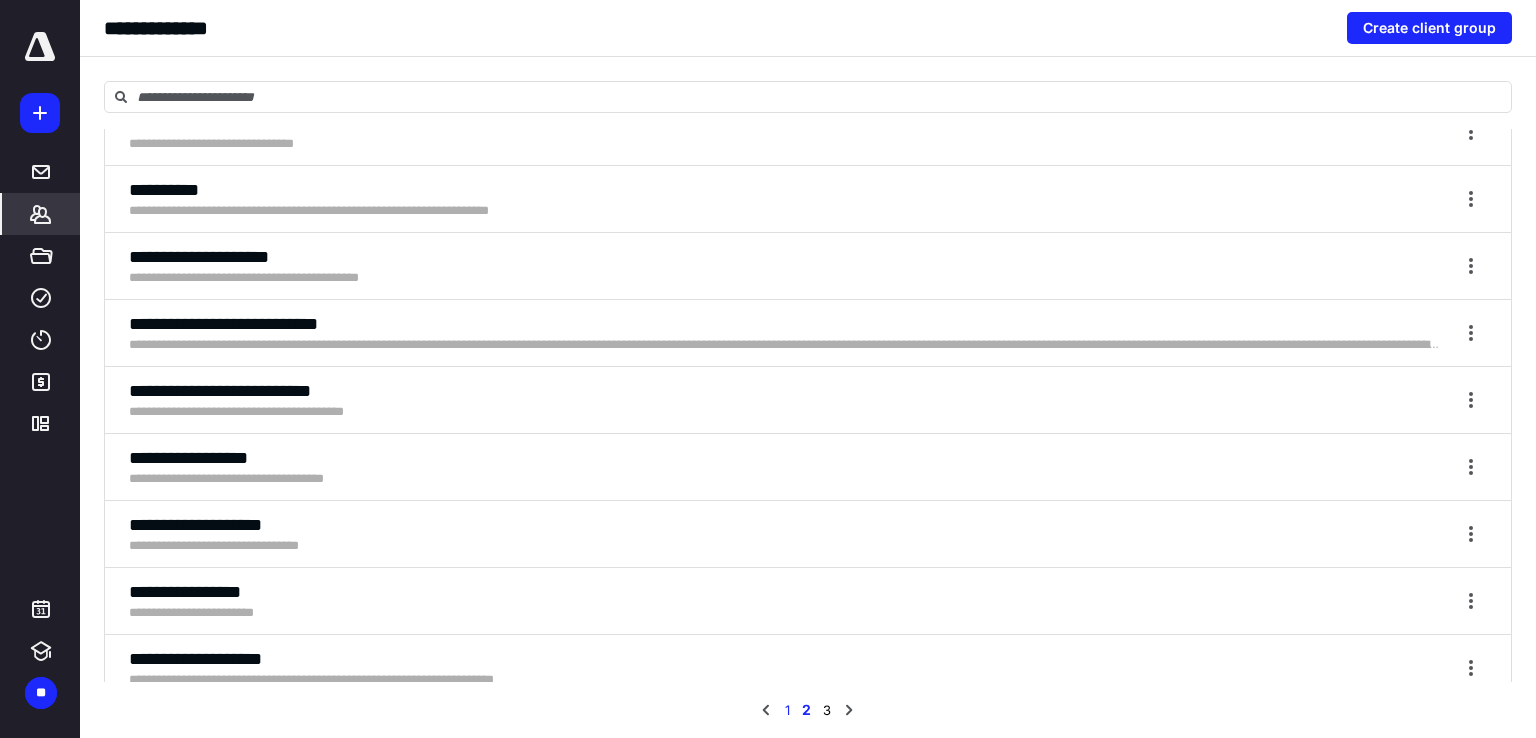 click on "1" at bounding box center (787, 710) 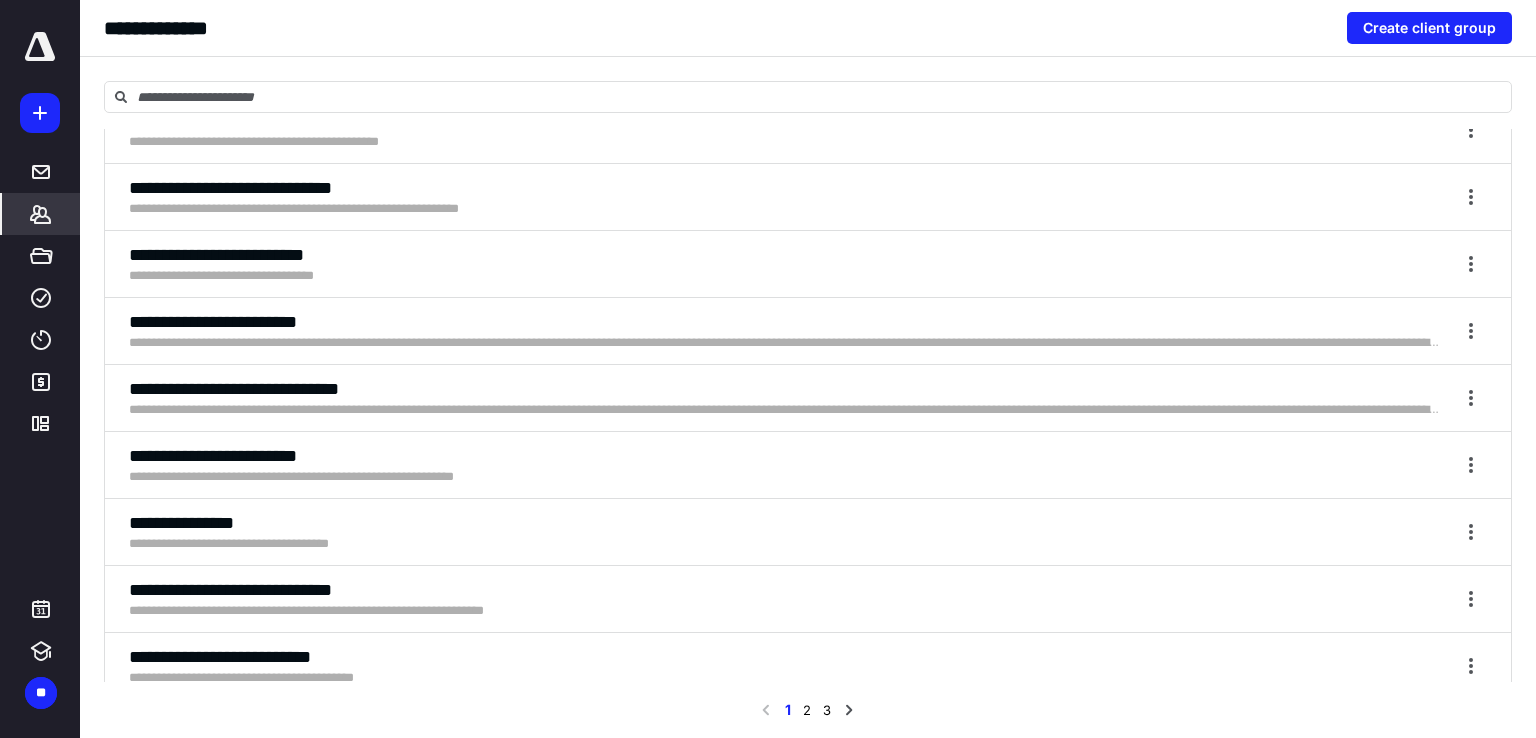 scroll, scrollTop: 0, scrollLeft: 0, axis: both 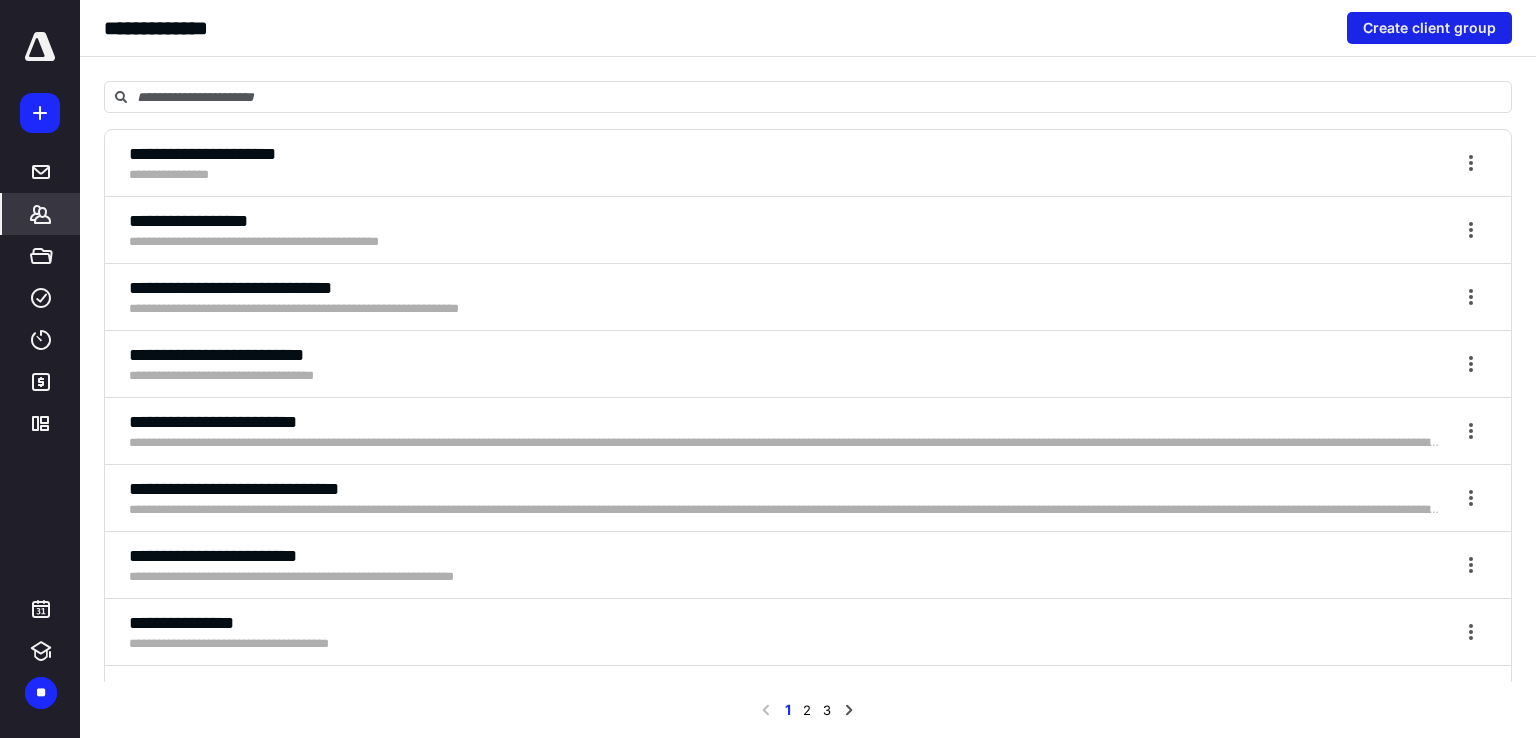 click on "Create client group" at bounding box center (1429, 28) 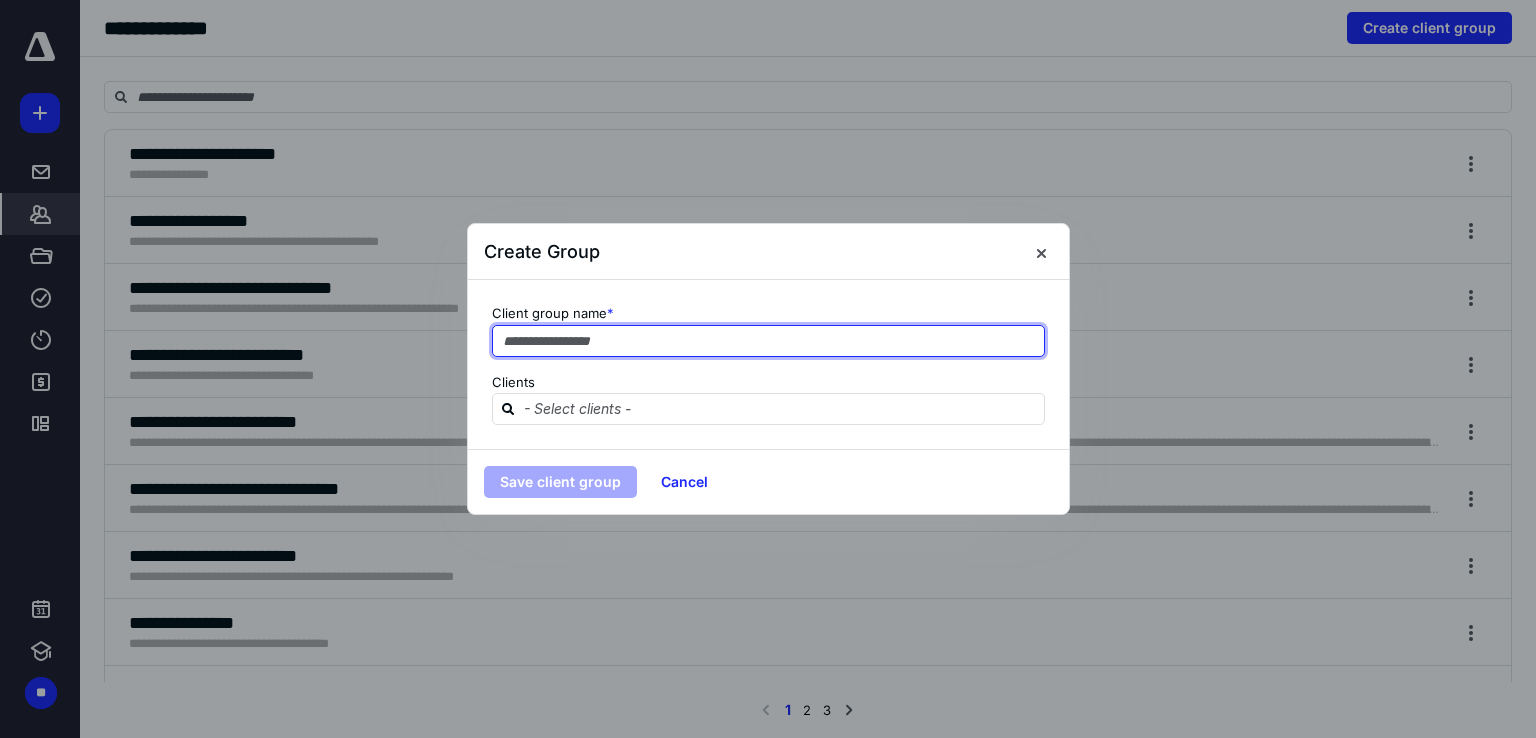 click at bounding box center (768, 341) 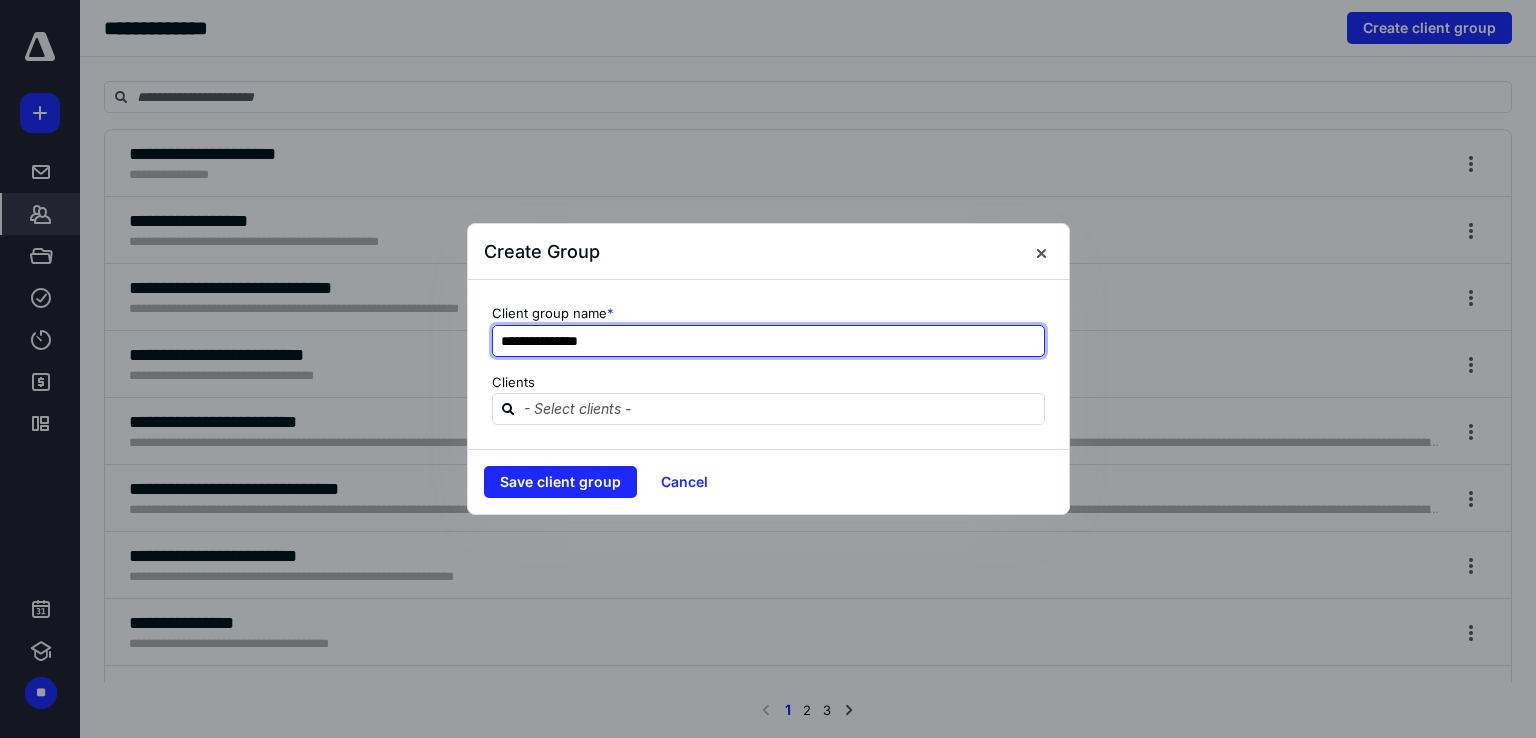 type on "**********" 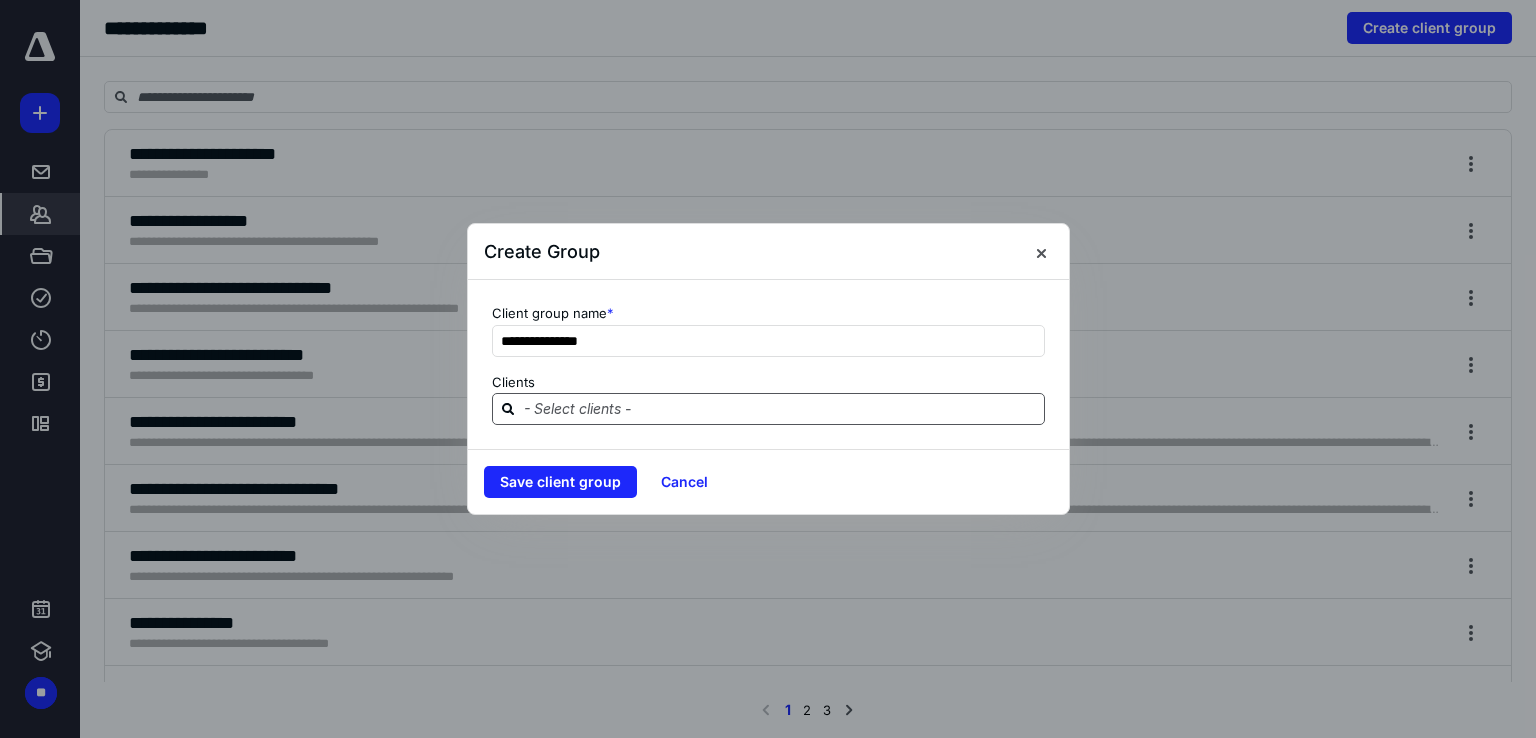 click at bounding box center (780, 408) 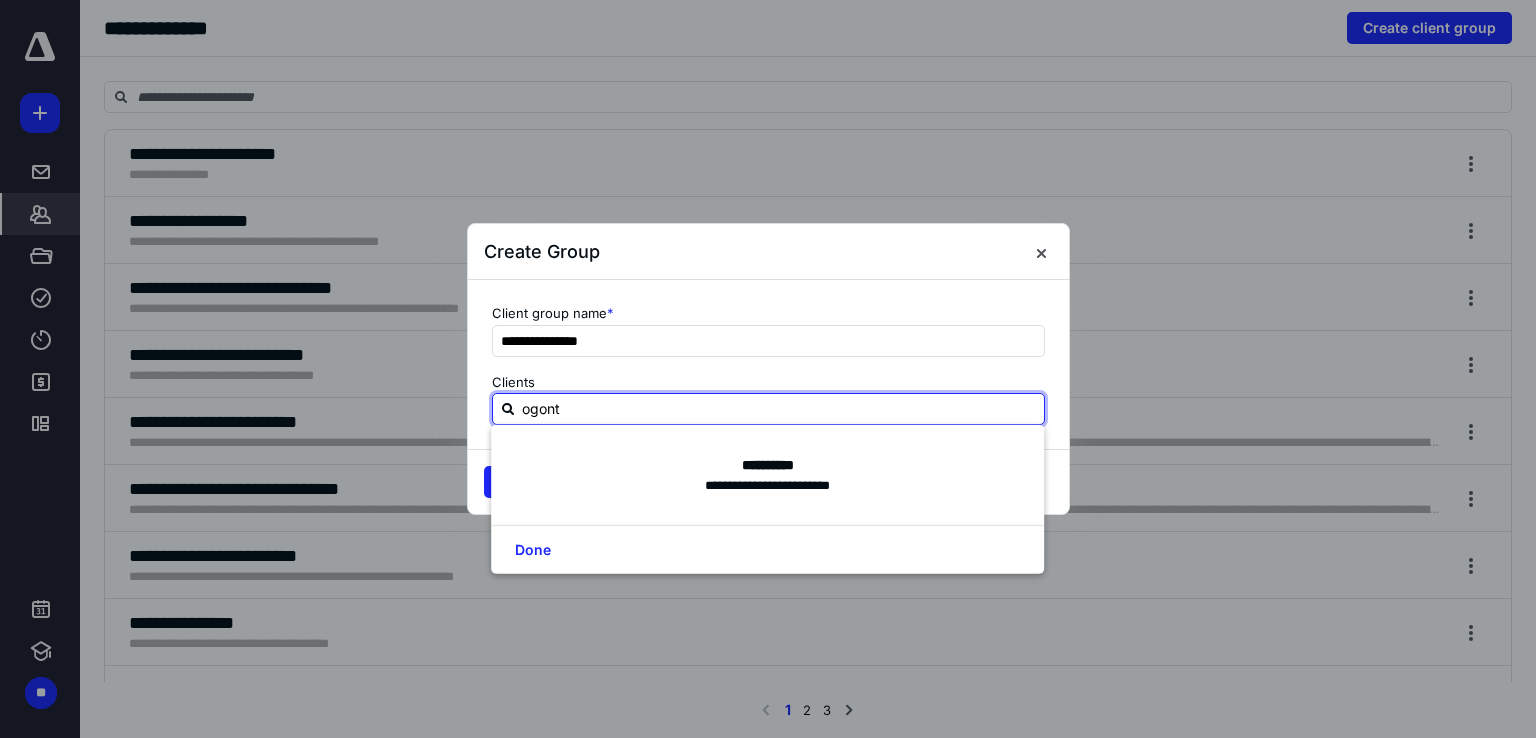 type on "ogontz" 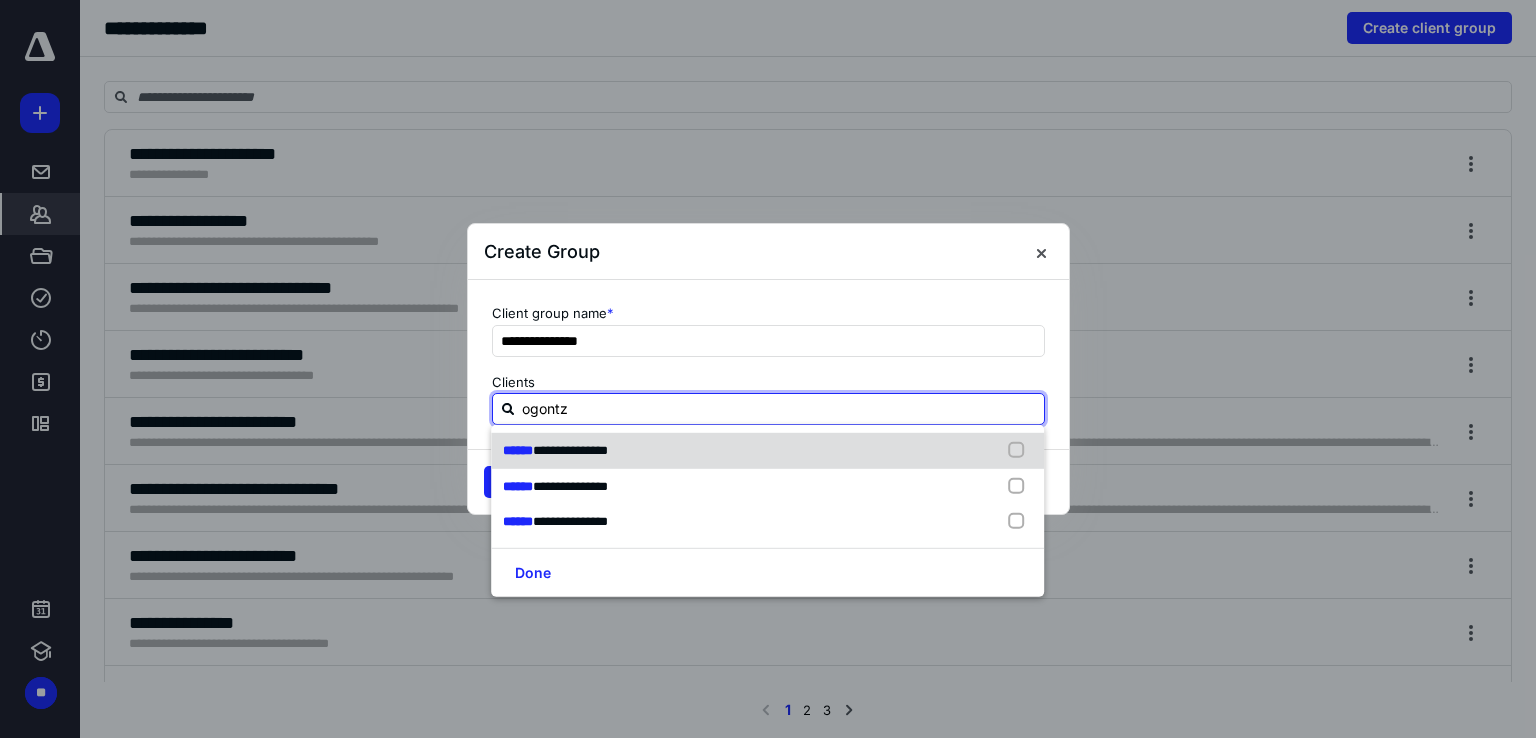 click at bounding box center (1021, 451) 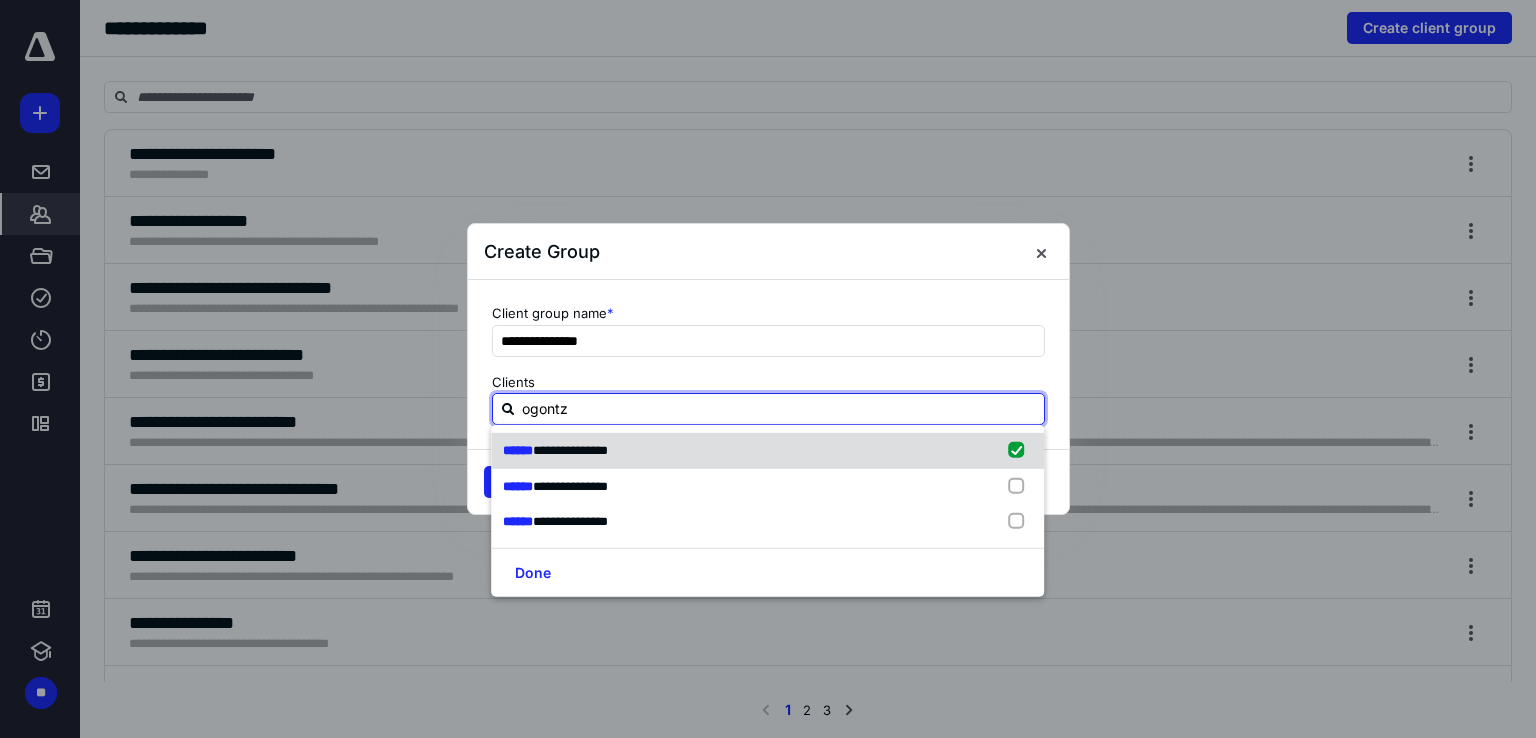 type 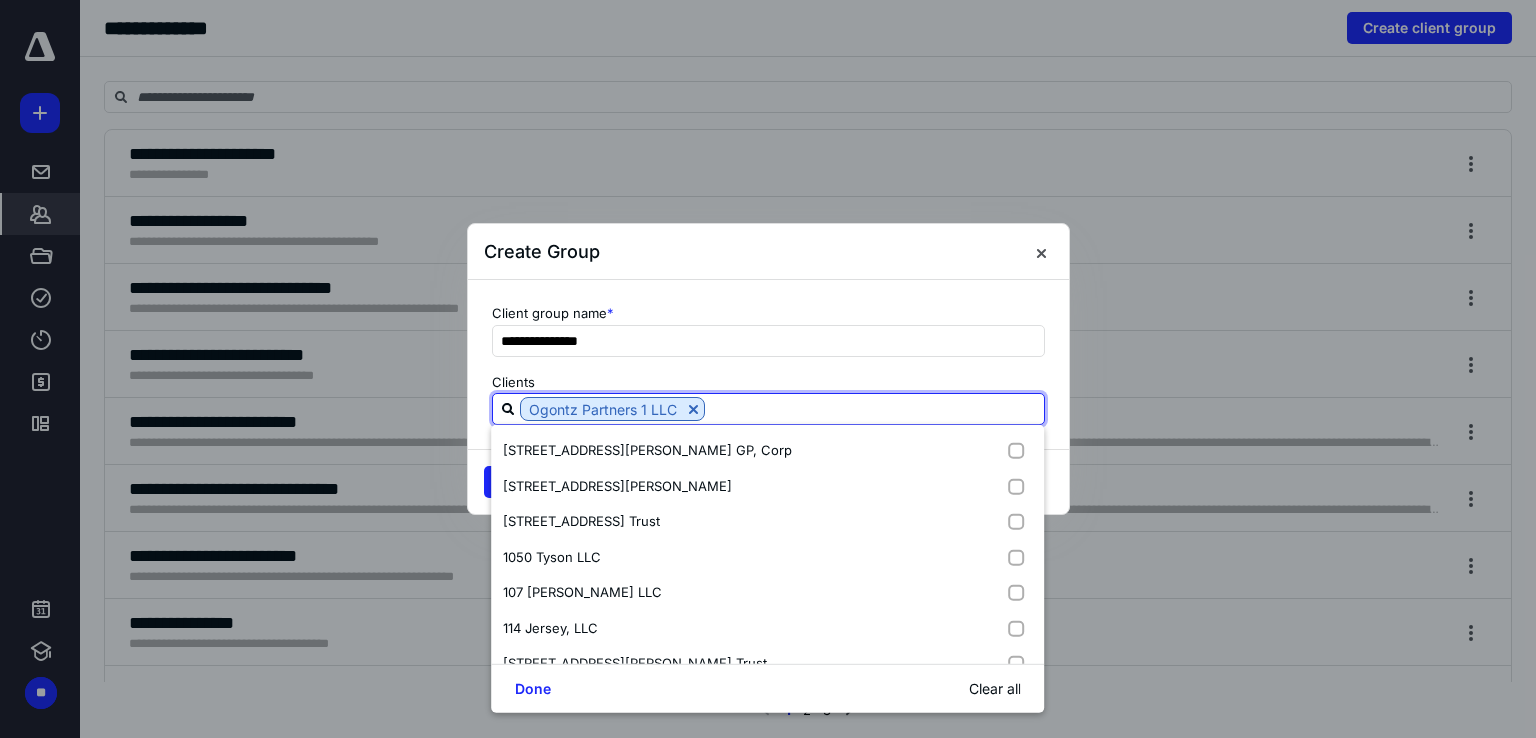 click at bounding box center (874, 408) 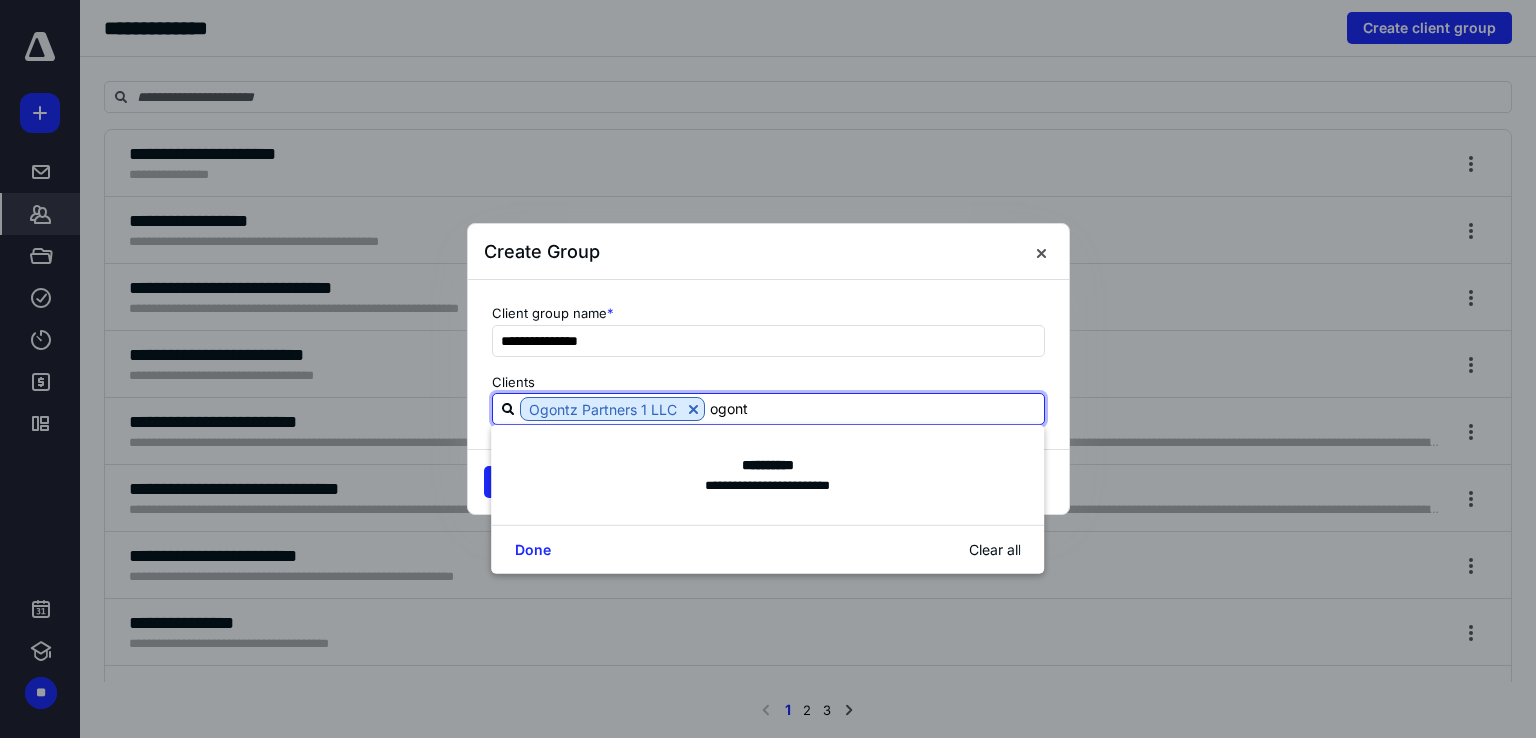 type on "ogontz" 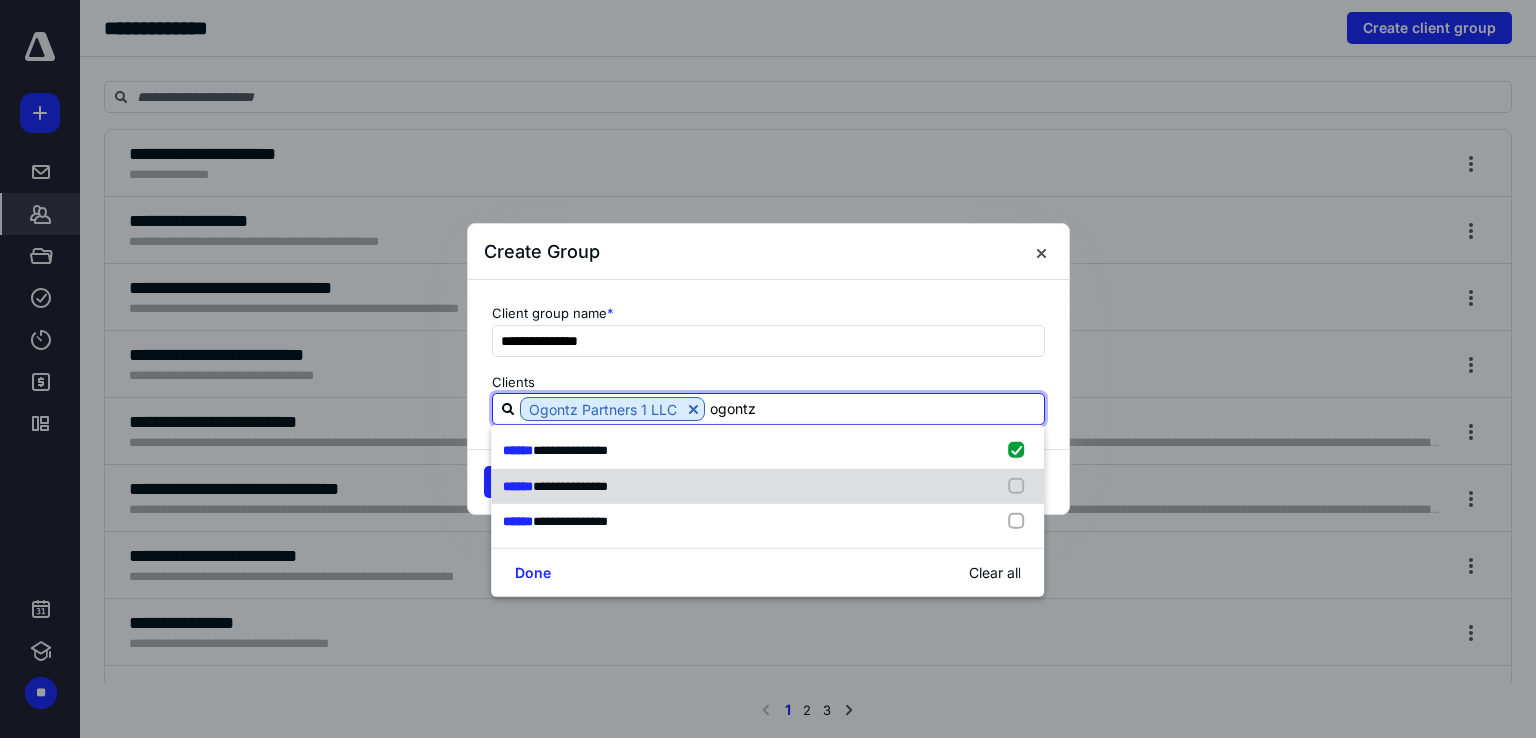 click at bounding box center [1021, 486] 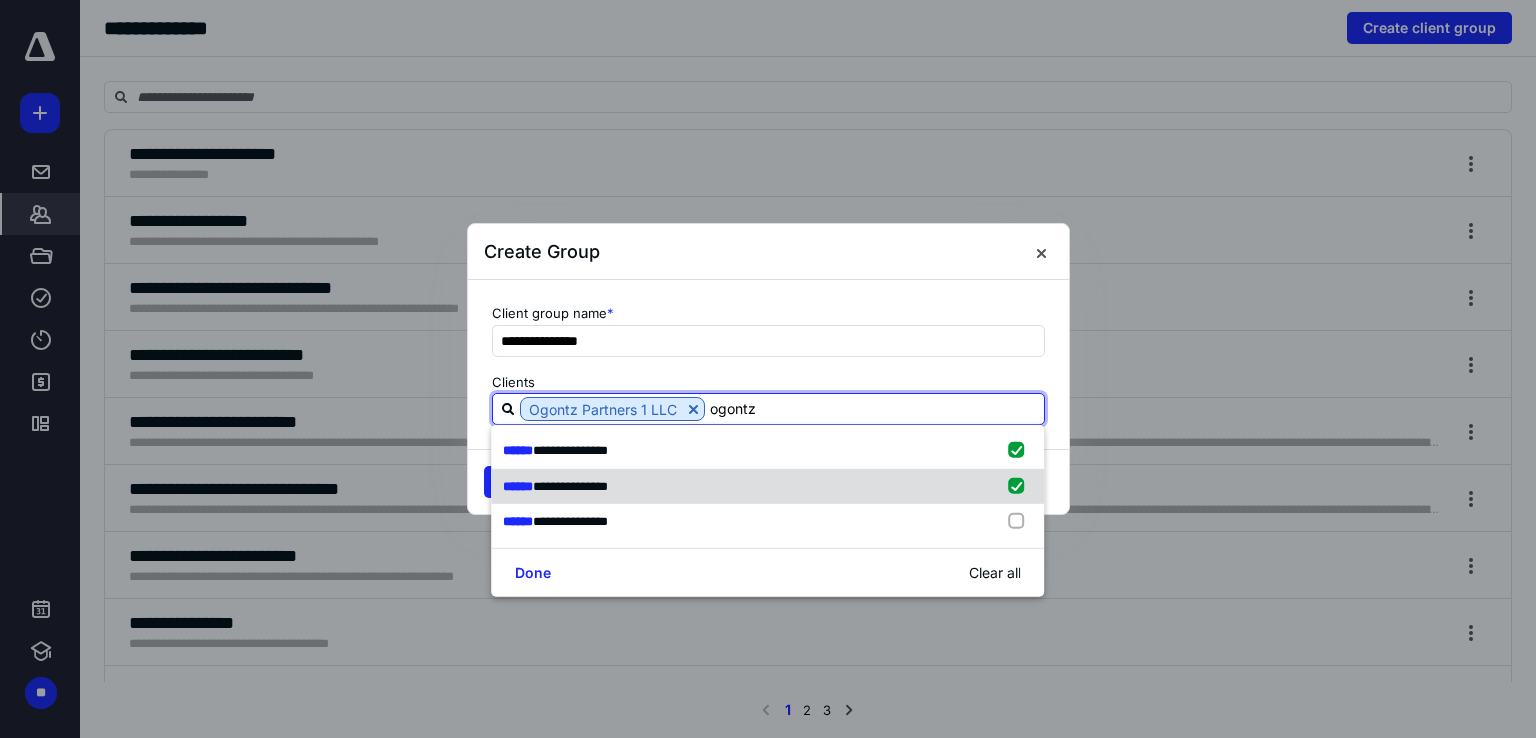 type 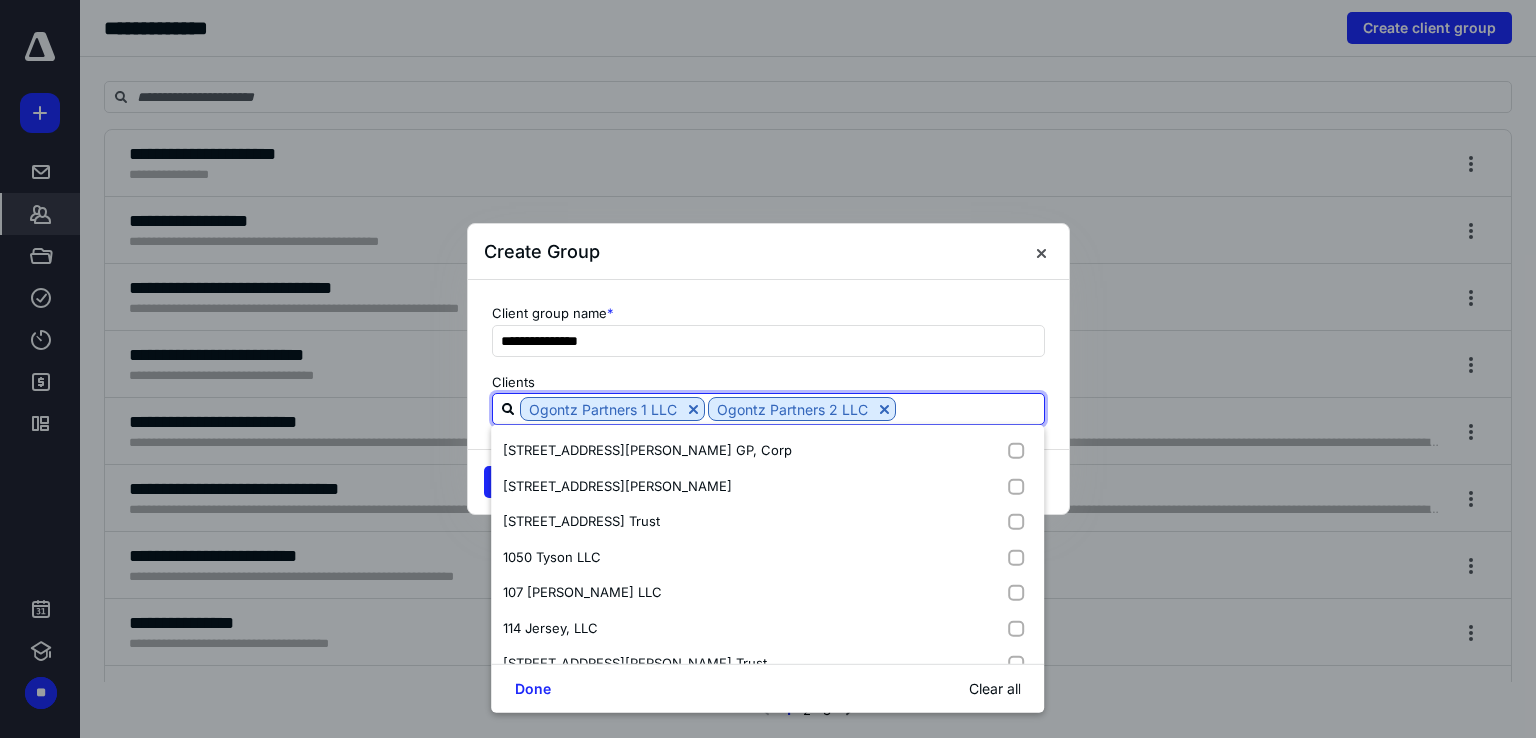 click at bounding box center (970, 408) 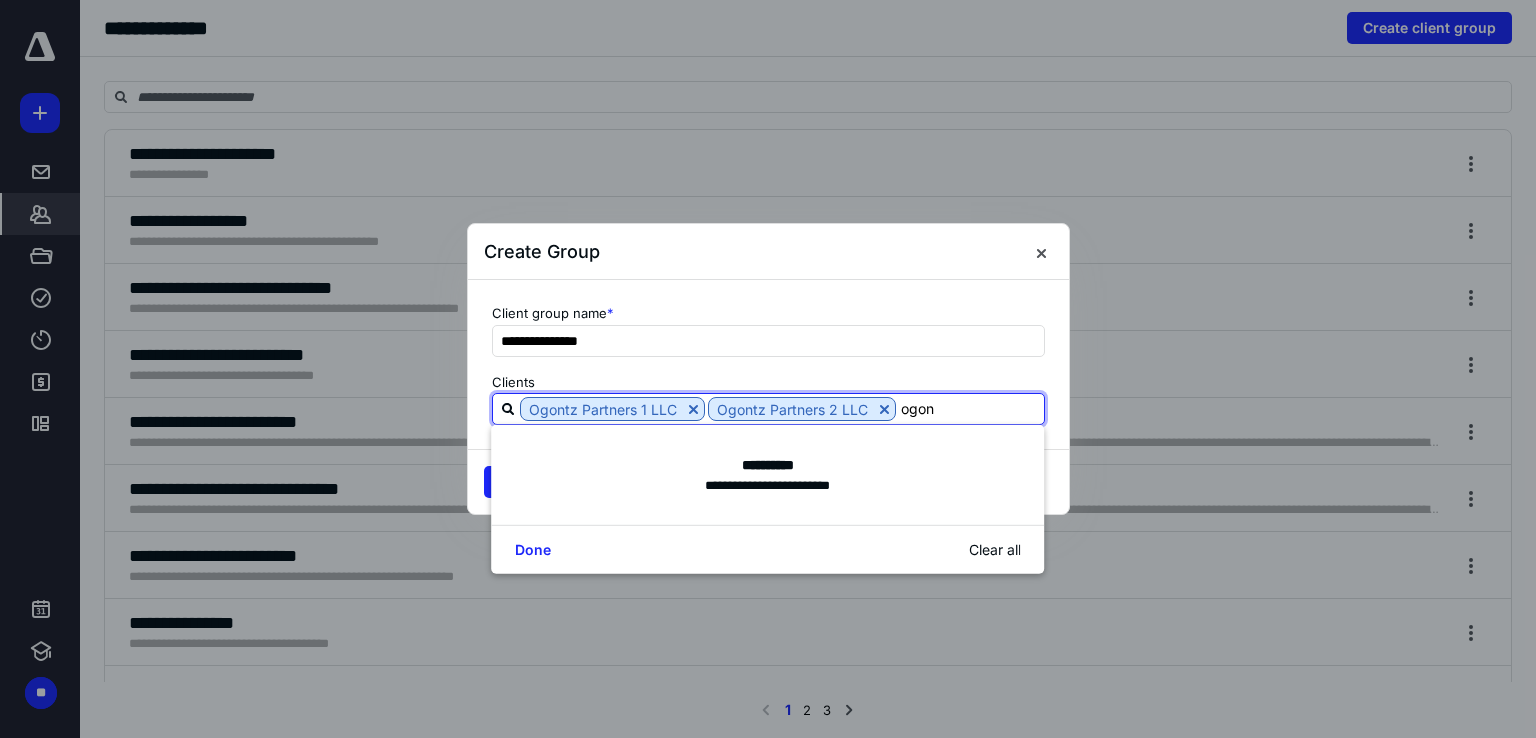 type on "ogont" 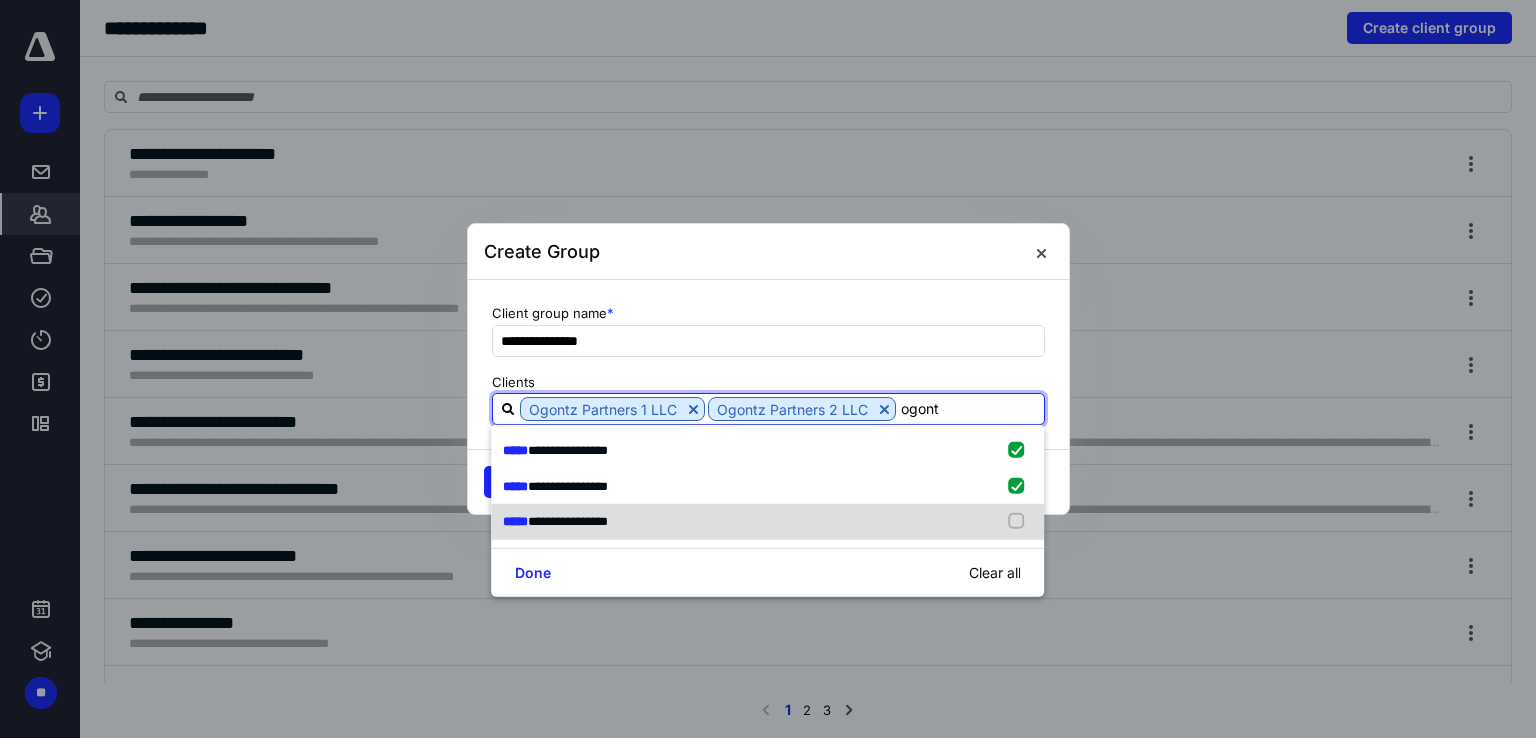 click at bounding box center (1021, 522) 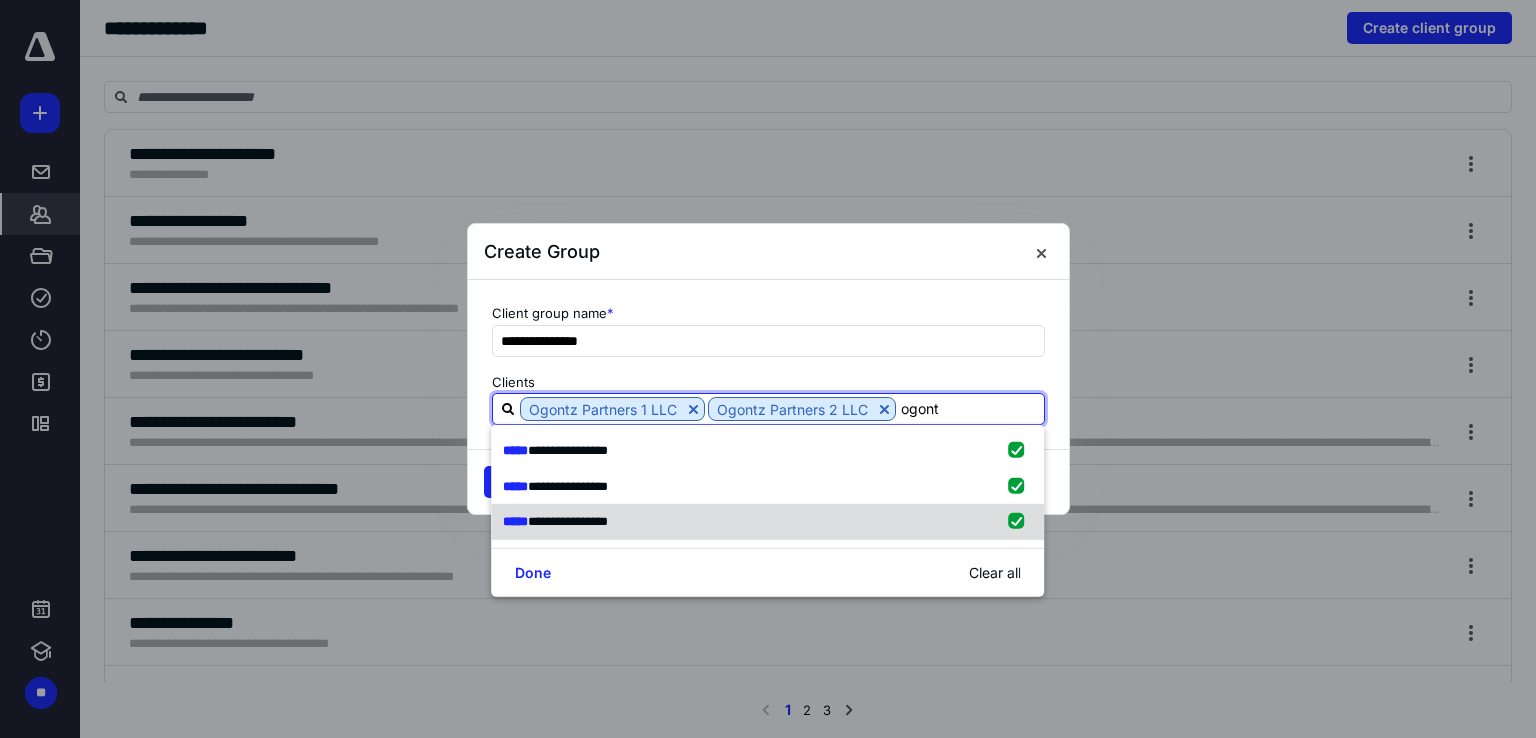 type 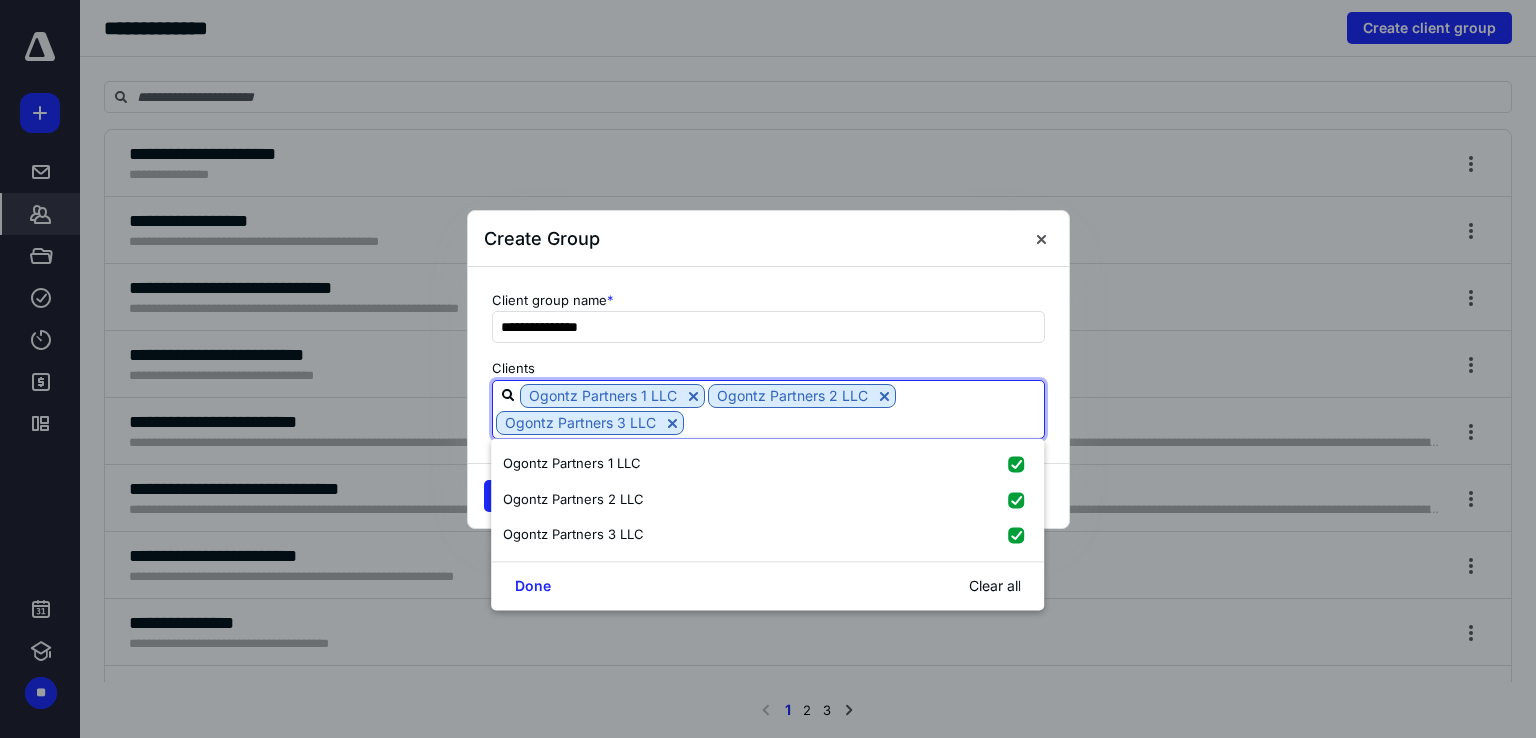 click on "Ogontz Partners 1 LLC Ogontz Partners 2 LLC Ogontz Partners 3 LLC" at bounding box center (768, 409) 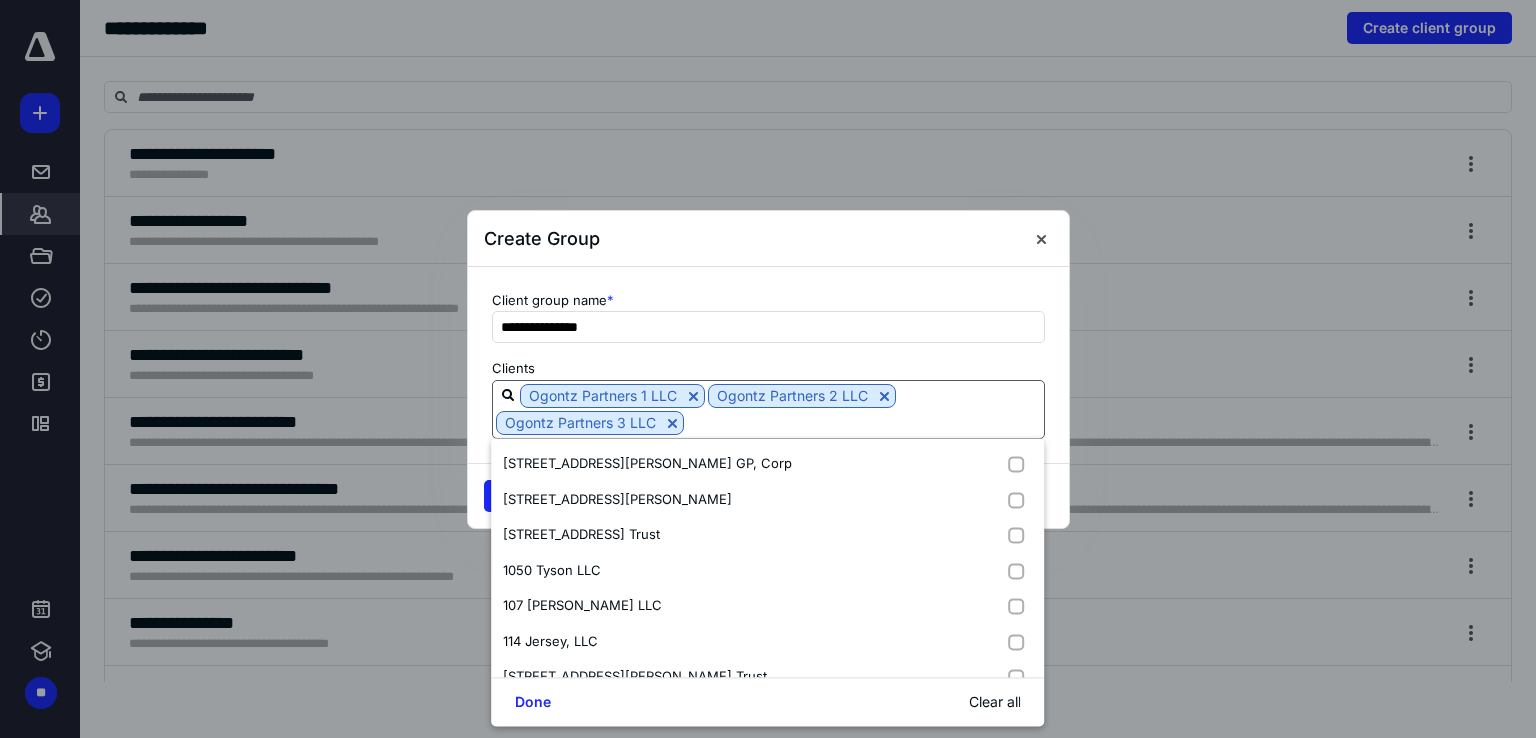 click on "Ogontz Partners 1 LLC Ogontz Partners 2 LLC Ogontz Partners 3 LLC" at bounding box center [768, 409] 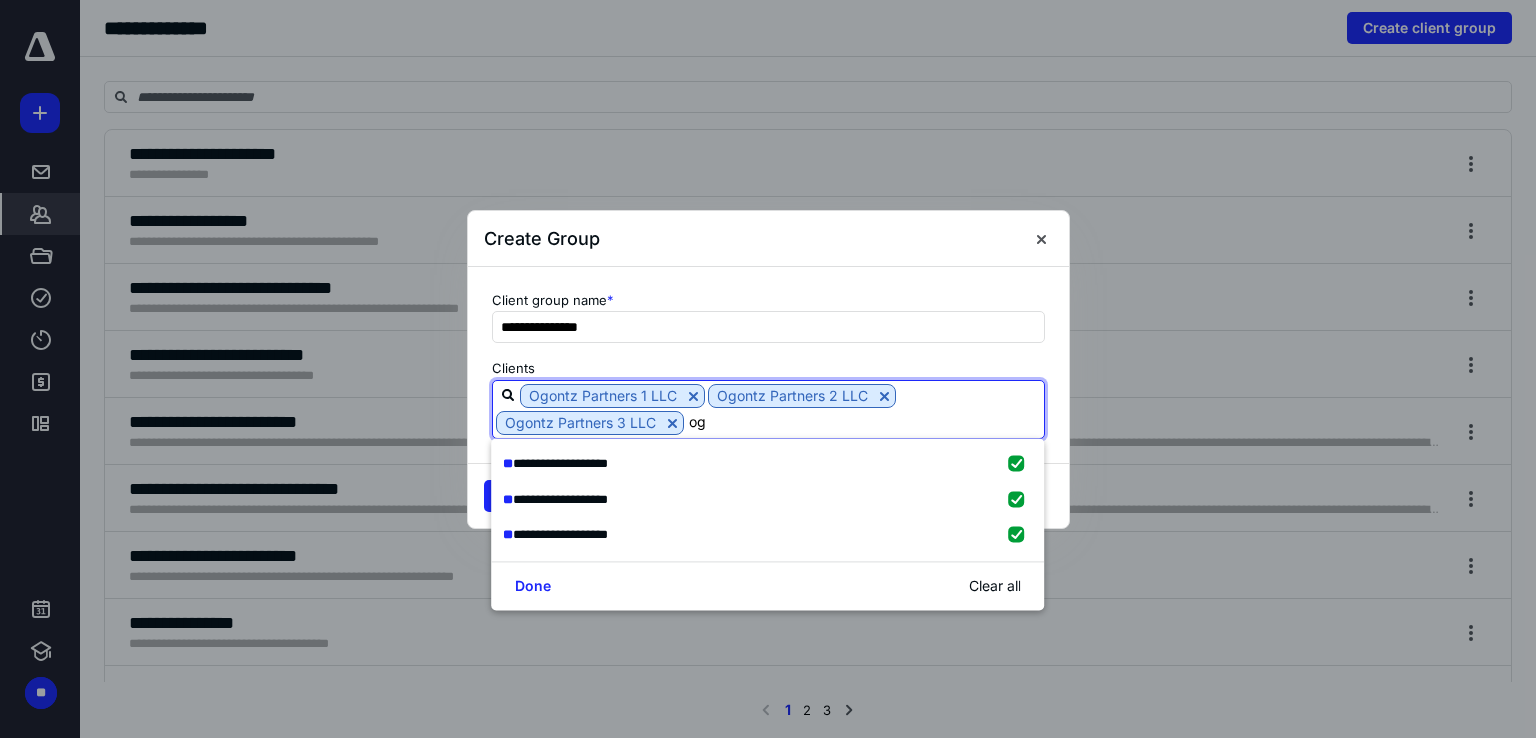 type on "o" 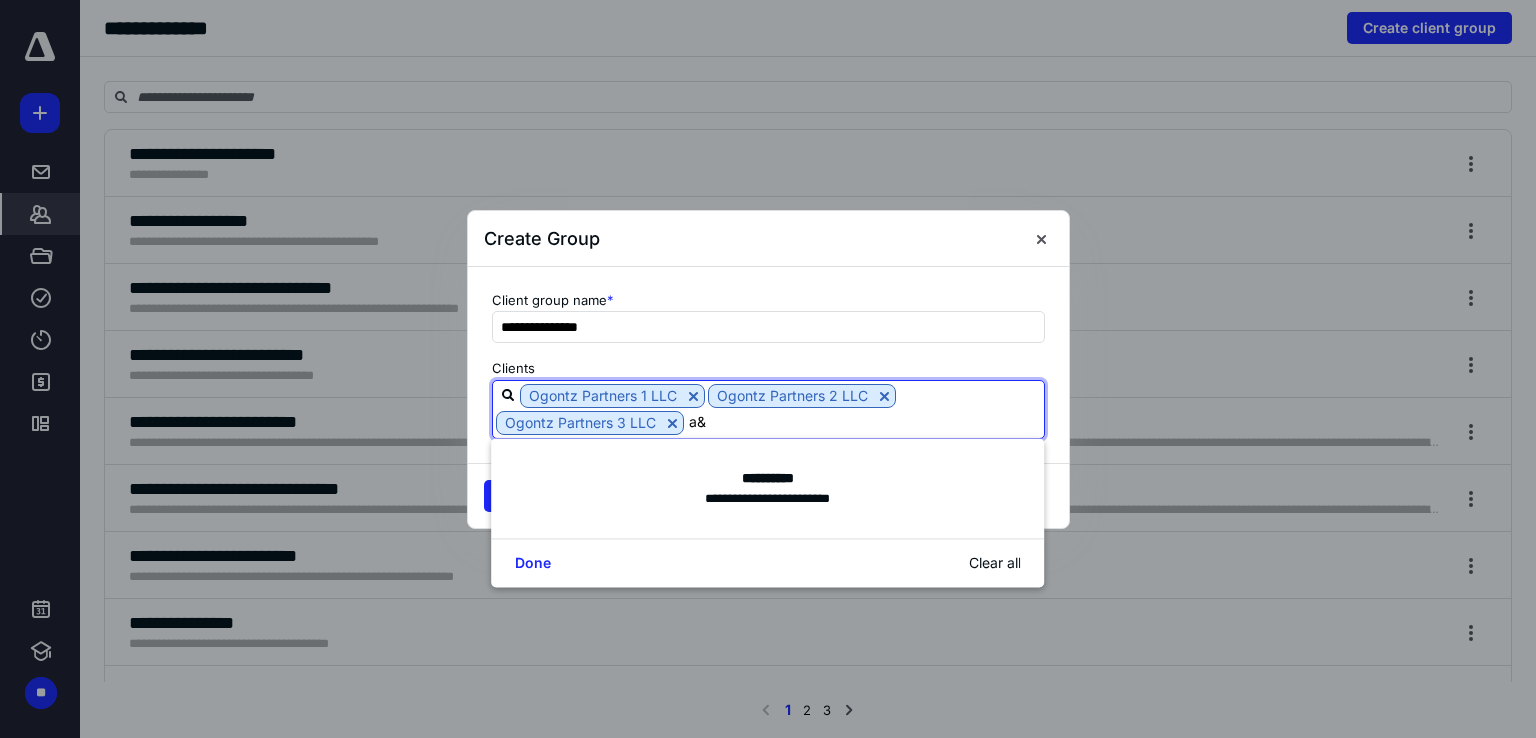 type on "a" 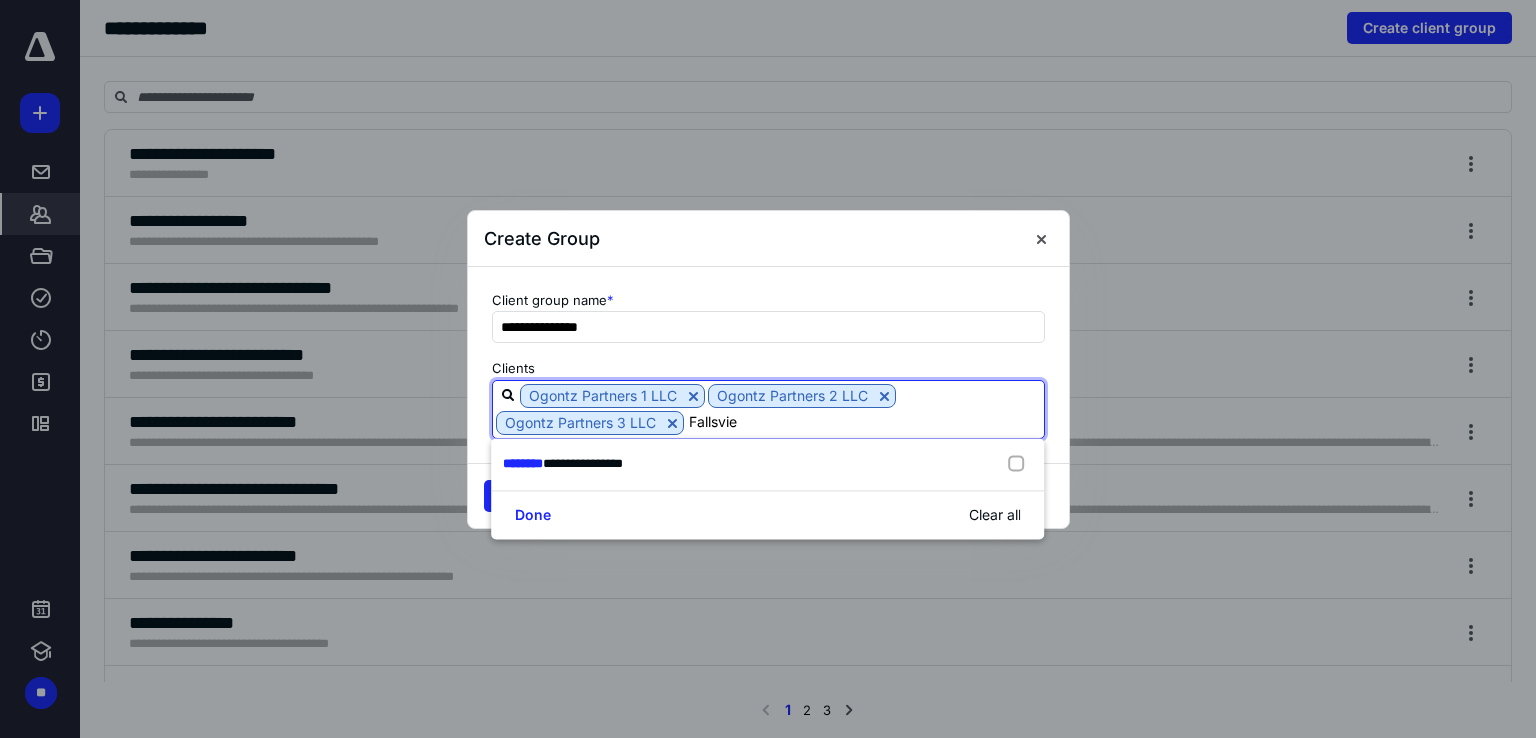 type on "Fallsview" 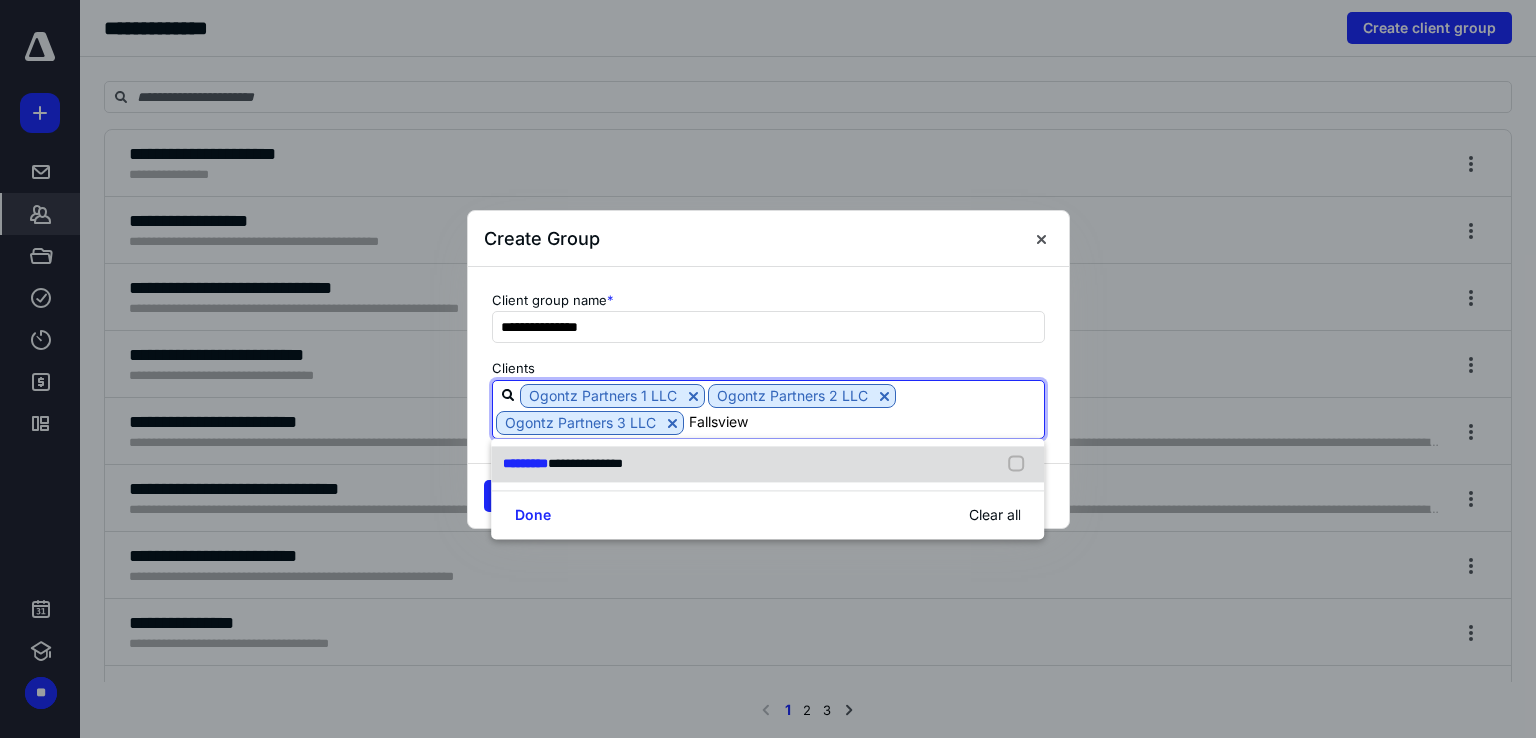 click at bounding box center (1021, 464) 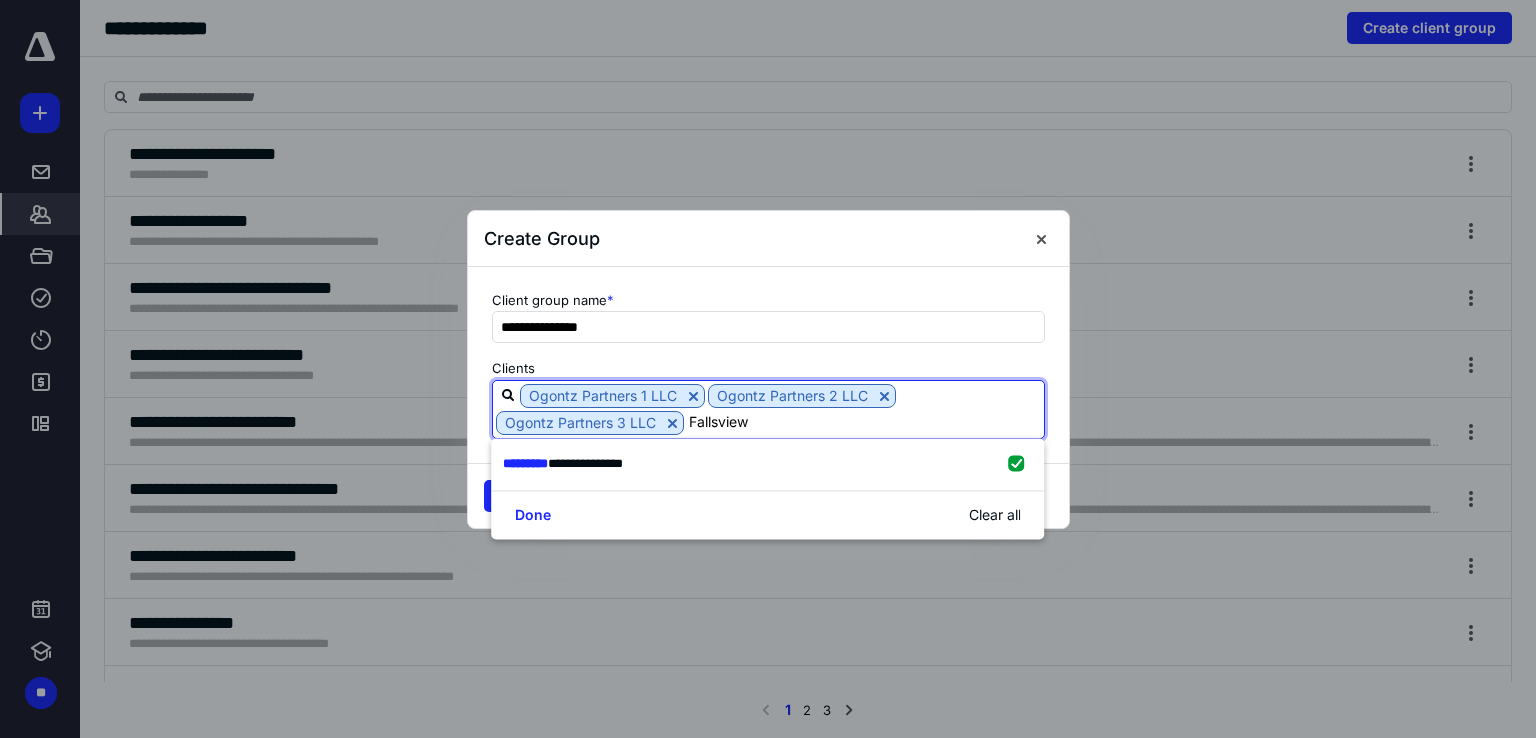 type 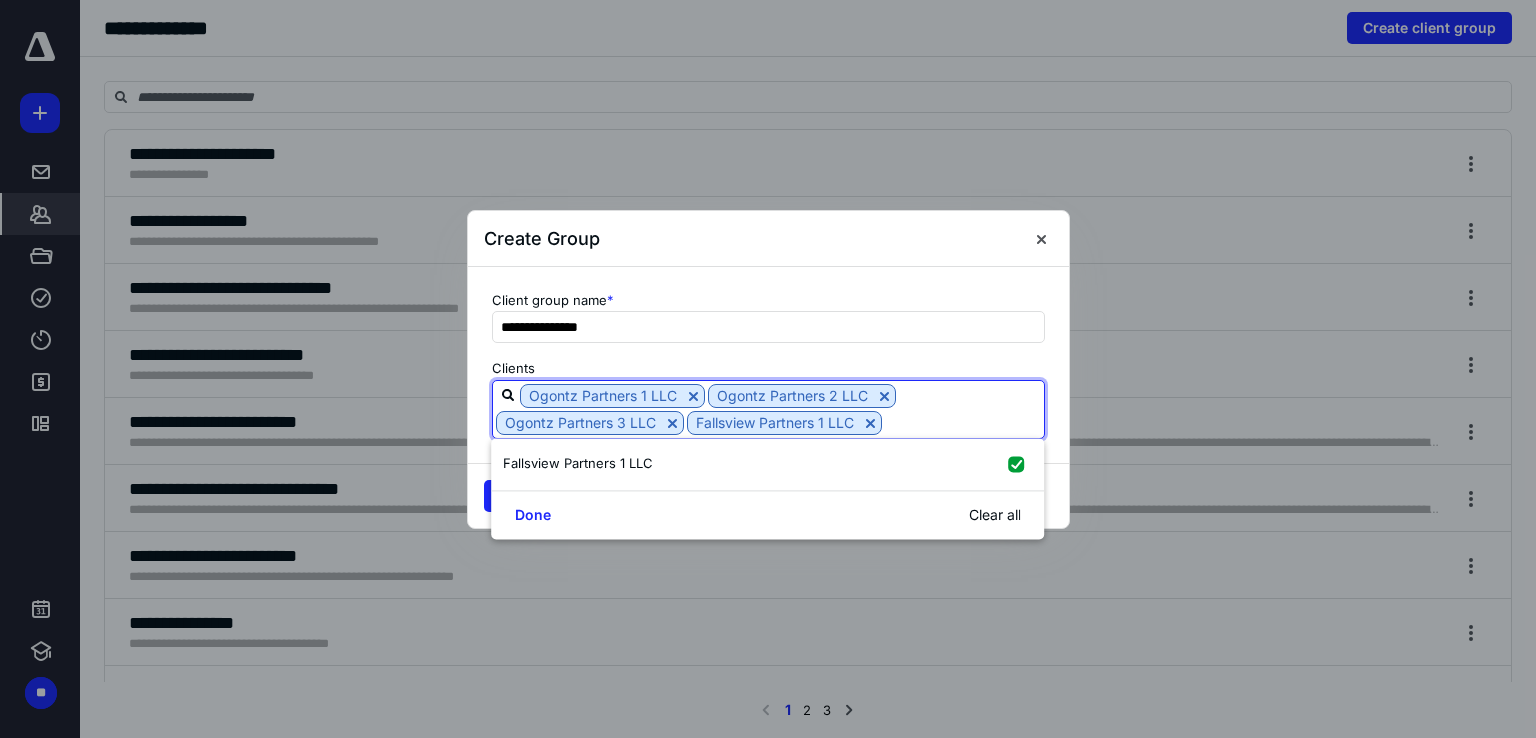 click at bounding box center [963, 422] 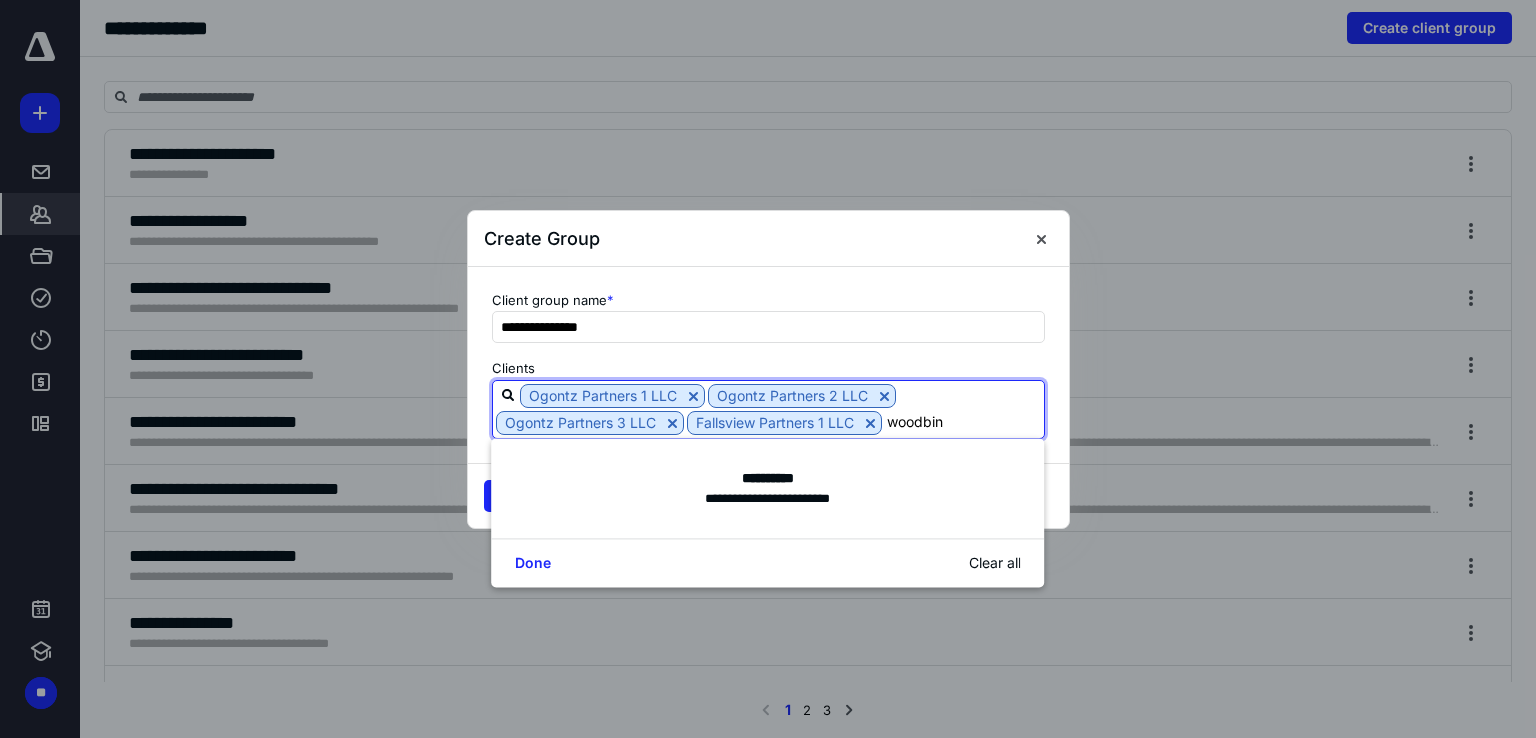 type on "woodbine" 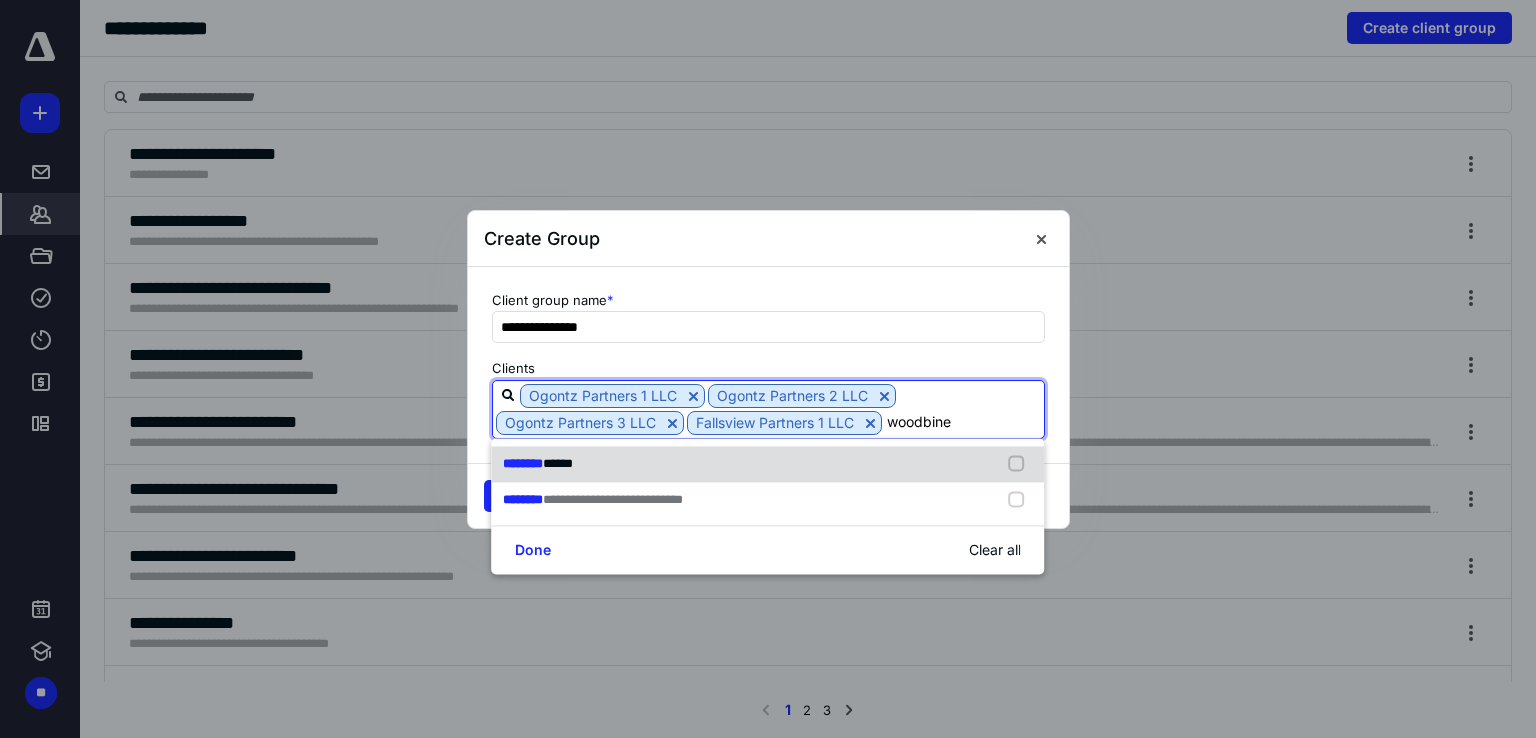 click at bounding box center [1021, 464] 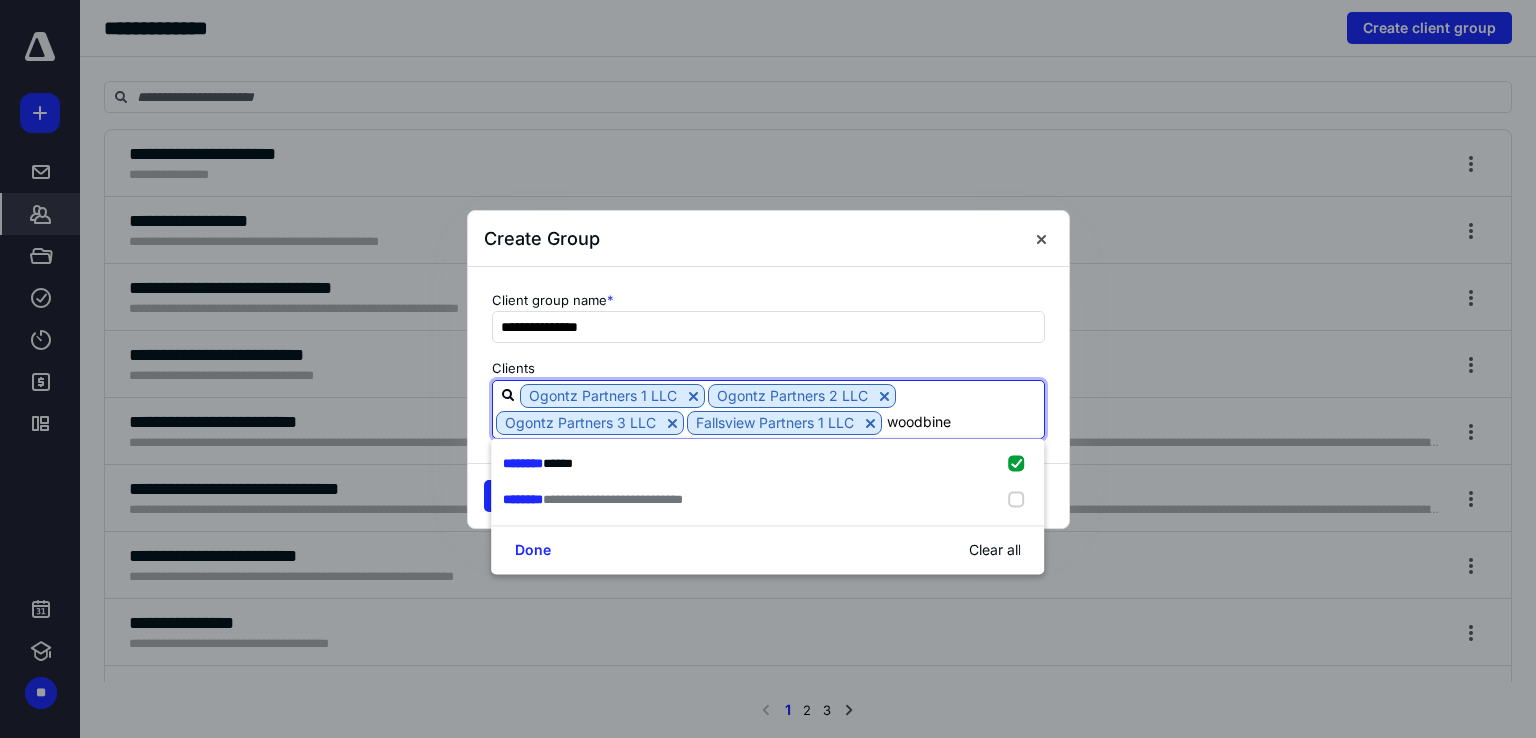 type 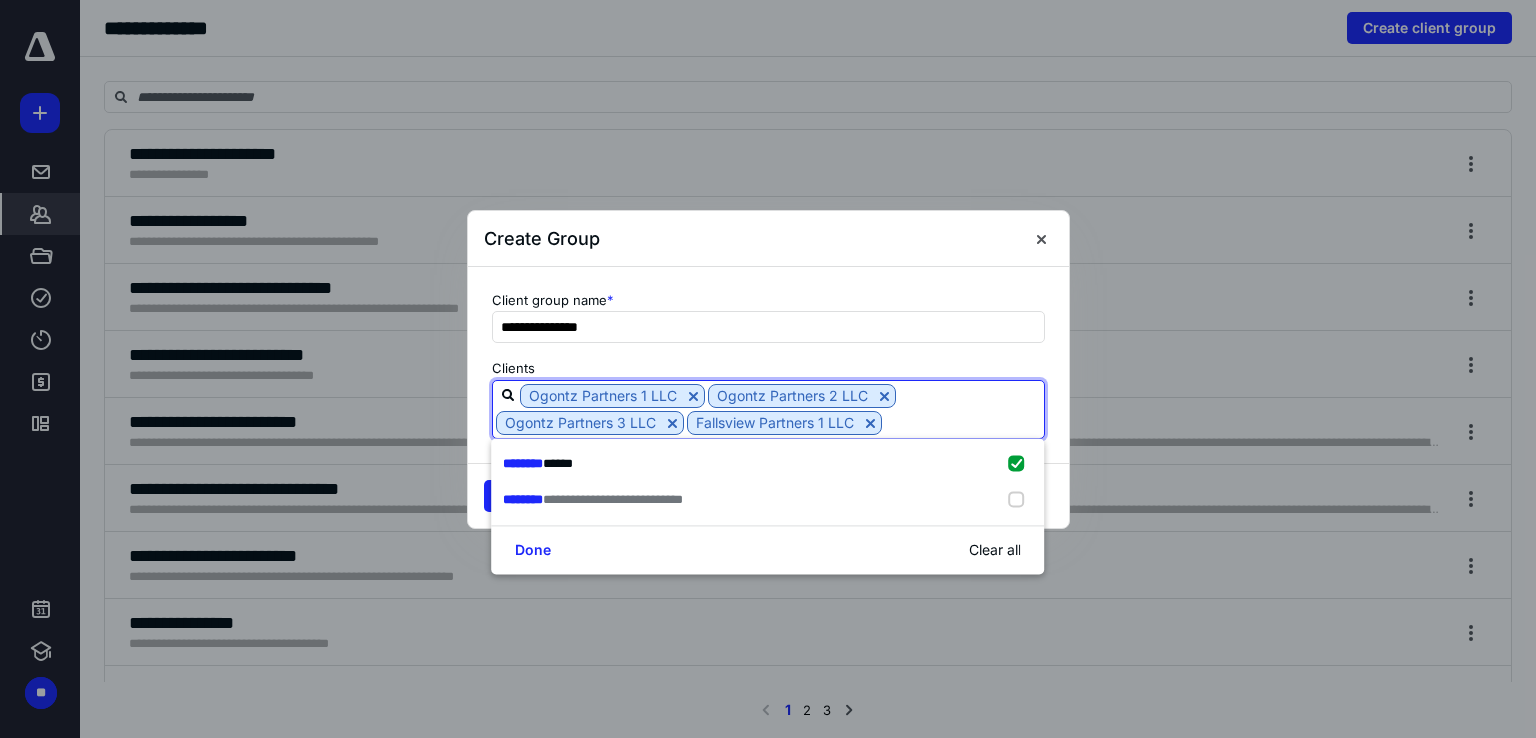 checkbox on "true" 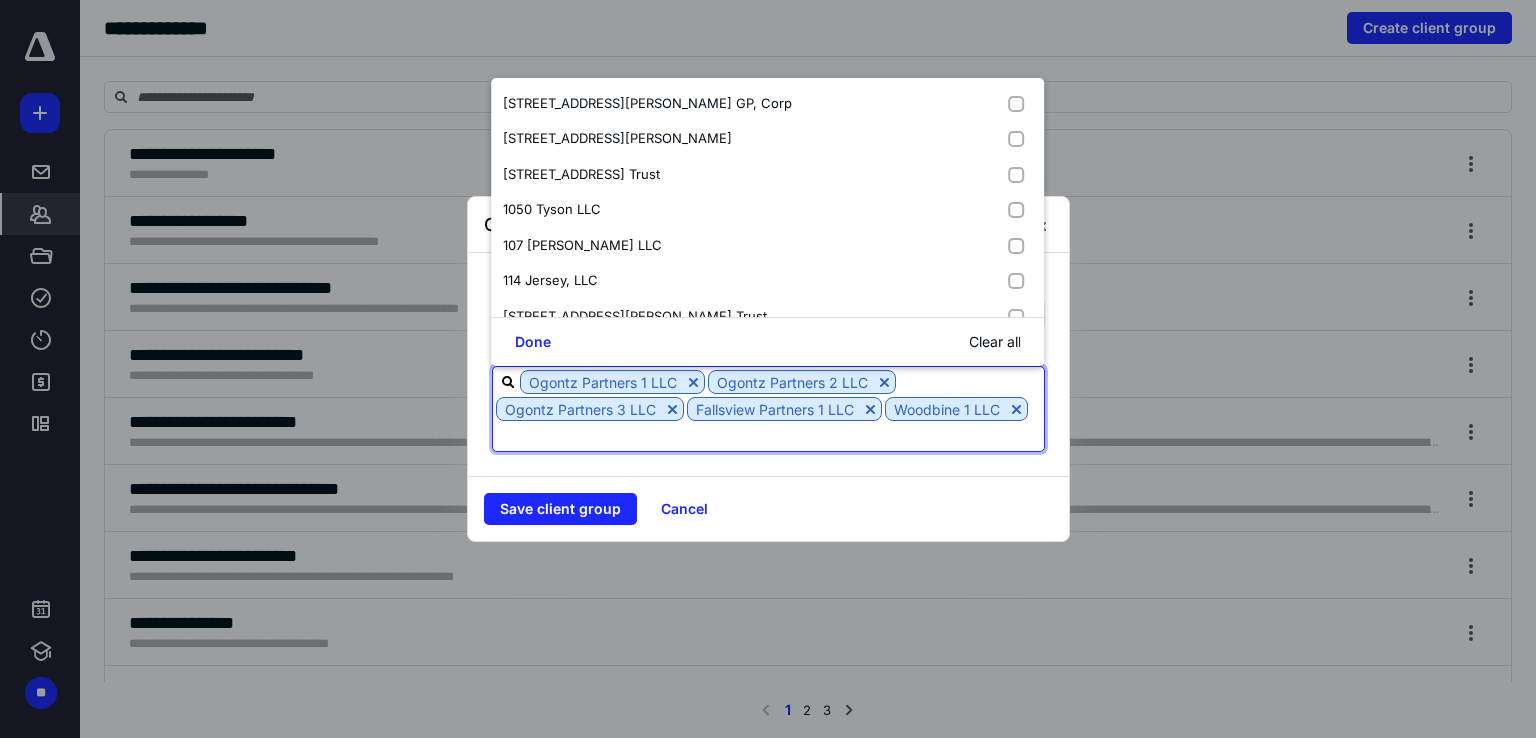 click at bounding box center [768, 435] 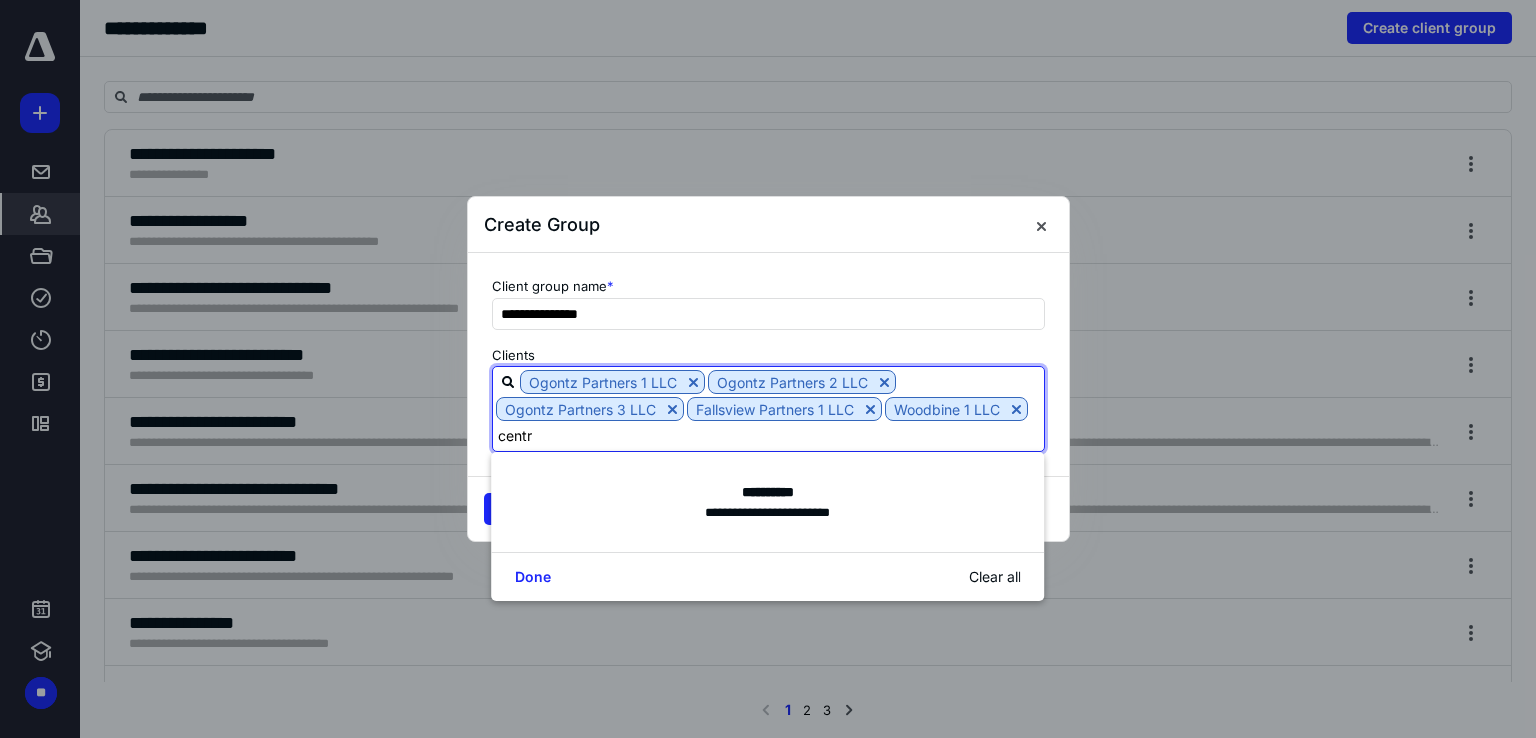 type on "centre" 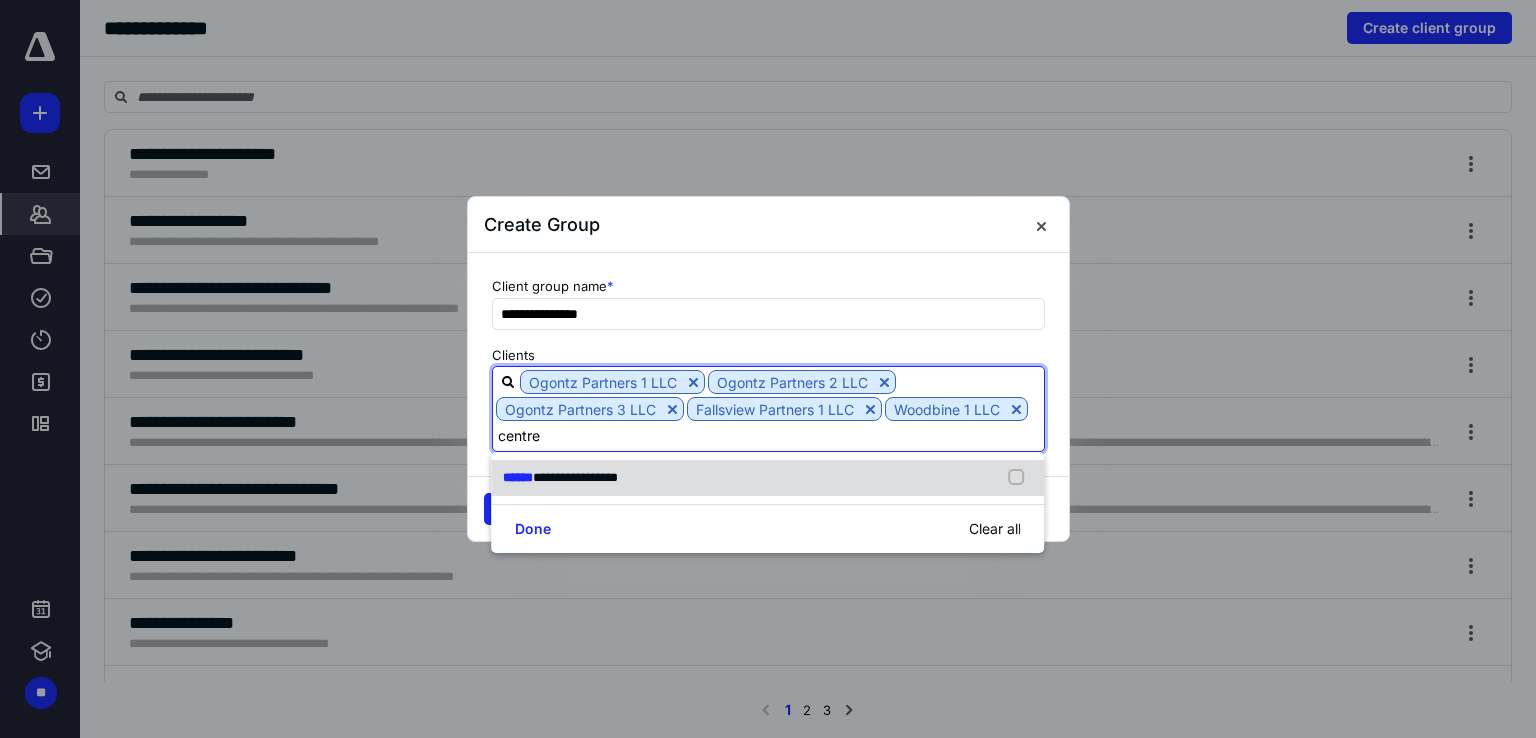 drag, startPoint x: 1012, startPoint y: 477, endPoint x: 906, endPoint y: 437, distance: 113.296074 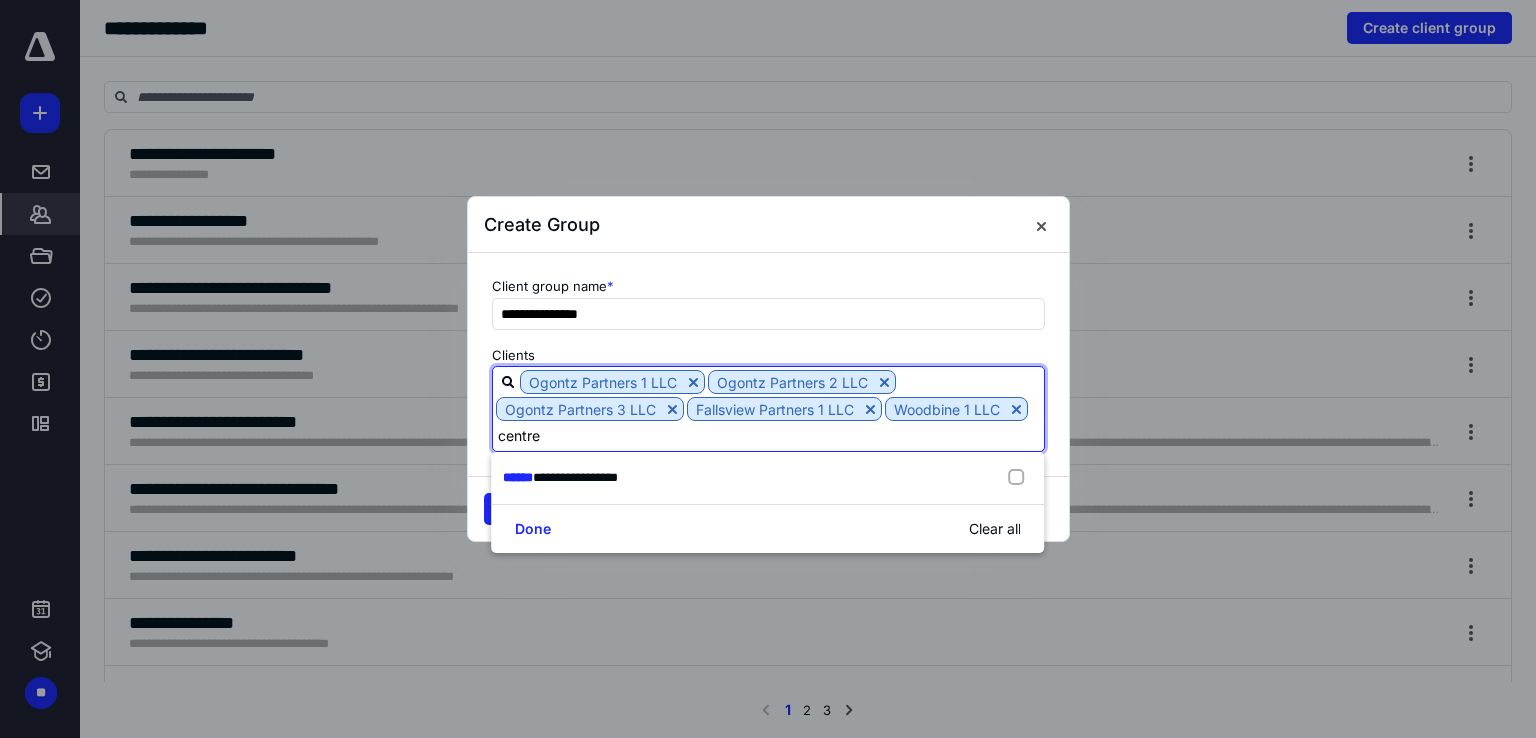 click at bounding box center [1021, 478] 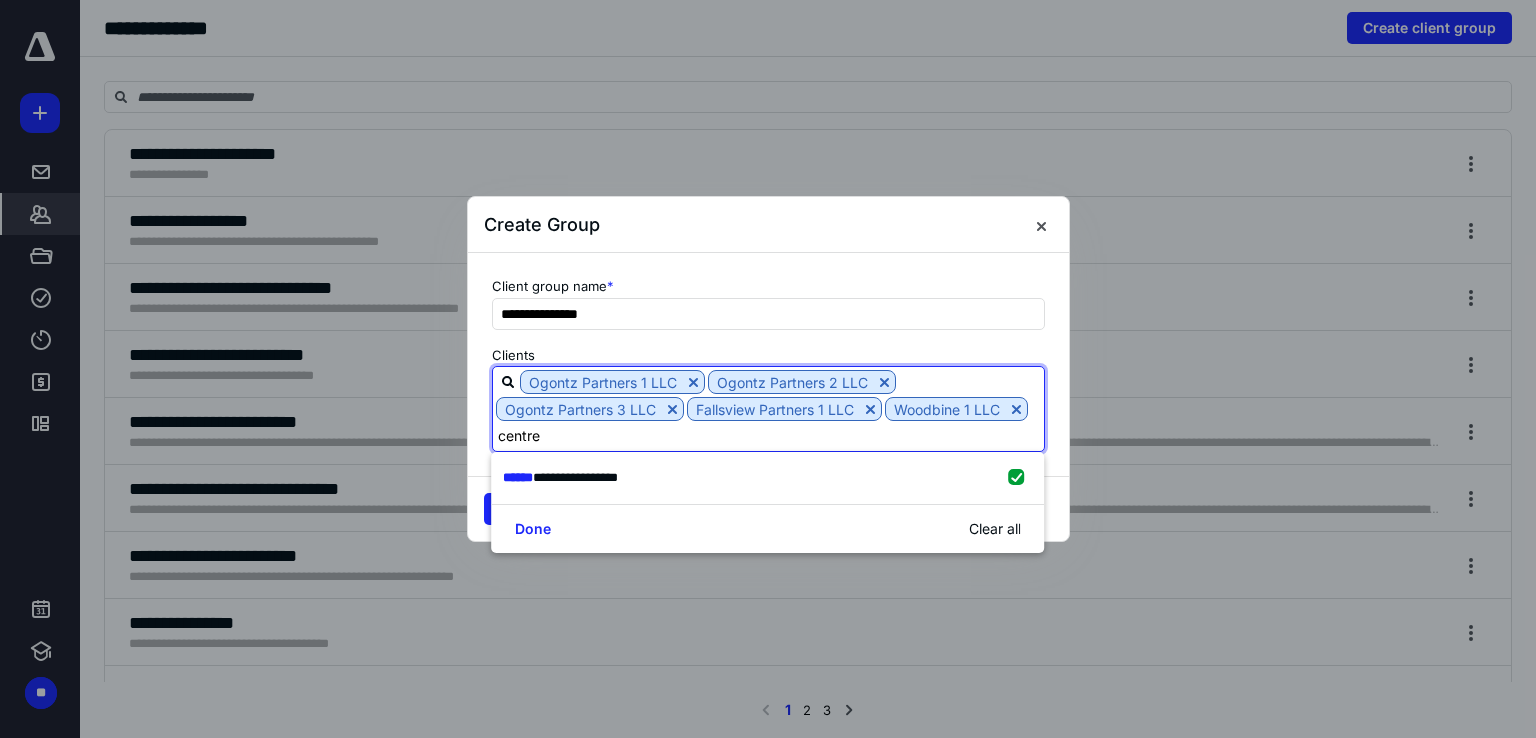 type 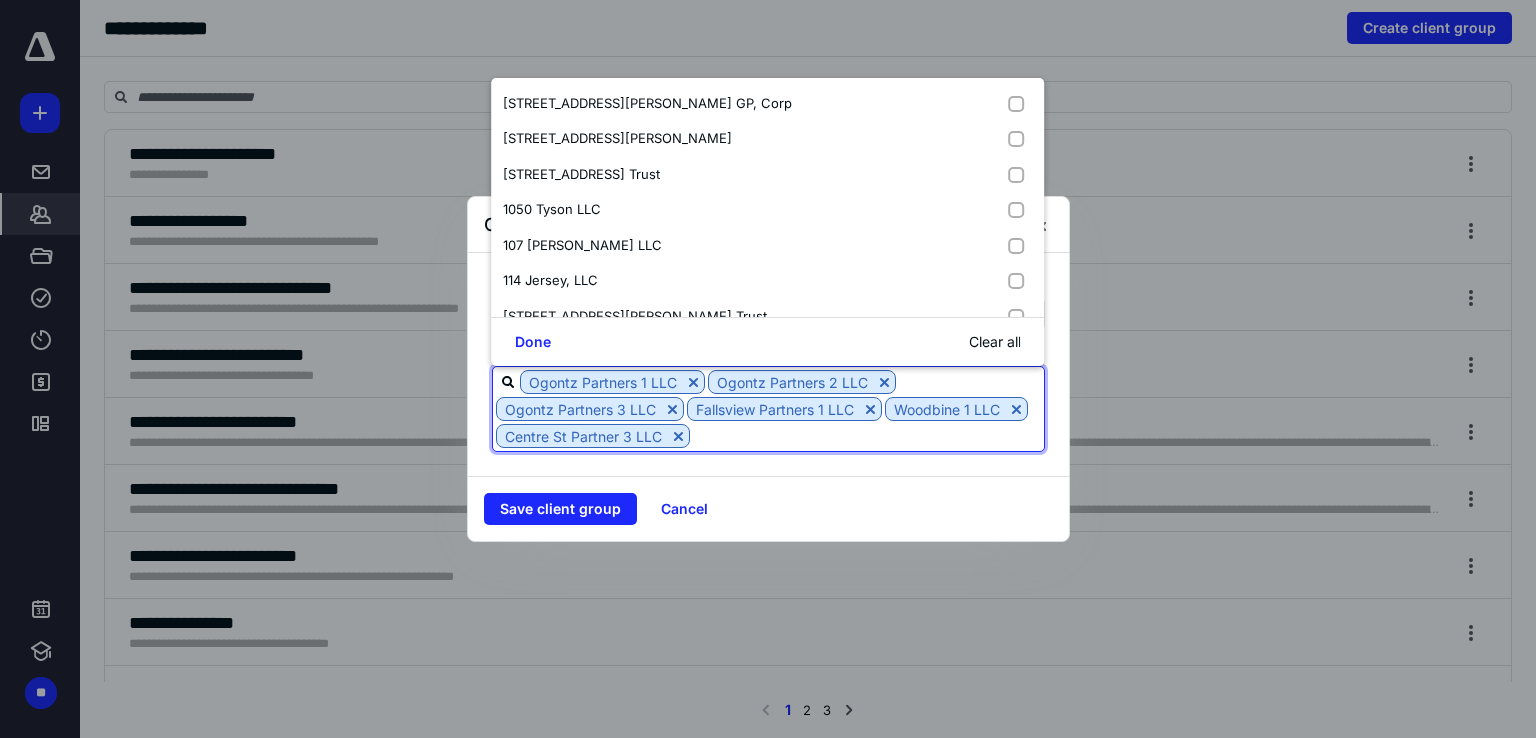 click at bounding box center [867, 435] 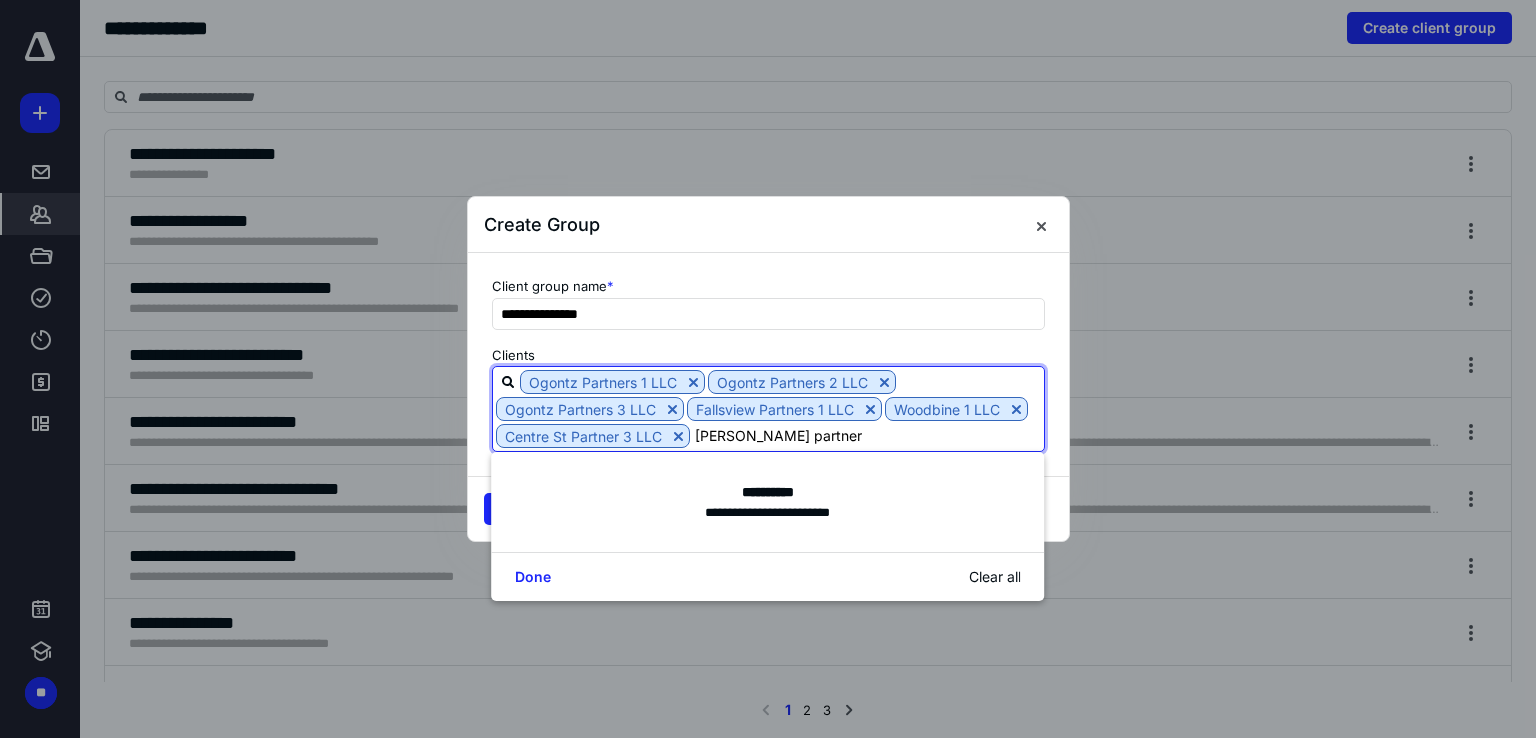 type on "[PERSON_NAME] partners" 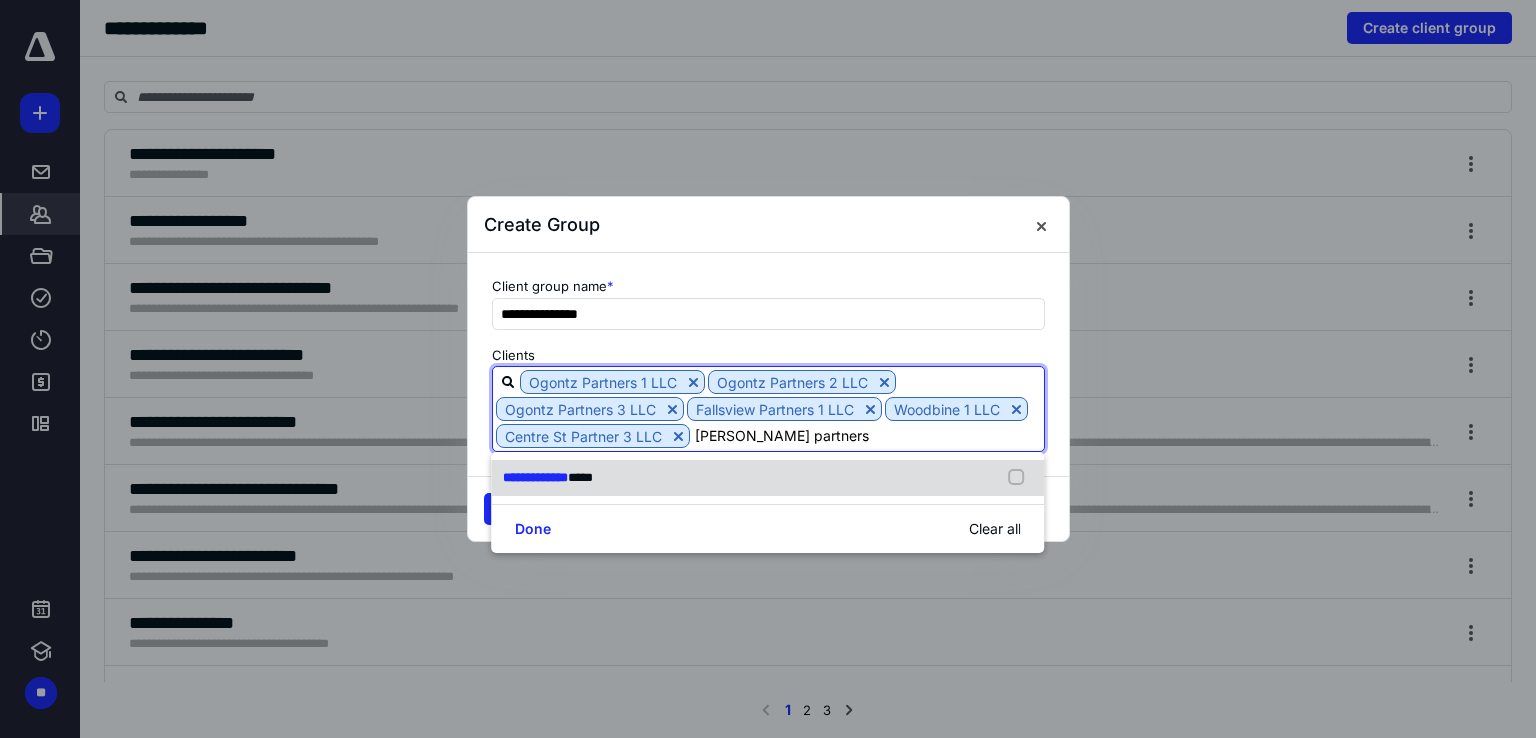 click at bounding box center (1021, 478) 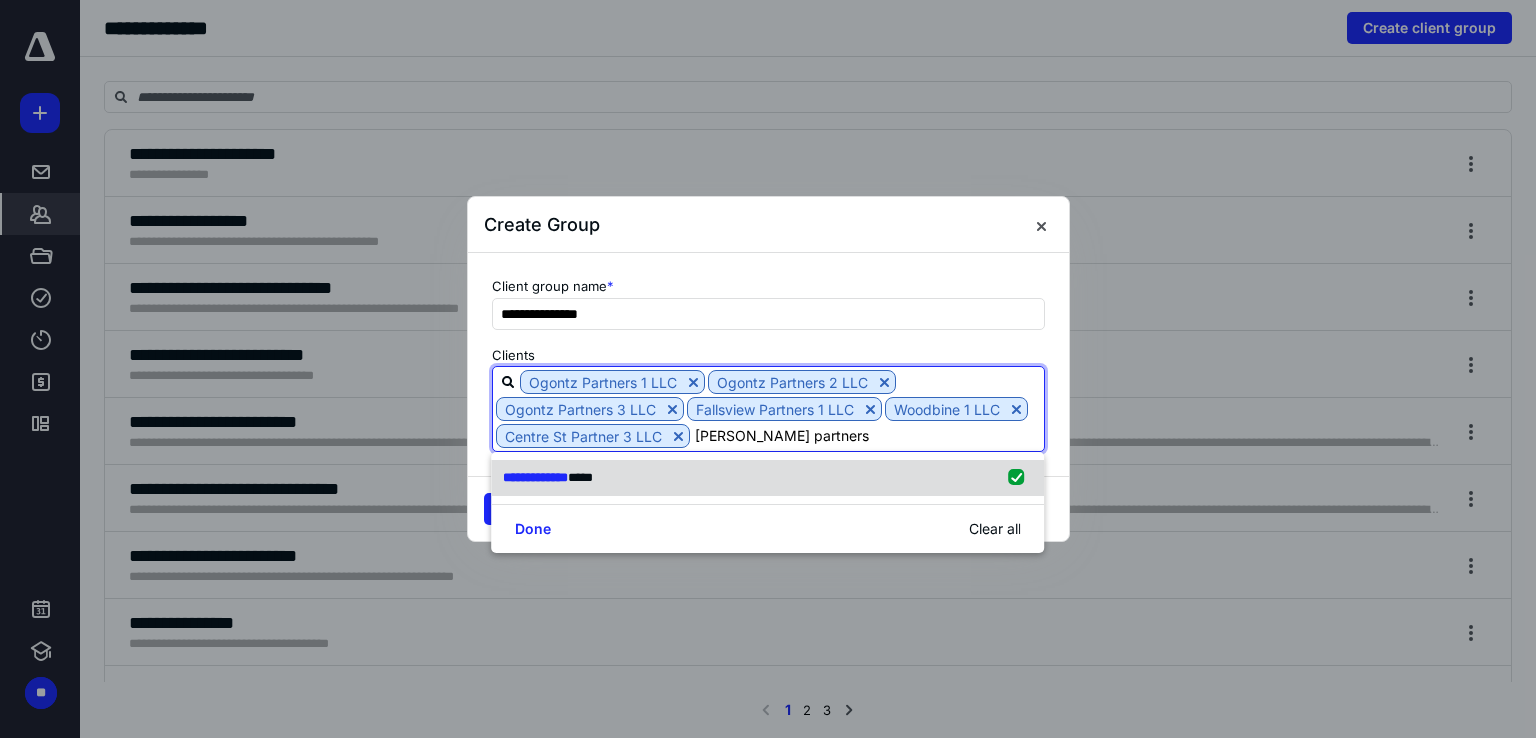 type 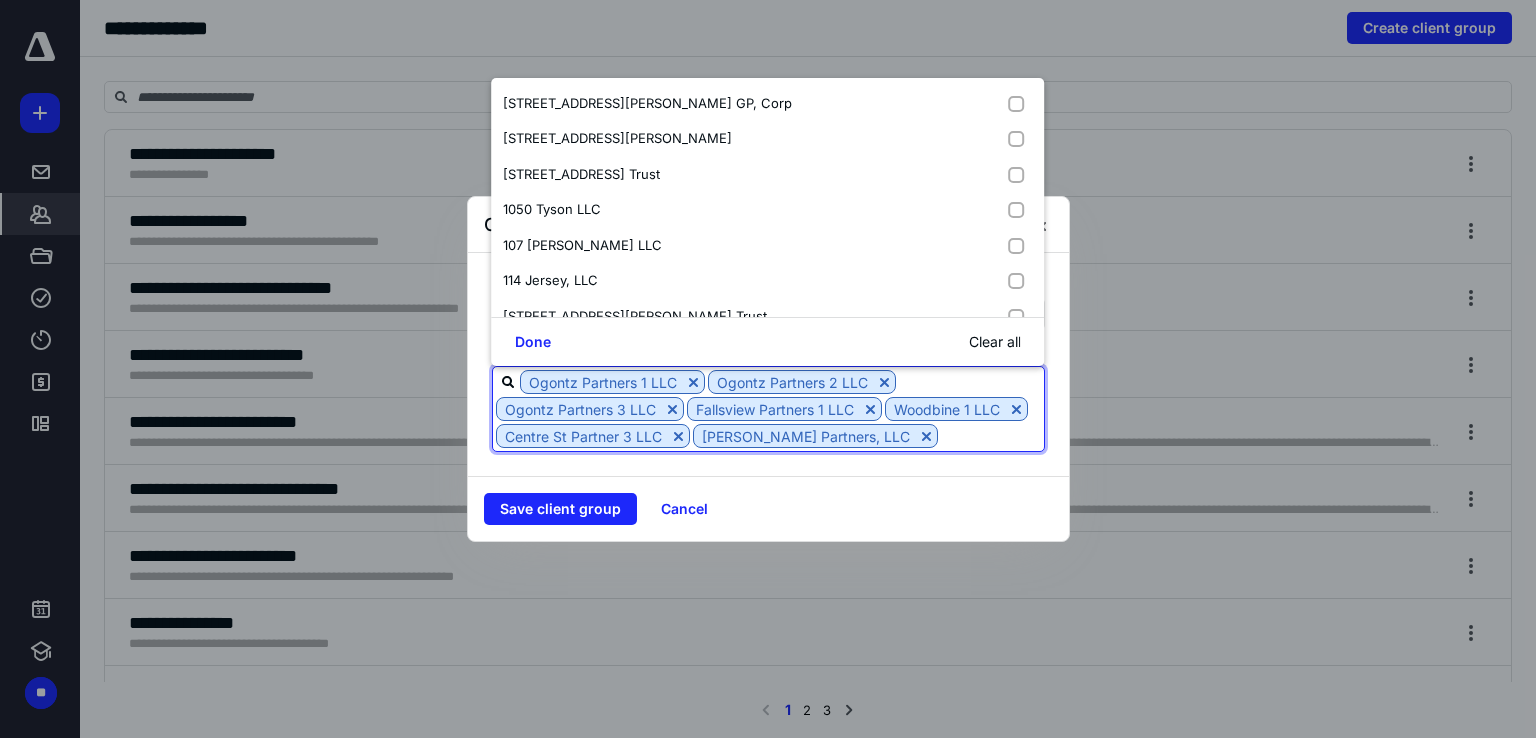 click at bounding box center (991, 435) 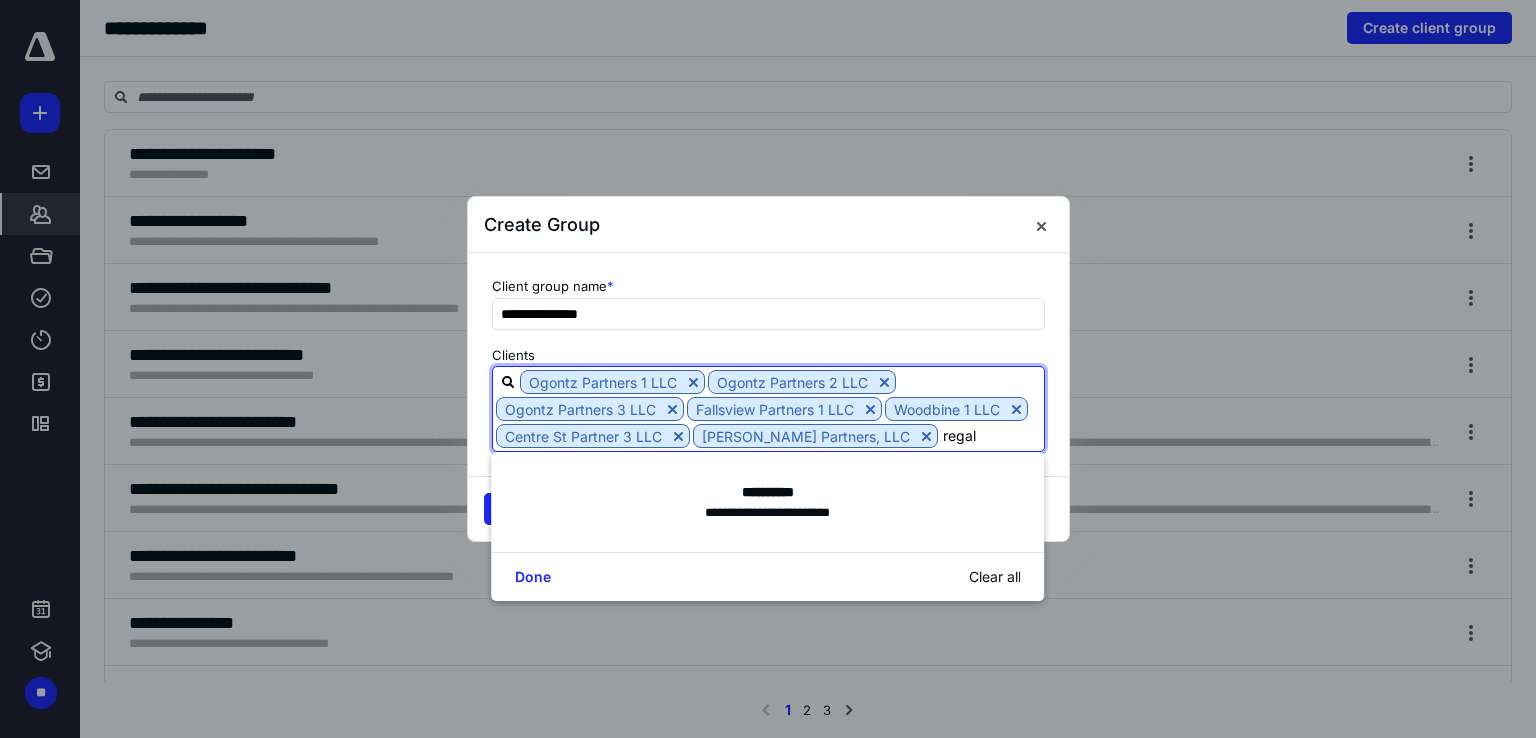 type on "regal" 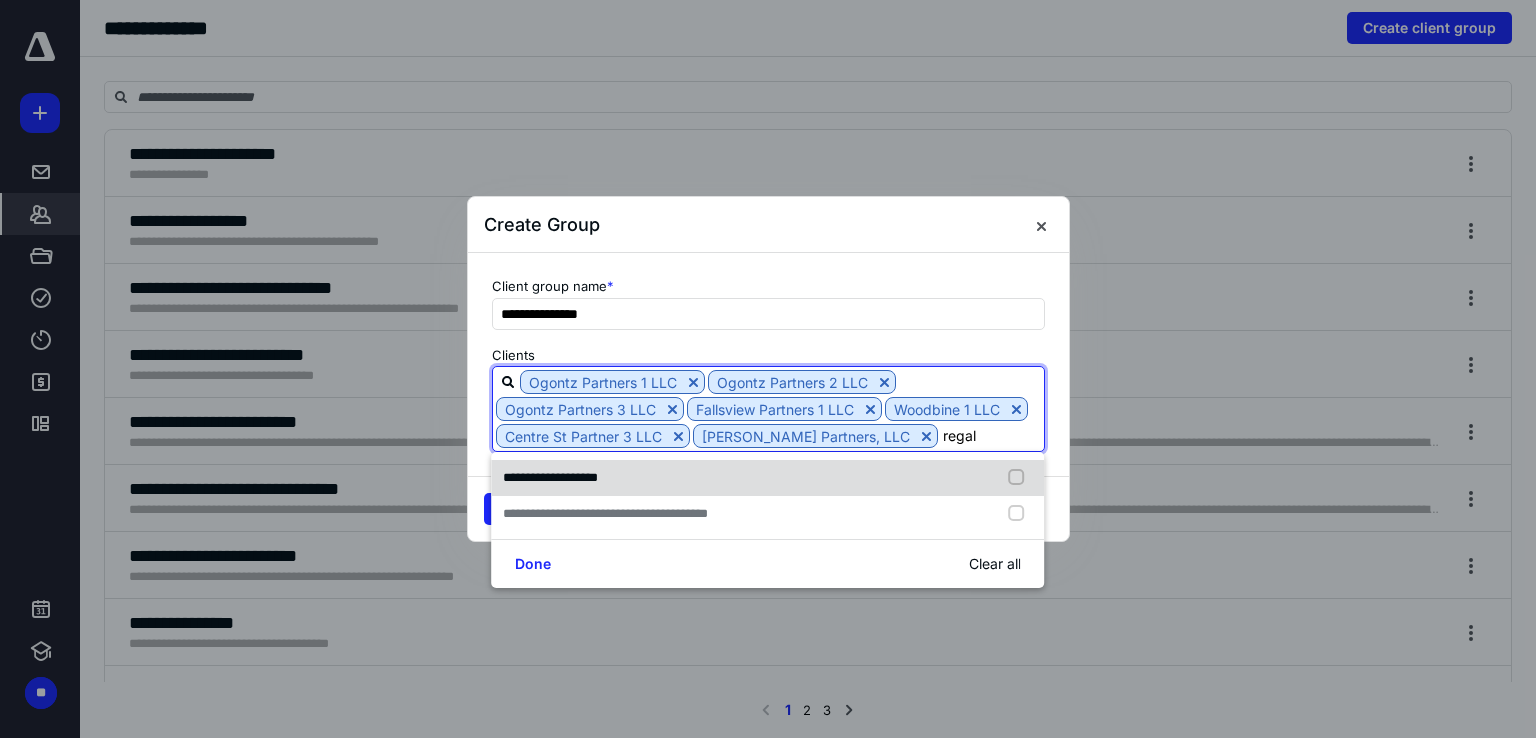 click at bounding box center [1021, 478] 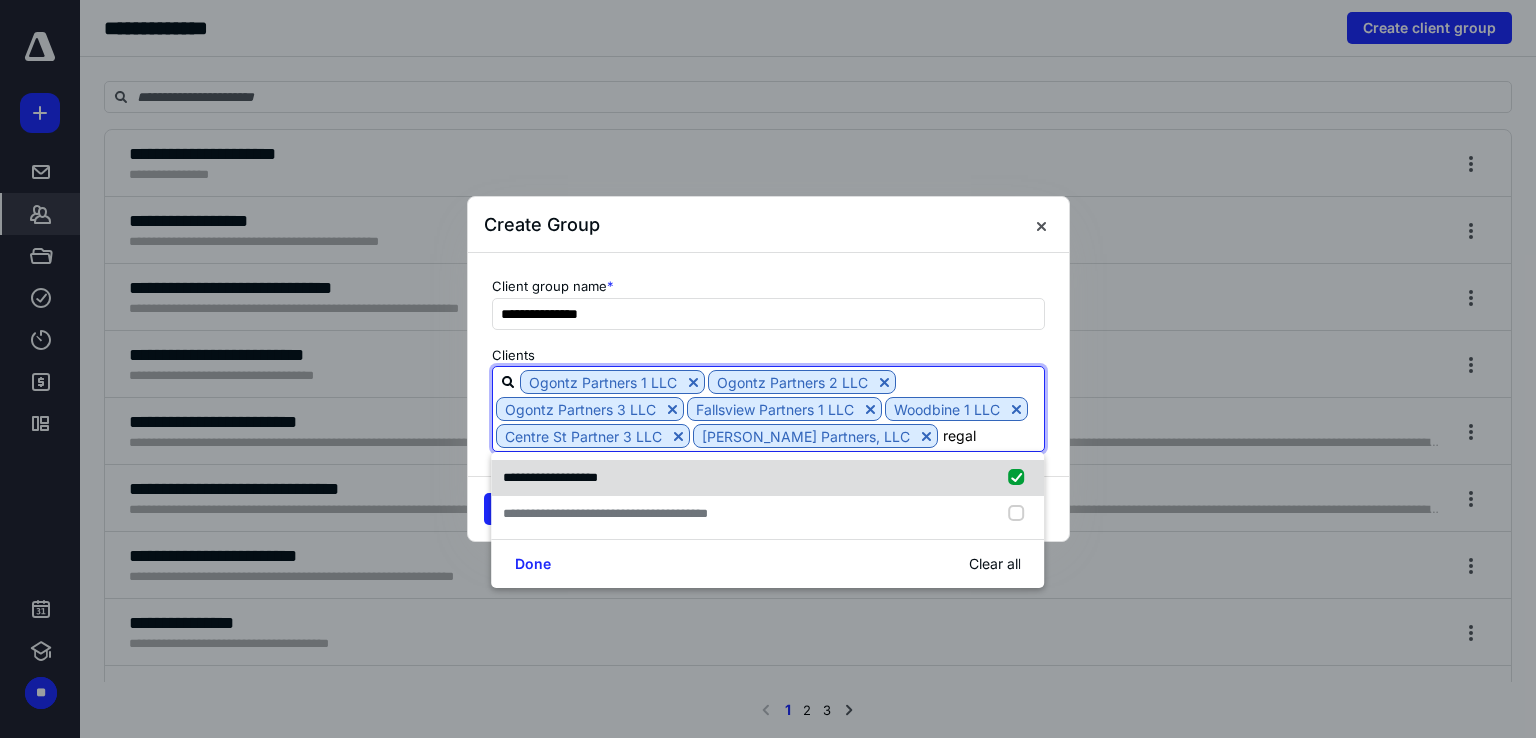 type 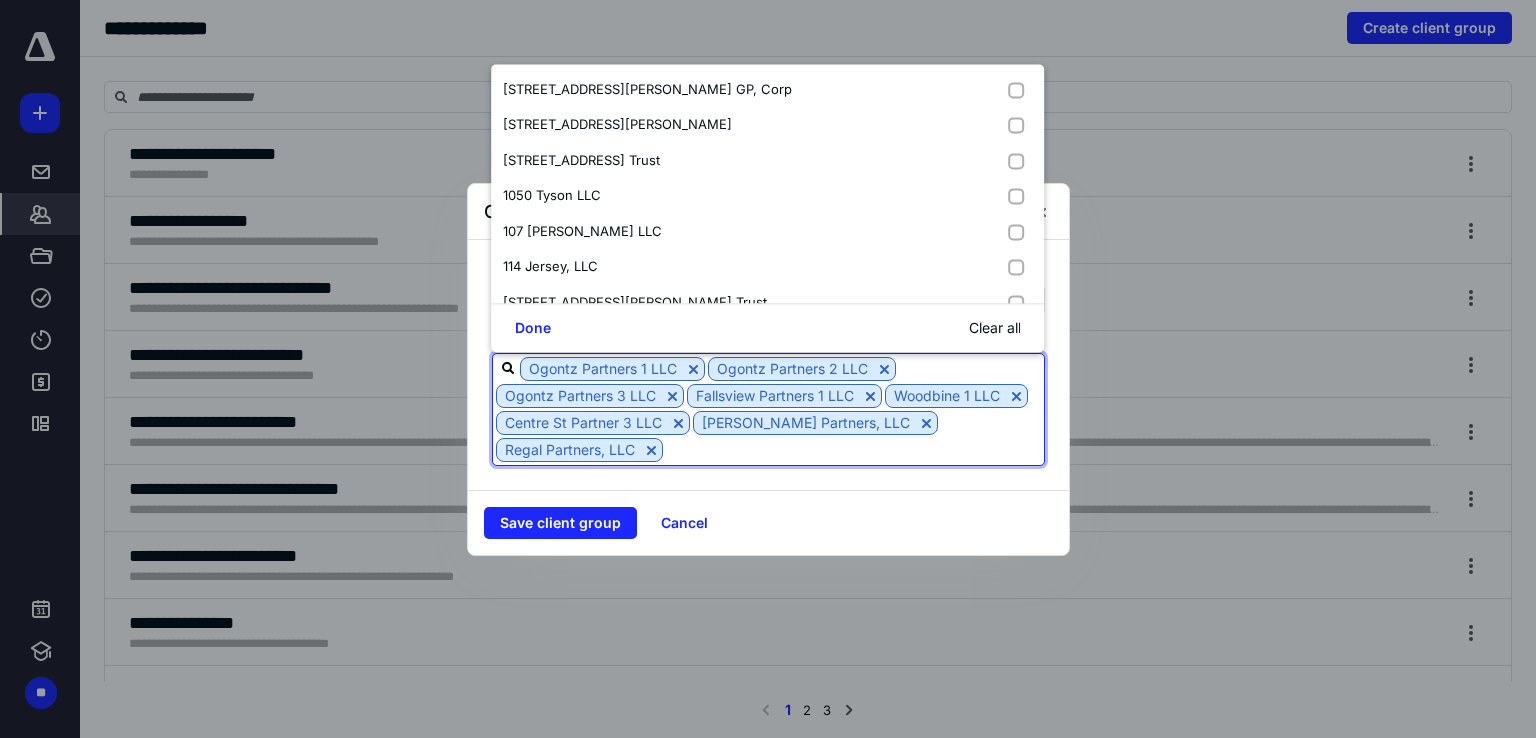 click at bounding box center (853, 449) 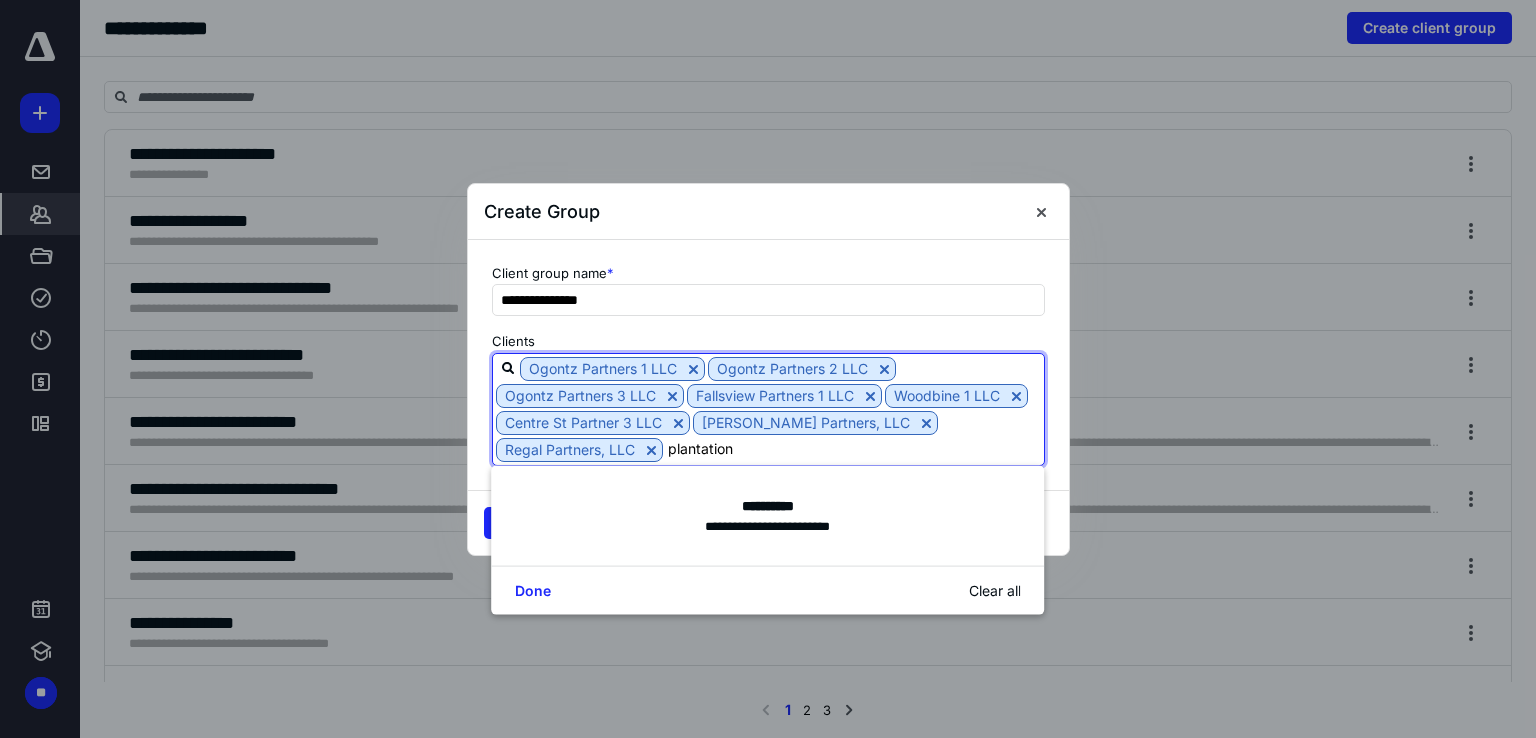 type on "plantation" 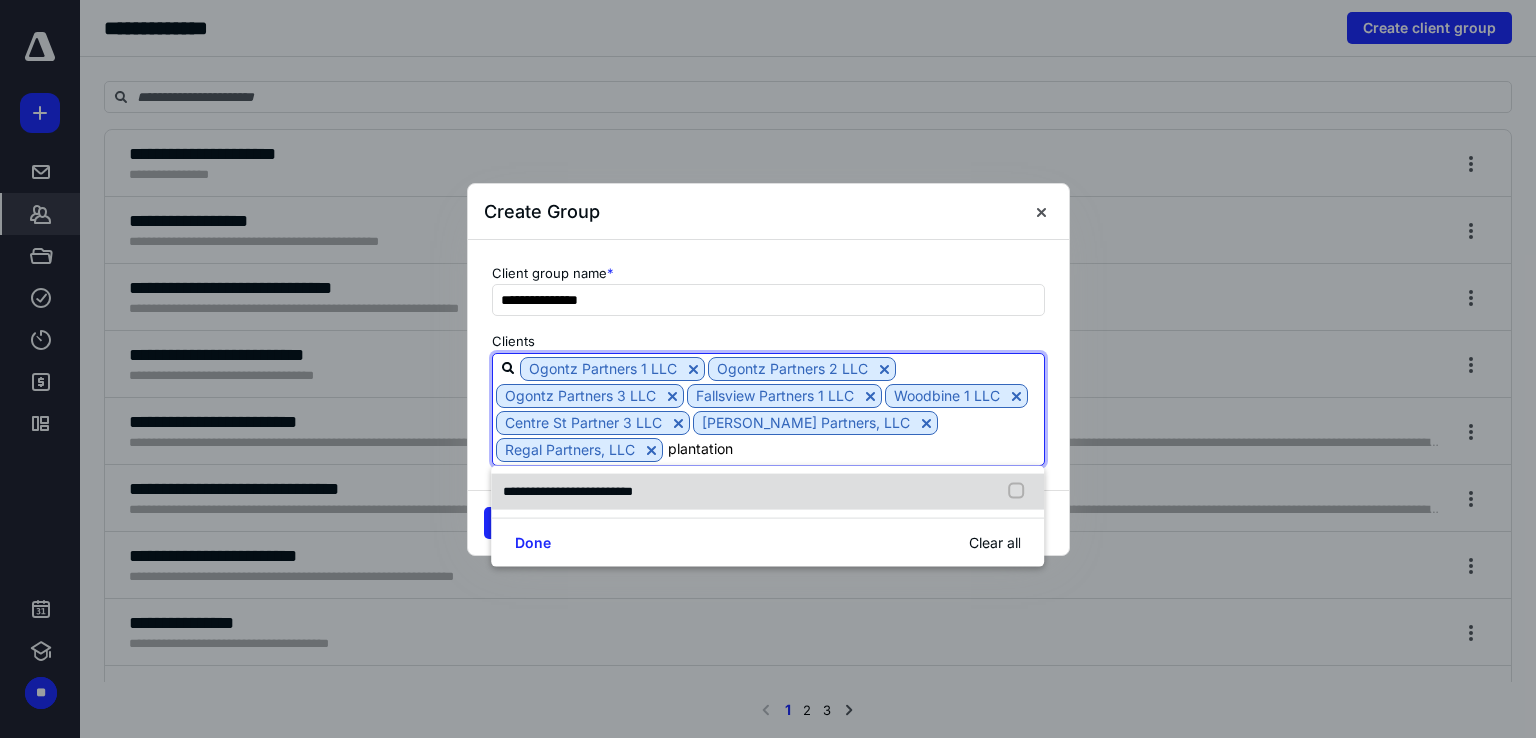 click at bounding box center (1021, 492) 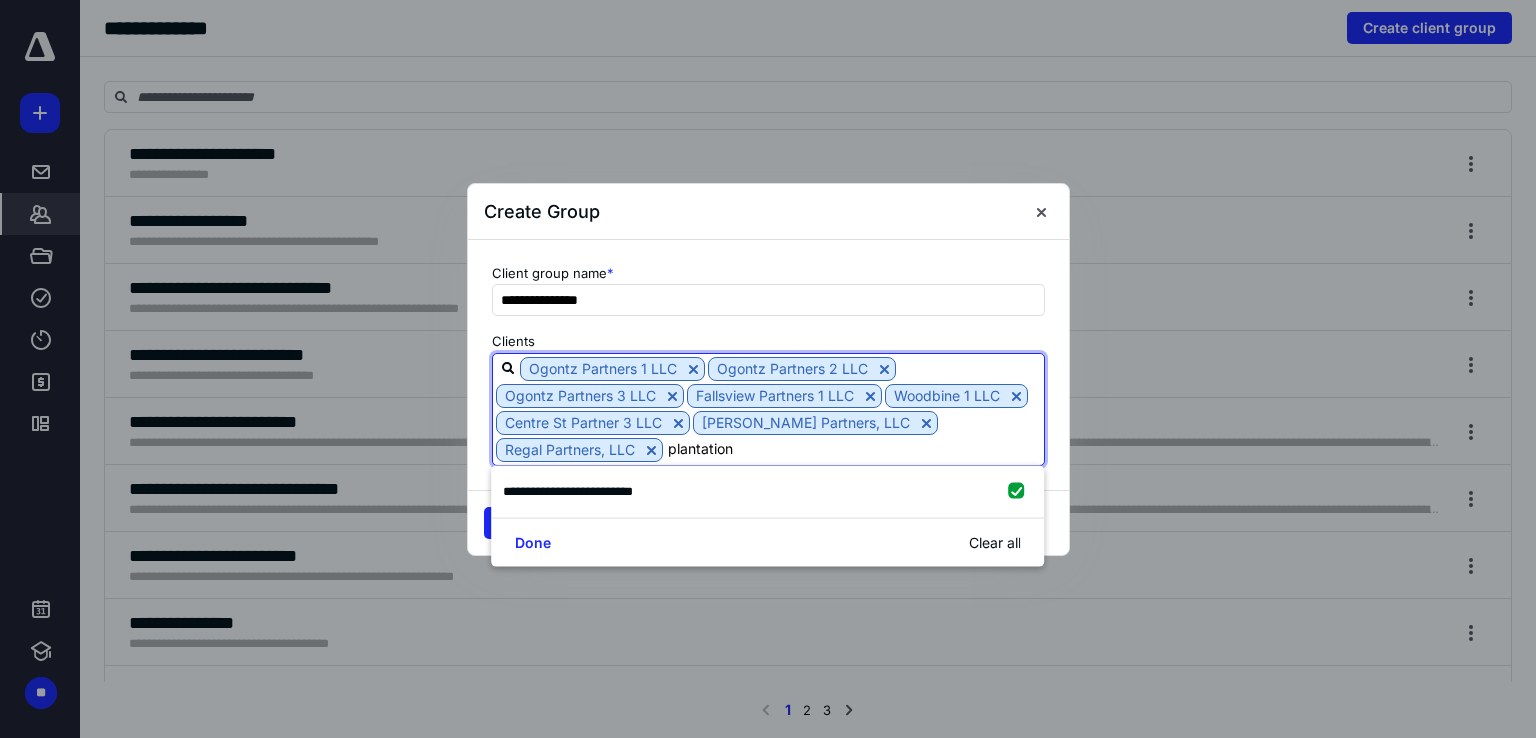 type 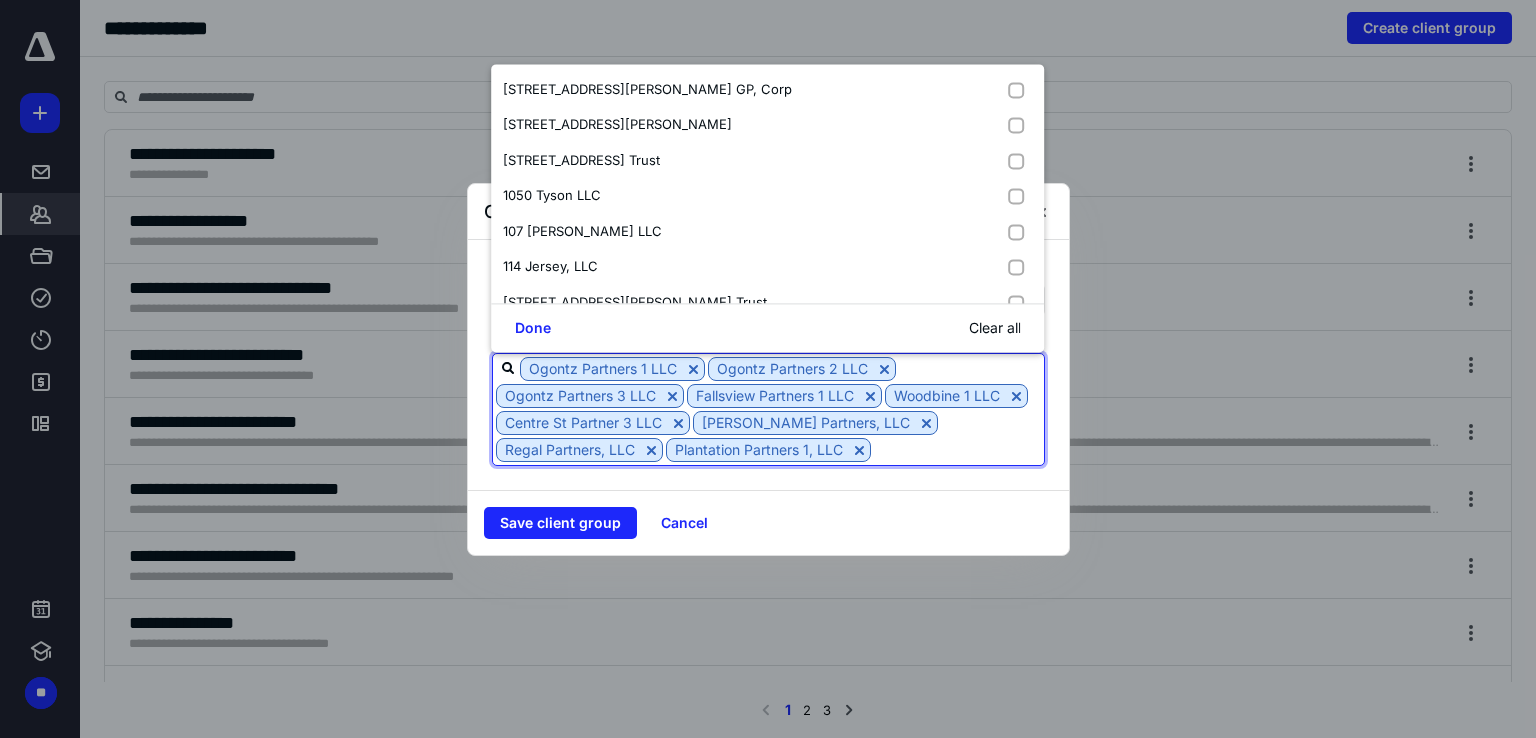 click at bounding box center [957, 449] 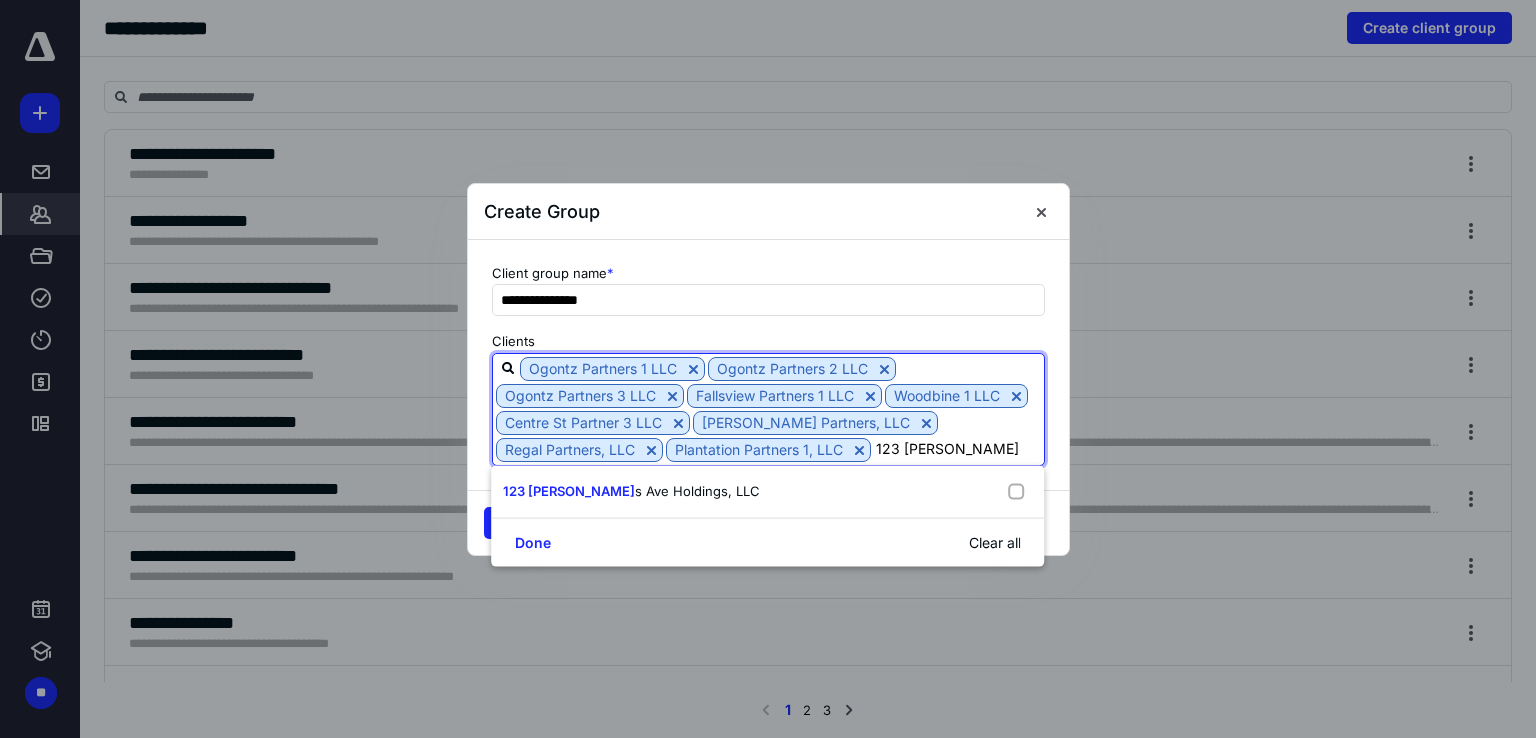 type on "123 [PERSON_NAME]" 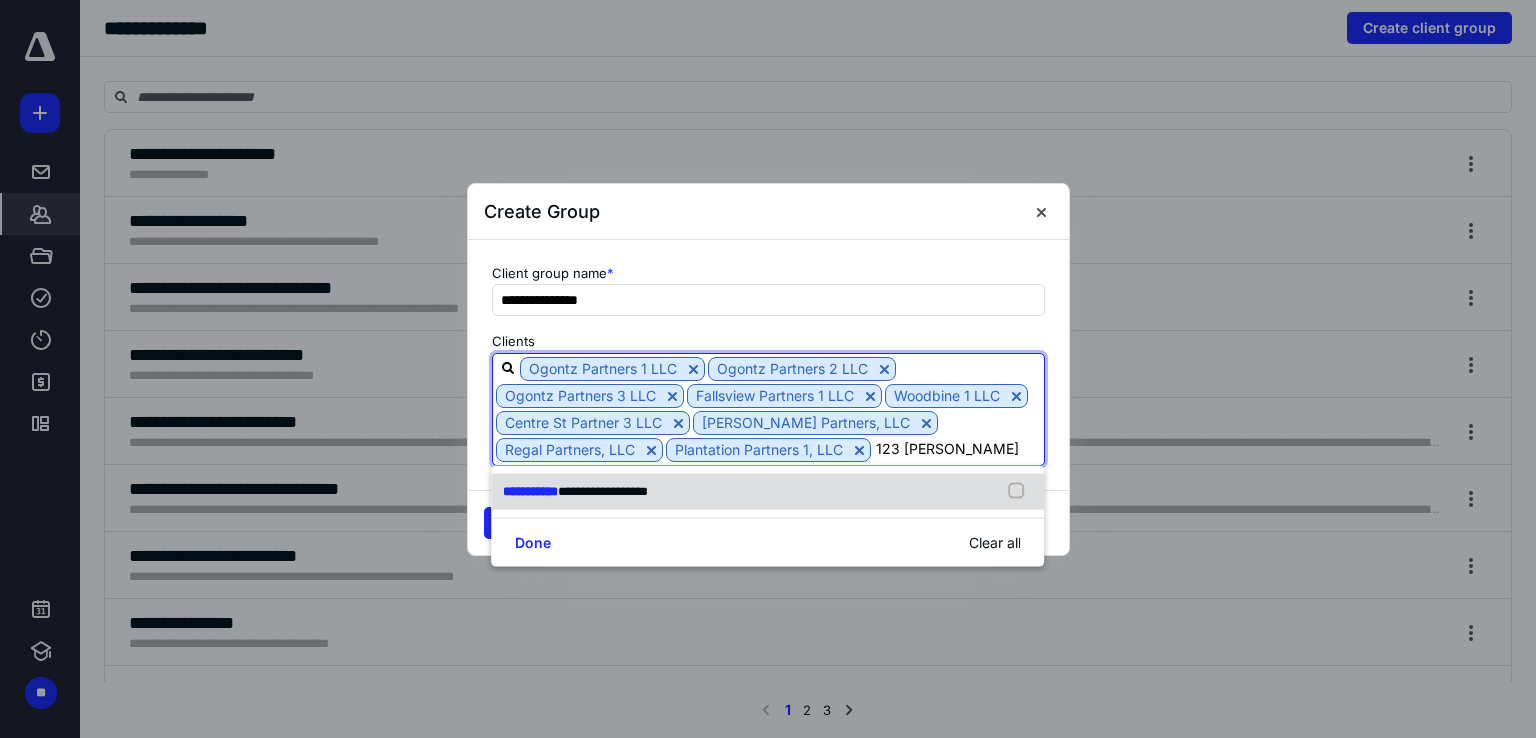 click at bounding box center [1021, 492] 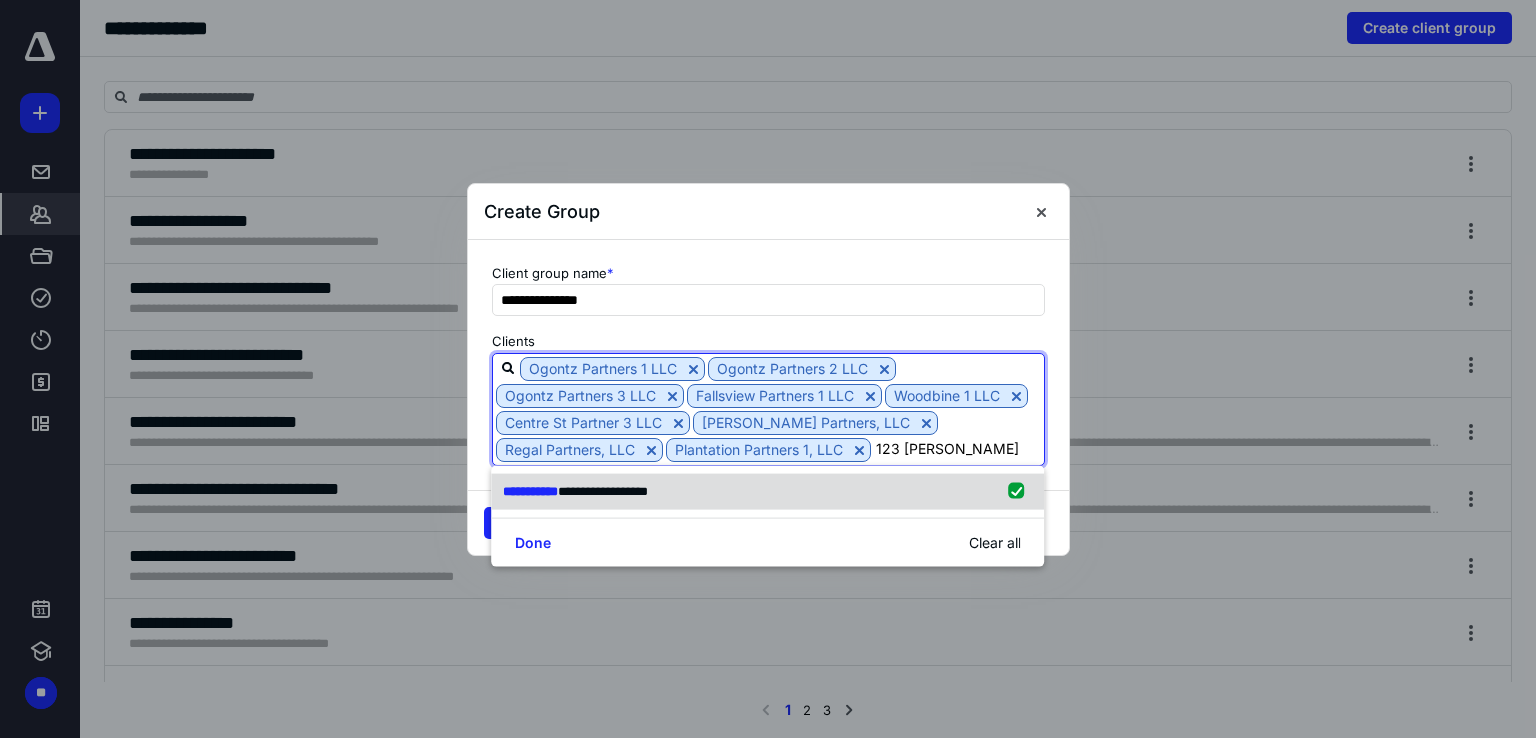 type 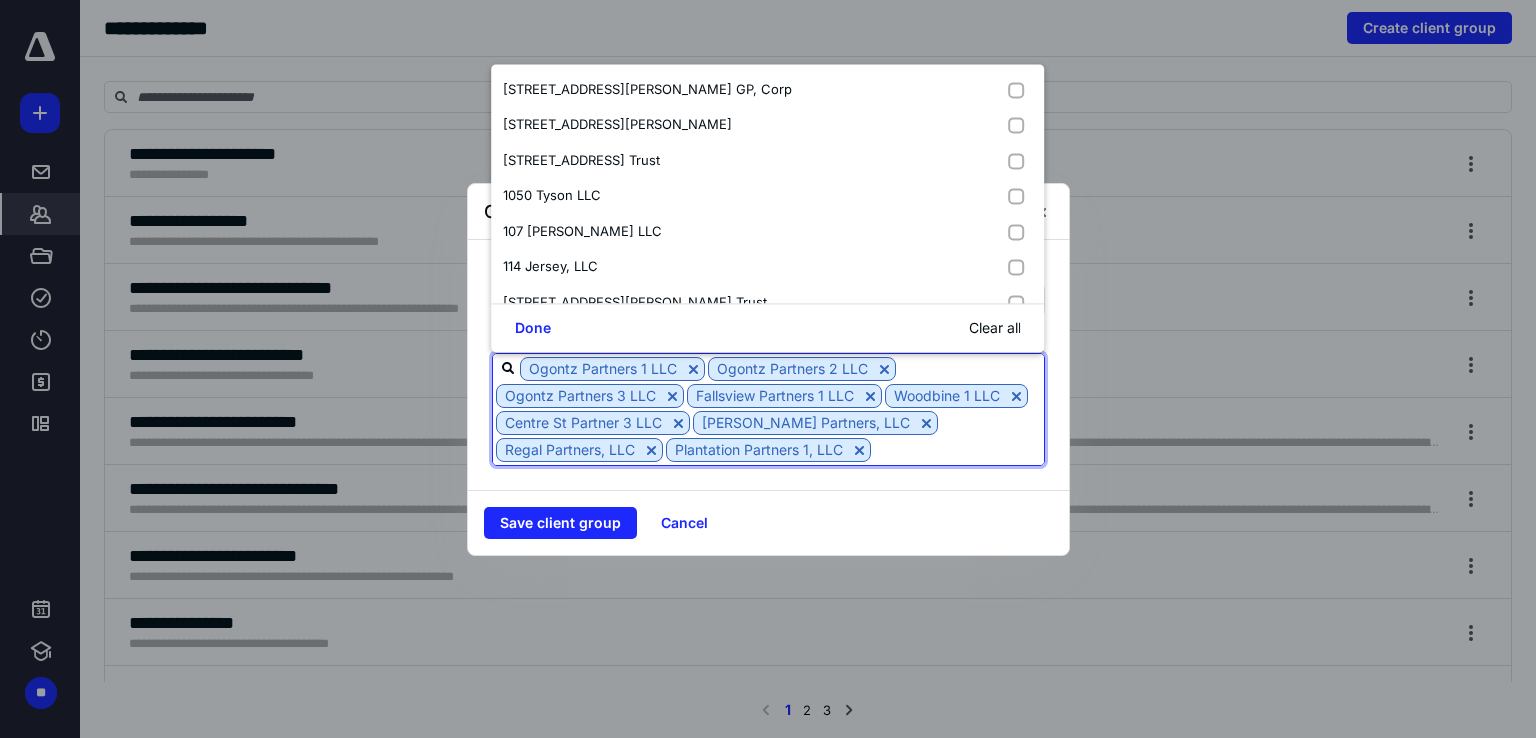 click at bounding box center (959, 476) 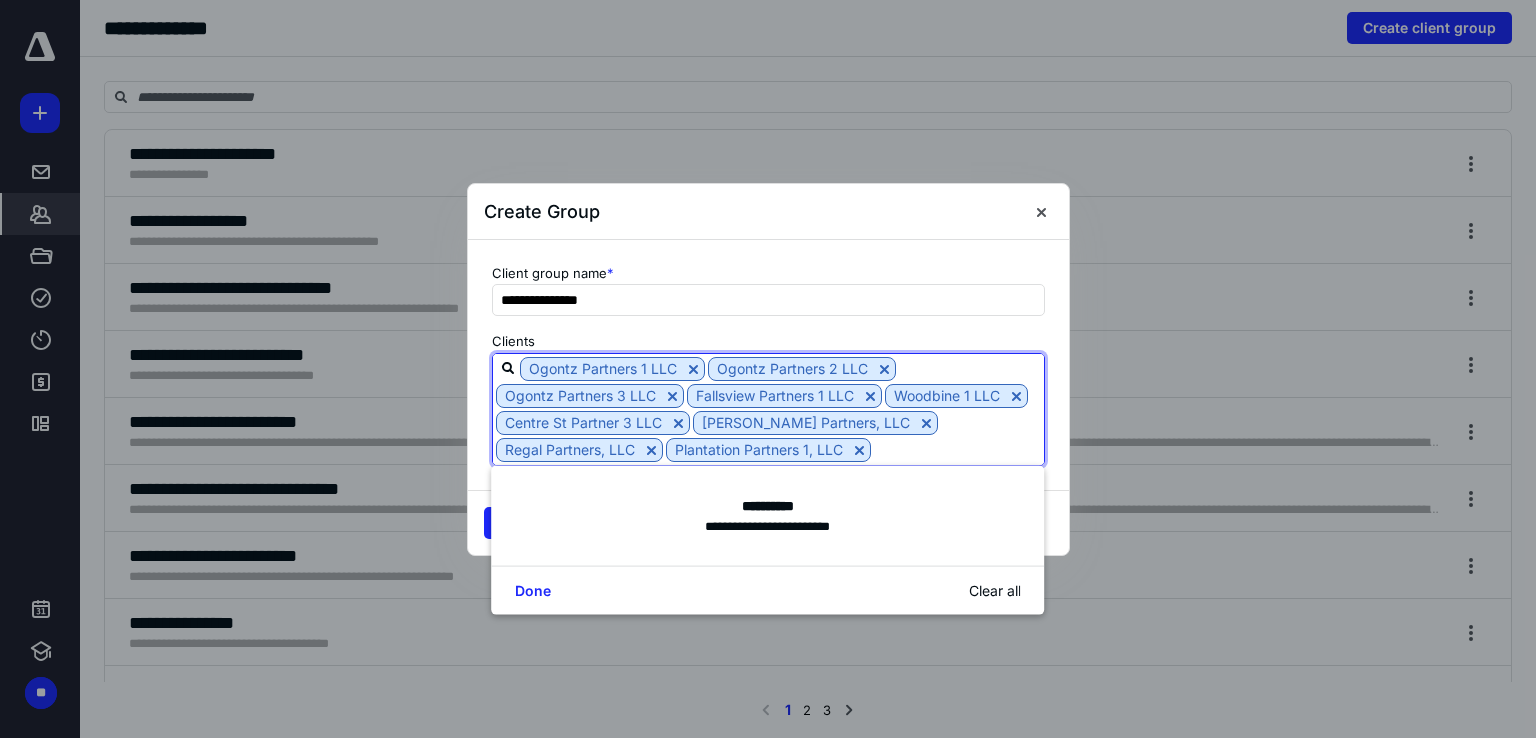 type on "atlantic" 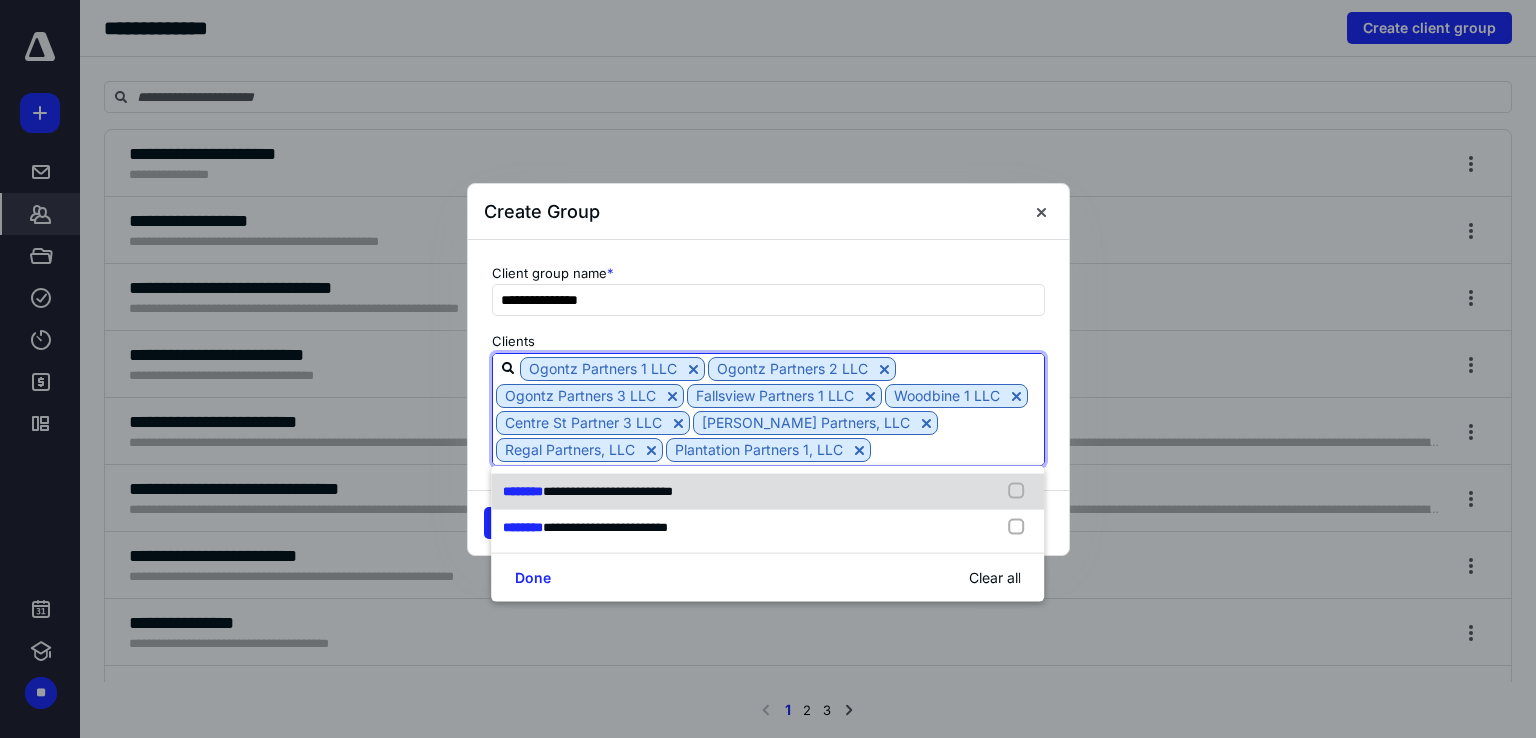 click at bounding box center [1021, 492] 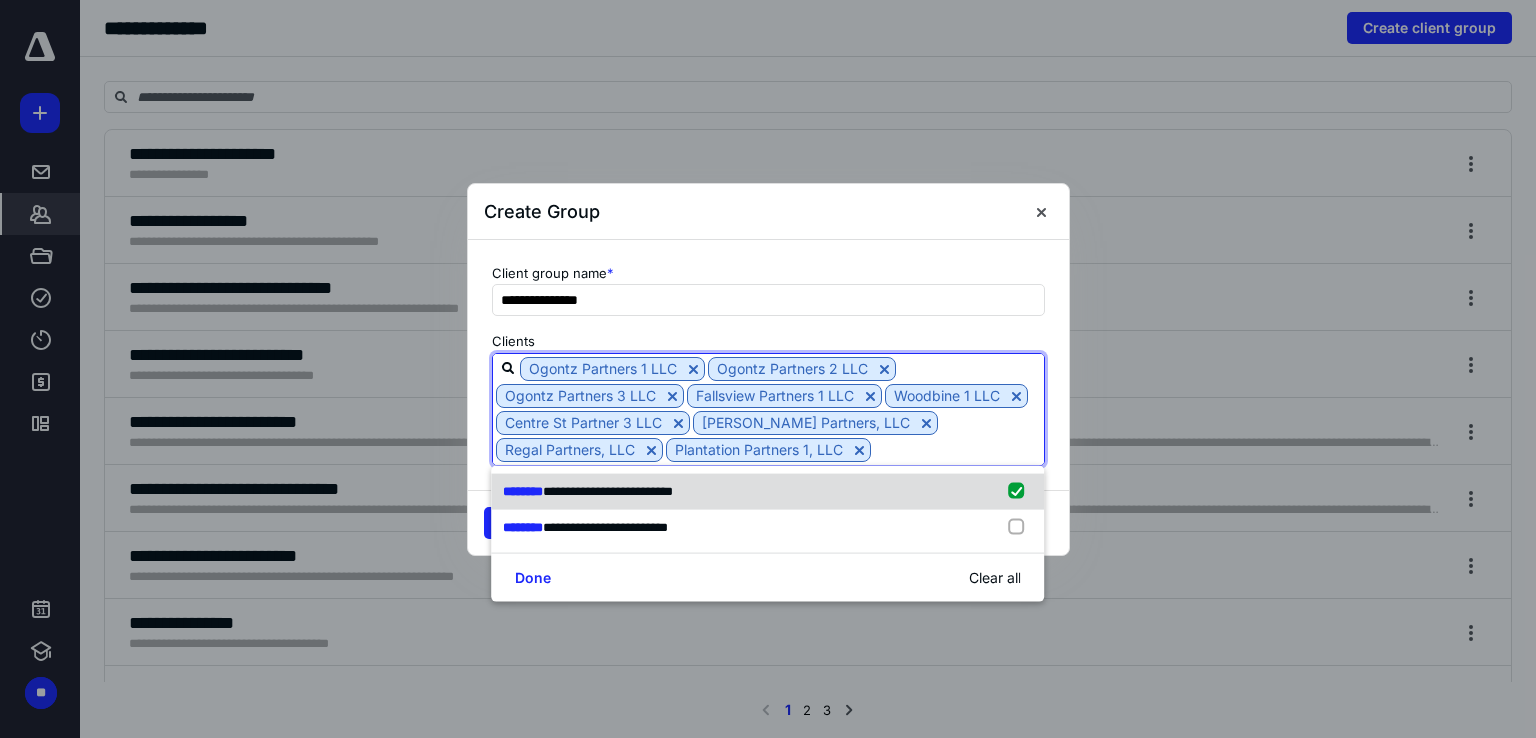 type 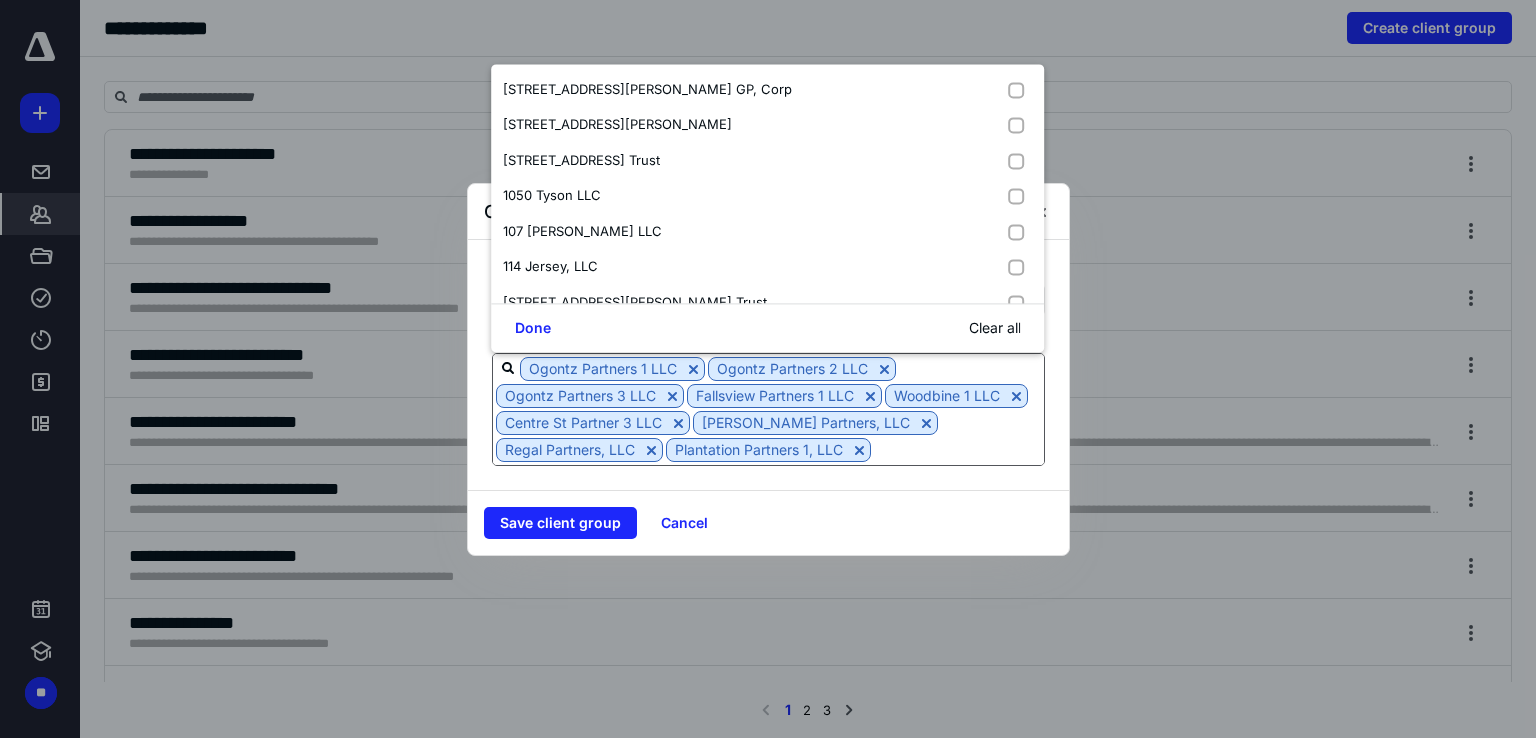 click on "Ogontz Partners 1 LLC Ogontz Partners 2 LLC Ogontz Partners 3 LLC Fallsview Partners 1 LLC Woodbine 1 LLC Centre St Partner 3 LLC [PERSON_NAME] Partners, LLC Regal Partners, LLC Plantation Partners 1, LLC [STREET_ADDRESS][PERSON_NAME] Holdings, LLC Atlantic Properties Management LLC" at bounding box center [768, 409] 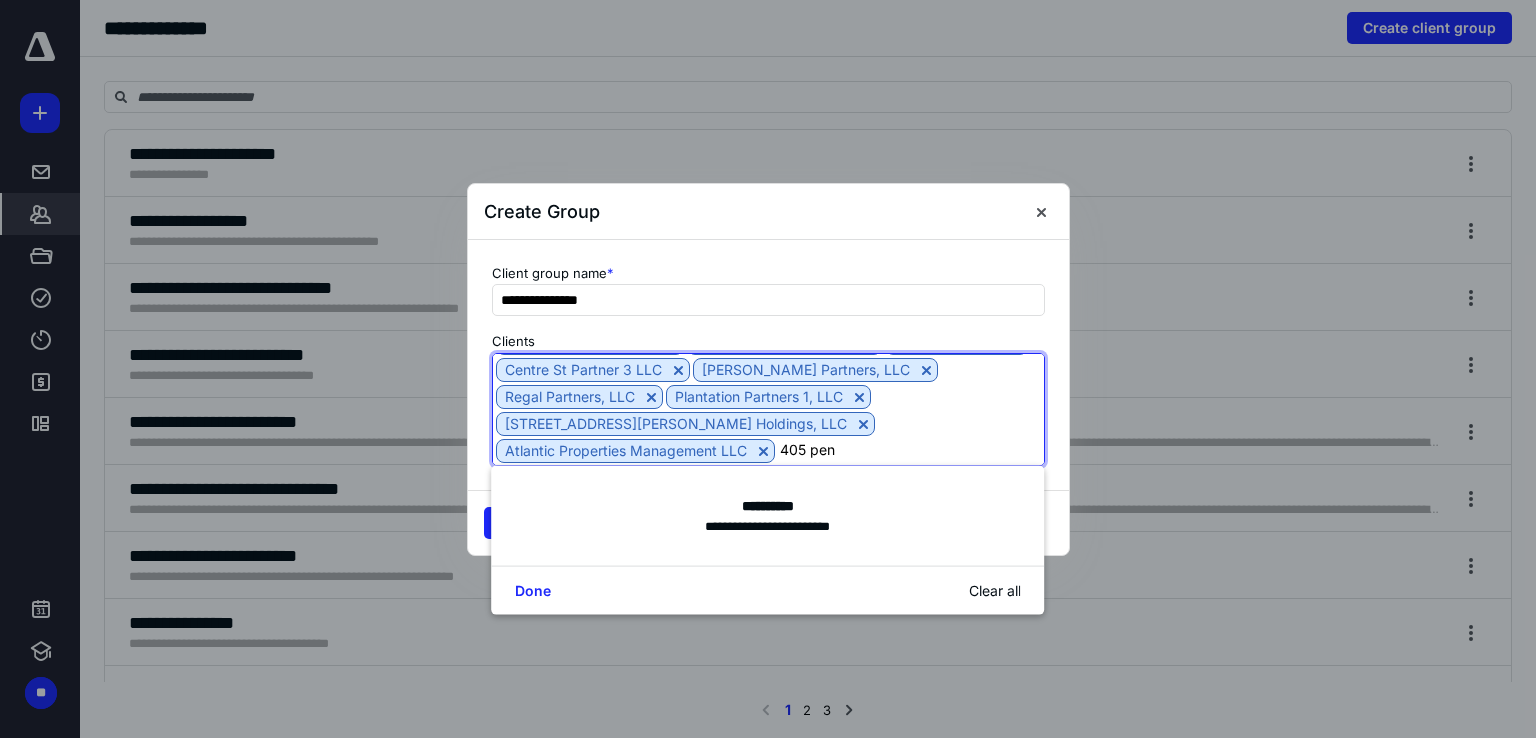 type on "405 penn" 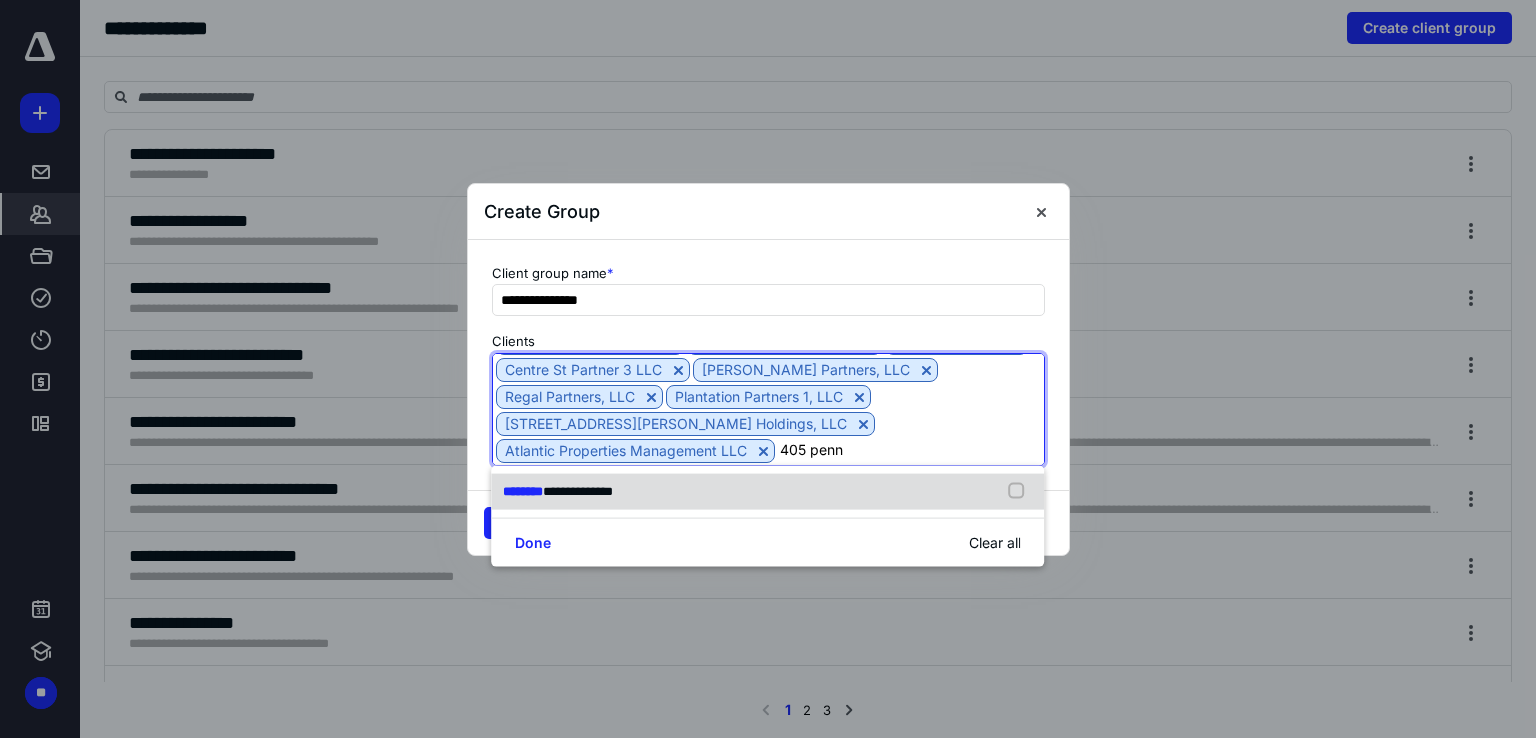 click at bounding box center (1021, 492) 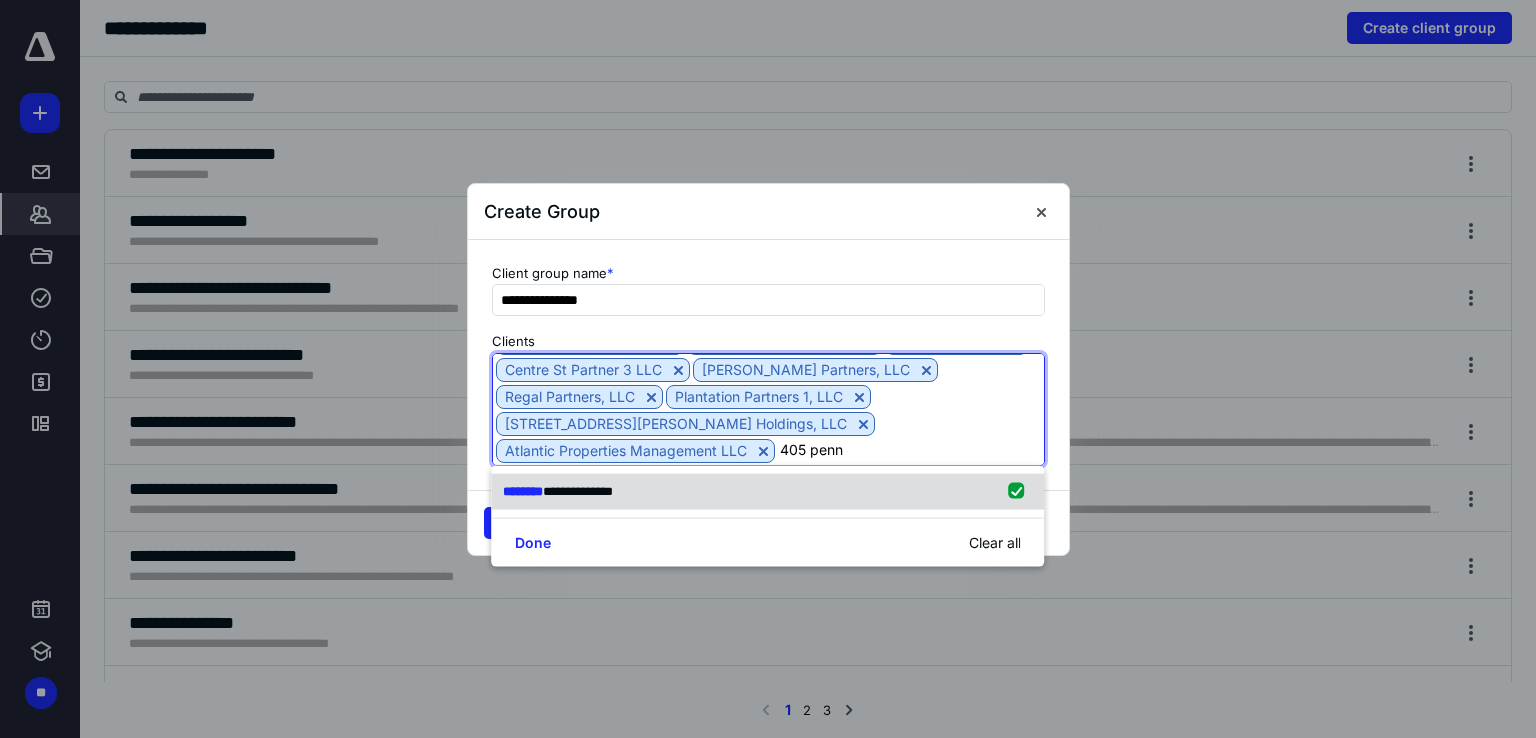 type 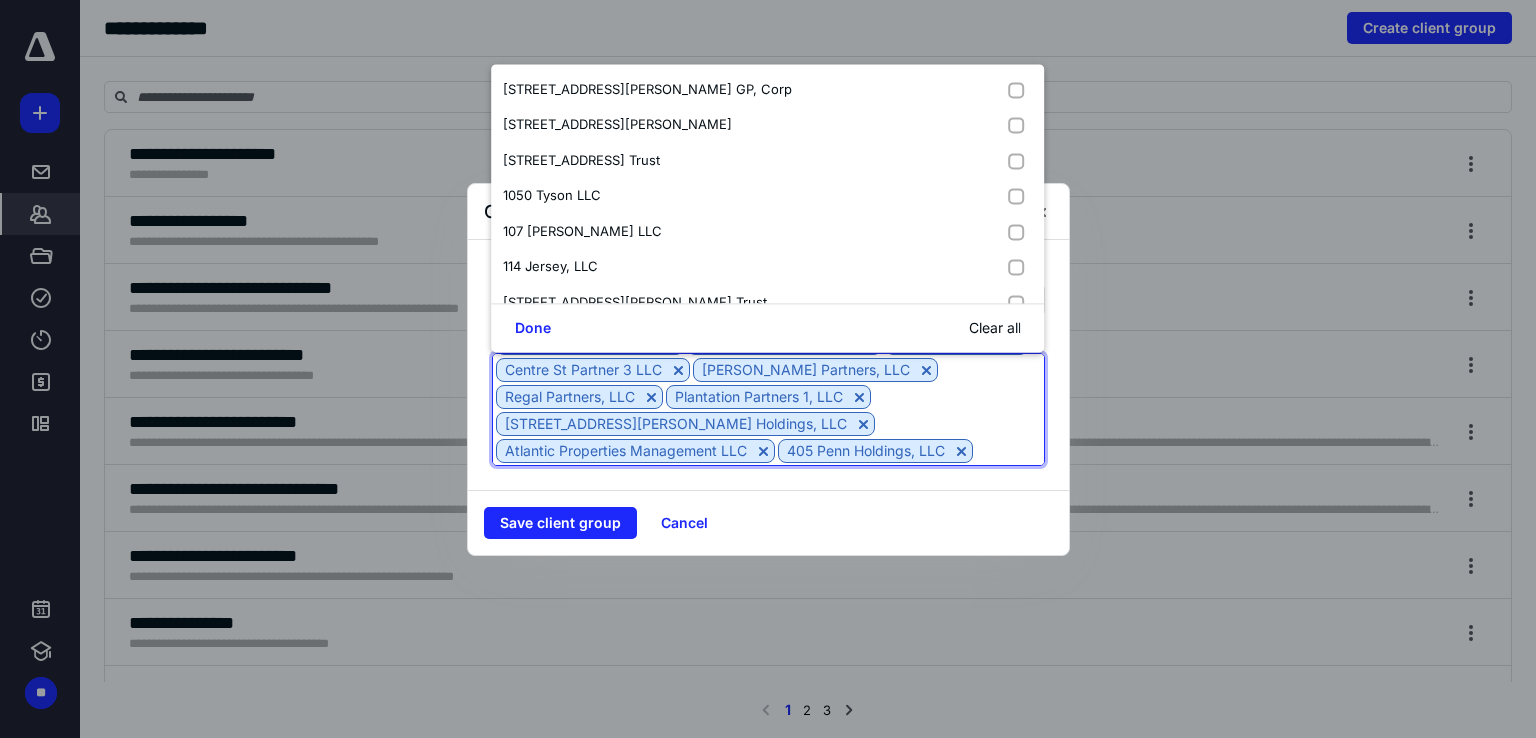 click at bounding box center [768, 477] 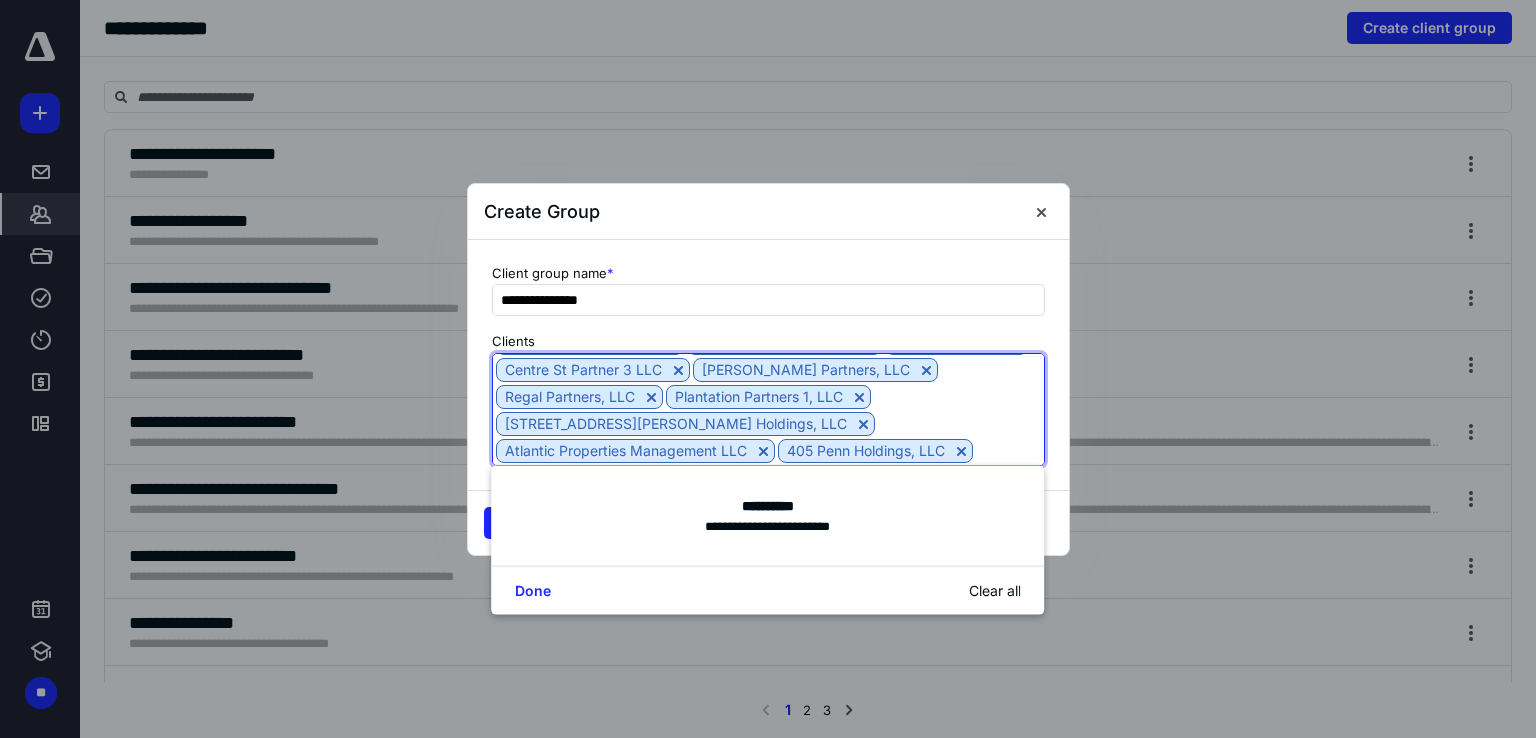 type on "royersfo" 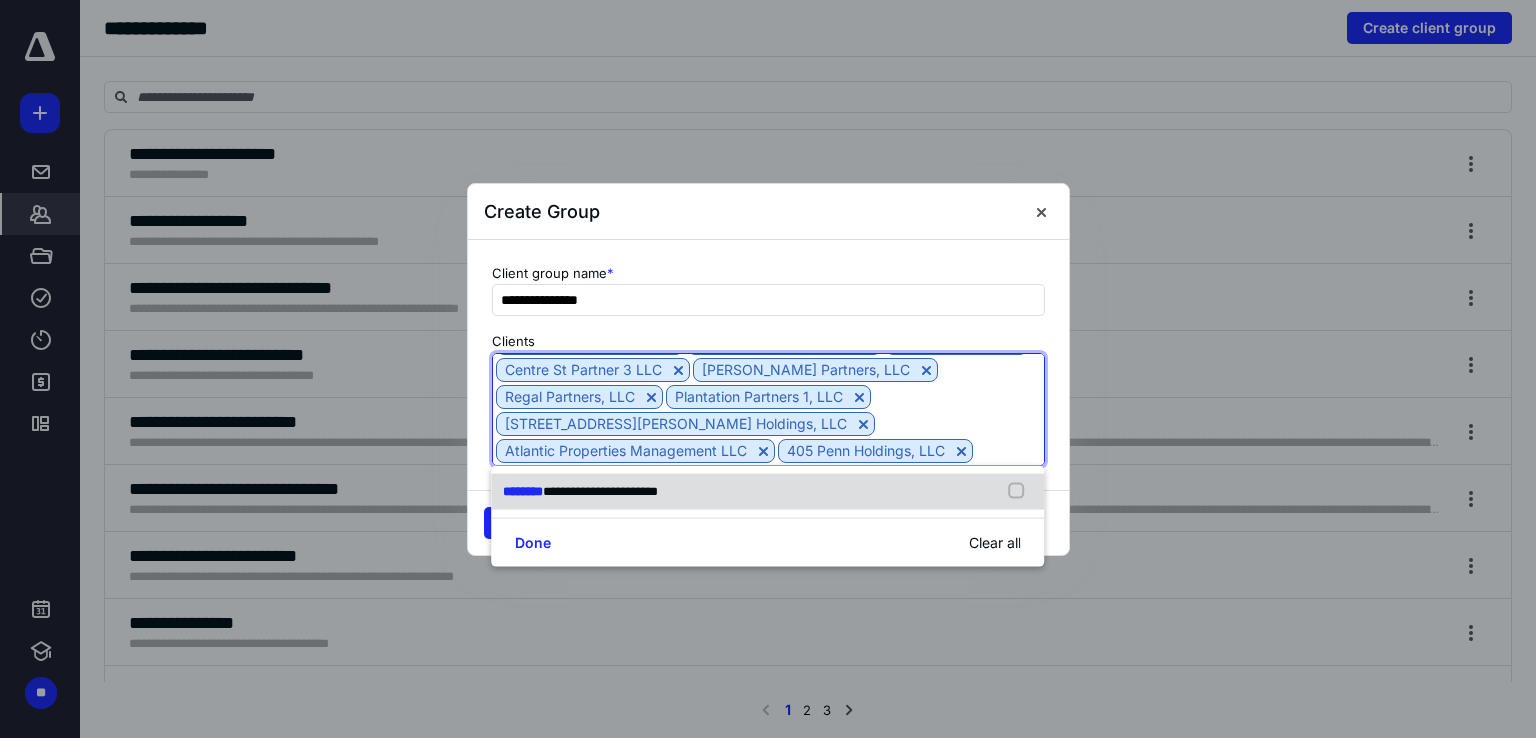 click at bounding box center (1021, 492) 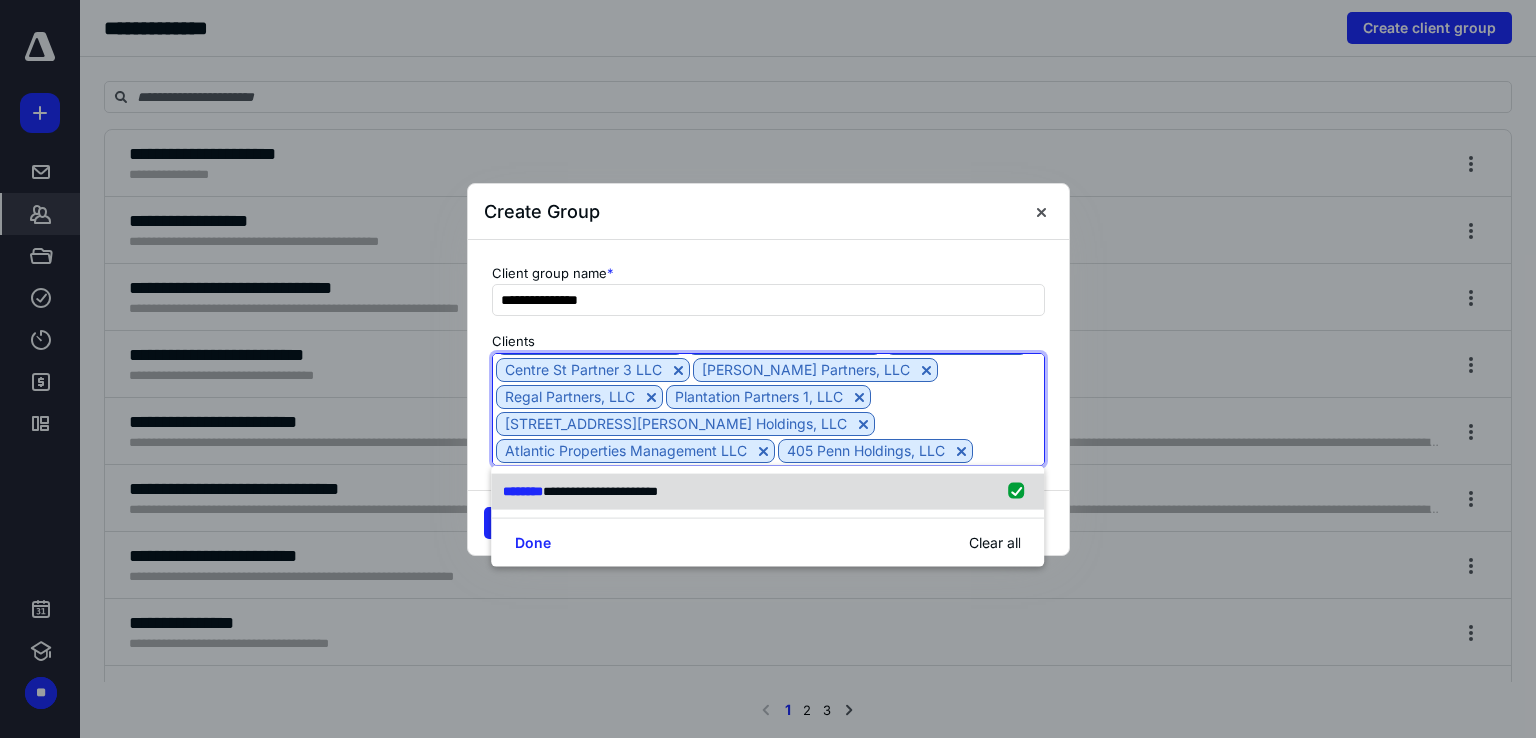 type 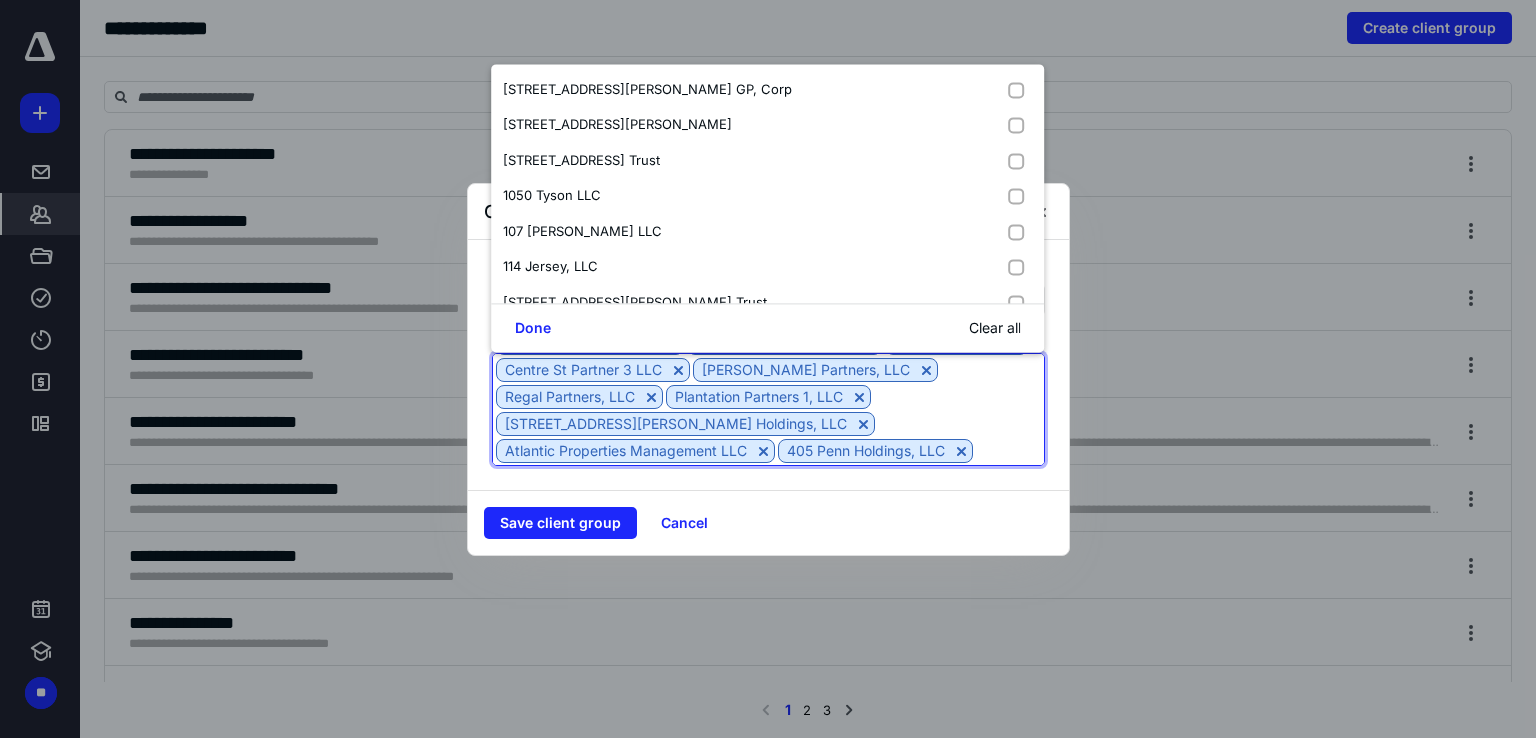 click on "Ogontz Partners 1 LLC Ogontz Partners 2 LLC Ogontz Partners 3 LLC Fallsview Partners 1 LLC Woodbine 1 LLC Centre St Partner 3 LLC [PERSON_NAME] Partners, LLC Regal Partners, LLC Plantation Partners 1, LLC [STREET_ADDRESS][PERSON_NAME] Holdings, LLC Atlantic Properties Management LLC 405 Penn Holdings, LLC Royersford Garden Holdings, LLC" at bounding box center [768, 409] 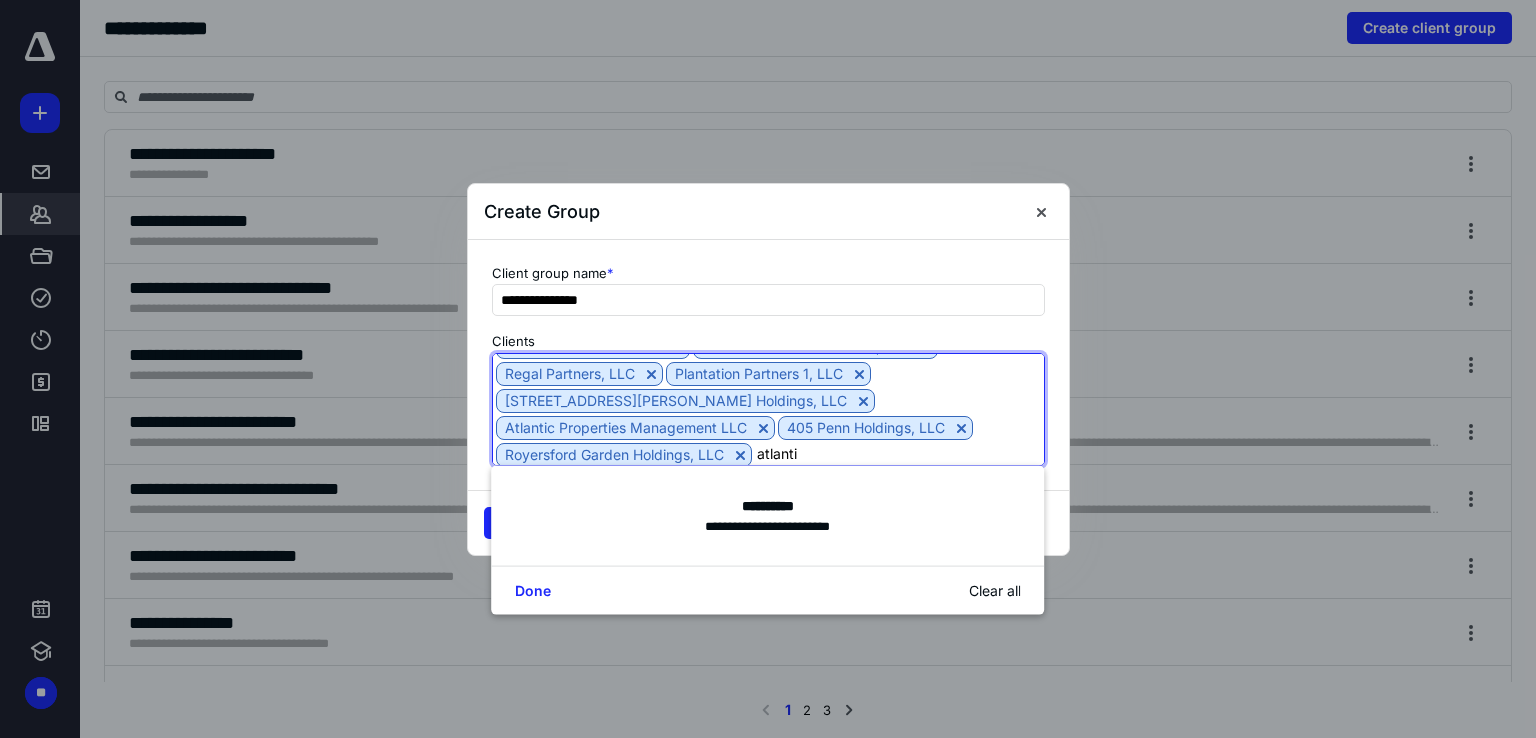 type on "atlantic" 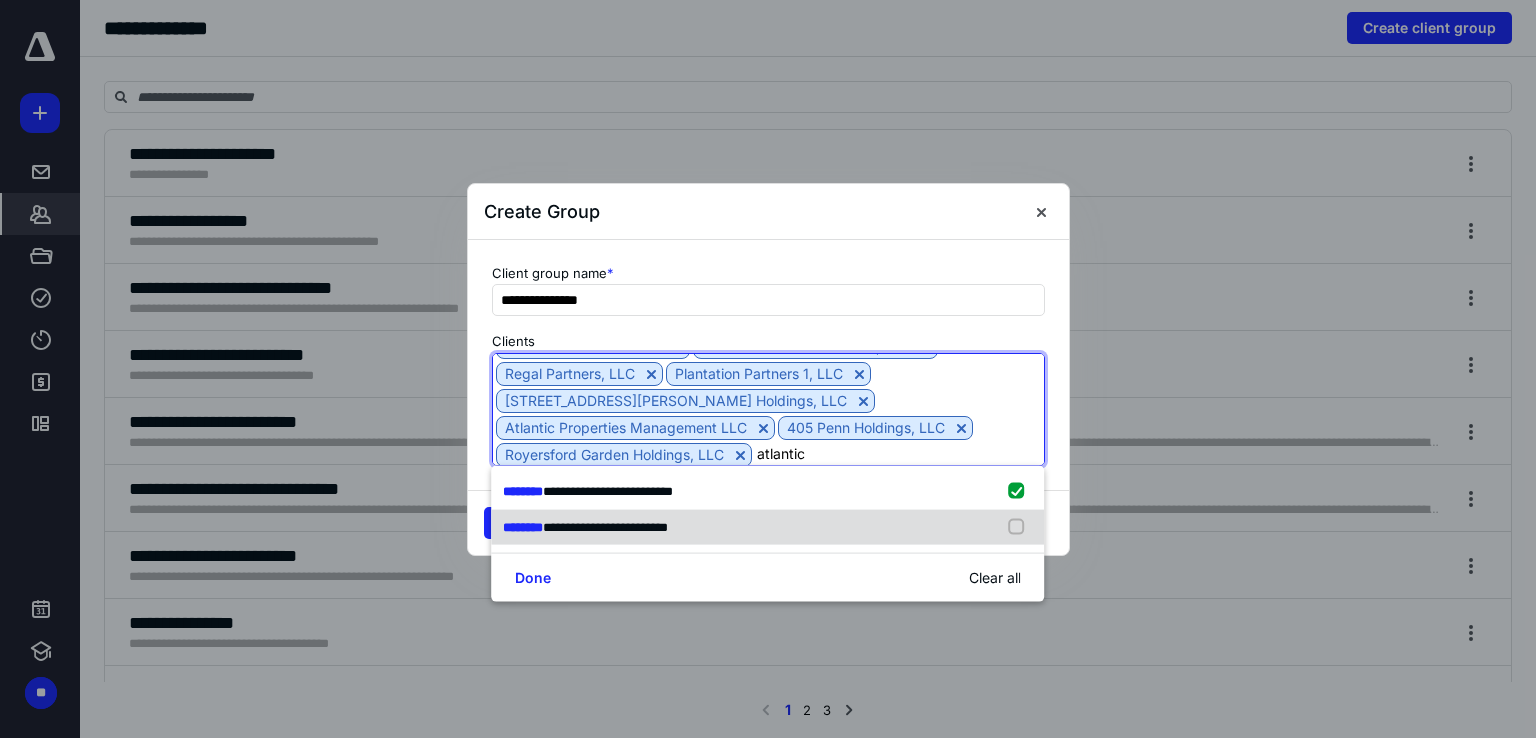 click at bounding box center (1021, 527) 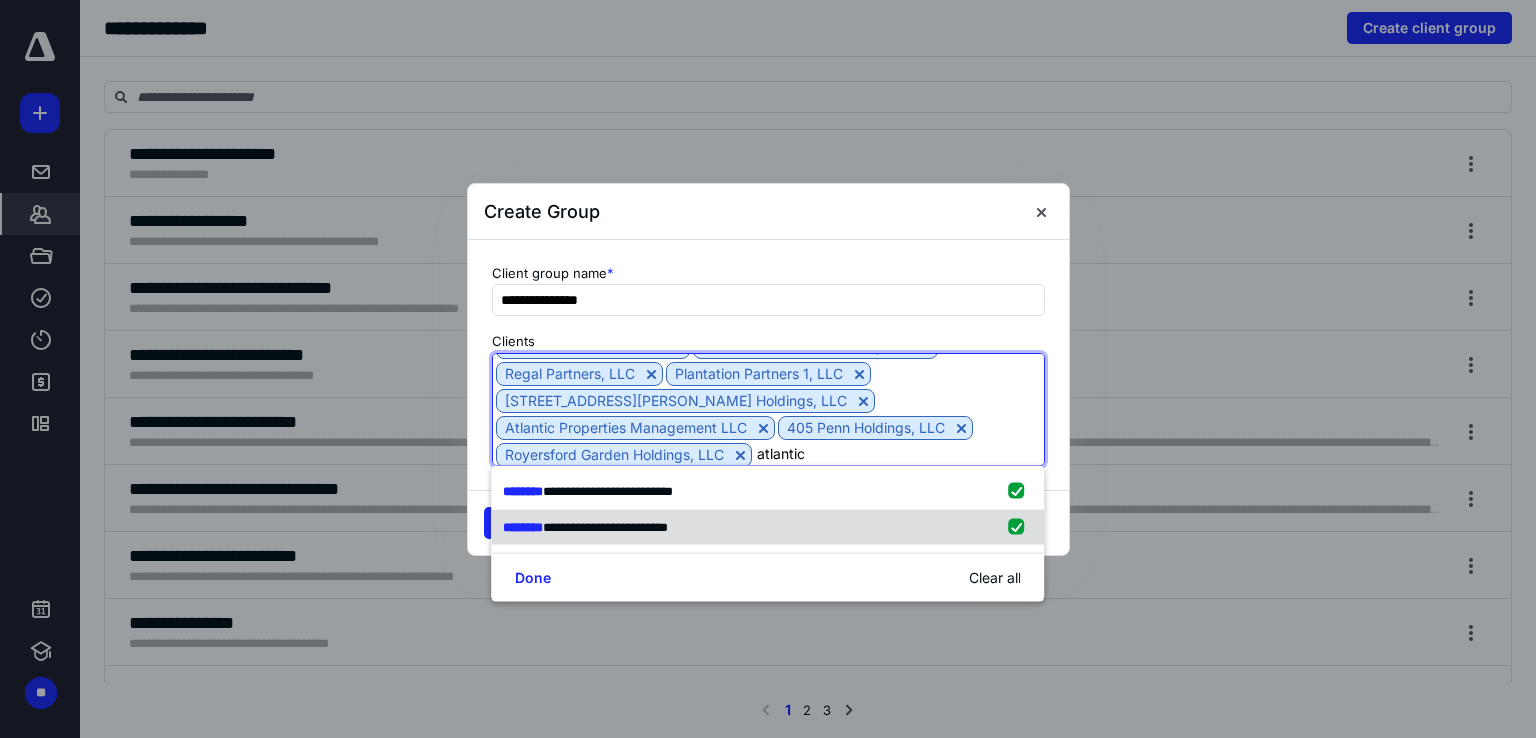 type 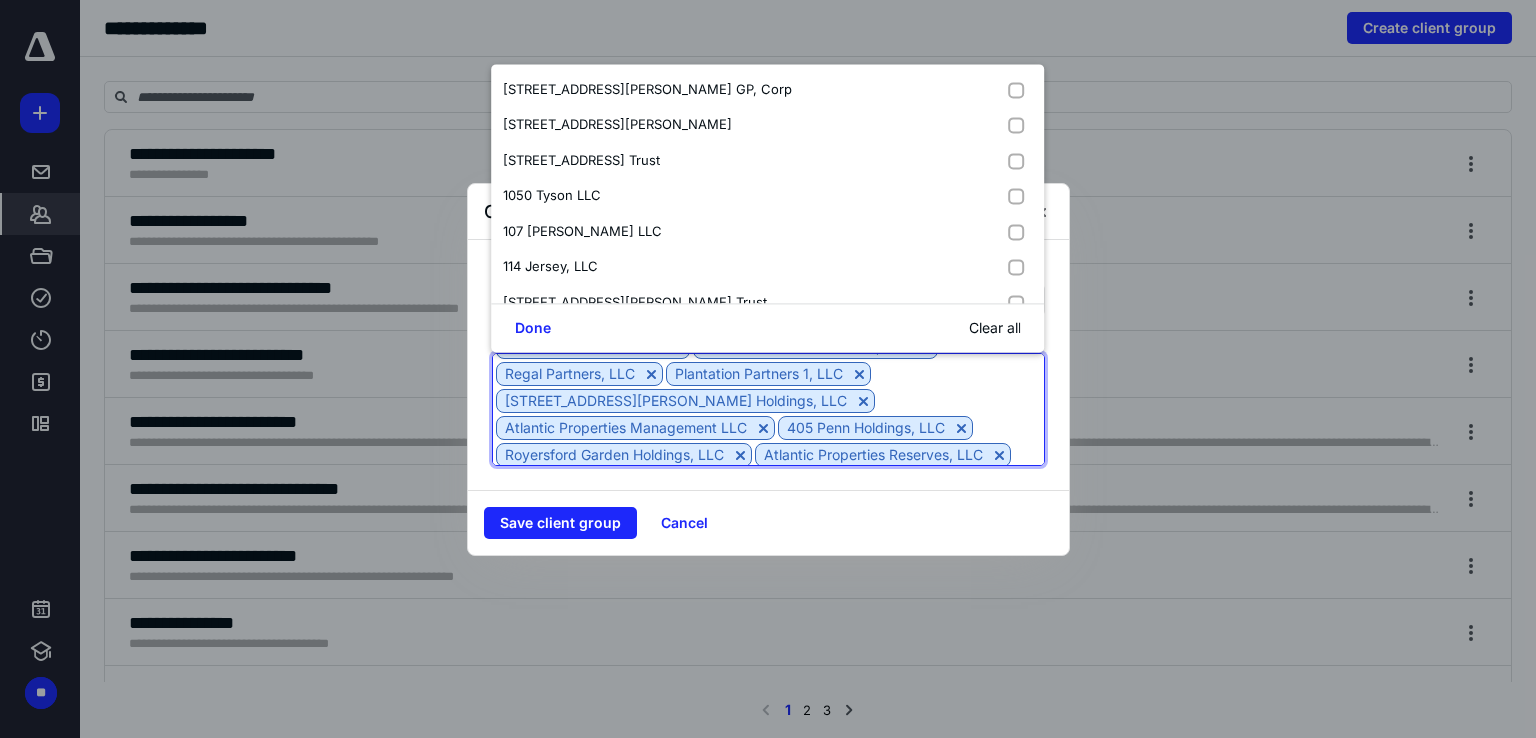 click at bounding box center [768, 481] 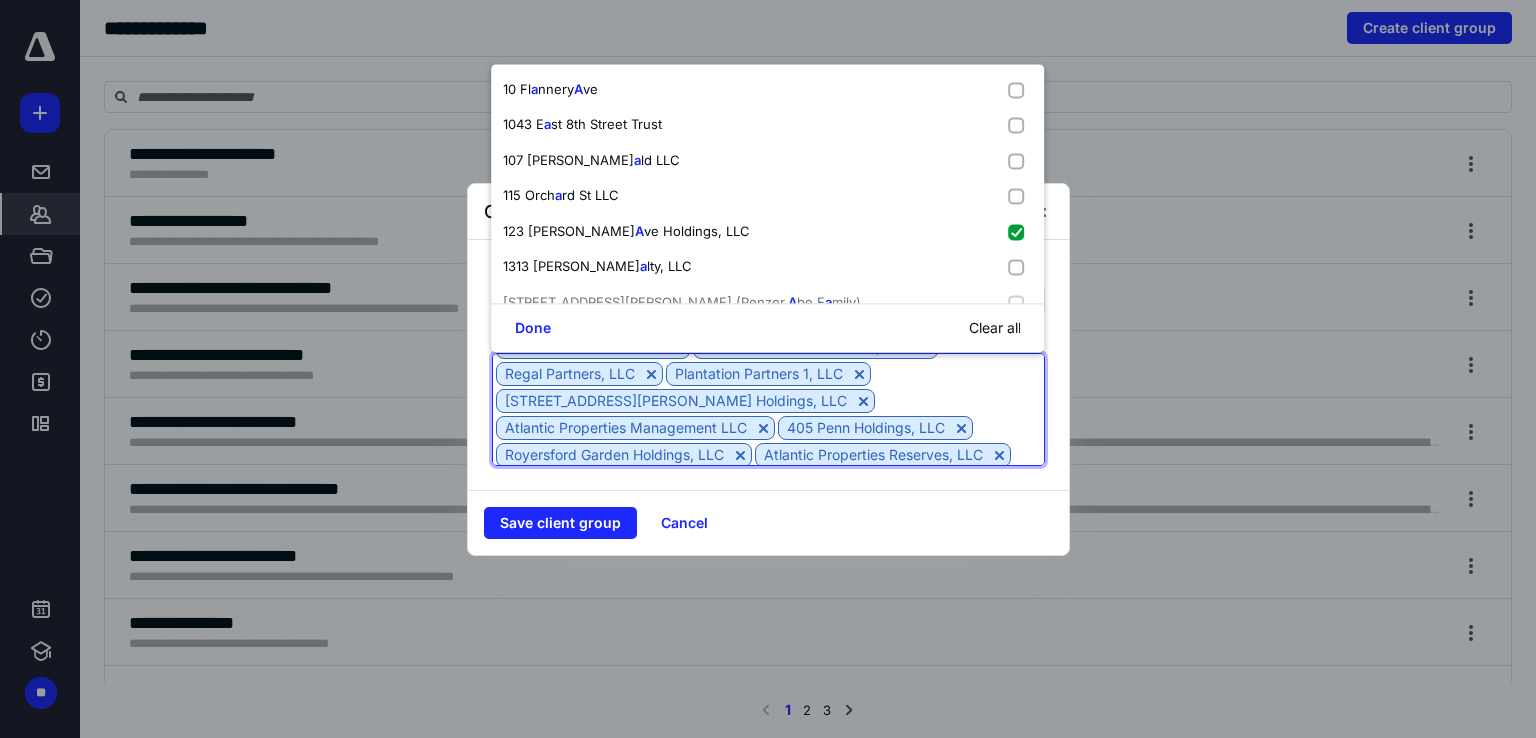 type on "AAK" 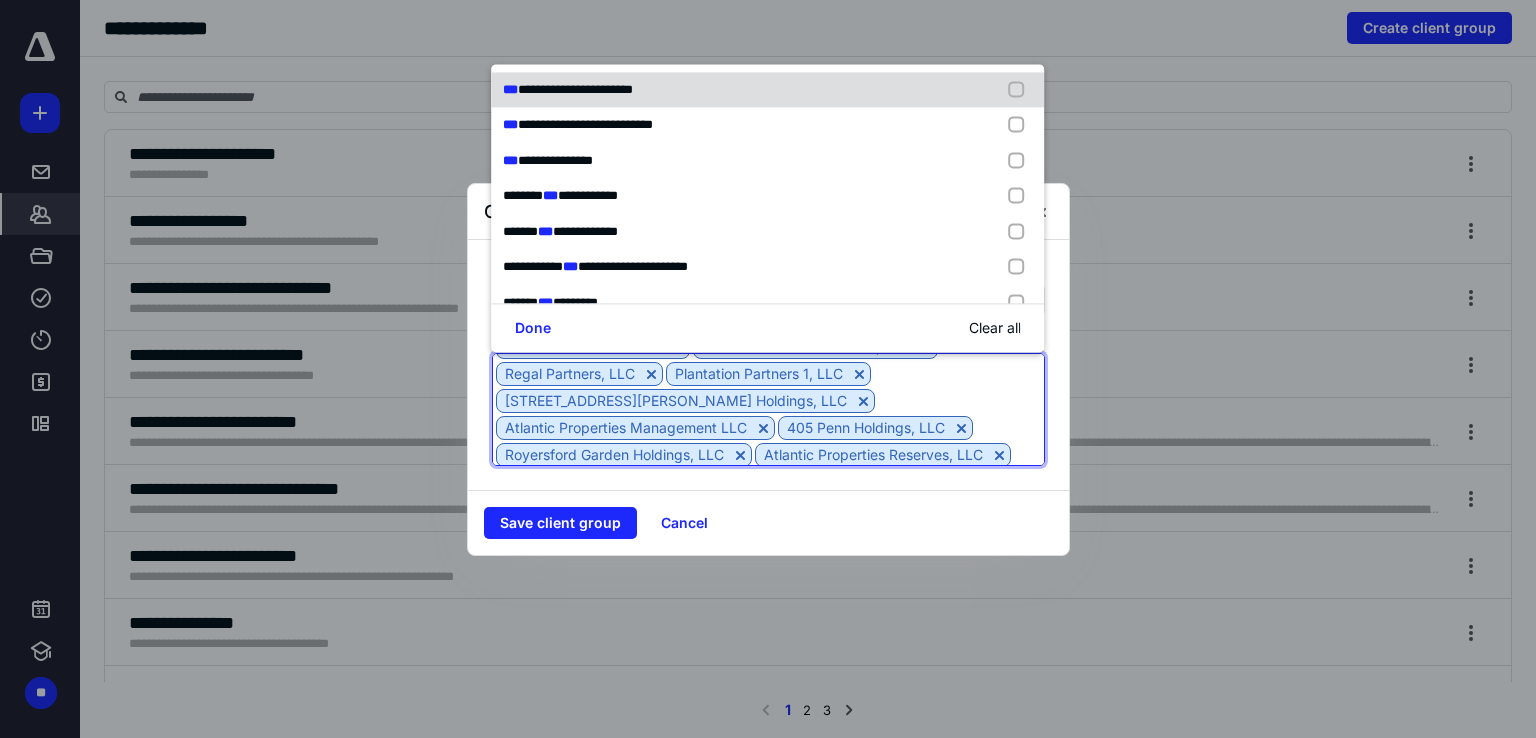 click at bounding box center (1021, 90) 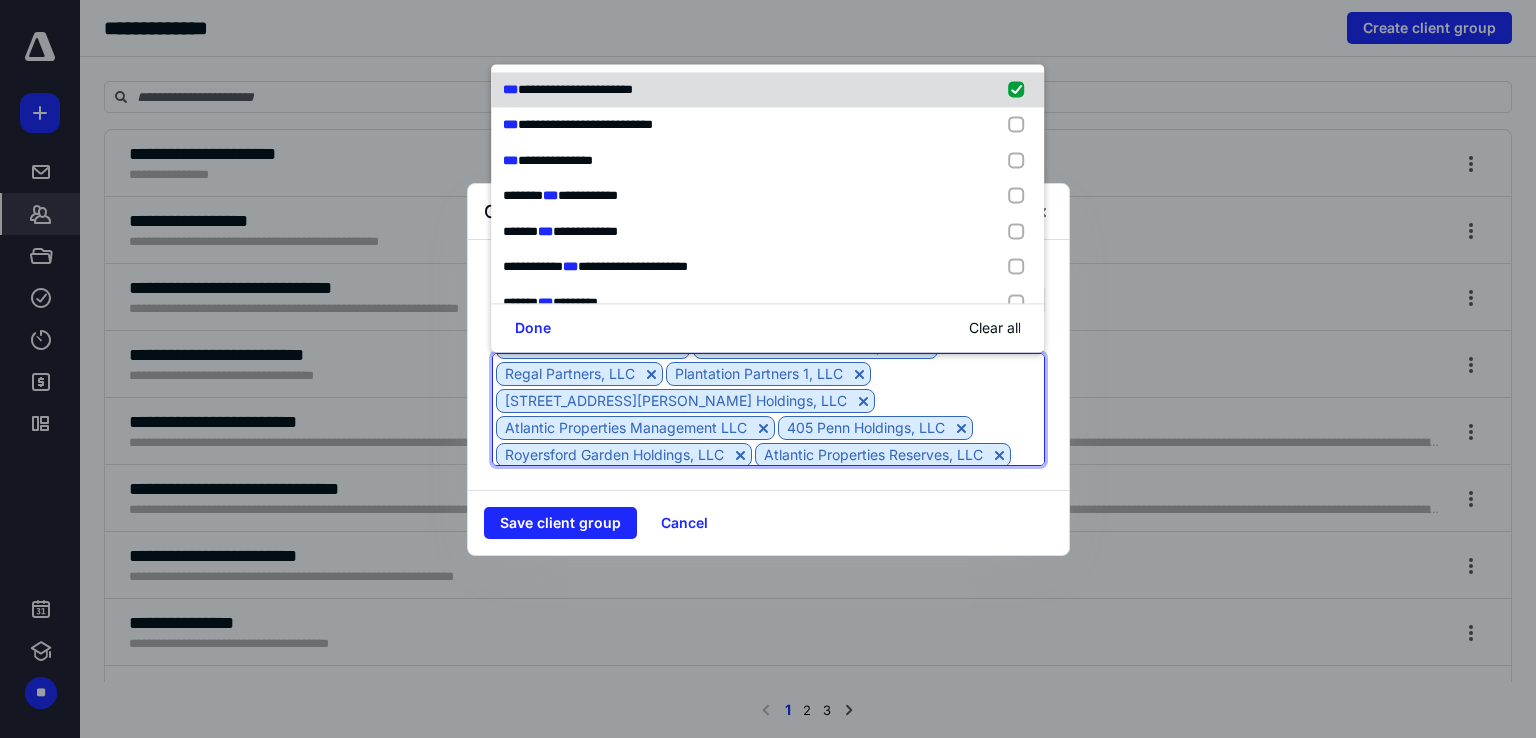 type 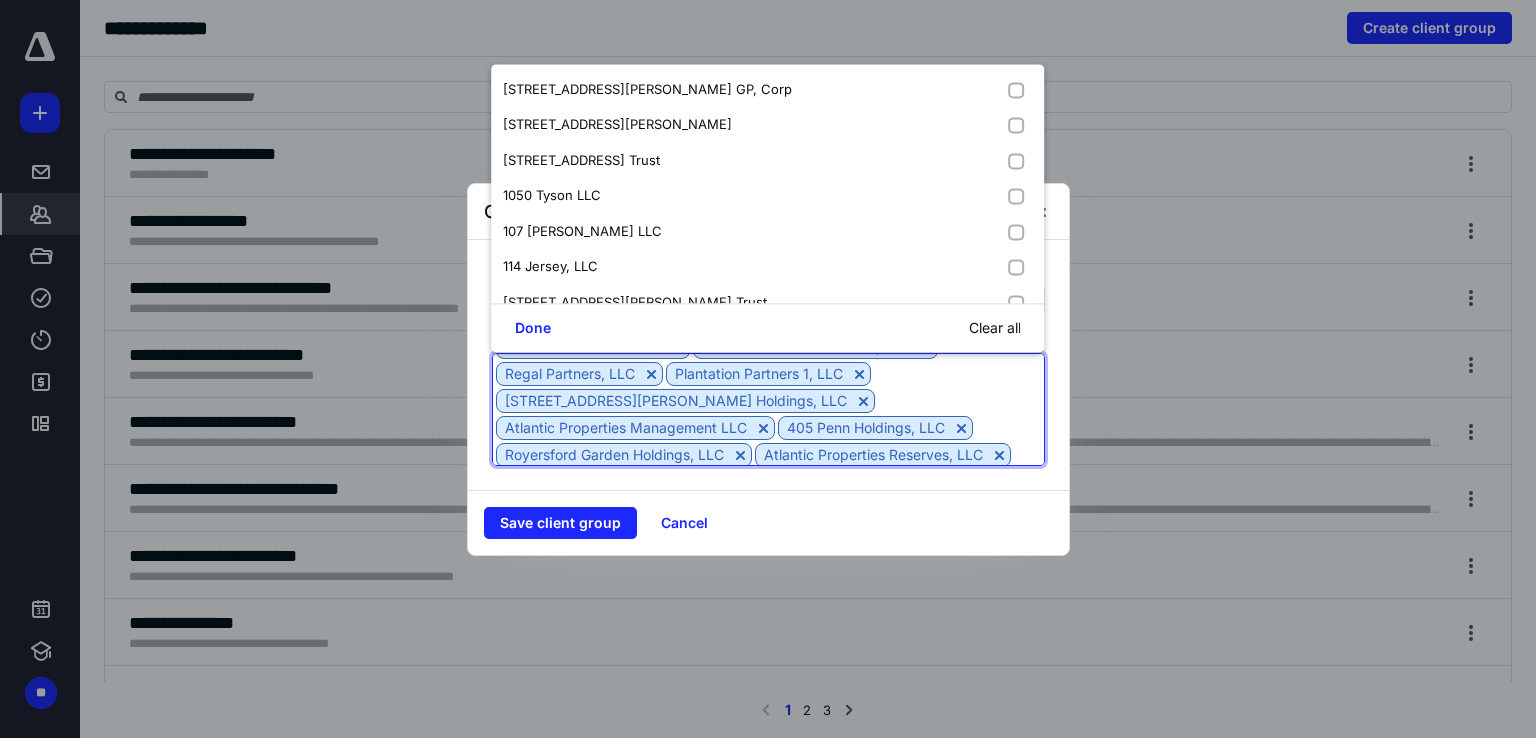 click on "Ogontz Partners 1 LLC Ogontz Partners 2 LLC Ogontz Partners 3 LLC Fallsview Partners 1 LLC Woodbine 1 LLC Centre St Partner 3 LLC [PERSON_NAME] Partners, LLC Regal Partners, LLC Plantation Partners 1, LLC [STREET_ADDRESS][PERSON_NAME] Holdings, LLC Atlantic Properties Management LLC 405 Penn Holdings, LLC Royersford Garden Holdings, LLC Atlantic Properties Reserves, LLC AAK Congress Fernhill, LLC" at bounding box center [768, 409] 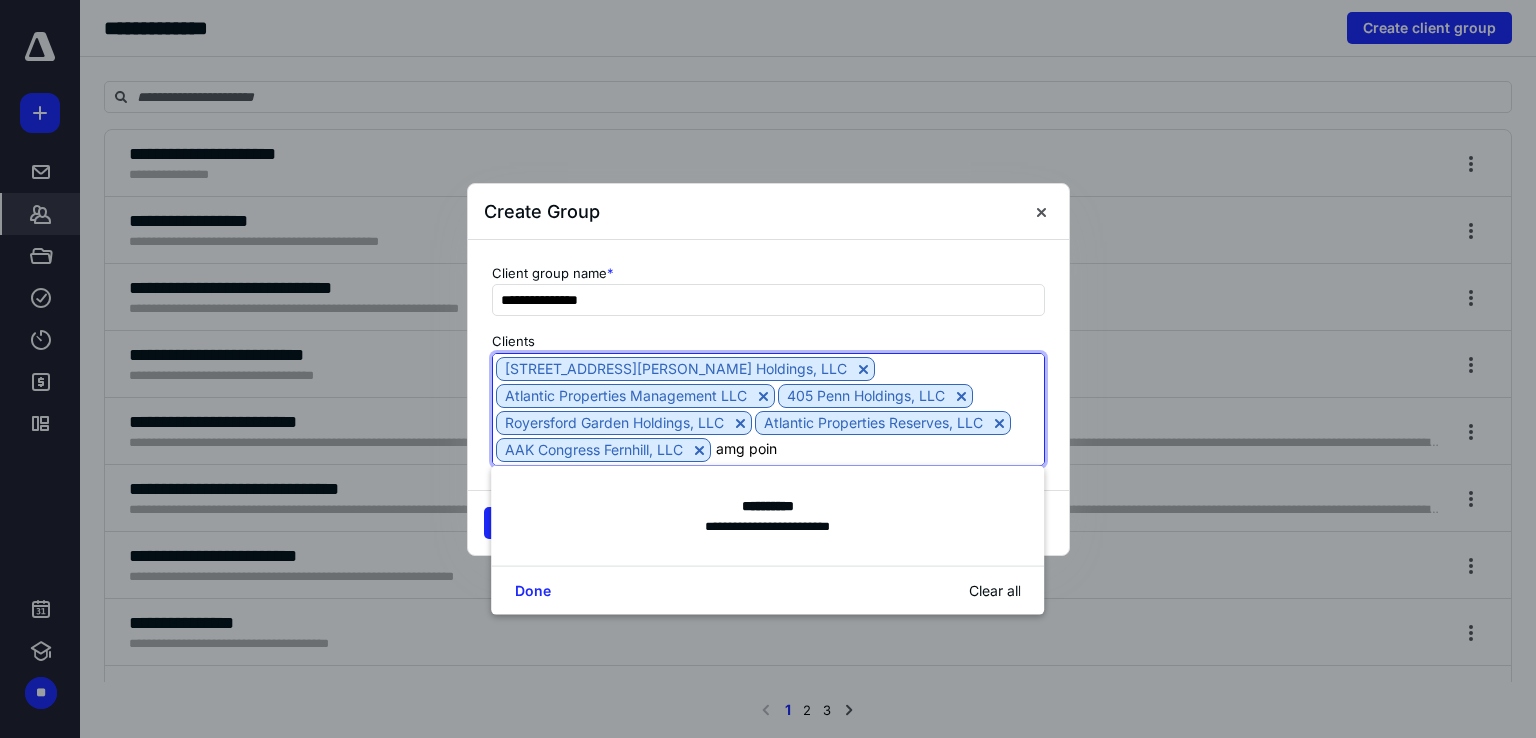 type on "amg point" 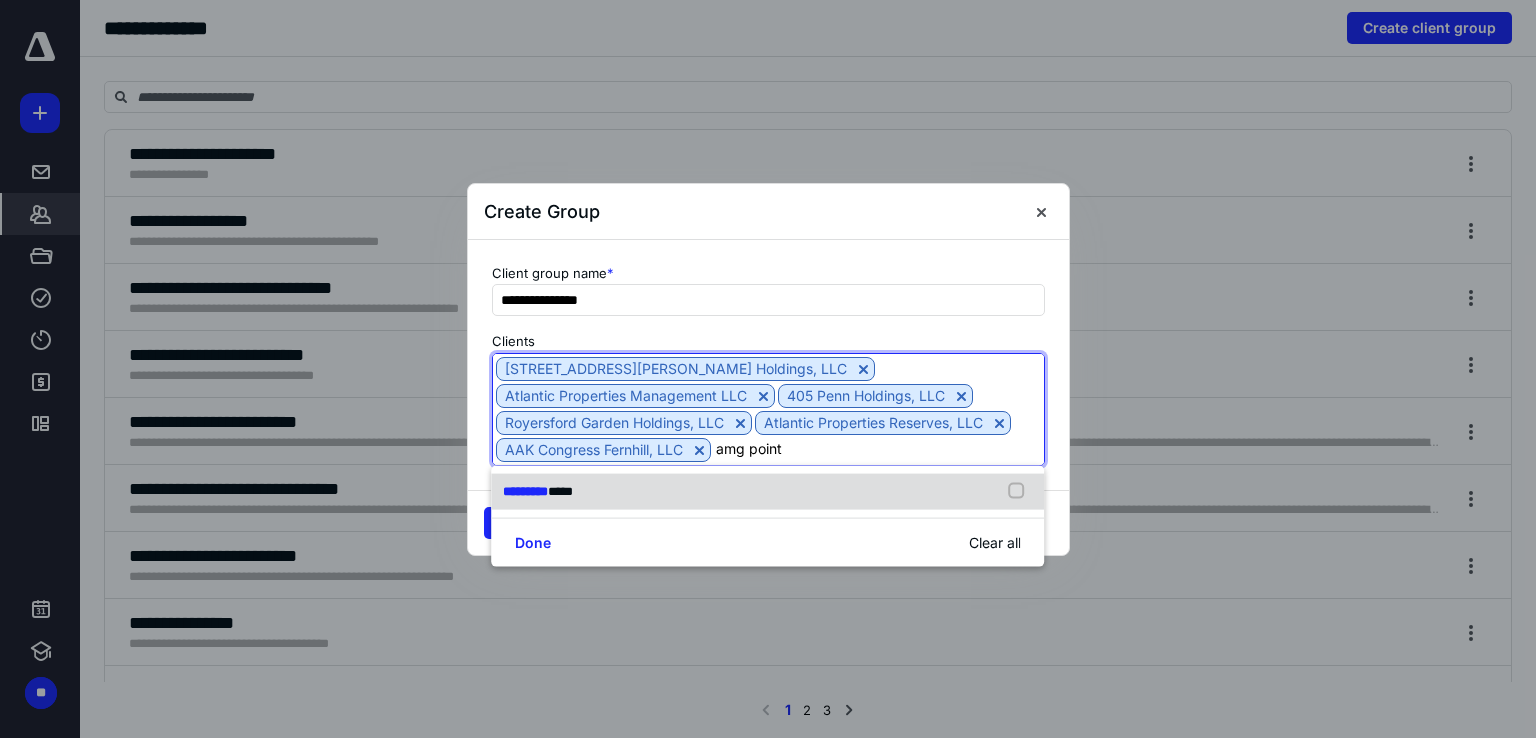 click at bounding box center (1021, 492) 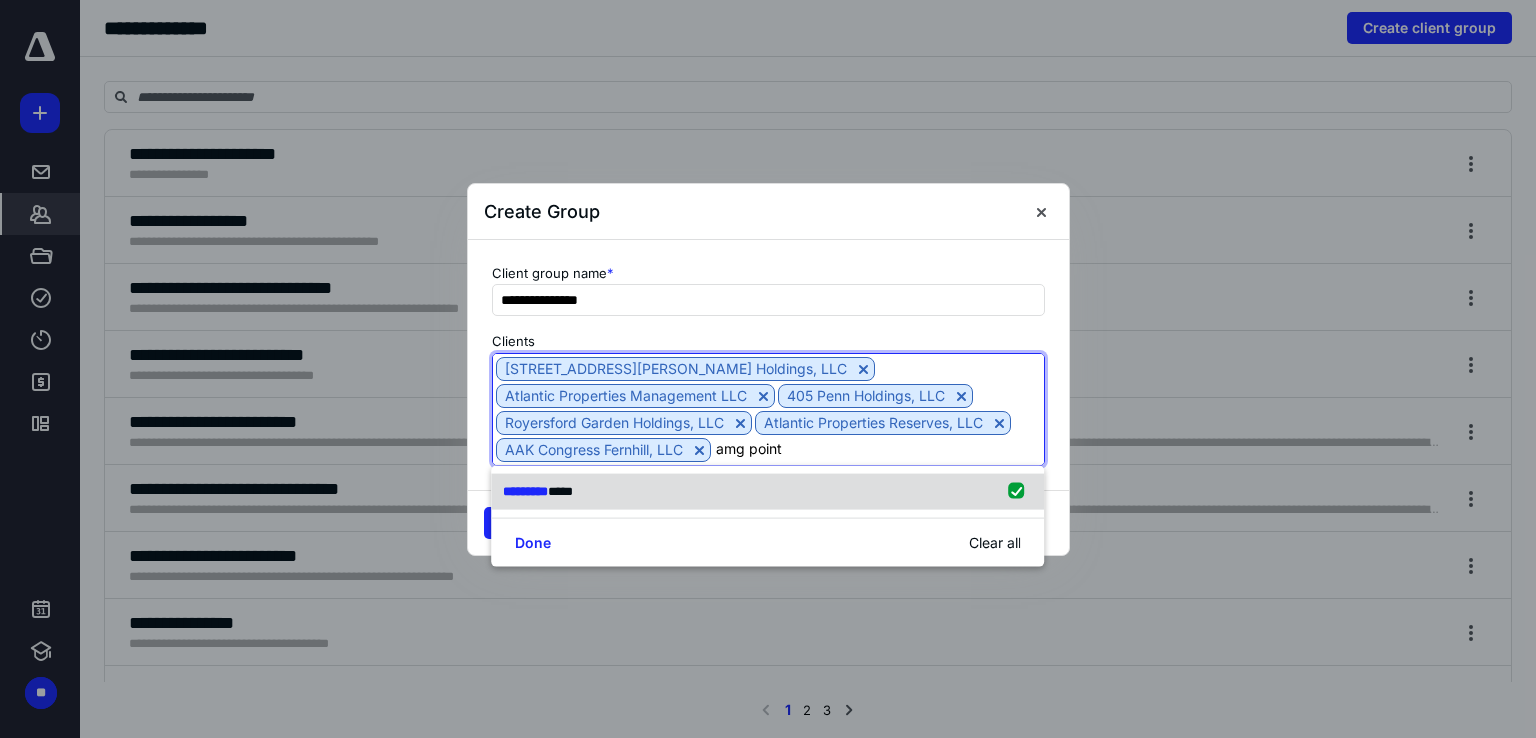type 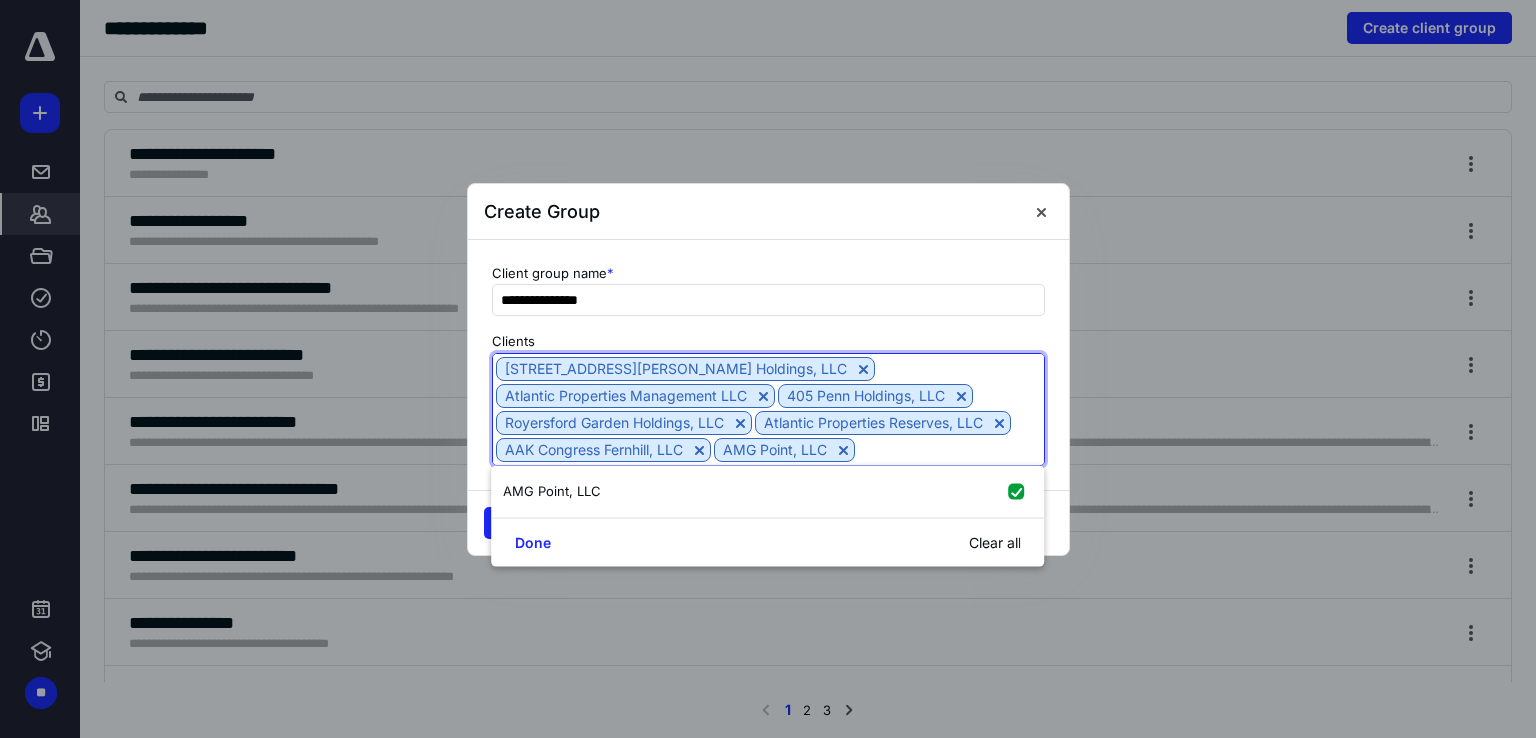 click at bounding box center (949, 449) 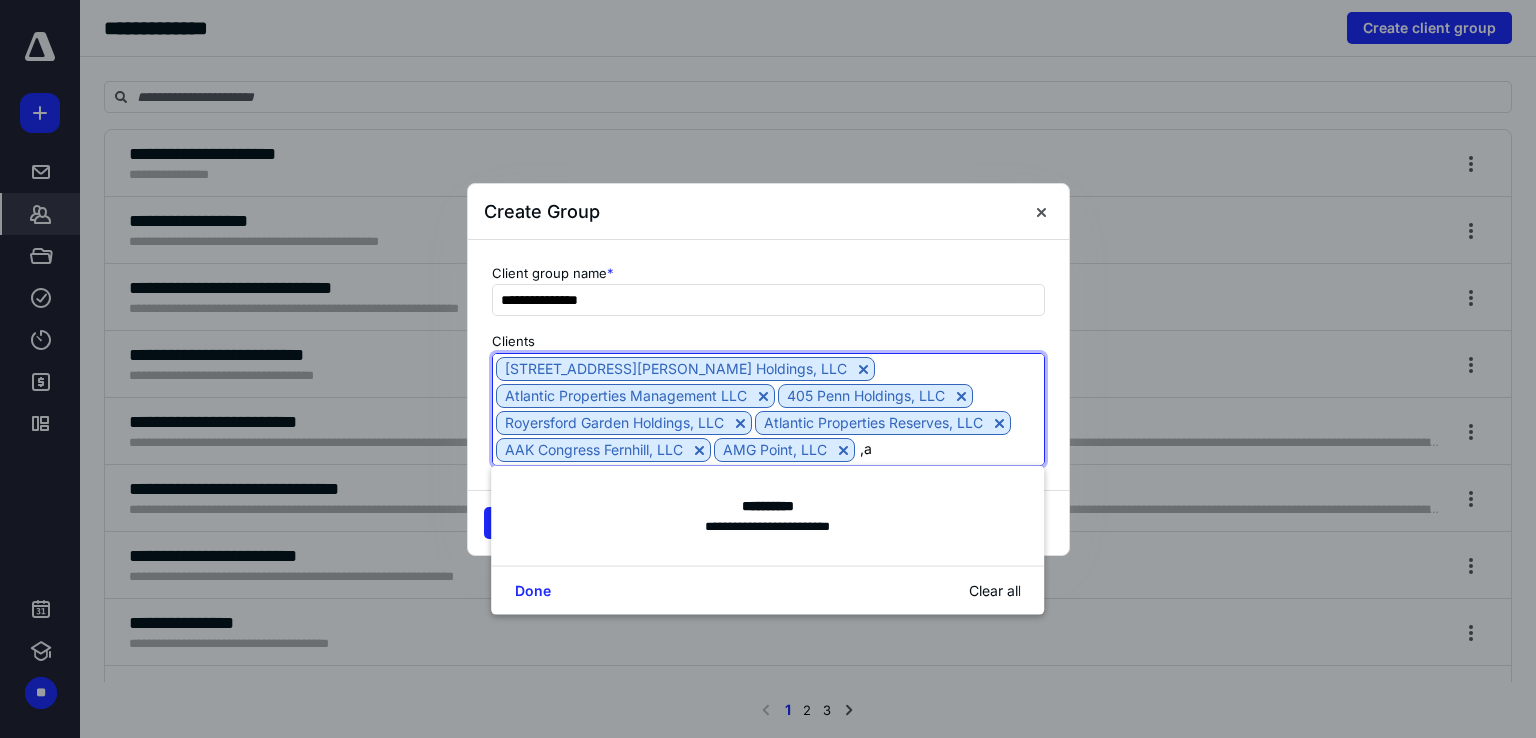 type on "," 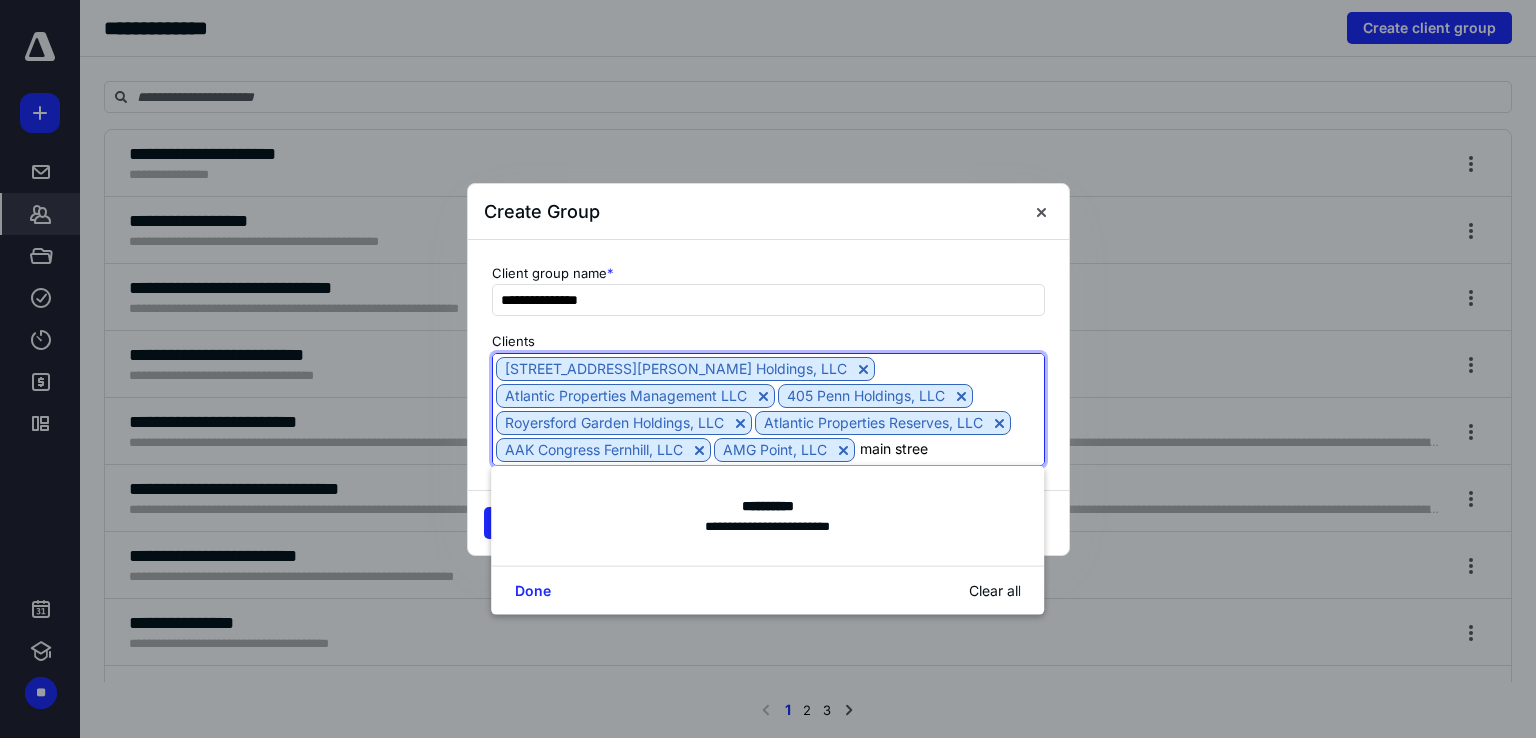 type on "main street" 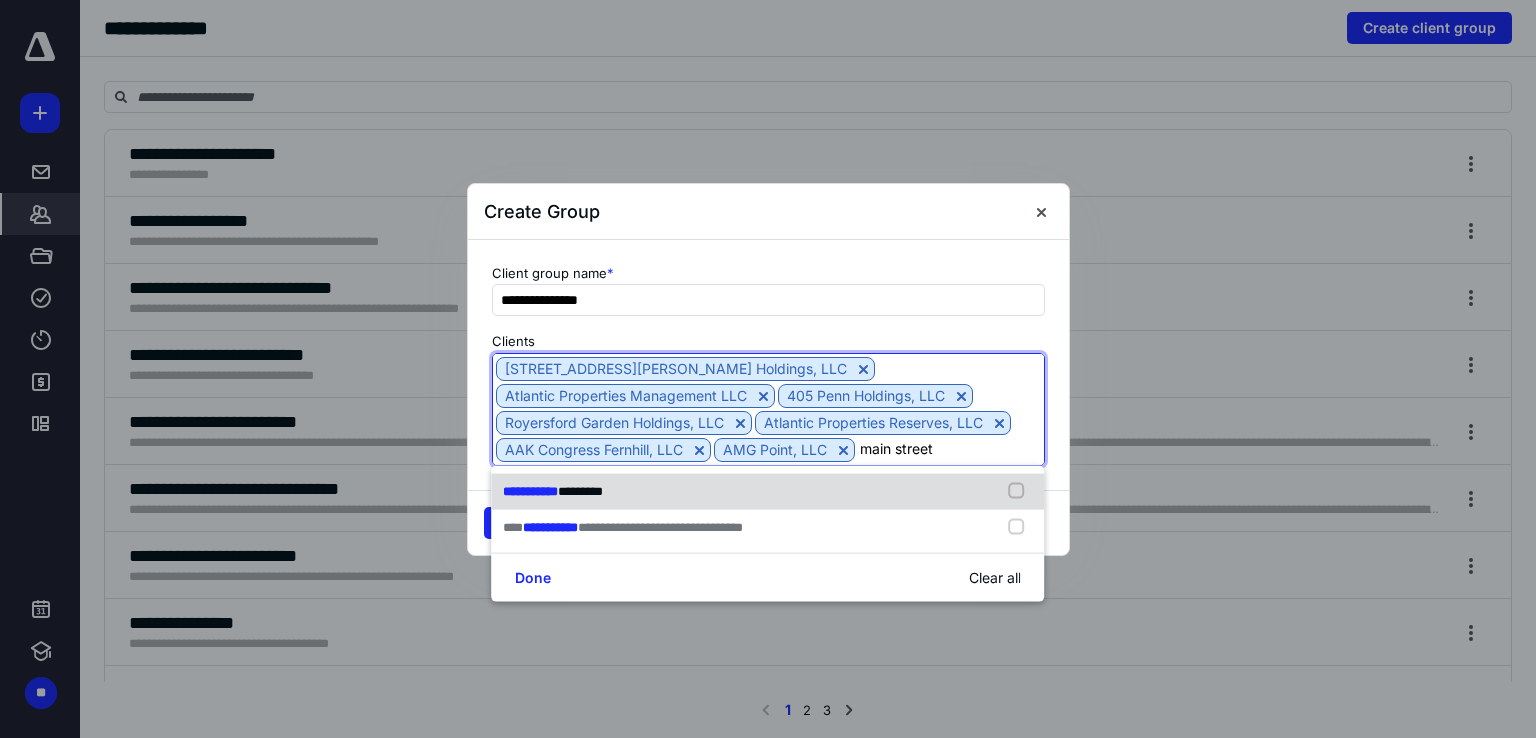 click at bounding box center (1021, 492) 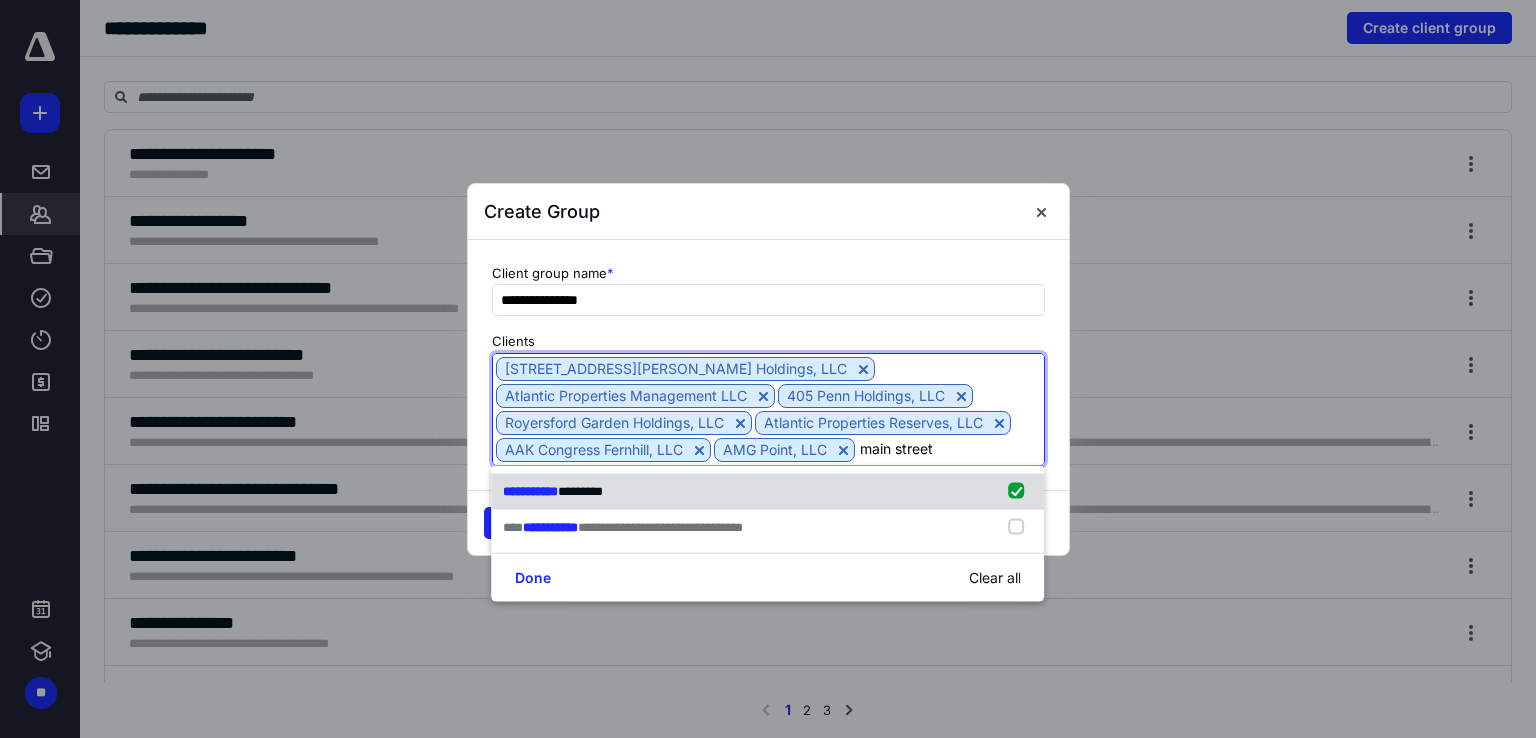 type 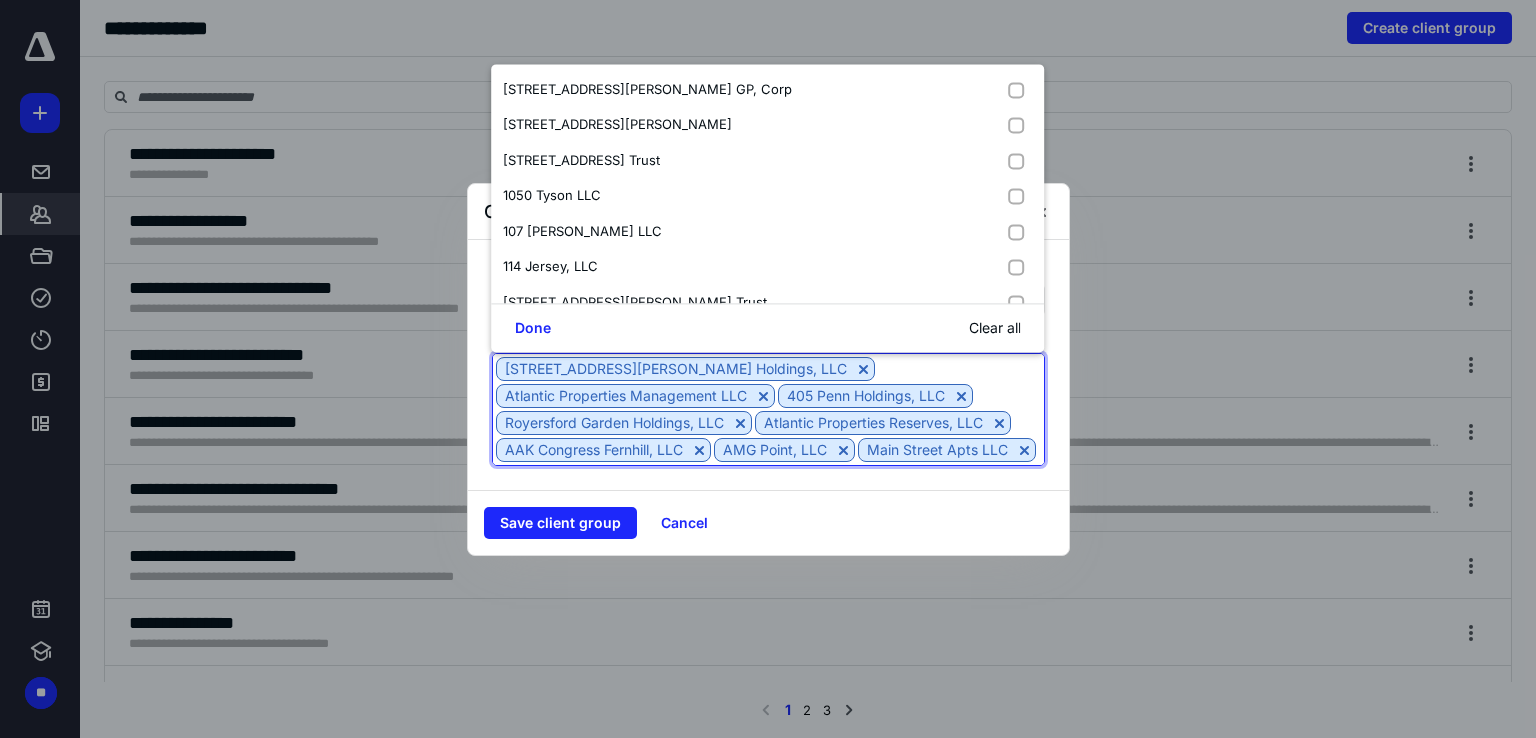 click at bounding box center (768, 476) 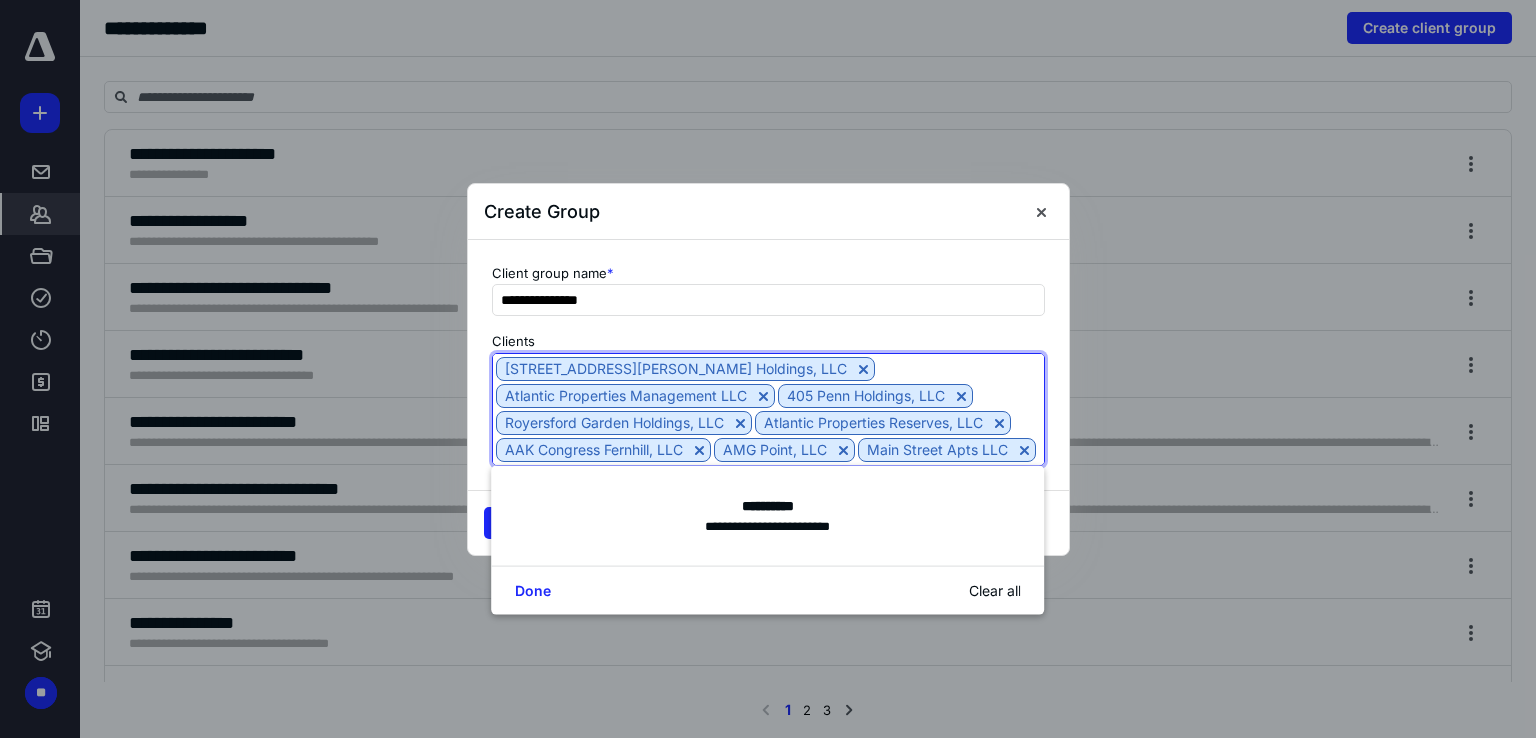 type on "boyertown" 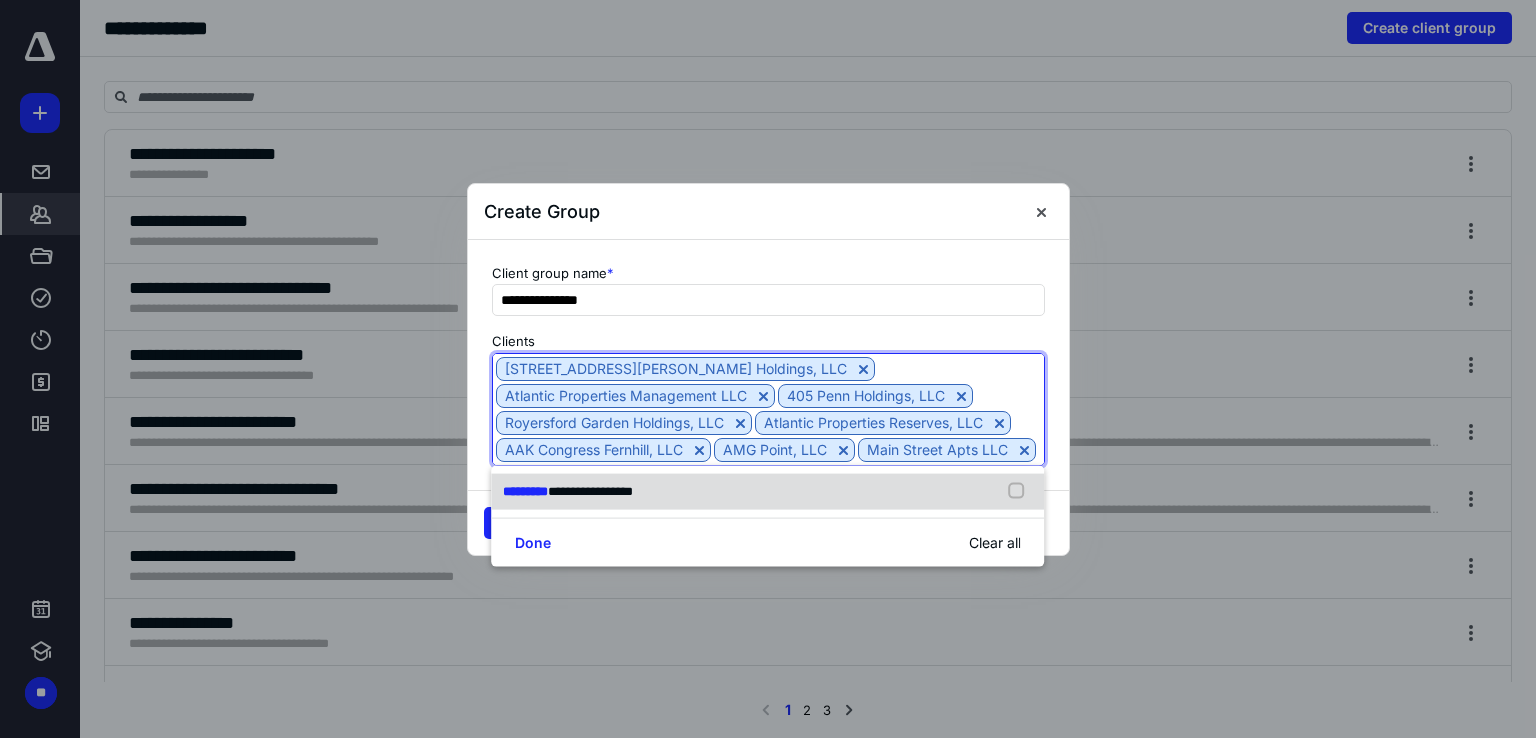 click at bounding box center [1021, 492] 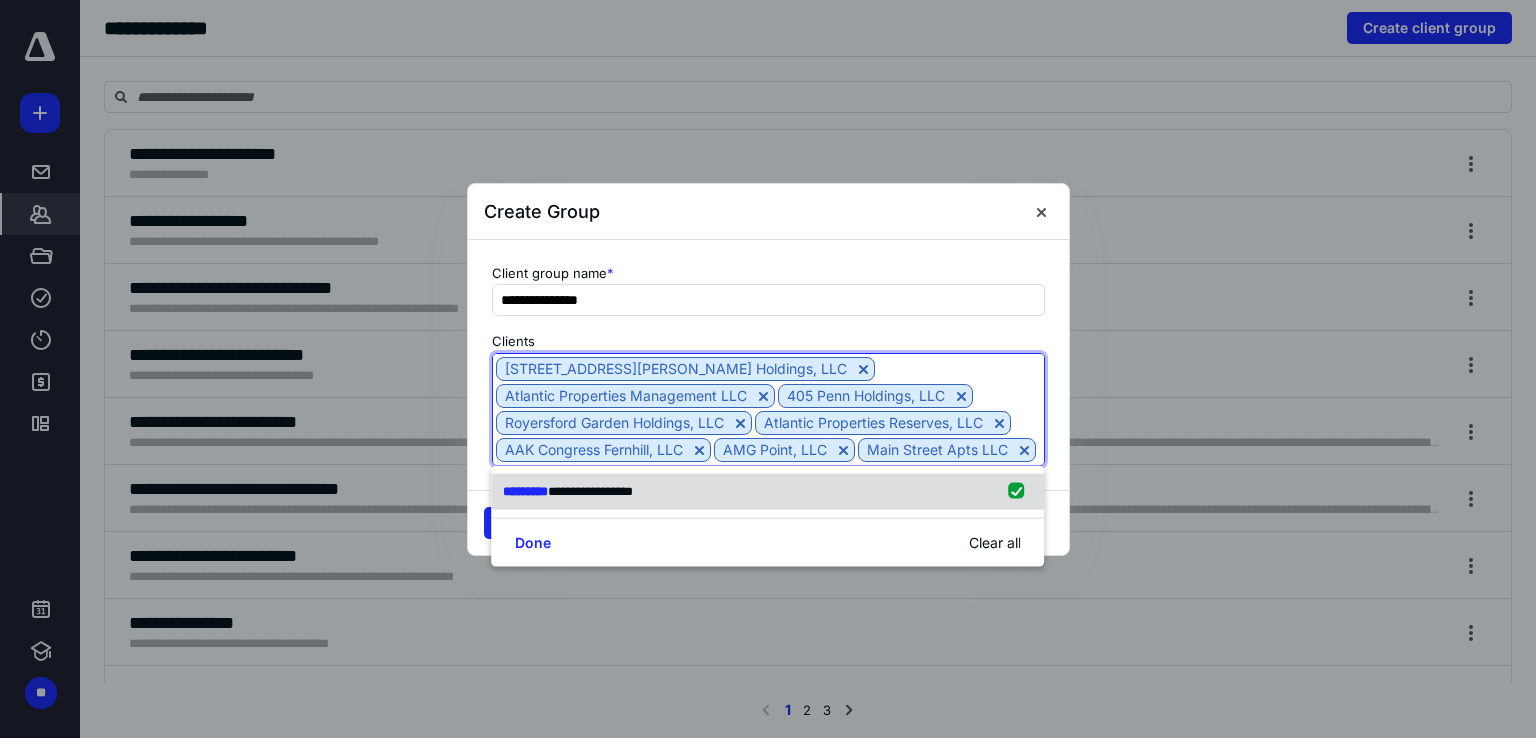 type 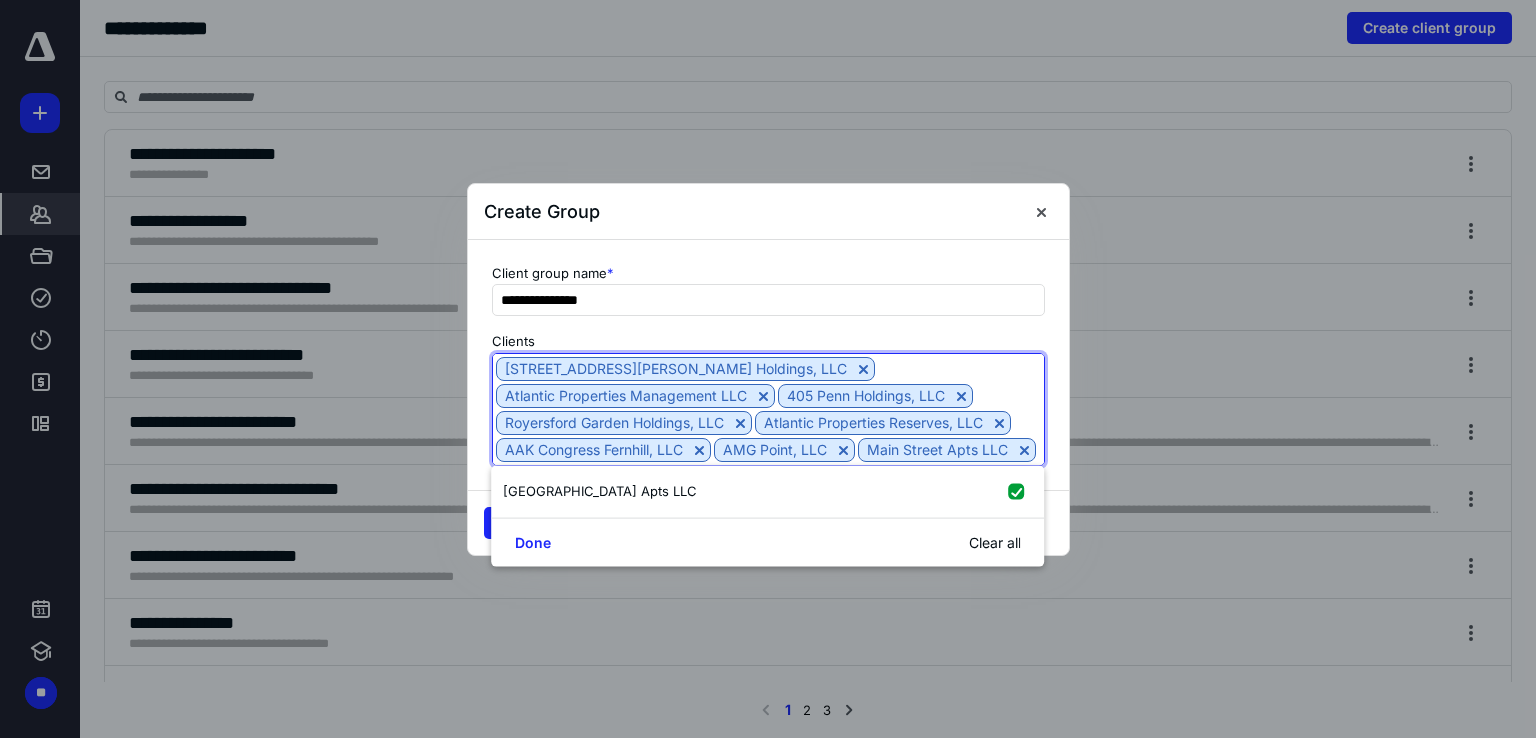 click on "Ogontz Partners 1 LLC Ogontz Partners 2 LLC Ogontz Partners 3 LLC Fallsview Partners 1 LLC Woodbine 1 LLC Centre St Partner 3 LLC [PERSON_NAME] Partners, LLC Regal Partners, LLC Plantation Partners 1, LLC [STREET_ADDRESS][PERSON_NAME] Holdings, LLC Atlantic Properties Management LLC 405 Penn Holdings, LLC Royersford Garden Holdings, LLC Atlantic Properties Reserves, LLC AAK Congress Fernhill, LLC AMG Point, LLC Main Street Apts LLC [GEOGRAPHIC_DATA] Apts LLC" at bounding box center (768, 409) 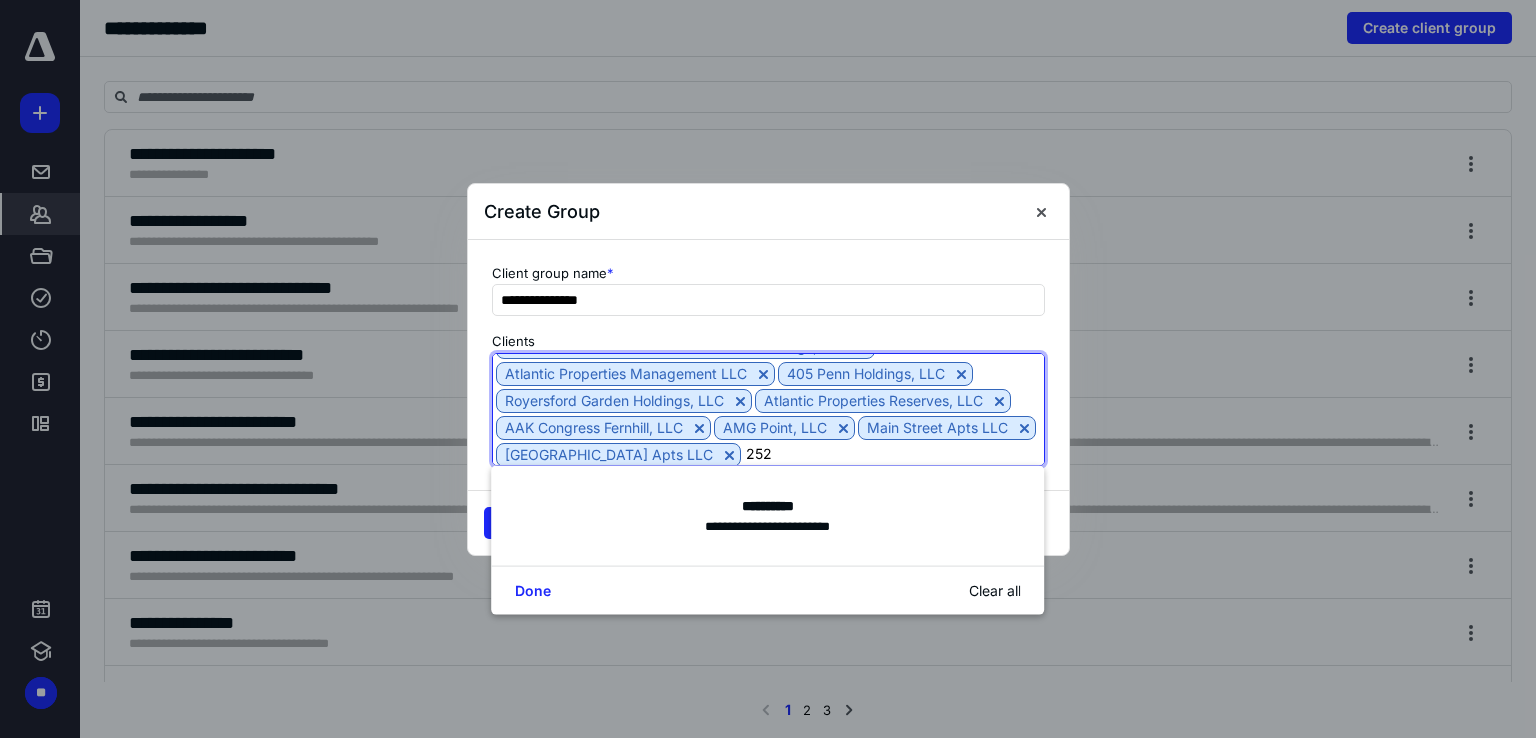 type on "2525" 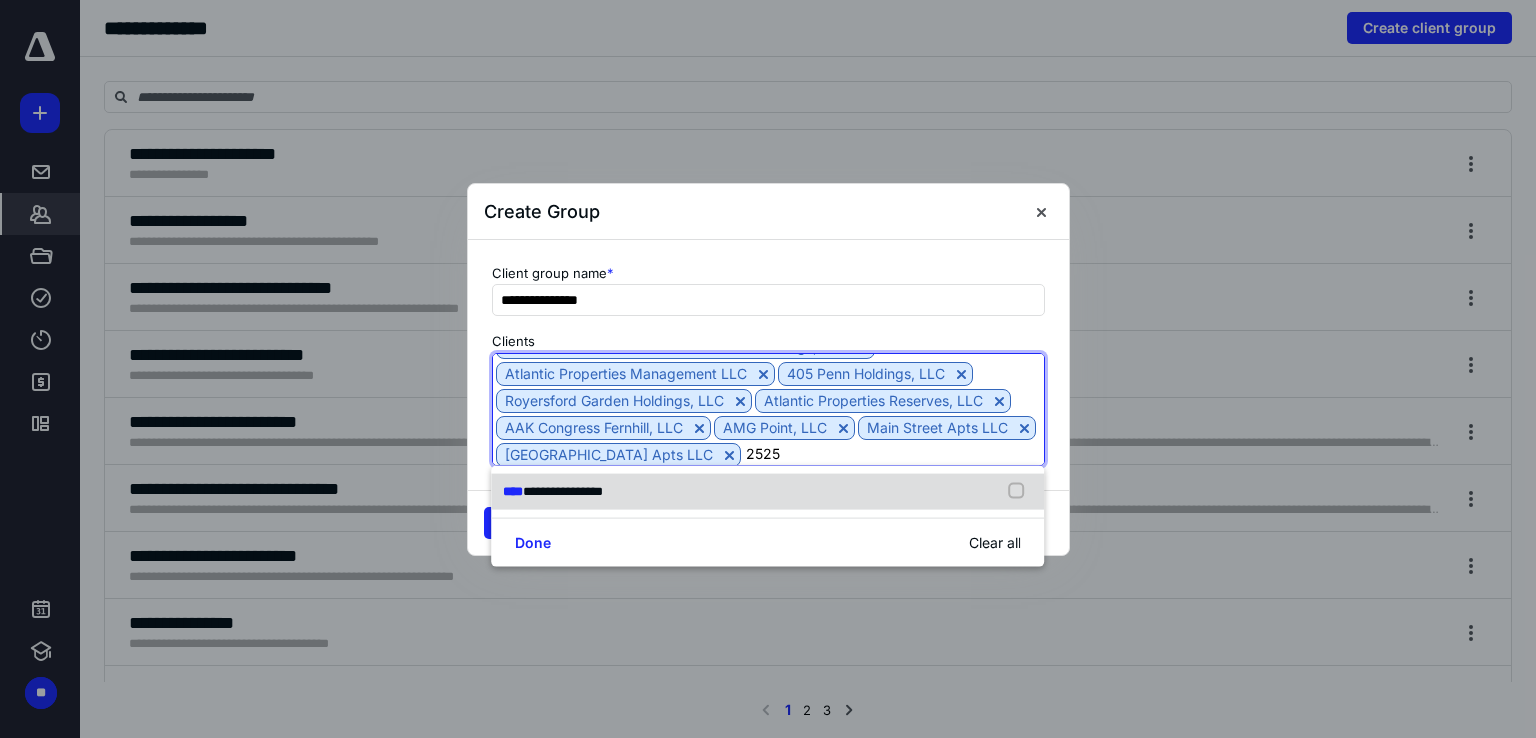 click at bounding box center [1021, 492] 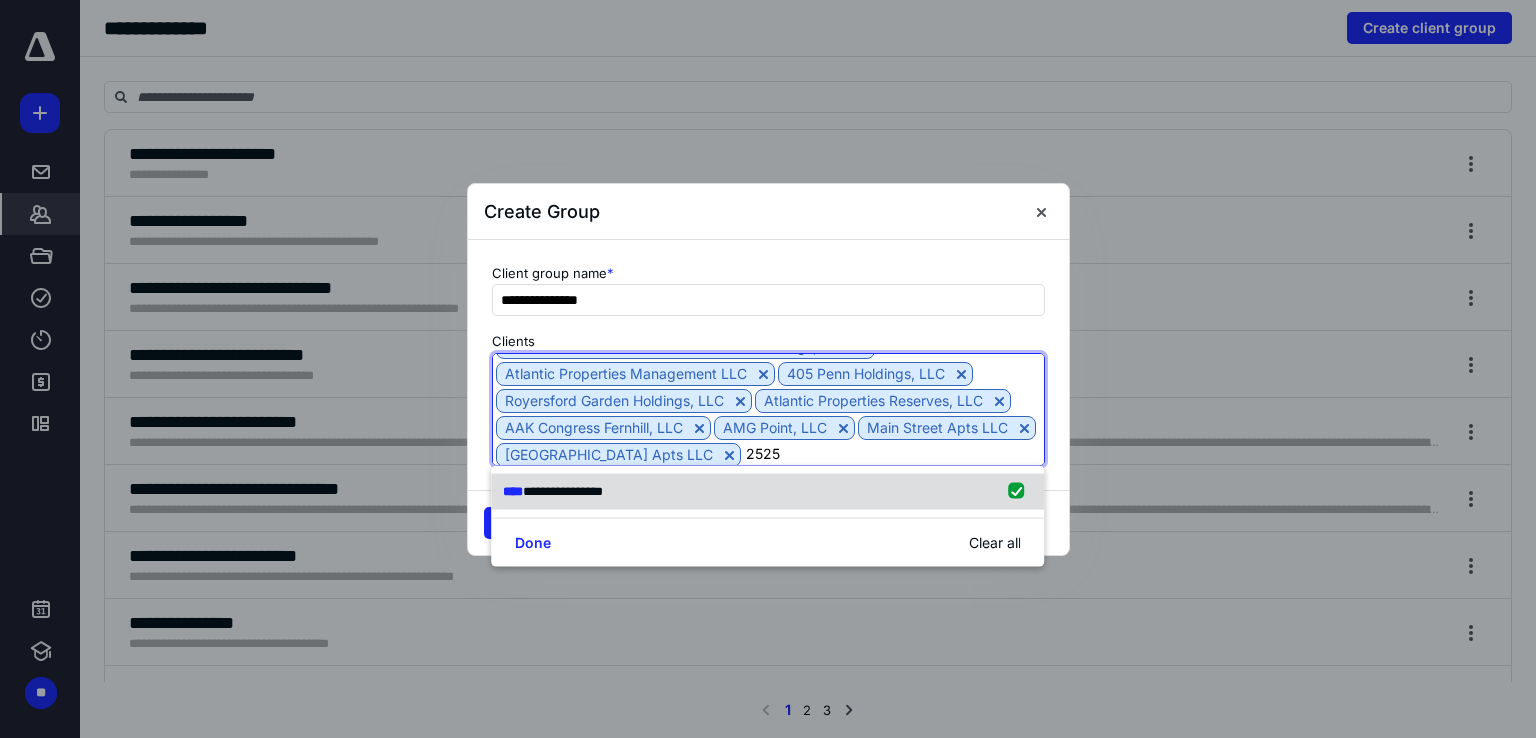 type 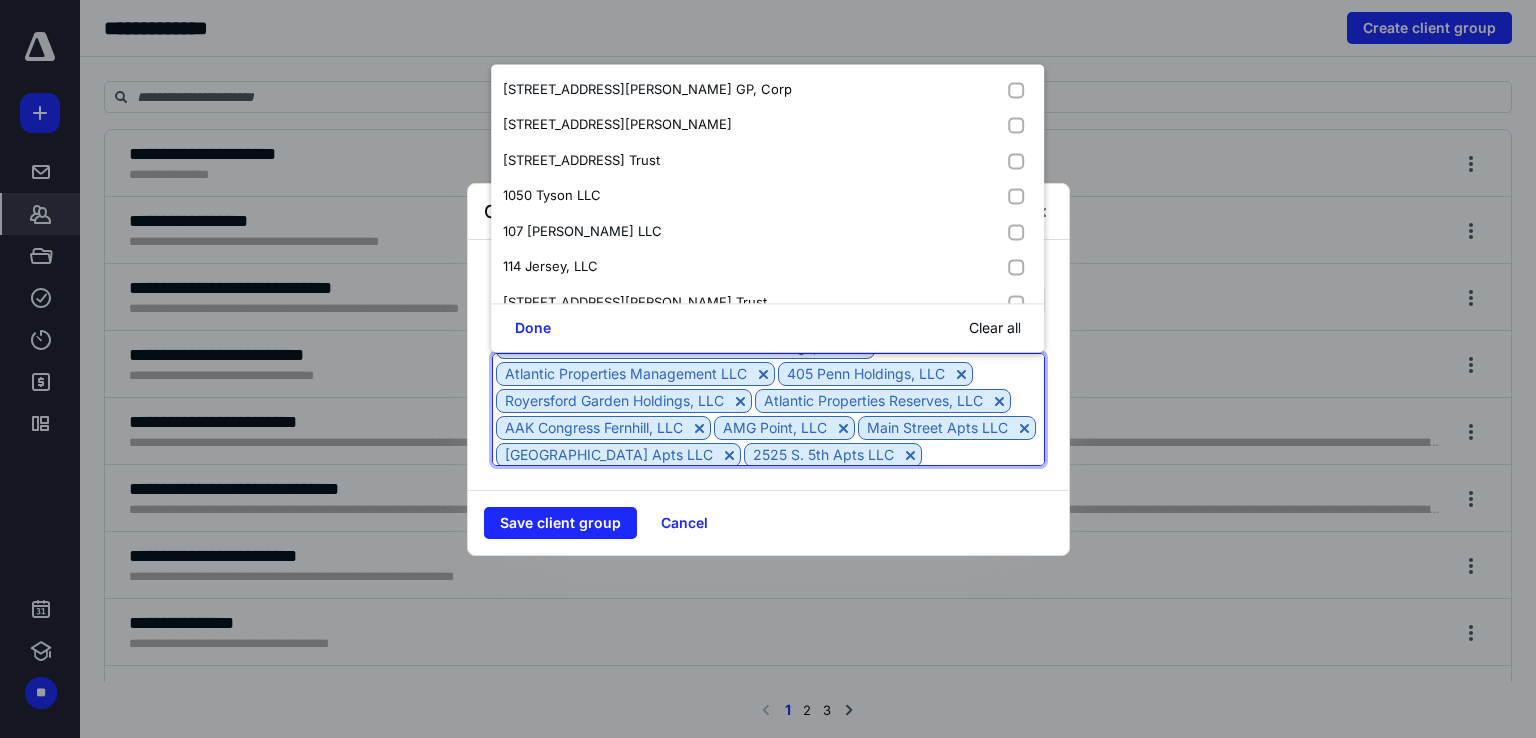 click at bounding box center (983, 454) 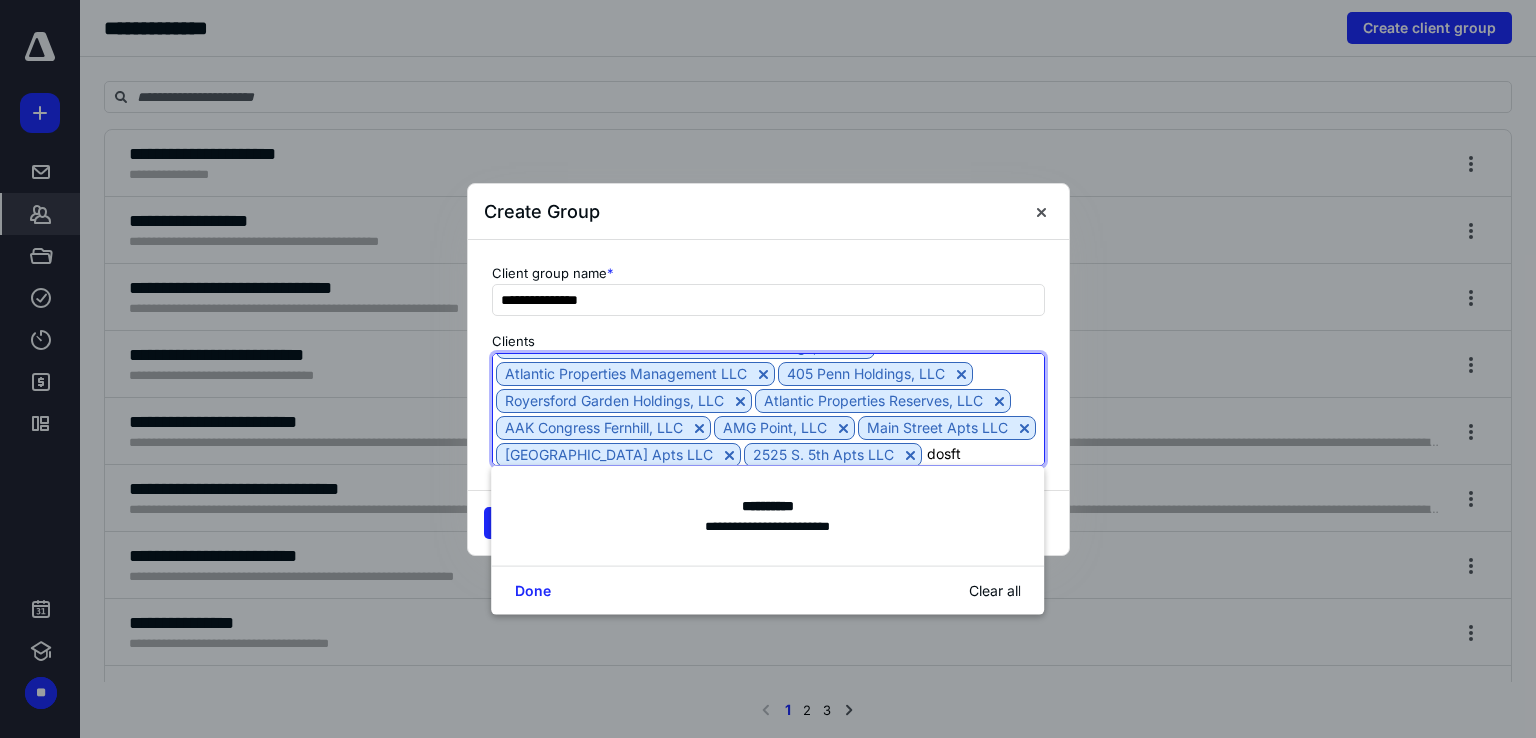 type on "dosf" 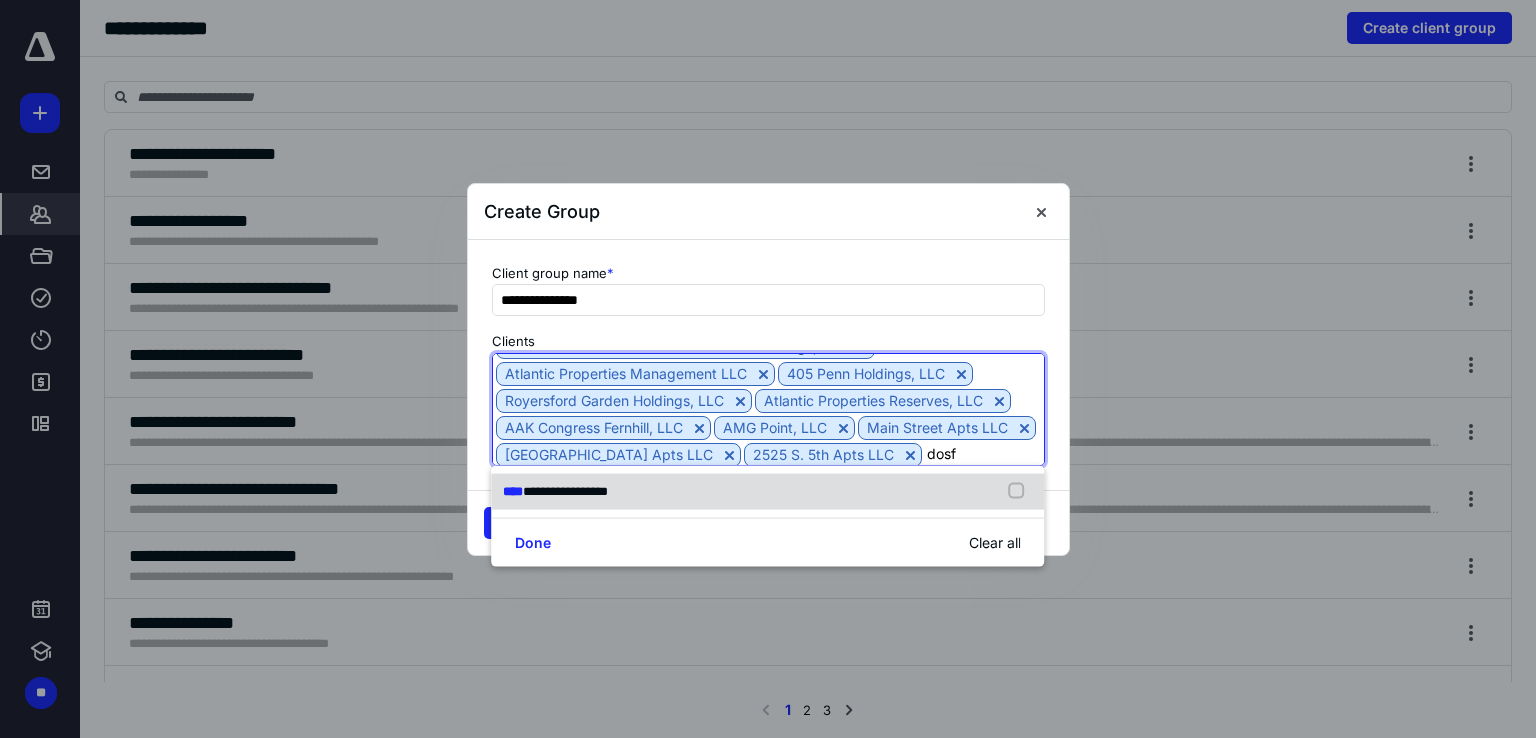 click at bounding box center [1021, 492] 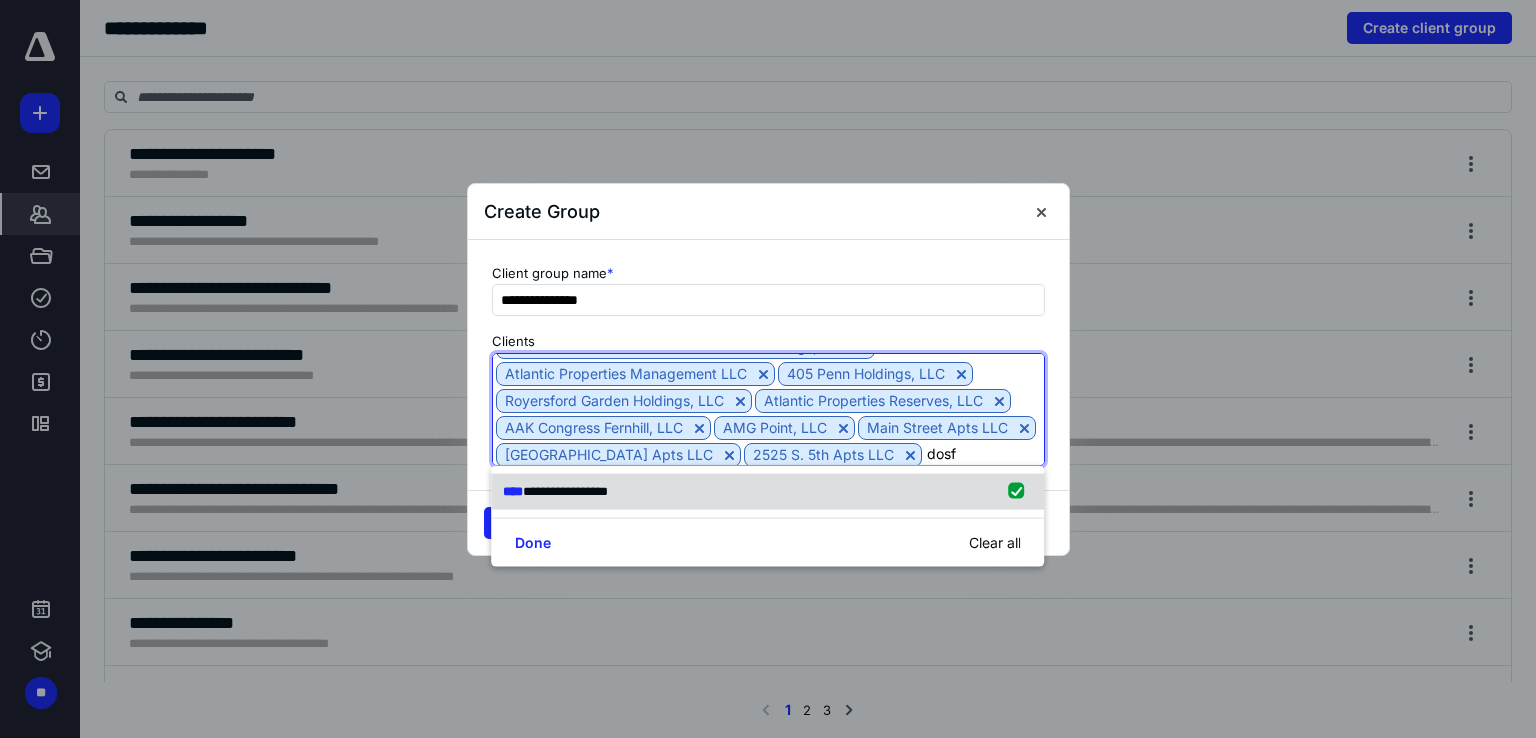 type 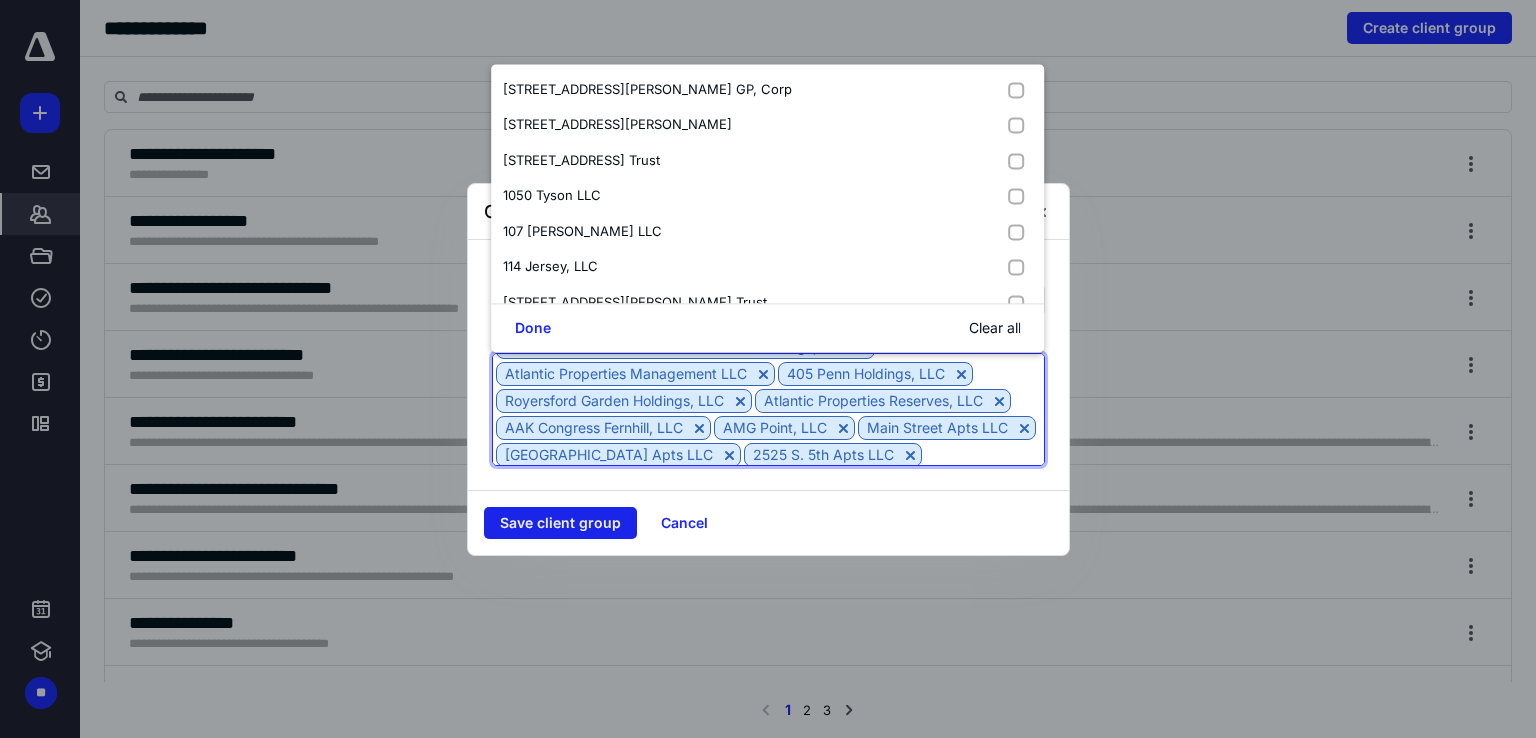 click on "Save client group" at bounding box center [560, 523] 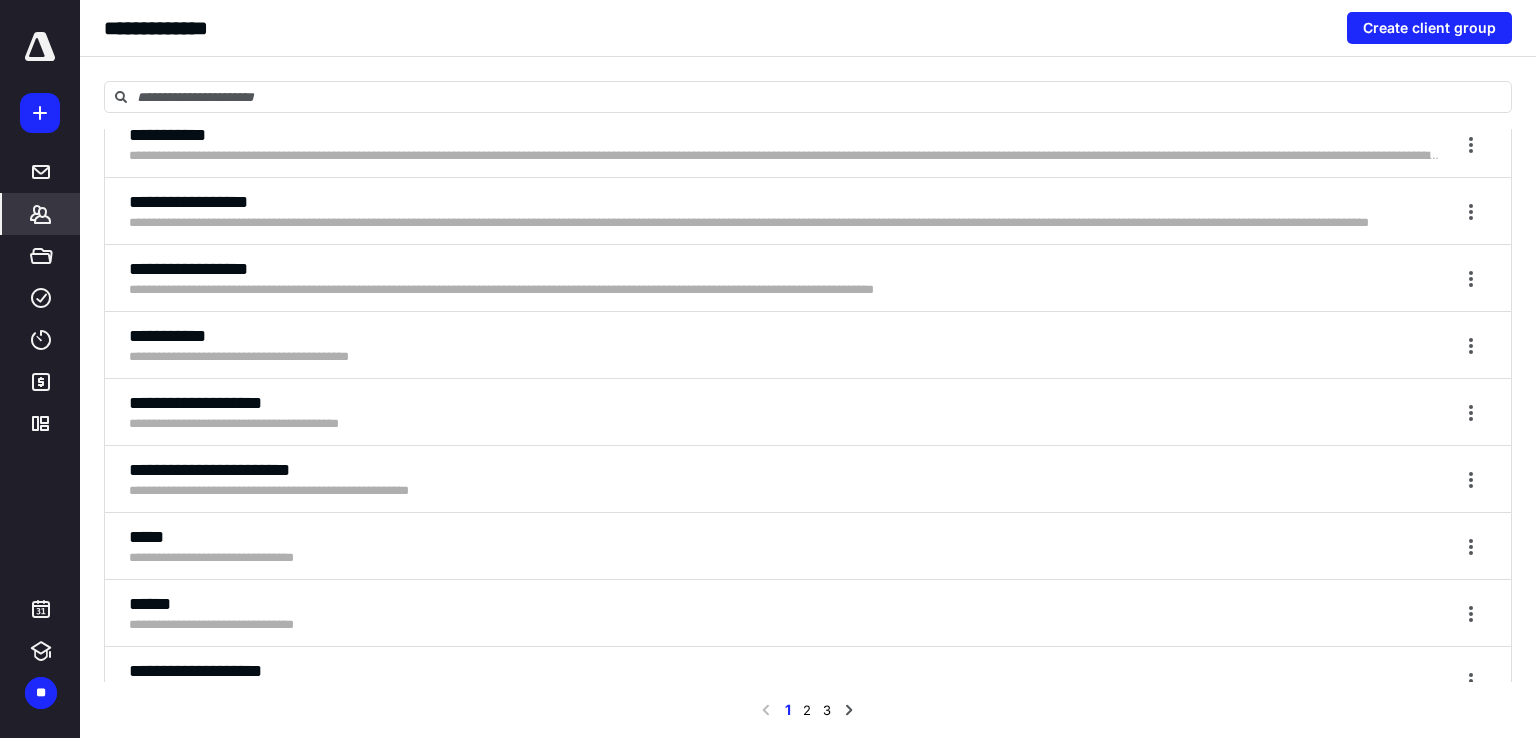 scroll, scrollTop: 3200, scrollLeft: 0, axis: vertical 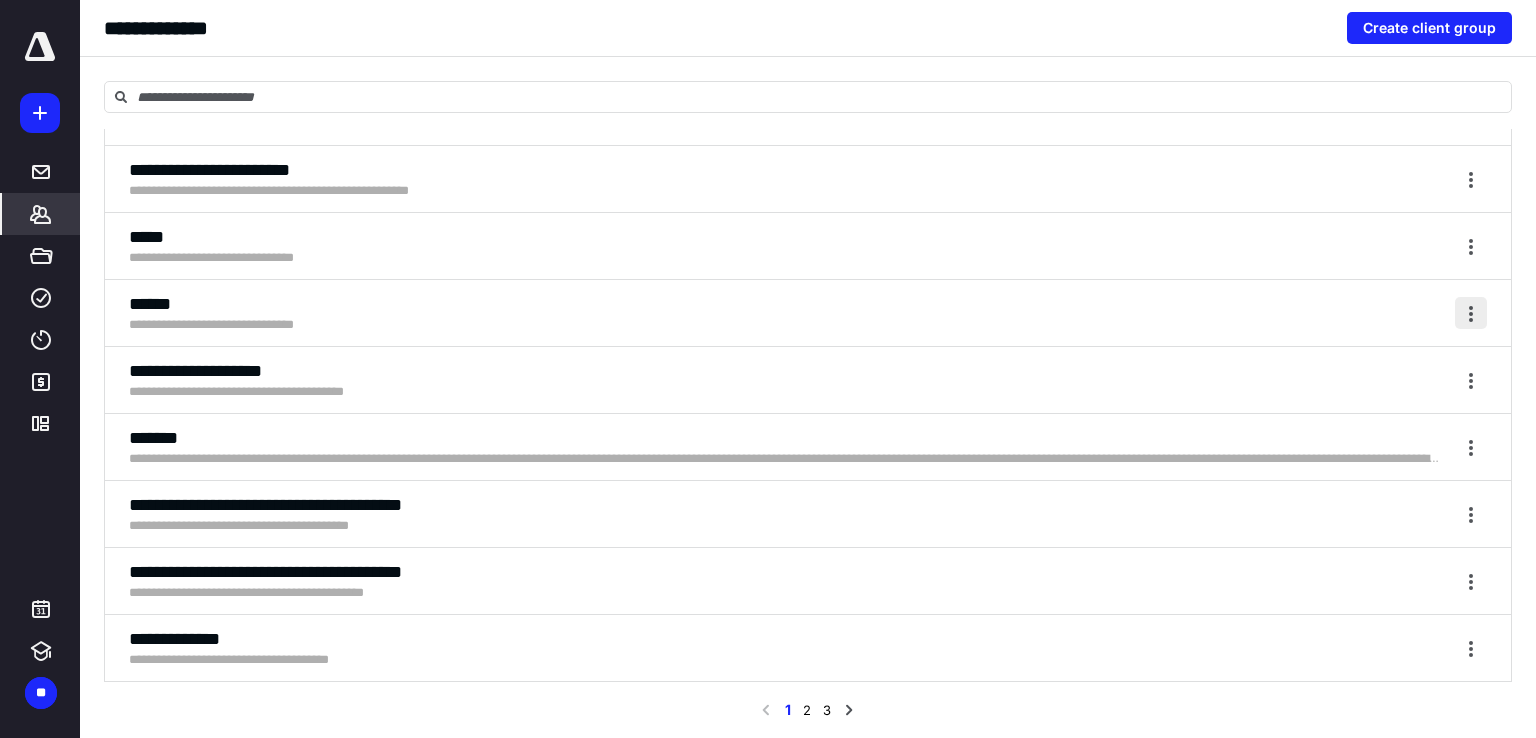 click at bounding box center [1471, 313] 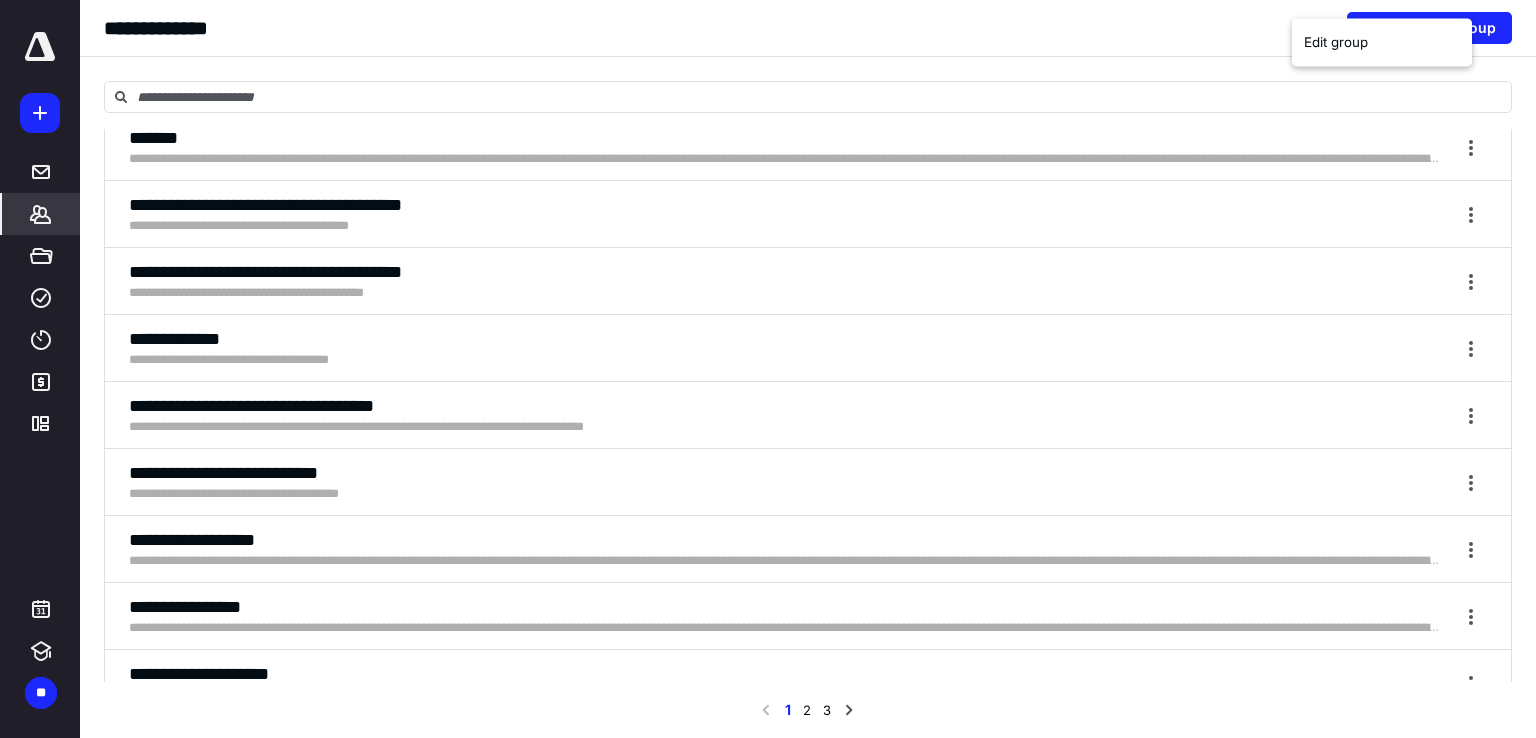 scroll, scrollTop: 3200, scrollLeft: 0, axis: vertical 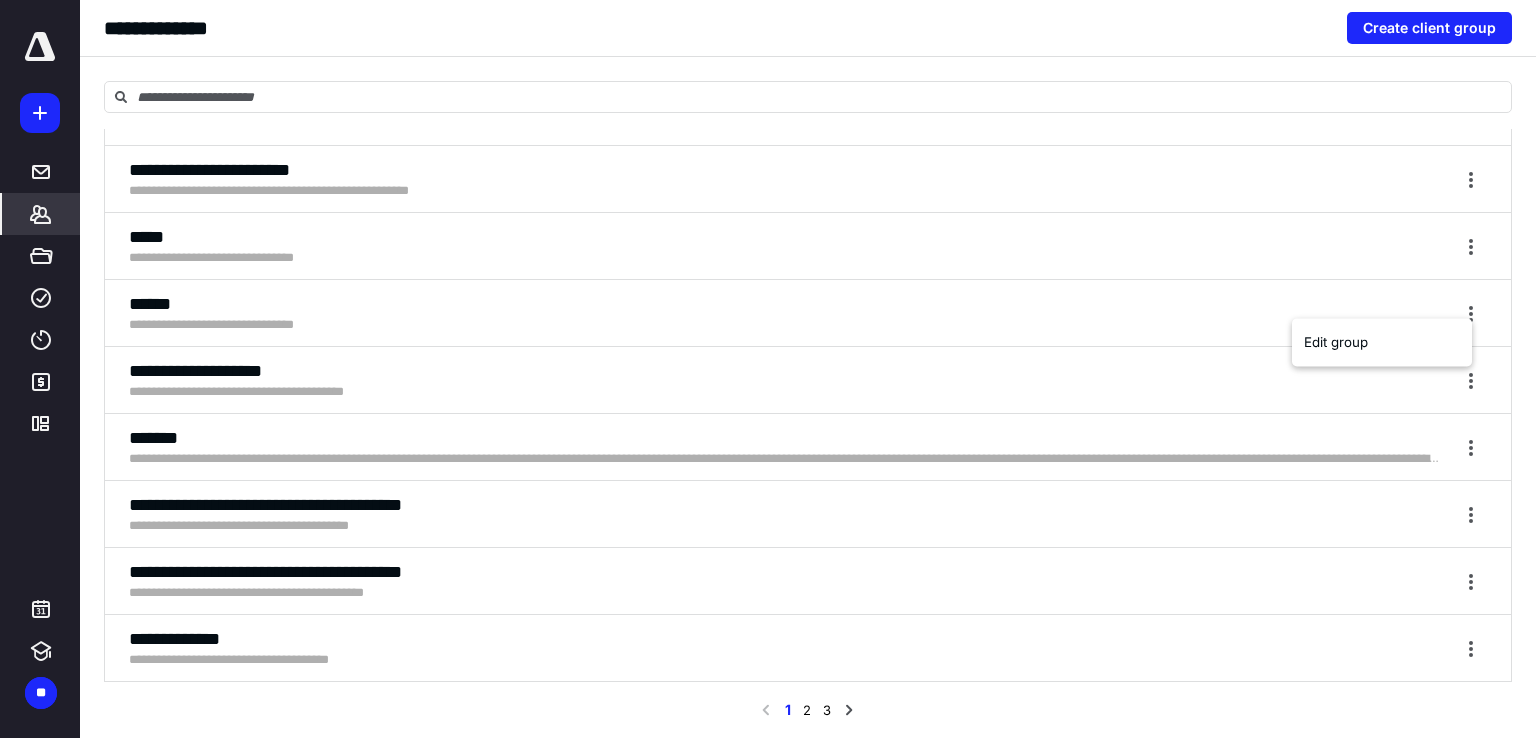 click on "*******" at bounding box center (784, 438) 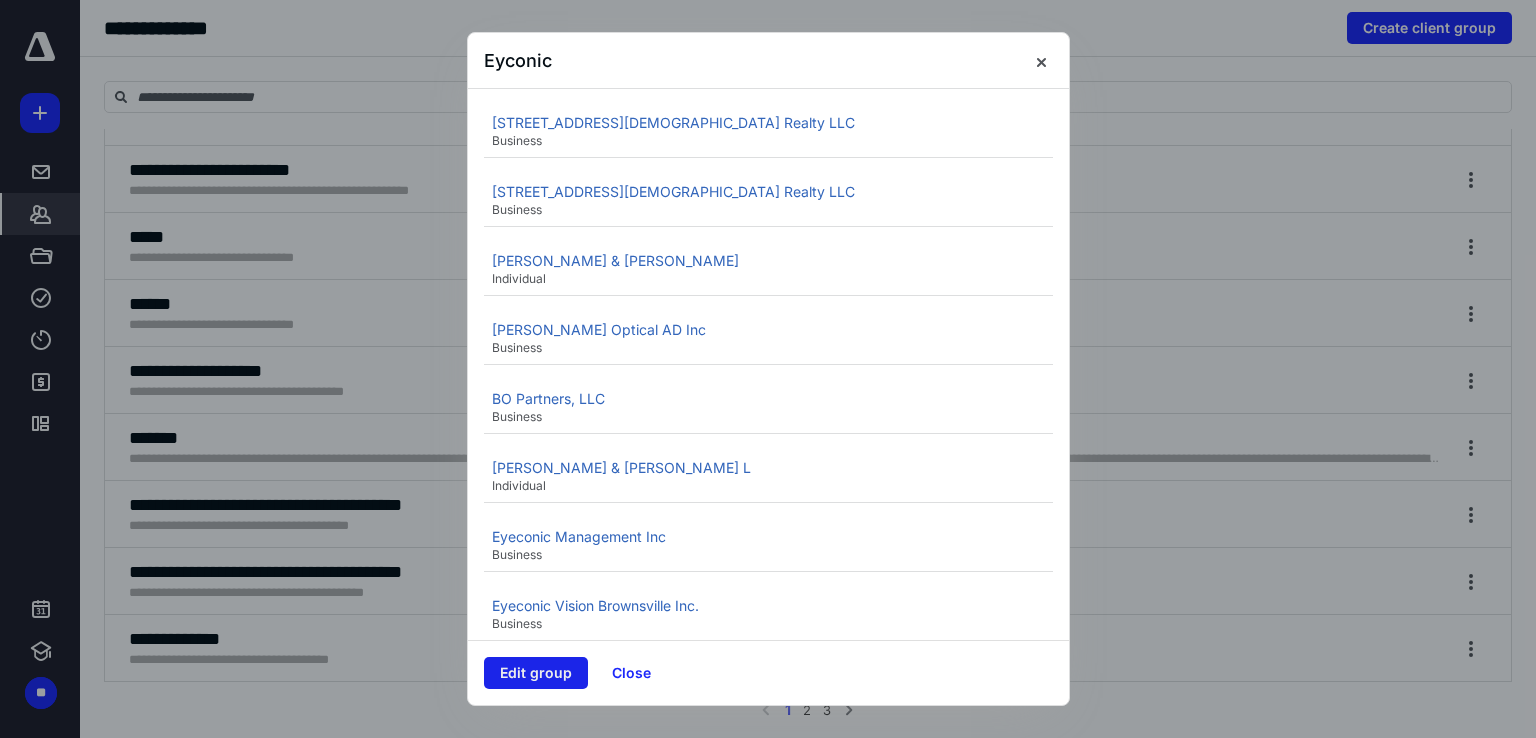click on "Edit group" at bounding box center [536, 673] 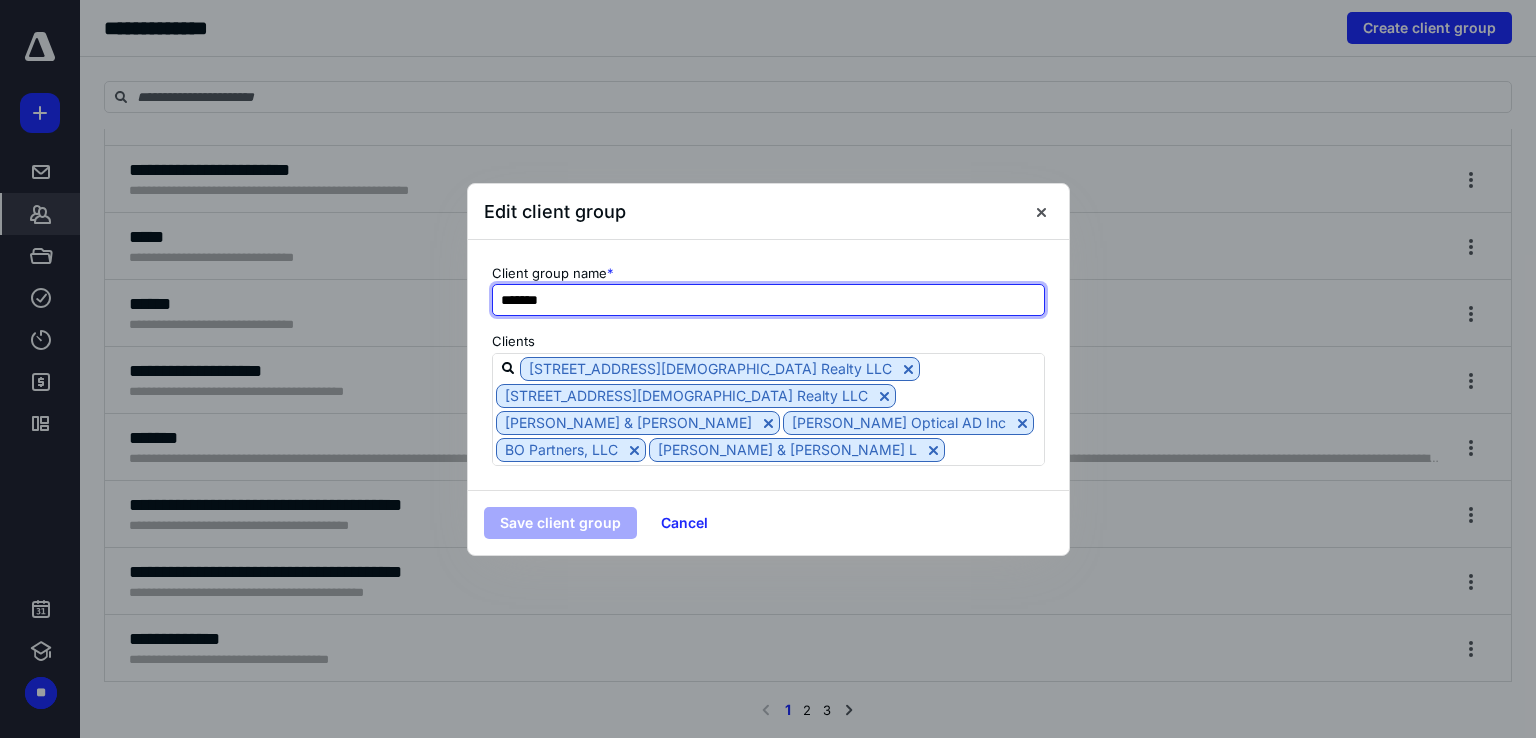 click on "*******" at bounding box center (768, 300) 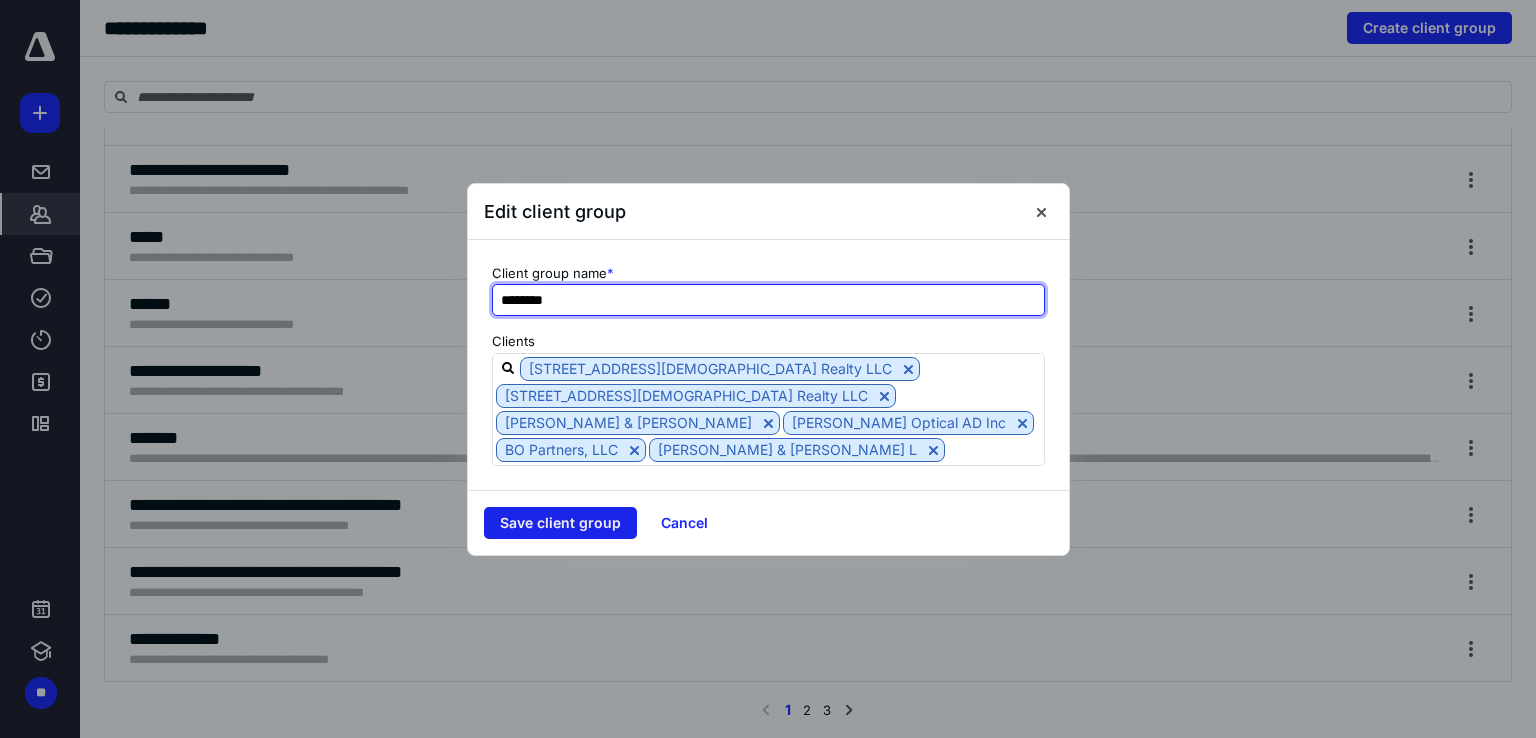 type on "********" 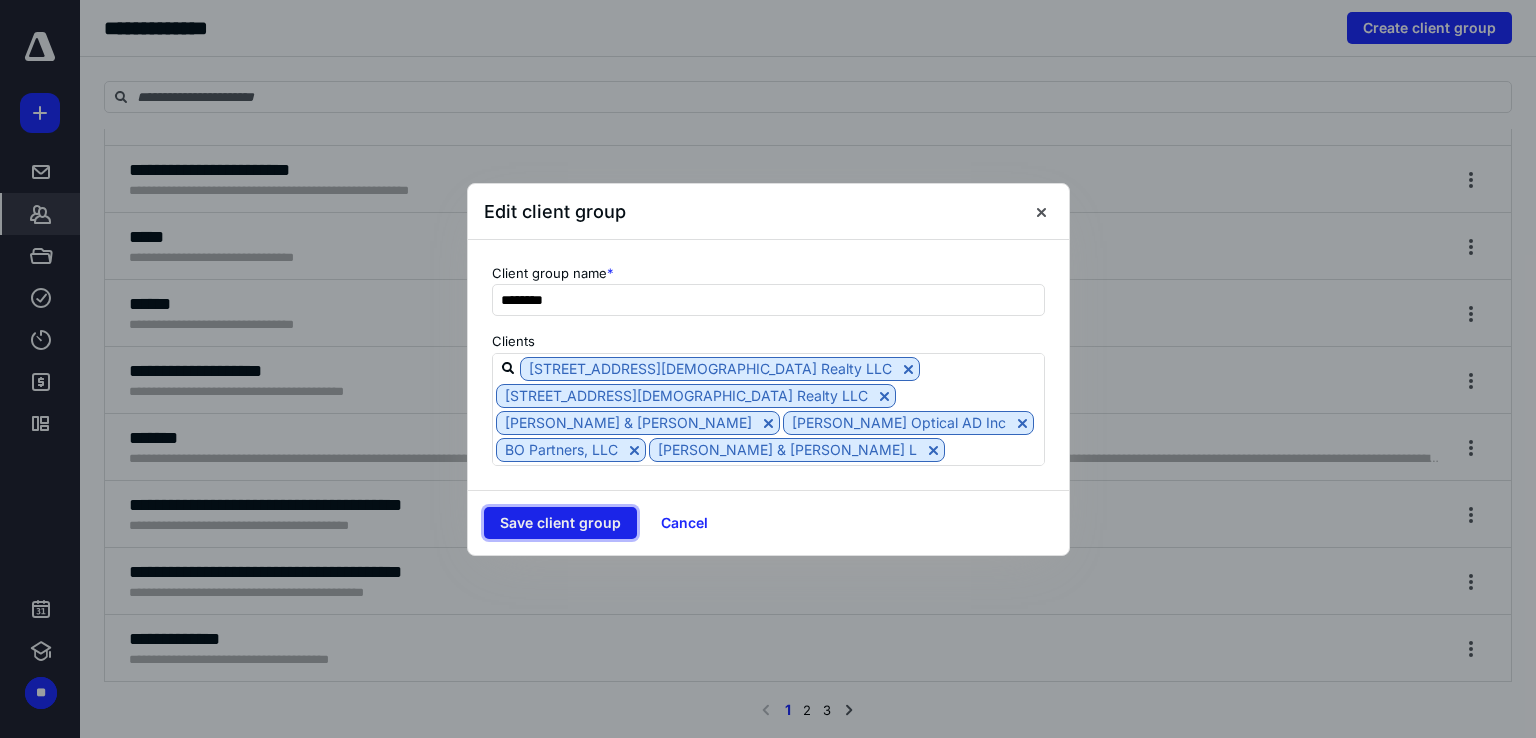 click on "Save client group" at bounding box center [560, 523] 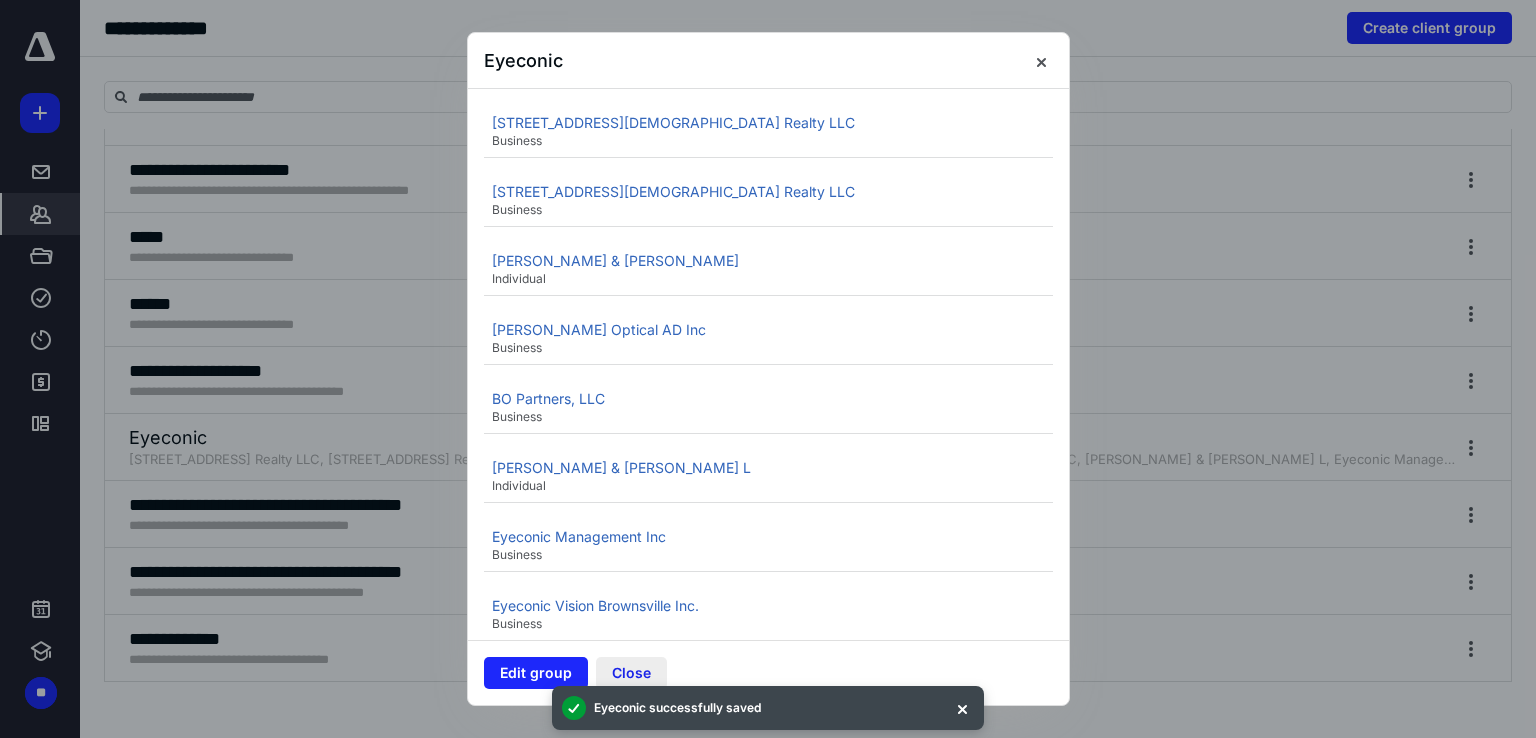 click on "Close" at bounding box center (631, 673) 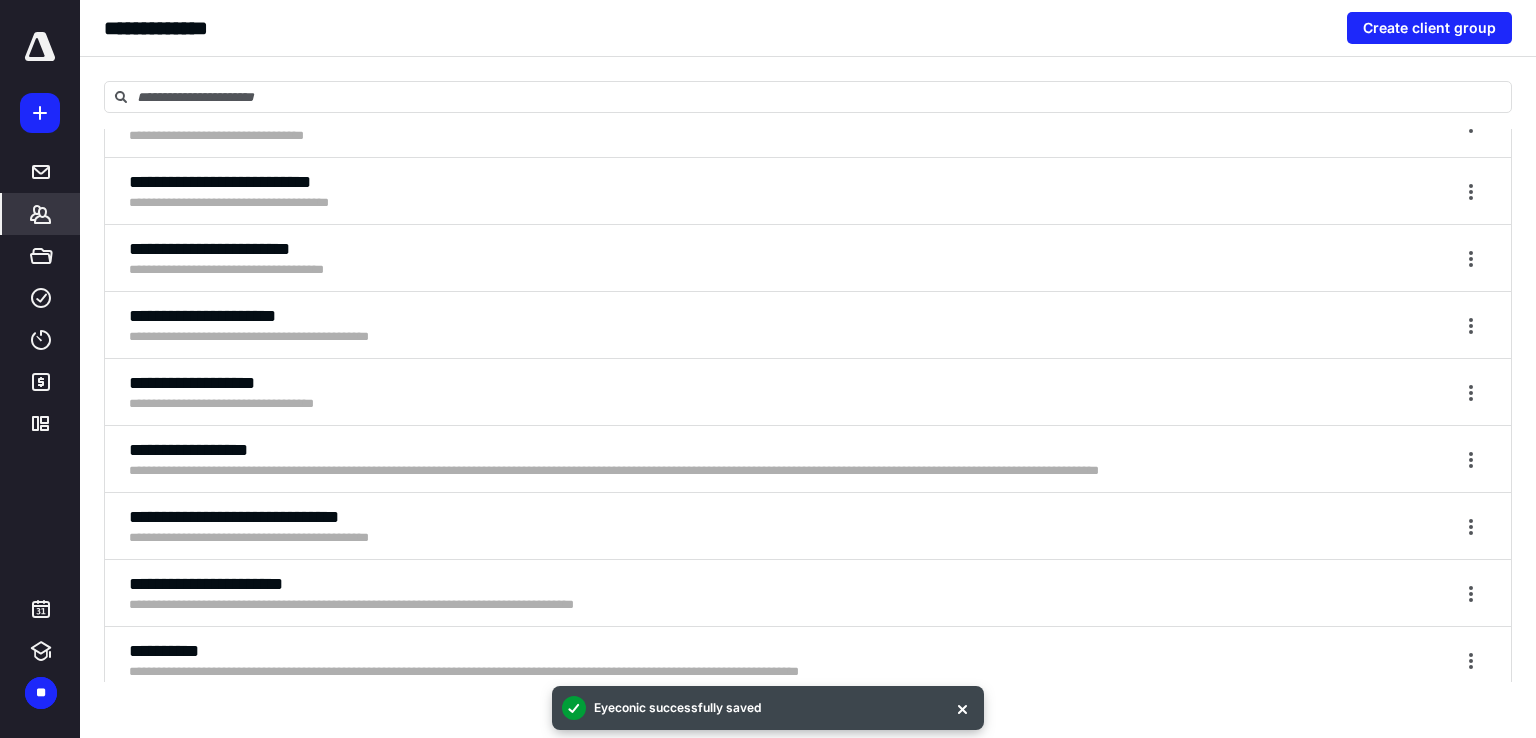 scroll, scrollTop: 6144, scrollLeft: 0, axis: vertical 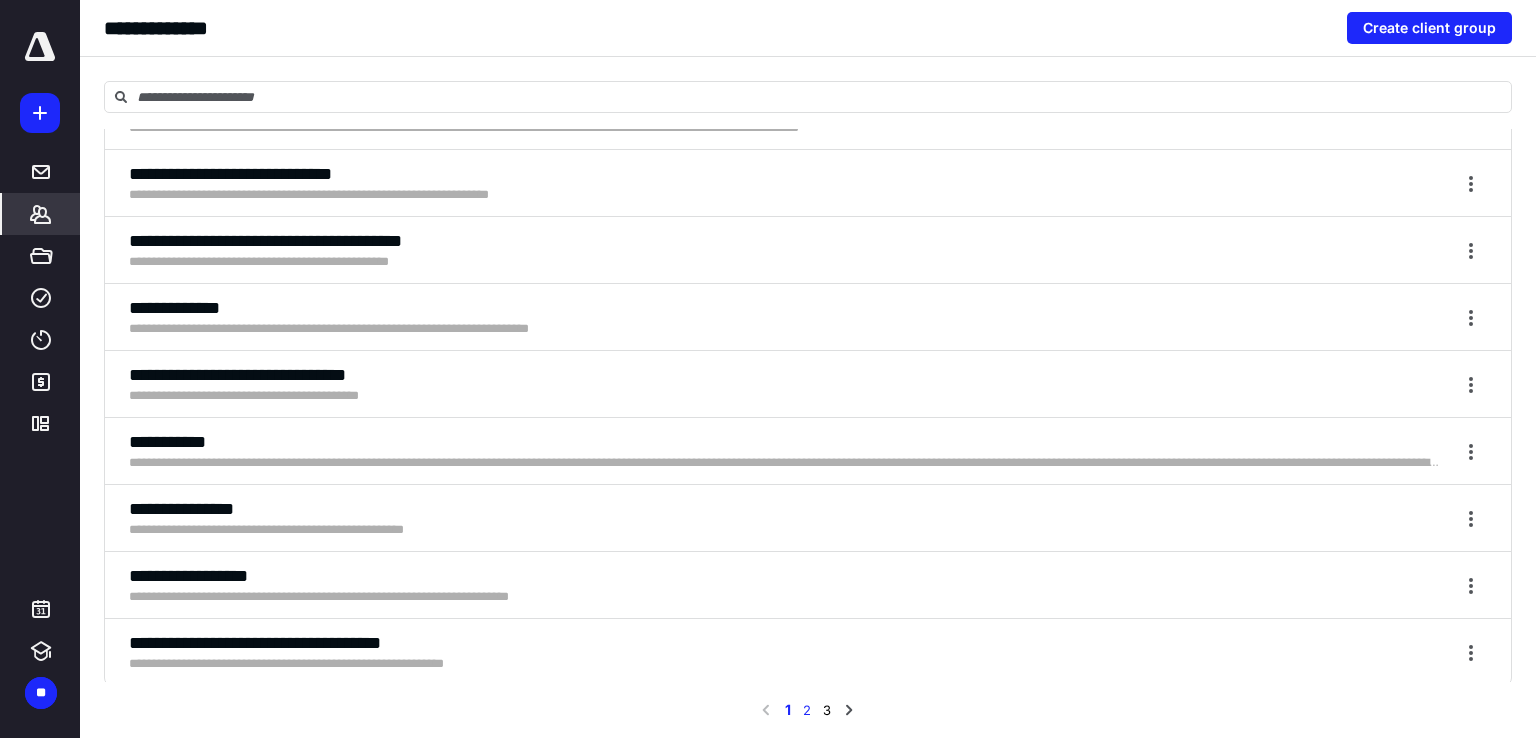 click on "2" at bounding box center (807, 710) 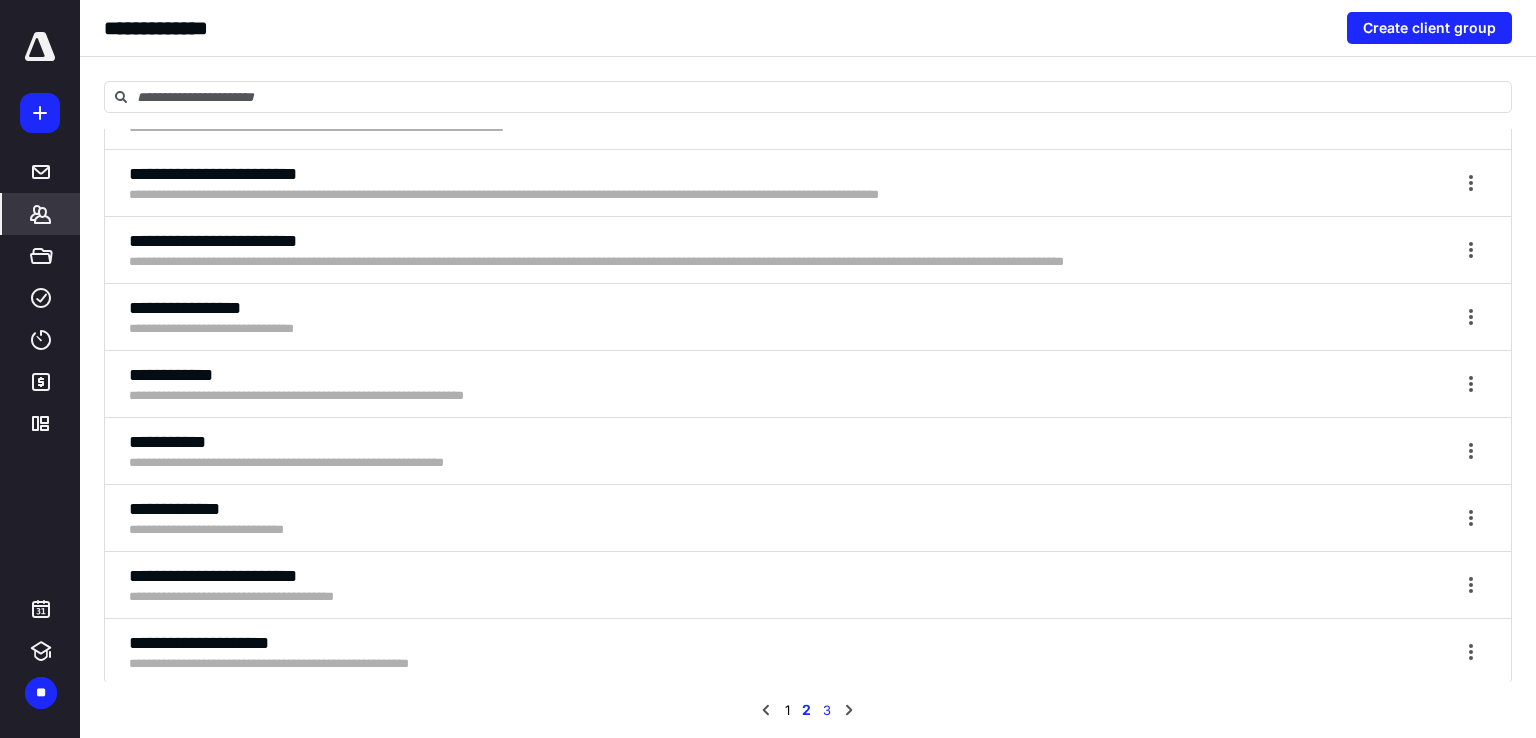click on "3" at bounding box center [827, 710] 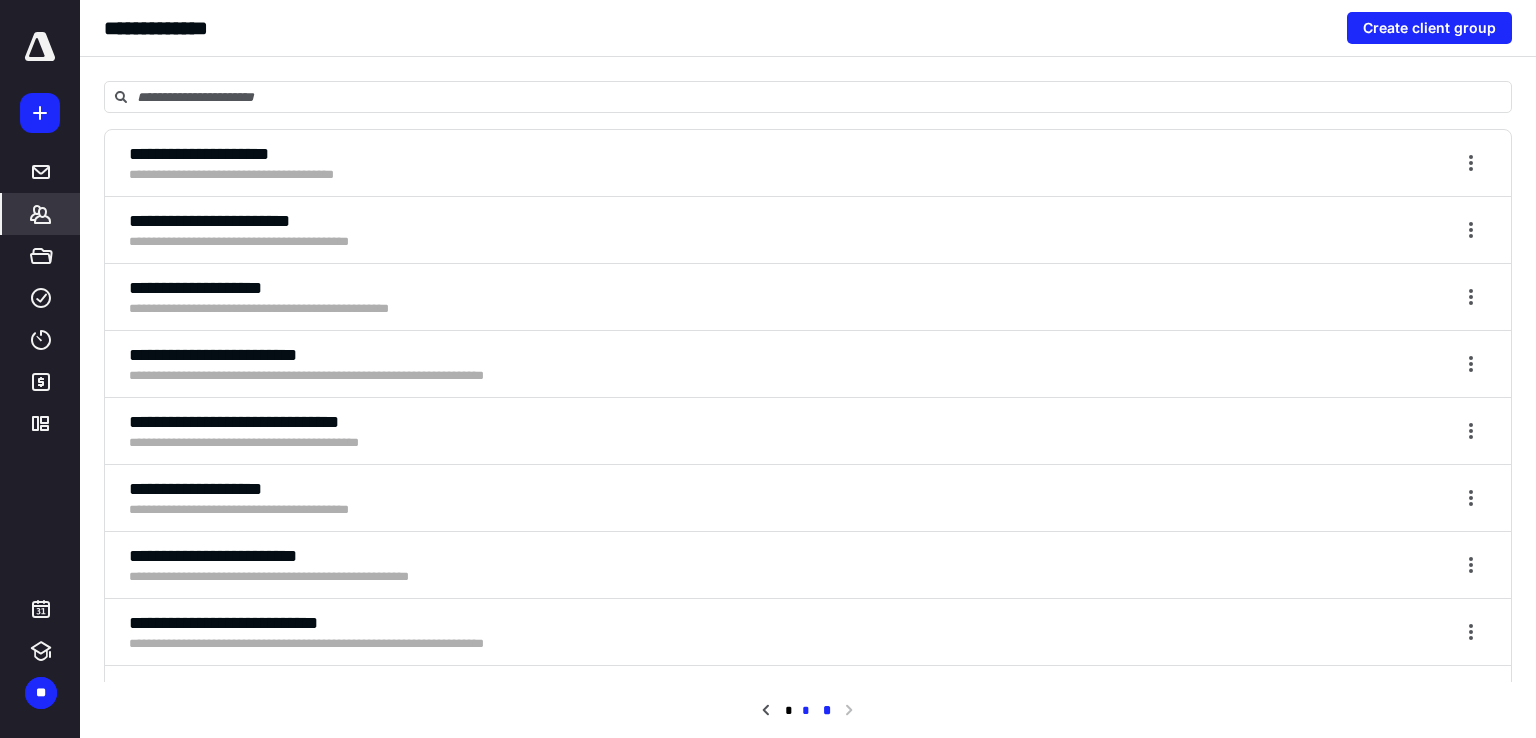 click on "*" at bounding box center [806, 711] 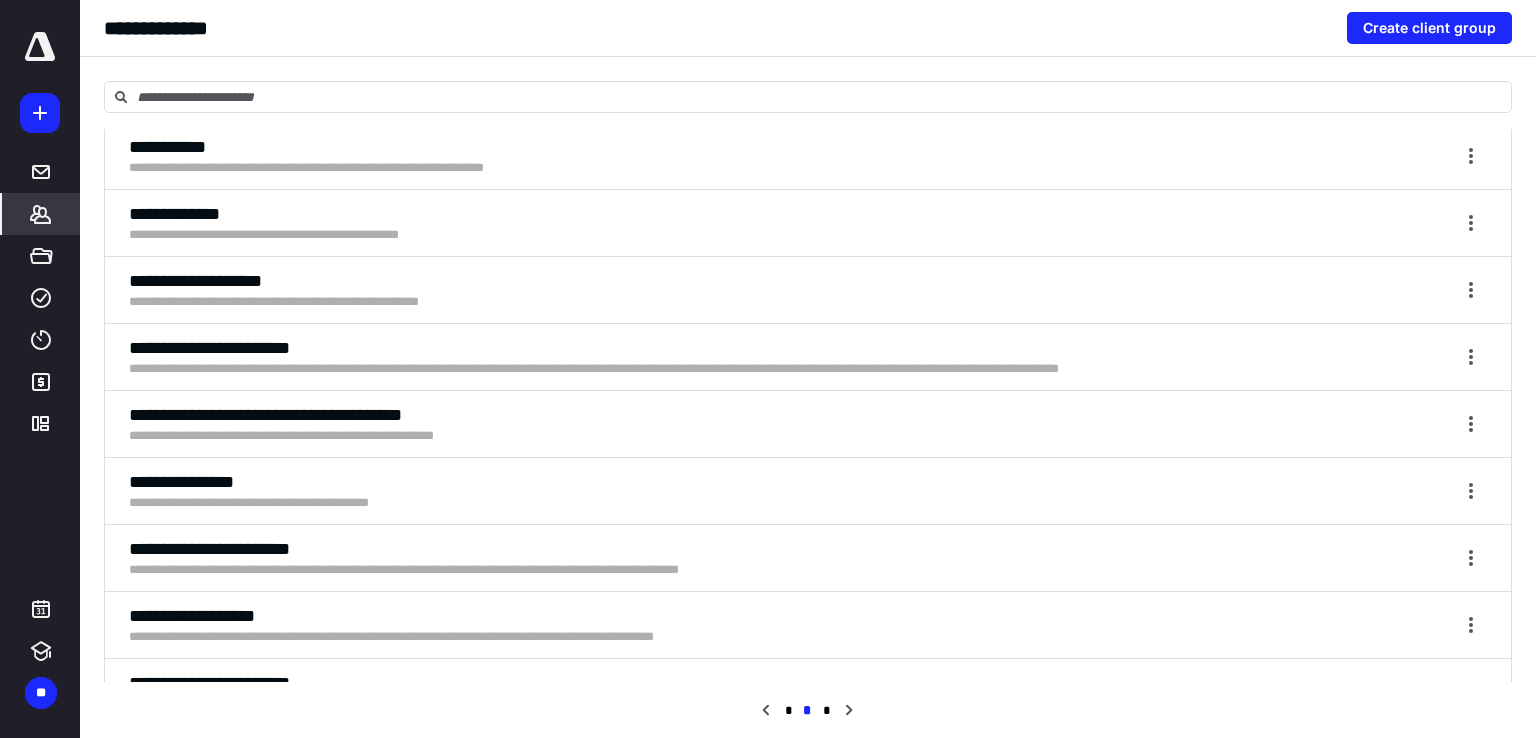 scroll, scrollTop: 5200, scrollLeft: 0, axis: vertical 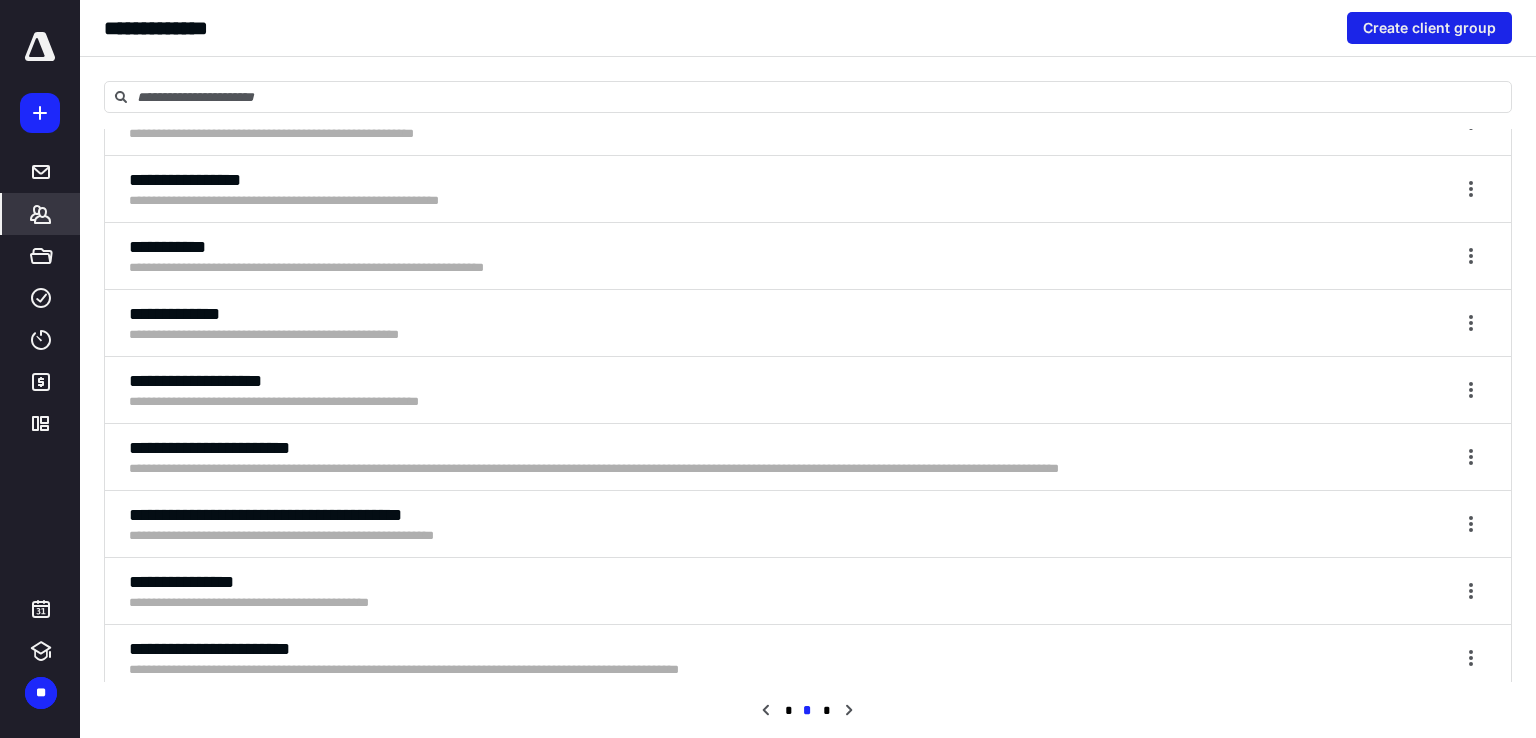 click on "Create client group" at bounding box center (1429, 28) 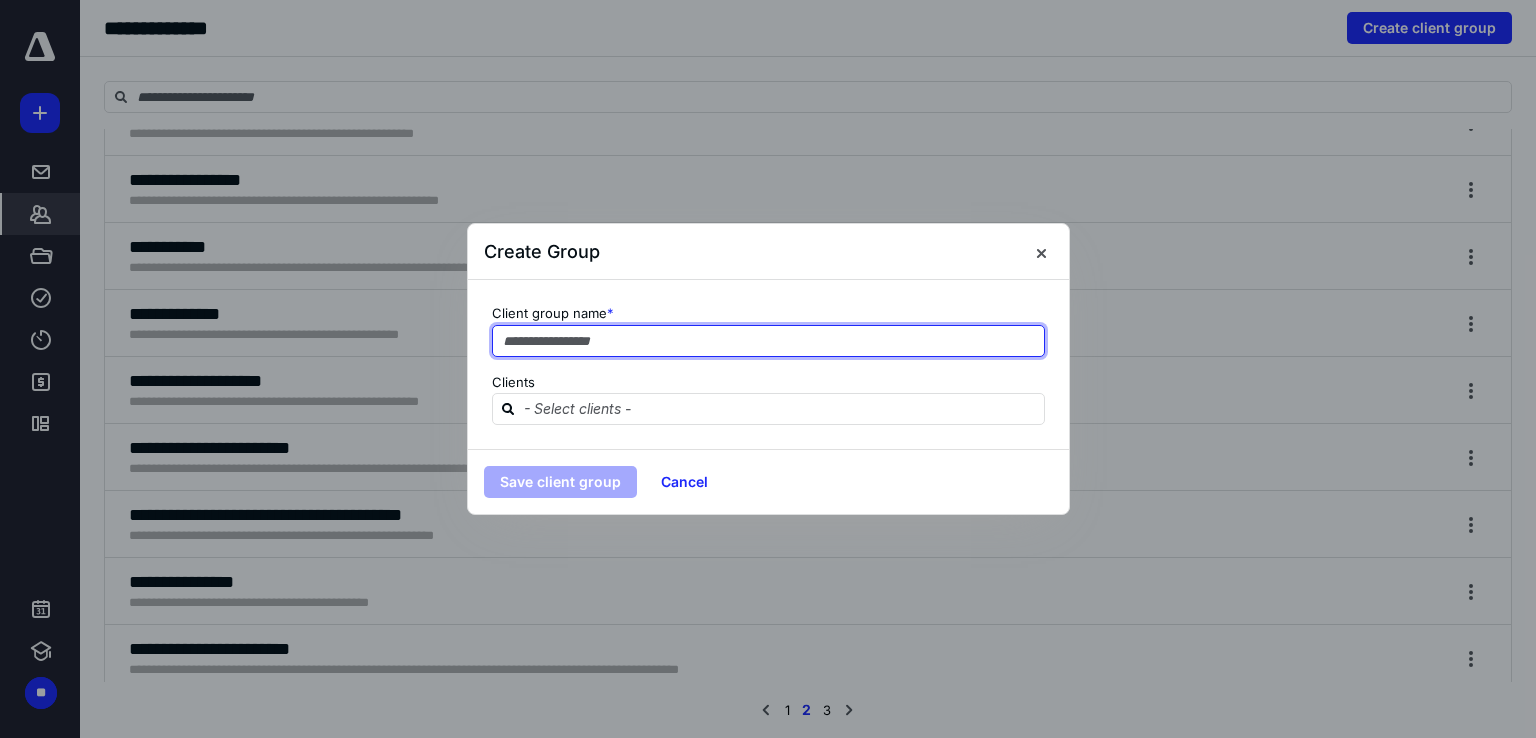 click at bounding box center (768, 341) 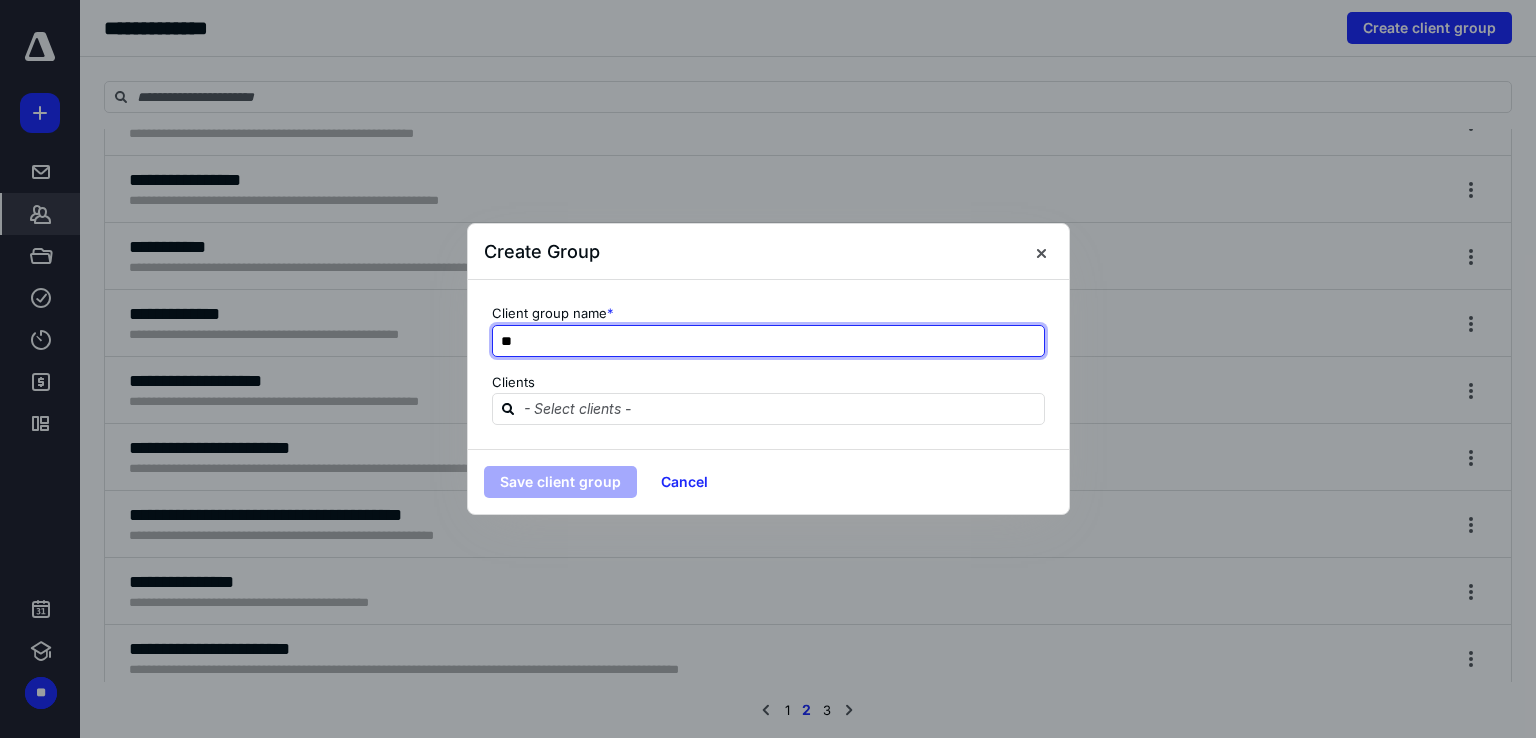 type on "*" 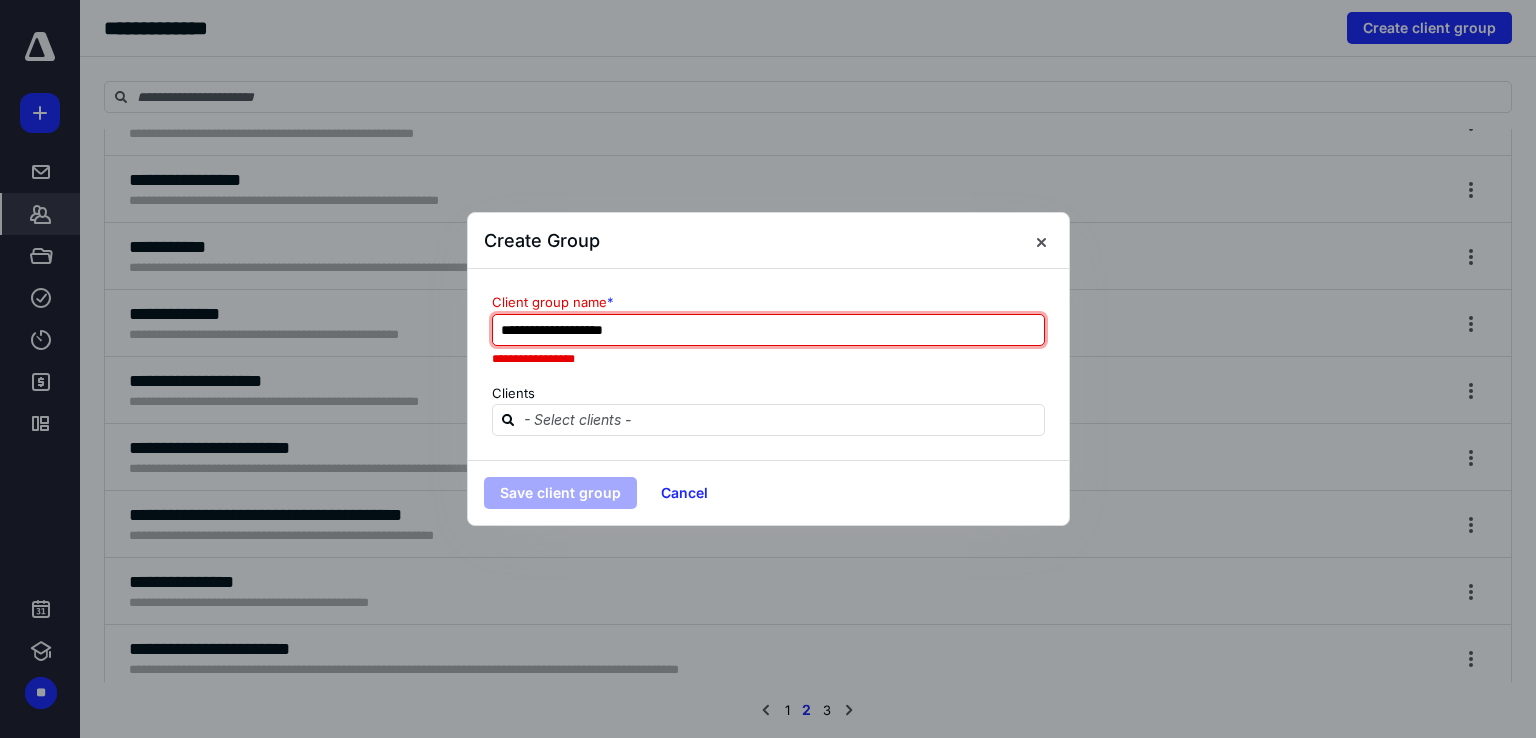 type on "**********" 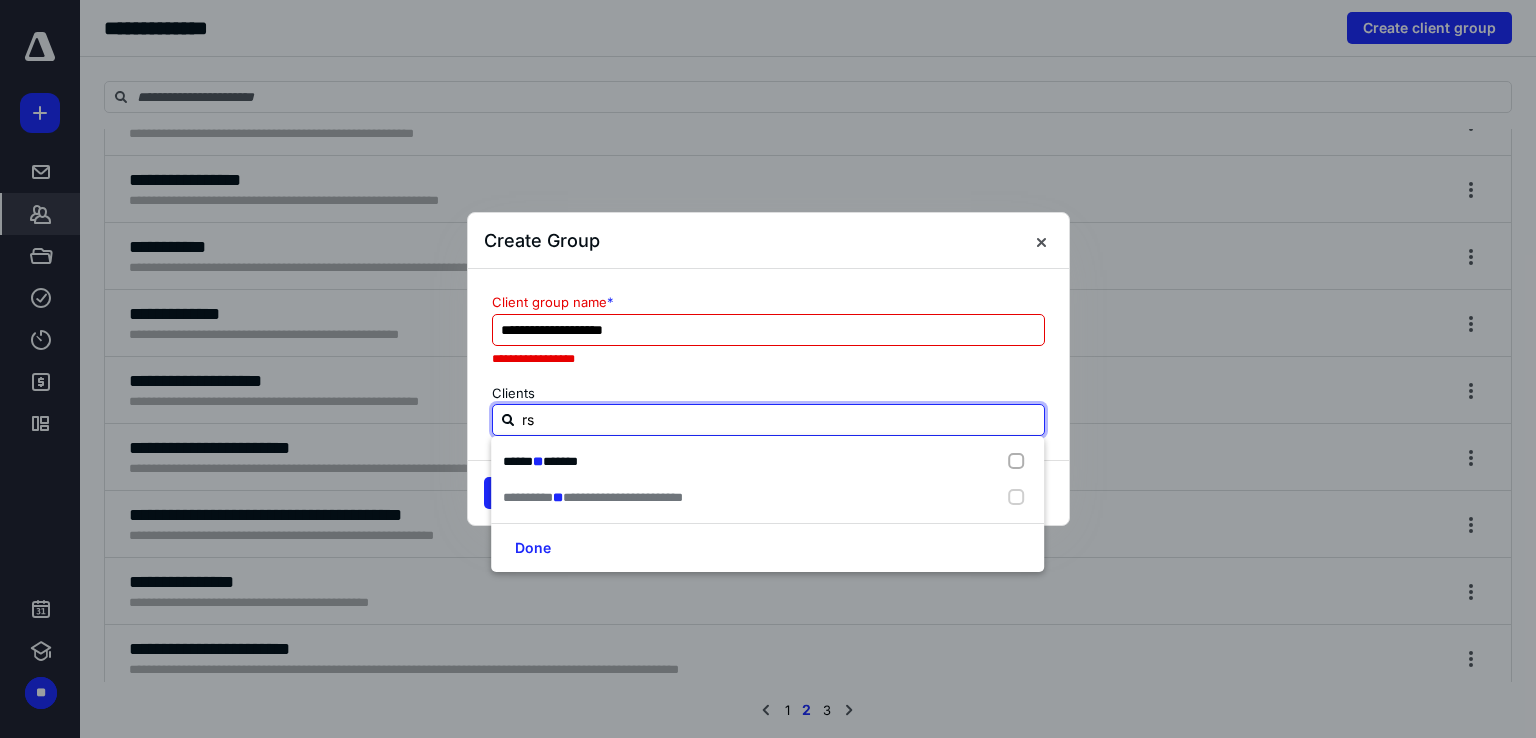 type on "rsy" 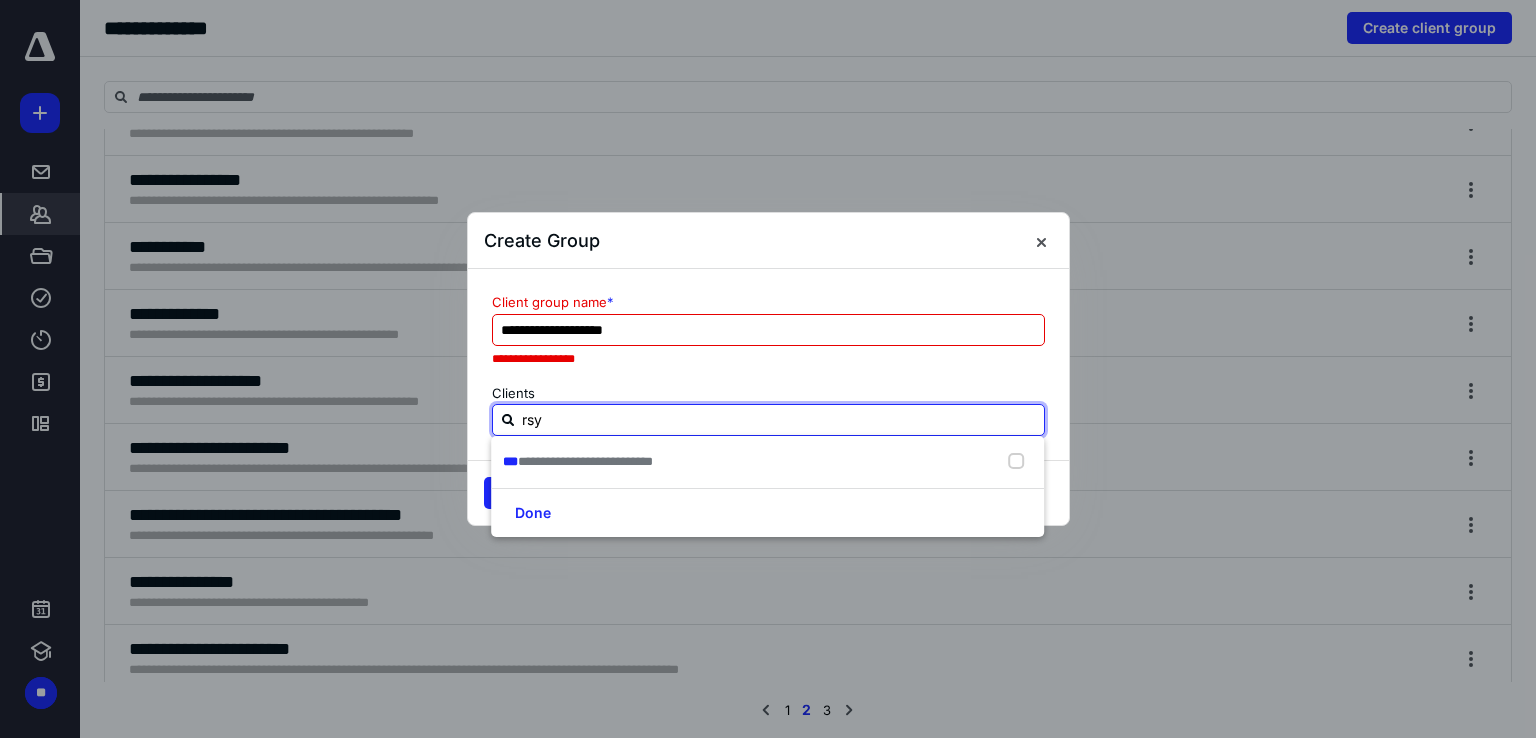 drag, startPoint x: 672, startPoint y: 418, endPoint x: 478, endPoint y: 399, distance: 194.92819 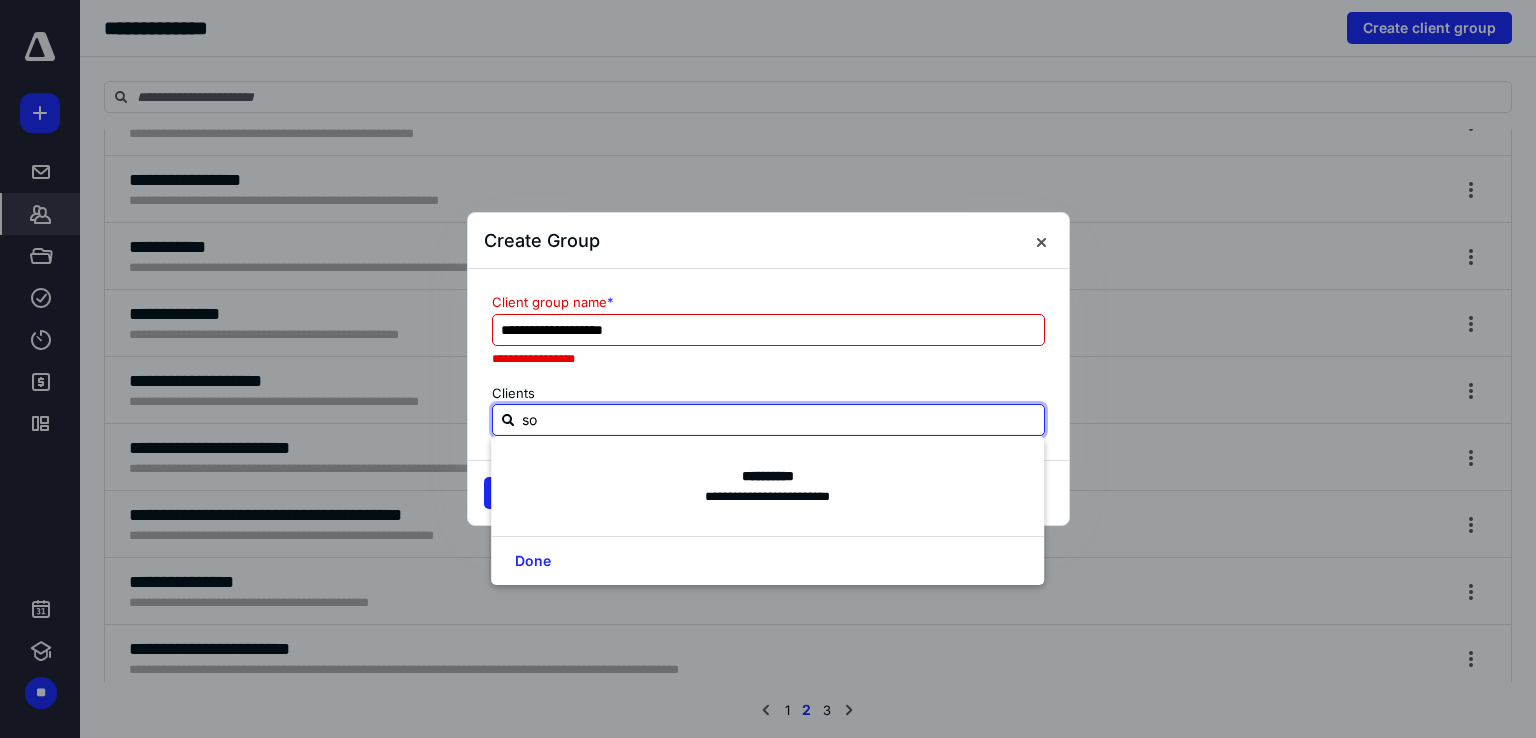 type on "s" 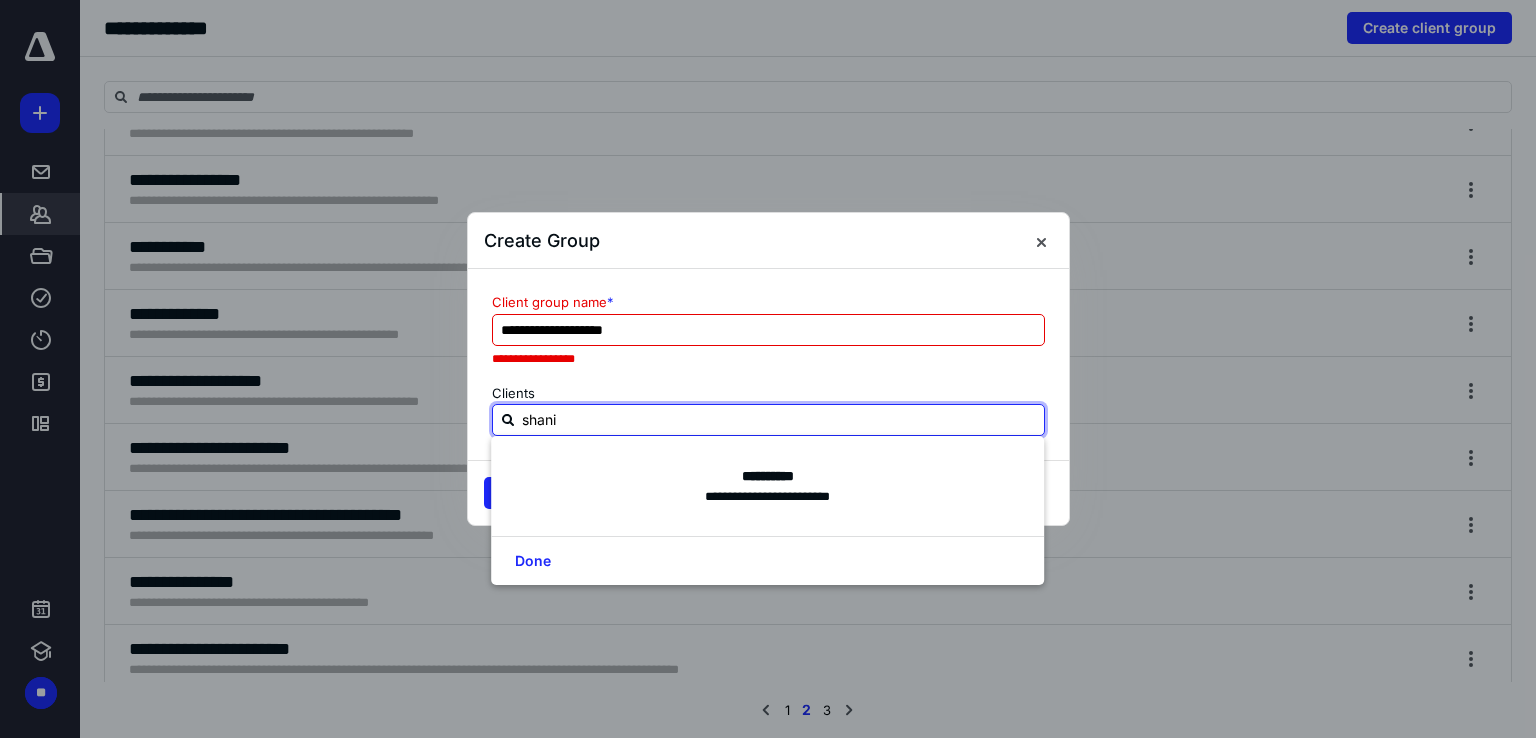 type on "shanik" 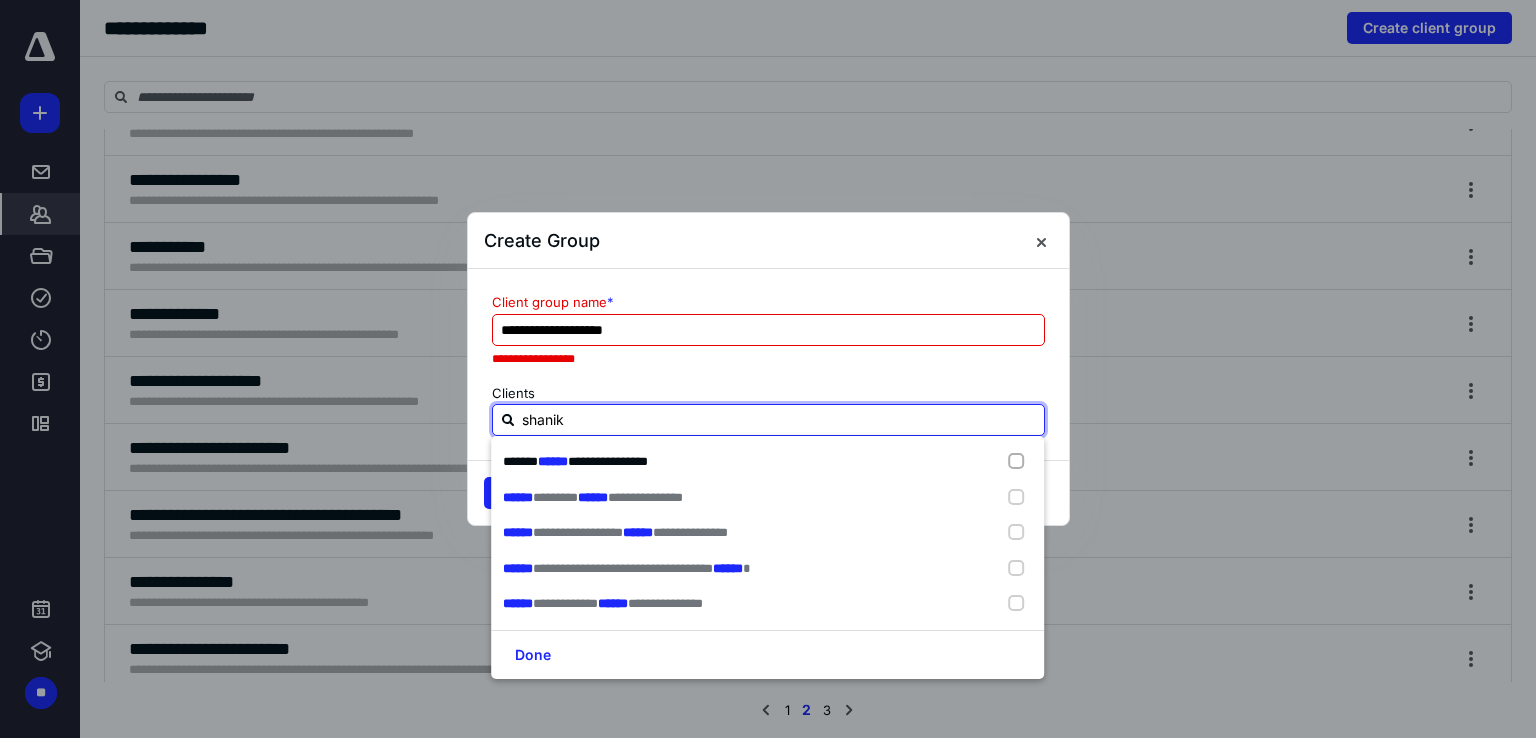 drag, startPoint x: 632, startPoint y: 416, endPoint x: 424, endPoint y: 417, distance: 208.00241 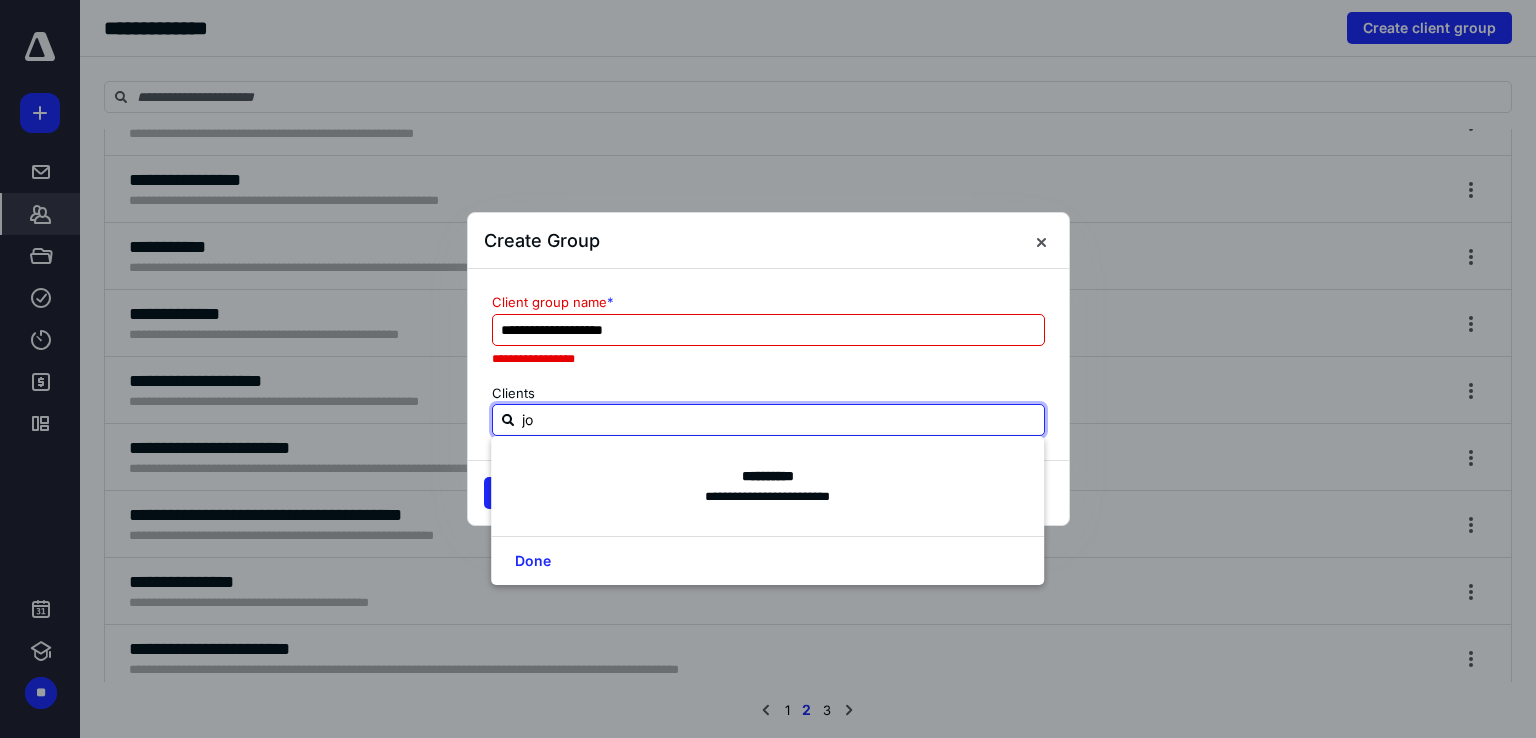 type on "j" 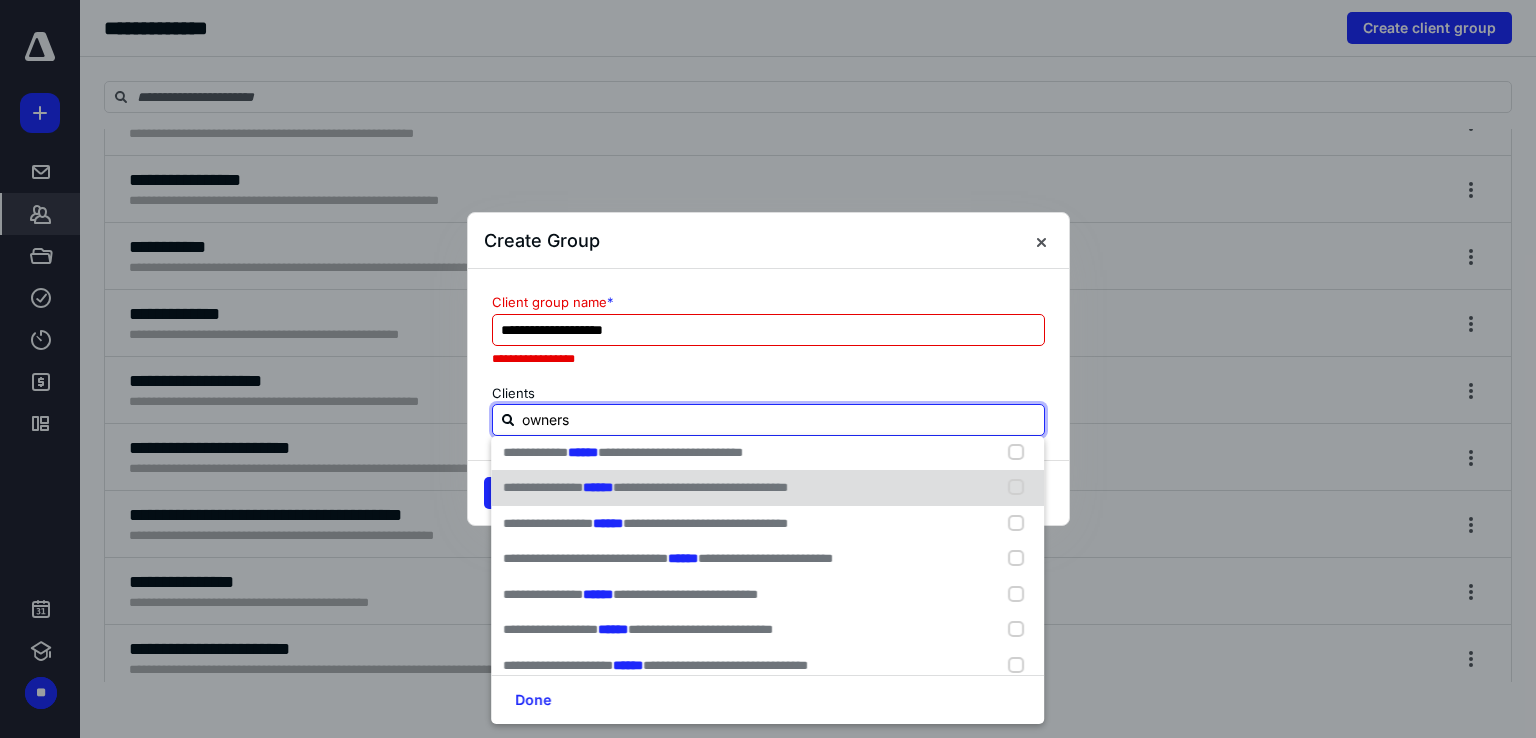 scroll, scrollTop: 488, scrollLeft: 0, axis: vertical 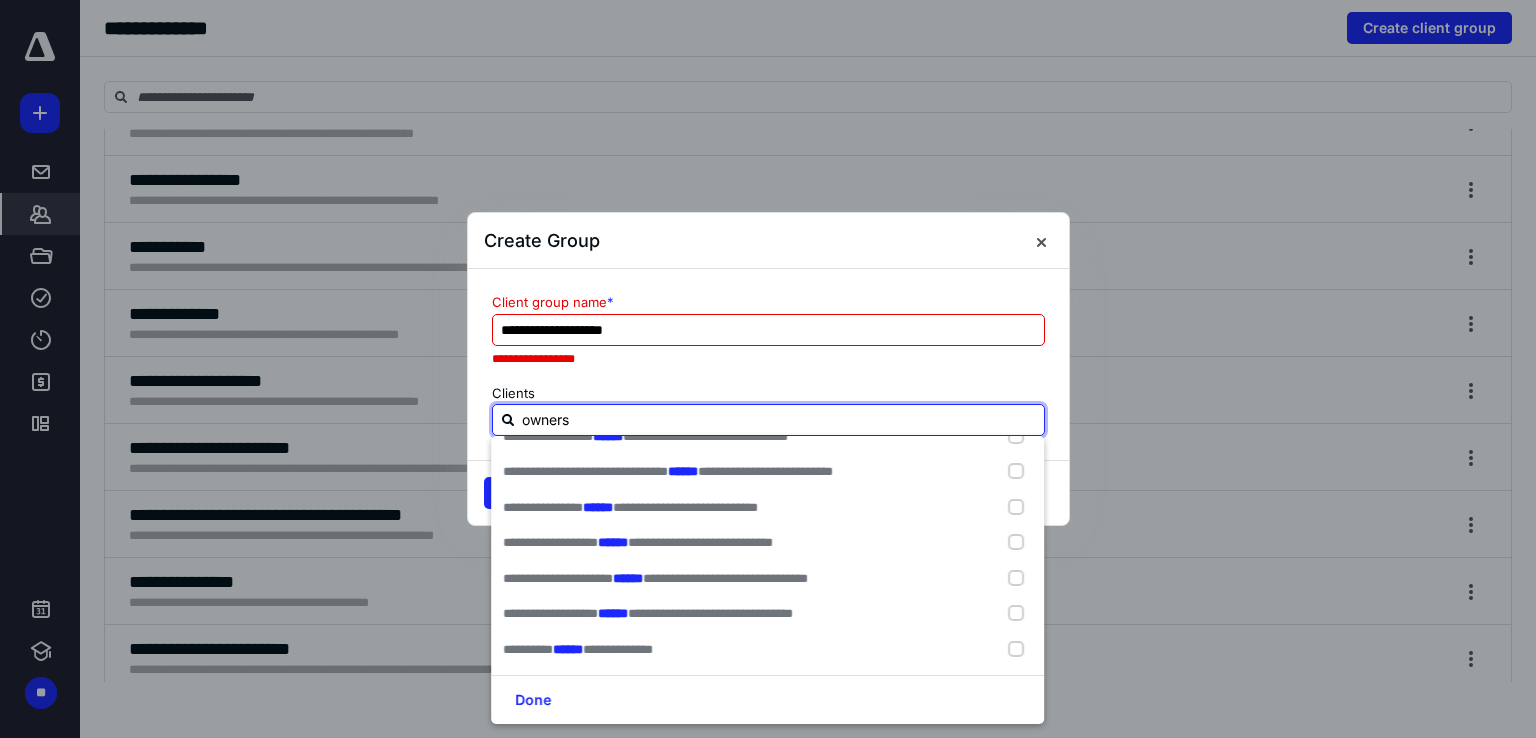 type on "owners" 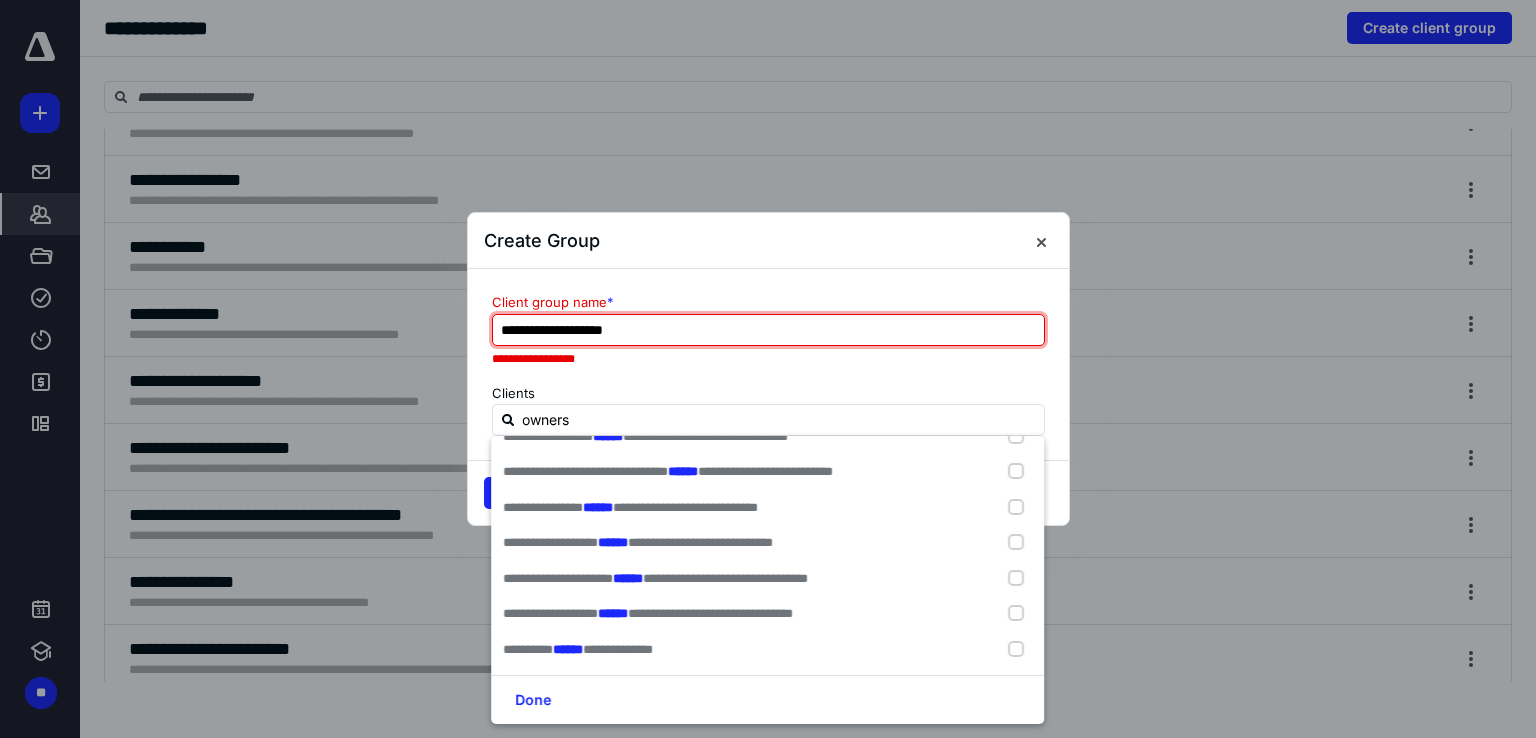 drag, startPoint x: 810, startPoint y: 330, endPoint x: 792, endPoint y: 339, distance: 20.12461 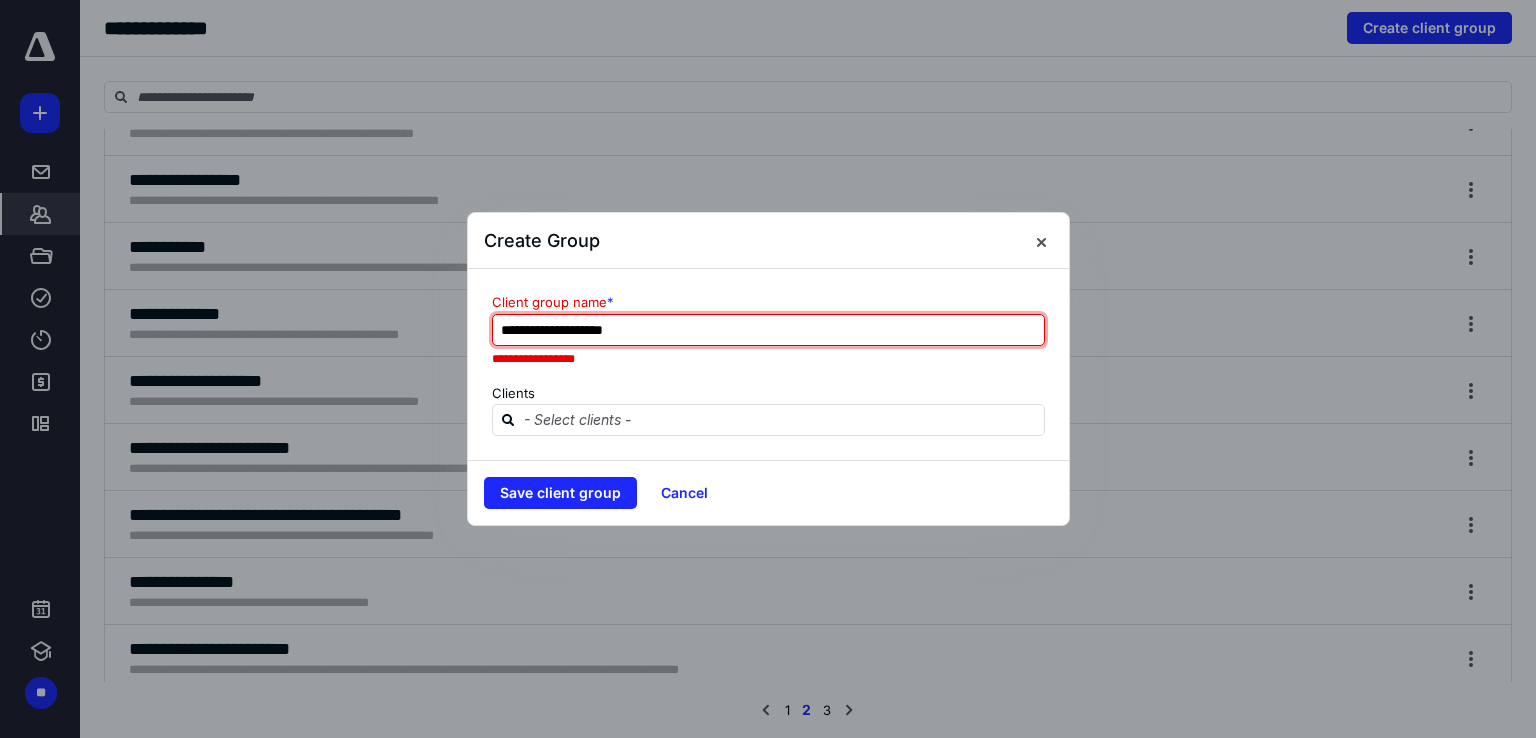 drag, startPoint x: 792, startPoint y: 341, endPoint x: 290, endPoint y: 292, distance: 504.38577 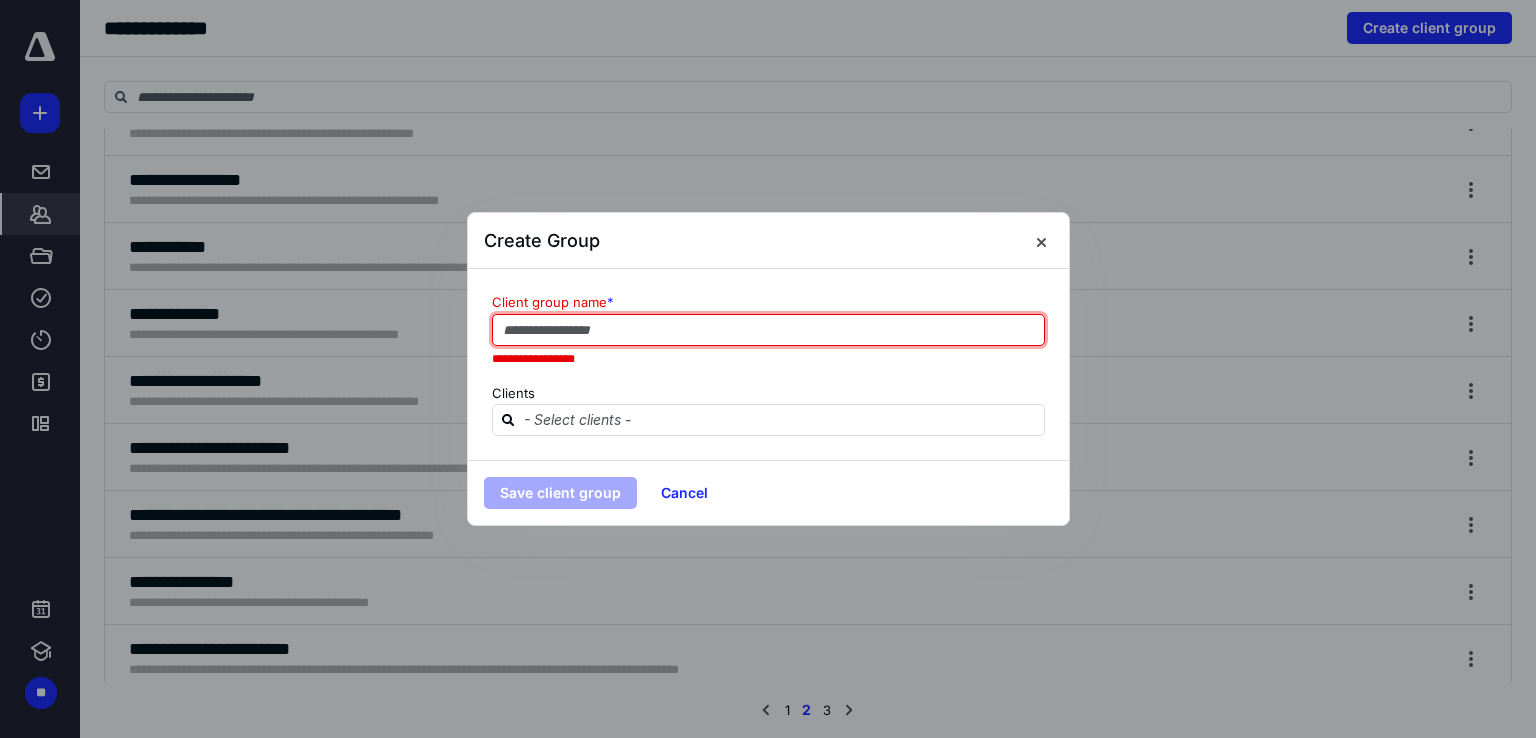 click at bounding box center (768, 330) 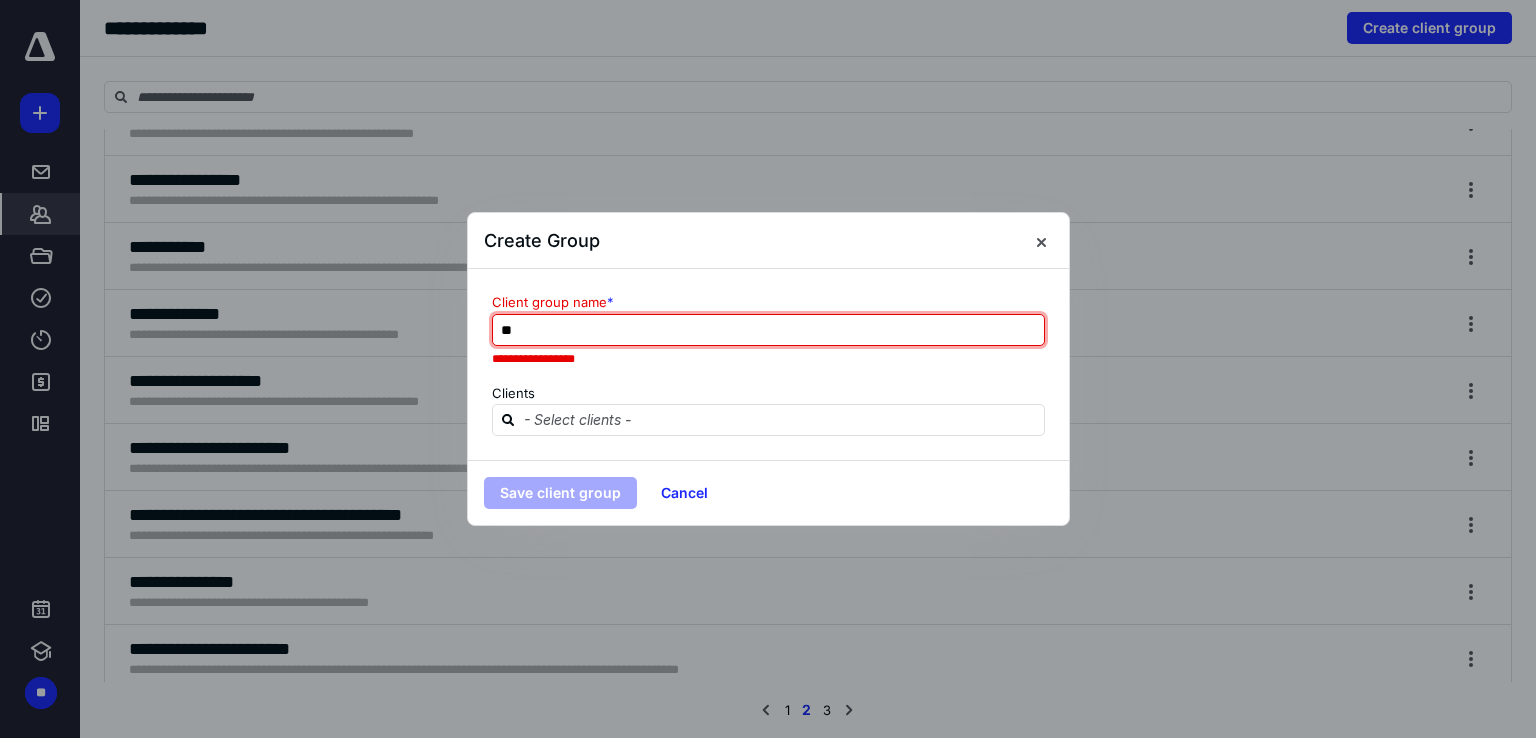 type on "*" 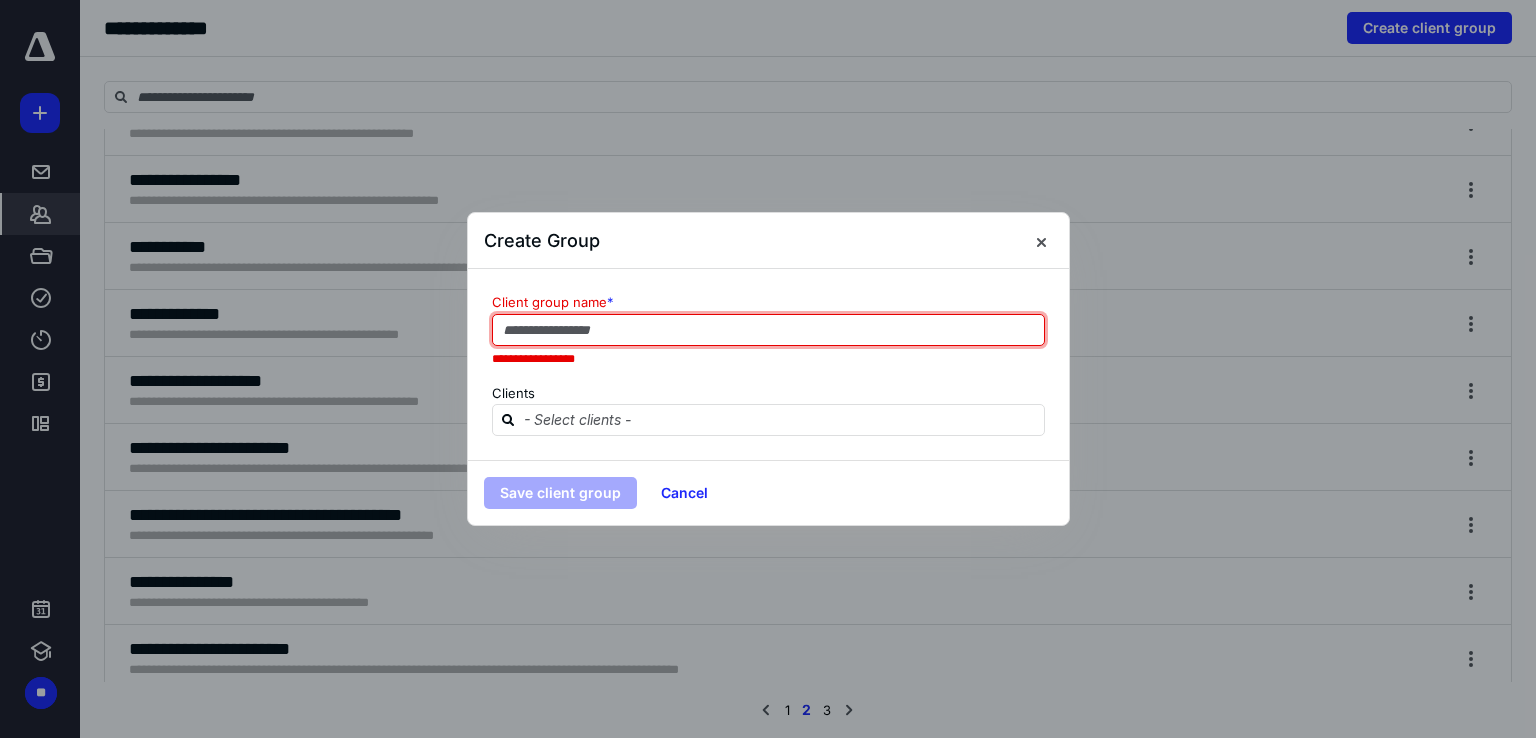 type on "*" 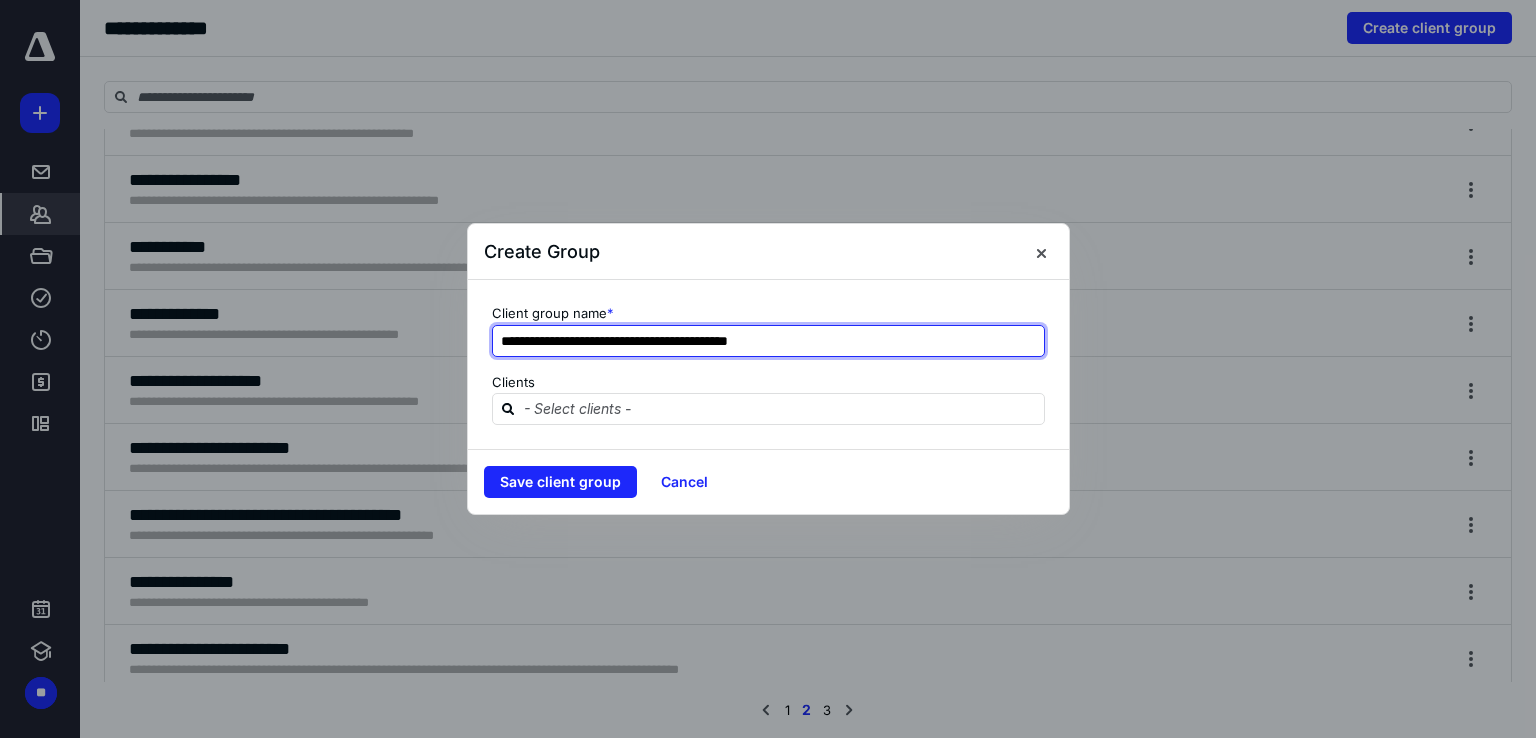 type on "**********" 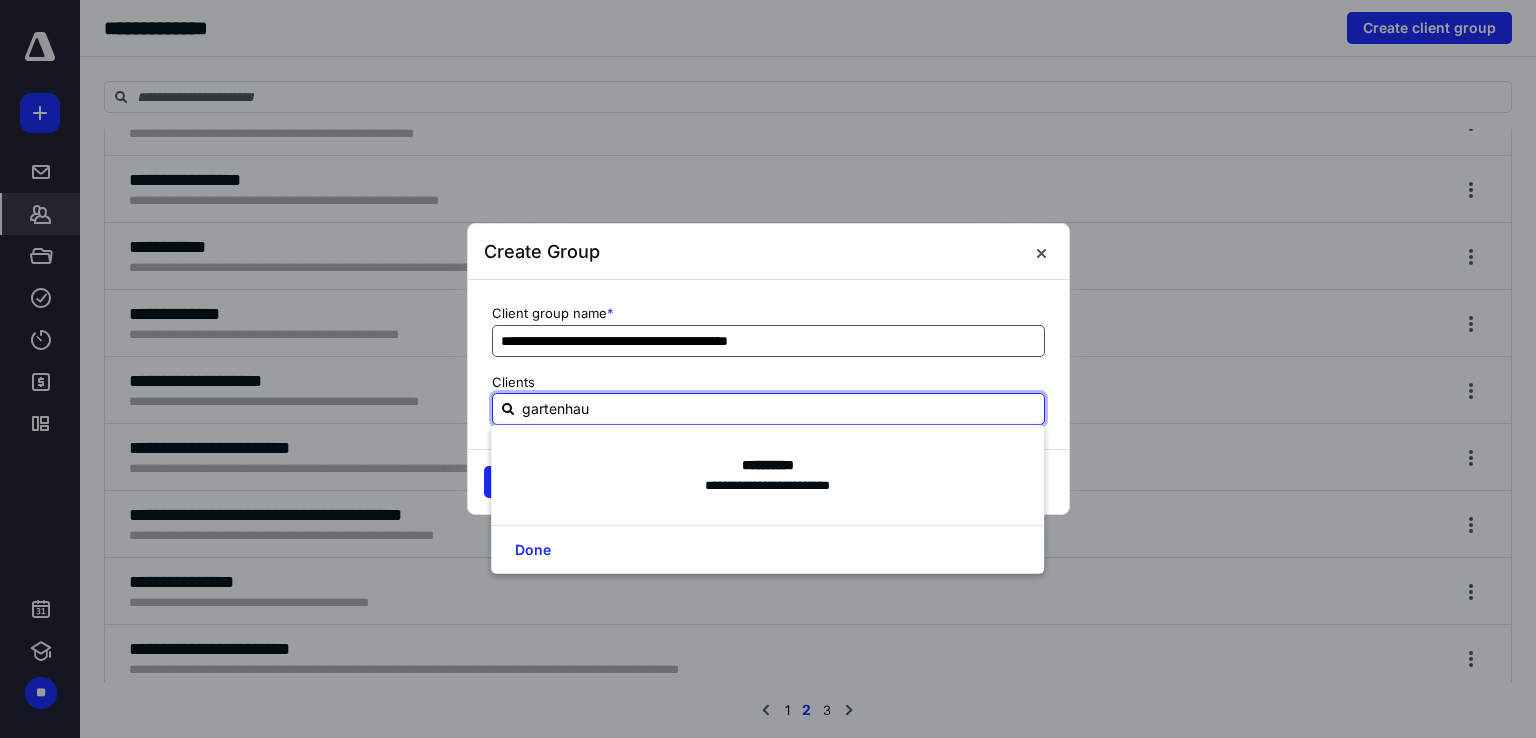 type on "gartenhaus" 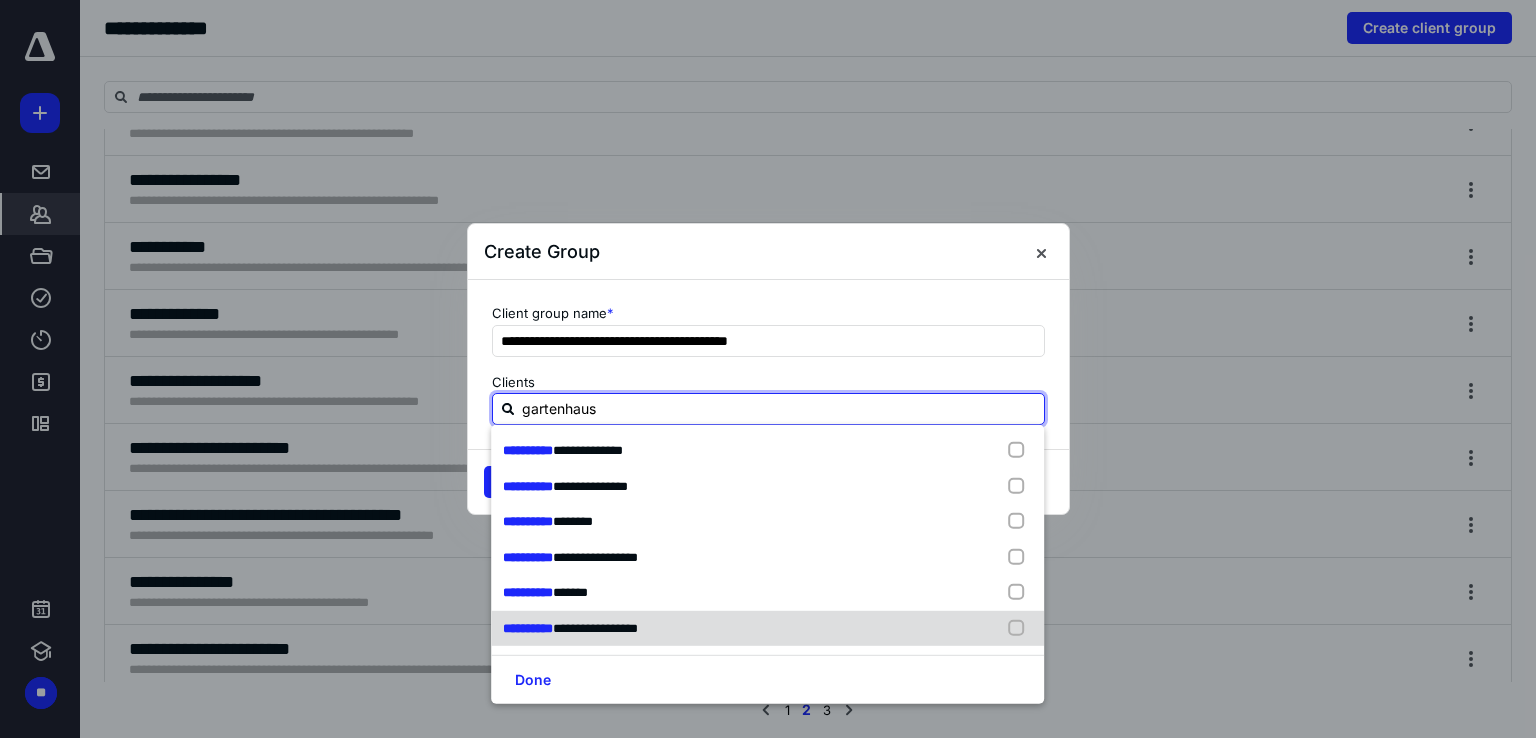 click at bounding box center [1021, 628] 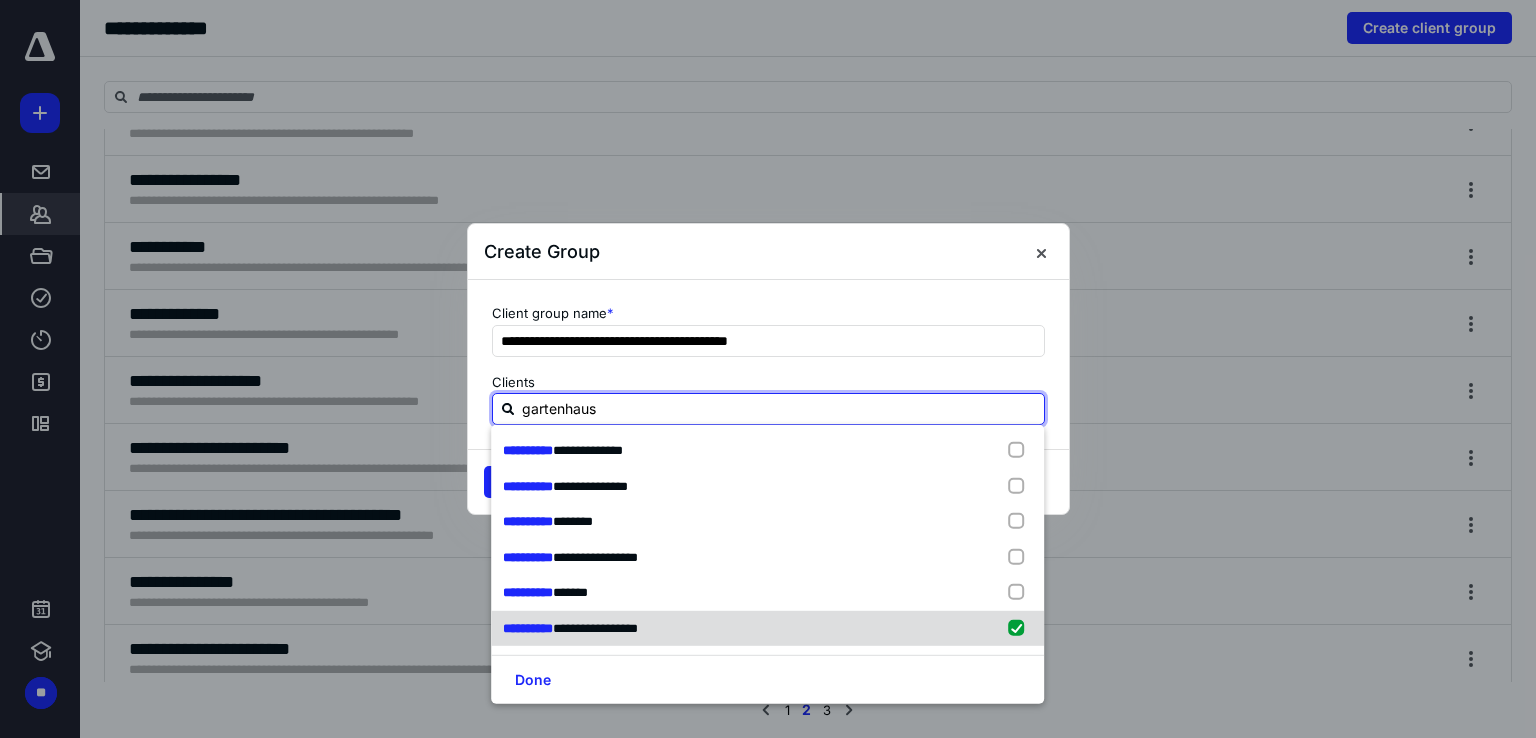 type 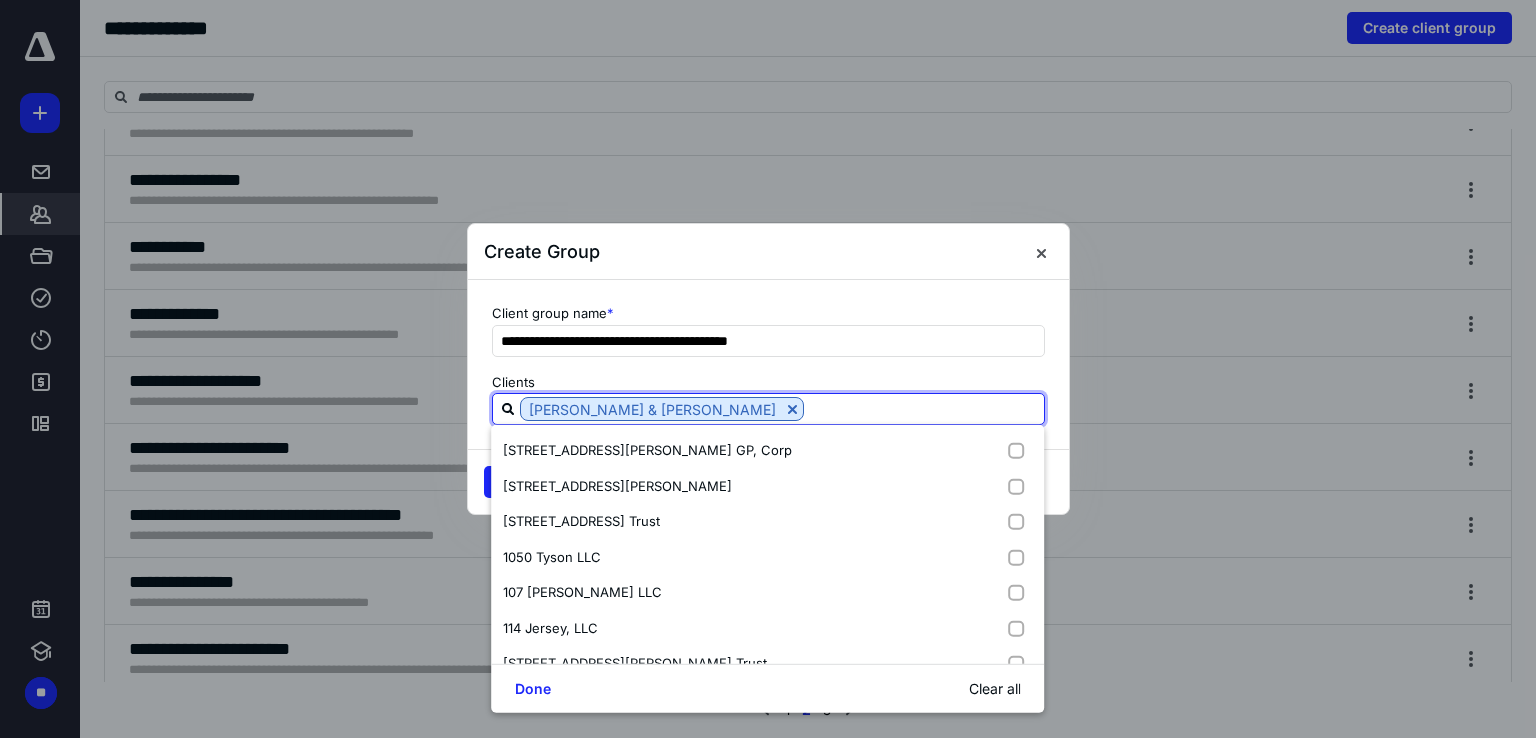 click at bounding box center [924, 408] 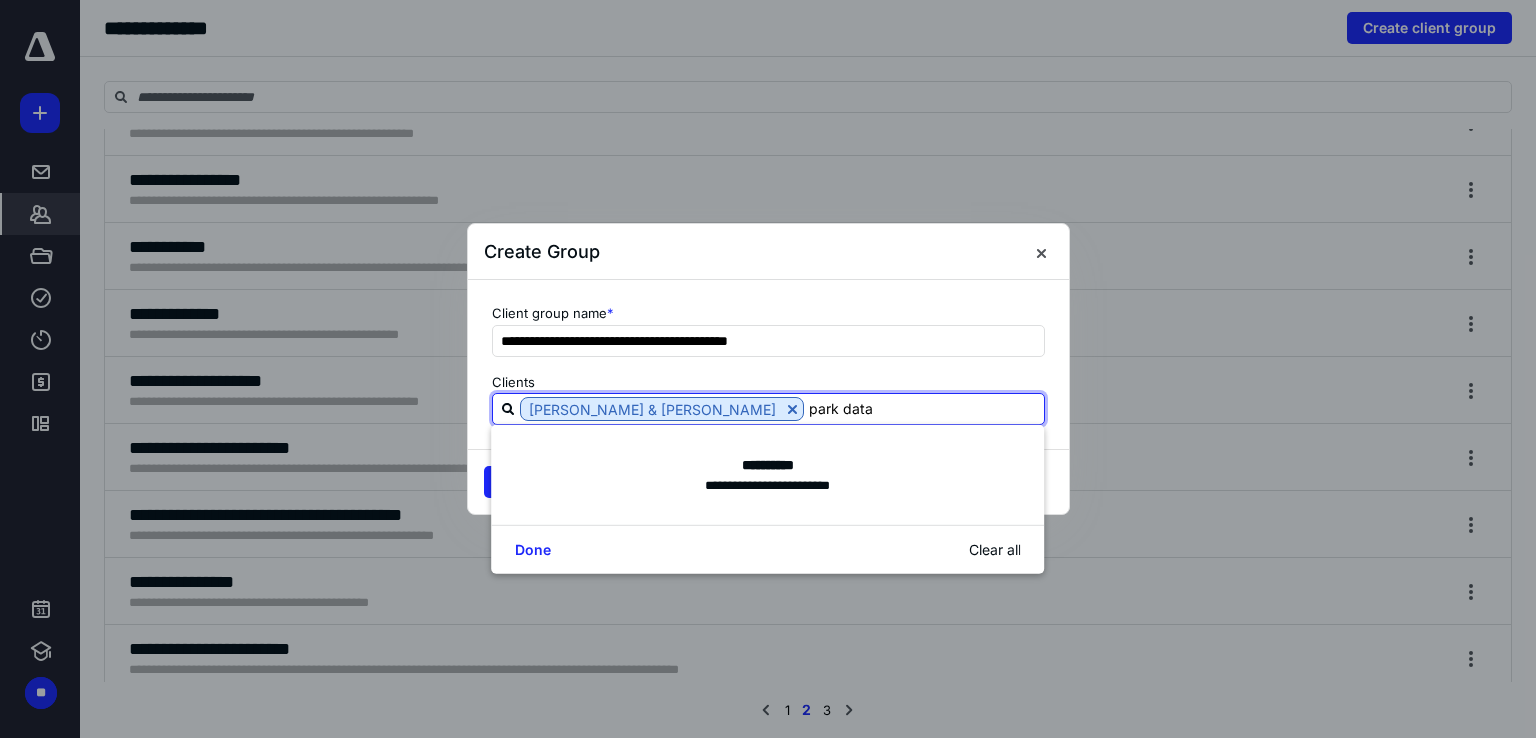 type on "park data" 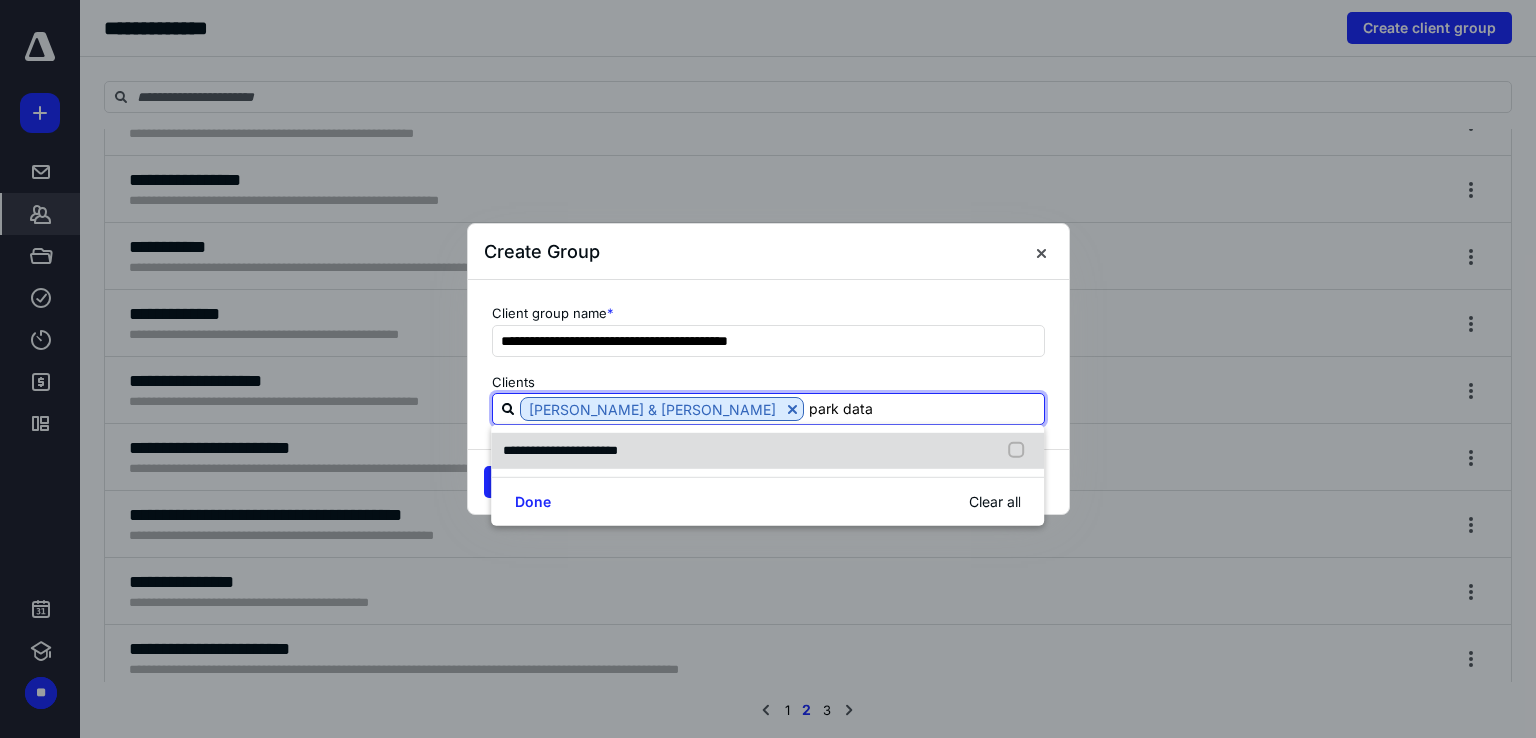 click at bounding box center (1021, 451) 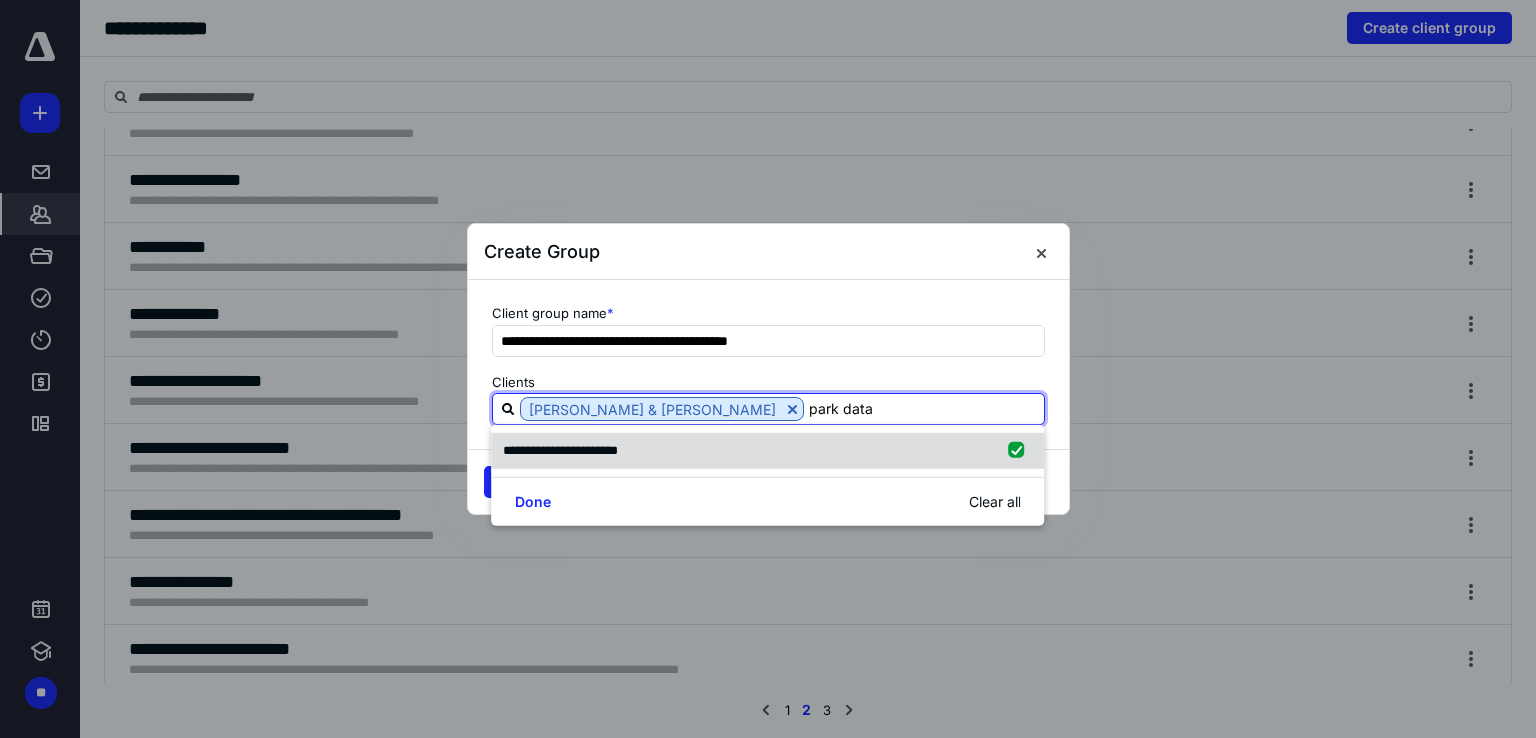 type 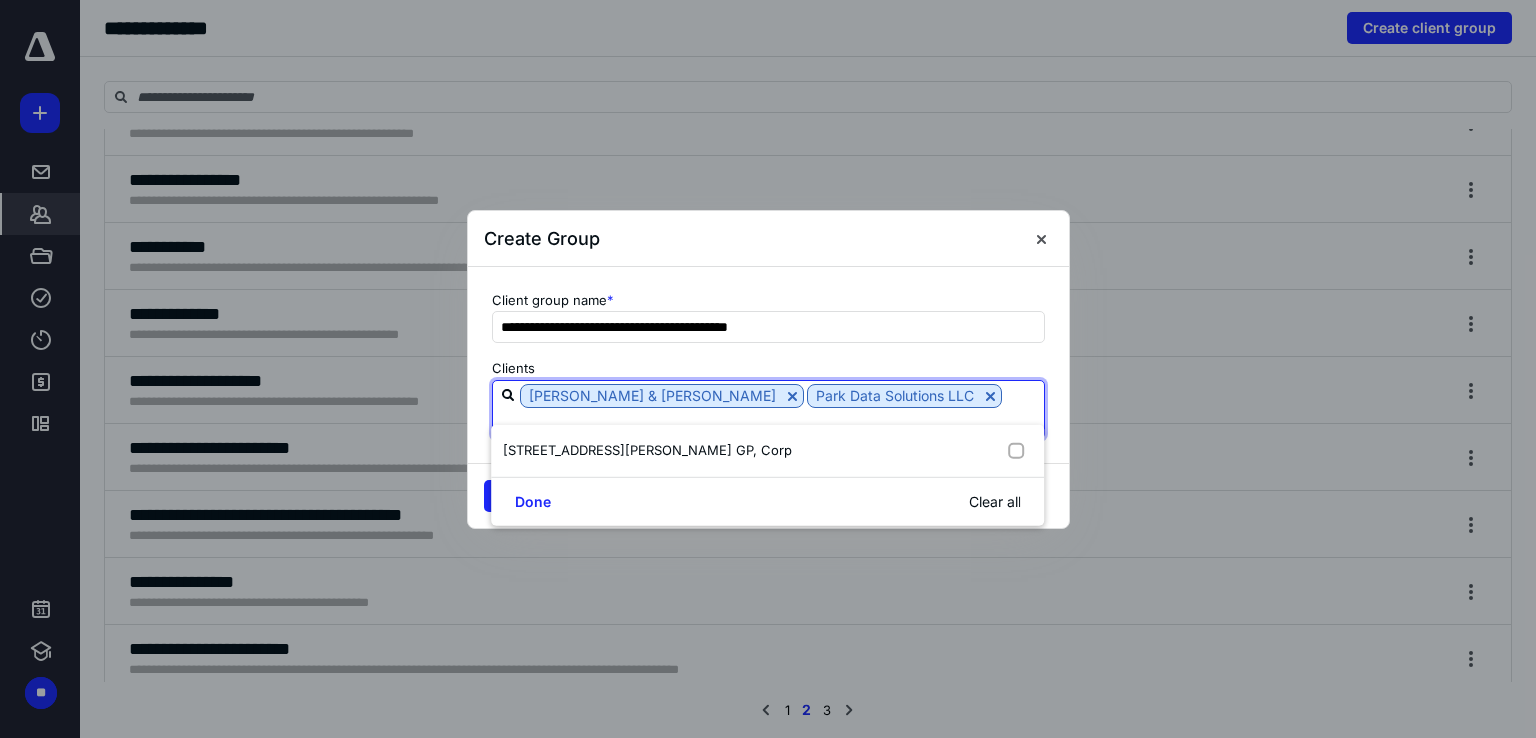 click on "[STREET_ADDRESS] Trust" at bounding box center (767, 522) 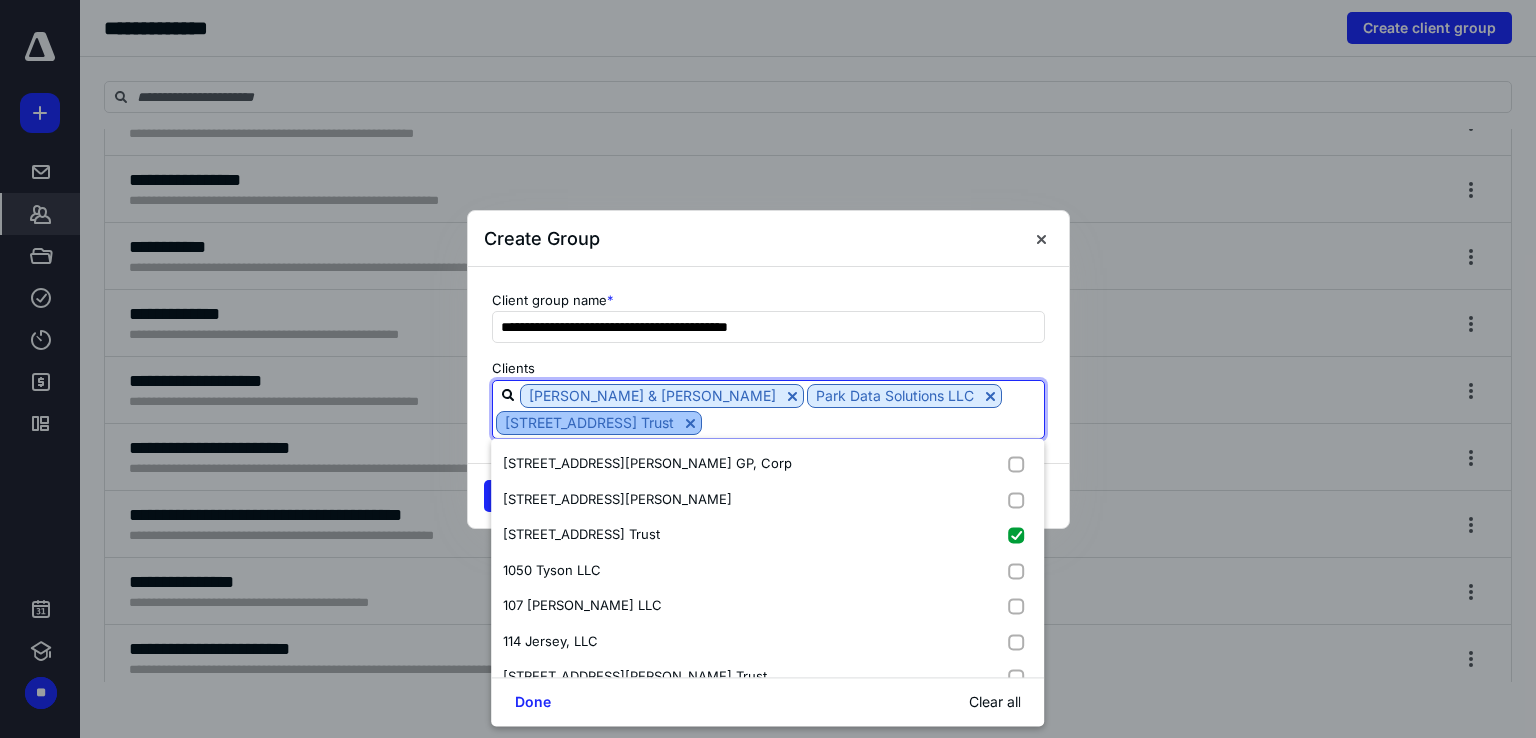 click at bounding box center (690, 423) 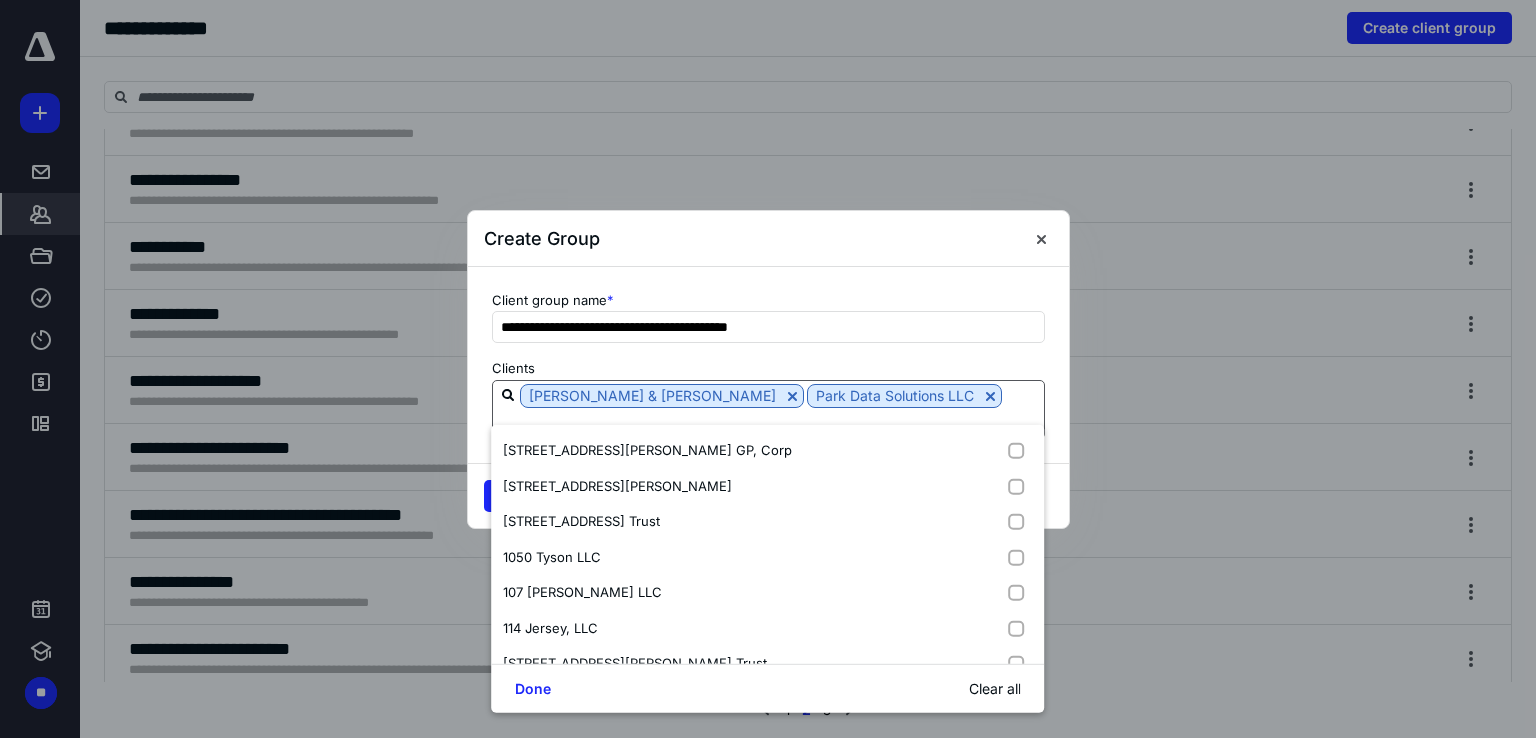 click on "**********" at bounding box center (768, 365) 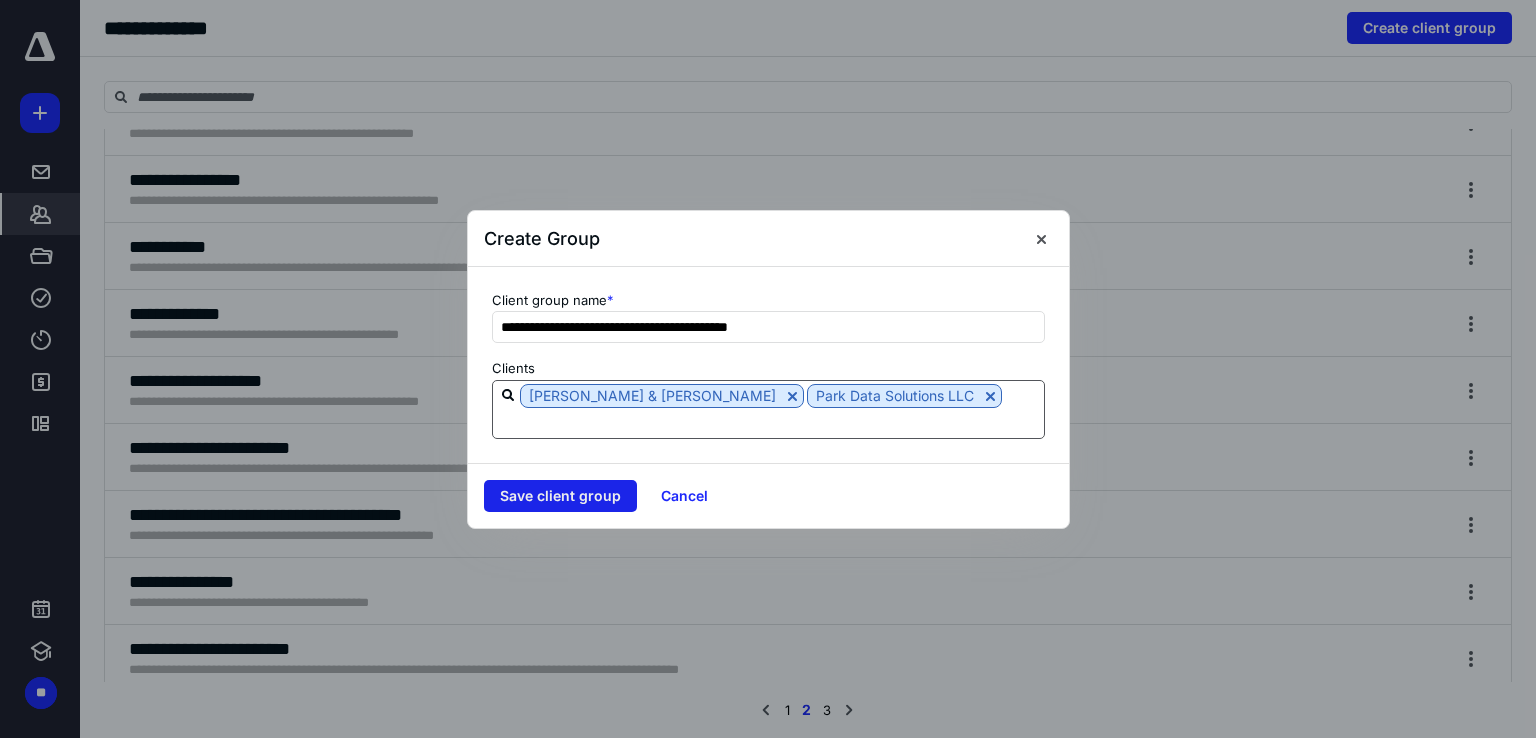 click on "Save client group" at bounding box center (560, 496) 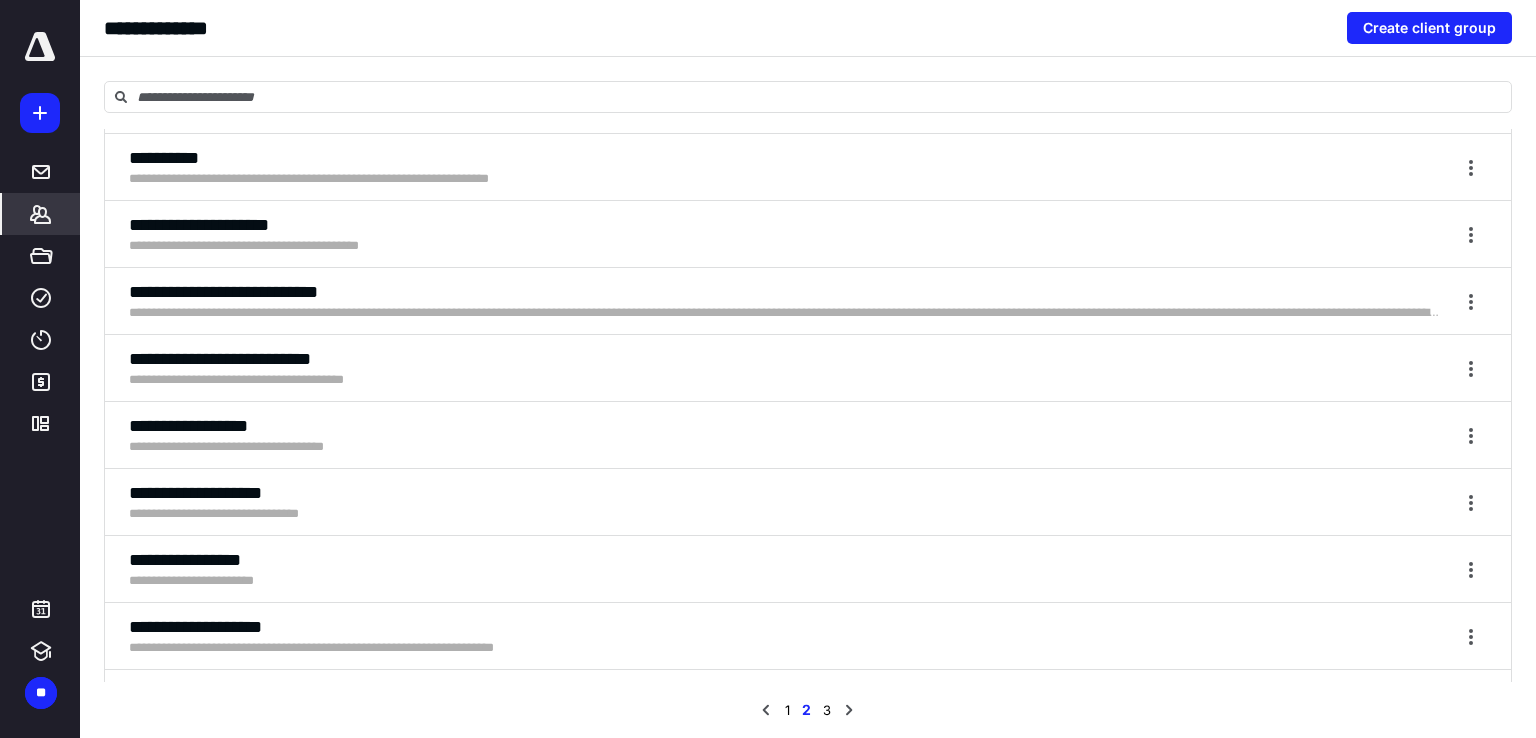 scroll, scrollTop: 566, scrollLeft: 0, axis: vertical 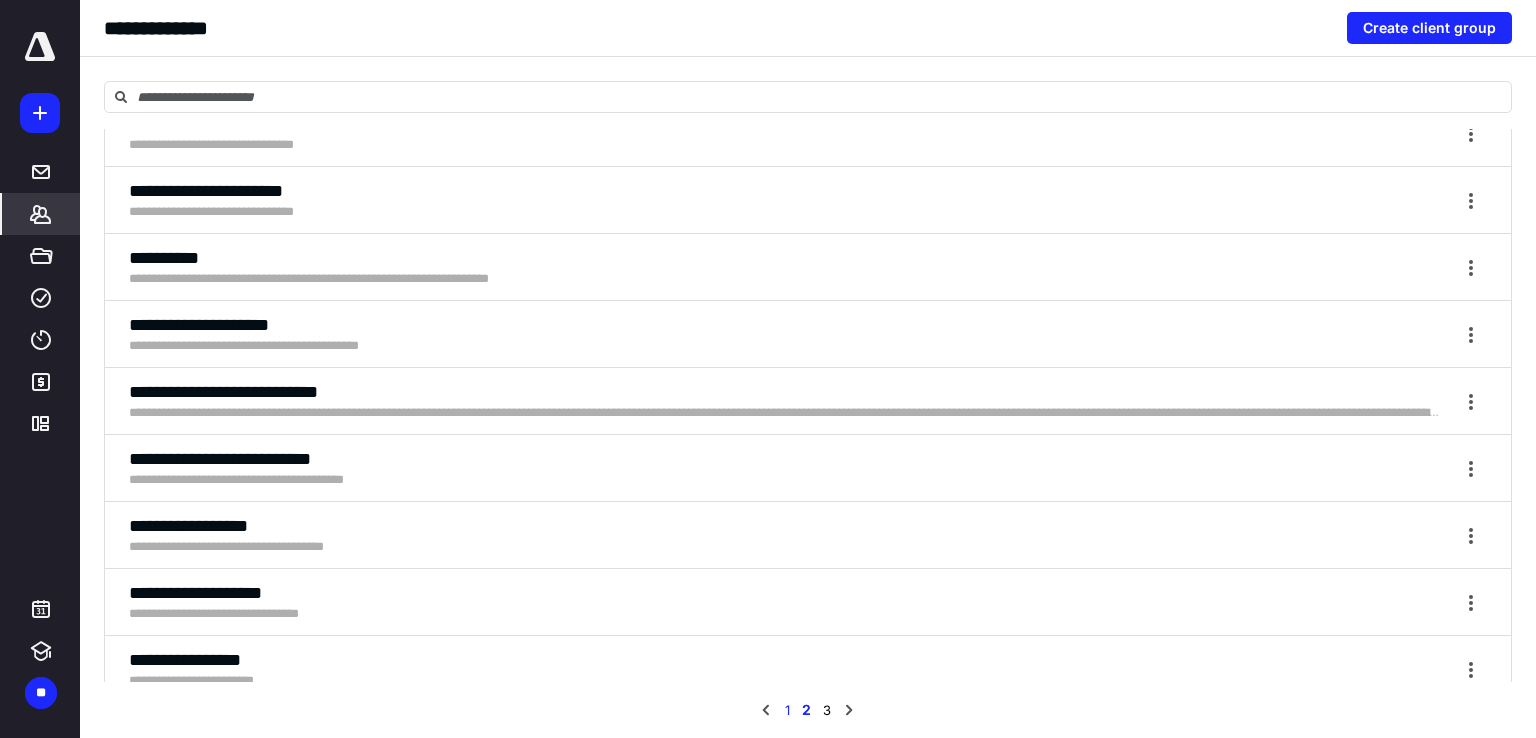 drag, startPoint x: 792, startPoint y: 715, endPoint x: 802, endPoint y: 698, distance: 19.723083 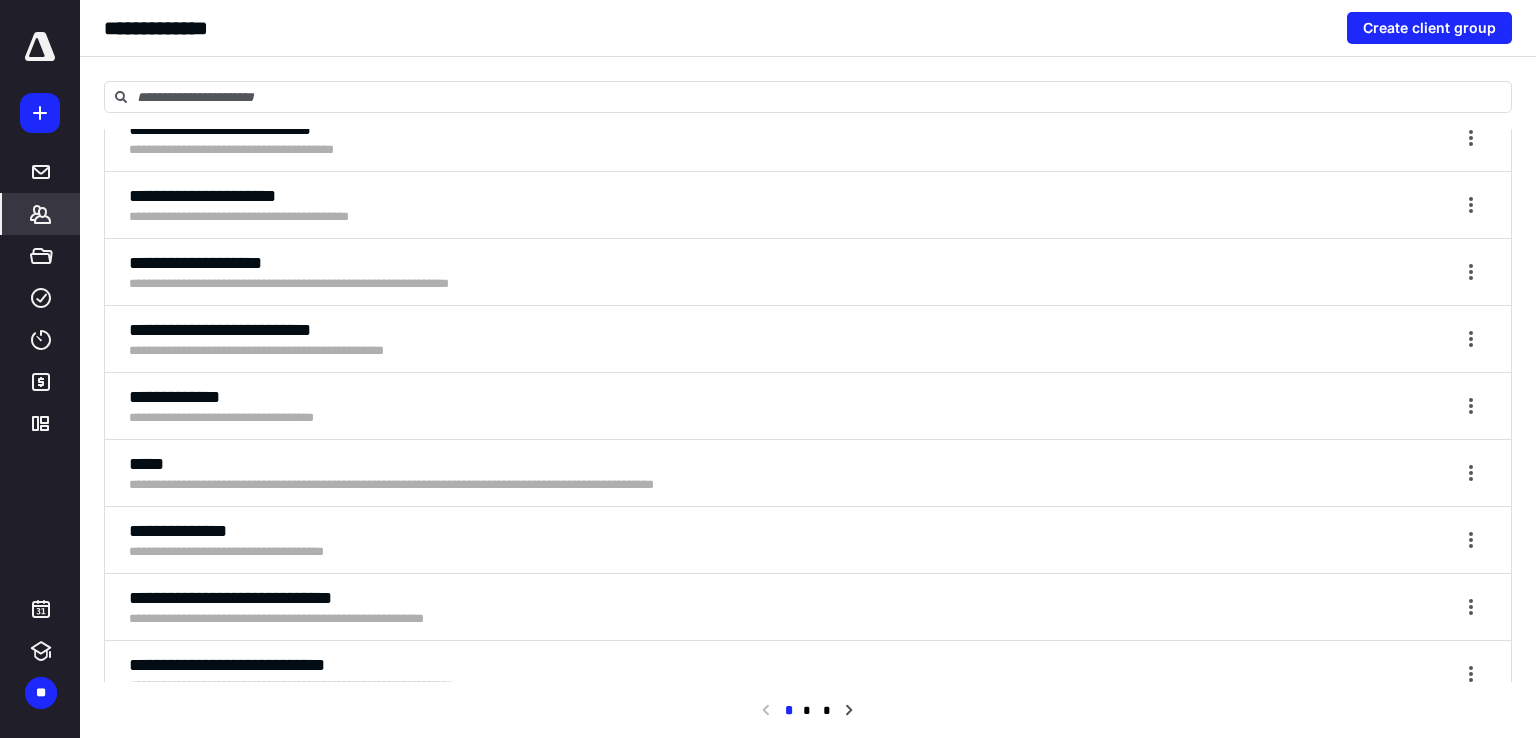 scroll, scrollTop: 2000, scrollLeft: 0, axis: vertical 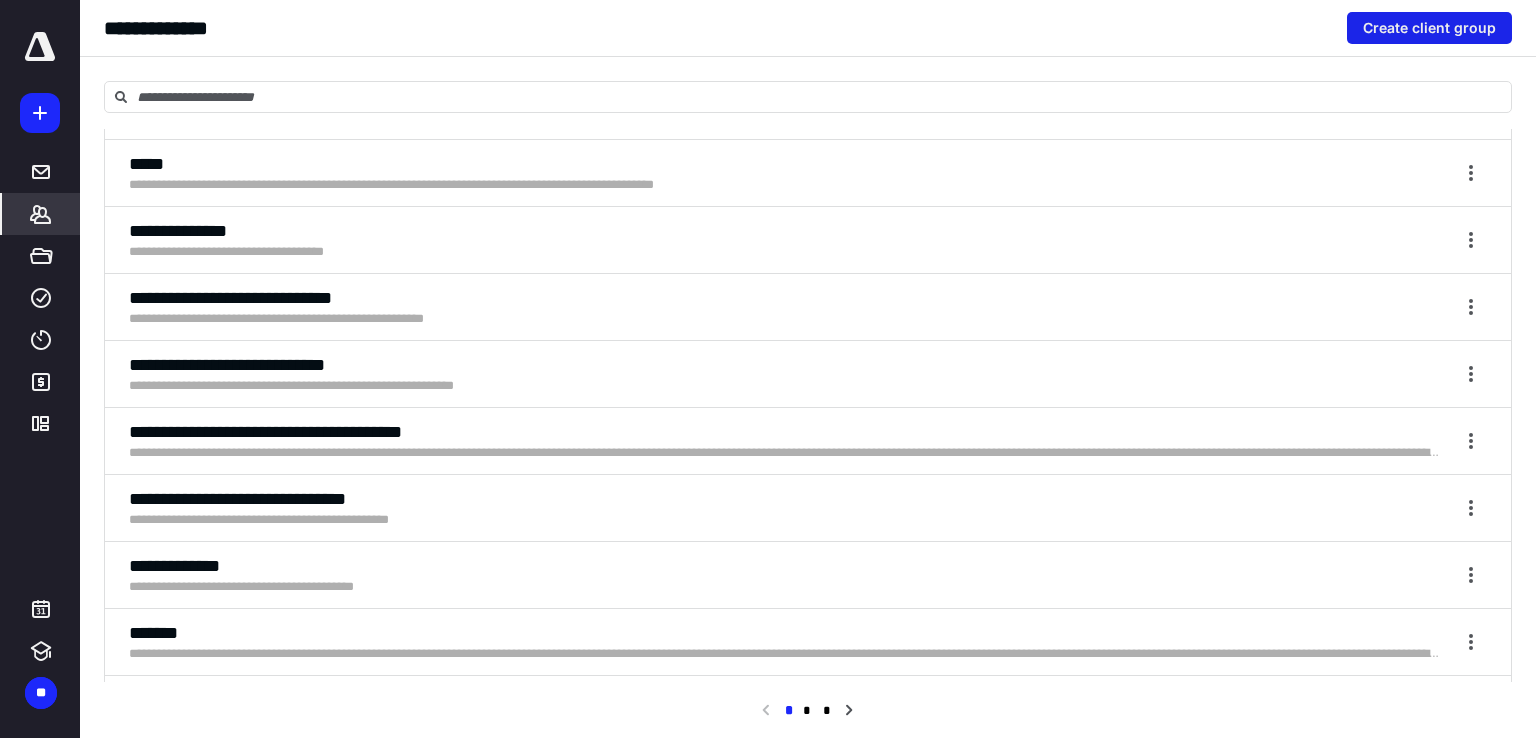 click on "Create client group" at bounding box center [1429, 28] 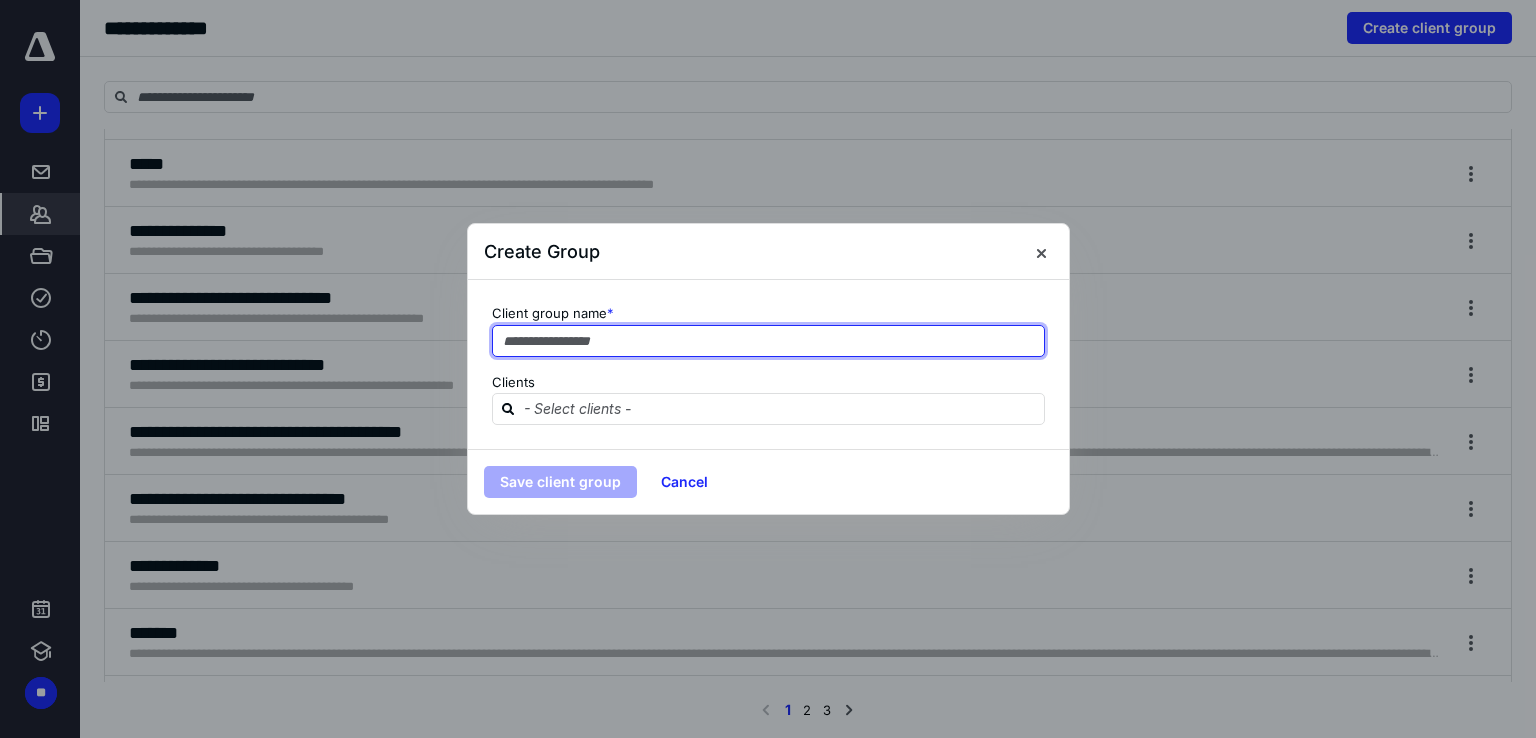 click at bounding box center (768, 341) 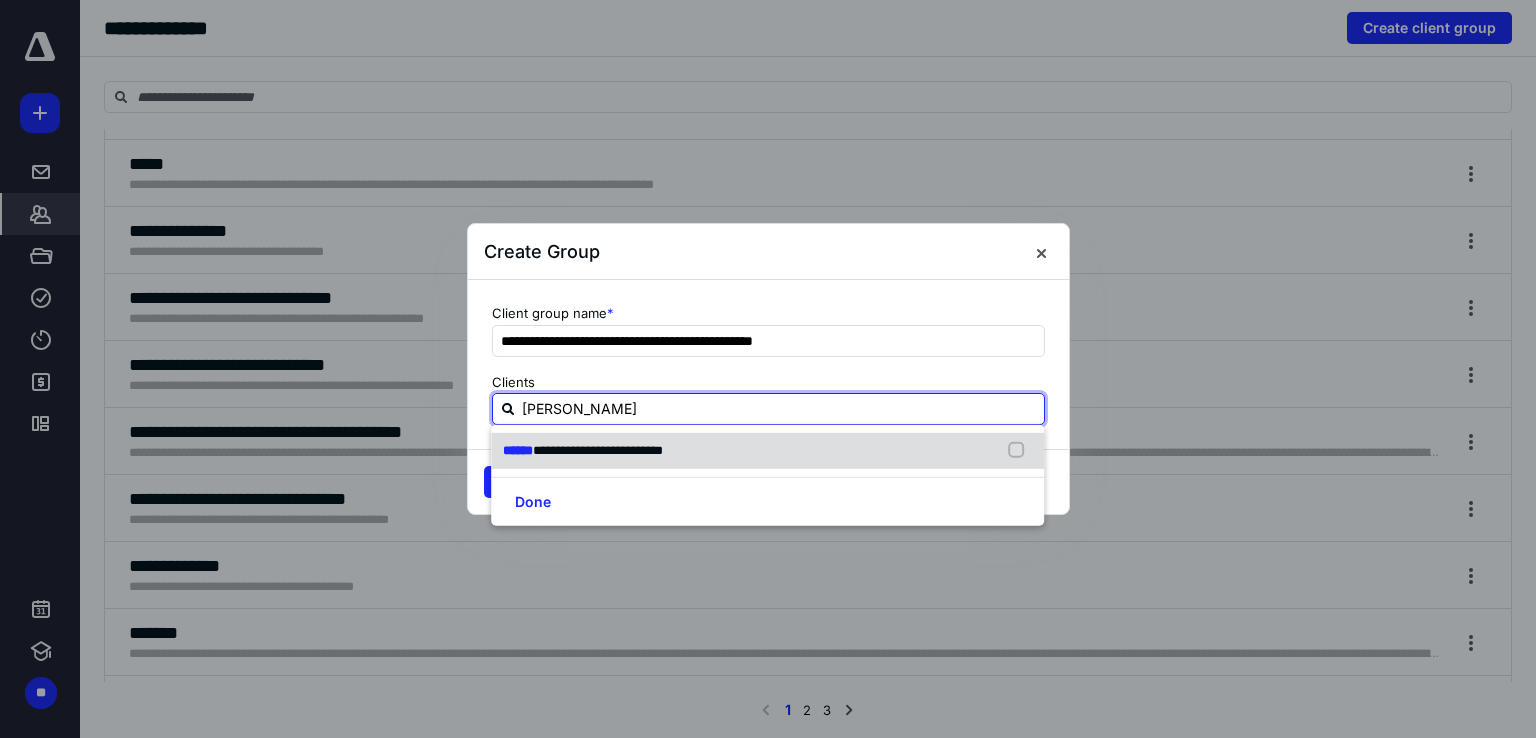 click at bounding box center (1021, 451) 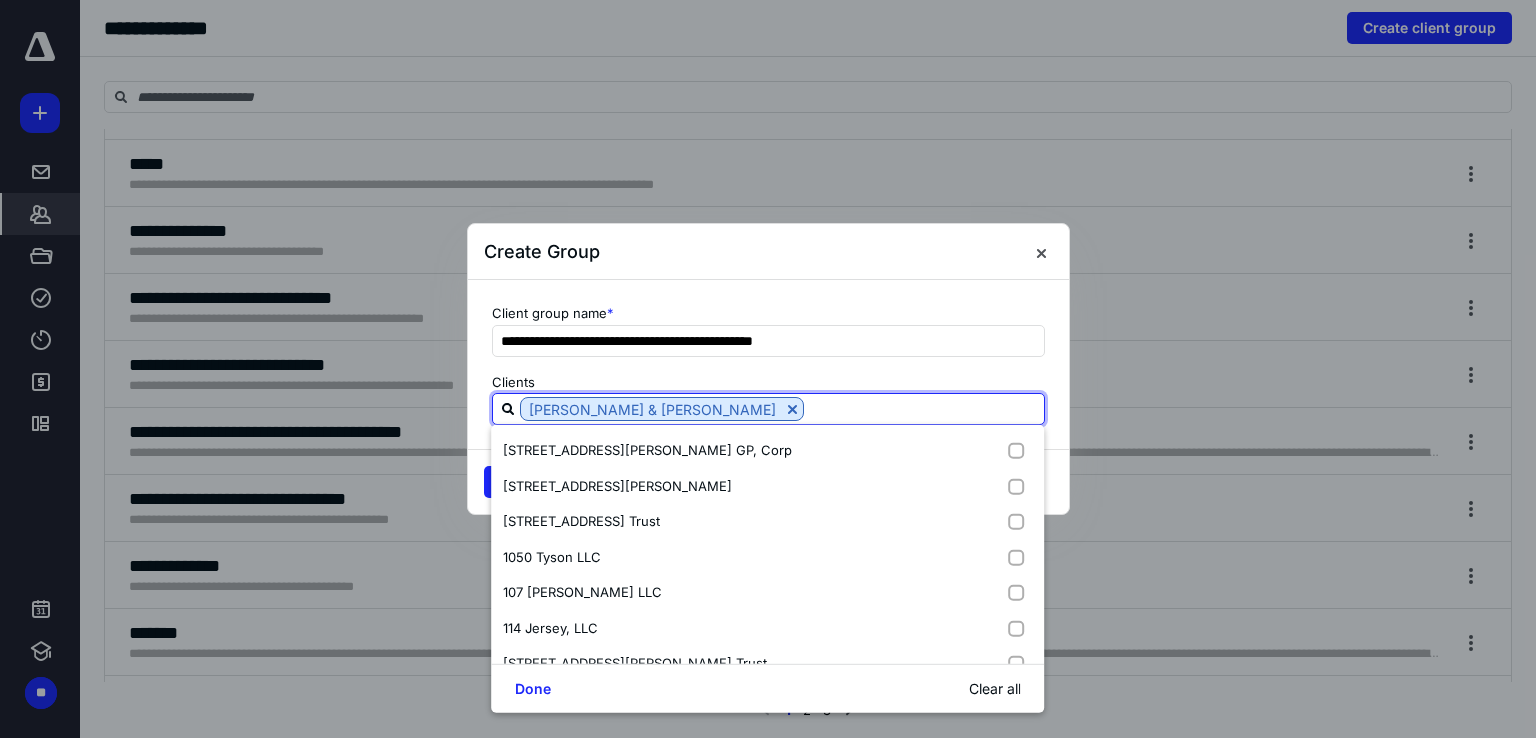 click at bounding box center (924, 408) 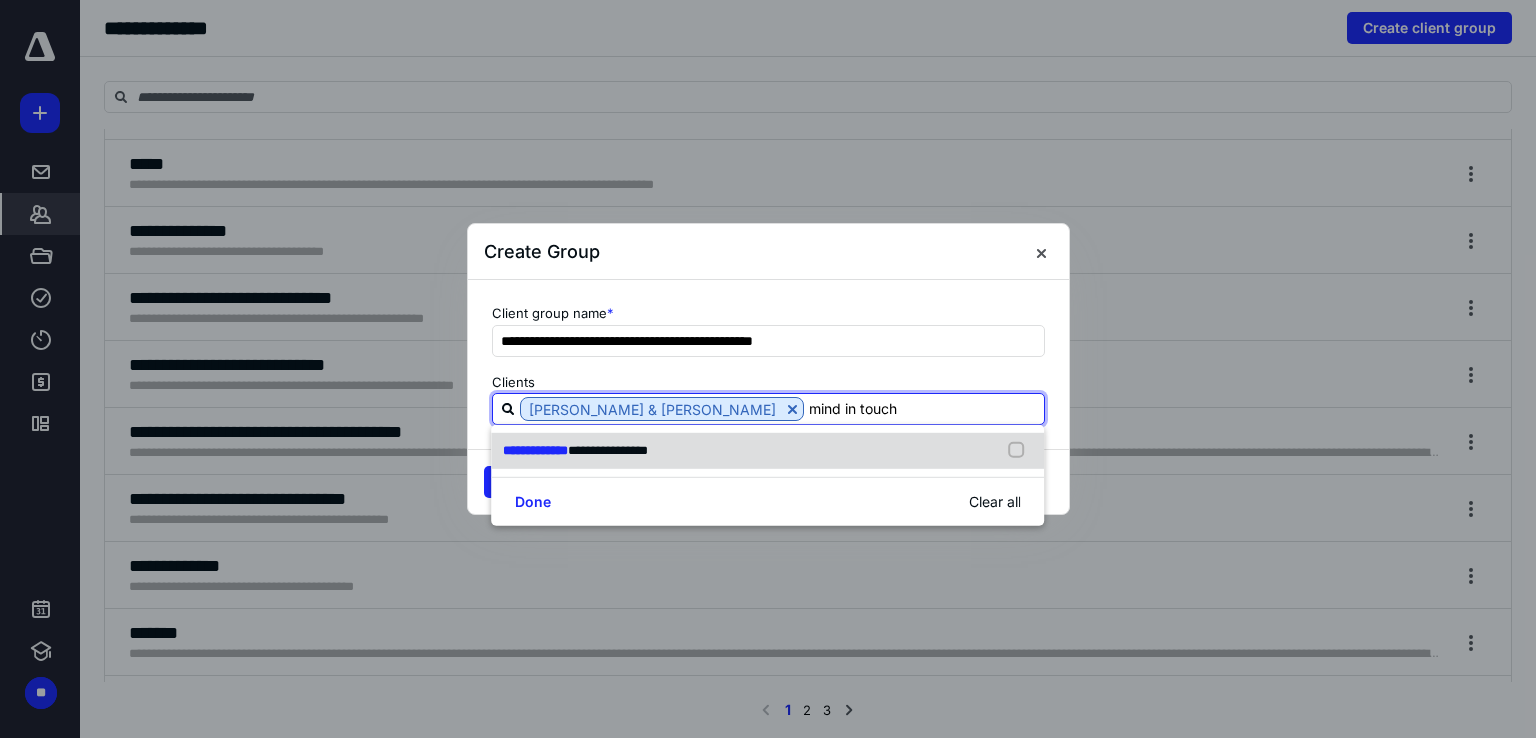 click at bounding box center (1021, 451) 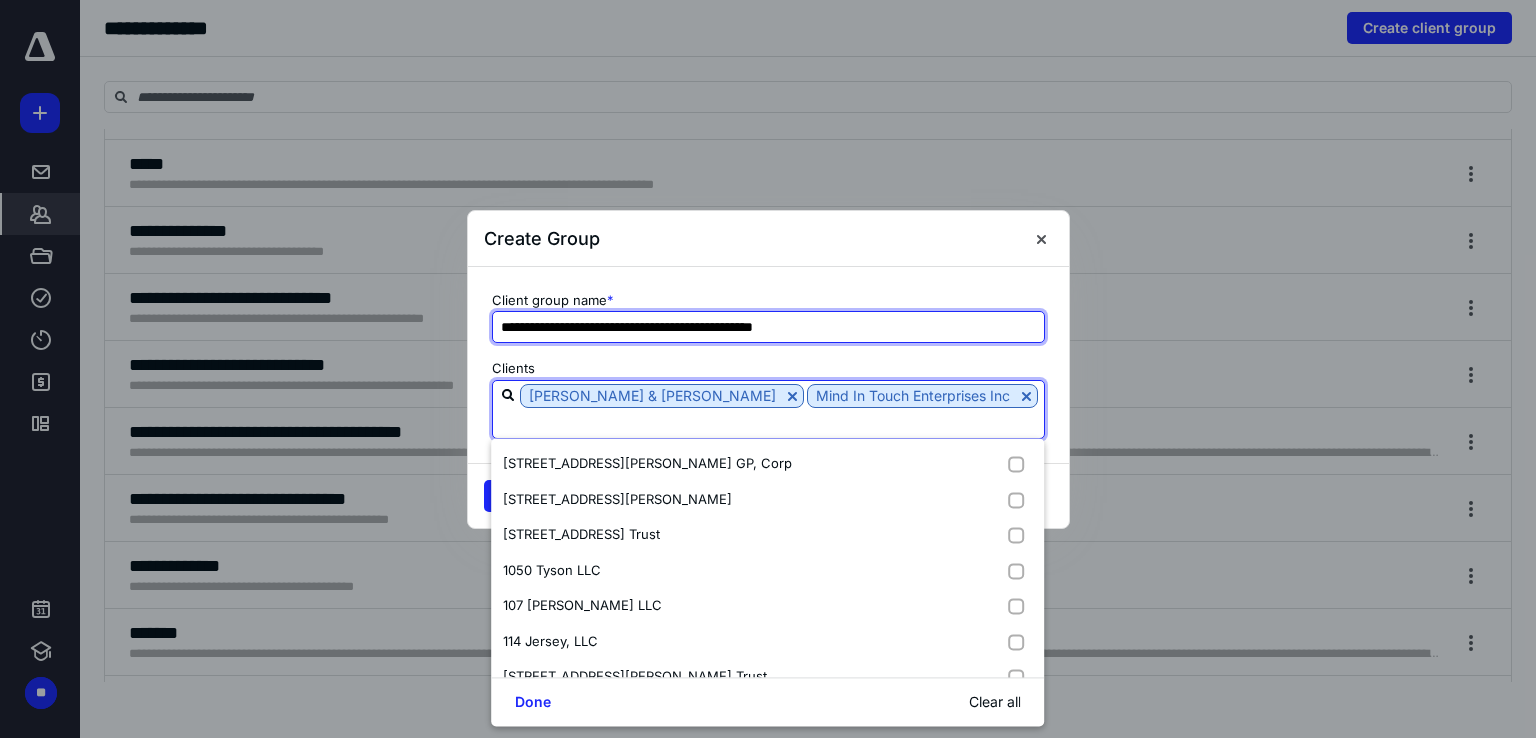 click on "**********" at bounding box center [768, 327] 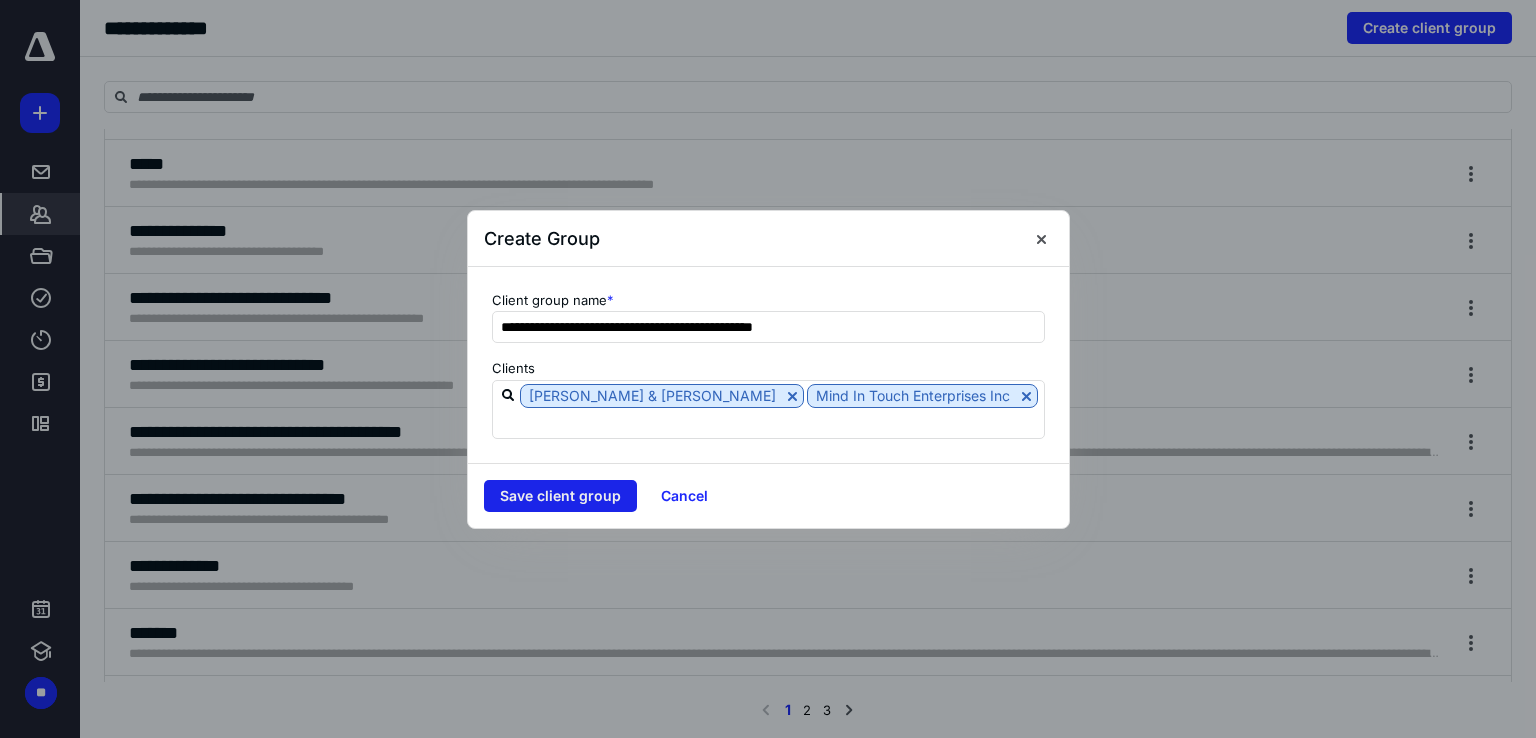 click on "Save client group" at bounding box center [560, 496] 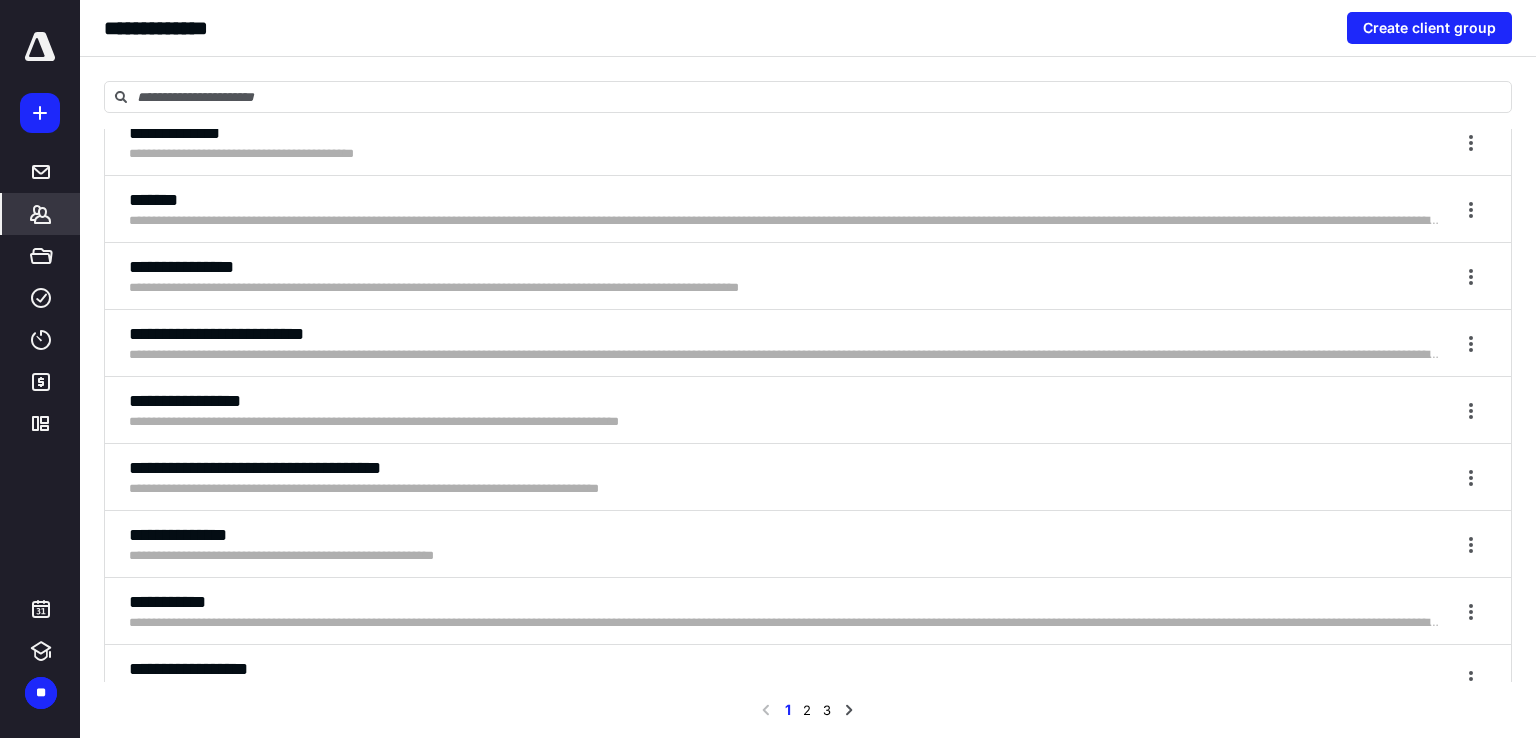 scroll, scrollTop: 2900, scrollLeft: 0, axis: vertical 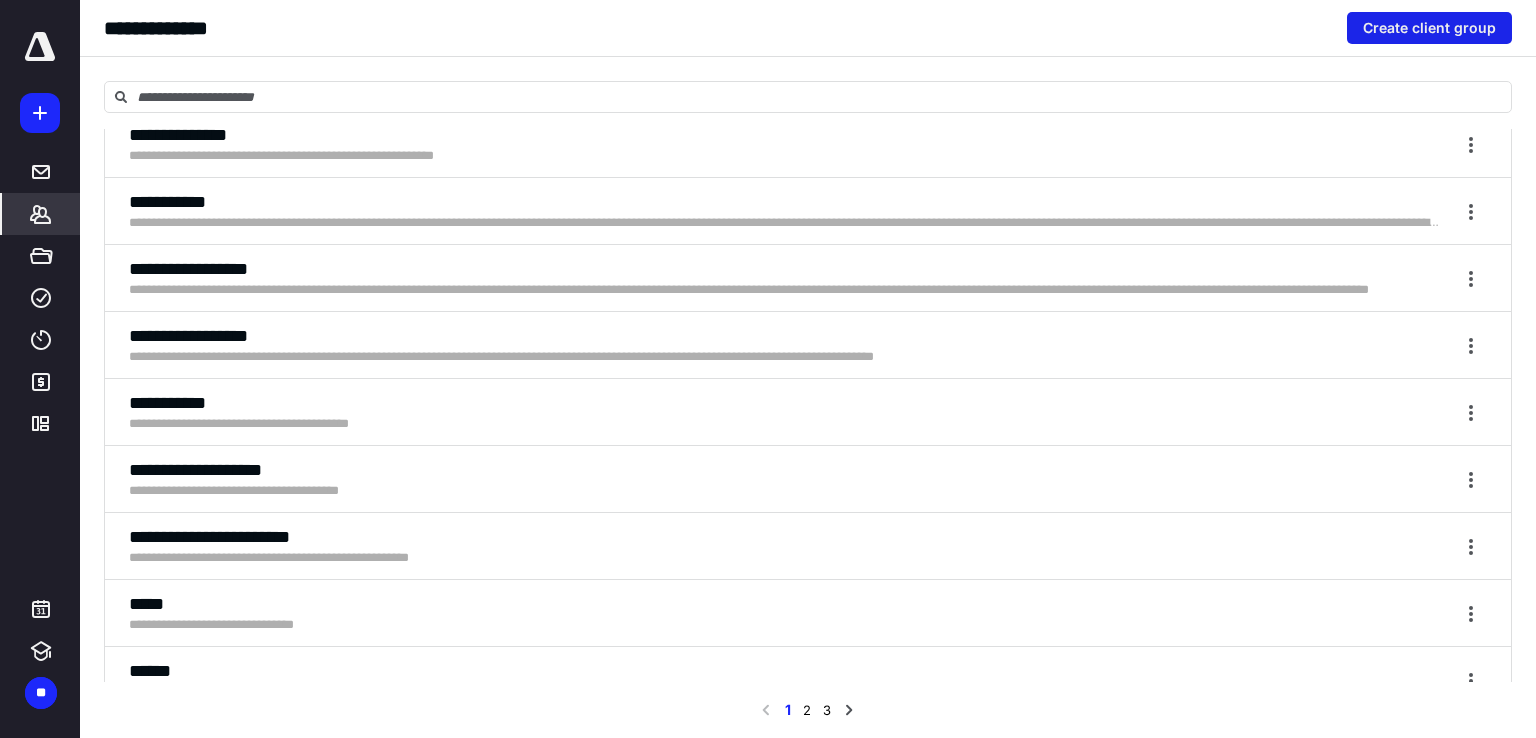 click on "Create client group" at bounding box center (1429, 28) 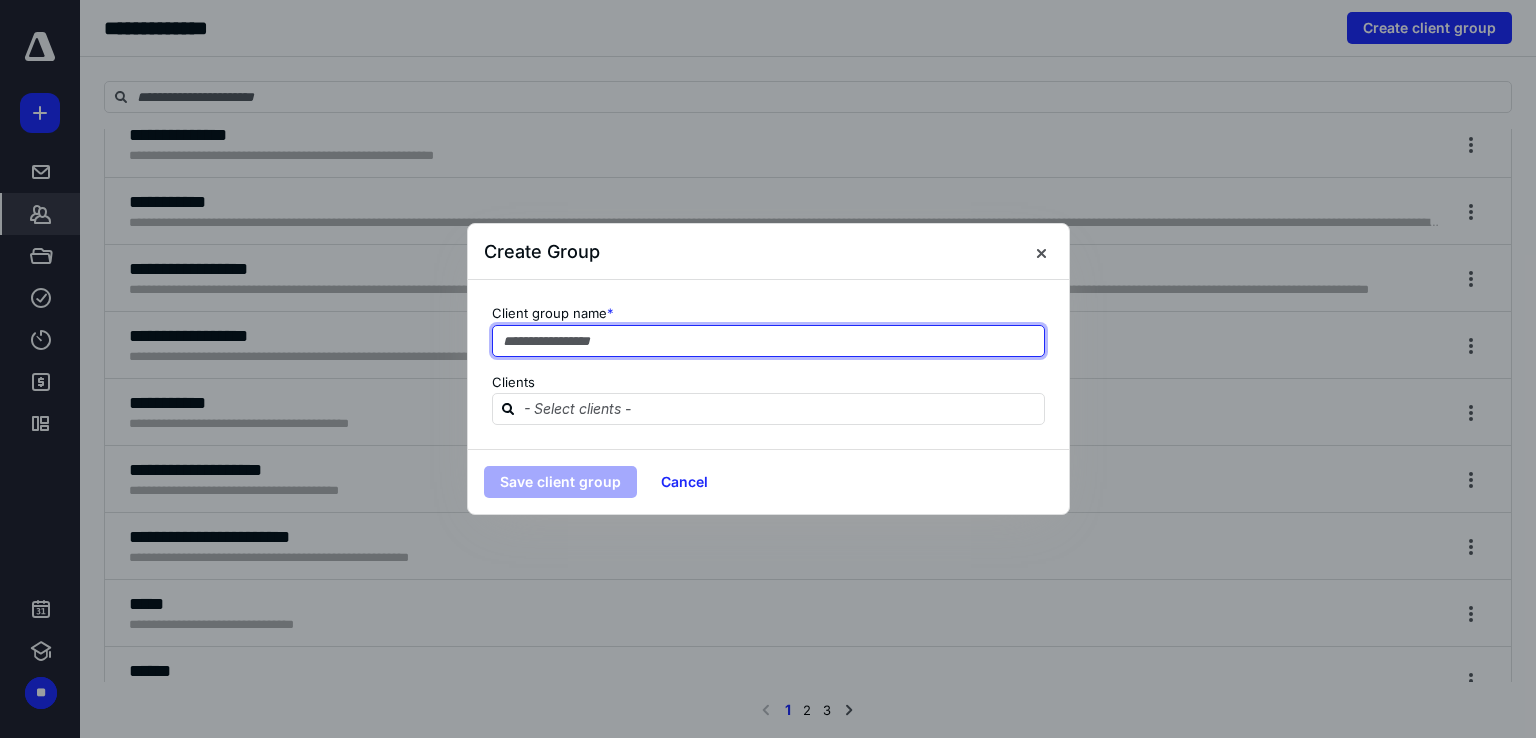 click at bounding box center [768, 341] 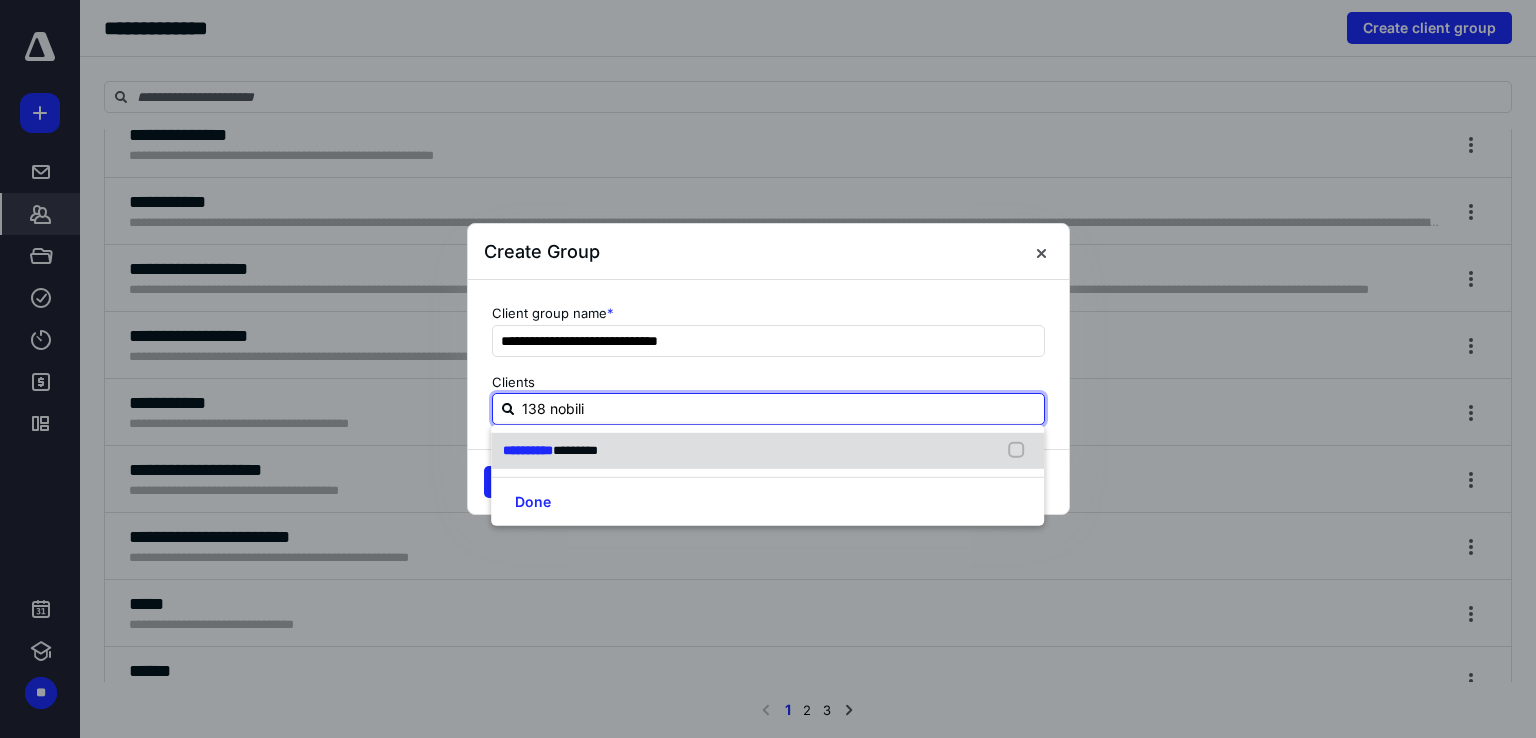 drag, startPoint x: 1028, startPoint y: 448, endPoint x: 1008, endPoint y: 449, distance: 20.024984 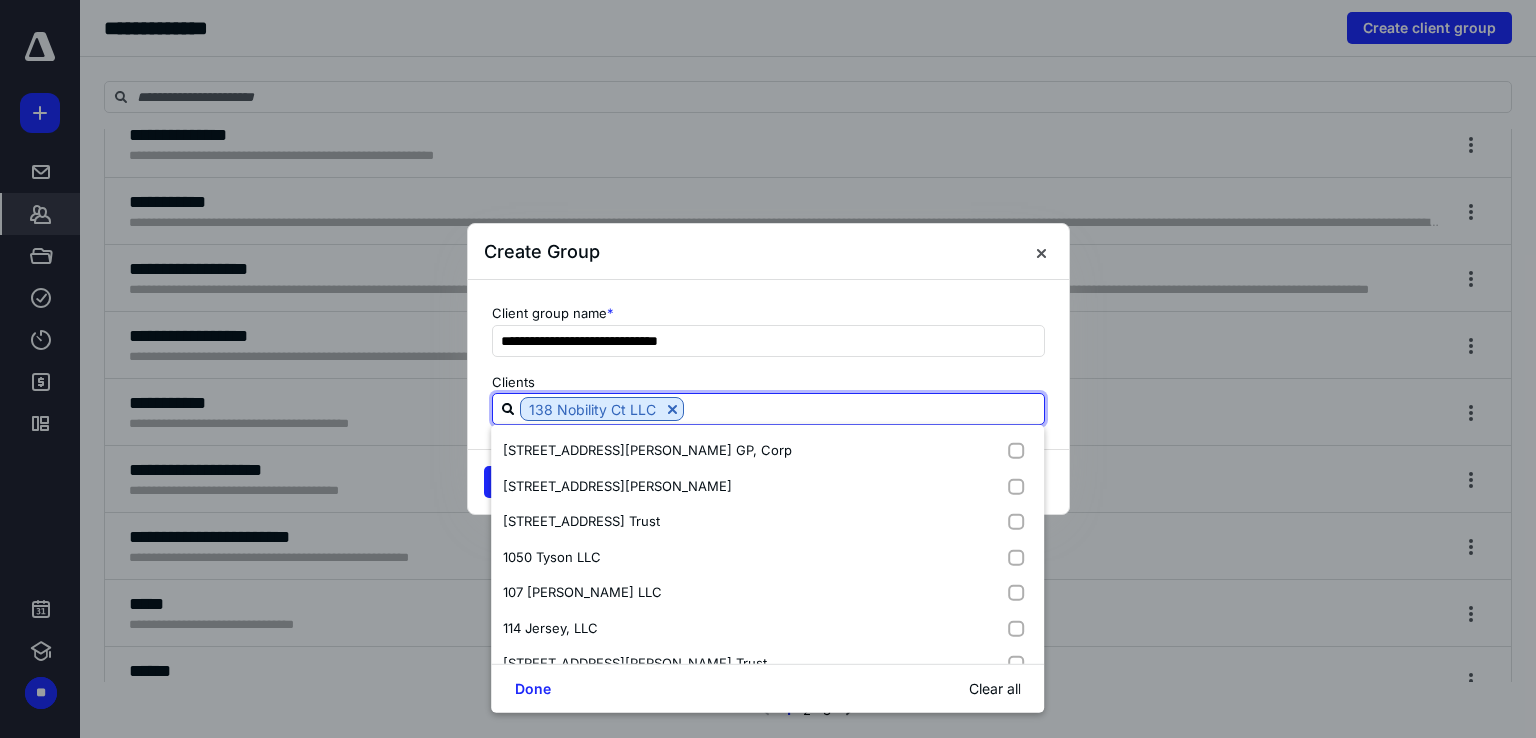 click at bounding box center (864, 408) 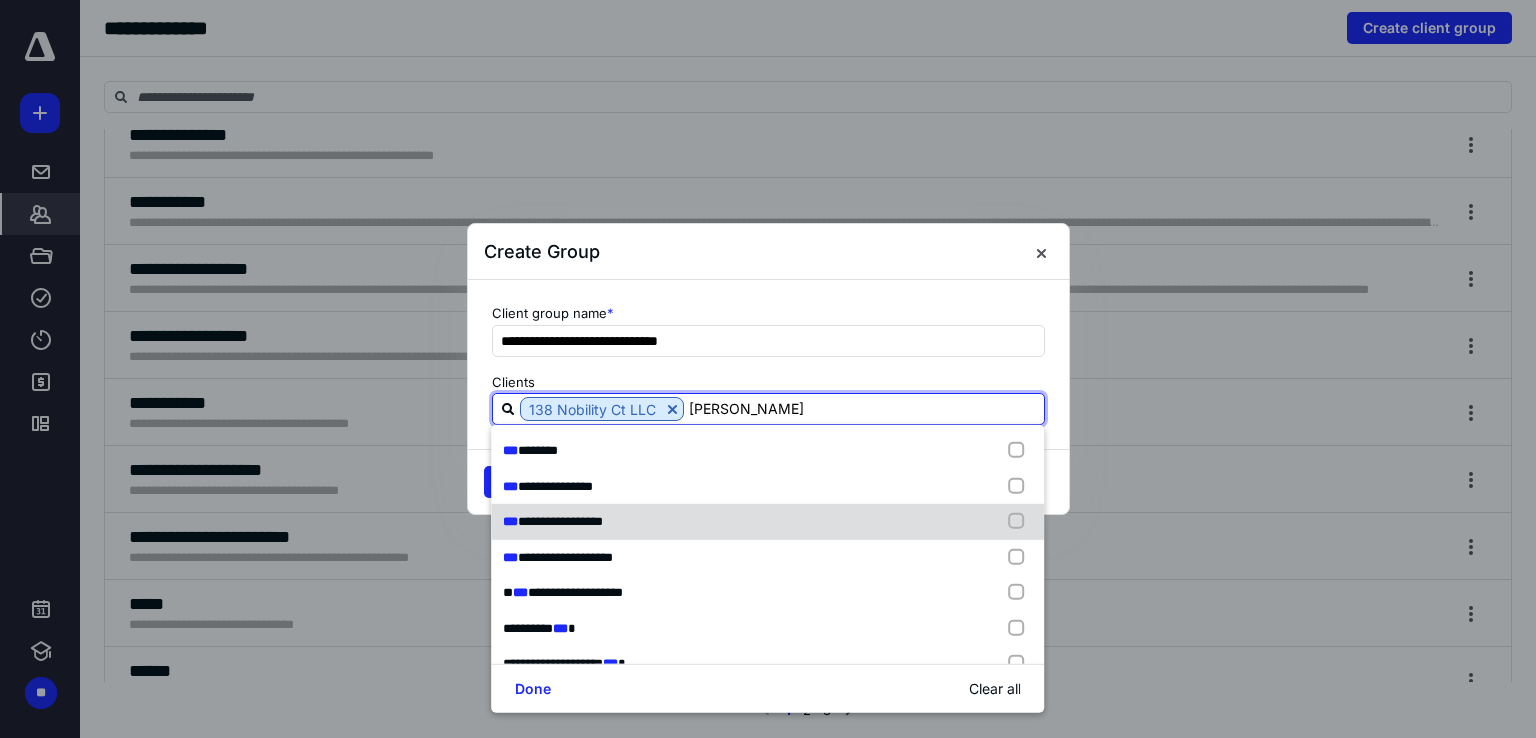 click at bounding box center (1021, 522) 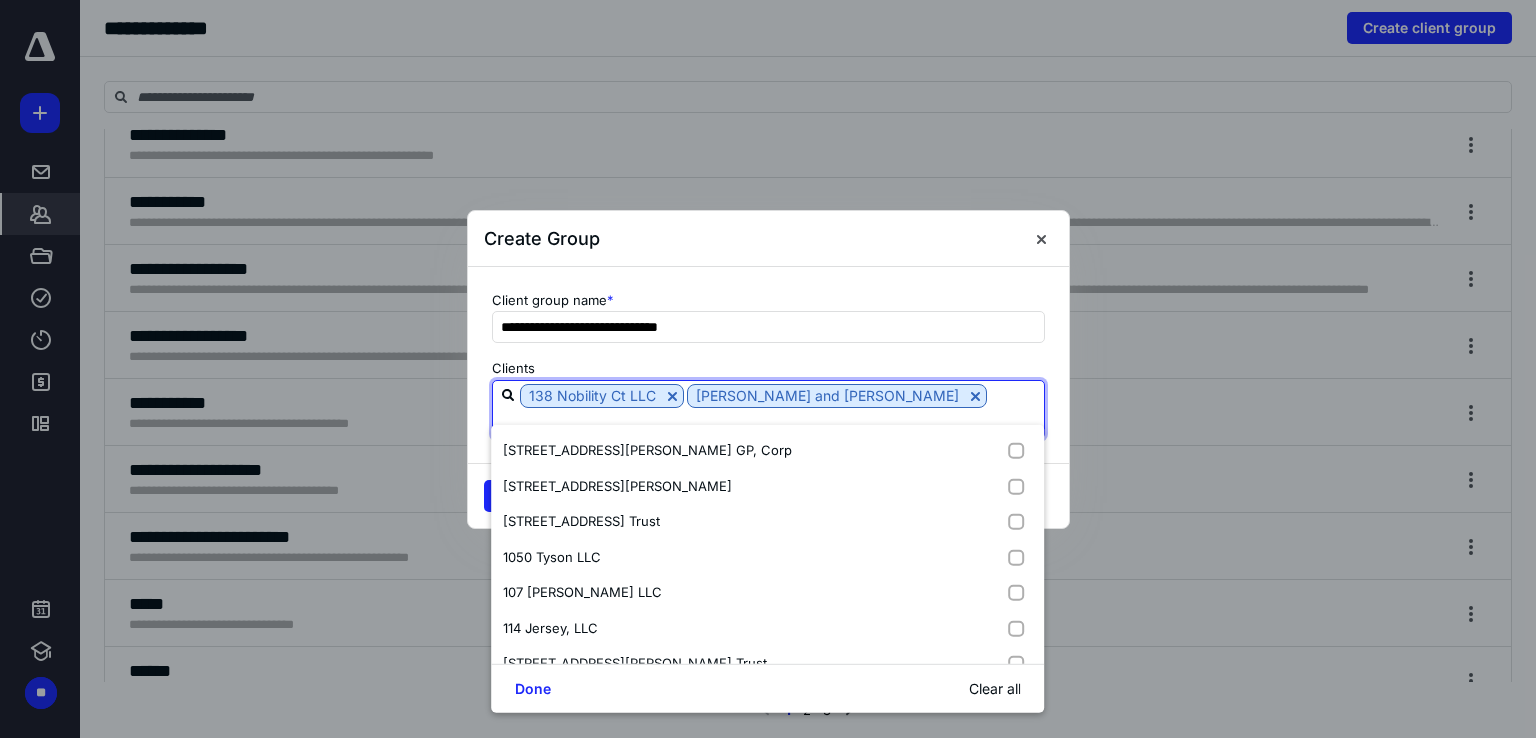 click at bounding box center (768, 422) 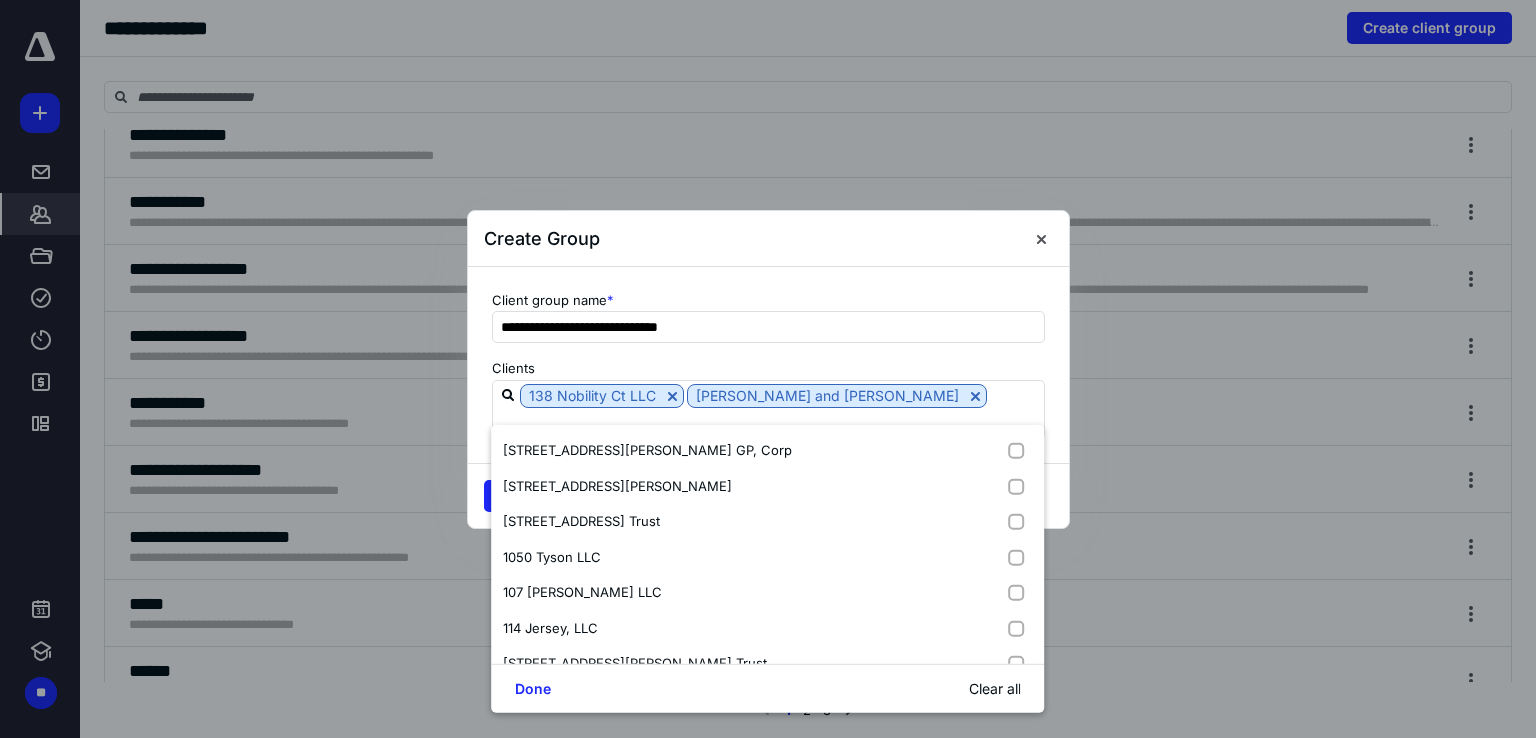 click on "Client group name  *" at bounding box center (768, 301) 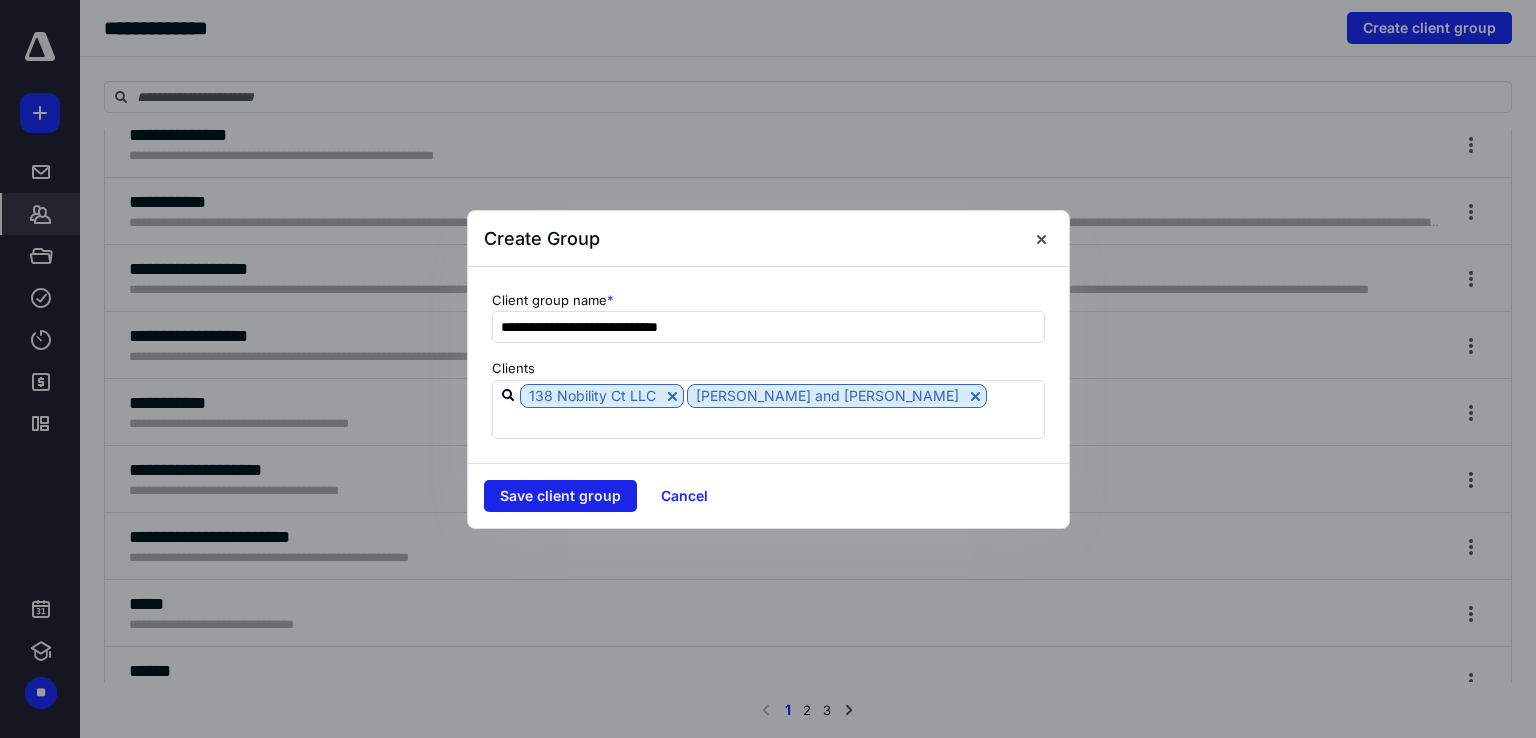 click on "Save client group" at bounding box center [560, 496] 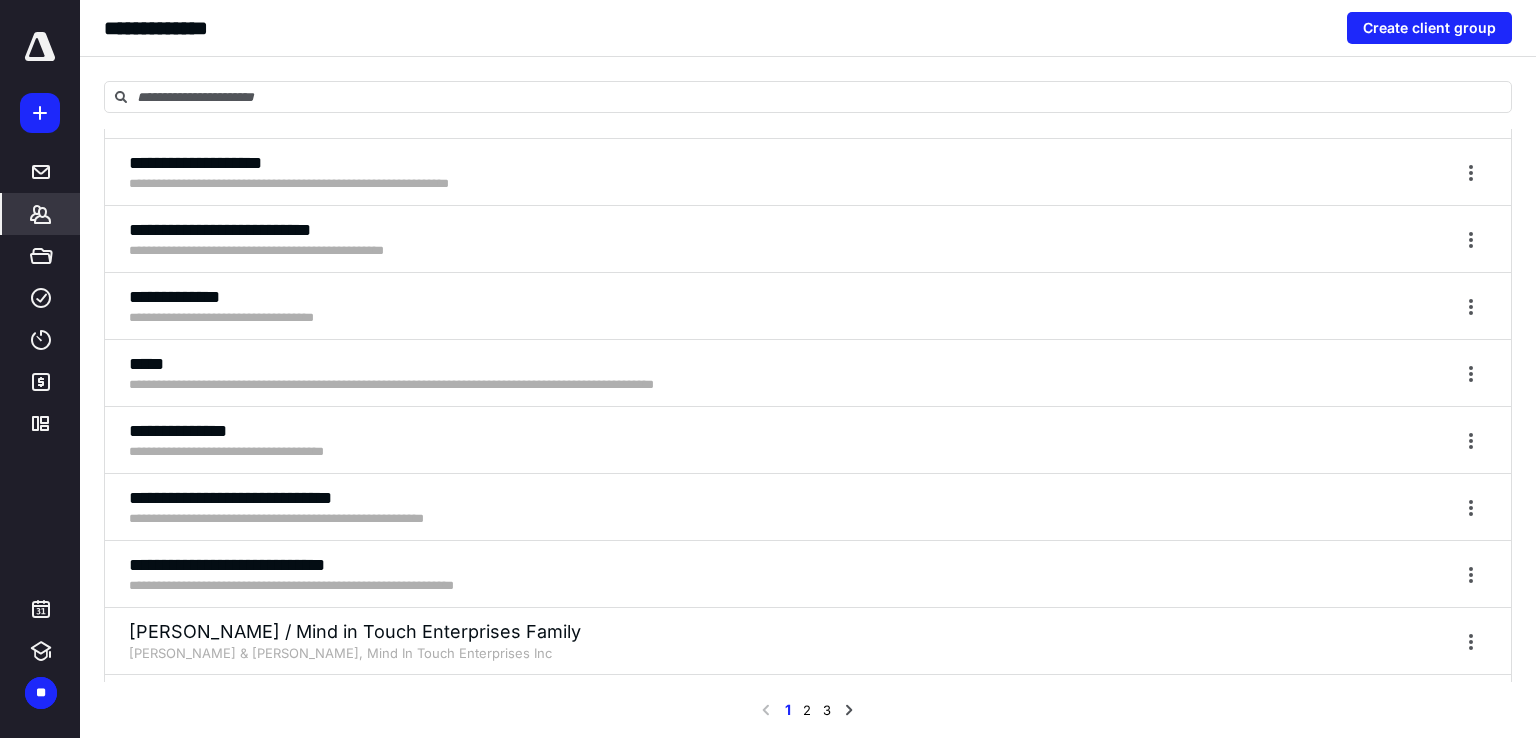 scroll, scrollTop: 2500, scrollLeft: 0, axis: vertical 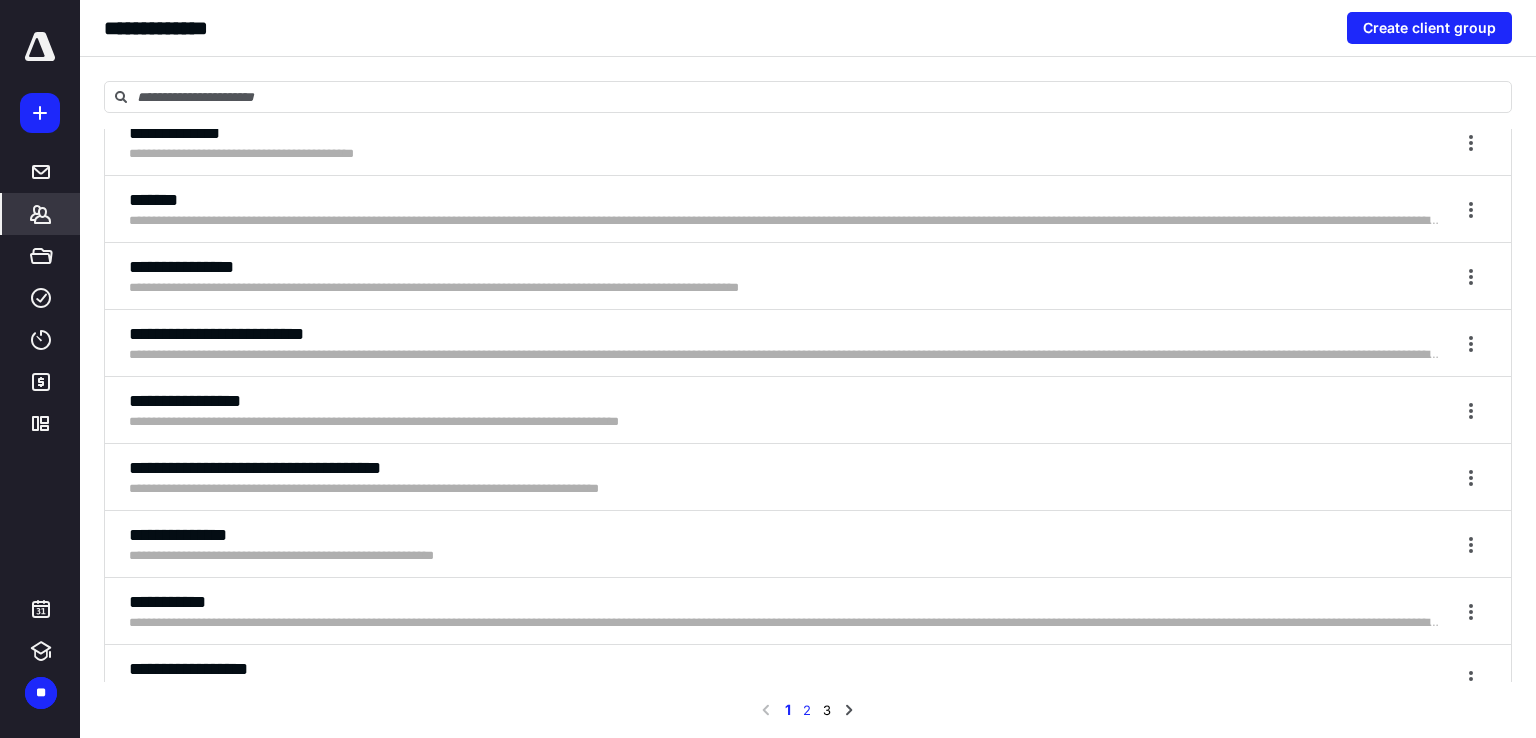 click on "2" at bounding box center (807, 710) 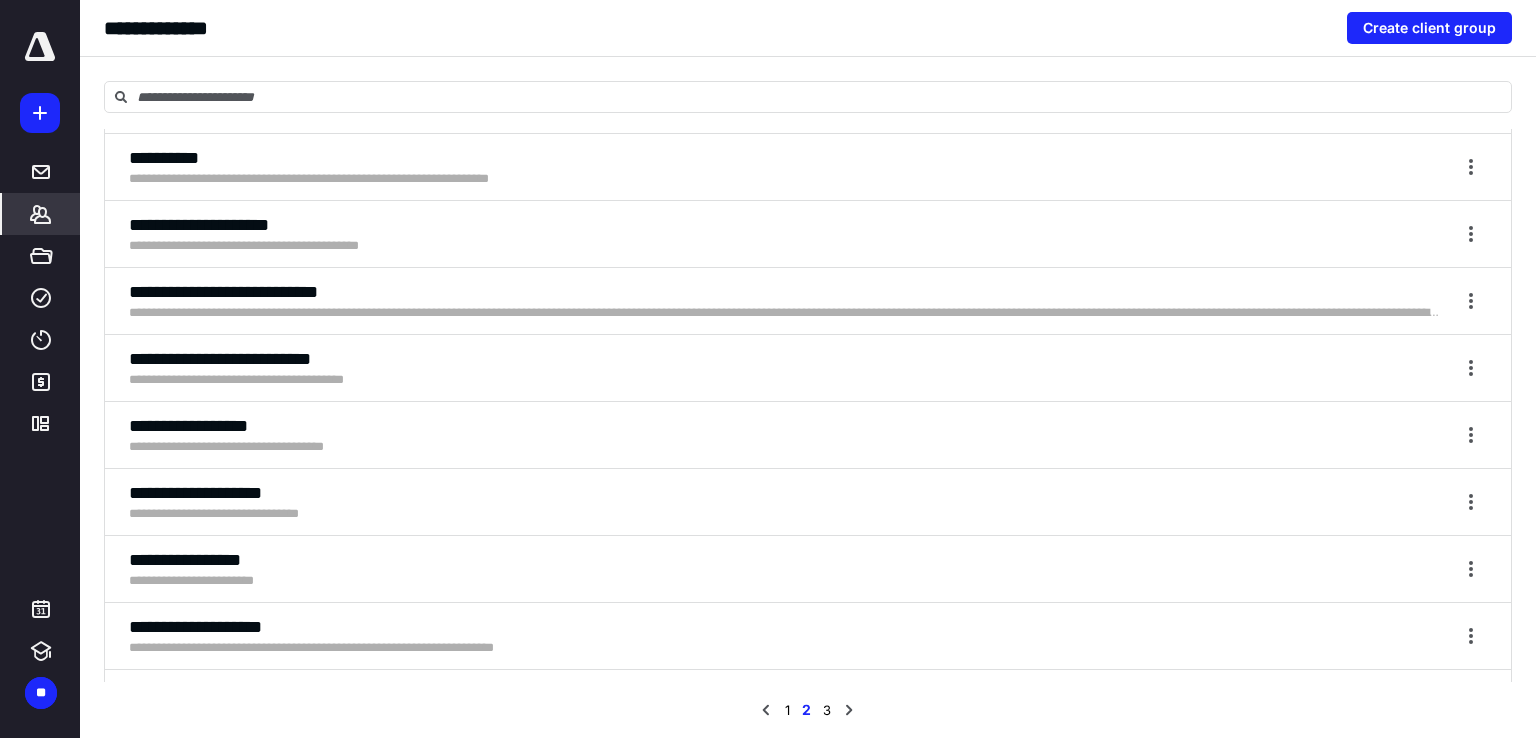 scroll, scrollTop: 700, scrollLeft: 0, axis: vertical 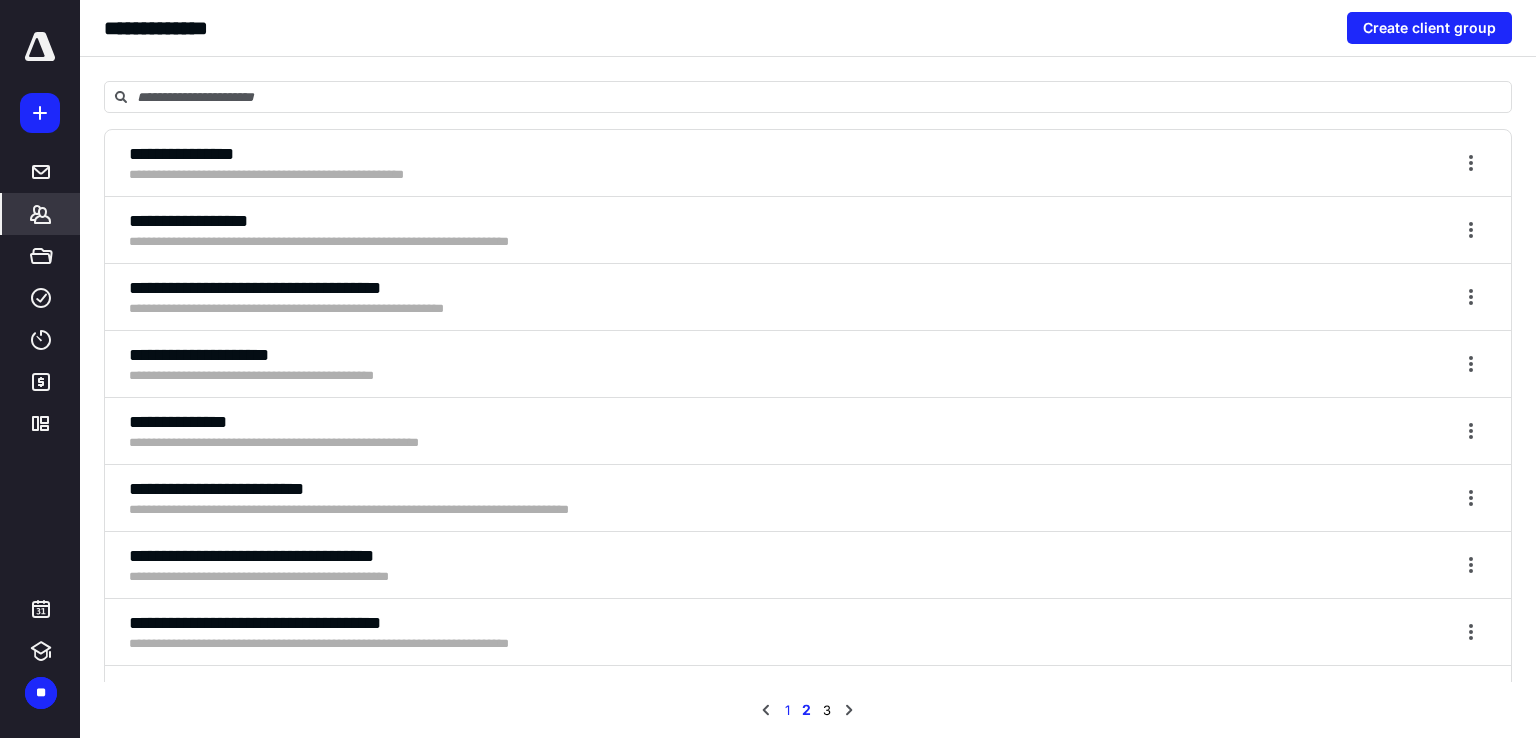 click on "1" at bounding box center [787, 710] 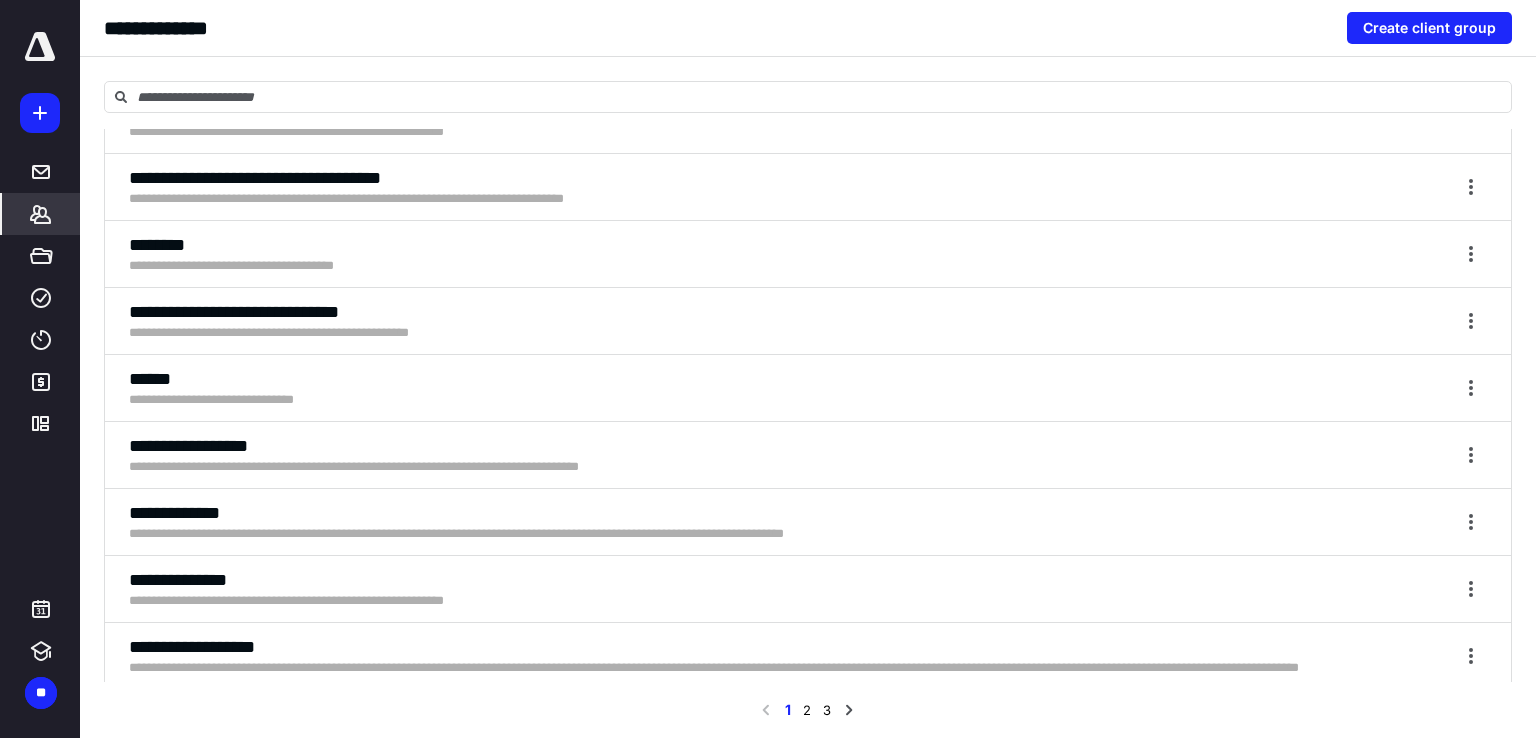 scroll, scrollTop: 4900, scrollLeft: 0, axis: vertical 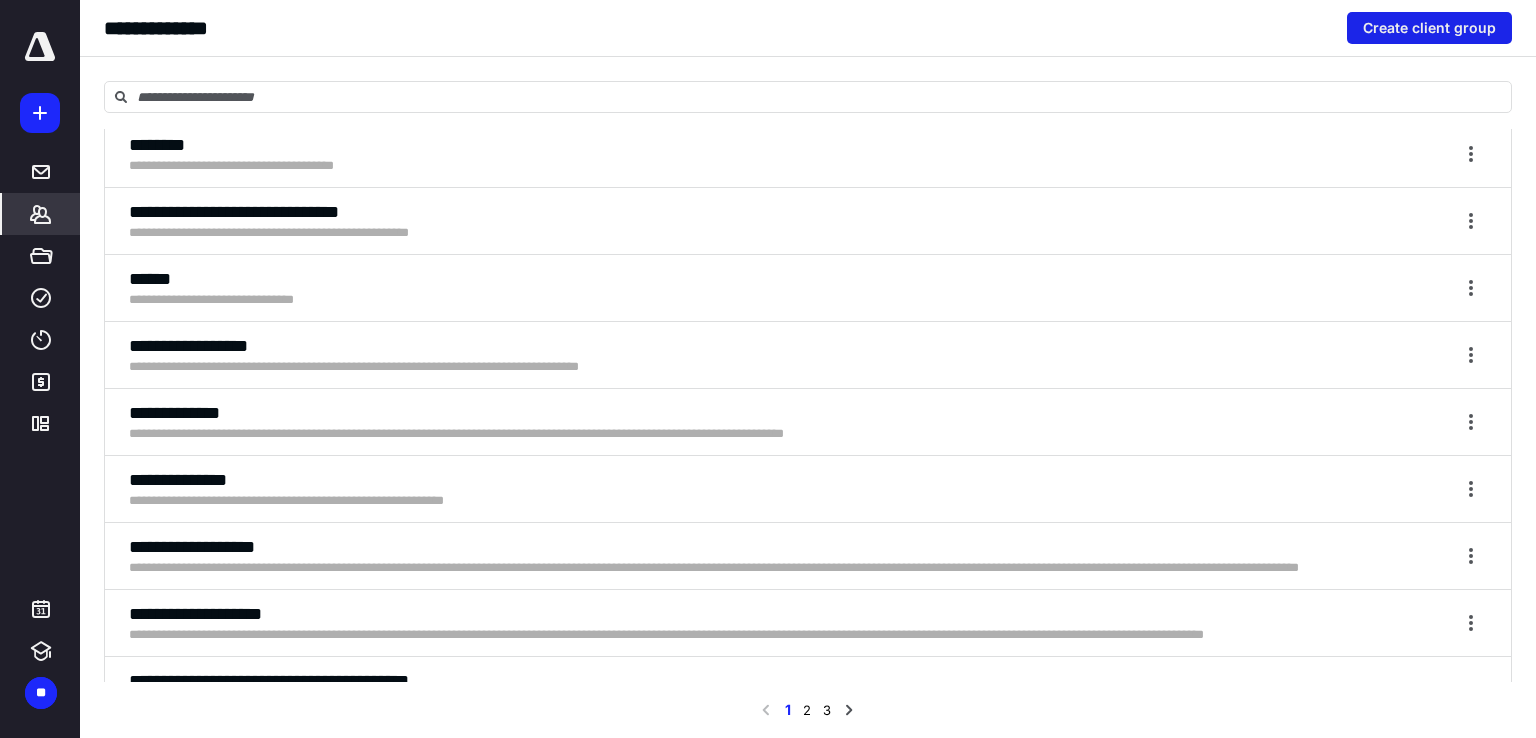 click on "Create client group" at bounding box center [1429, 28] 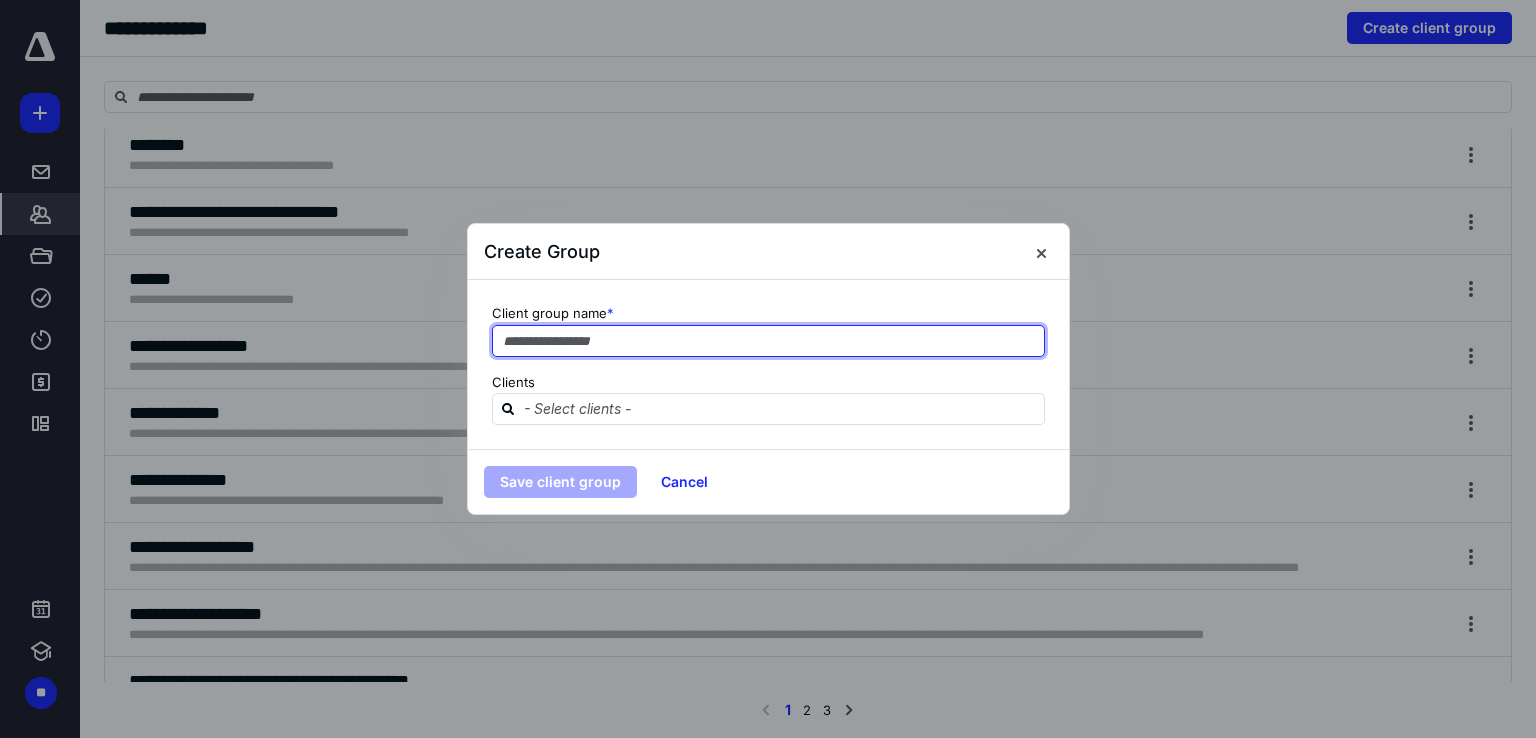 click at bounding box center (768, 341) 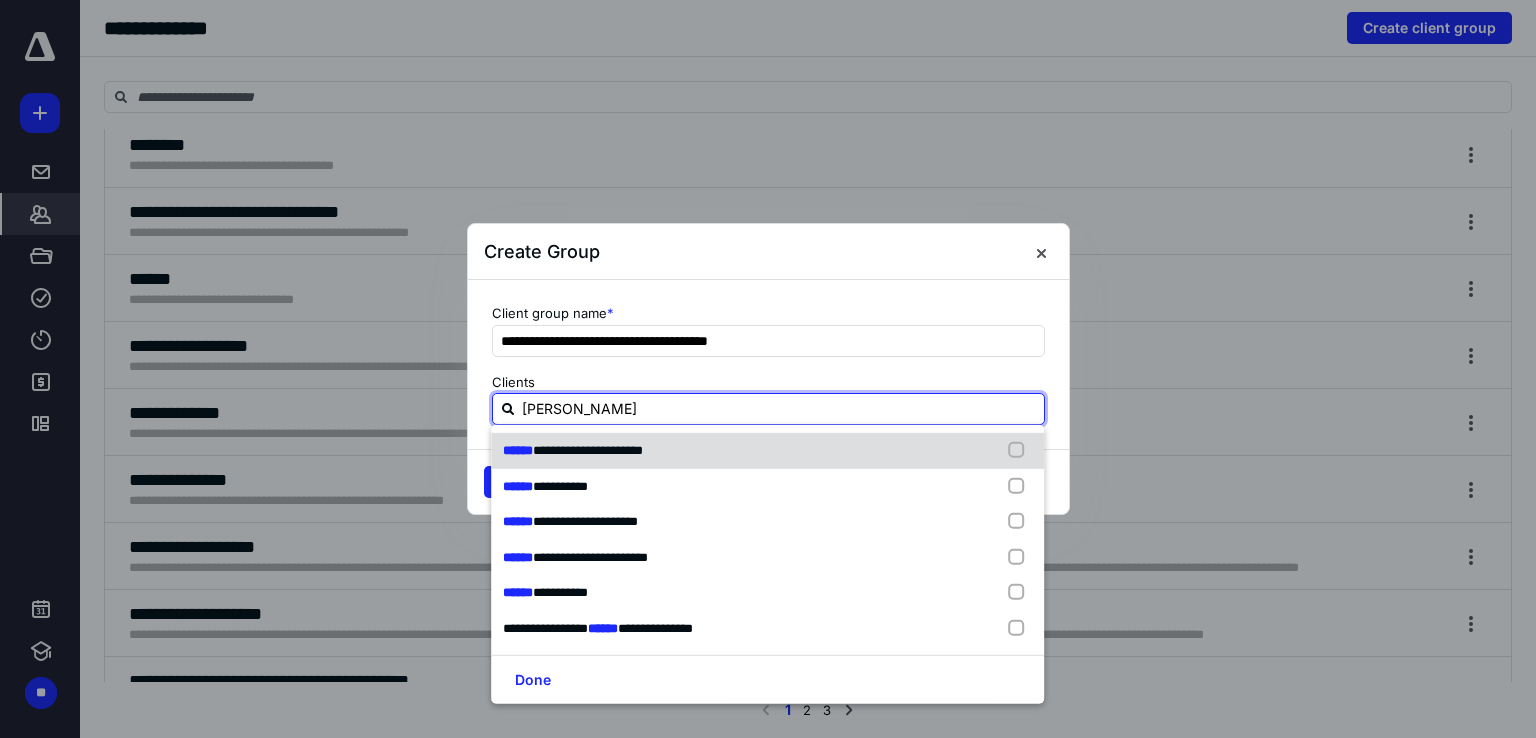 click at bounding box center [1021, 451] 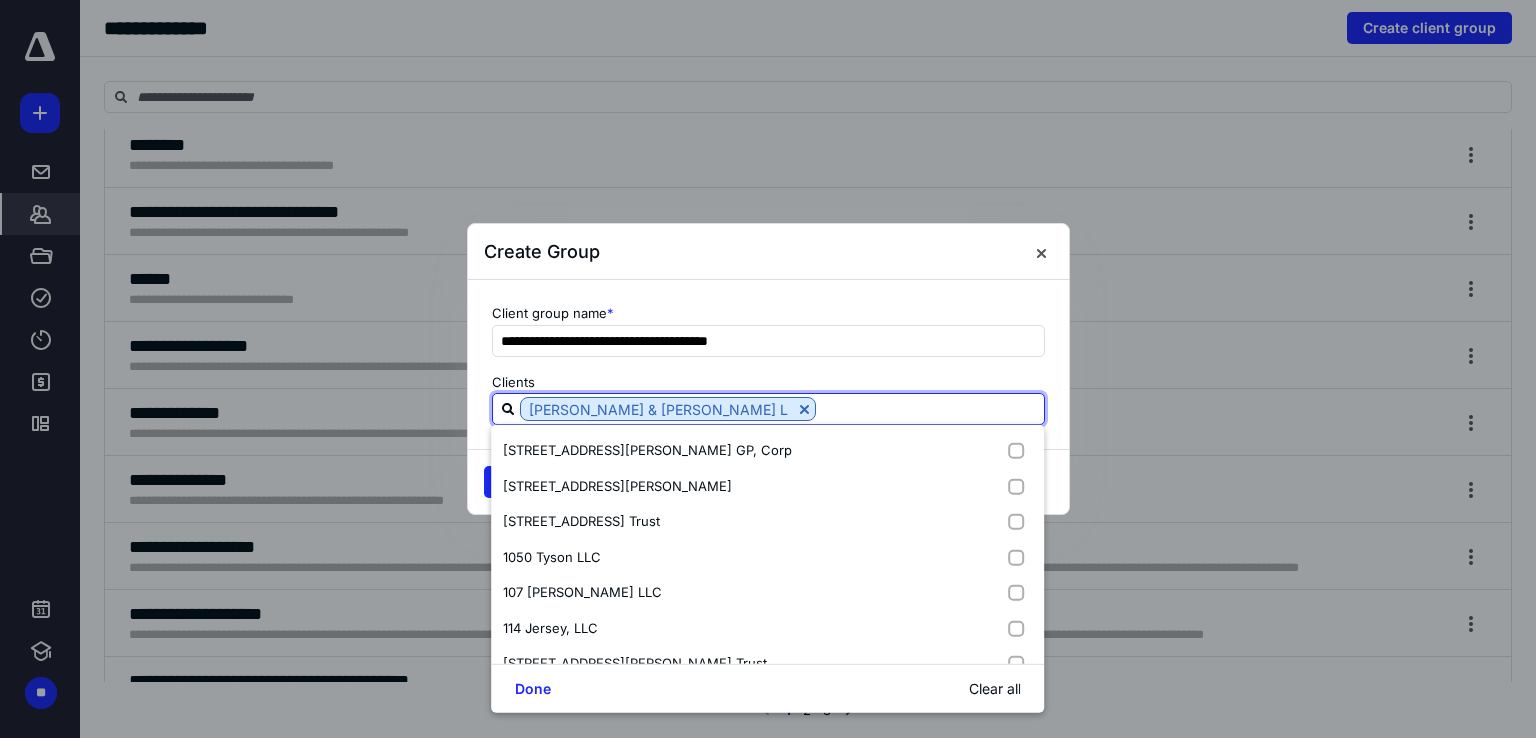 click at bounding box center [930, 408] 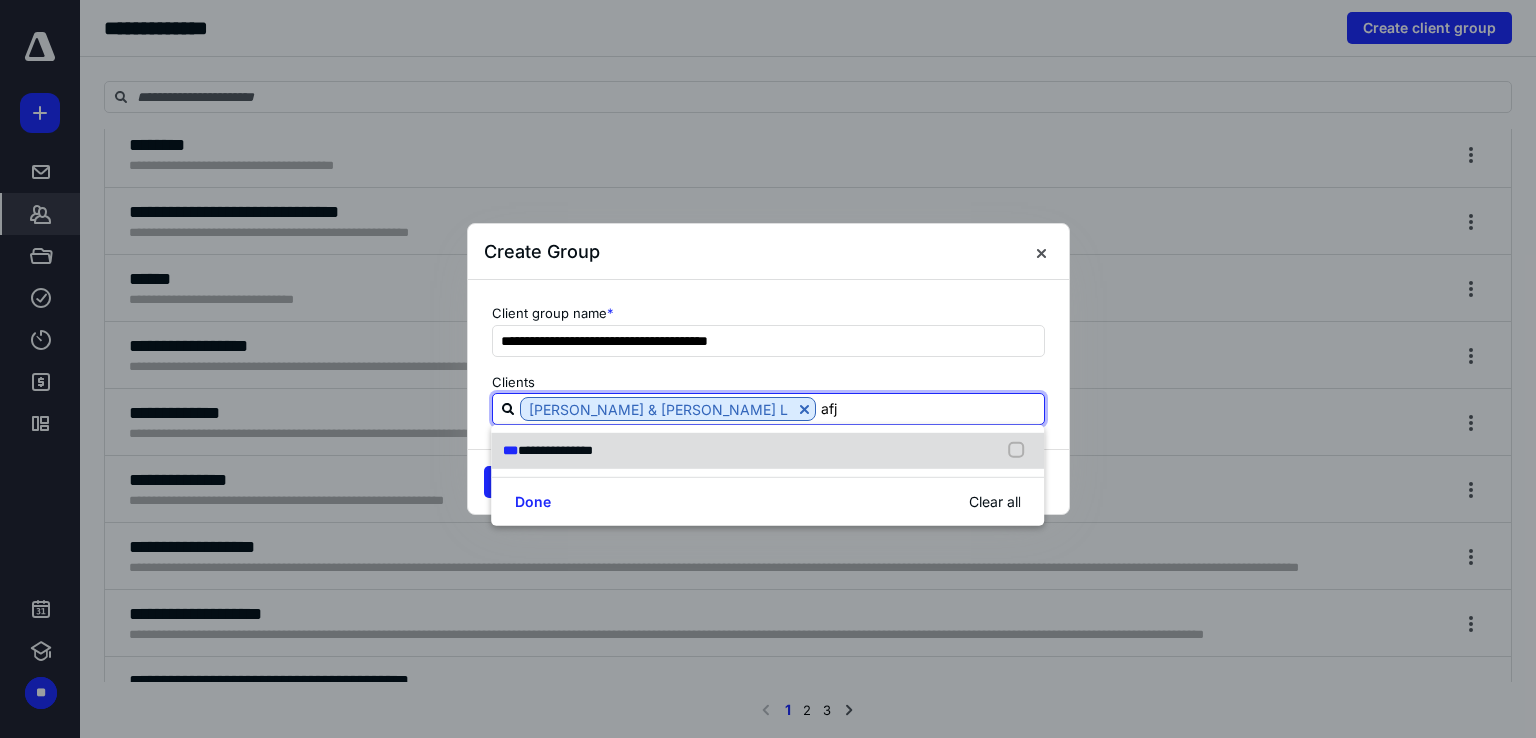 click at bounding box center (1021, 451) 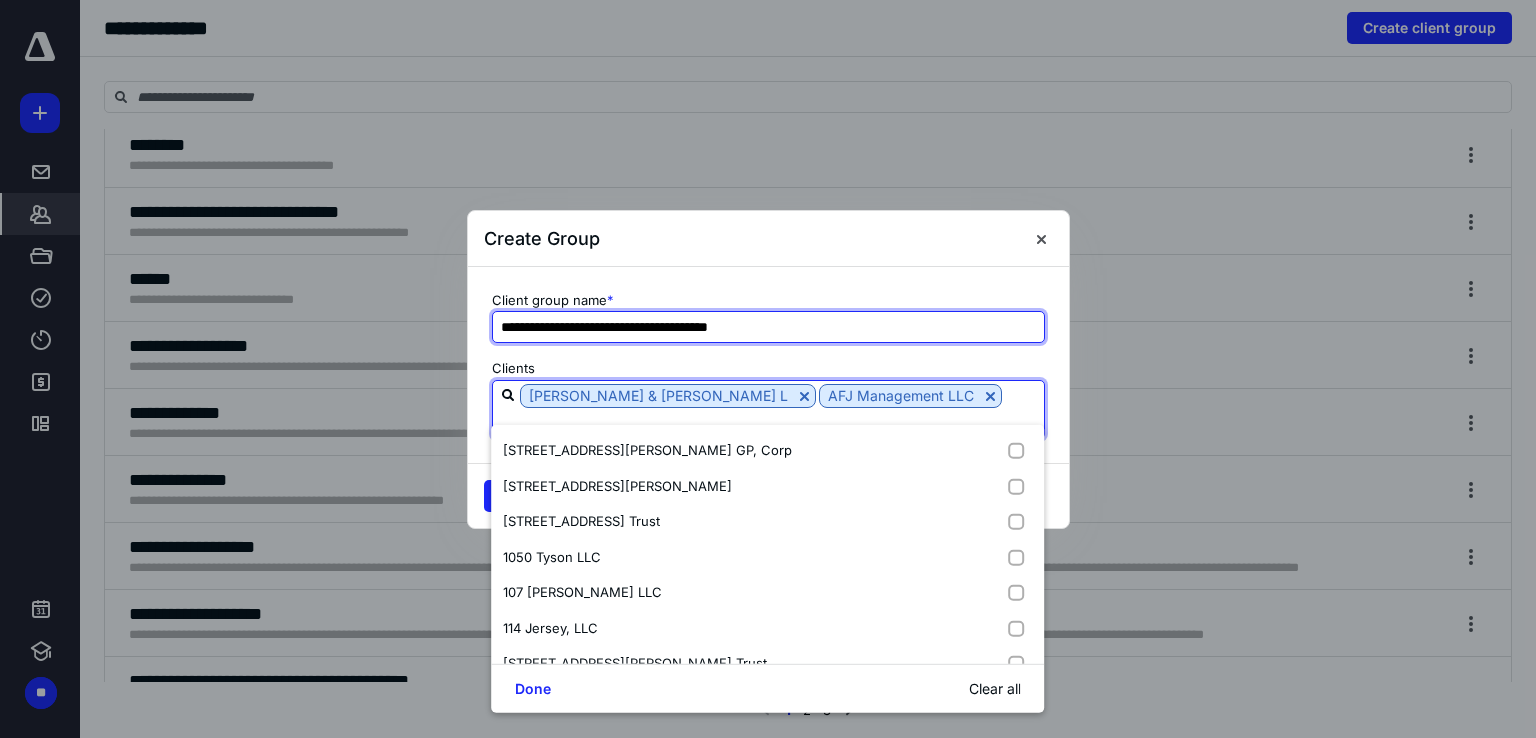 click on "**********" at bounding box center (768, 327) 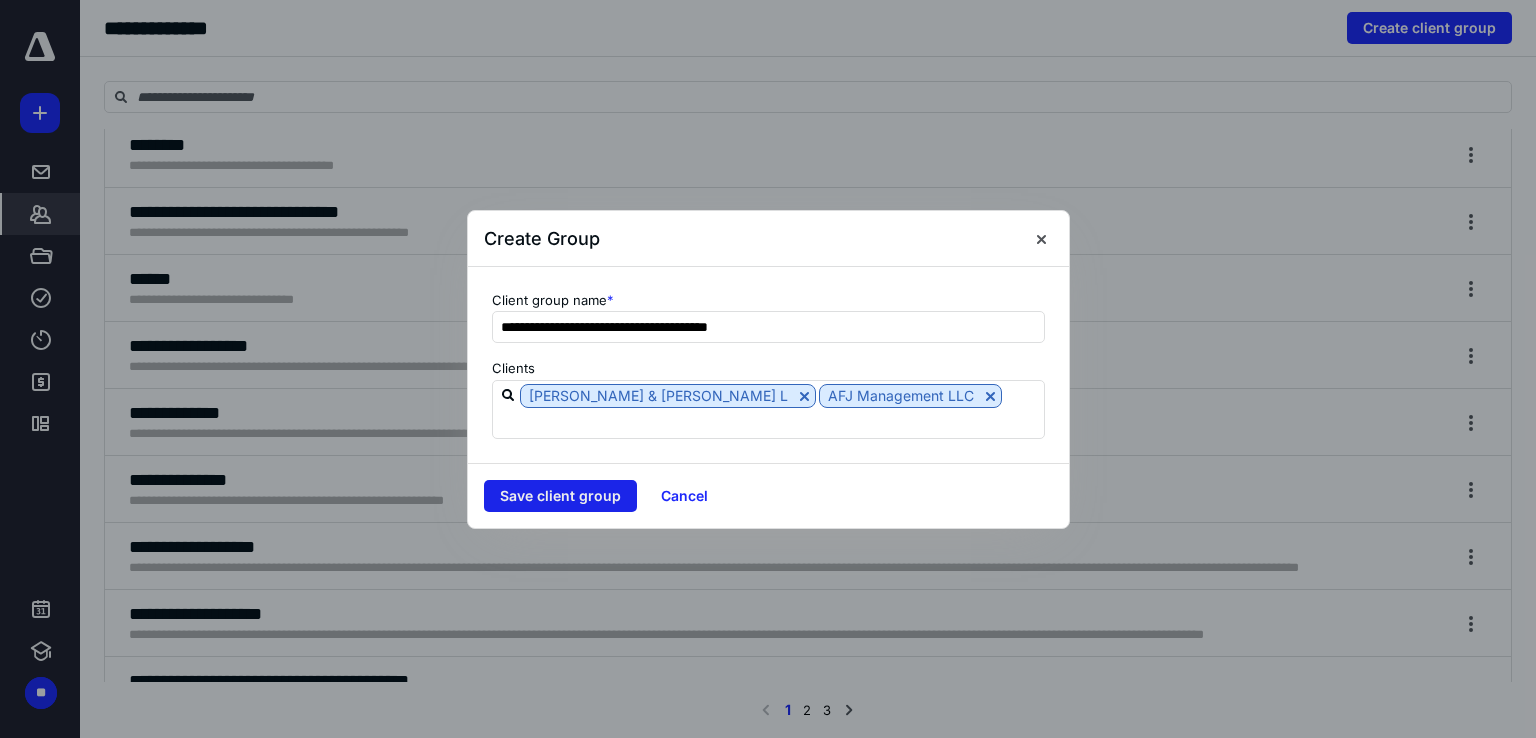 drag, startPoint x: 528, startPoint y: 484, endPoint x: 544, endPoint y: 476, distance: 17.888544 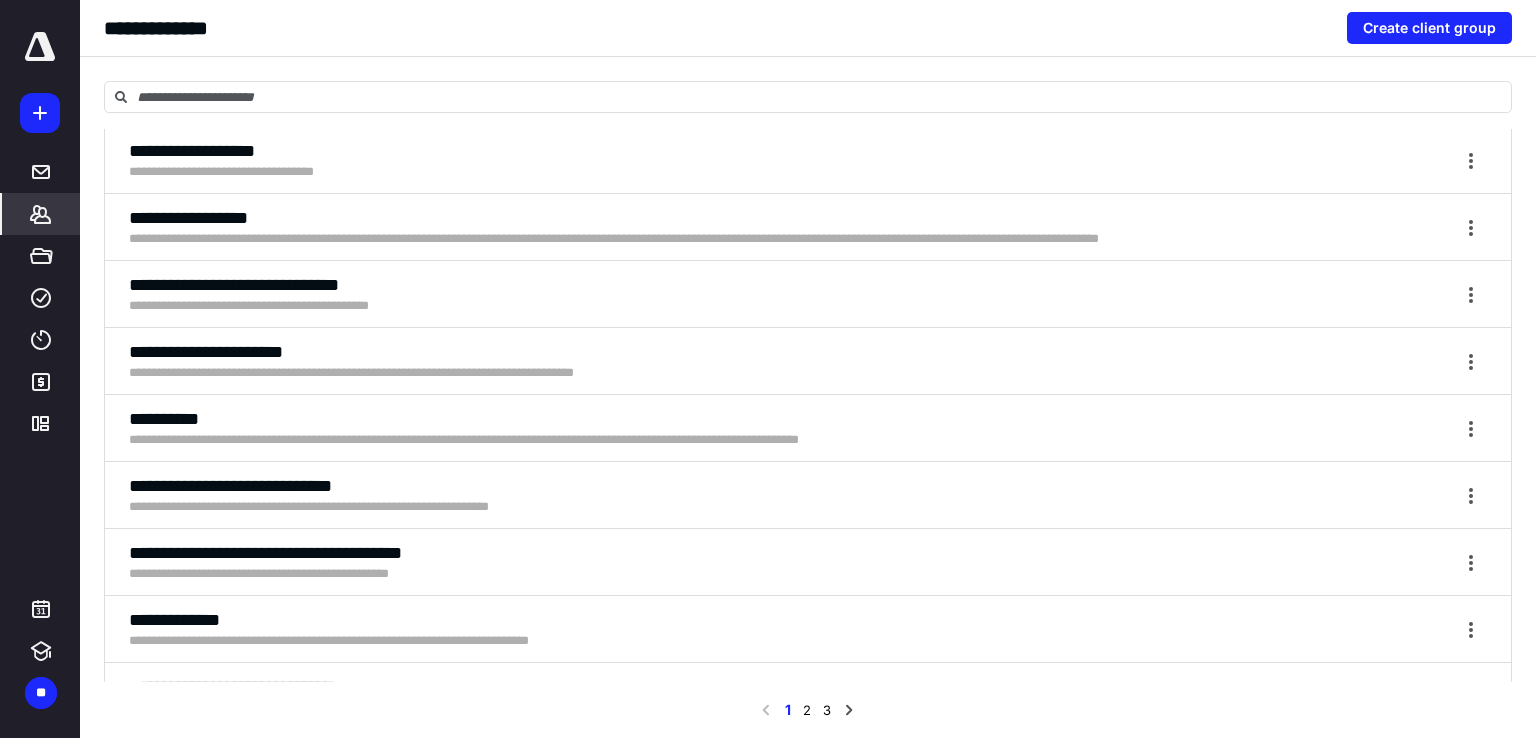 scroll, scrollTop: 6144, scrollLeft: 0, axis: vertical 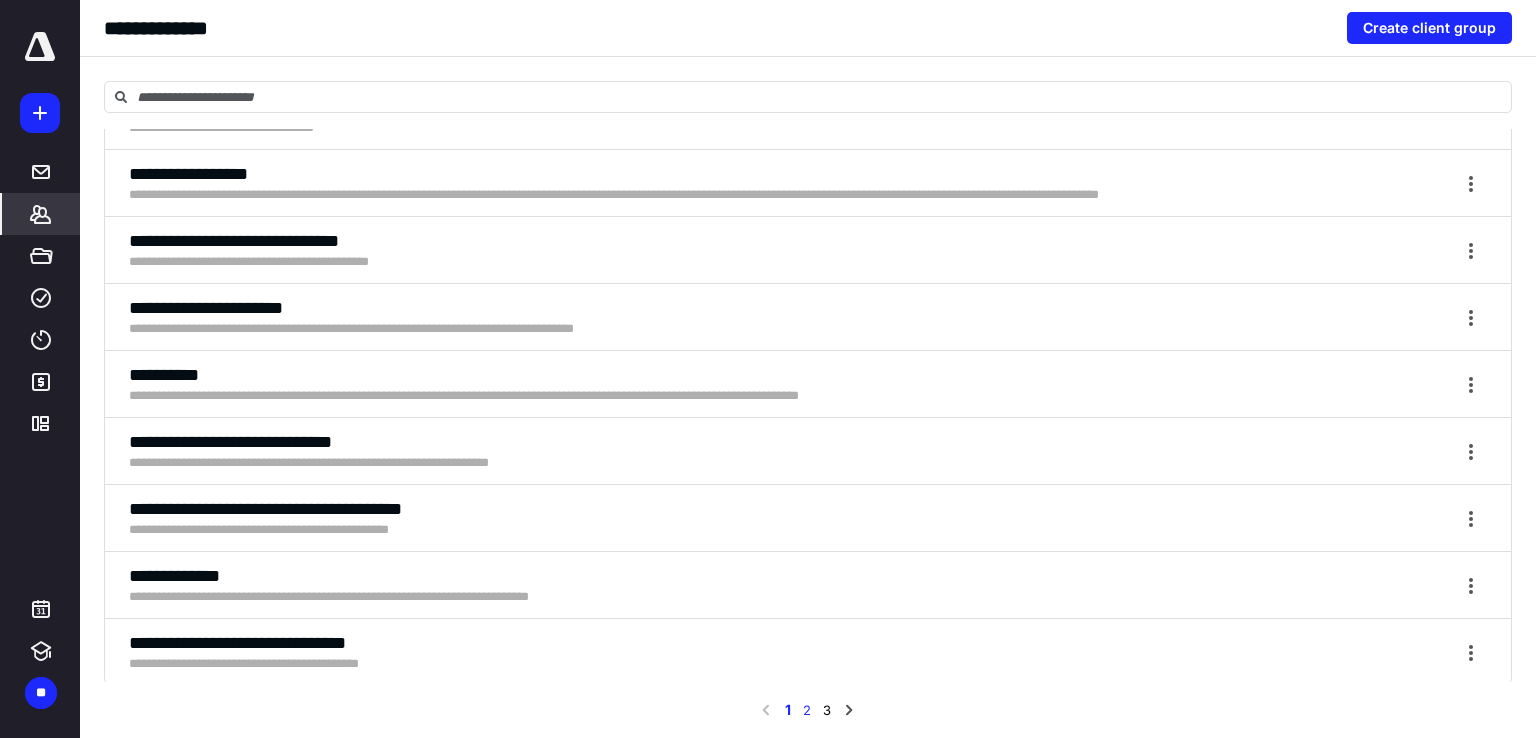 click on "2" at bounding box center [807, 710] 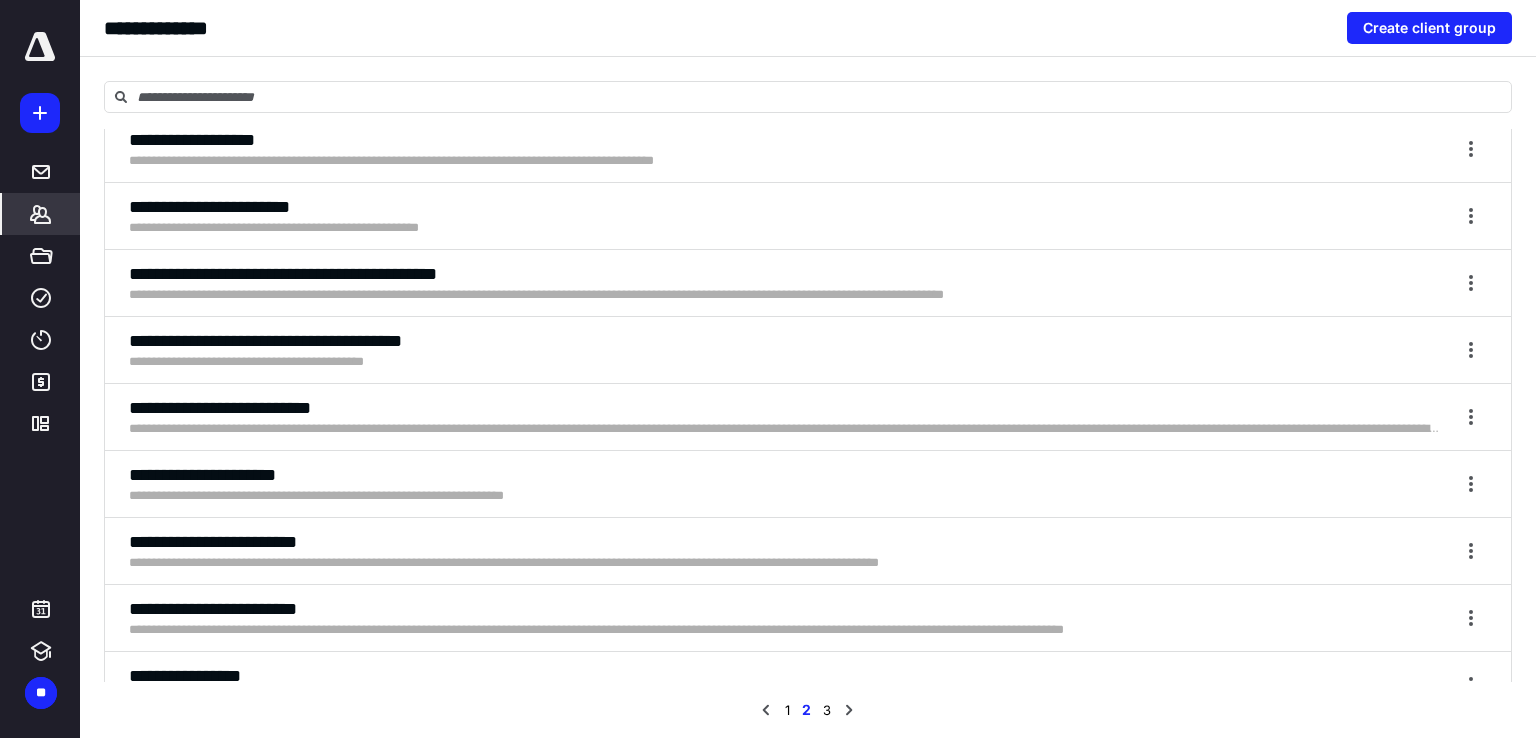 scroll, scrollTop: 6144, scrollLeft: 0, axis: vertical 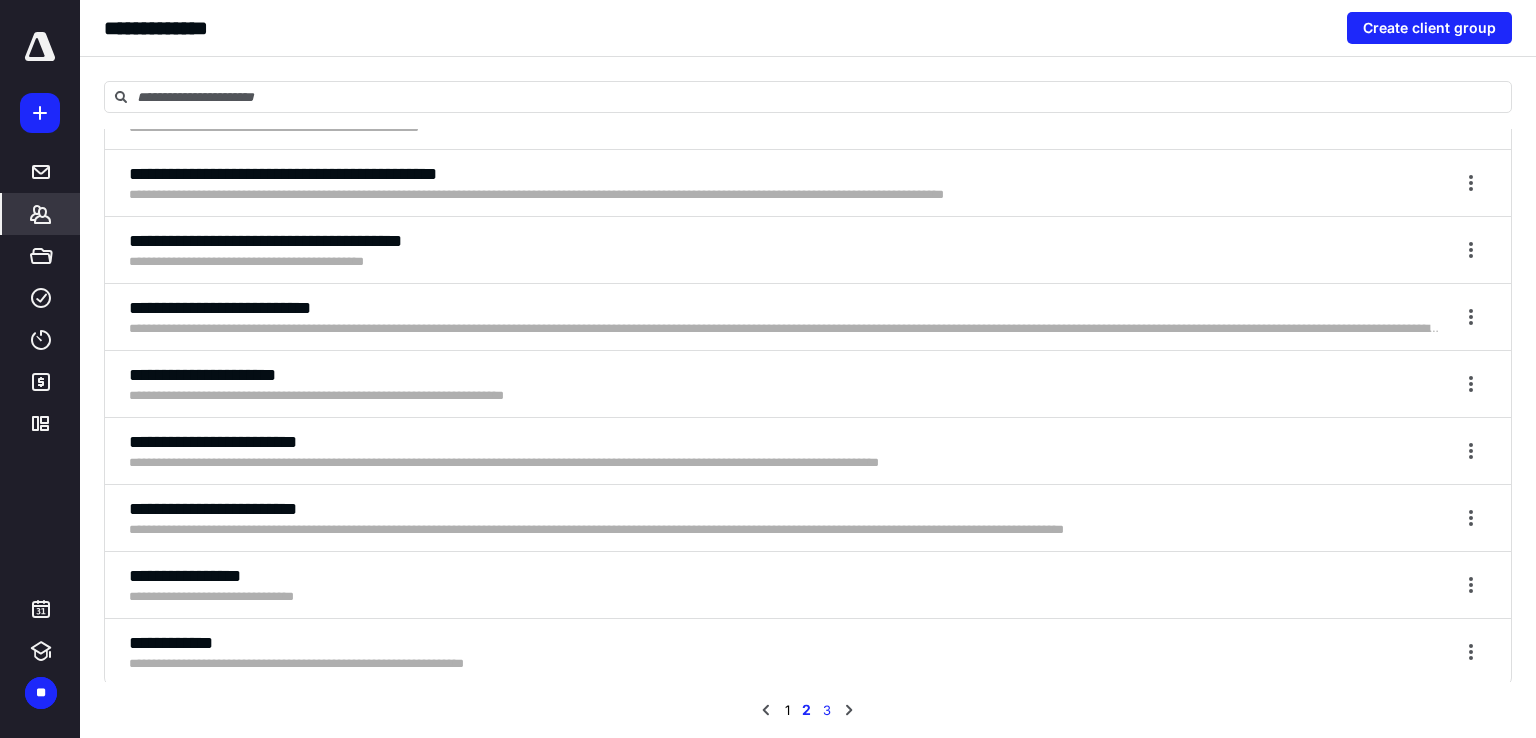click on "3" at bounding box center [827, 710] 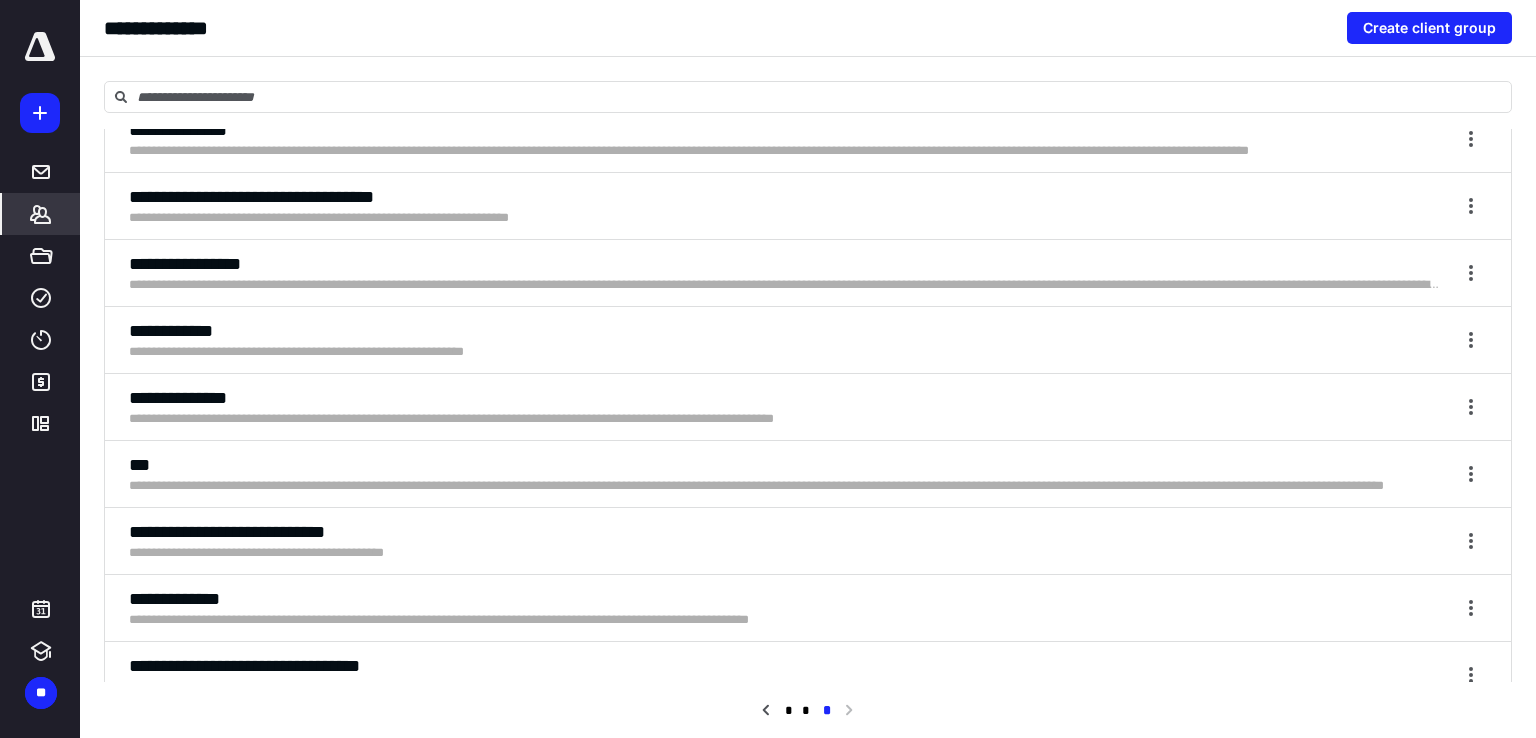 scroll, scrollTop: 1200, scrollLeft: 0, axis: vertical 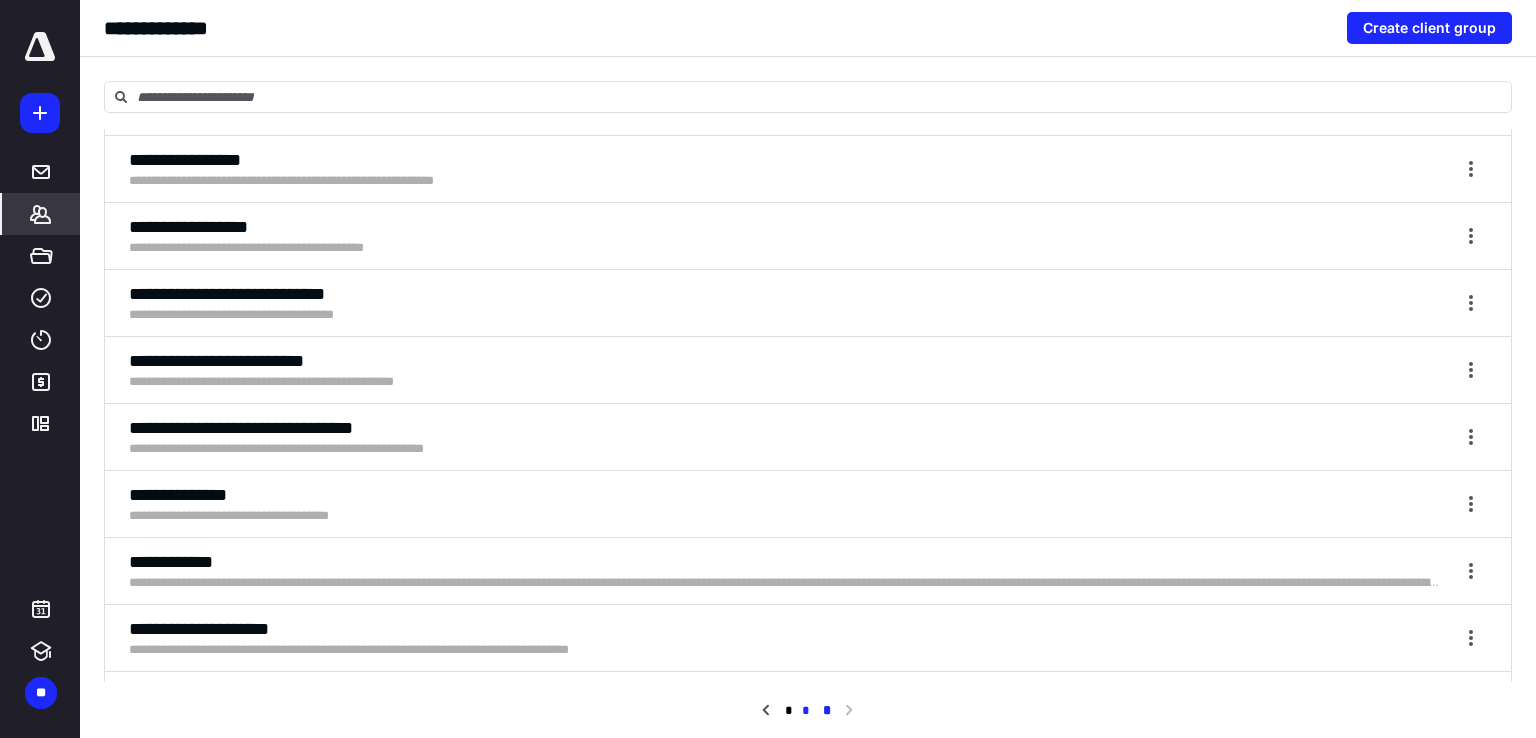 click on "*" at bounding box center [806, 711] 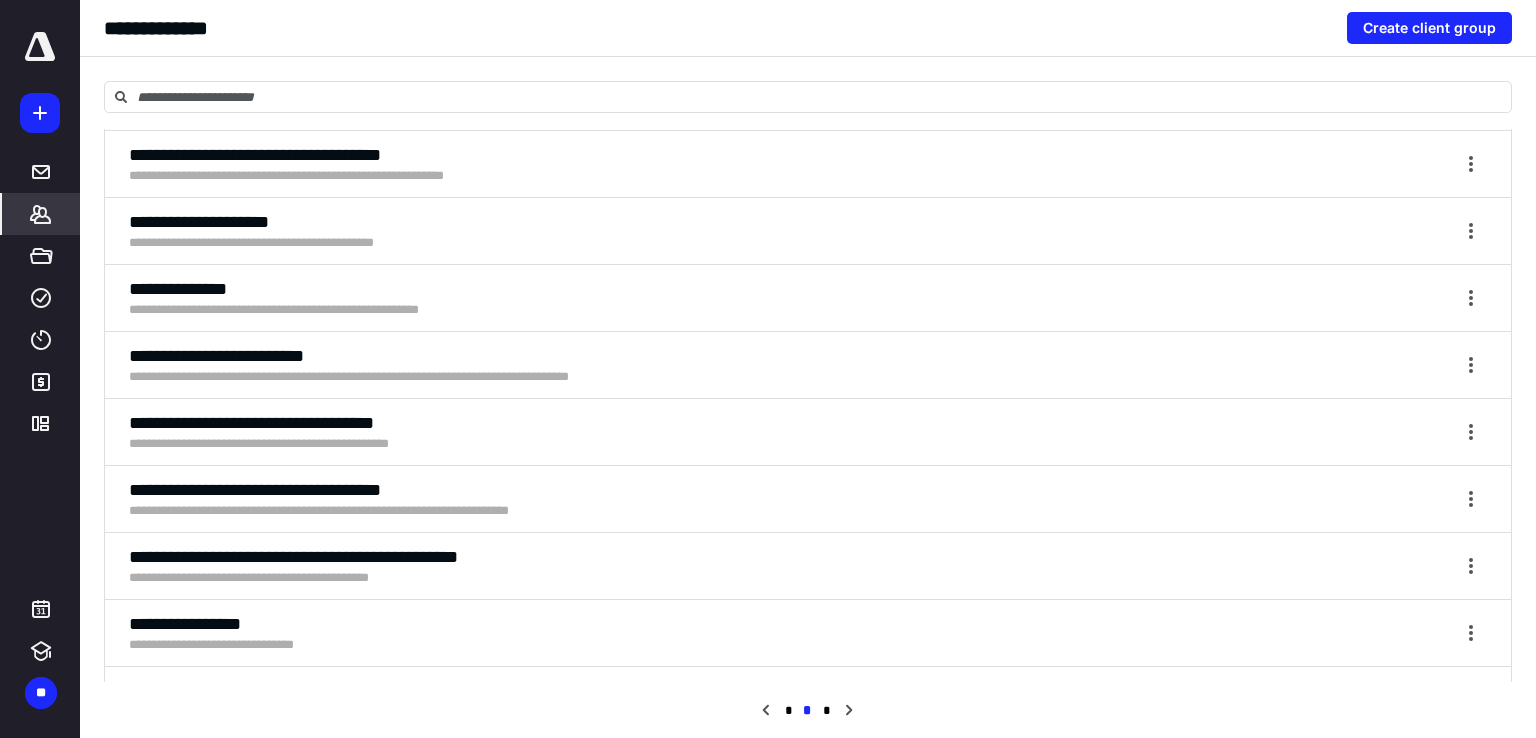 scroll, scrollTop: 0, scrollLeft: 0, axis: both 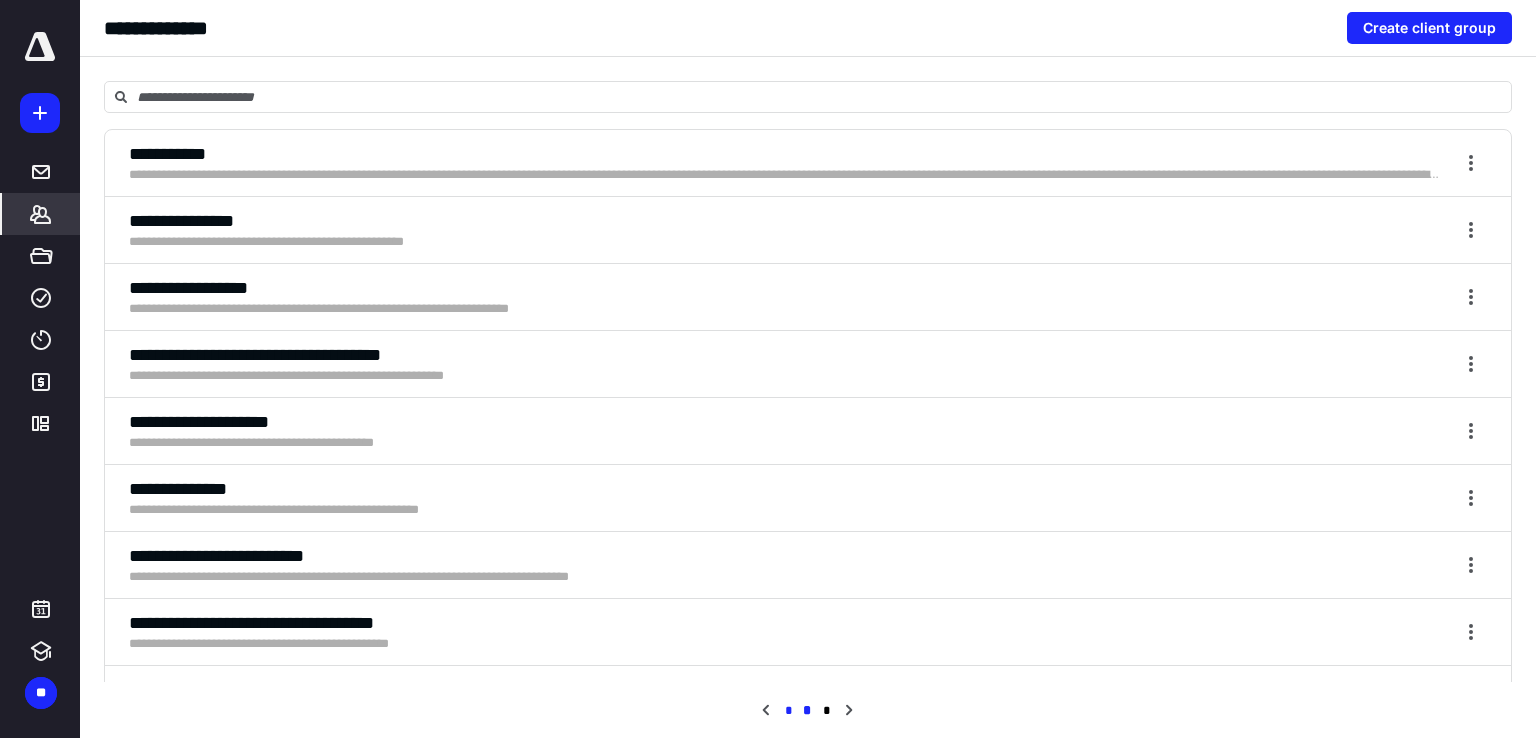 click on "*" at bounding box center (787, 711) 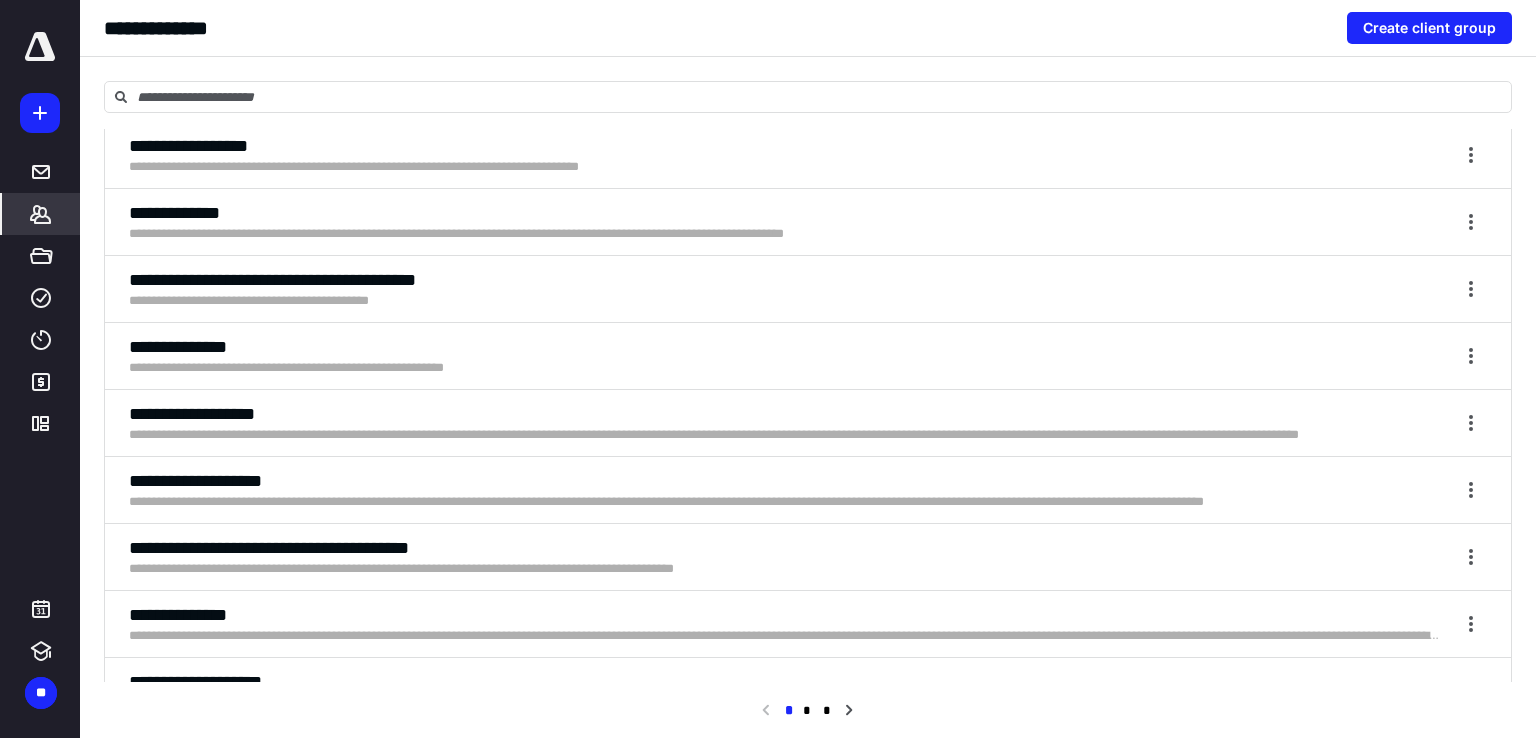 scroll, scrollTop: 5300, scrollLeft: 0, axis: vertical 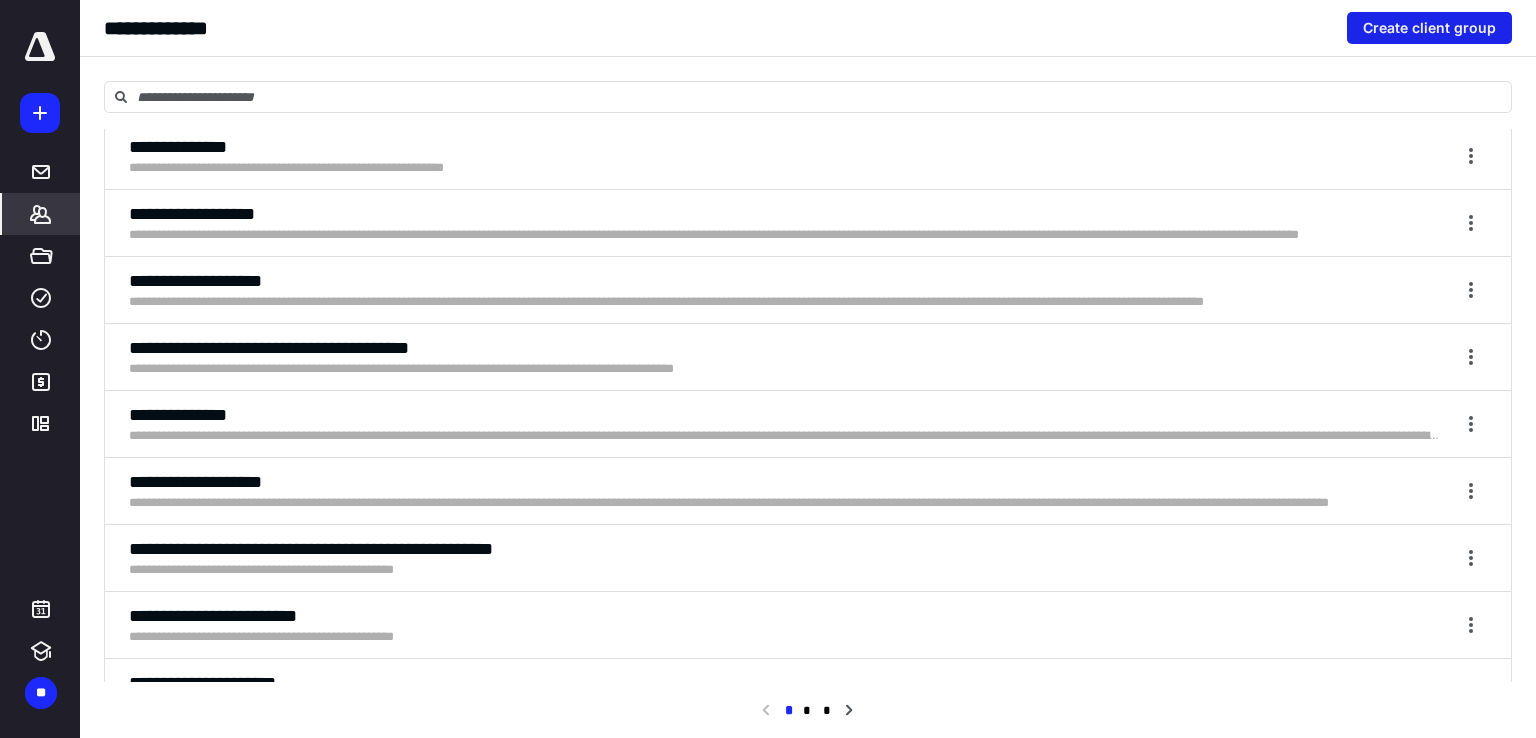 click on "Create client group" at bounding box center [1429, 28] 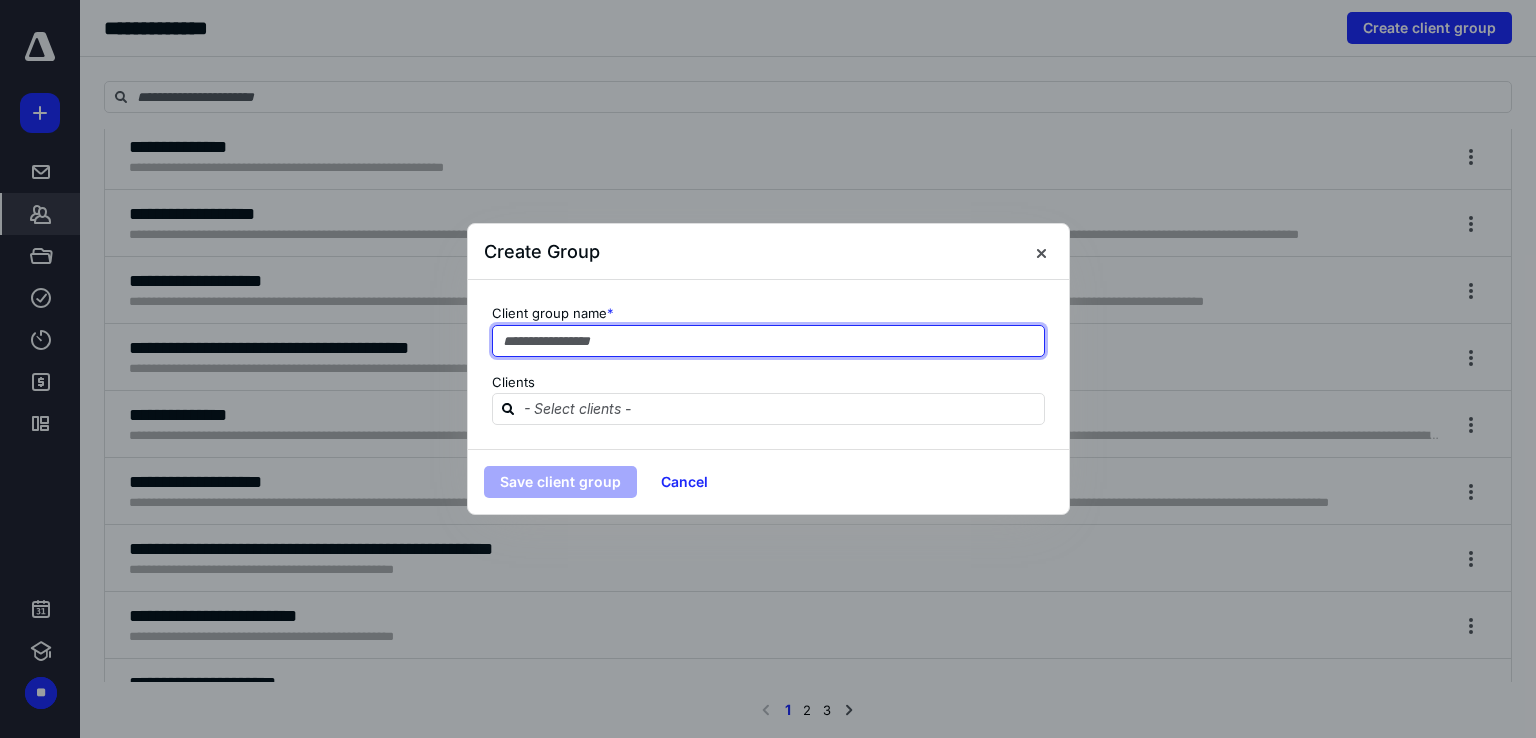 click at bounding box center [768, 341] 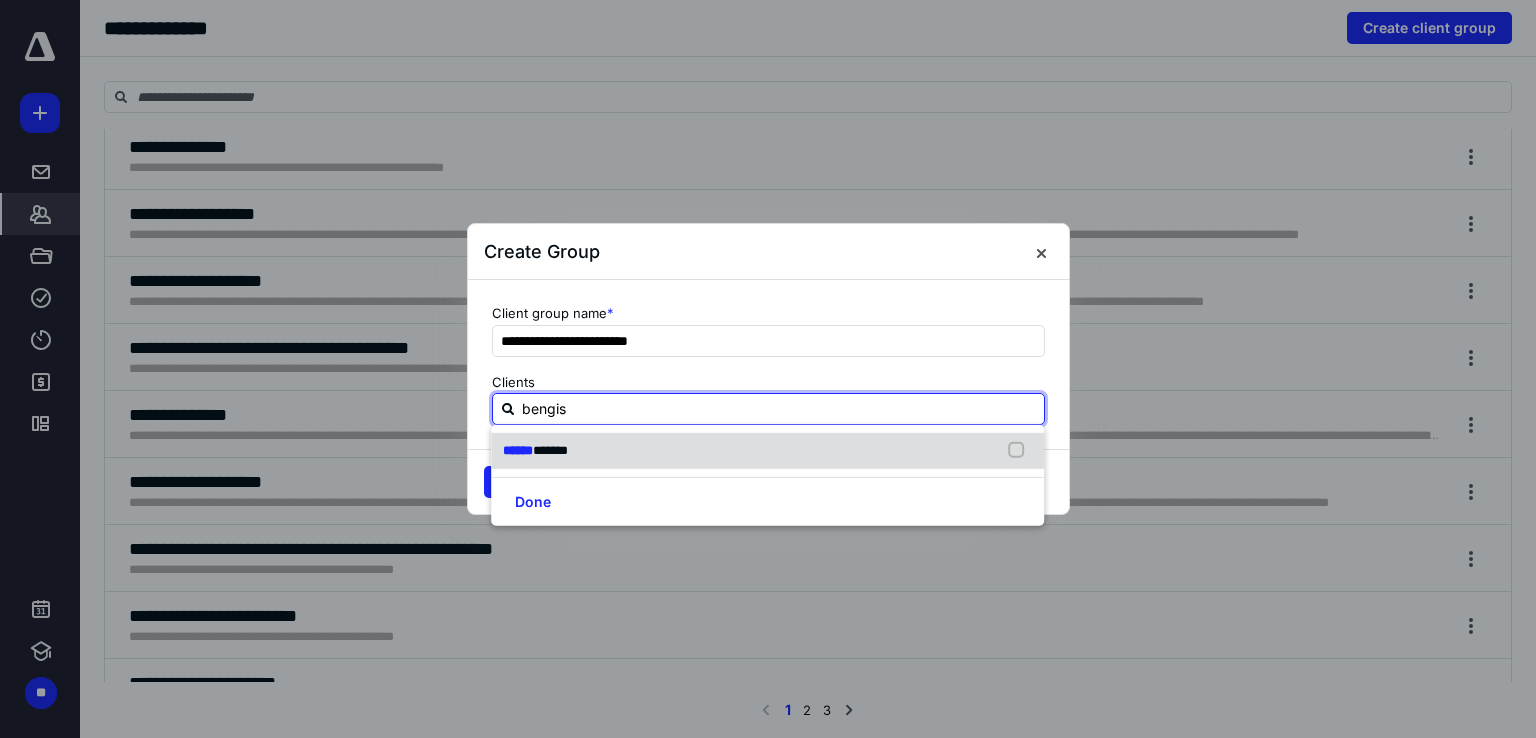 click at bounding box center (1021, 451) 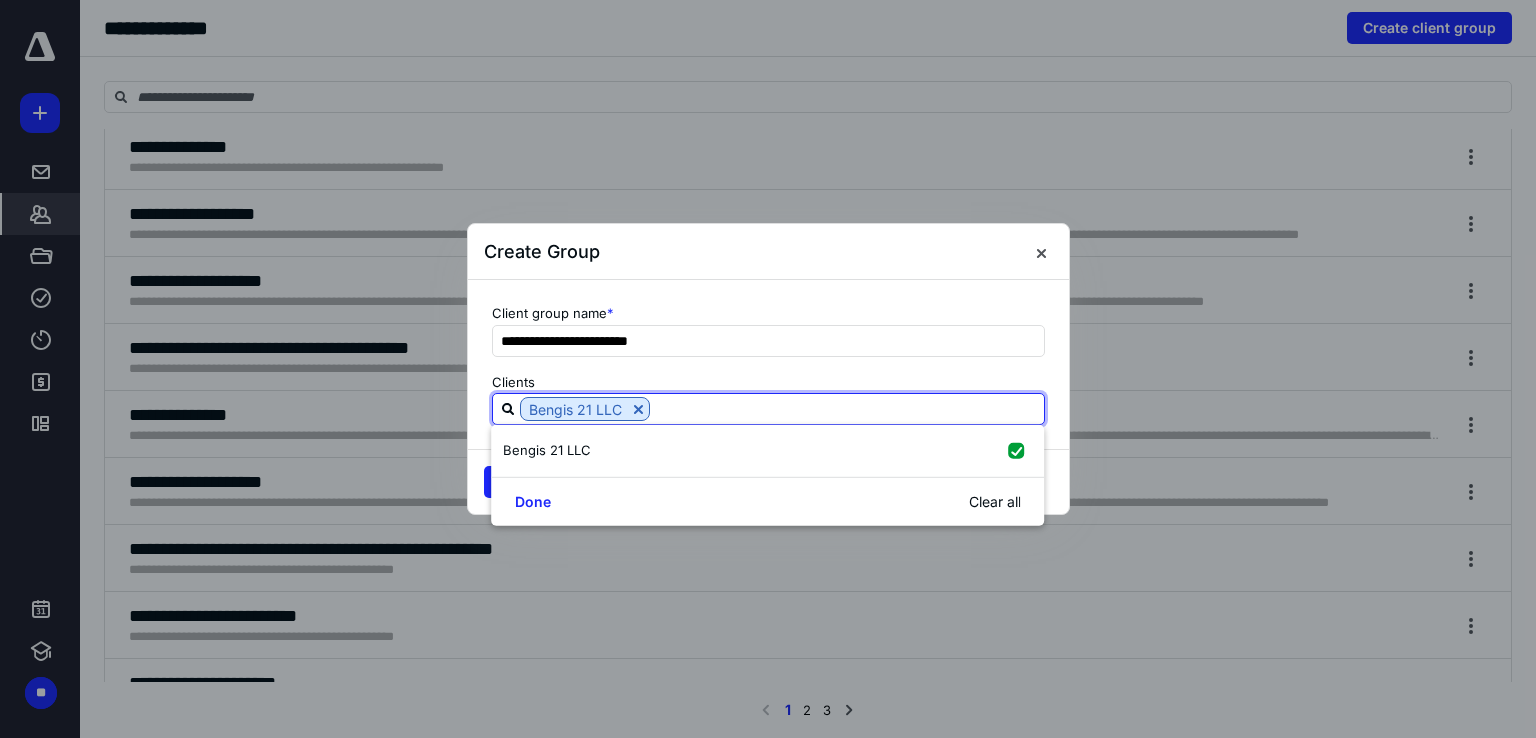 drag, startPoint x: 698, startPoint y: 412, endPoint x: 686, endPoint y: 413, distance: 12.0415945 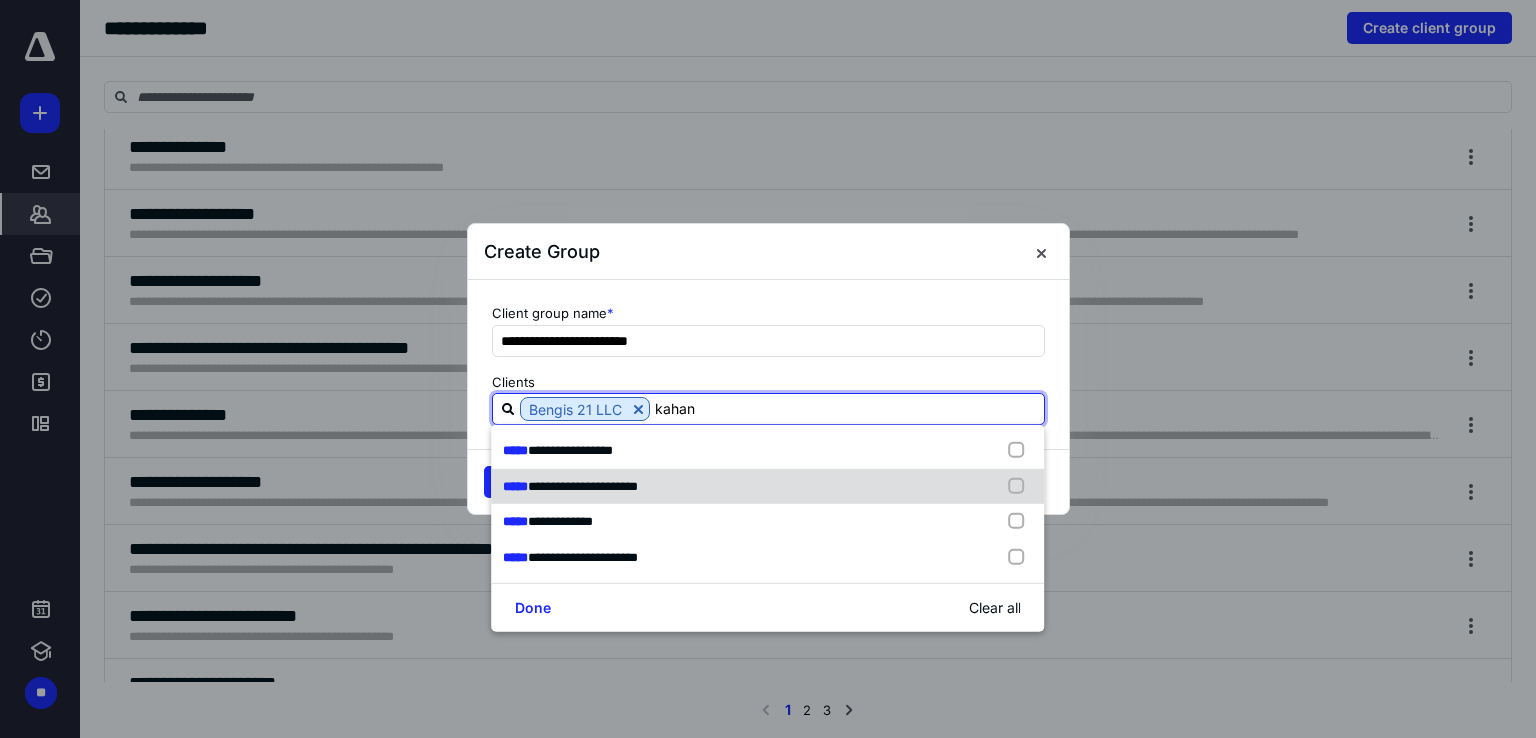 click at bounding box center [1021, 486] 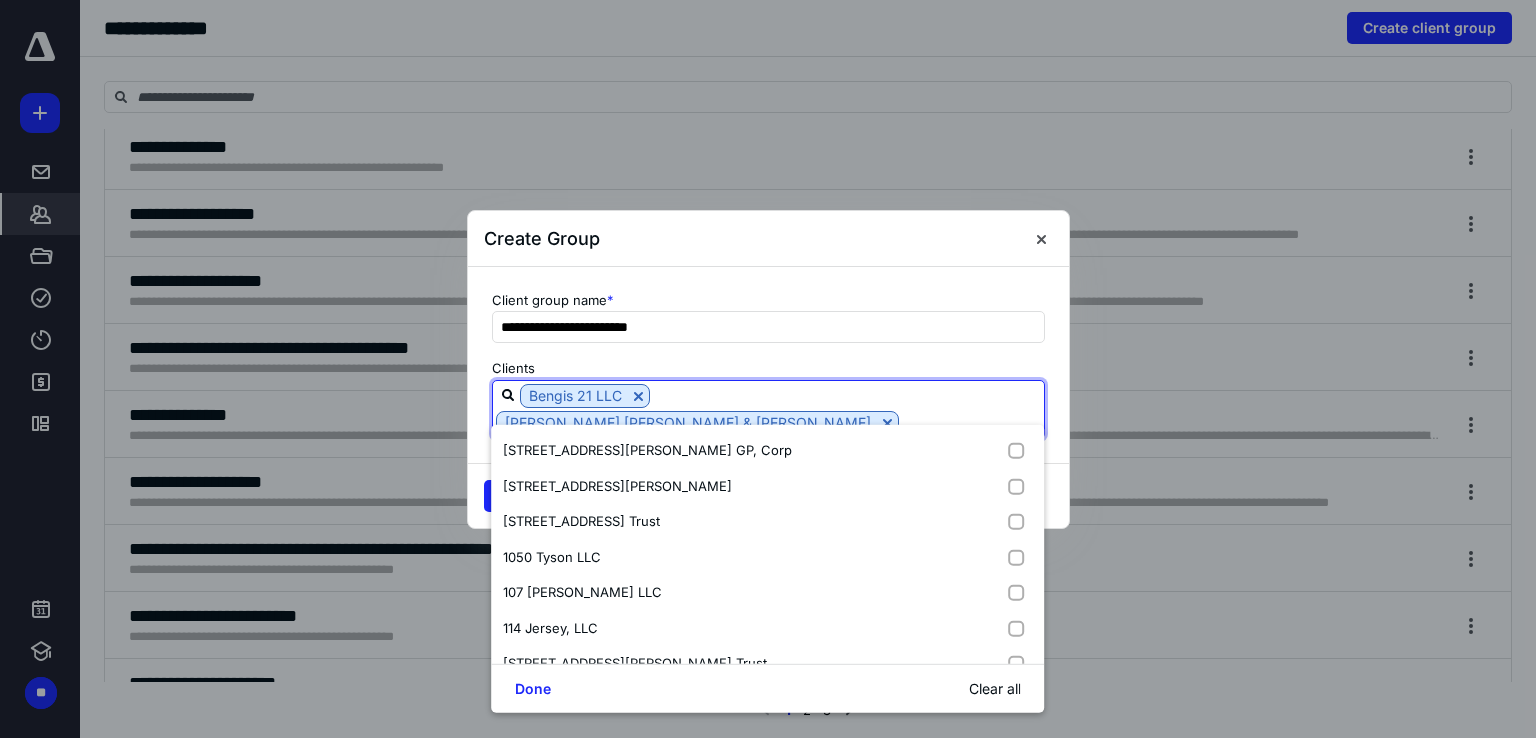 click at bounding box center (971, 422) 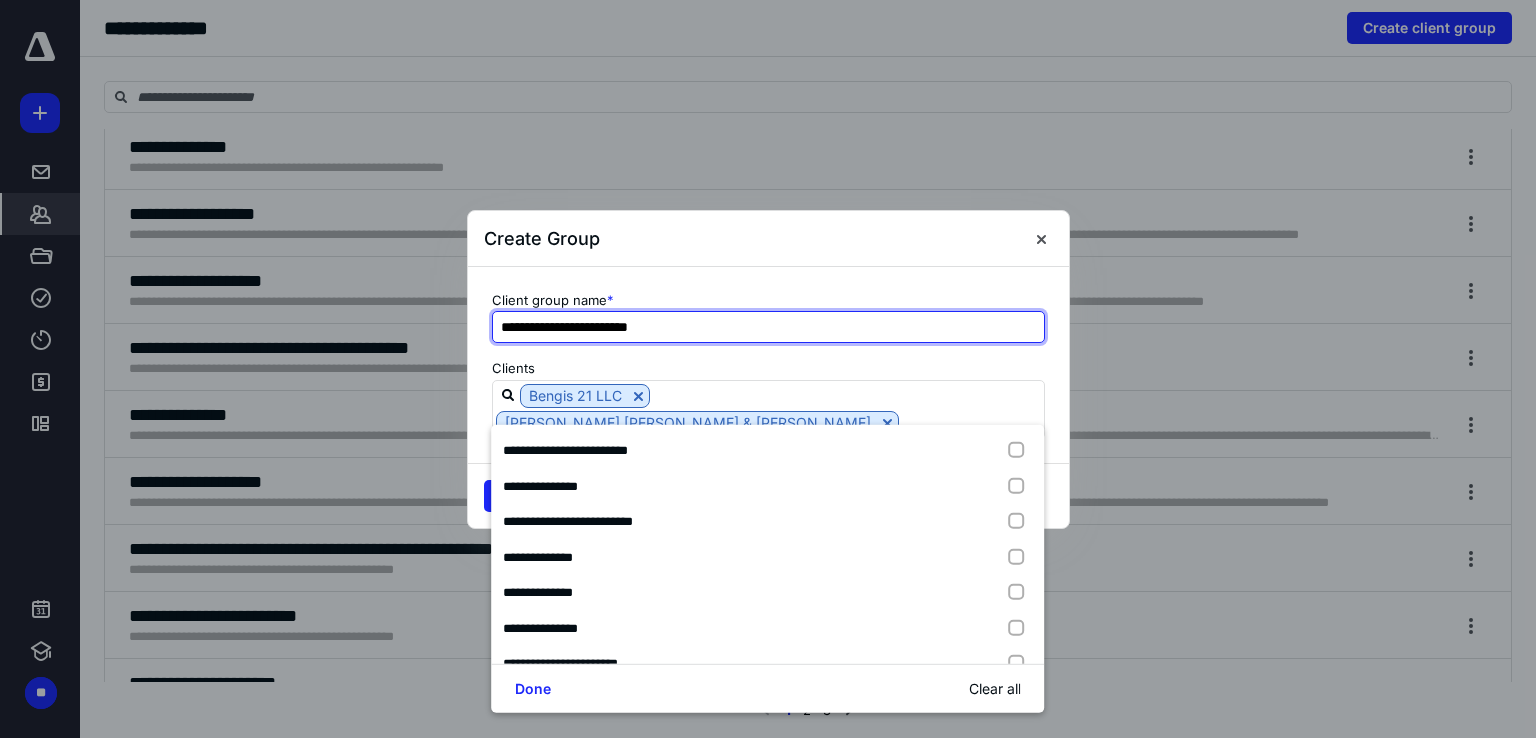 click on "**********" at bounding box center [768, 327] 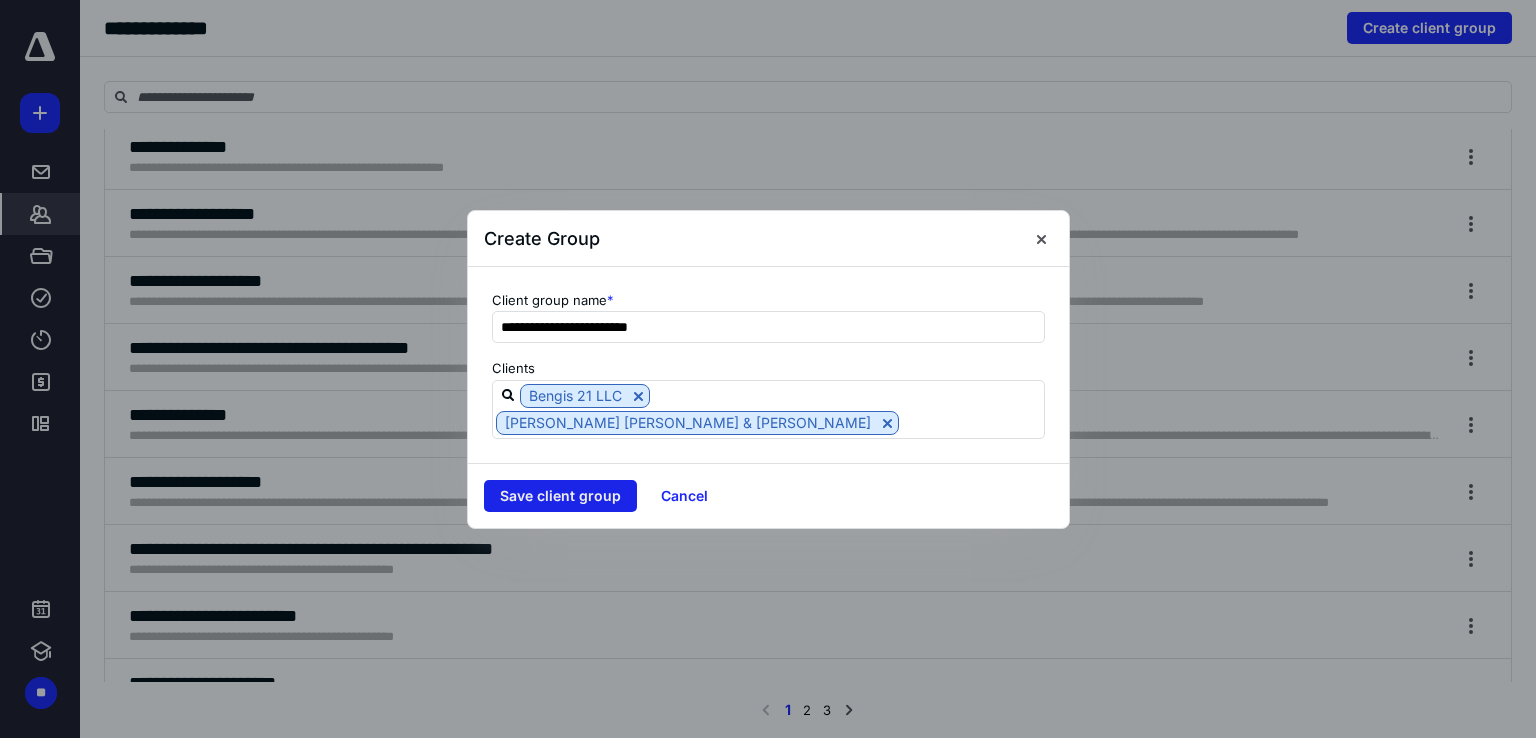 click on "Save client group" at bounding box center [560, 496] 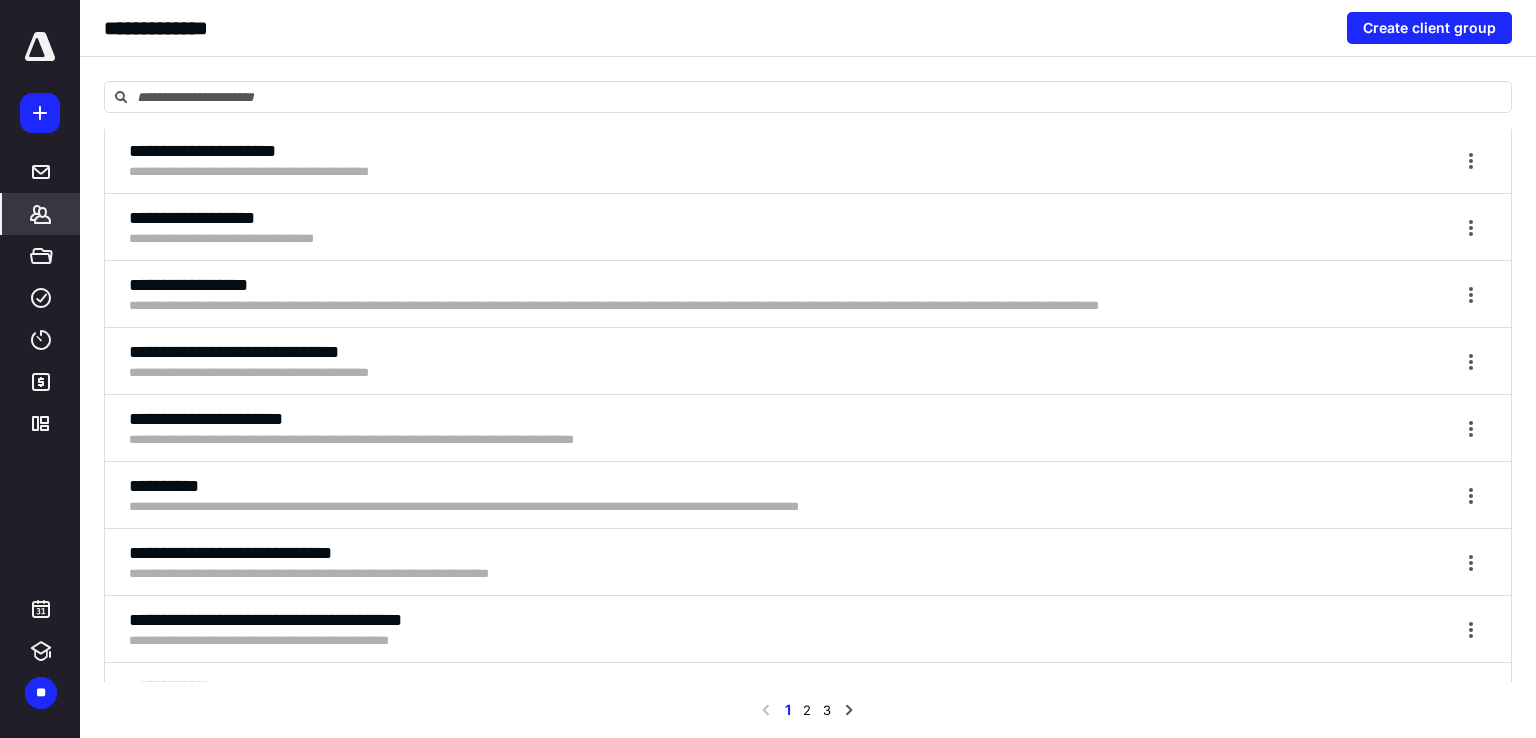 scroll, scrollTop: 6144, scrollLeft: 0, axis: vertical 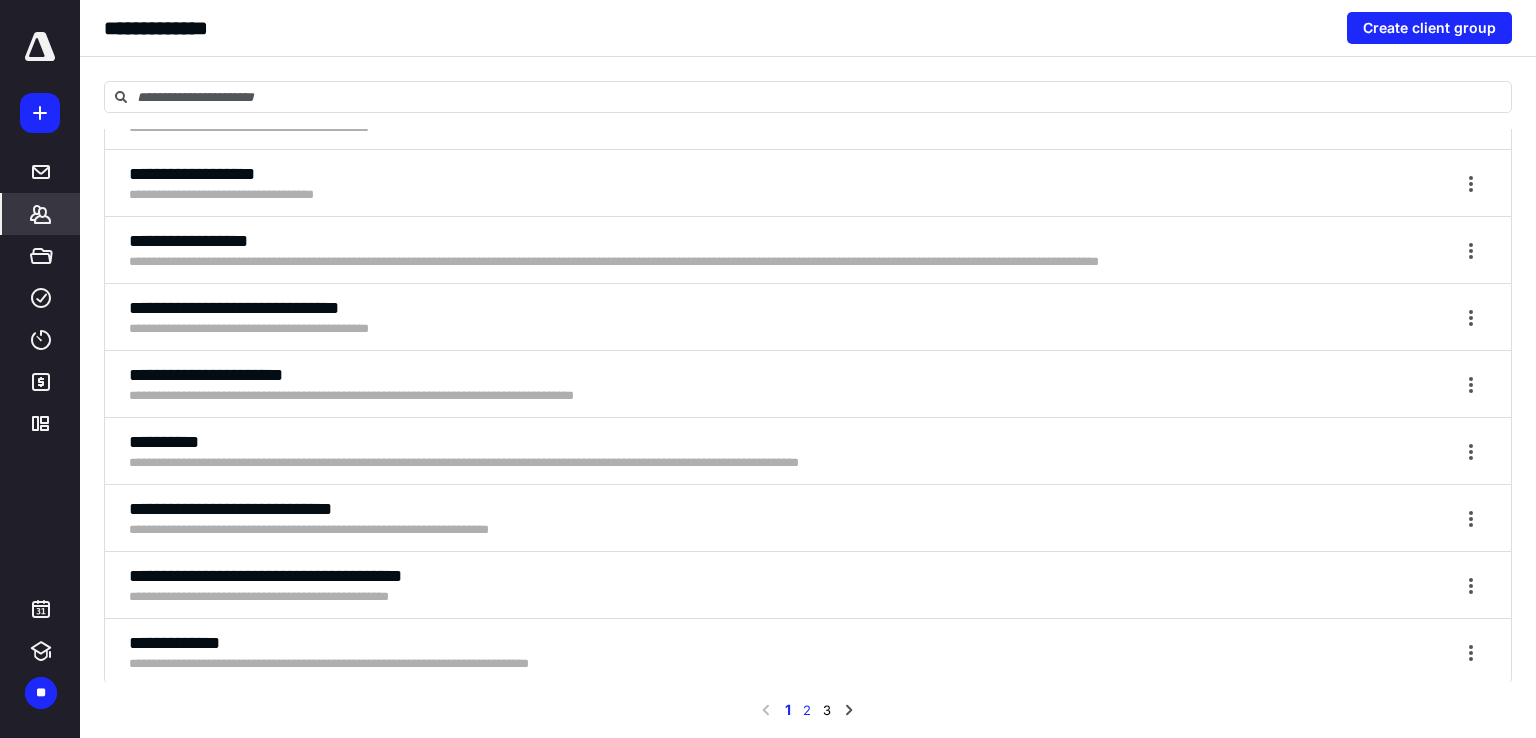 click on "2" at bounding box center [807, 710] 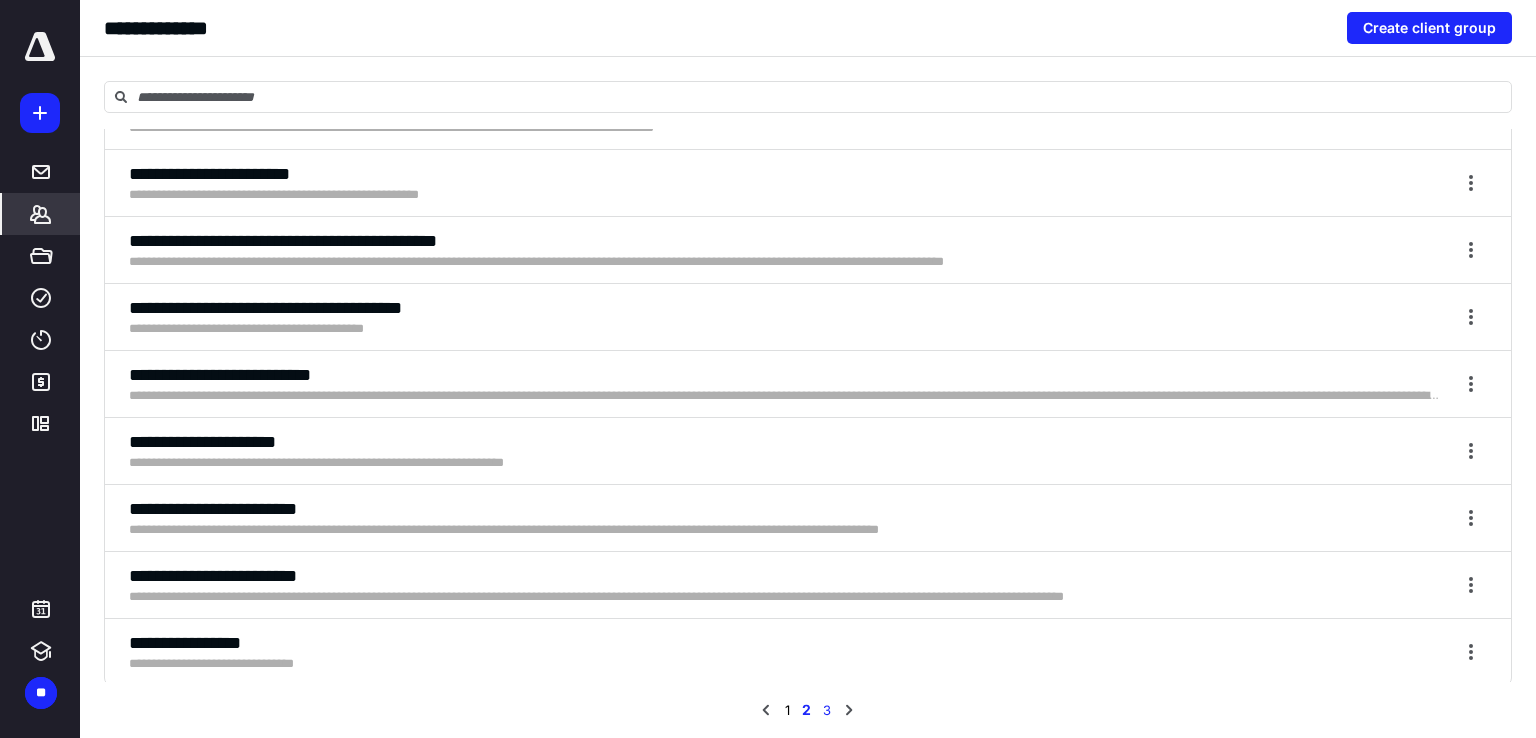 click on "3" at bounding box center (827, 710) 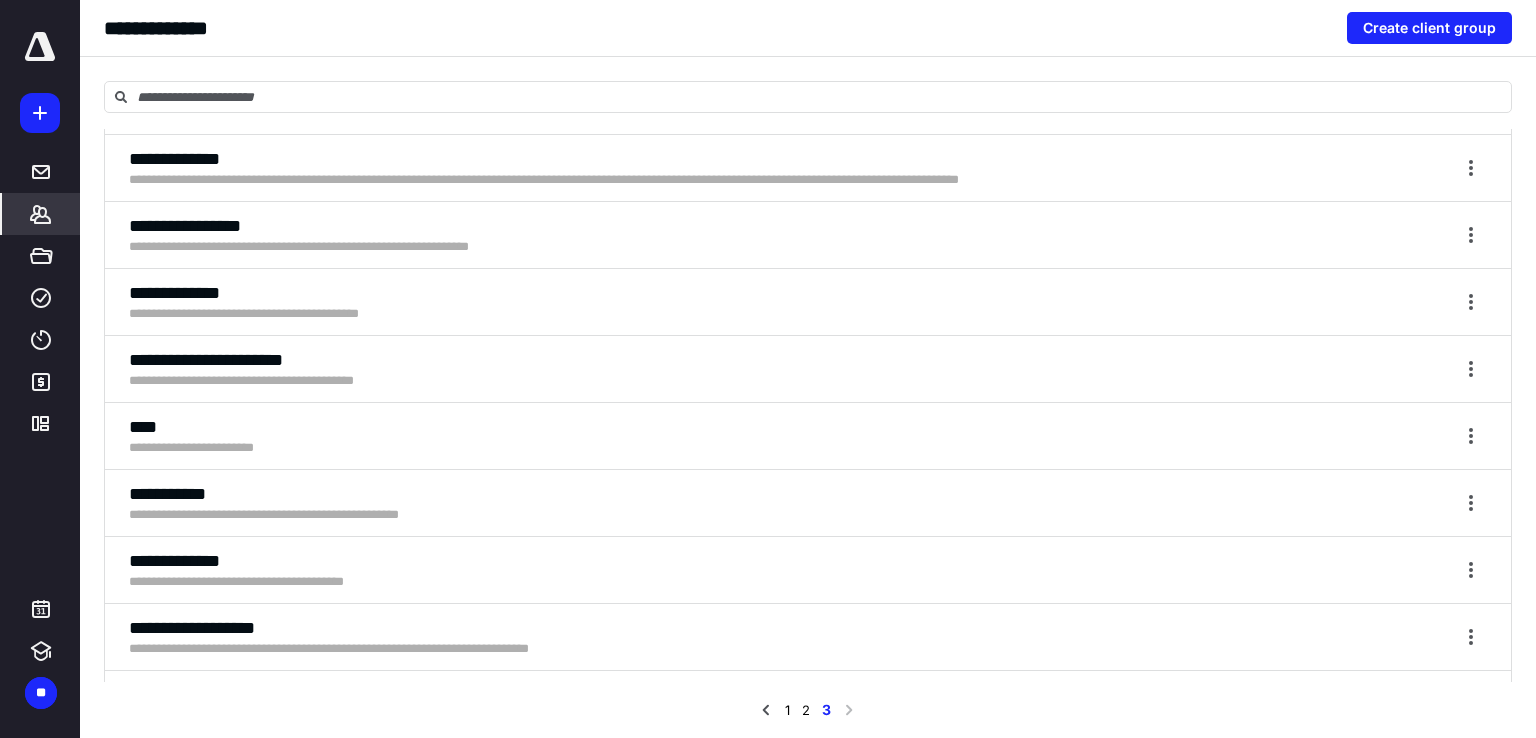 scroll, scrollTop: 2141, scrollLeft: 0, axis: vertical 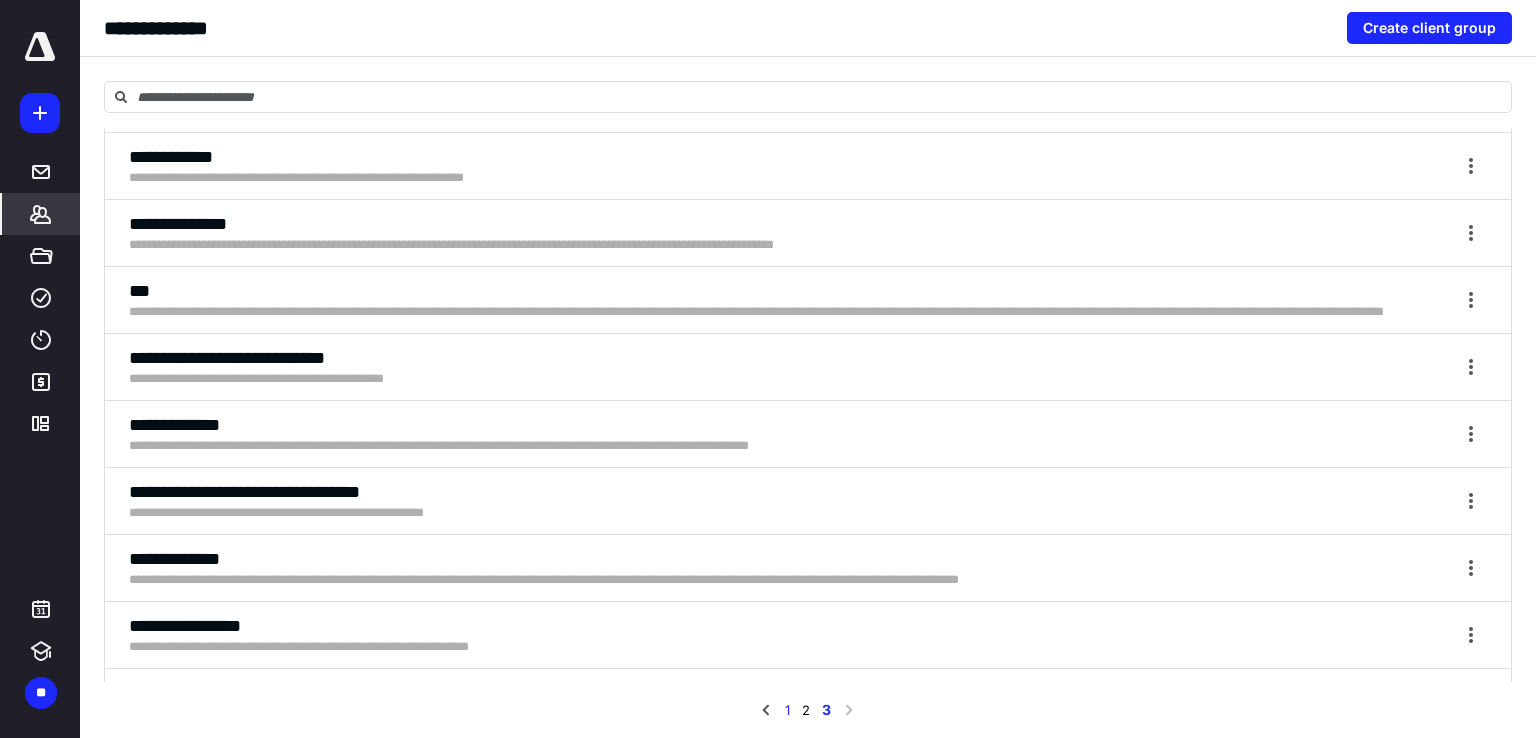 drag, startPoint x: 788, startPoint y: 709, endPoint x: 790, endPoint y: 697, distance: 12.165525 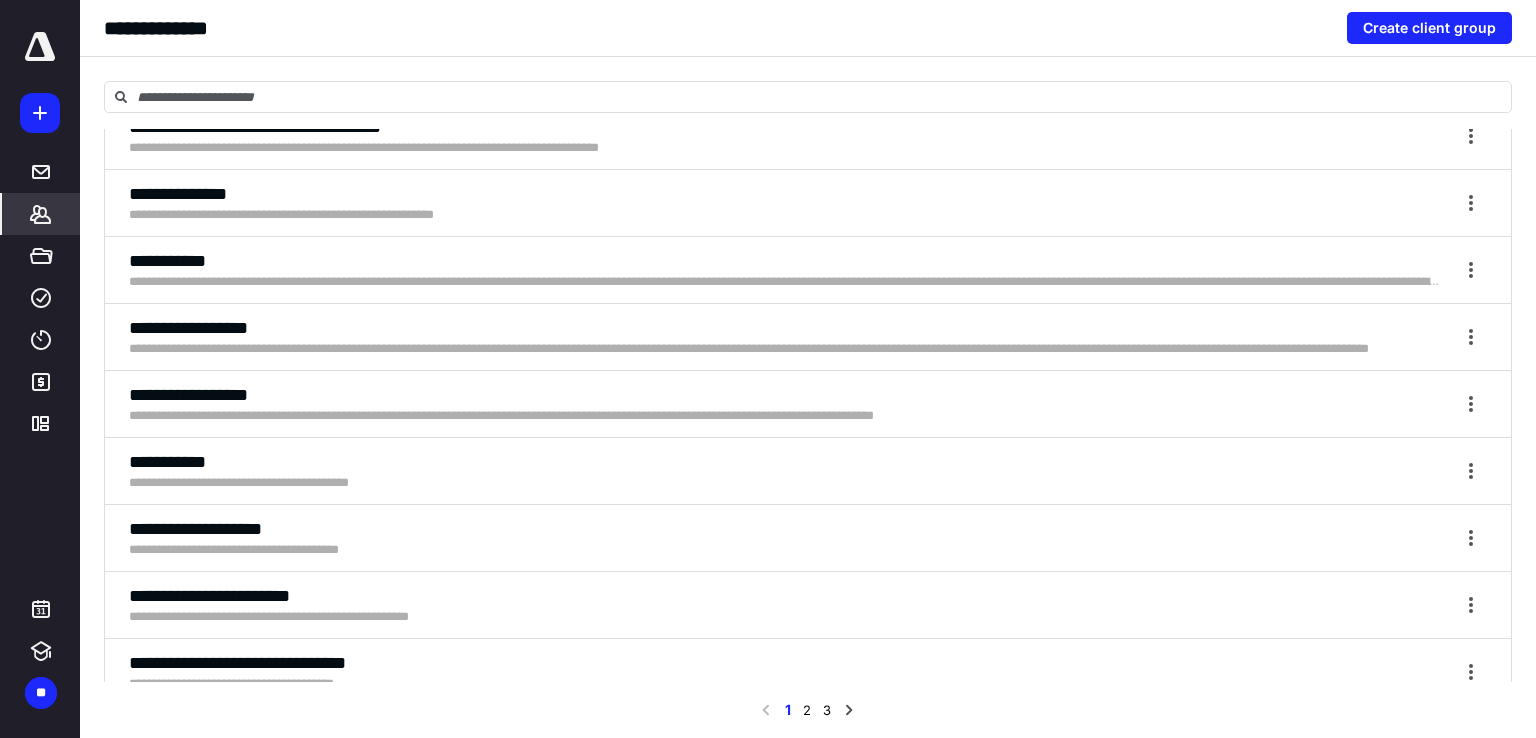 scroll, scrollTop: 3041, scrollLeft: 0, axis: vertical 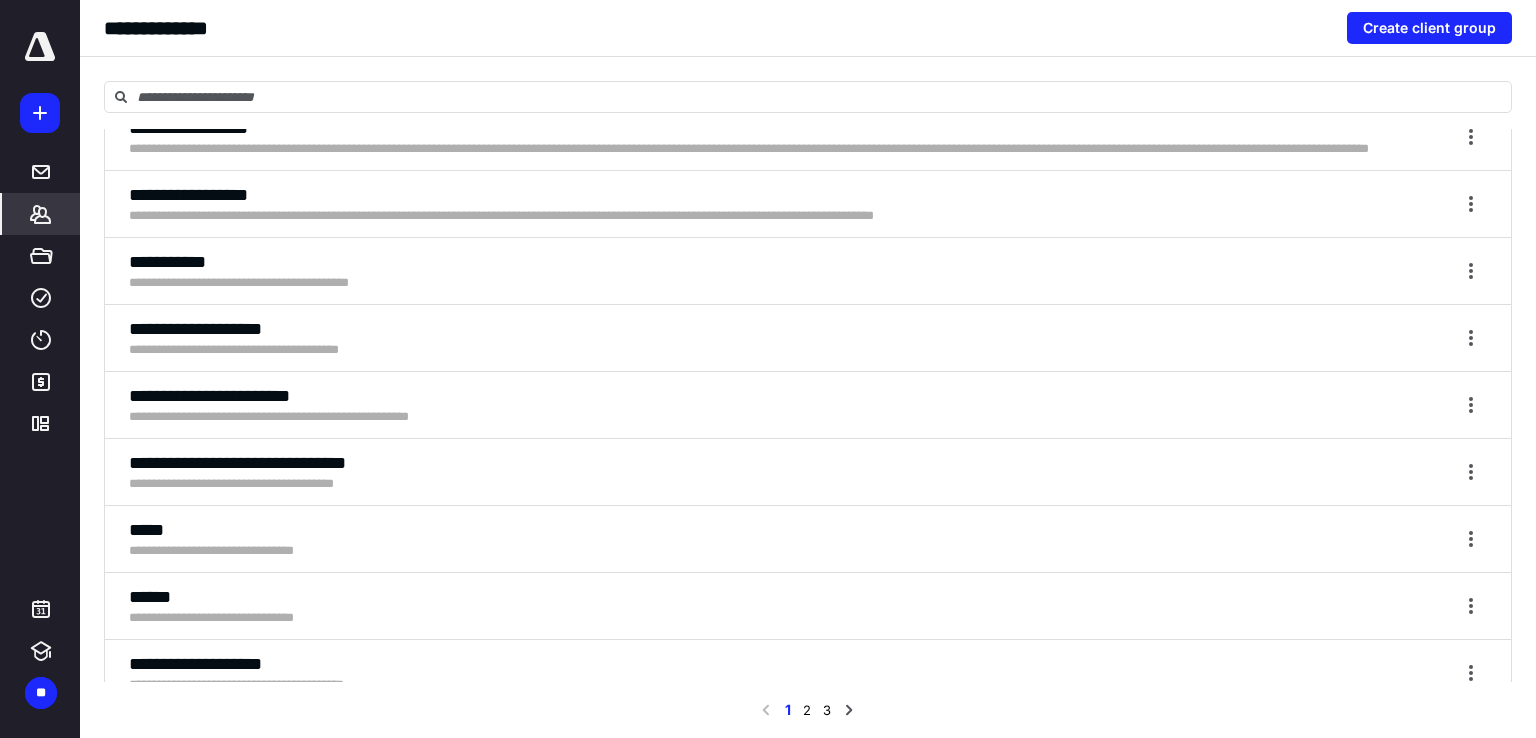 click on "**********" at bounding box center (784, 551) 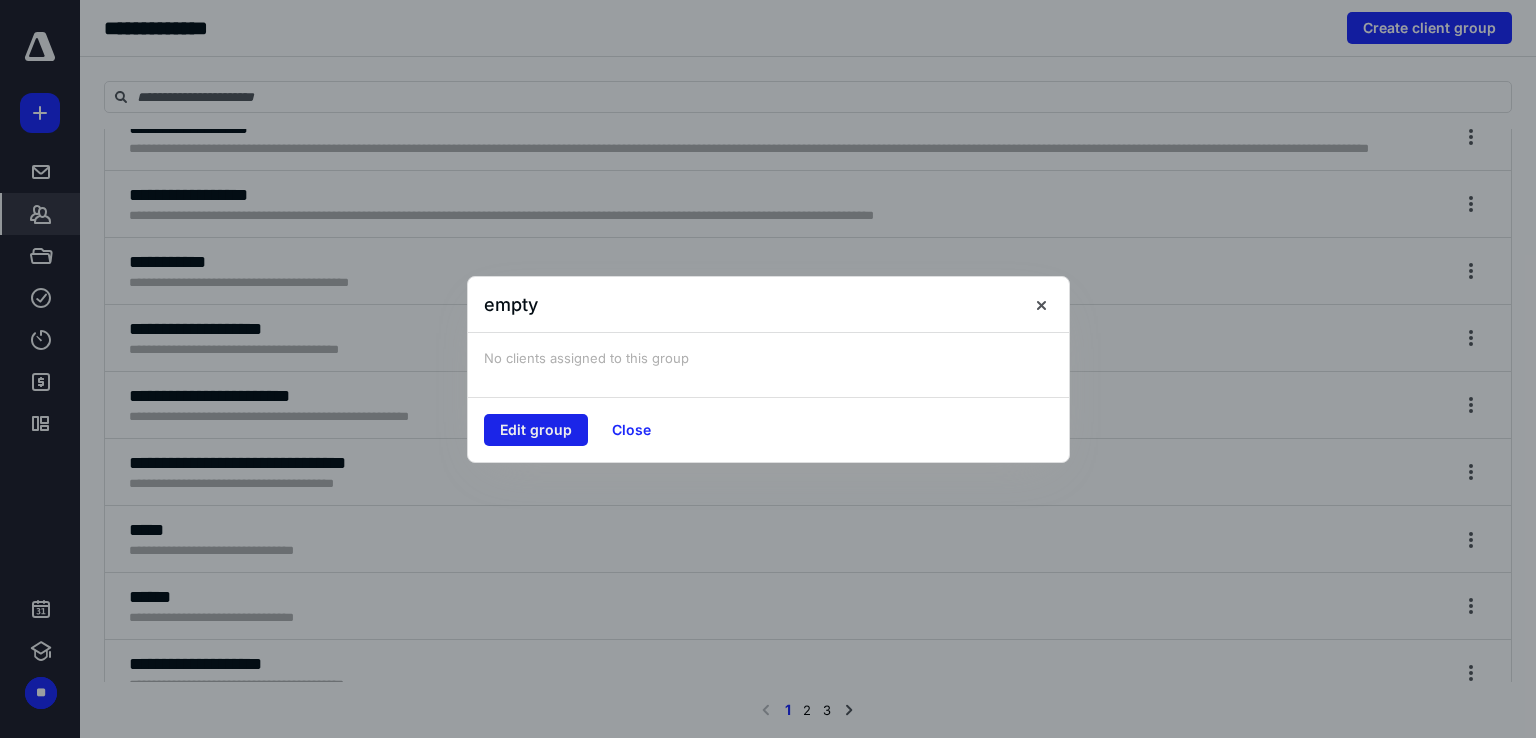 click on "Edit group" at bounding box center [536, 430] 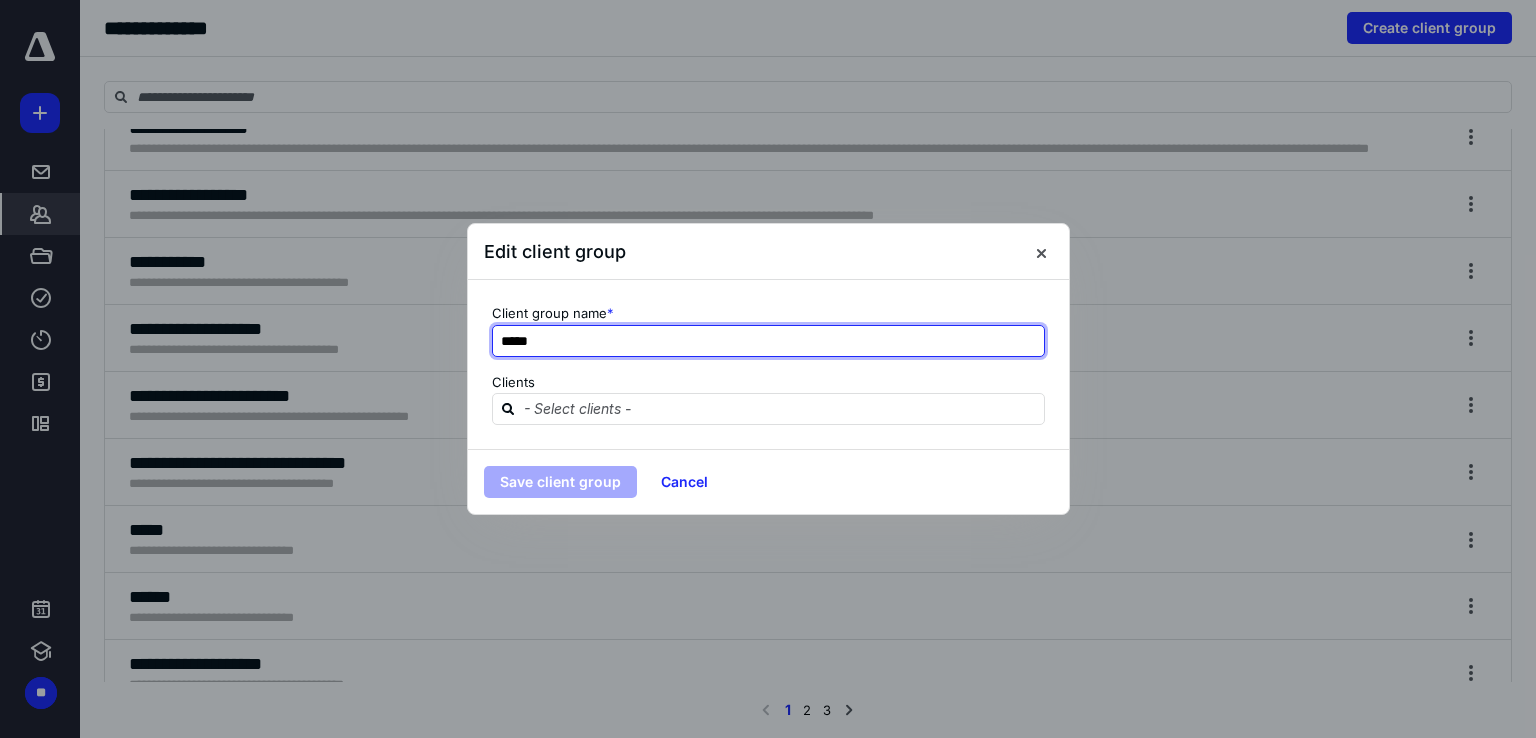 drag, startPoint x: 585, startPoint y: 341, endPoint x: 437, endPoint y: 351, distance: 148.33745 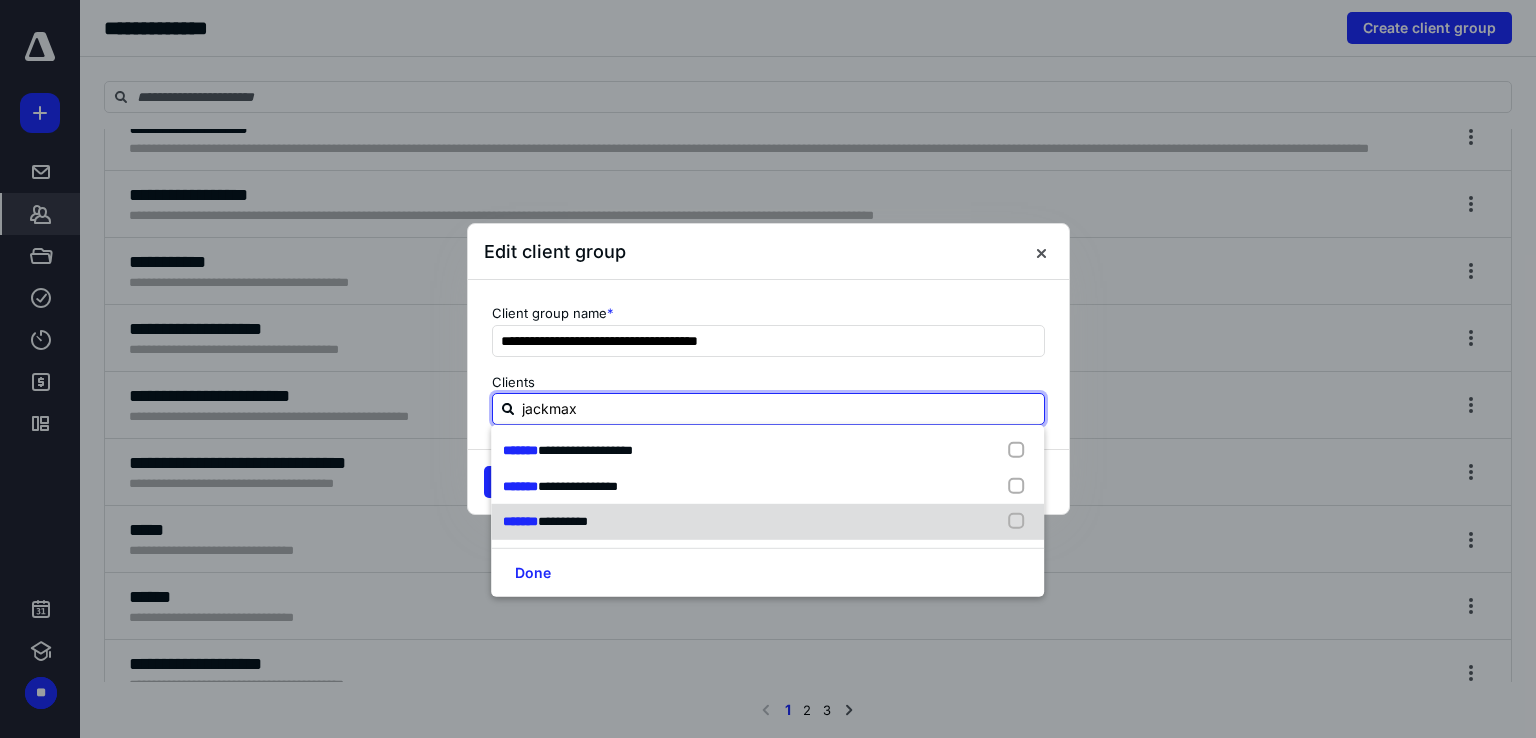 click at bounding box center (1021, 522) 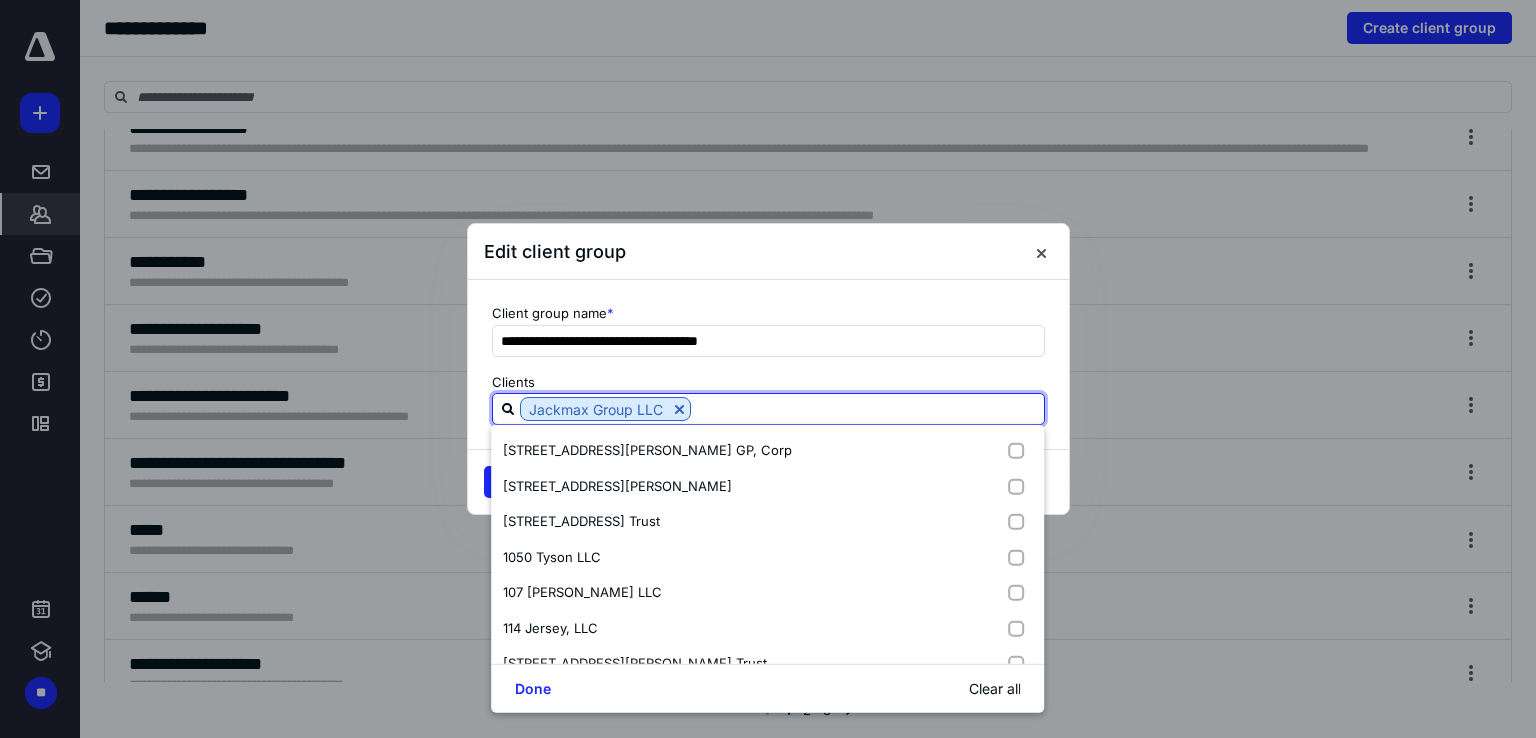 click at bounding box center [867, 408] 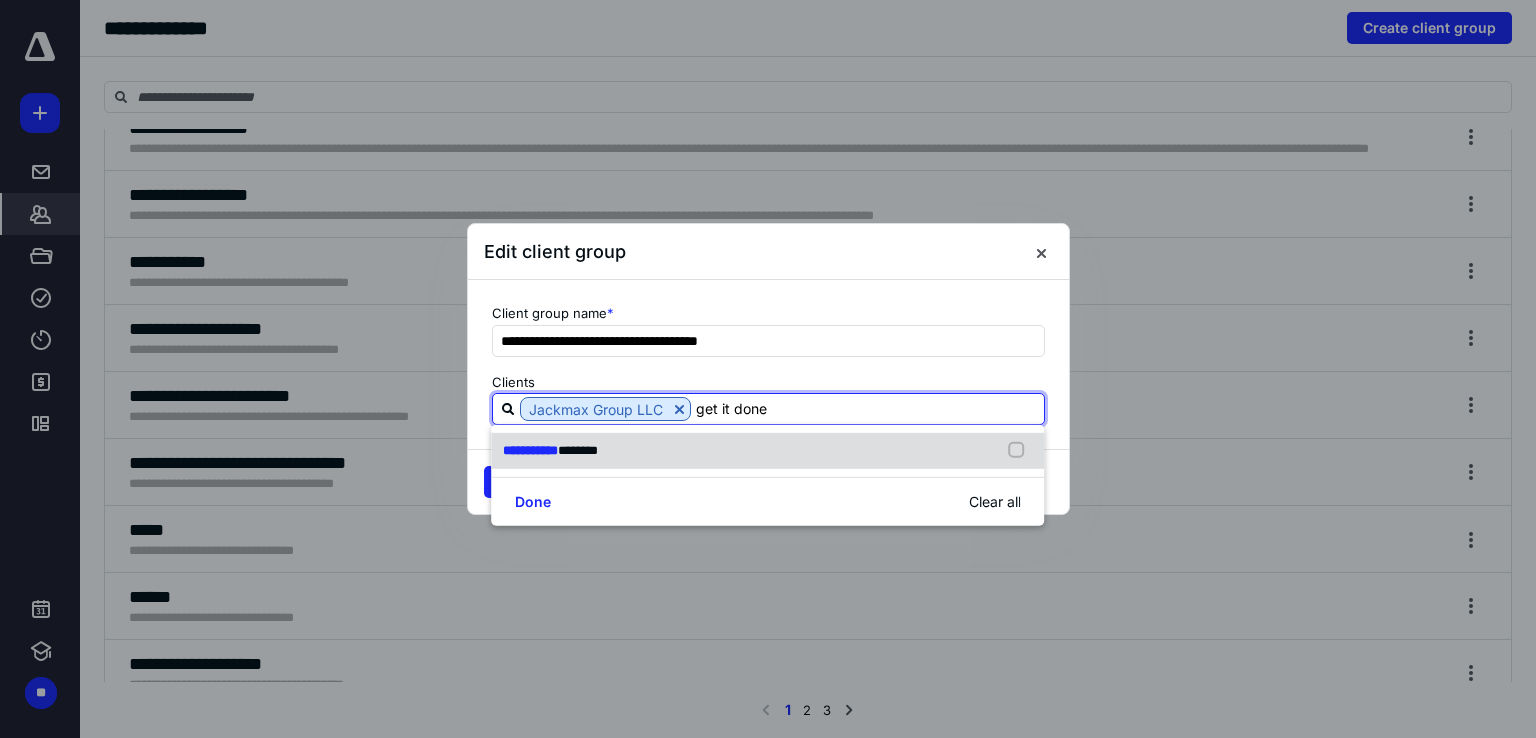 click at bounding box center [1021, 451] 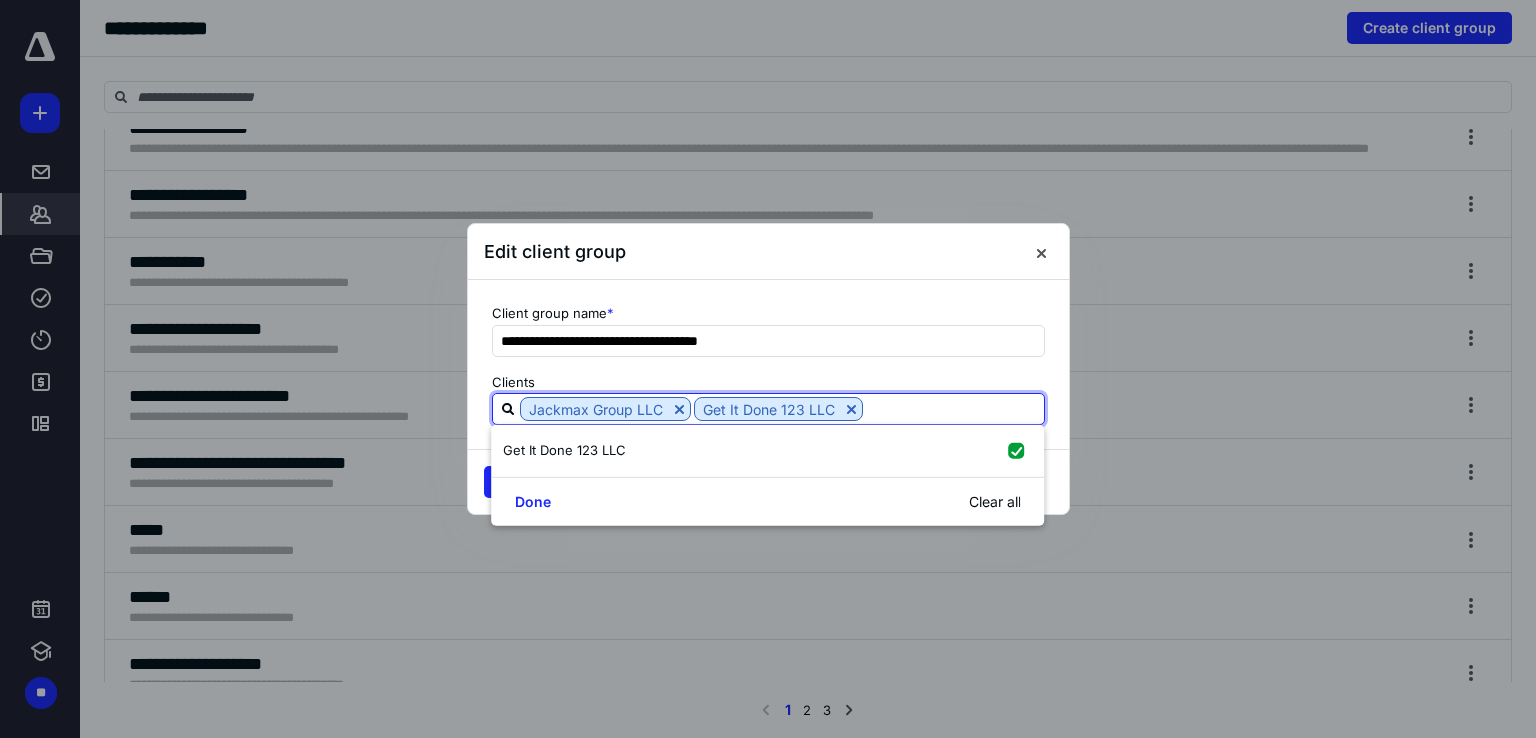 click at bounding box center (953, 408) 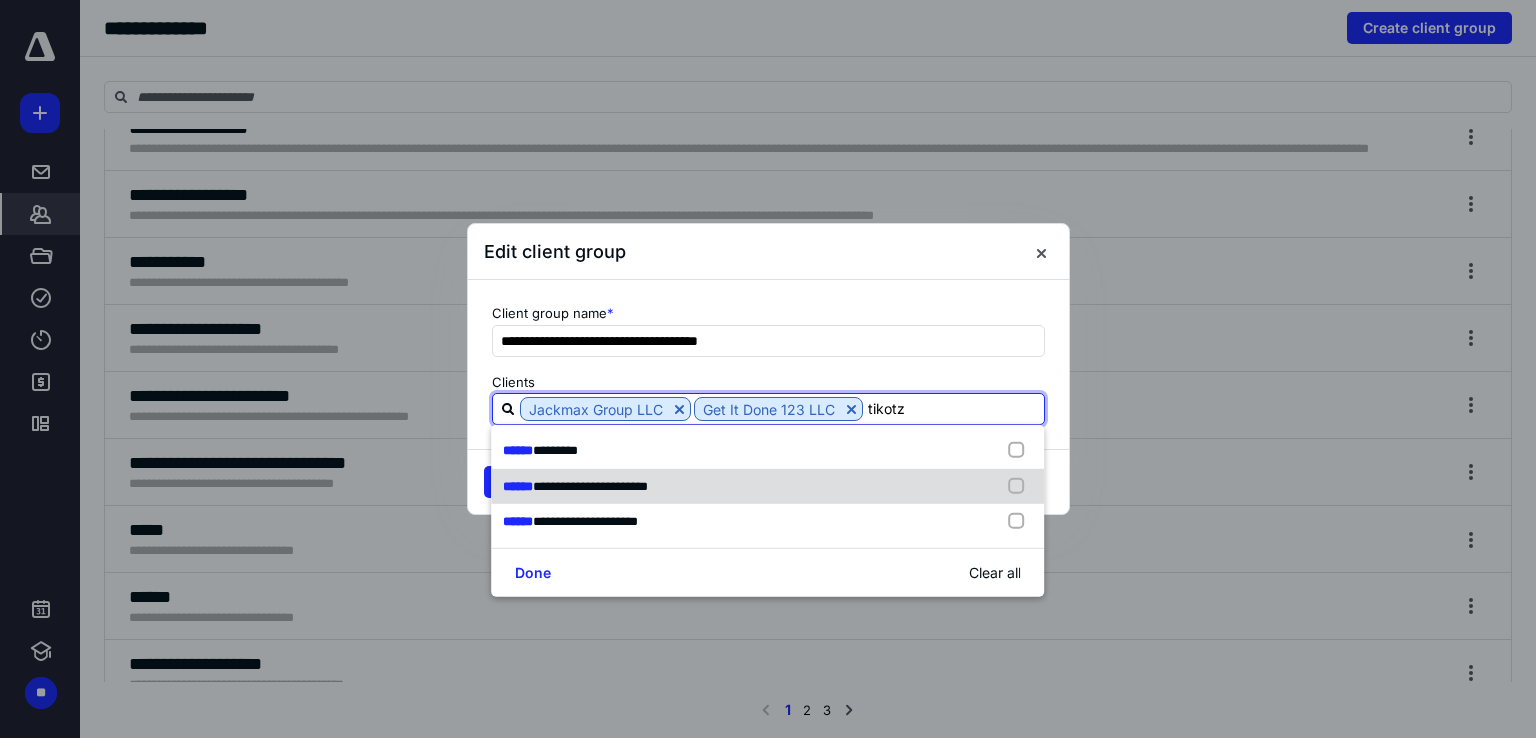 click at bounding box center (1021, 486) 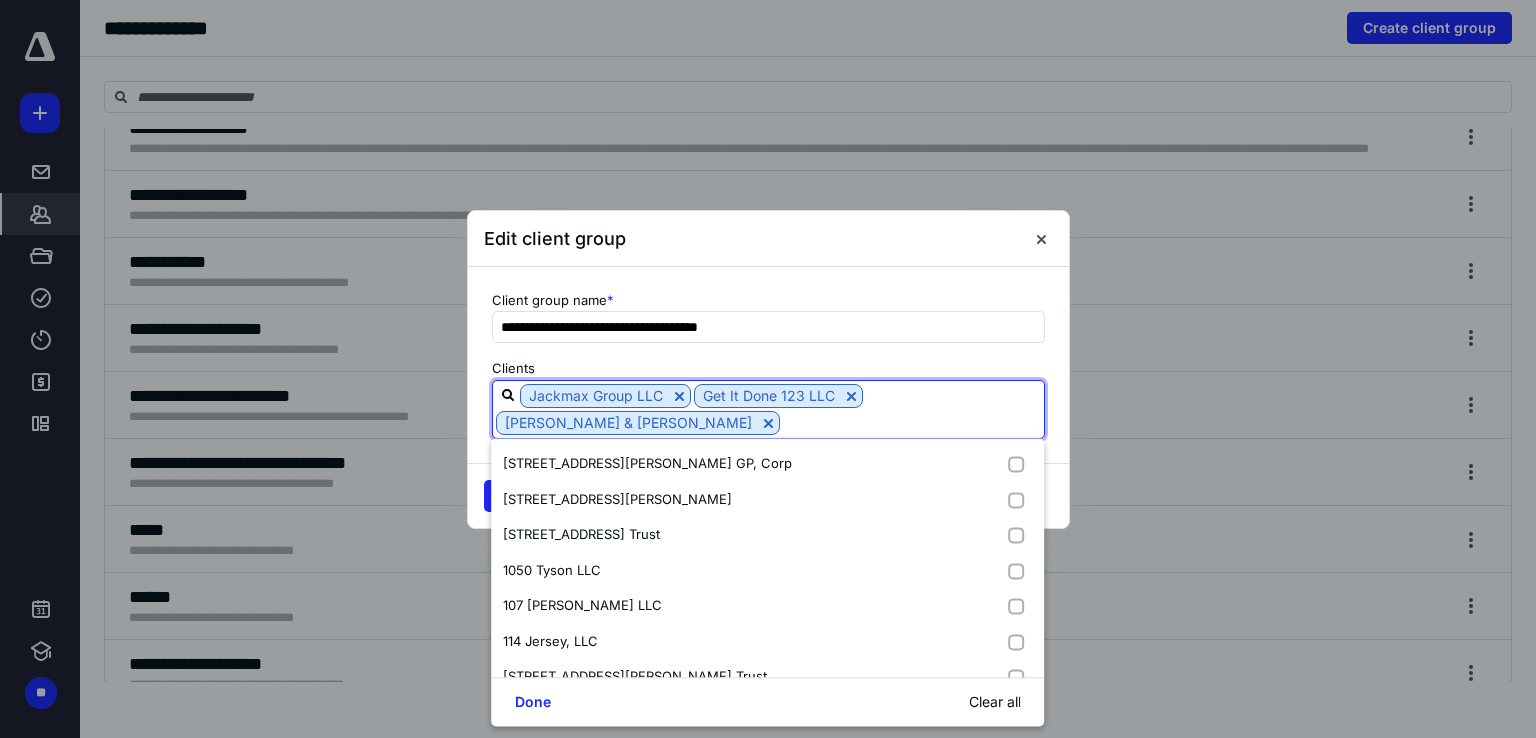 click on "**********" at bounding box center (768, 365) 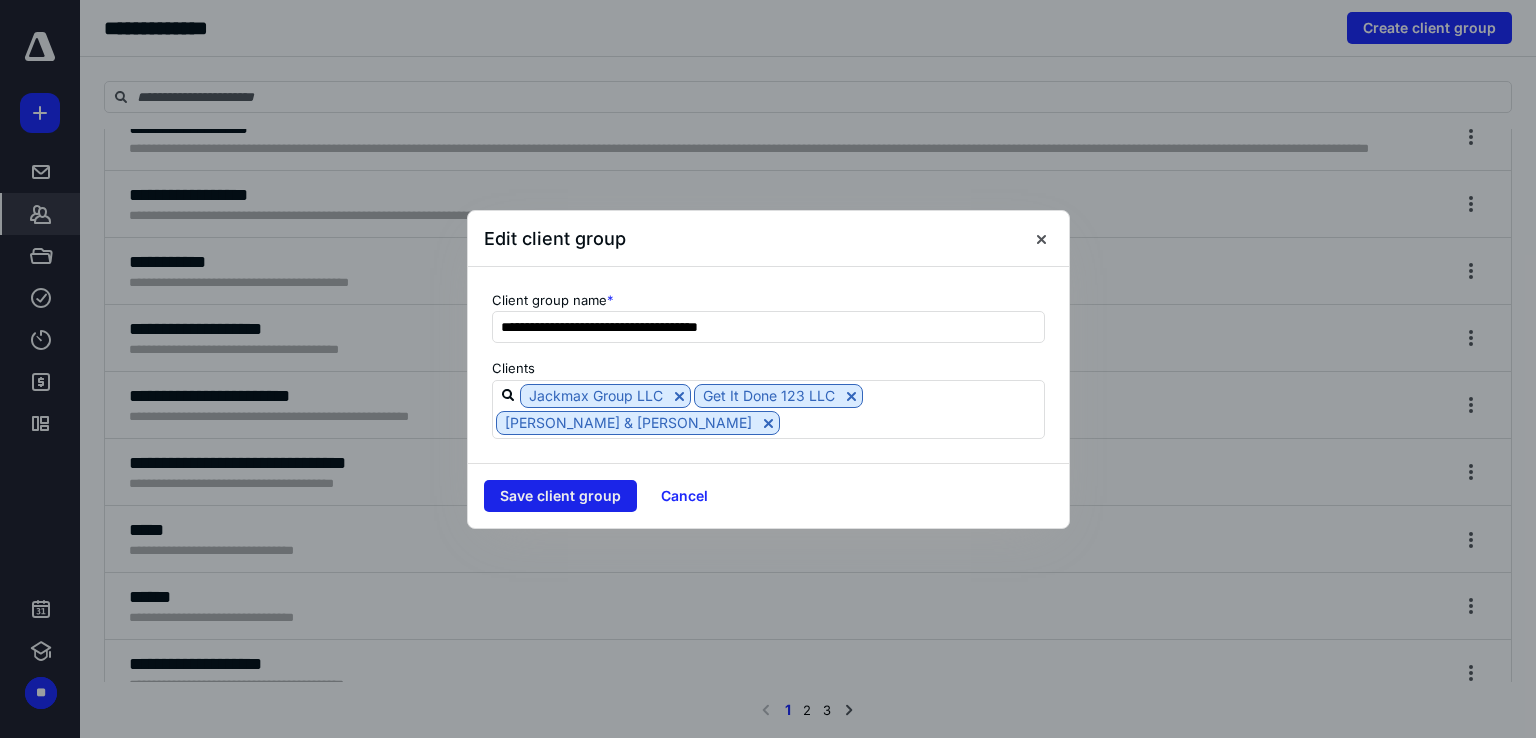 click on "Save client group" at bounding box center (560, 496) 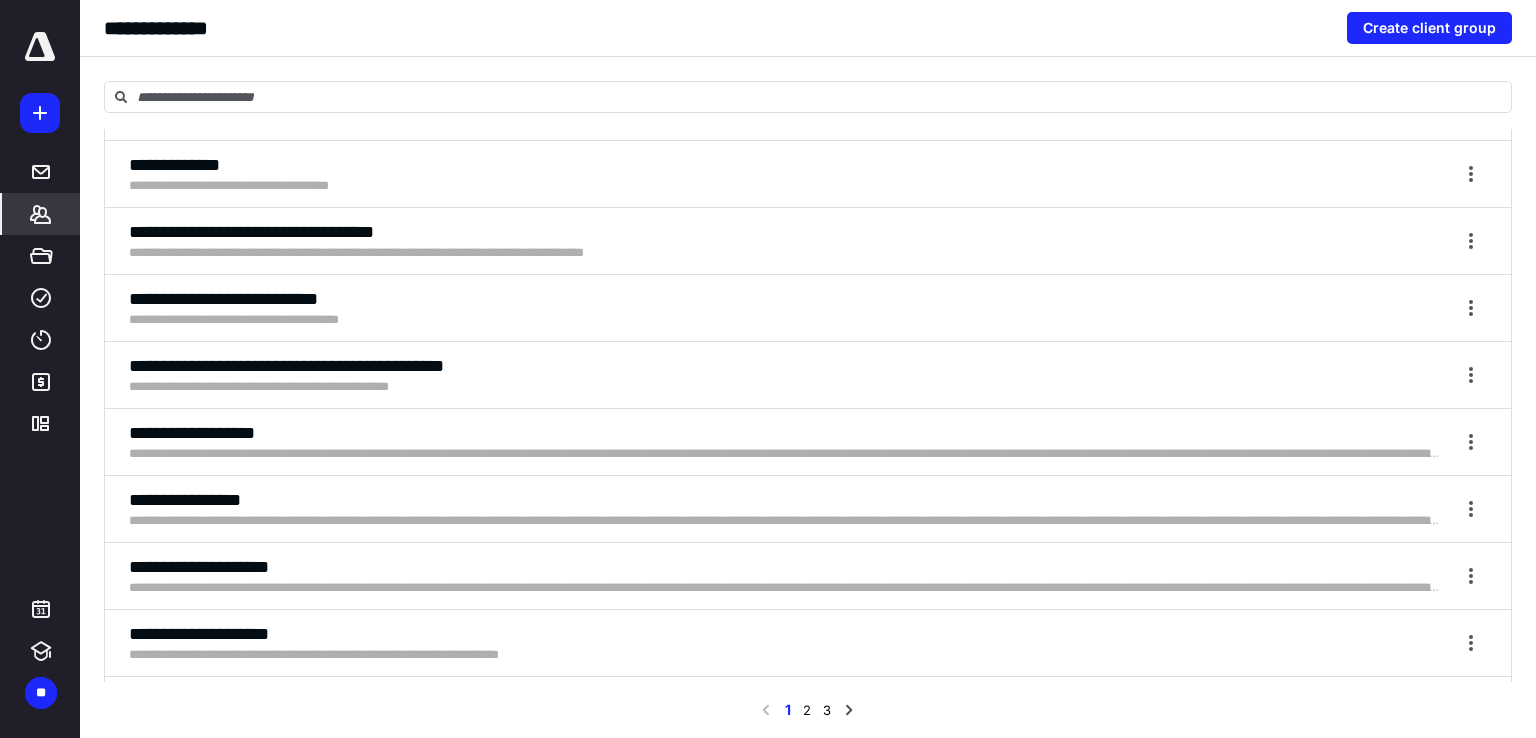 scroll, scrollTop: 4241, scrollLeft: 0, axis: vertical 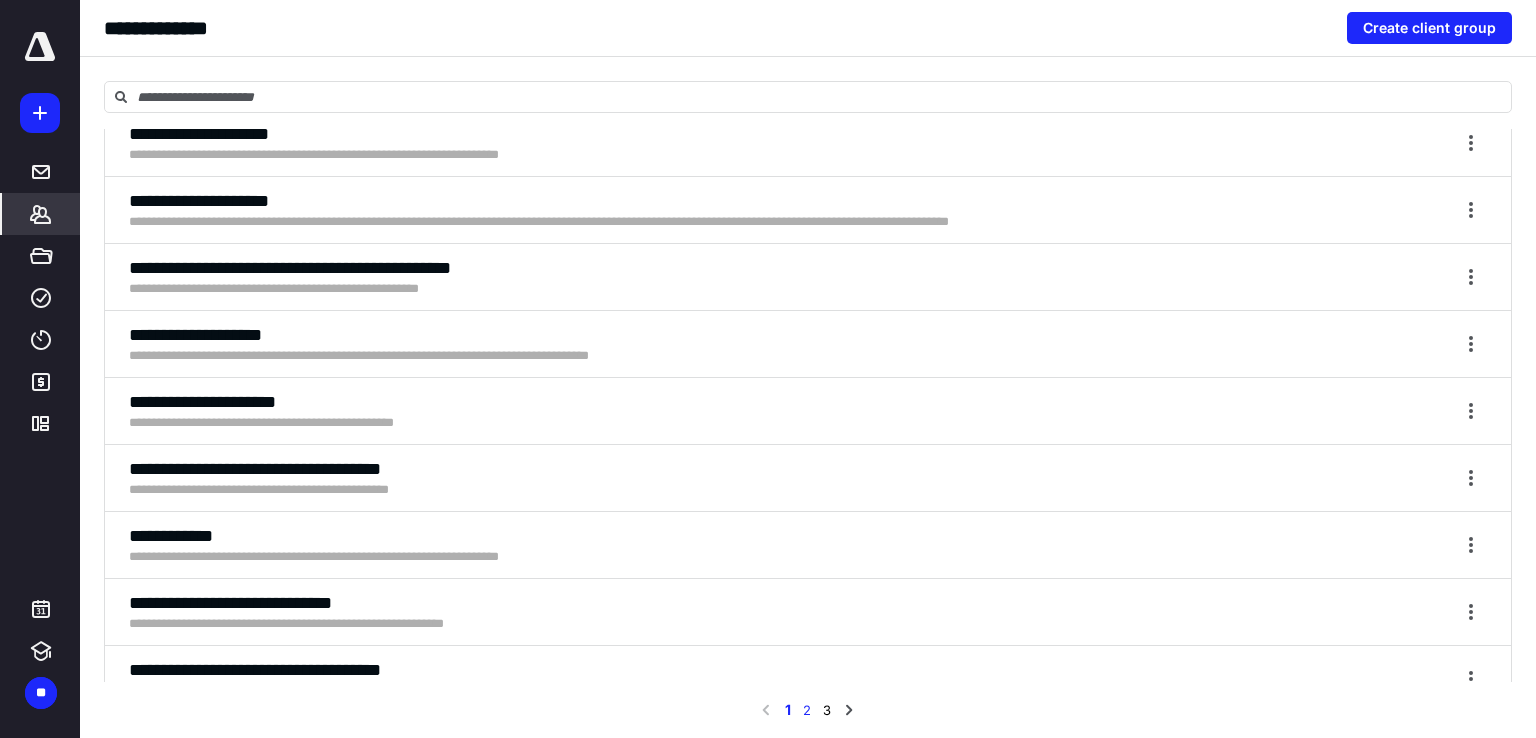 click on "2" at bounding box center (807, 710) 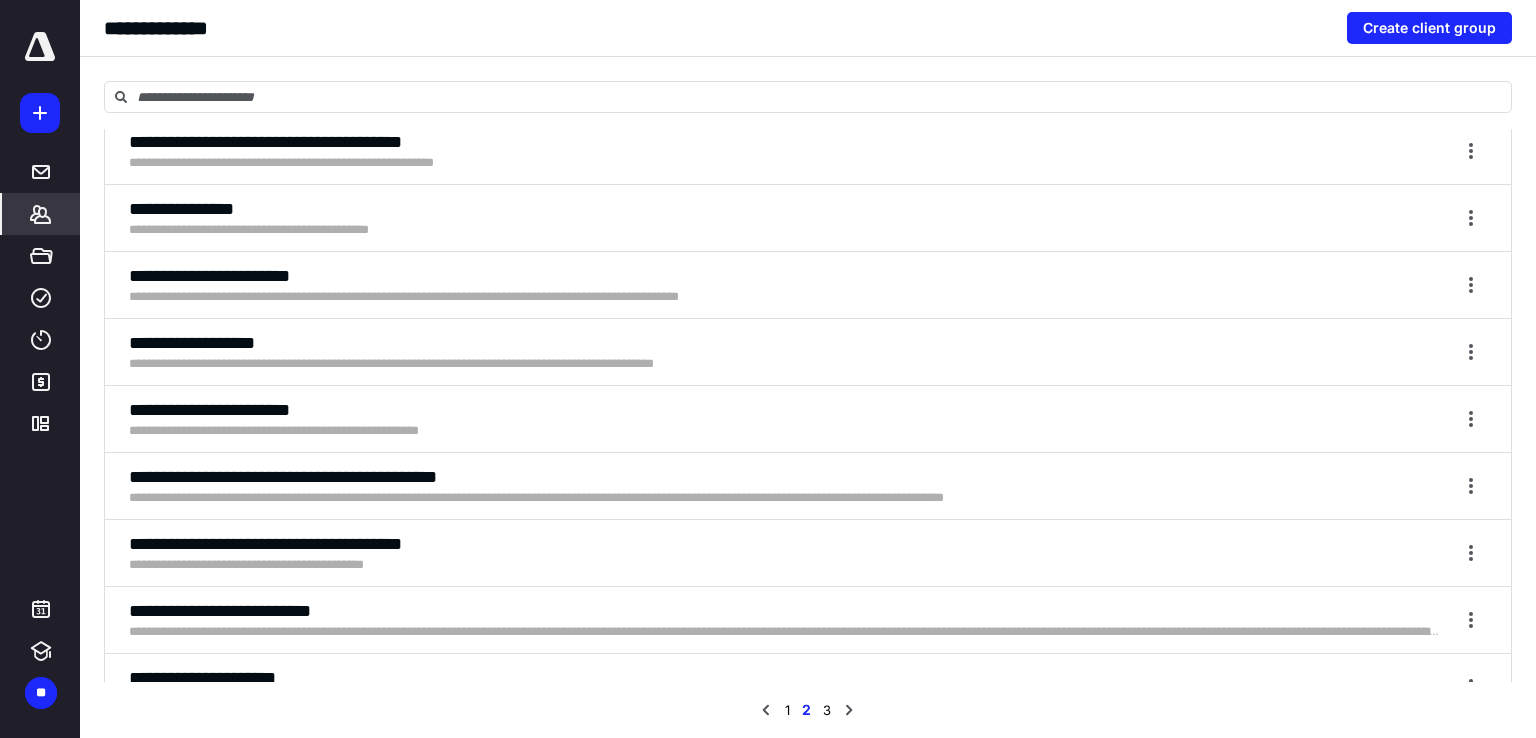 scroll, scrollTop: 6144, scrollLeft: 0, axis: vertical 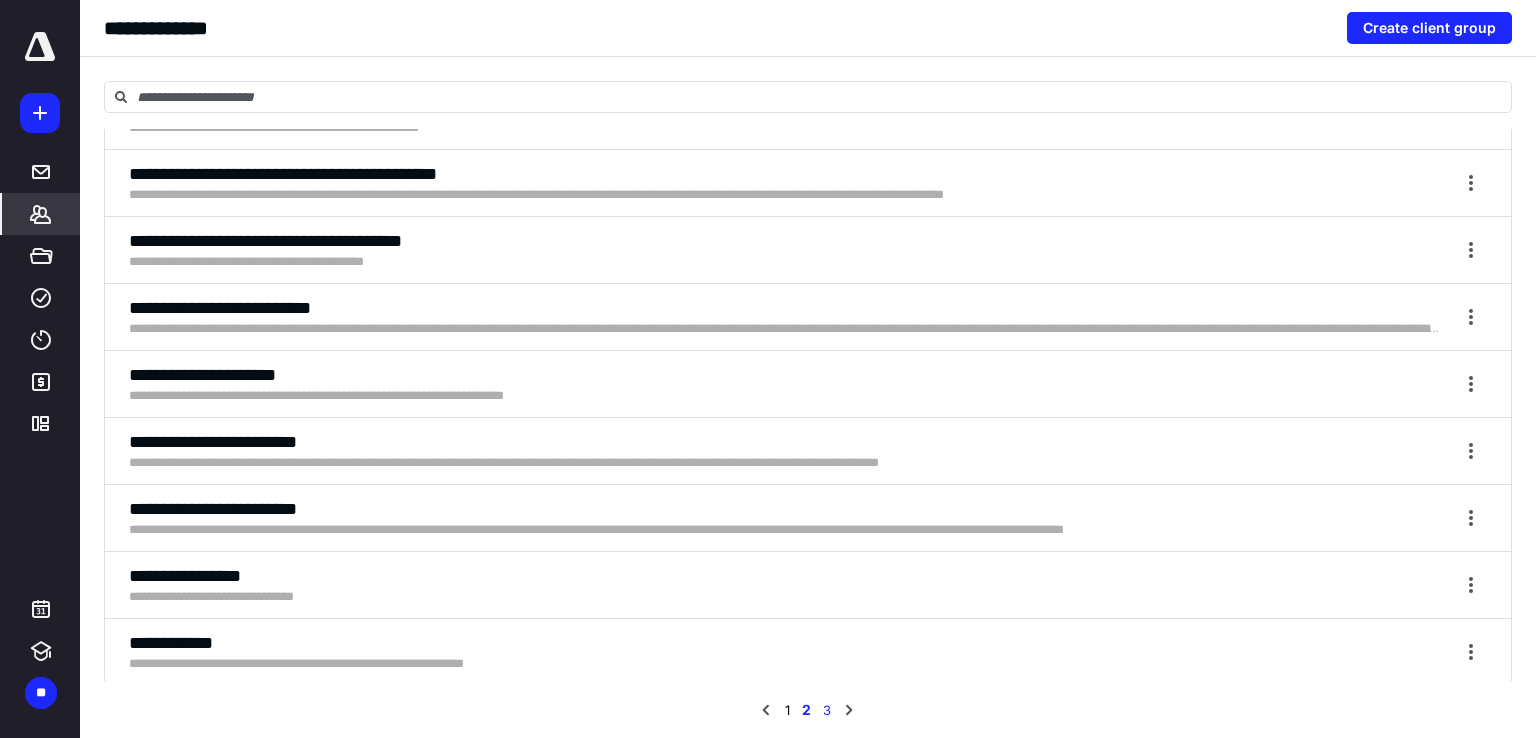 click on "3" at bounding box center [827, 710] 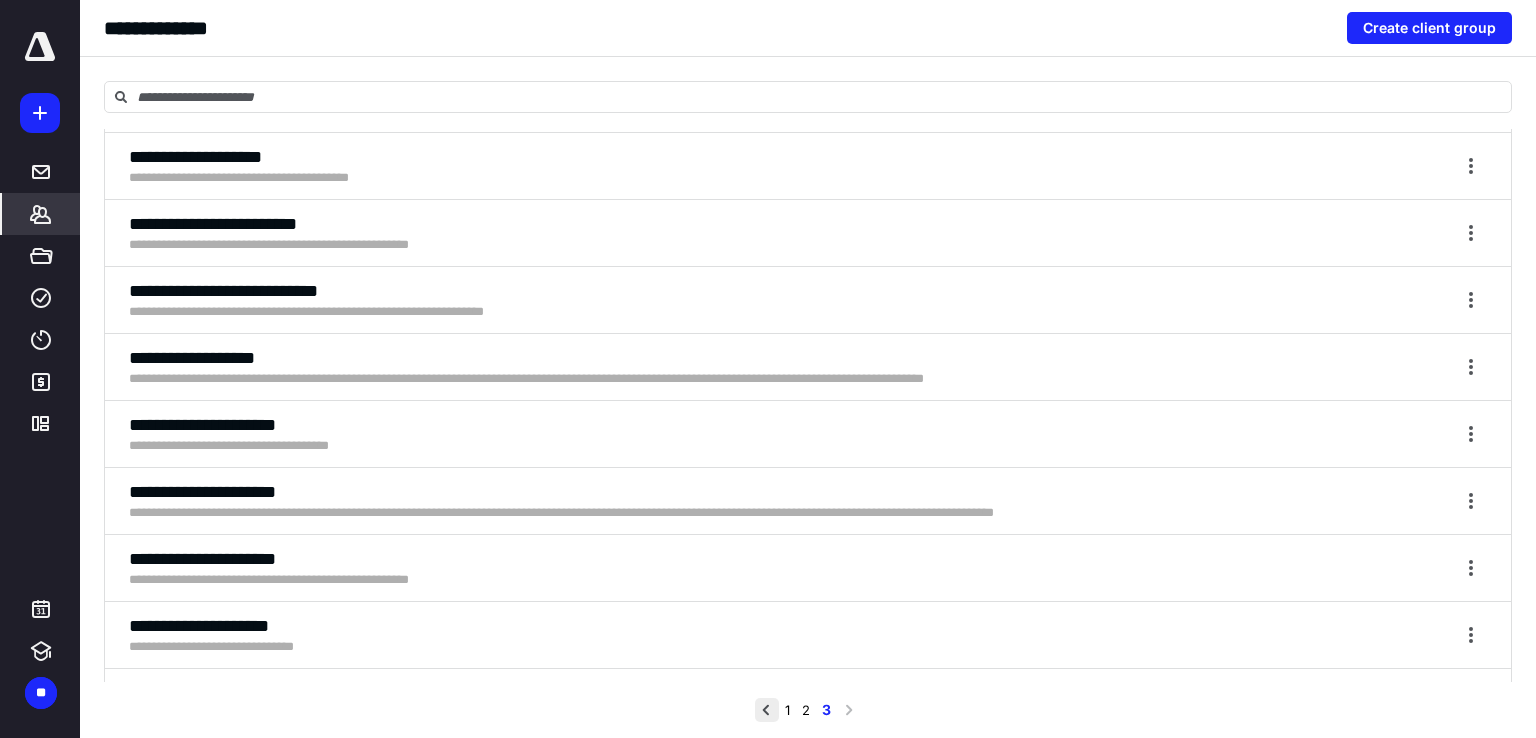 scroll, scrollTop: 500, scrollLeft: 0, axis: vertical 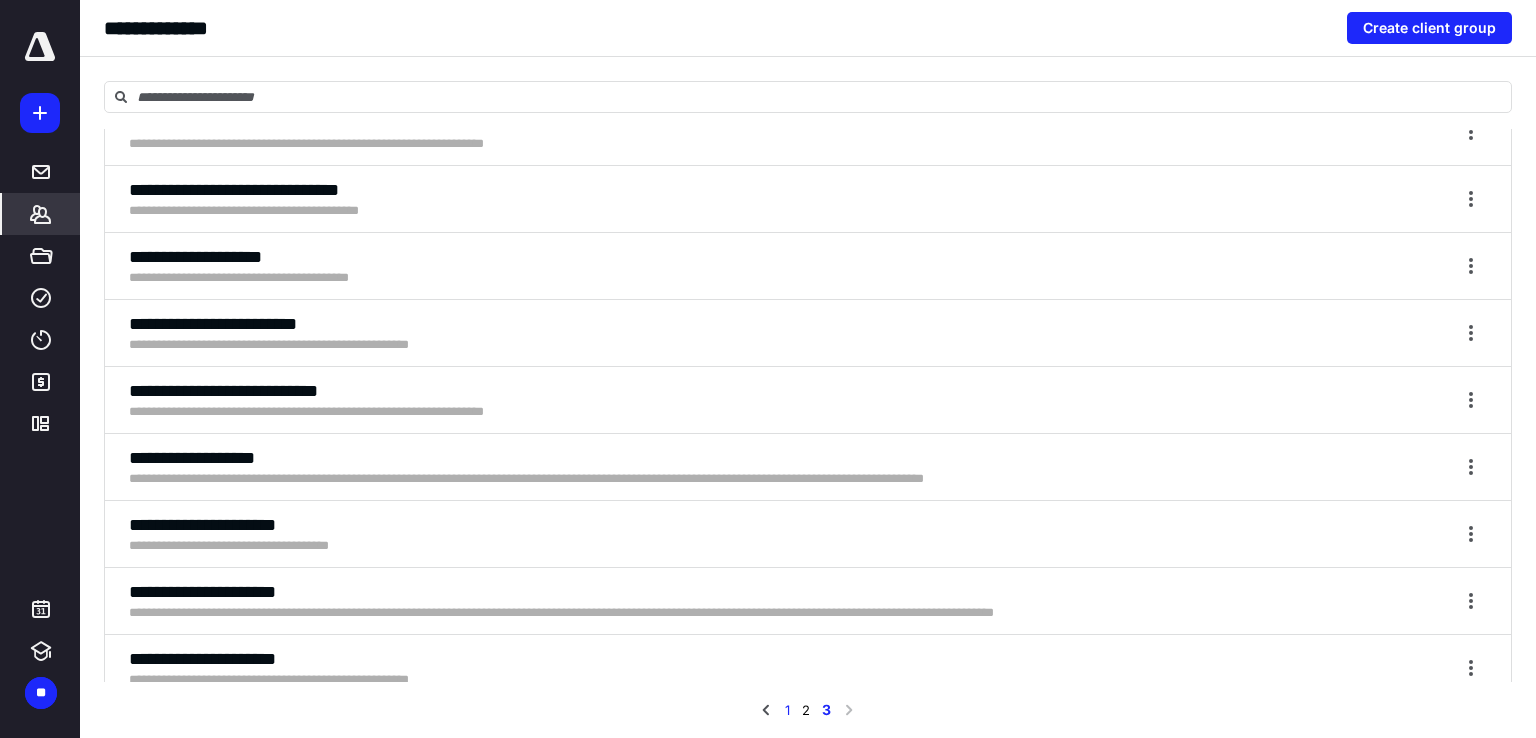 click on "1" at bounding box center [787, 710] 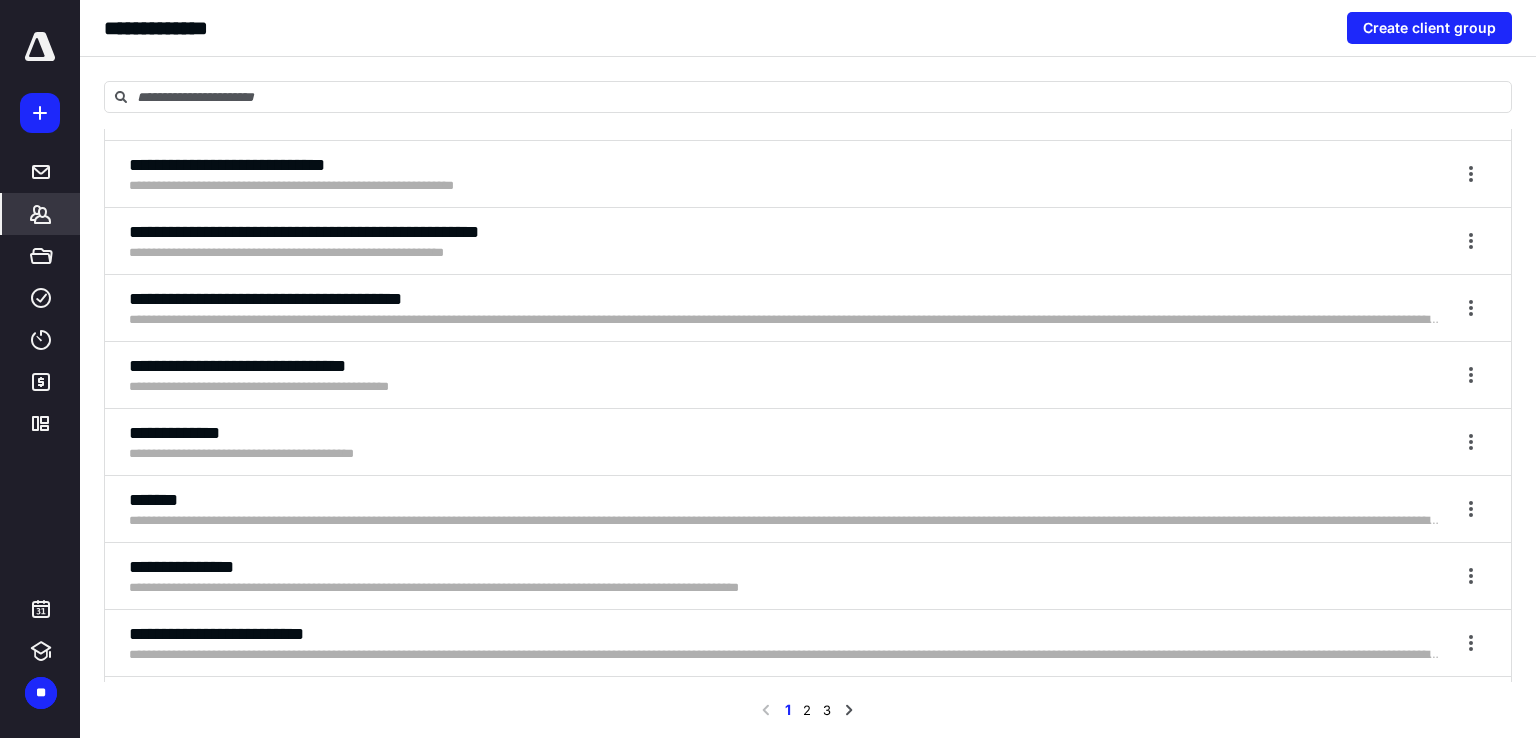 scroll, scrollTop: 2600, scrollLeft: 0, axis: vertical 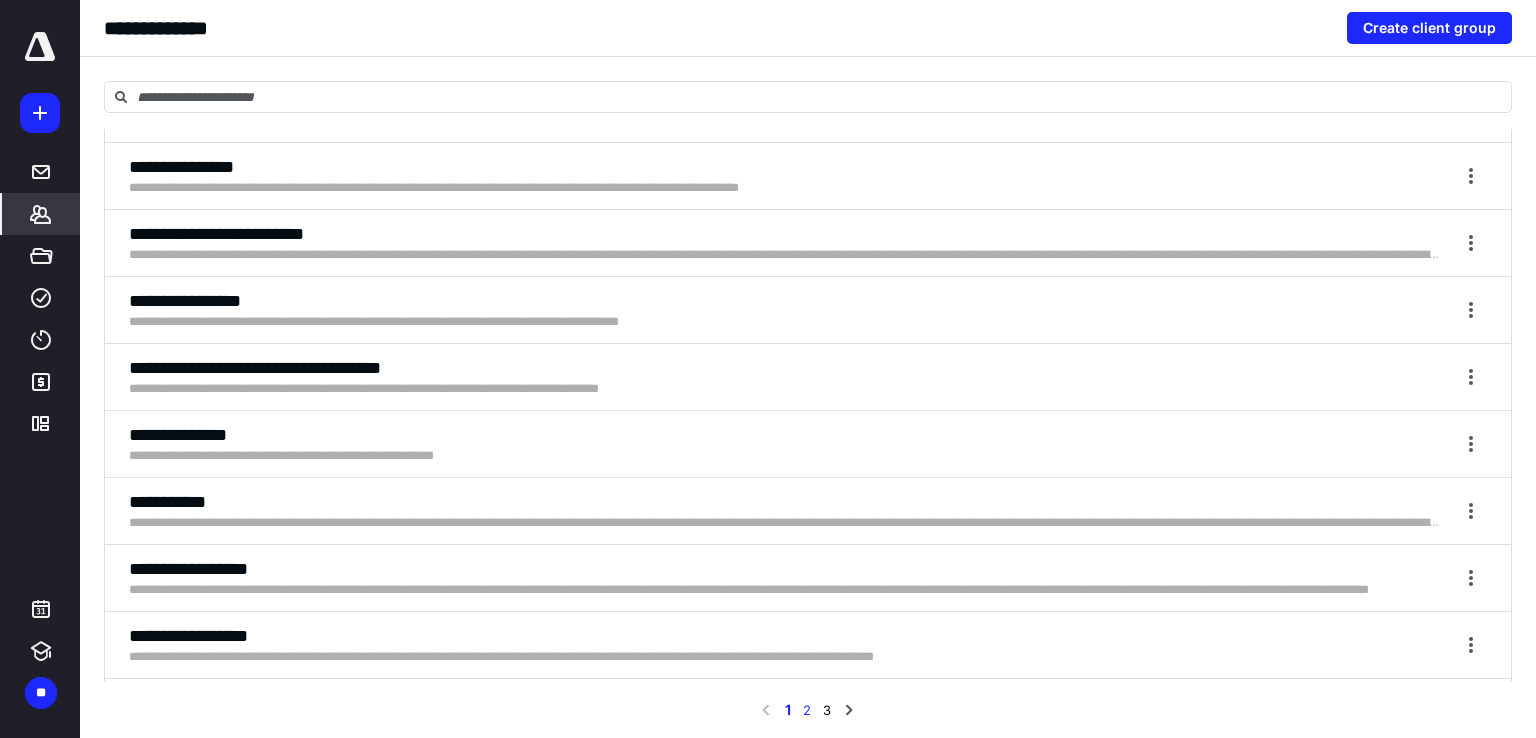 click on "2" at bounding box center (807, 710) 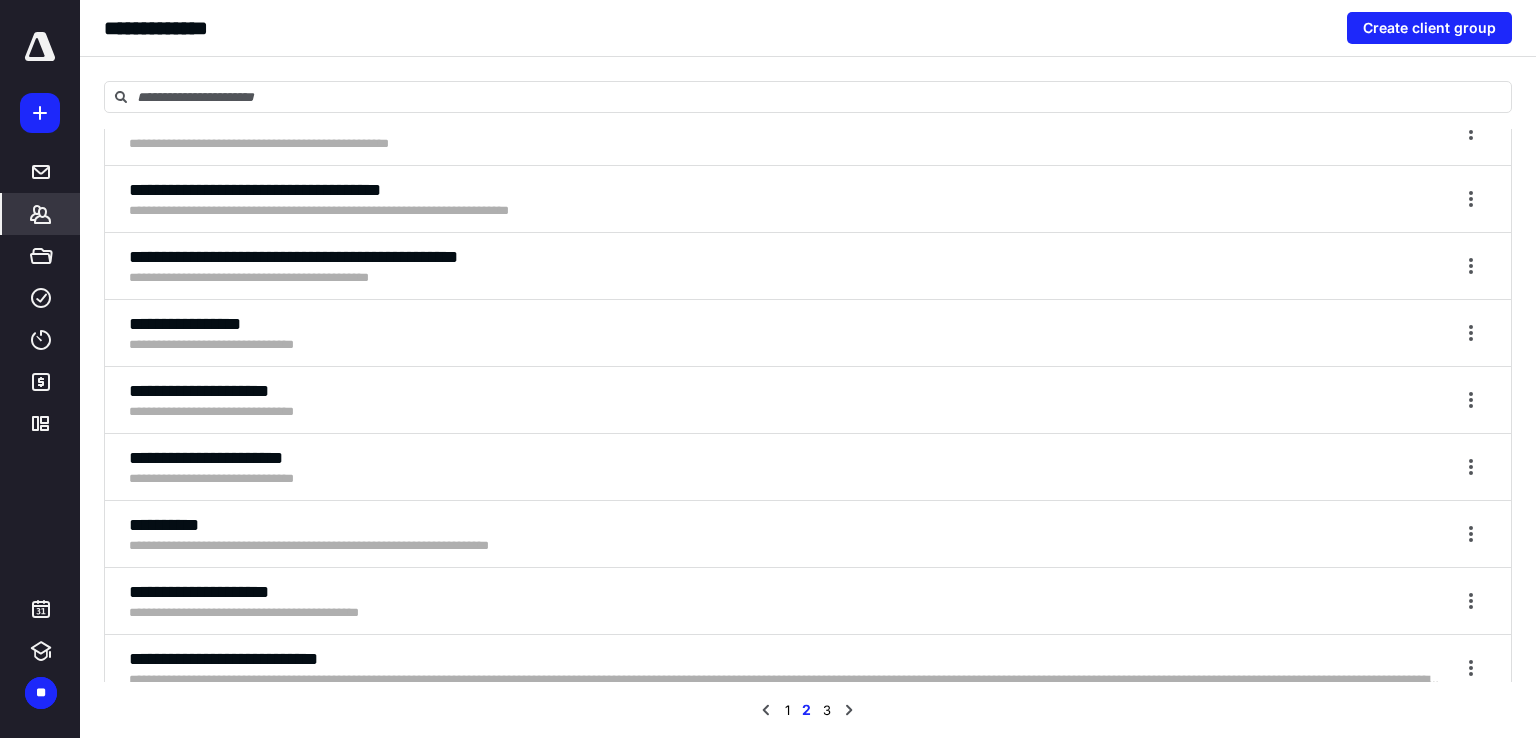 scroll, scrollTop: 0, scrollLeft: 0, axis: both 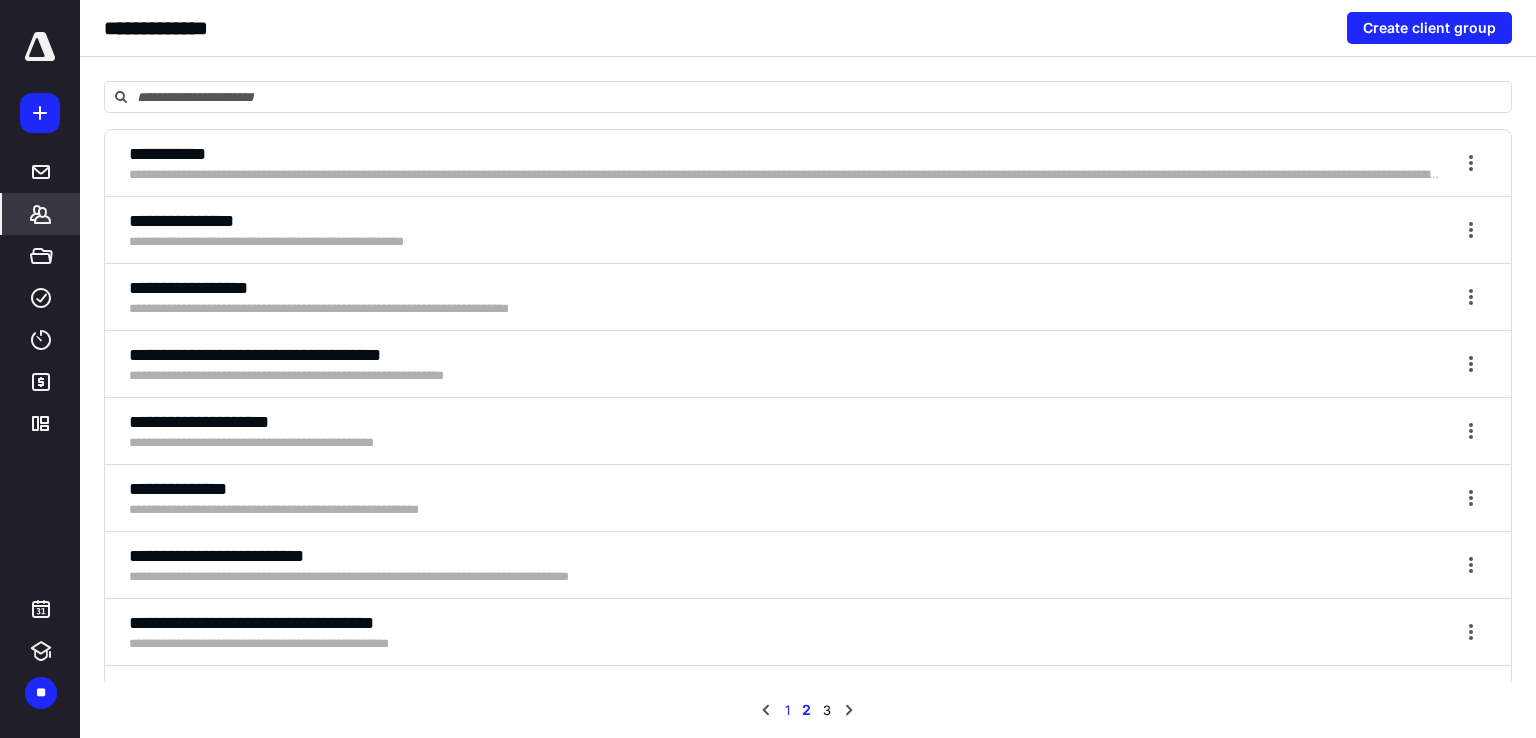 click on "1" at bounding box center [787, 710] 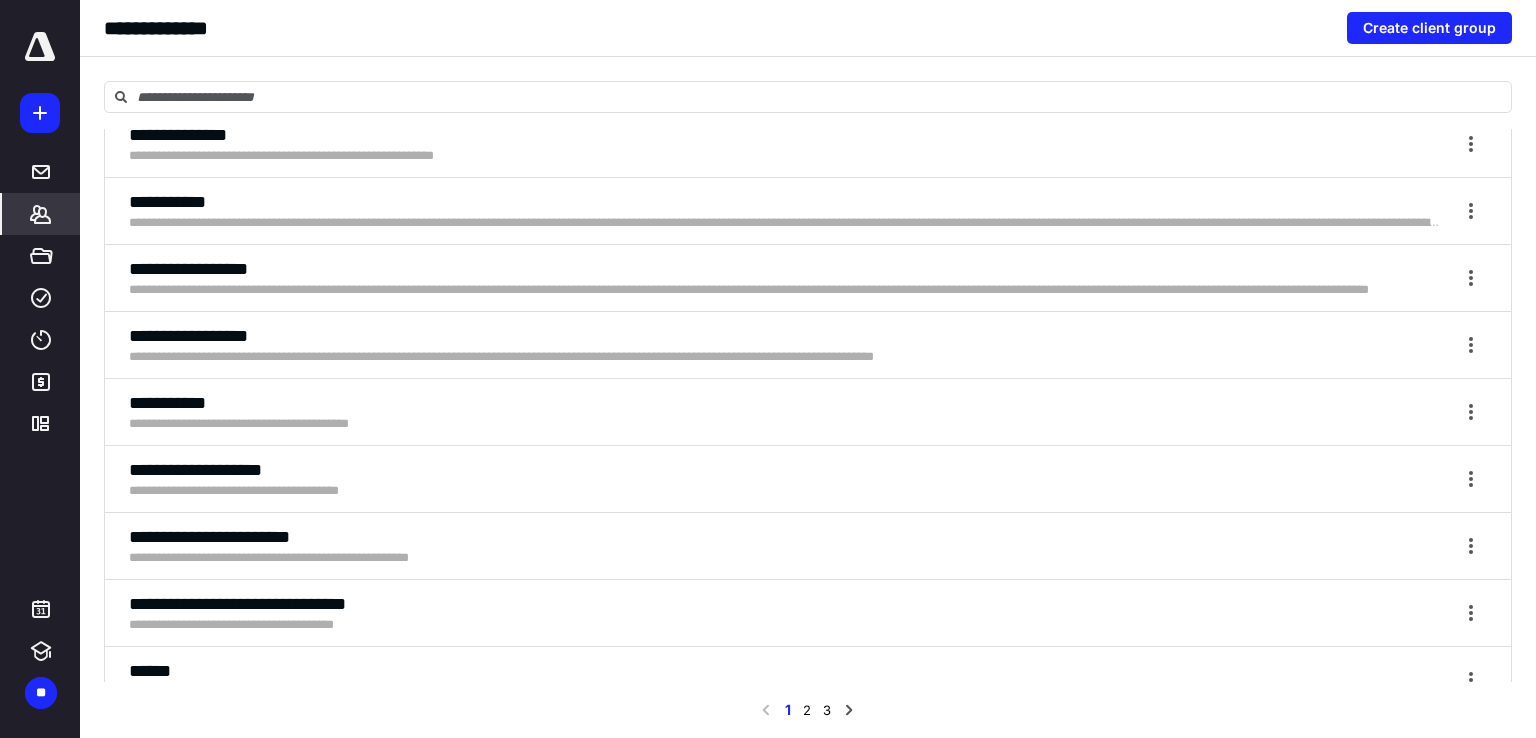 scroll, scrollTop: 3100, scrollLeft: 0, axis: vertical 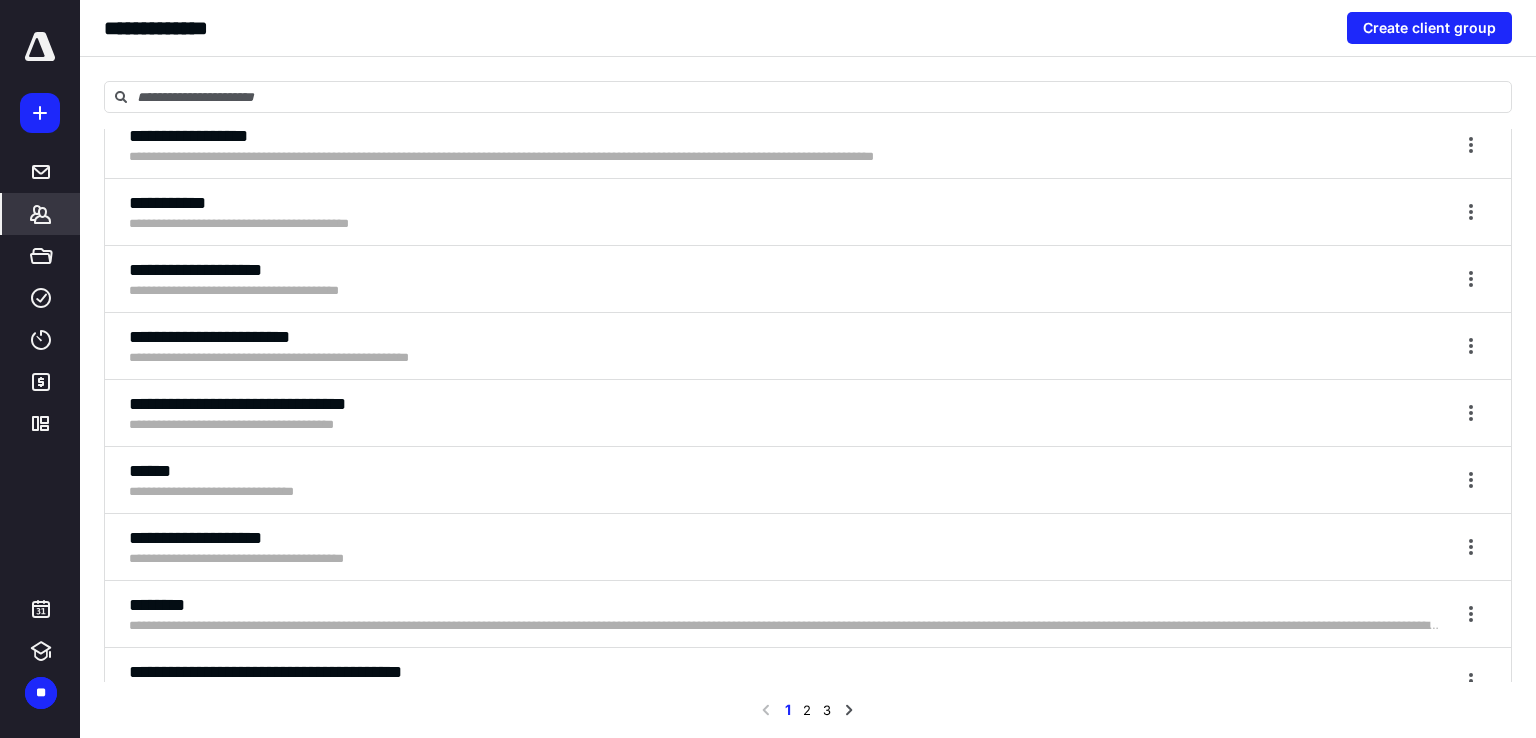 click on "******" at bounding box center [784, 471] 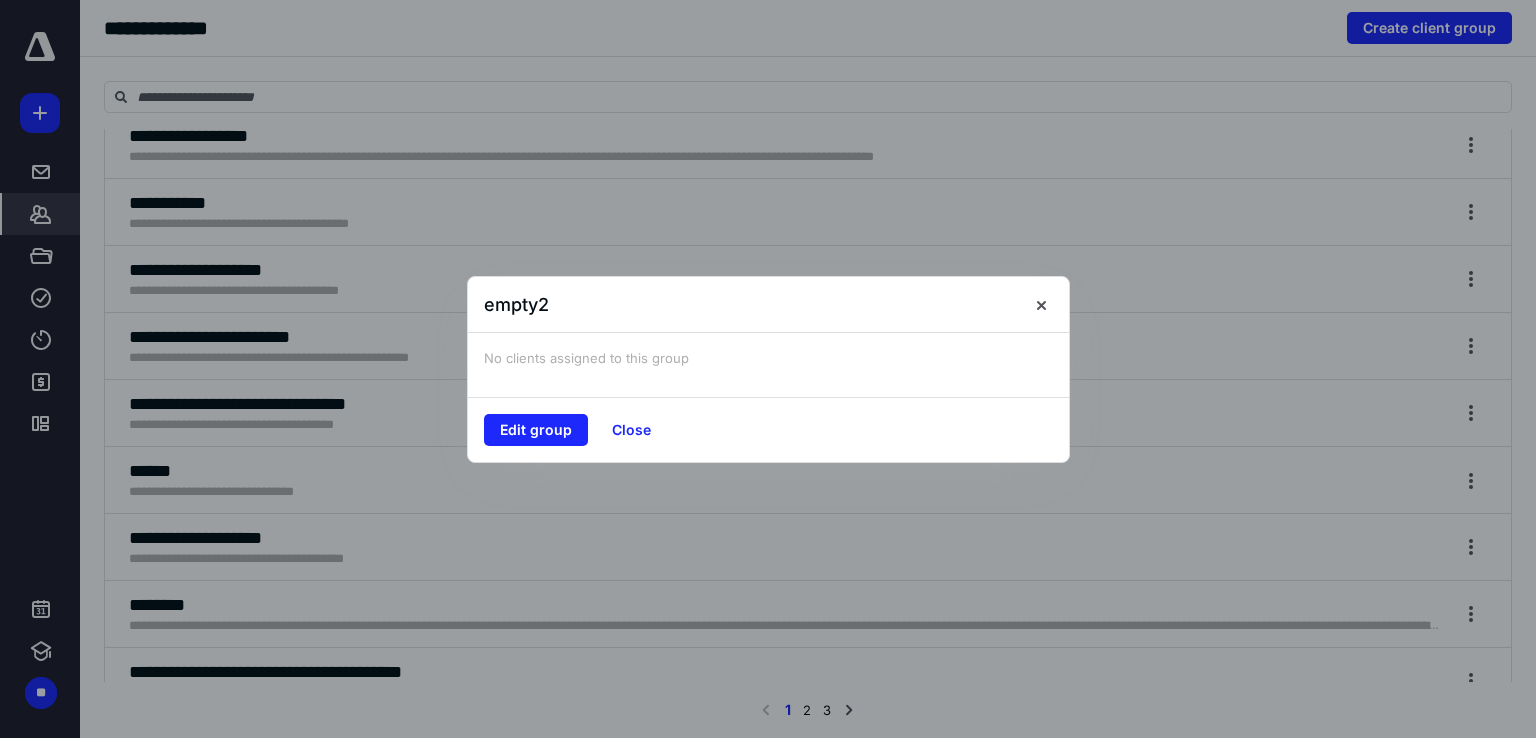 click on "empty2" at bounding box center [768, 305] 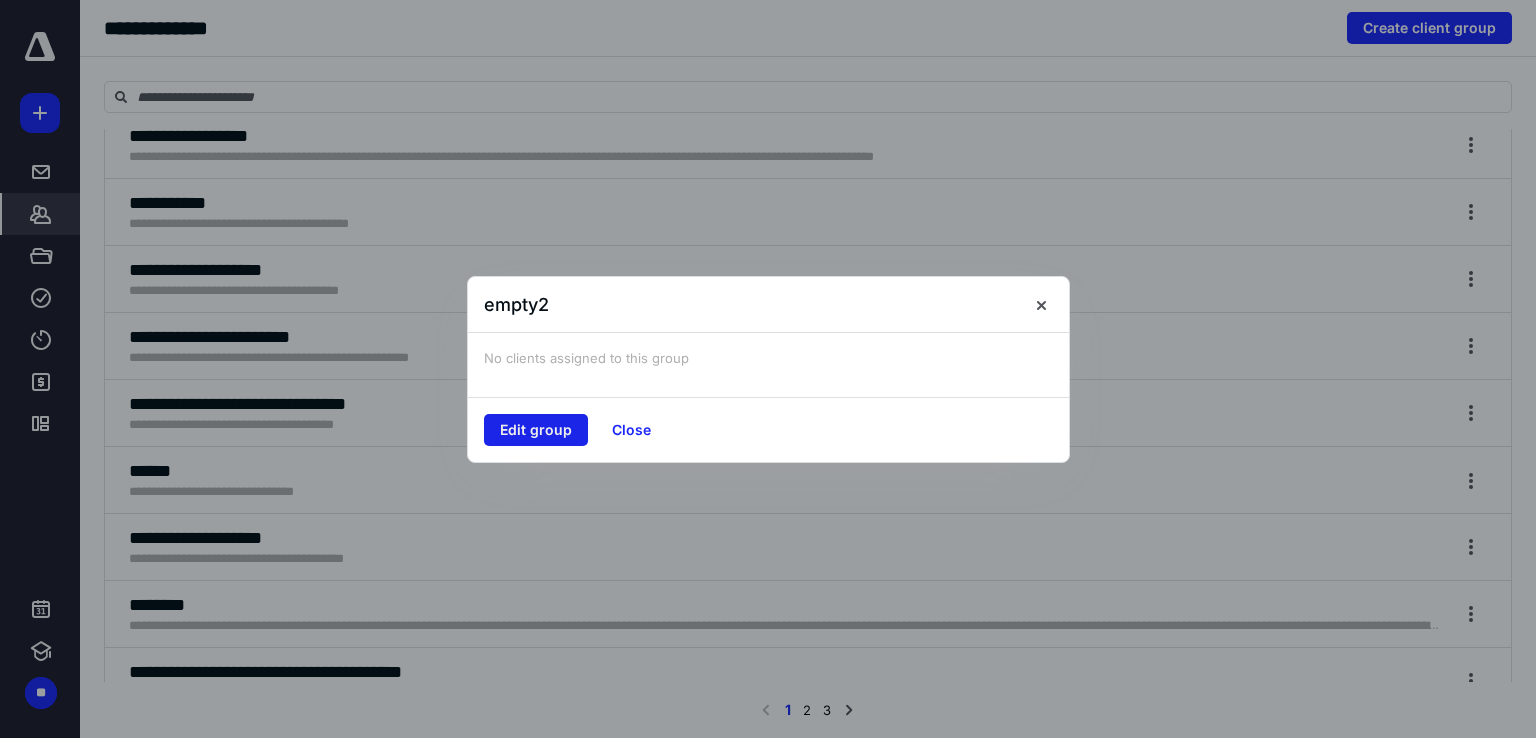 click on "Edit group" at bounding box center (536, 430) 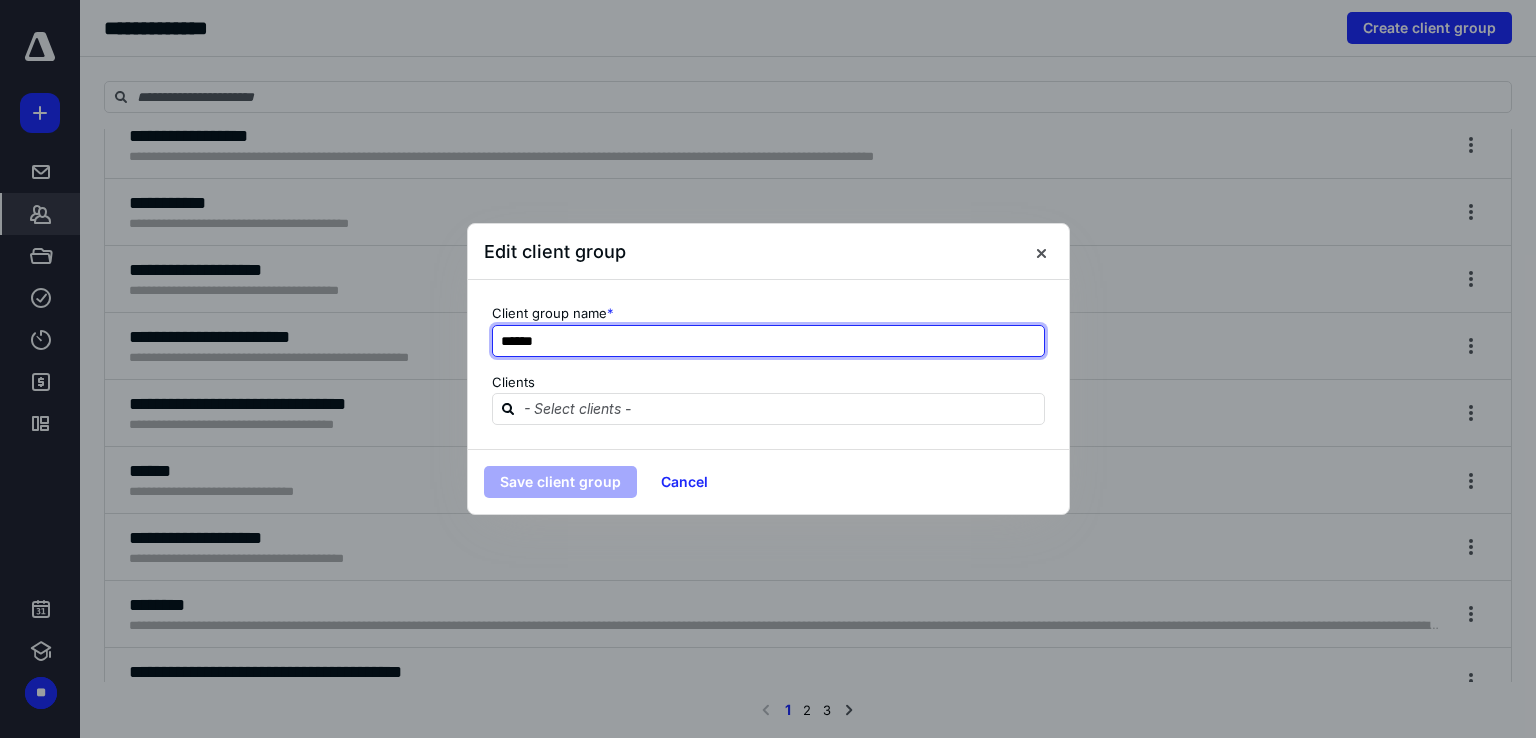 drag, startPoint x: 575, startPoint y: 337, endPoint x: 402, endPoint y: 340, distance: 173.02602 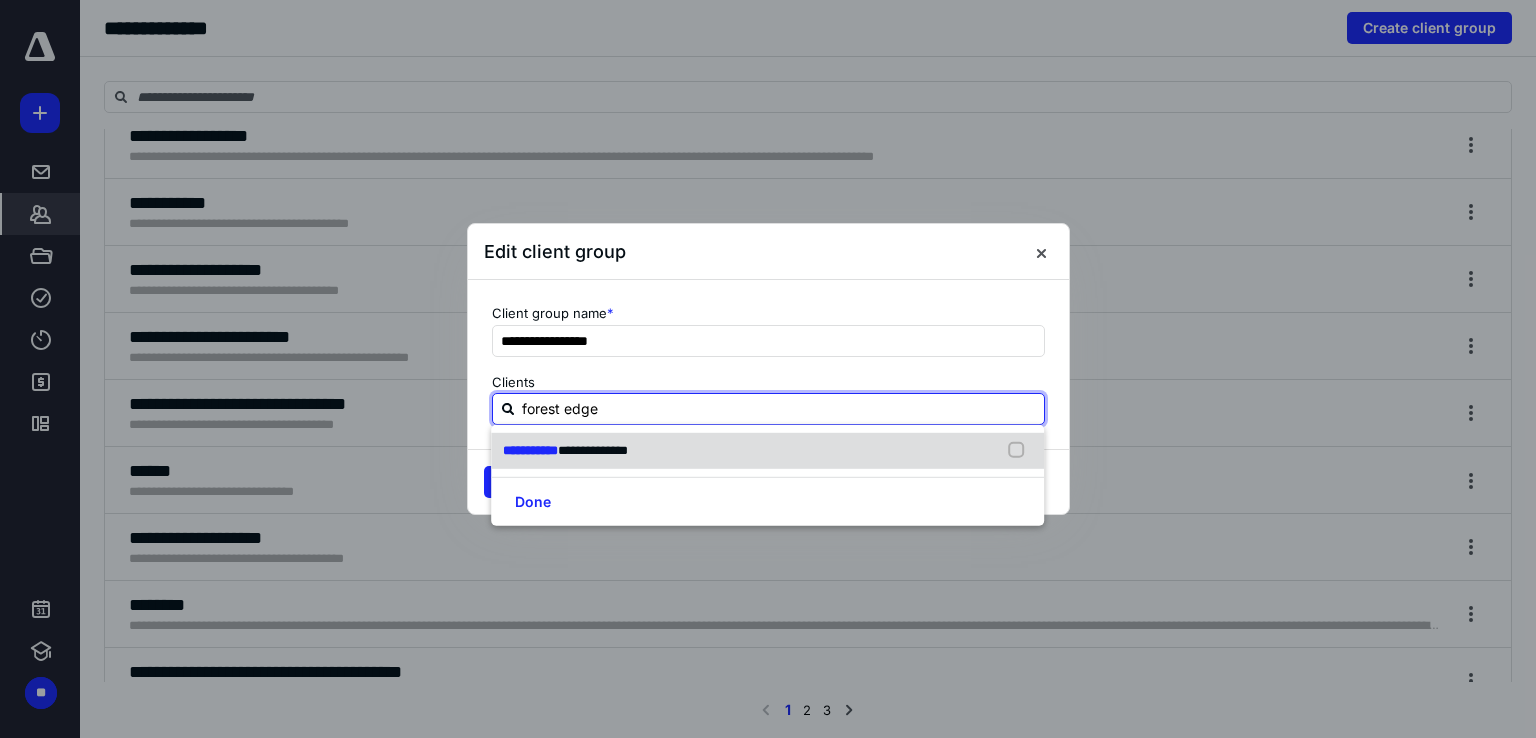 click at bounding box center (1021, 451) 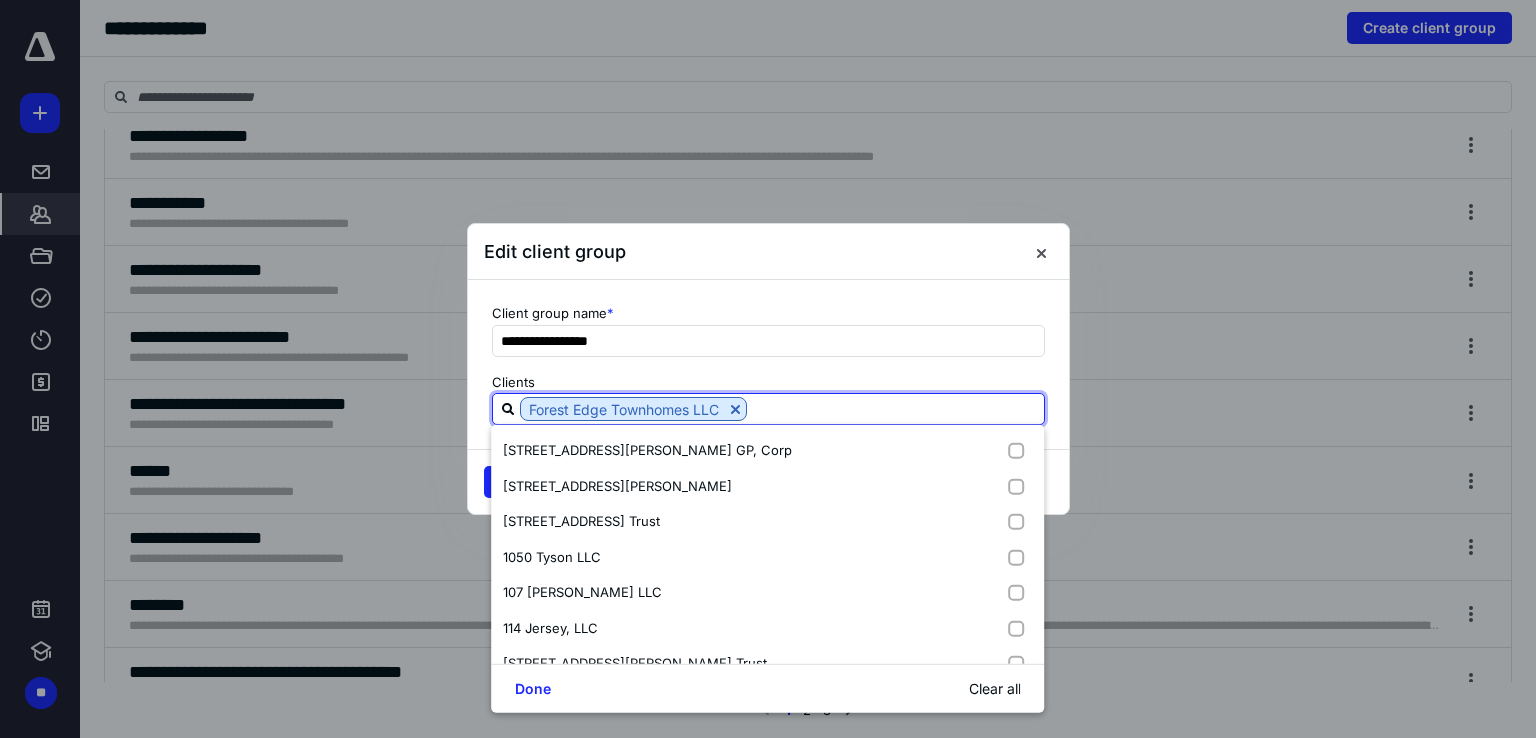 click at bounding box center [895, 408] 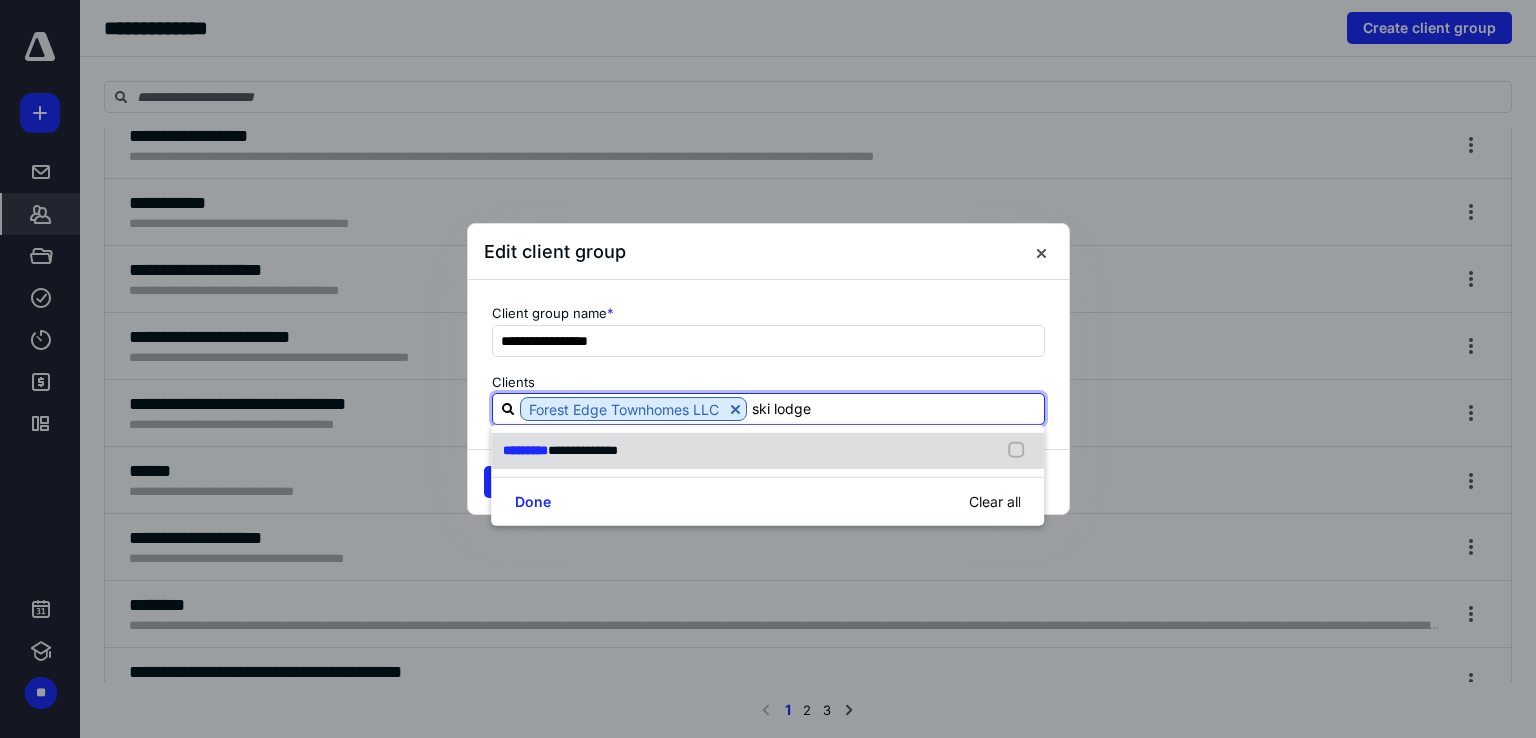 click at bounding box center (1021, 451) 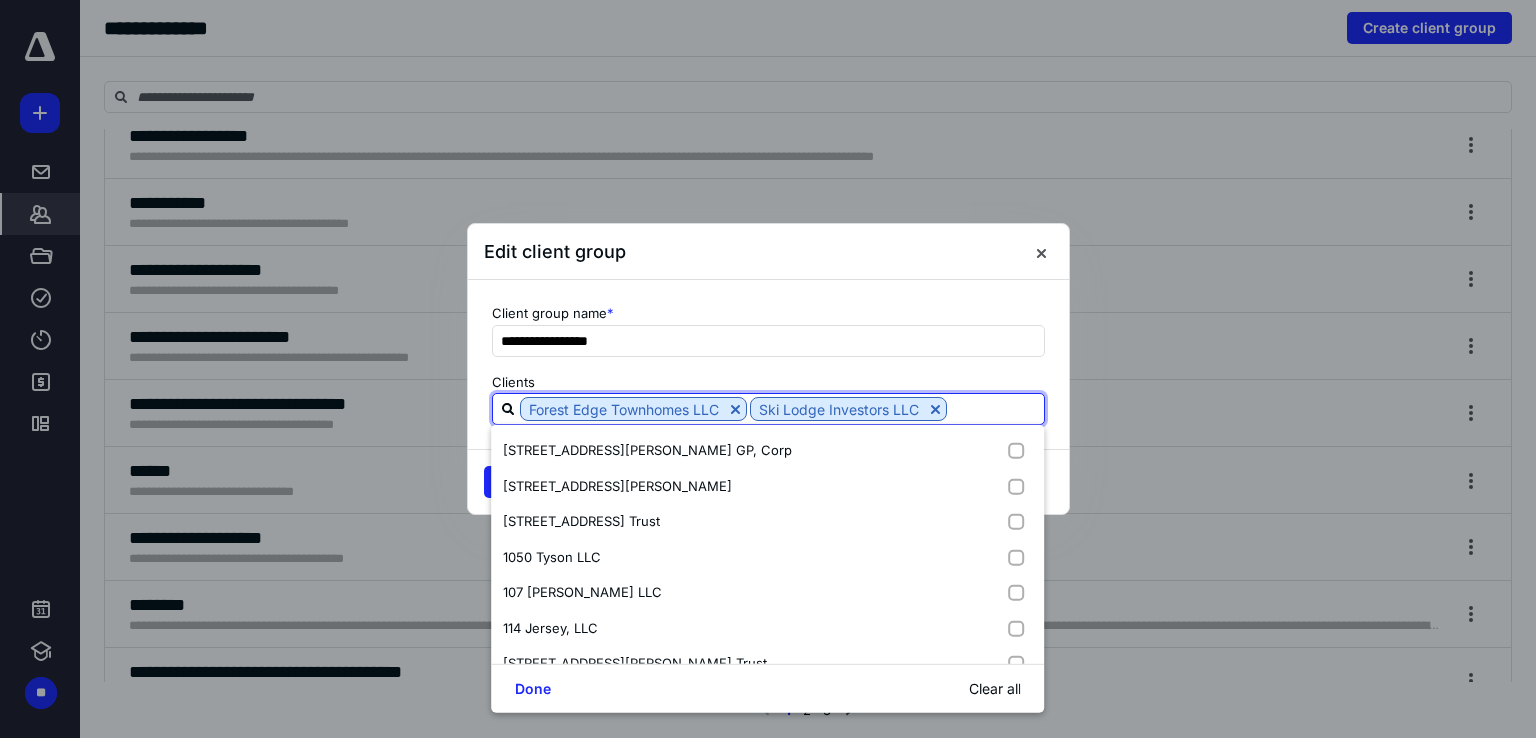 click at bounding box center [995, 408] 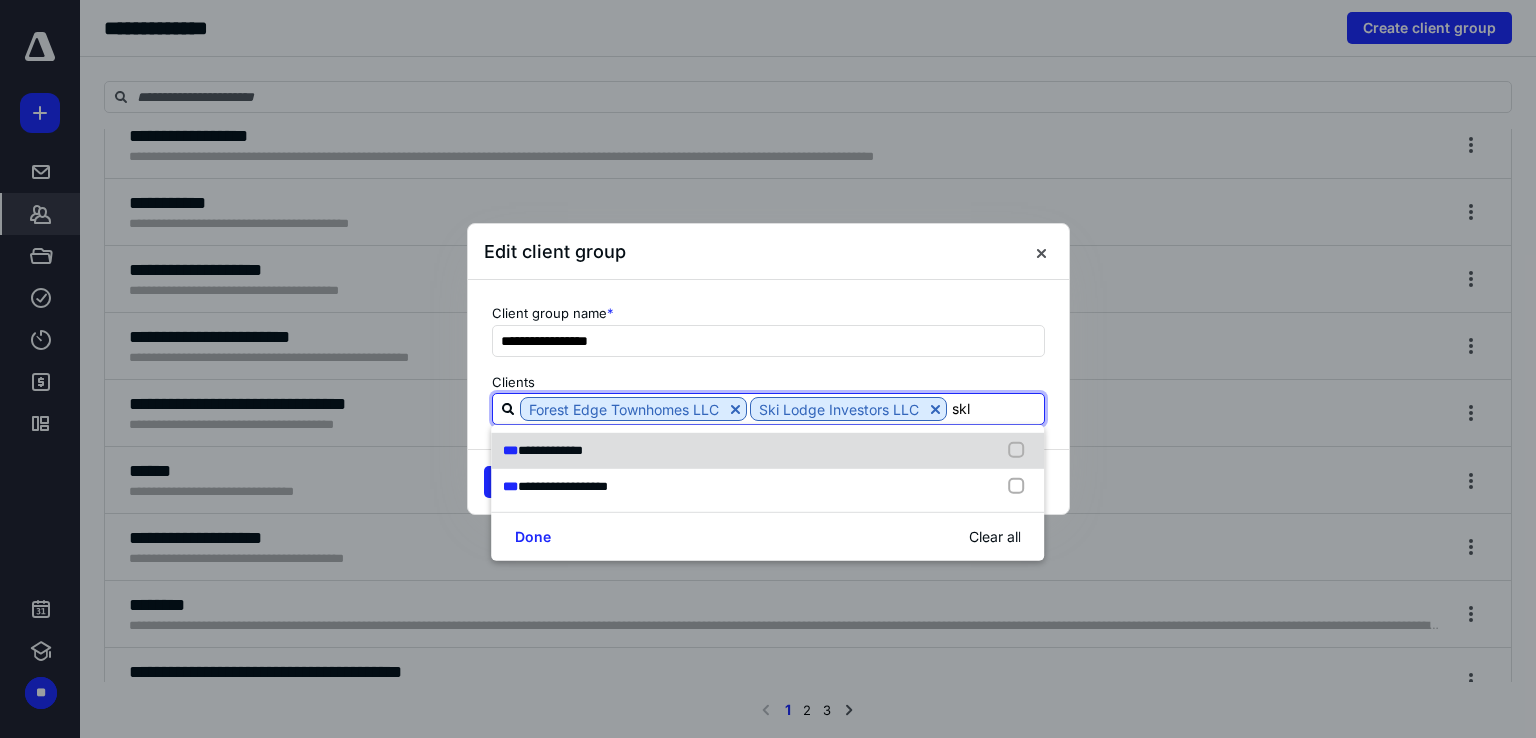 click at bounding box center [1021, 451] 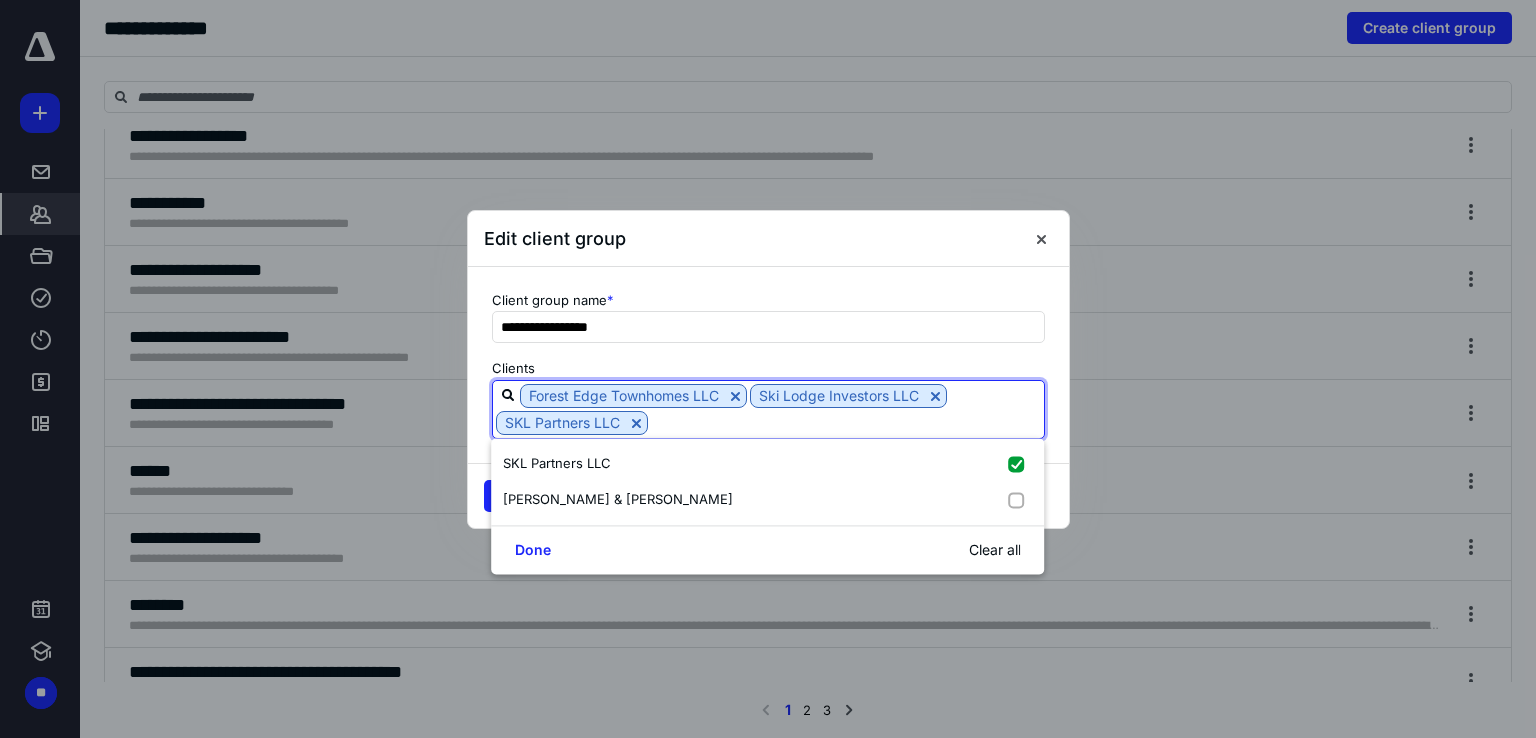 click at bounding box center [846, 422] 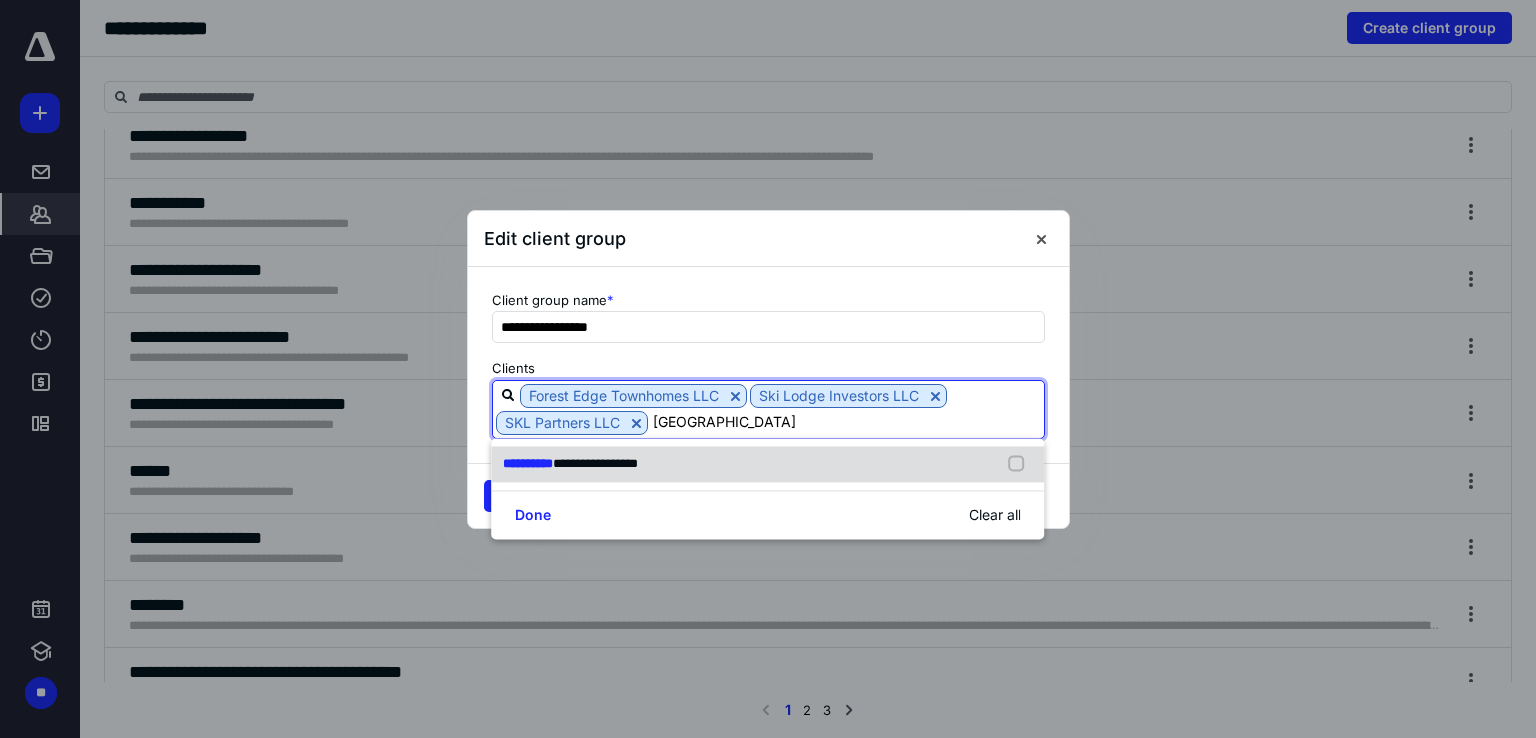 click at bounding box center (1021, 464) 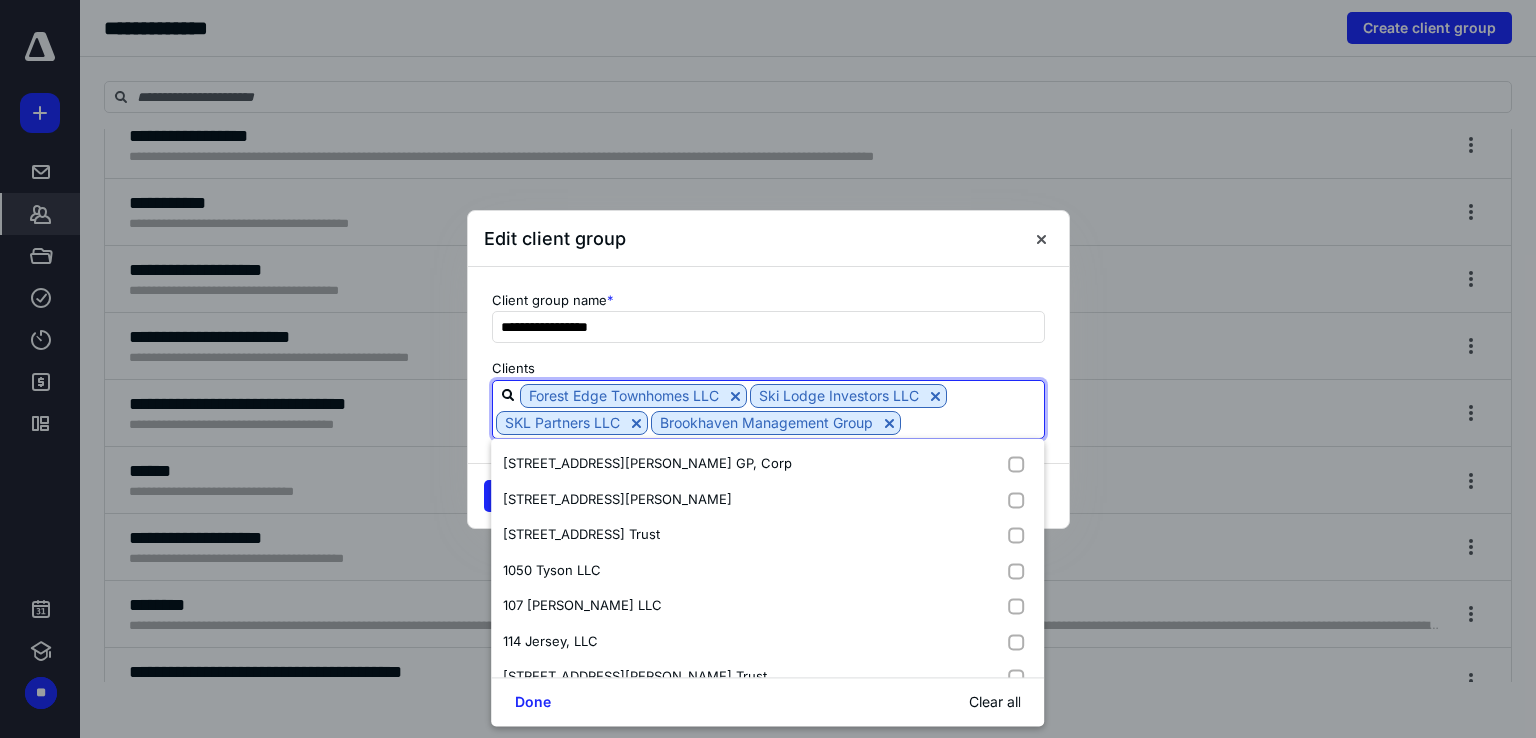 click at bounding box center [972, 422] 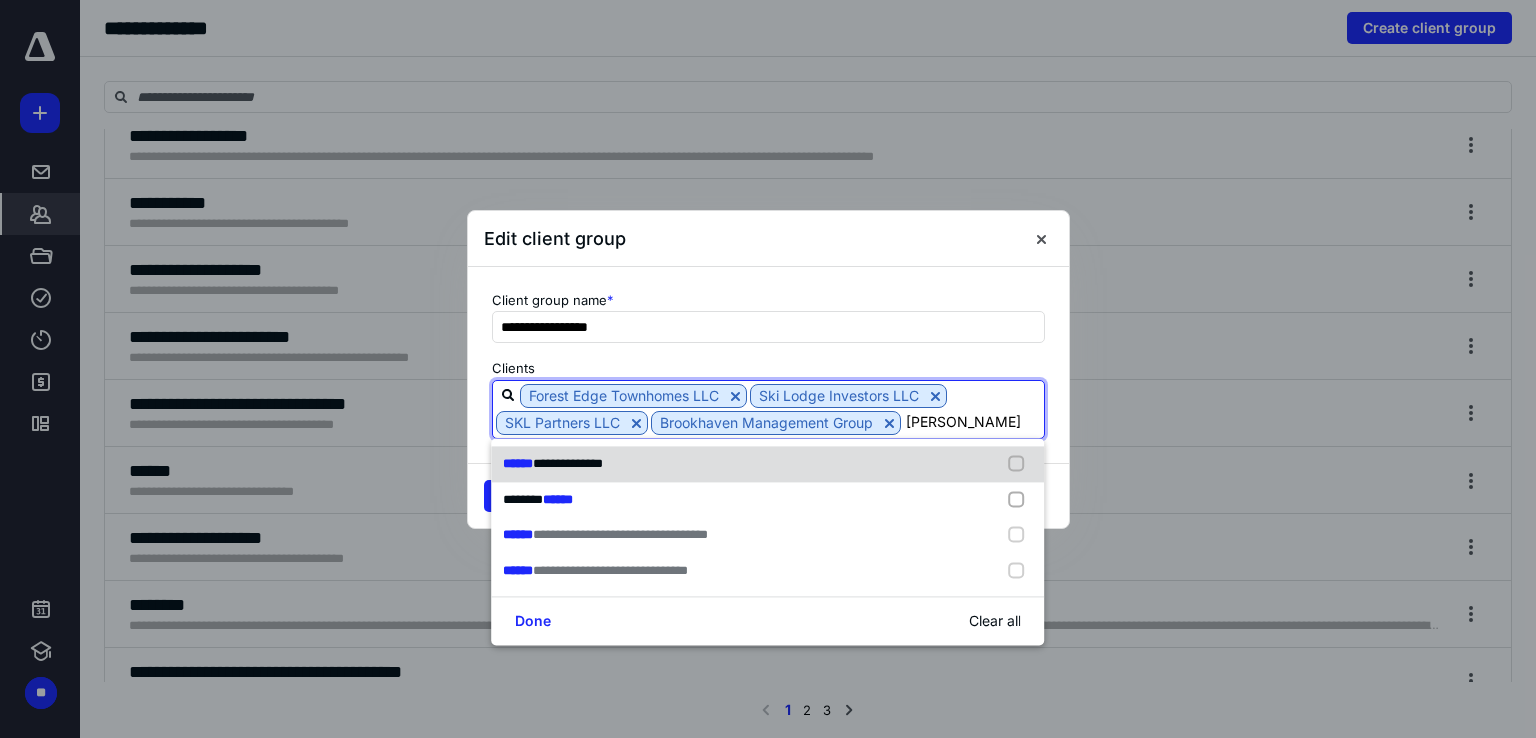 click at bounding box center (1021, 464) 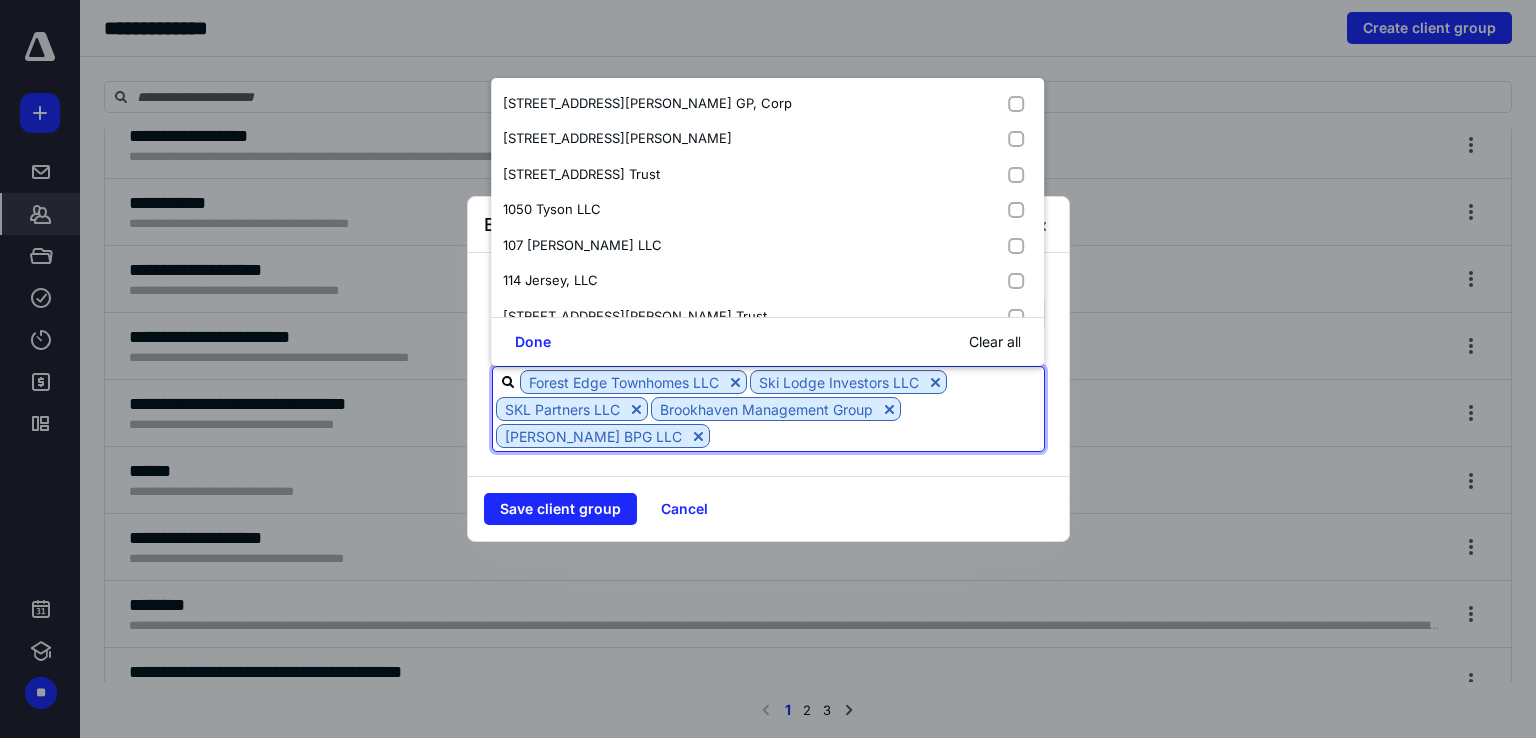 click at bounding box center [877, 435] 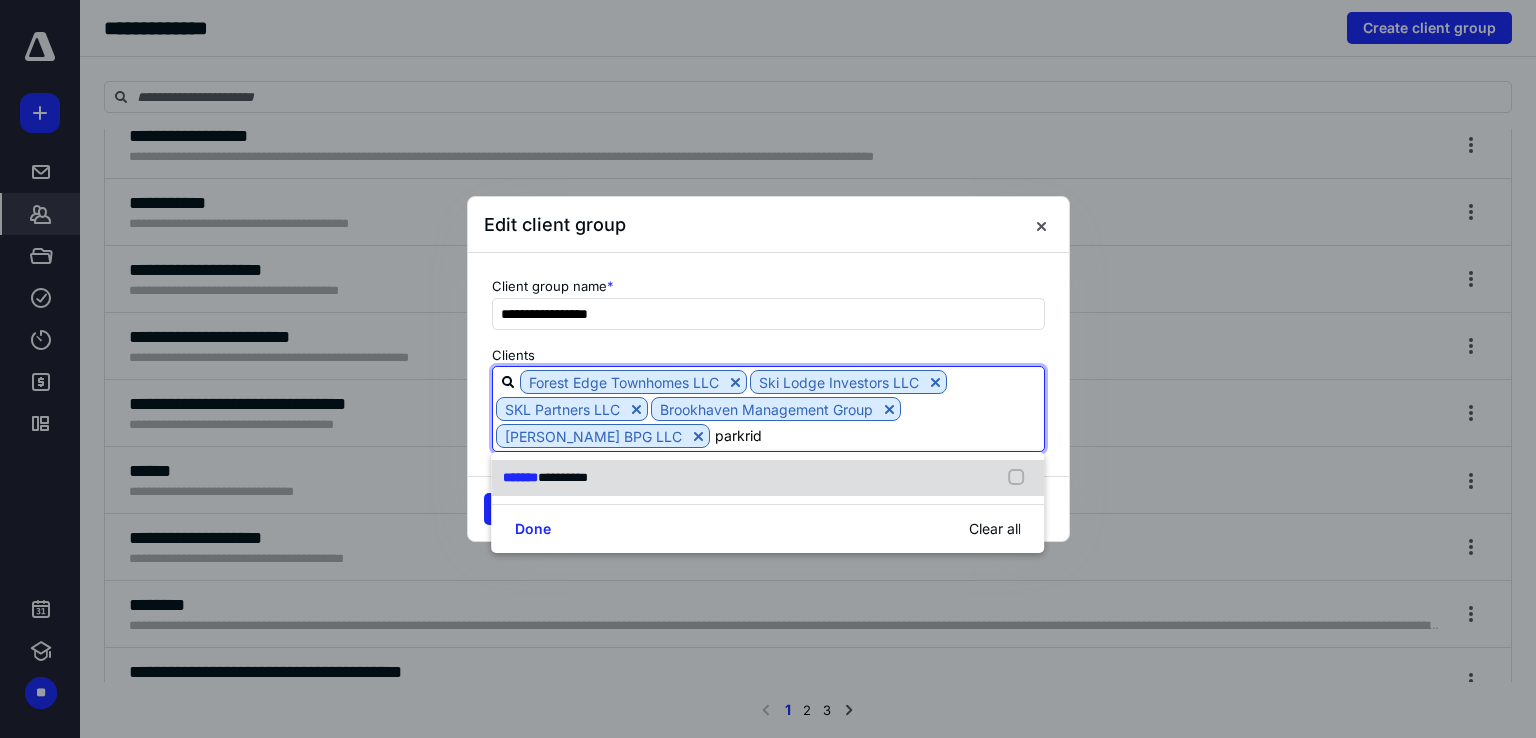 click at bounding box center (1021, 478) 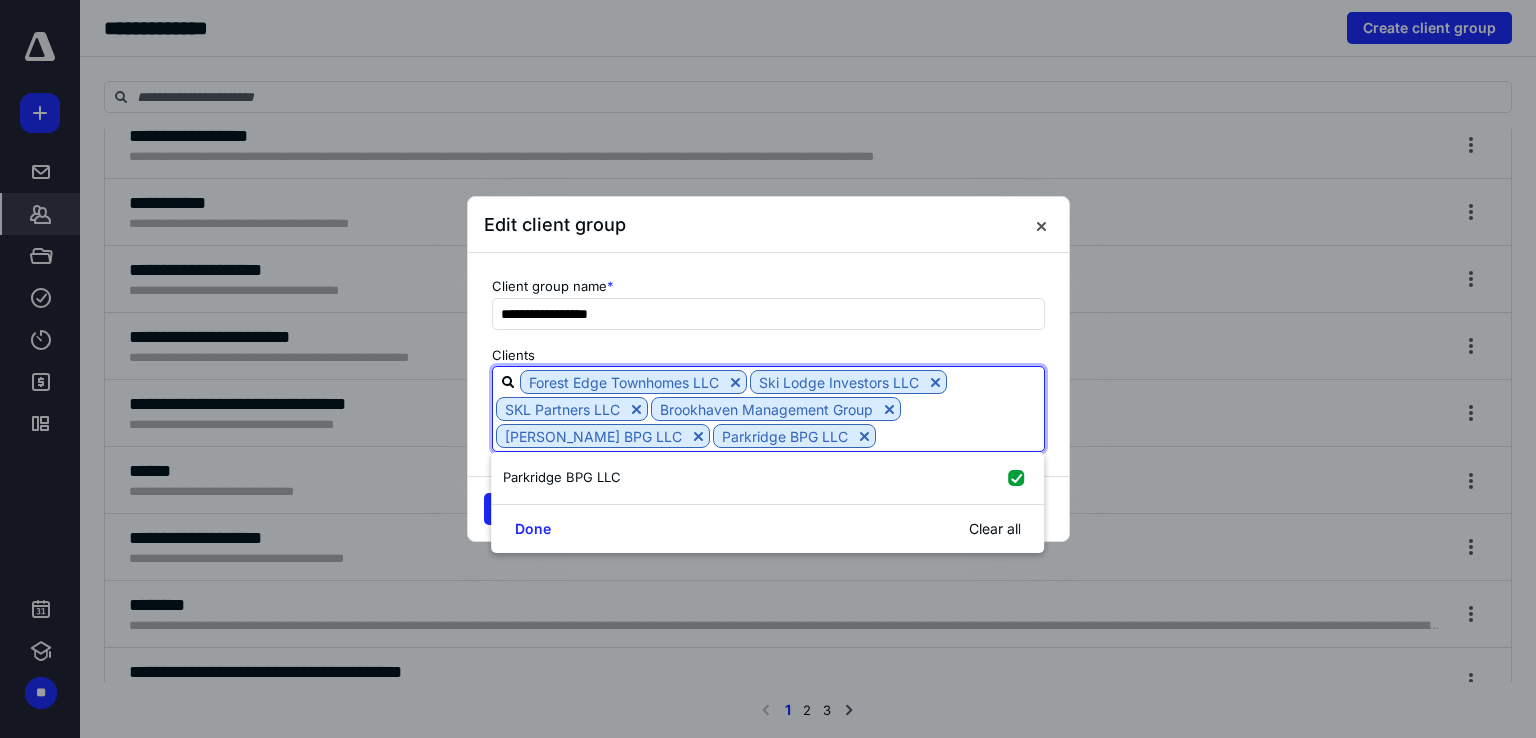 click at bounding box center (960, 435) 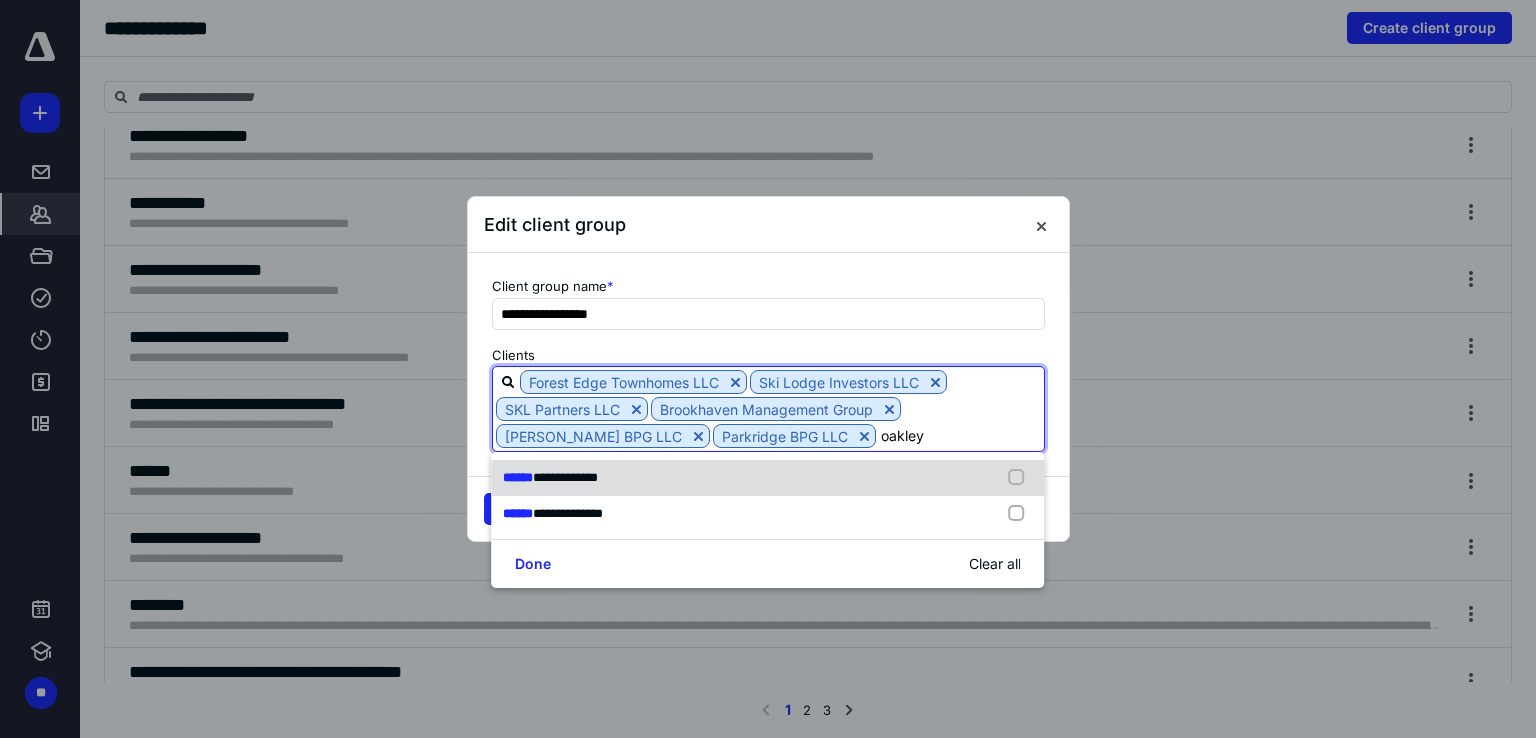 click at bounding box center [1021, 478] 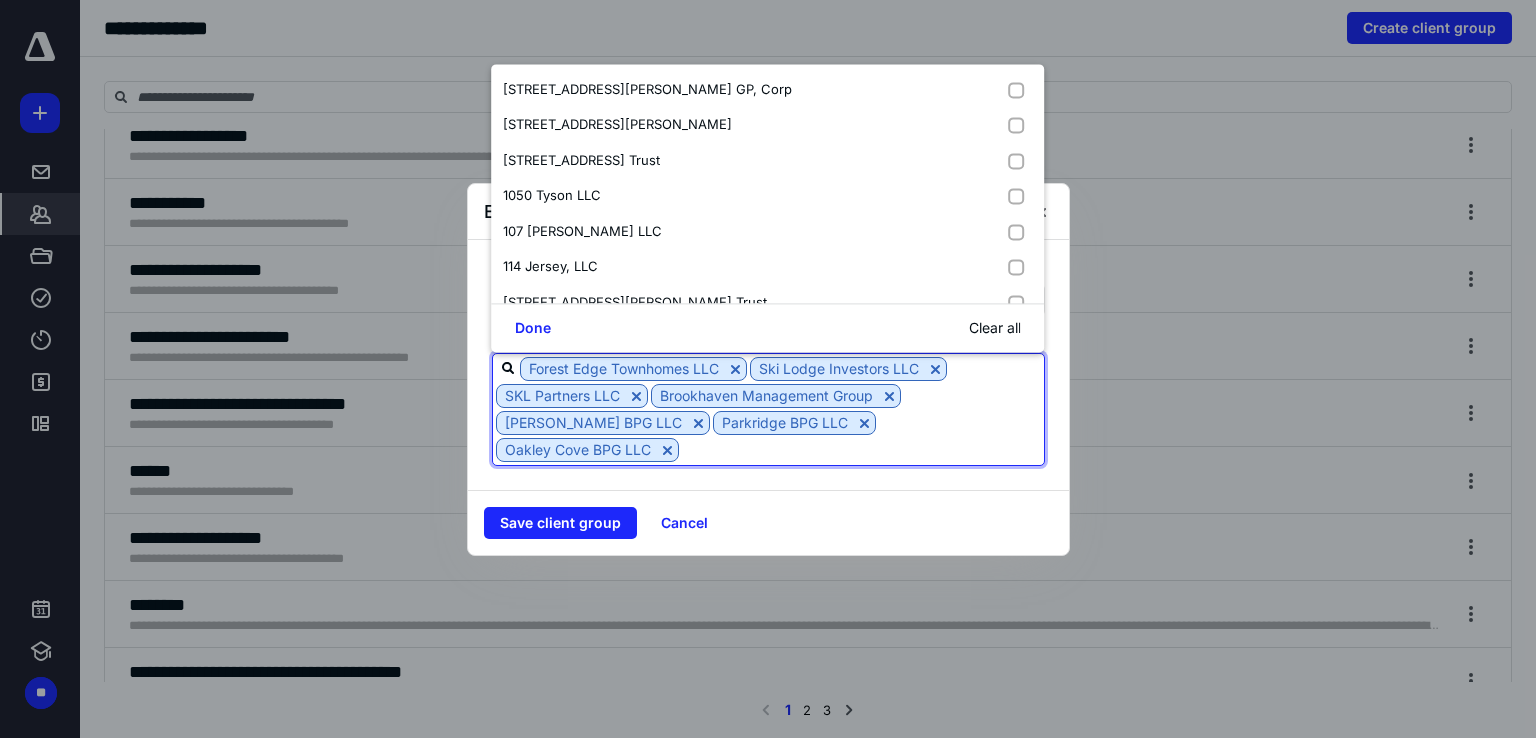 click at bounding box center [861, 449] 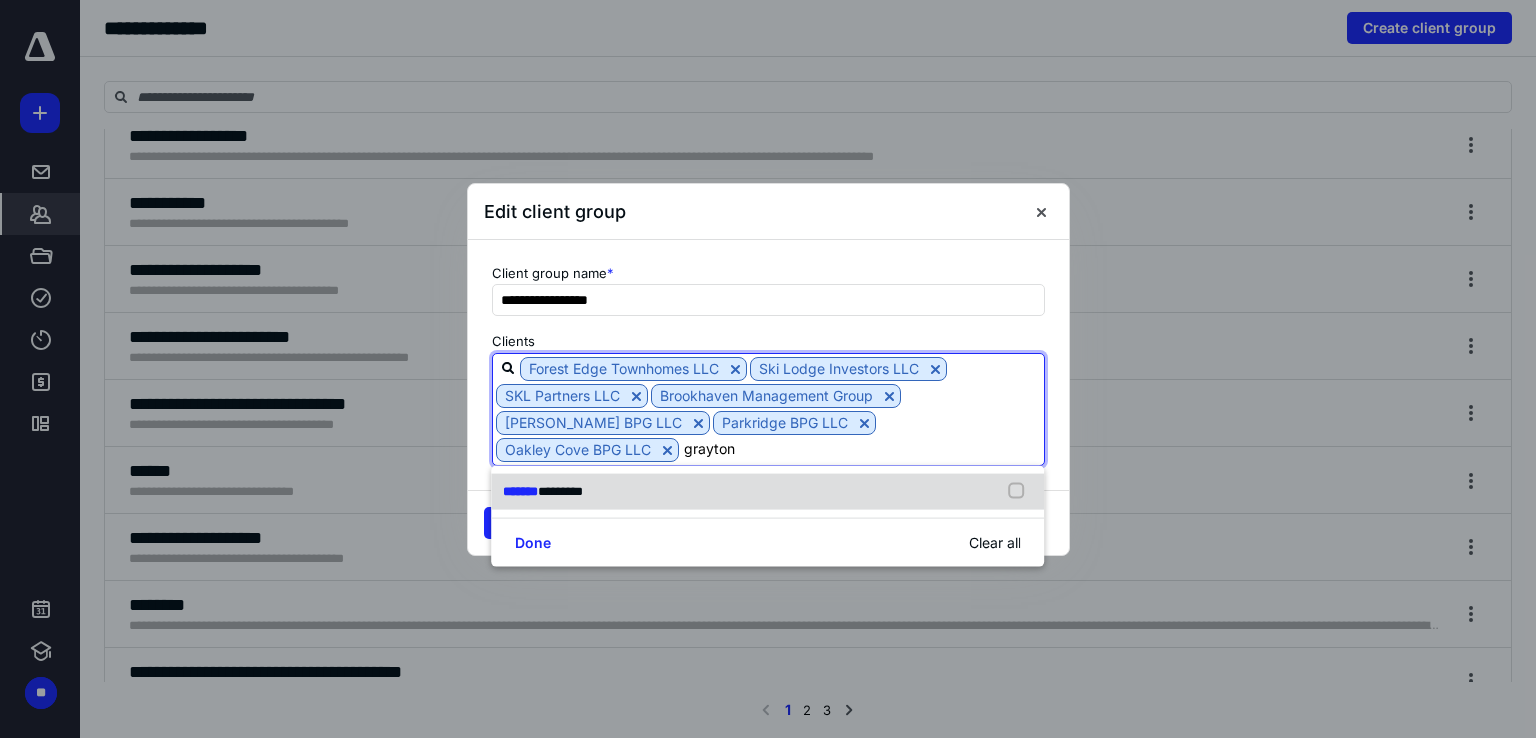 click at bounding box center [1021, 492] 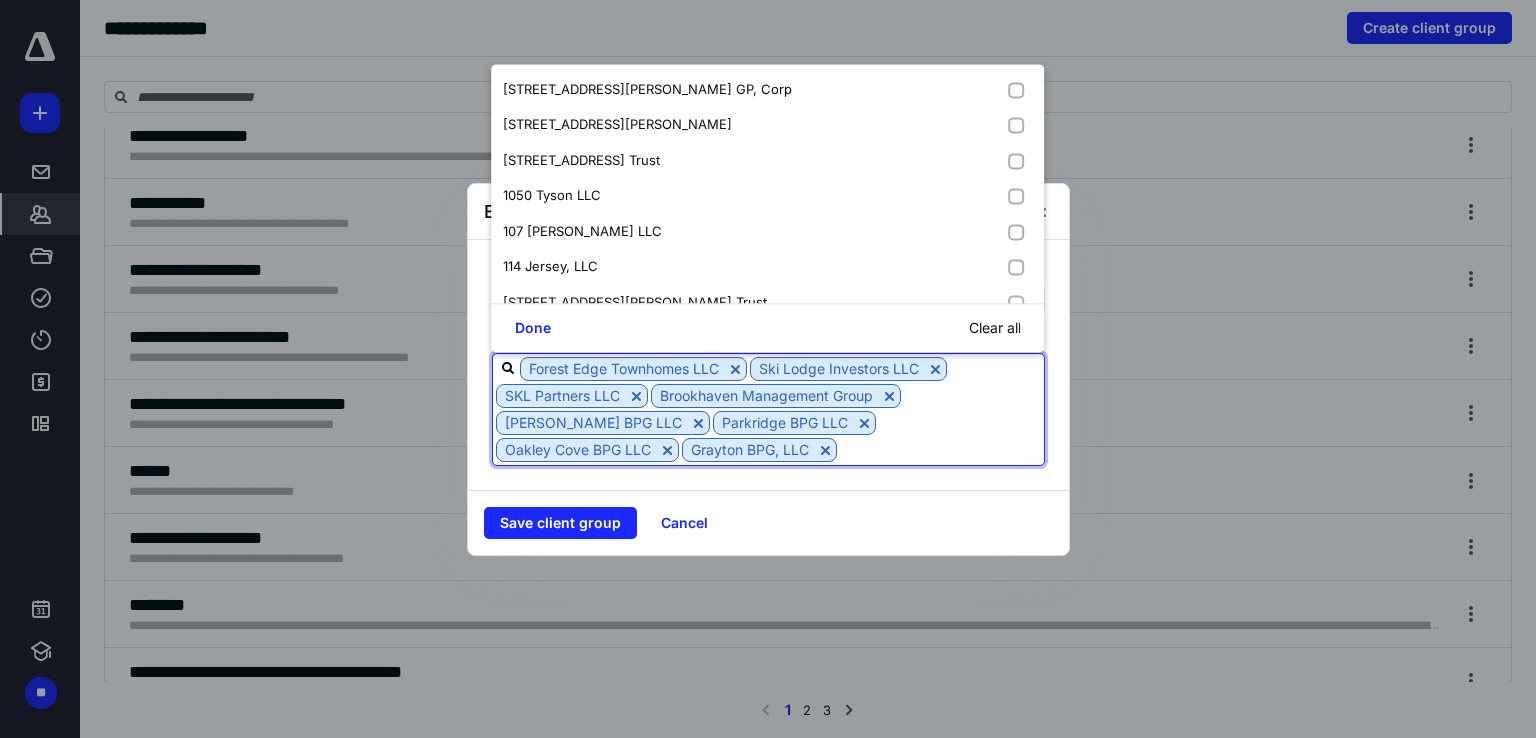 click at bounding box center [940, 449] 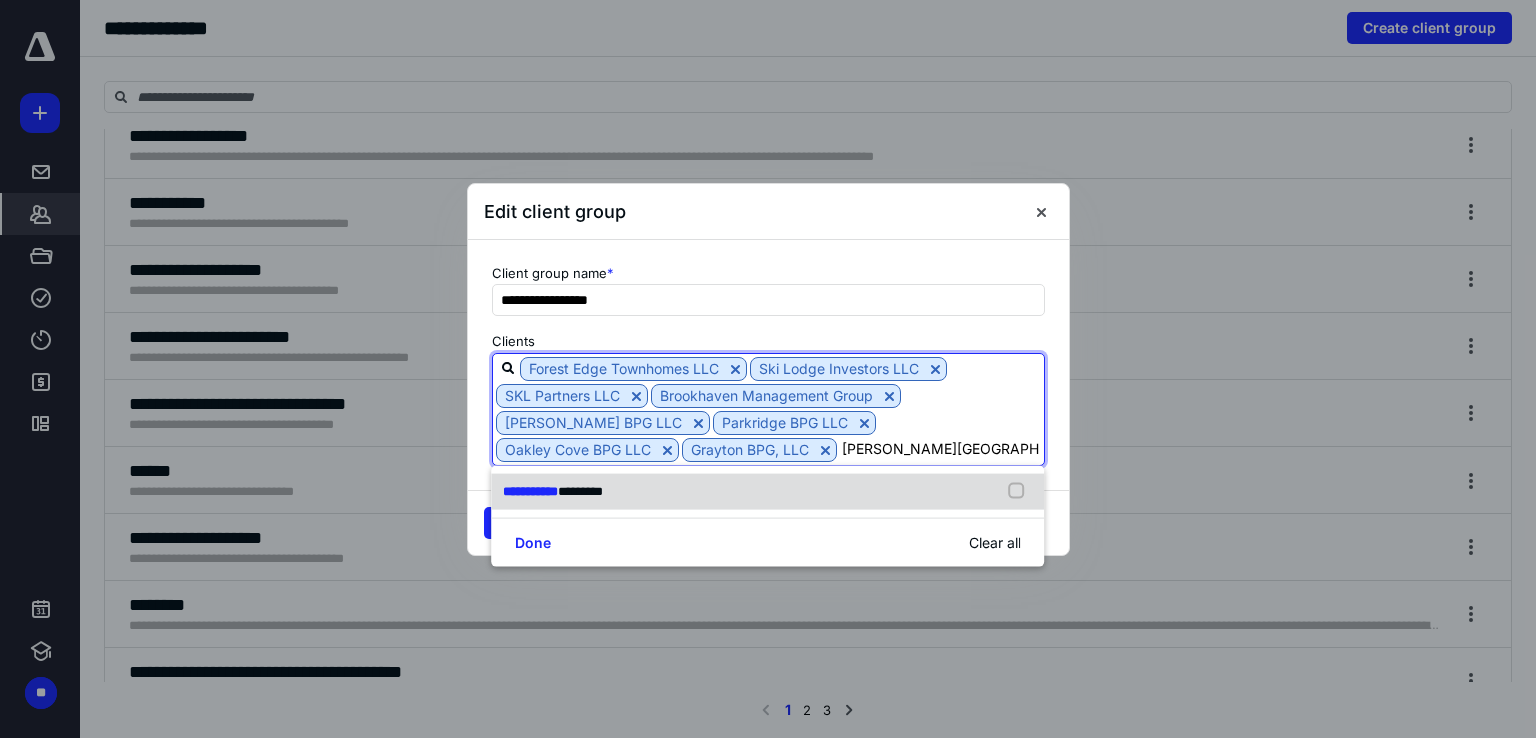 drag, startPoint x: 1016, startPoint y: 485, endPoint x: 972, endPoint y: 473, distance: 45.607018 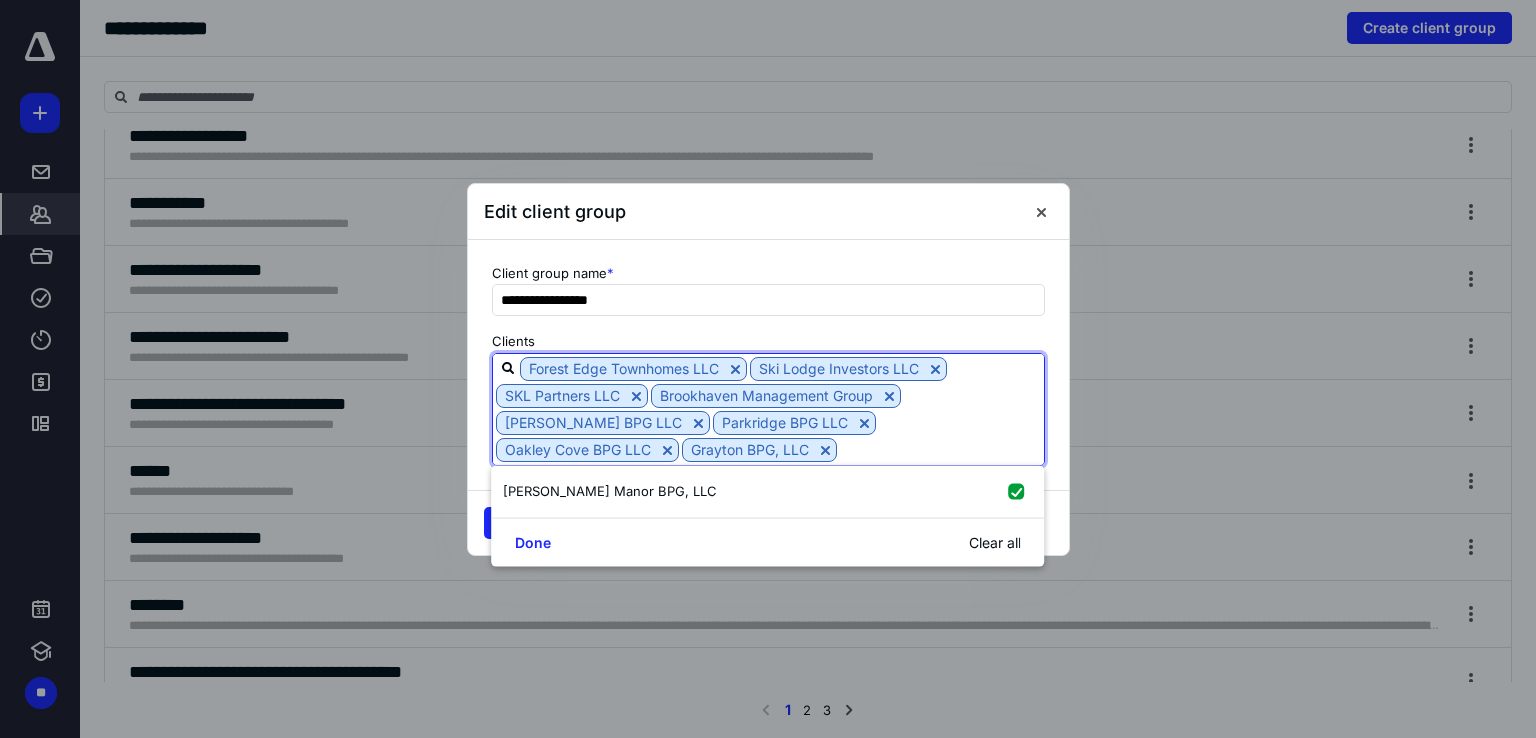click at bounding box center [902, 476] 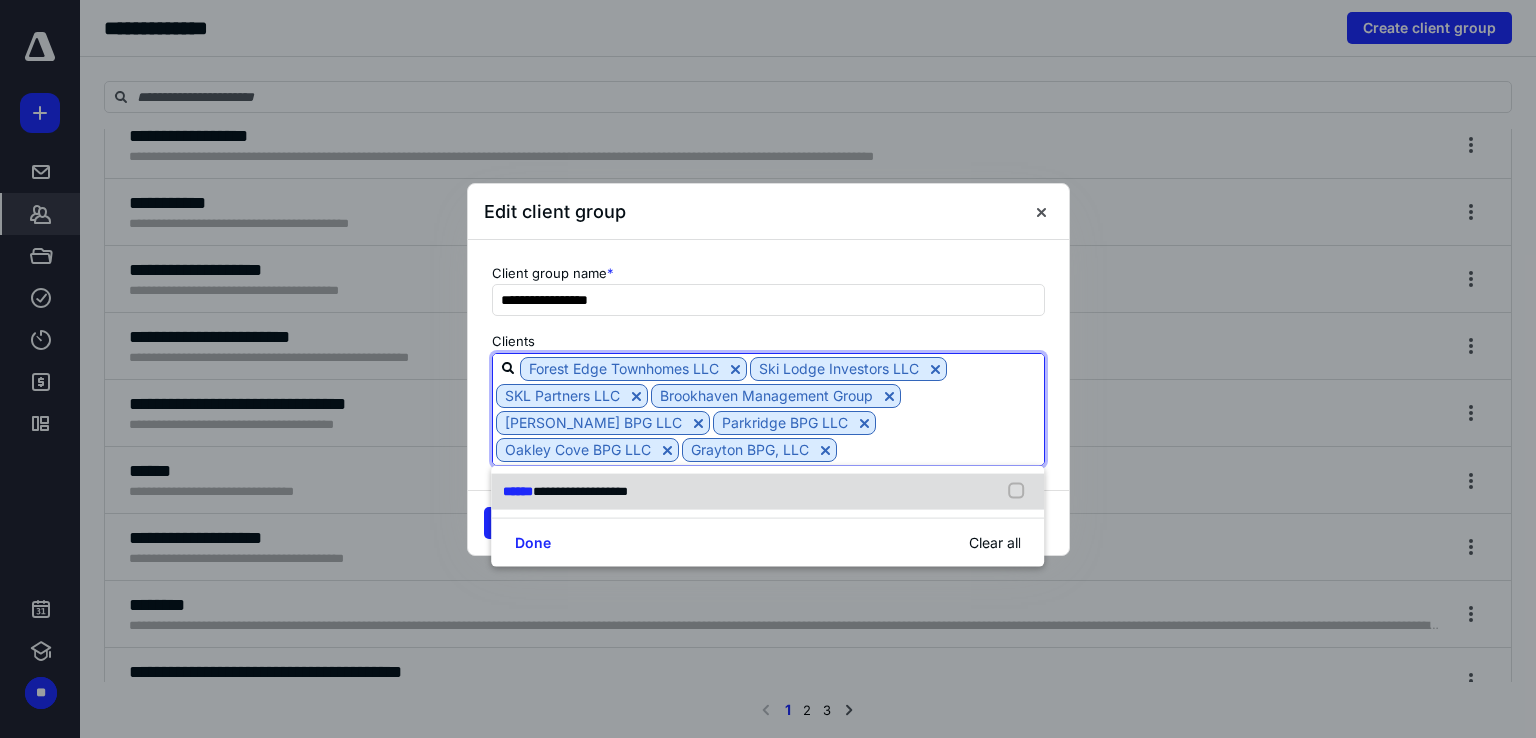 click at bounding box center [1021, 492] 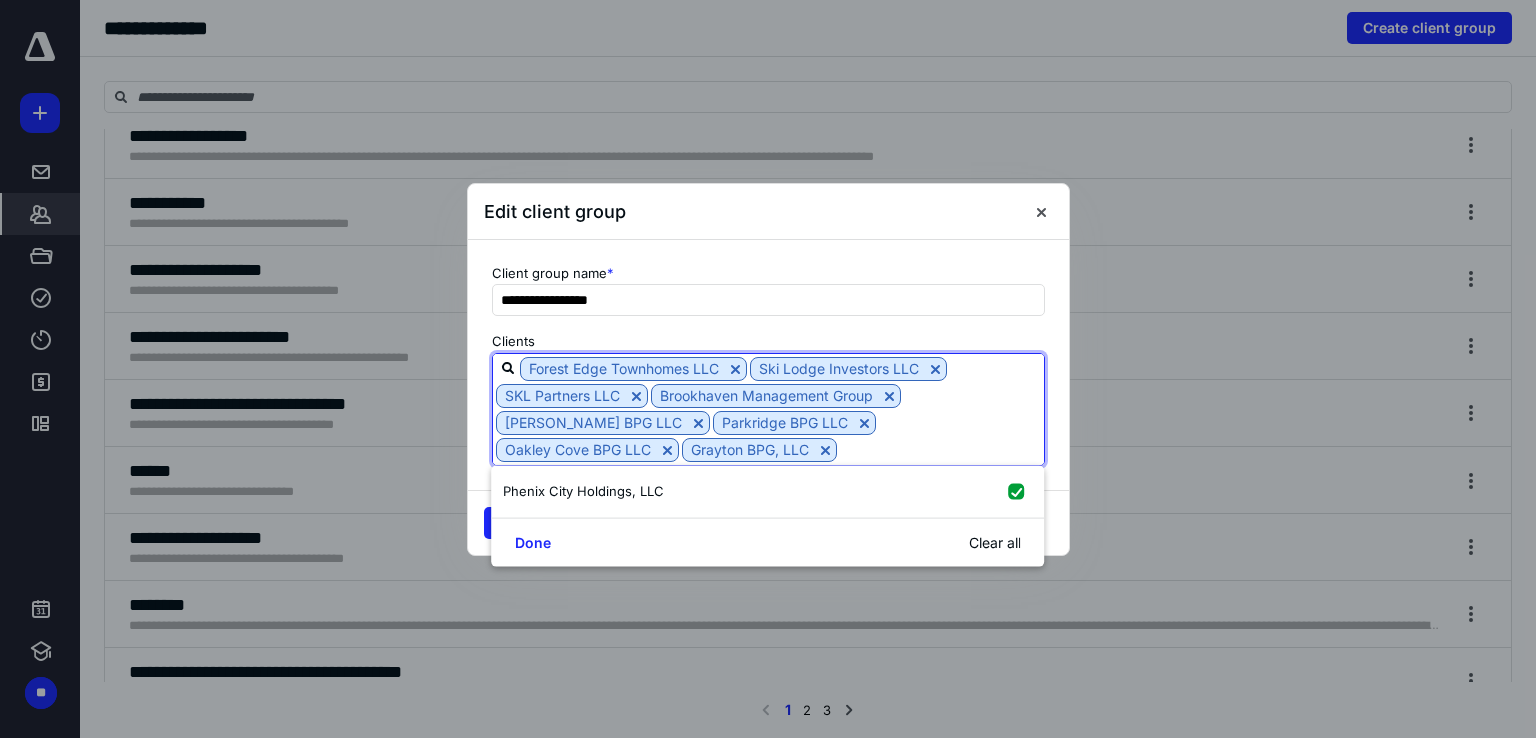 click on "Forest Edge Townhomes LLC Ski Lodge Investors LLC SKL Partners LLC Brookhaven Management Group [PERSON_NAME] BPG LLC Parkridge BPG LLC [GEOGRAPHIC_DATA] BPG LLC Grayton BPG, LLC [PERSON_NAME][GEOGRAPHIC_DATA] BPG, LLC Phenix City Holdings, LLC" at bounding box center [768, 409] 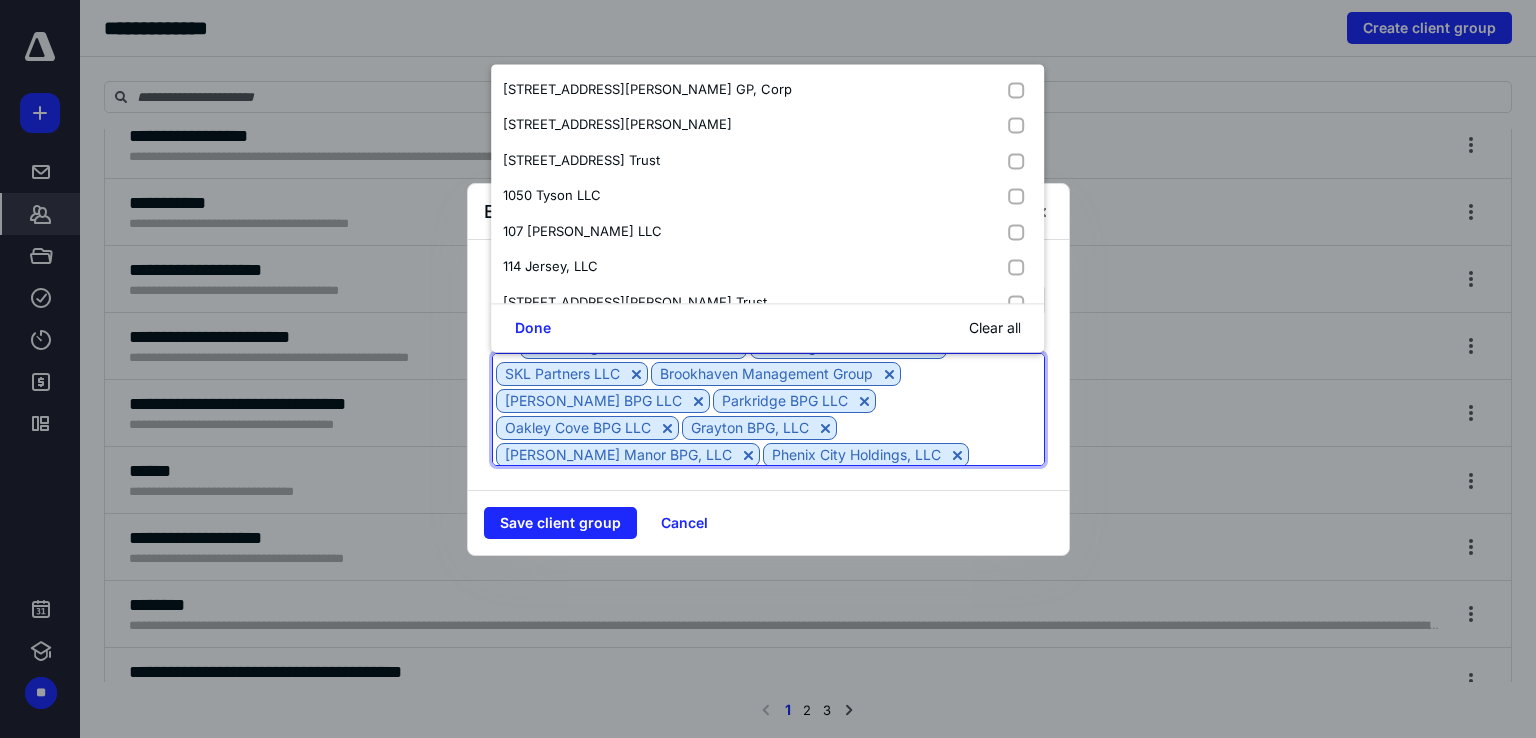 scroll, scrollTop: 26, scrollLeft: 0, axis: vertical 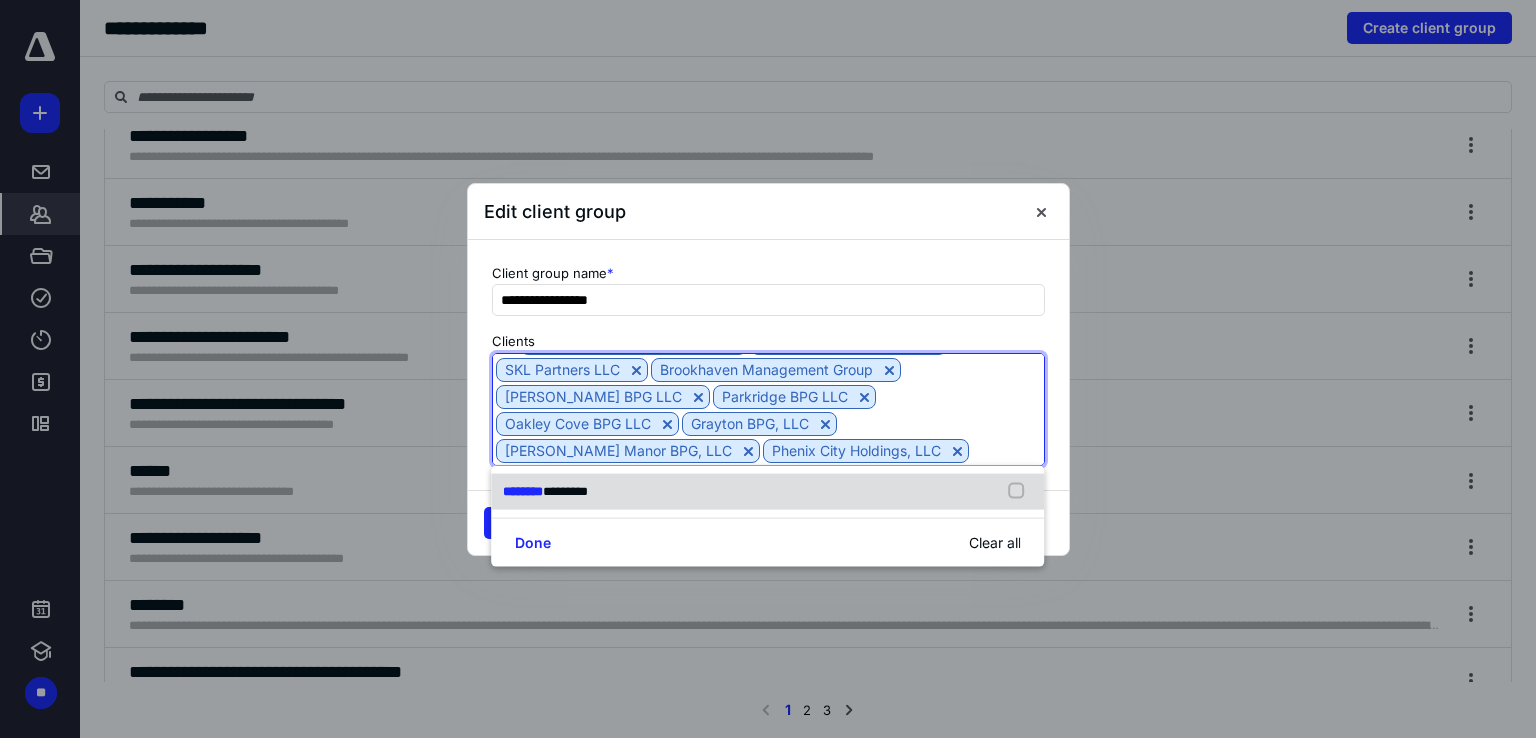 click at bounding box center (1021, 492) 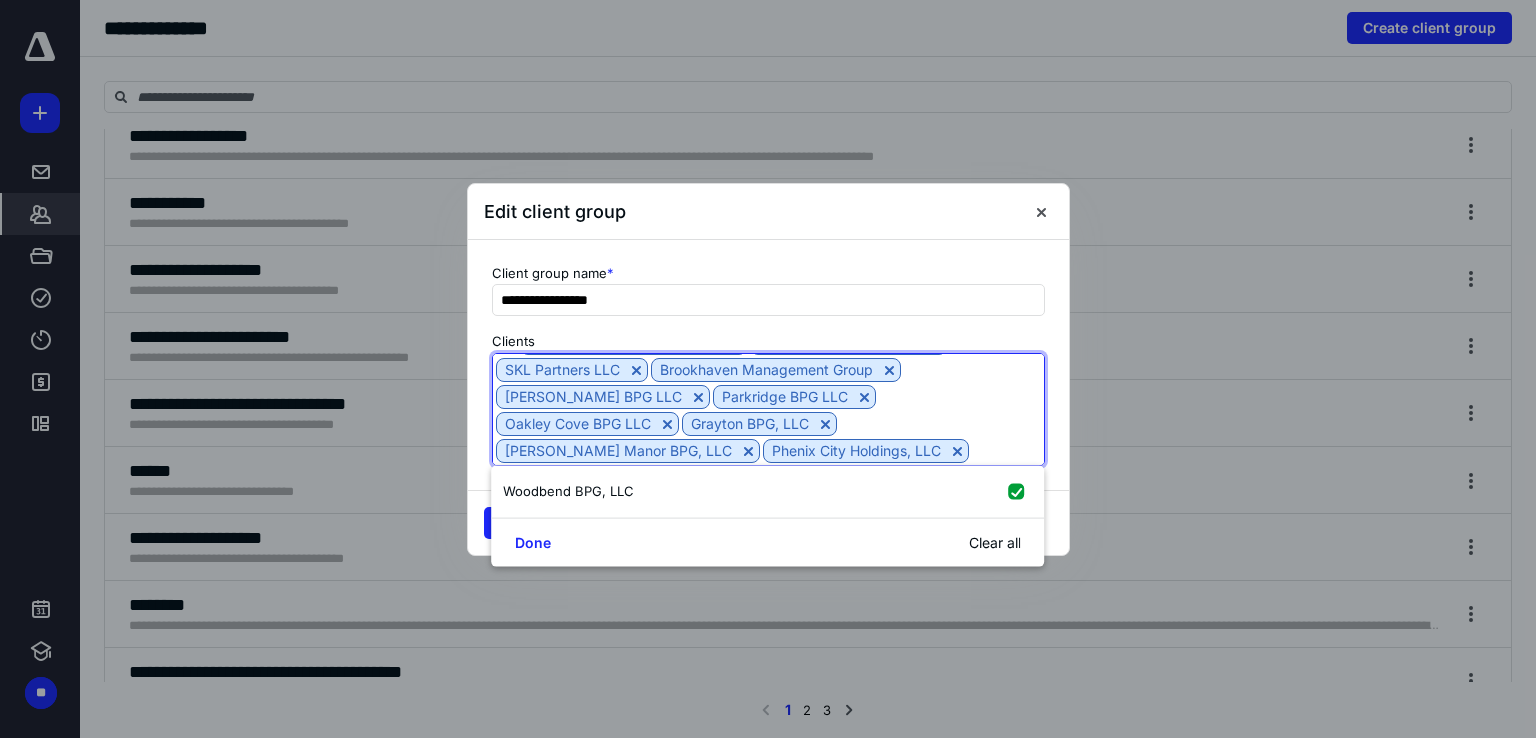 scroll, scrollTop: 53, scrollLeft: 0, axis: vertical 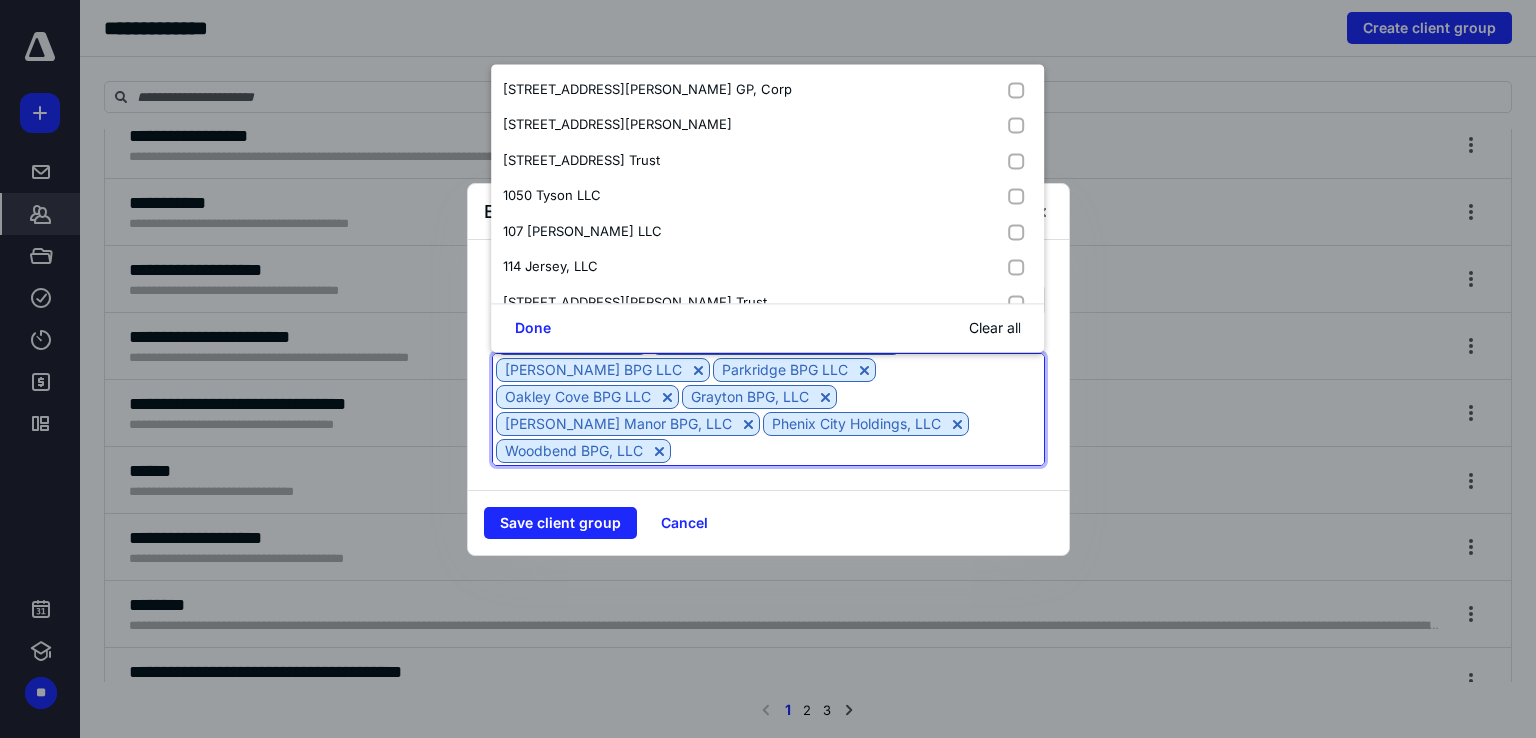 click at bounding box center (857, 450) 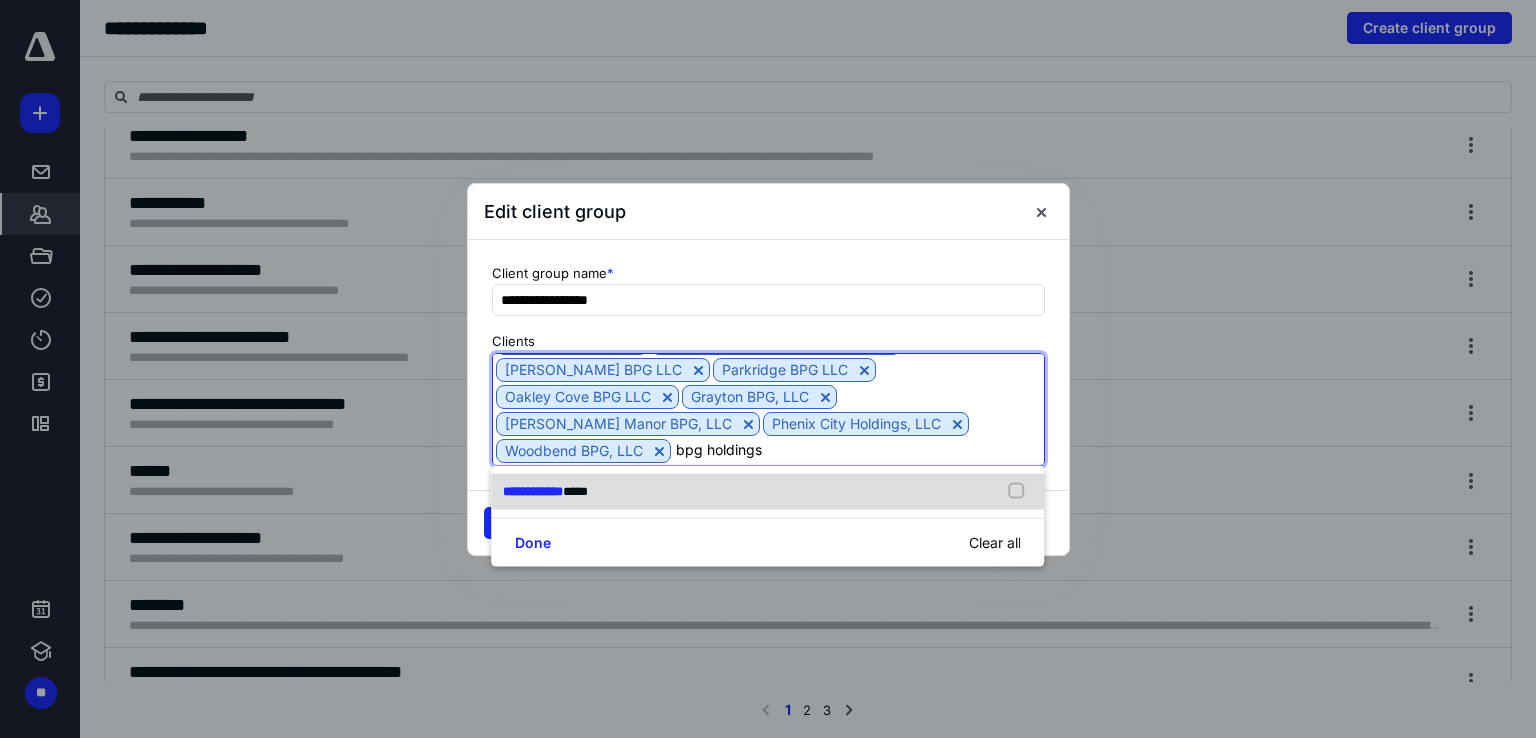click at bounding box center (1021, 492) 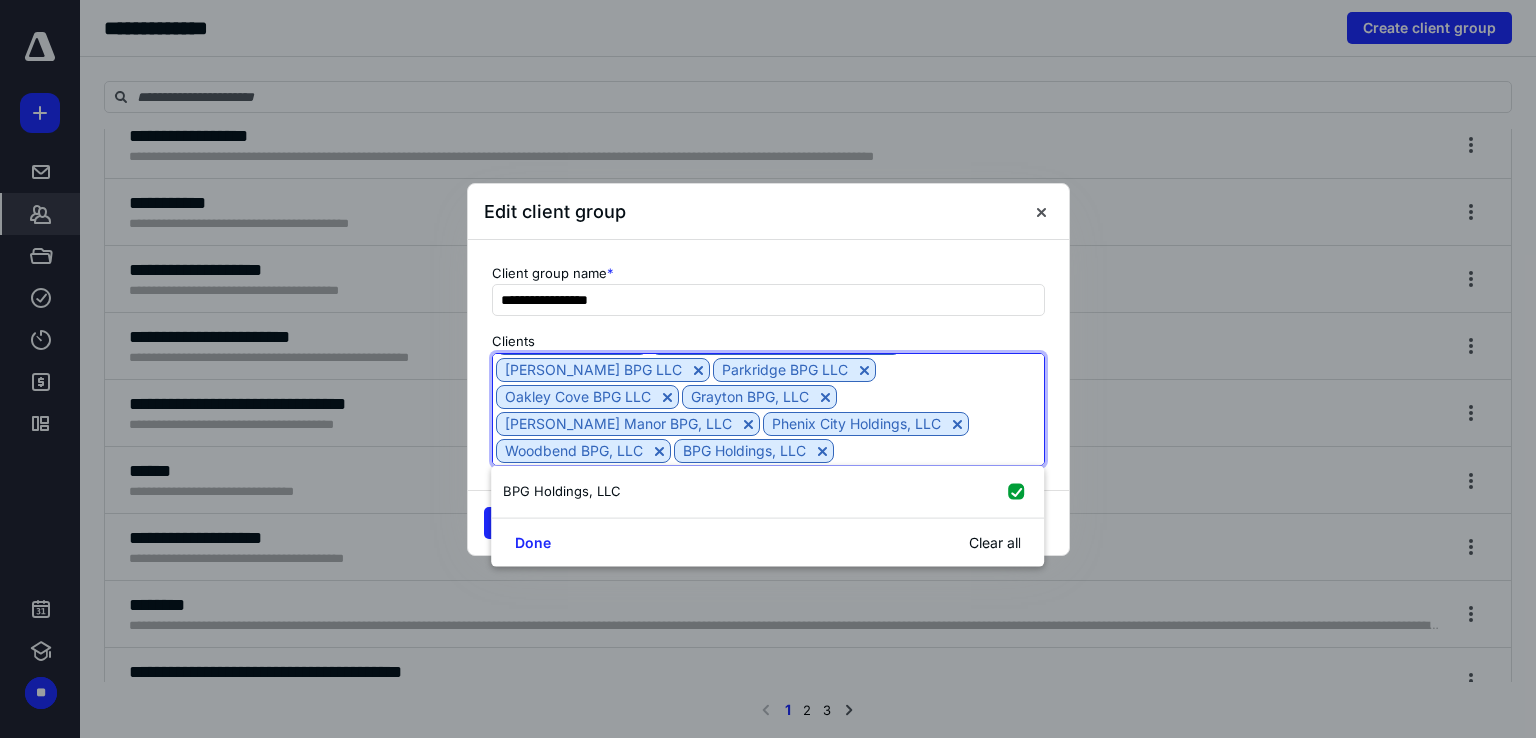 click at bounding box center [939, 450] 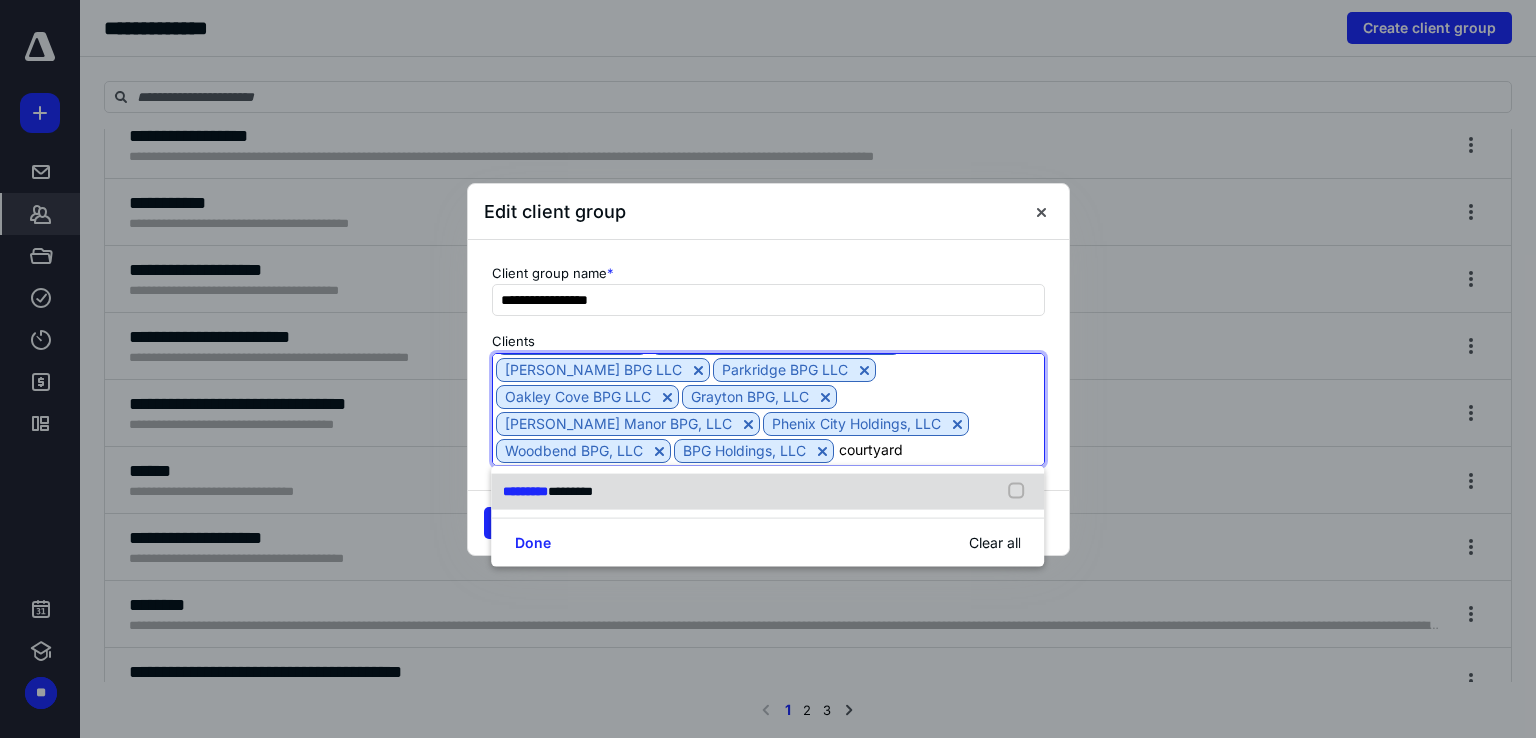 click at bounding box center (1021, 492) 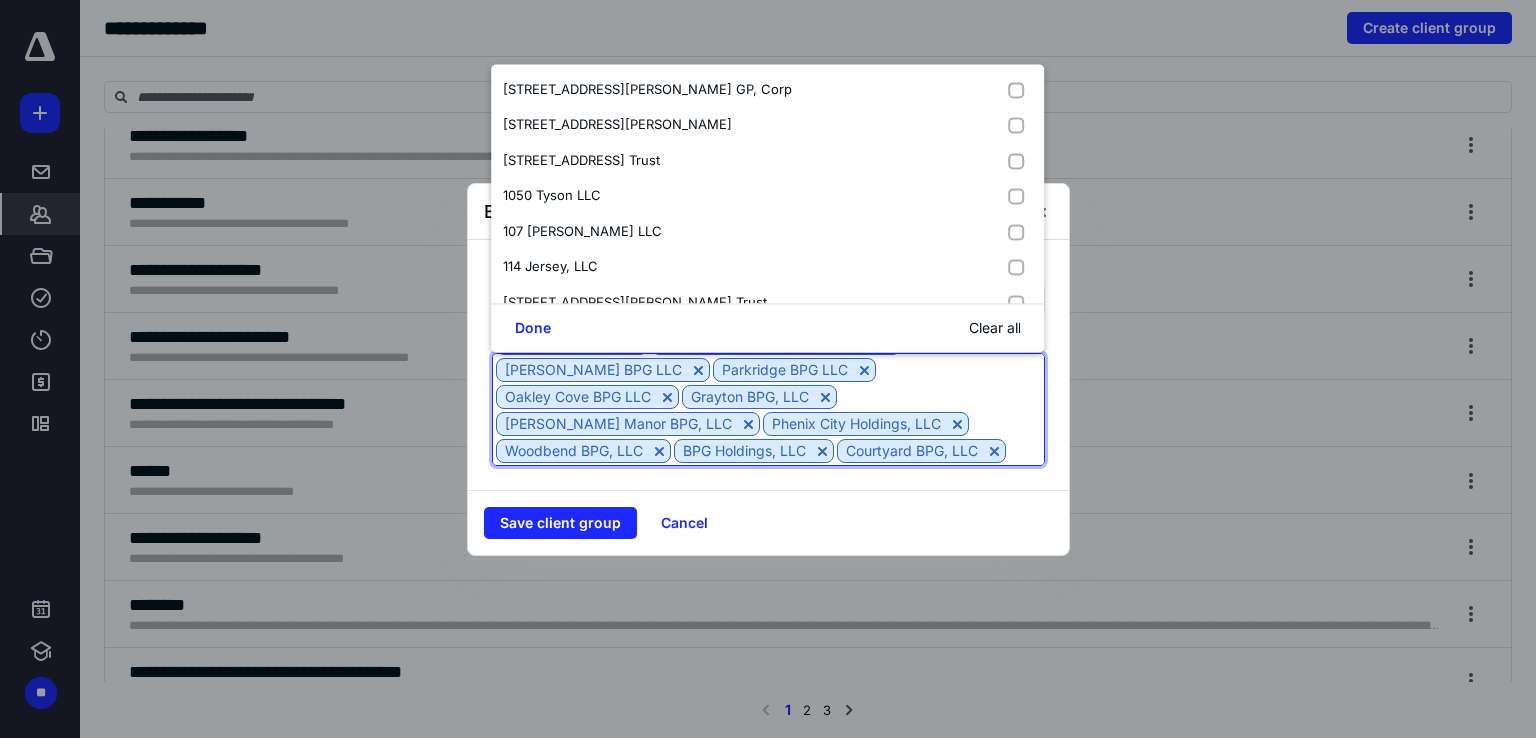 scroll, scrollTop: 80, scrollLeft: 0, axis: vertical 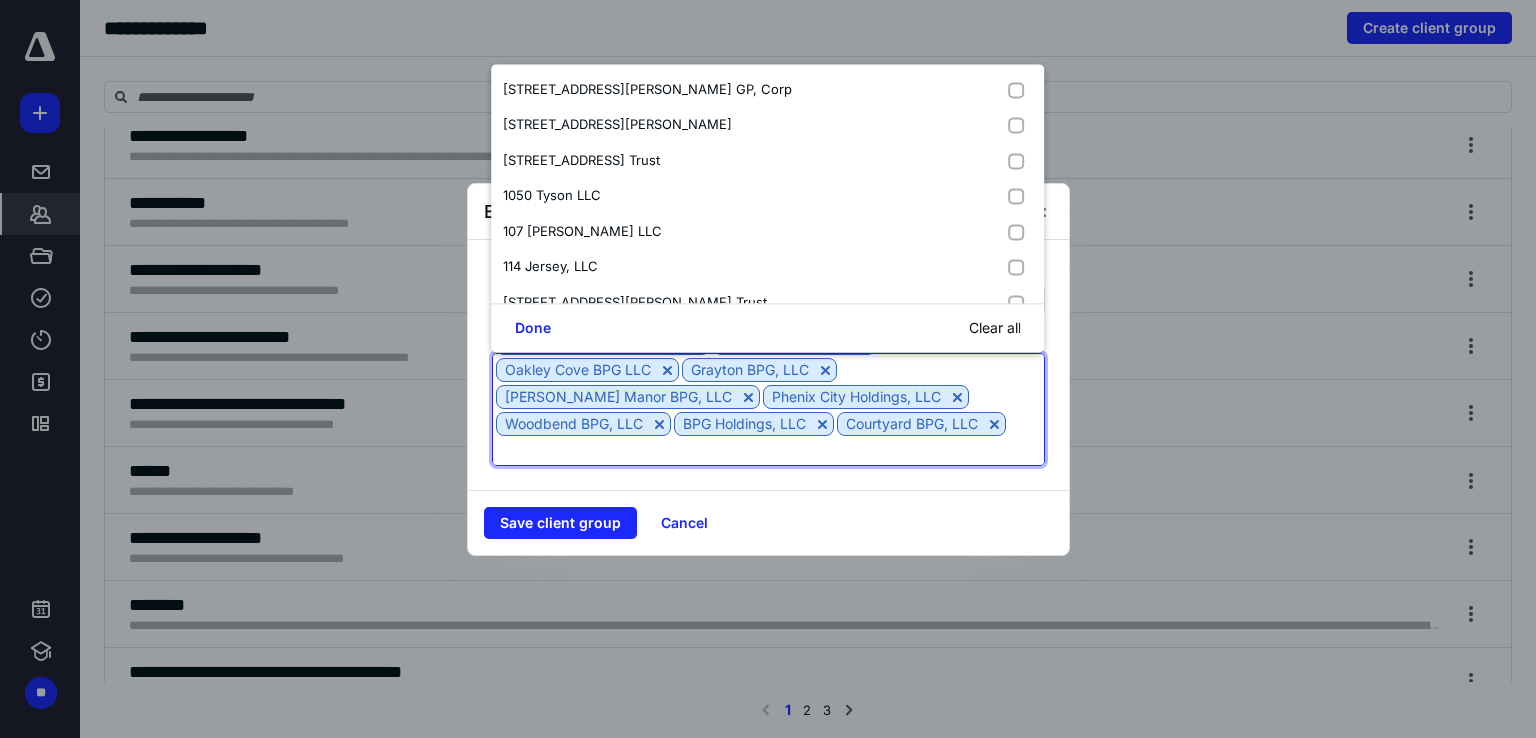 click at bounding box center [768, 450] 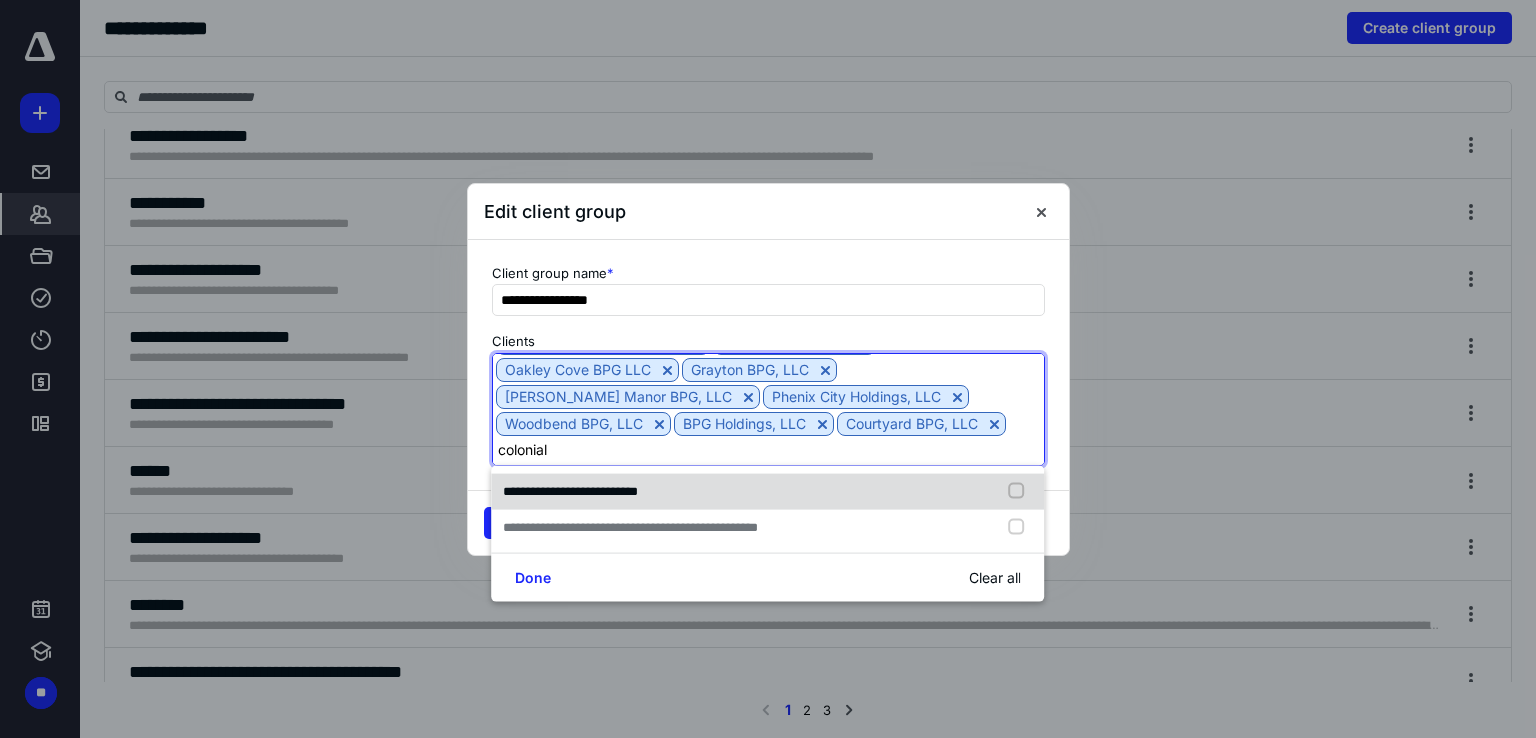 click at bounding box center (1021, 492) 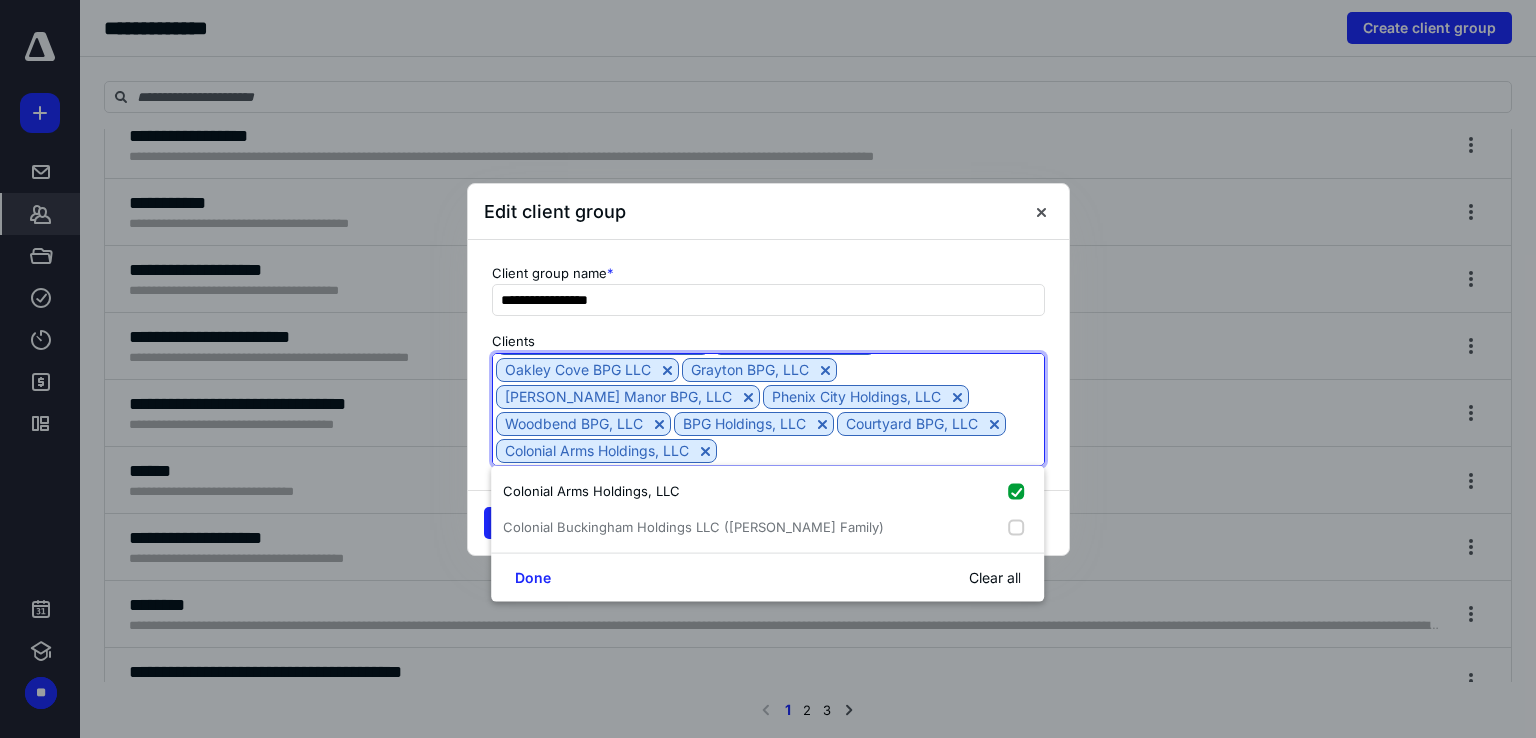 click at bounding box center [880, 450] 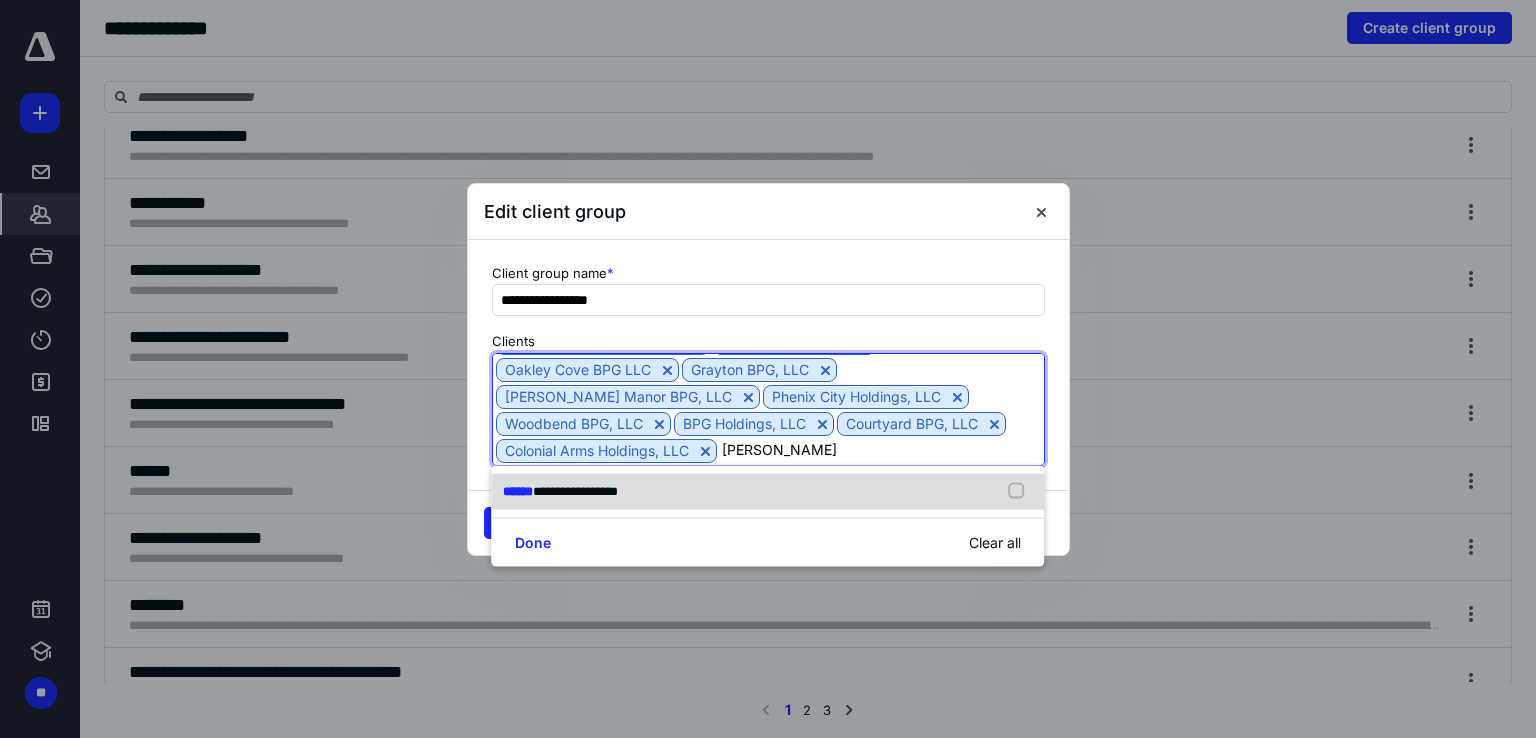 drag, startPoint x: 1008, startPoint y: 487, endPoint x: 967, endPoint y: 476, distance: 42.44997 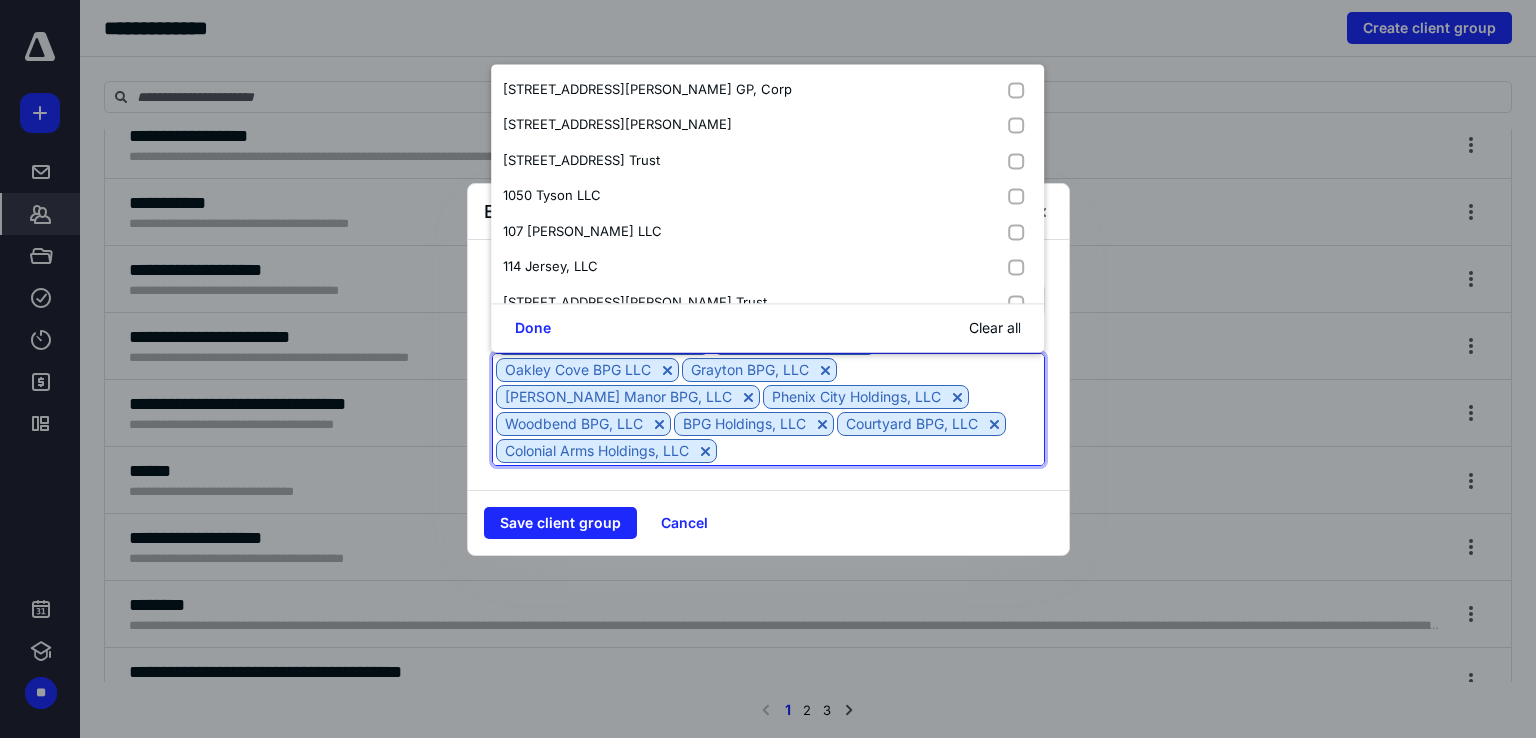 click at bounding box center [950, 477] 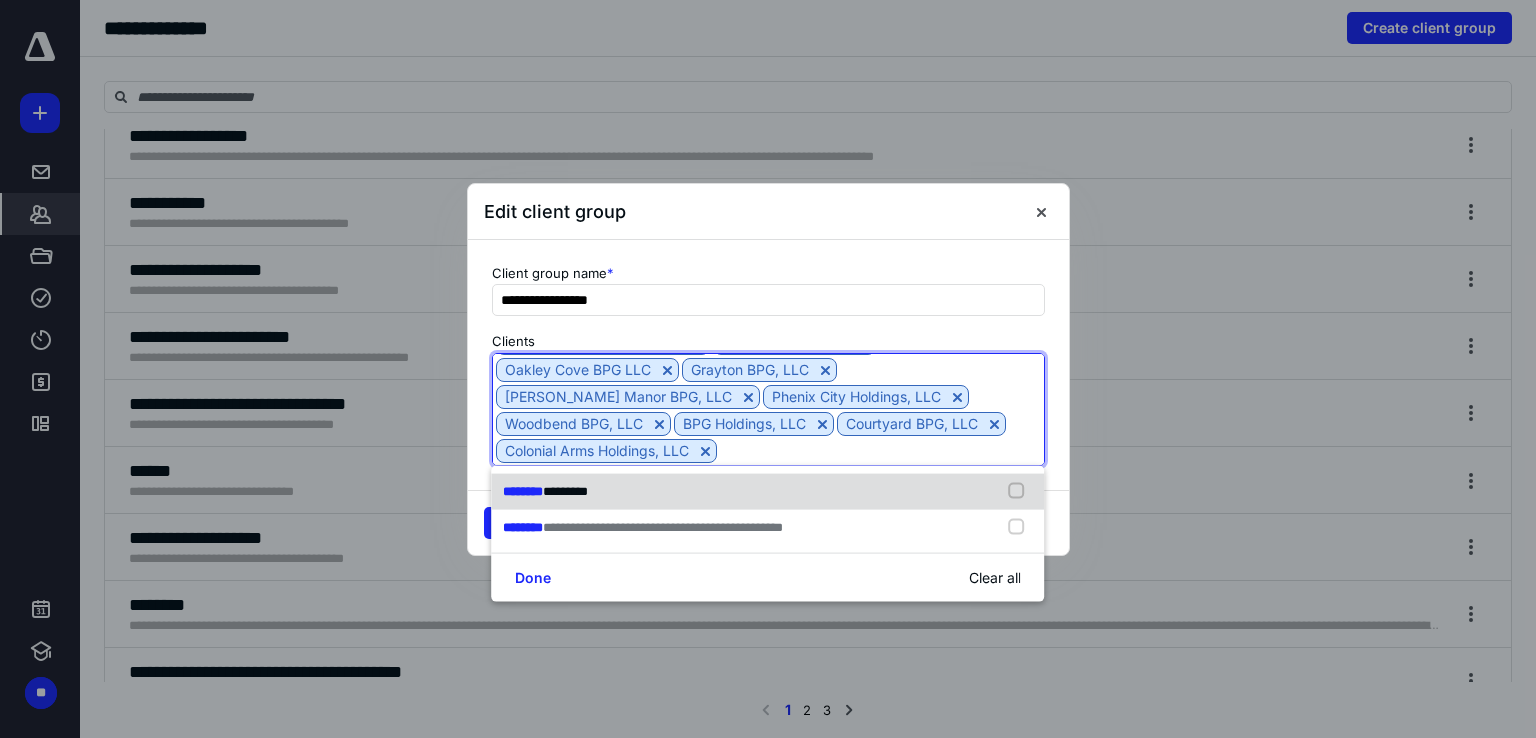click at bounding box center [1021, 492] 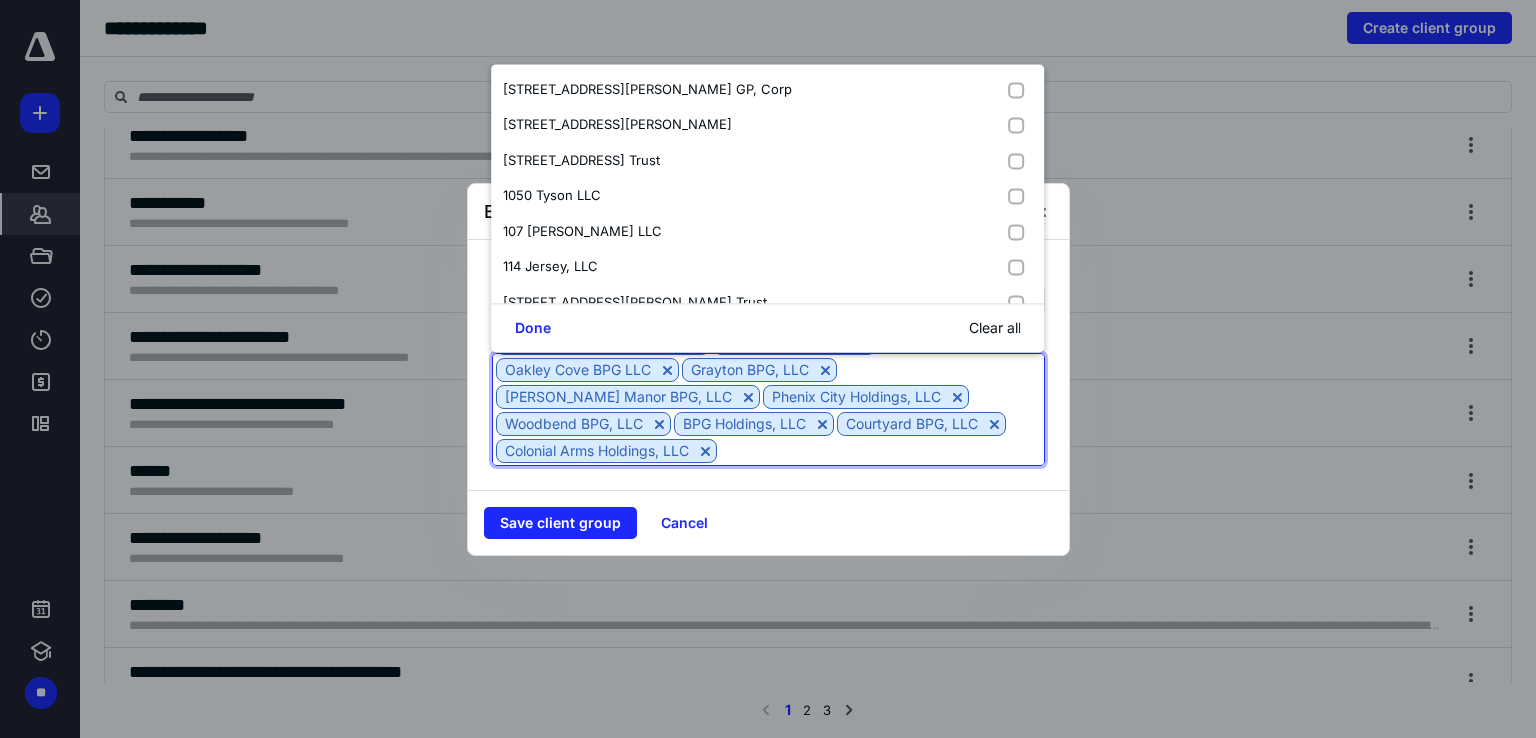 scroll, scrollTop: 107, scrollLeft: 0, axis: vertical 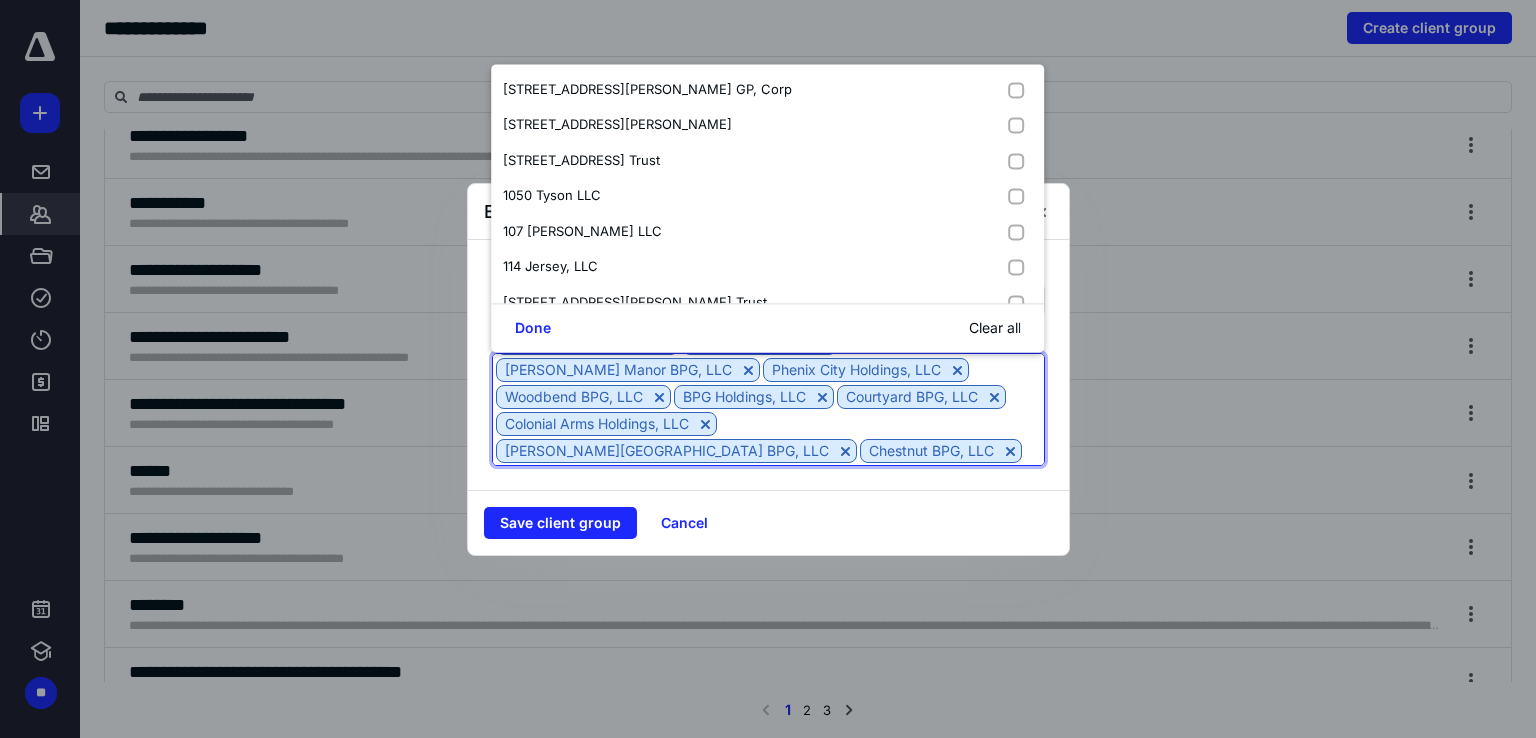 click at bounding box center [768, 477] 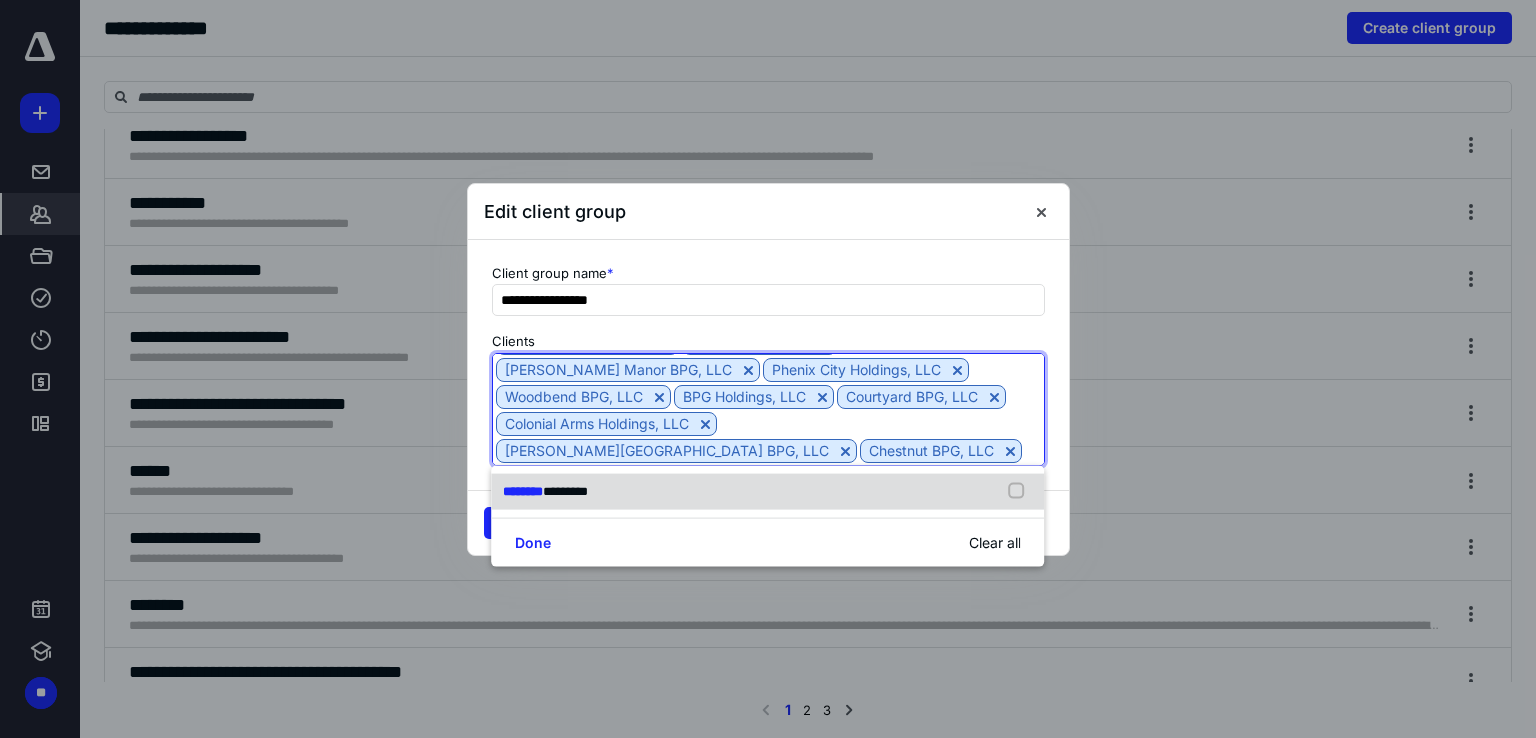 click at bounding box center [1021, 492] 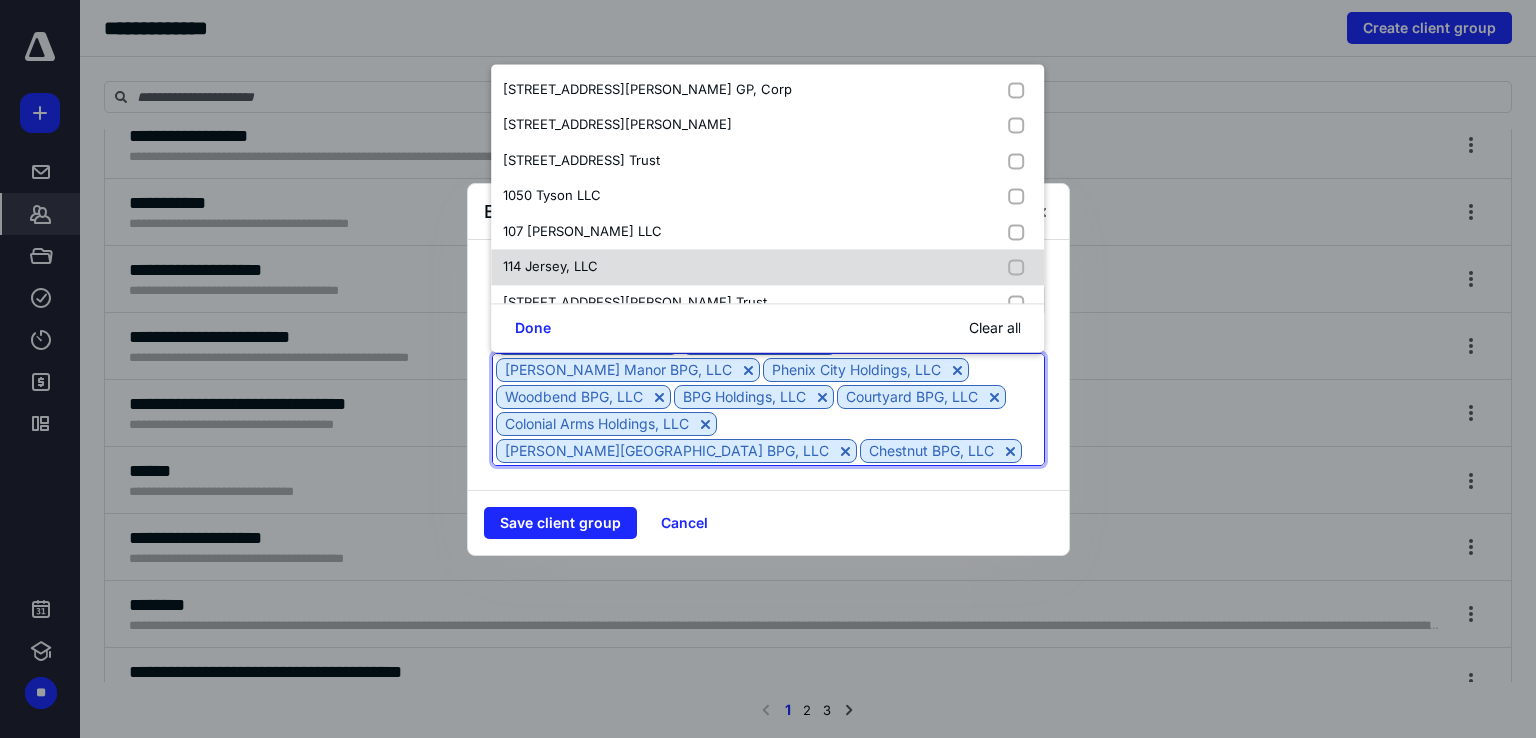 click on "114 Jersey, LLC" at bounding box center (767, 267) 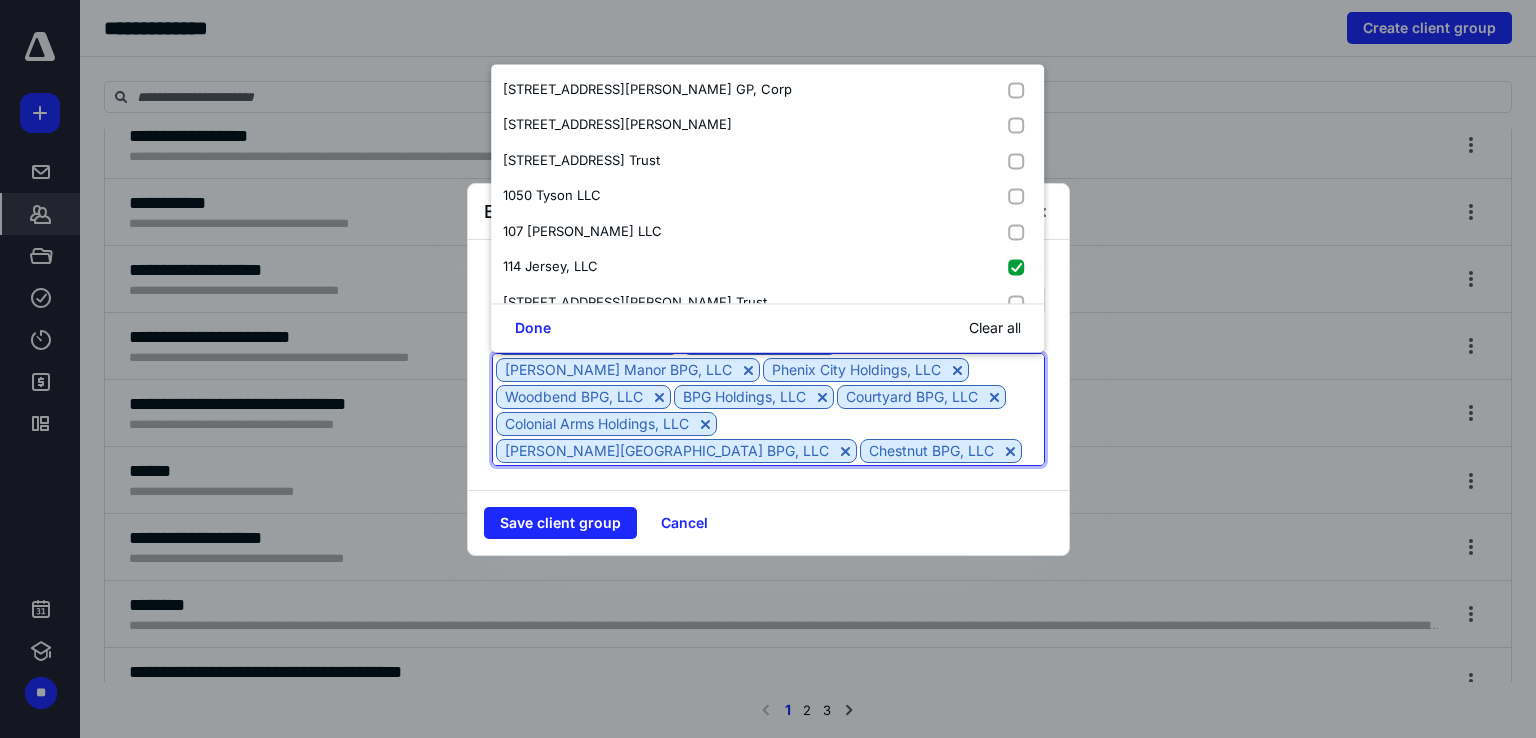 click at bounding box center (783, 478) 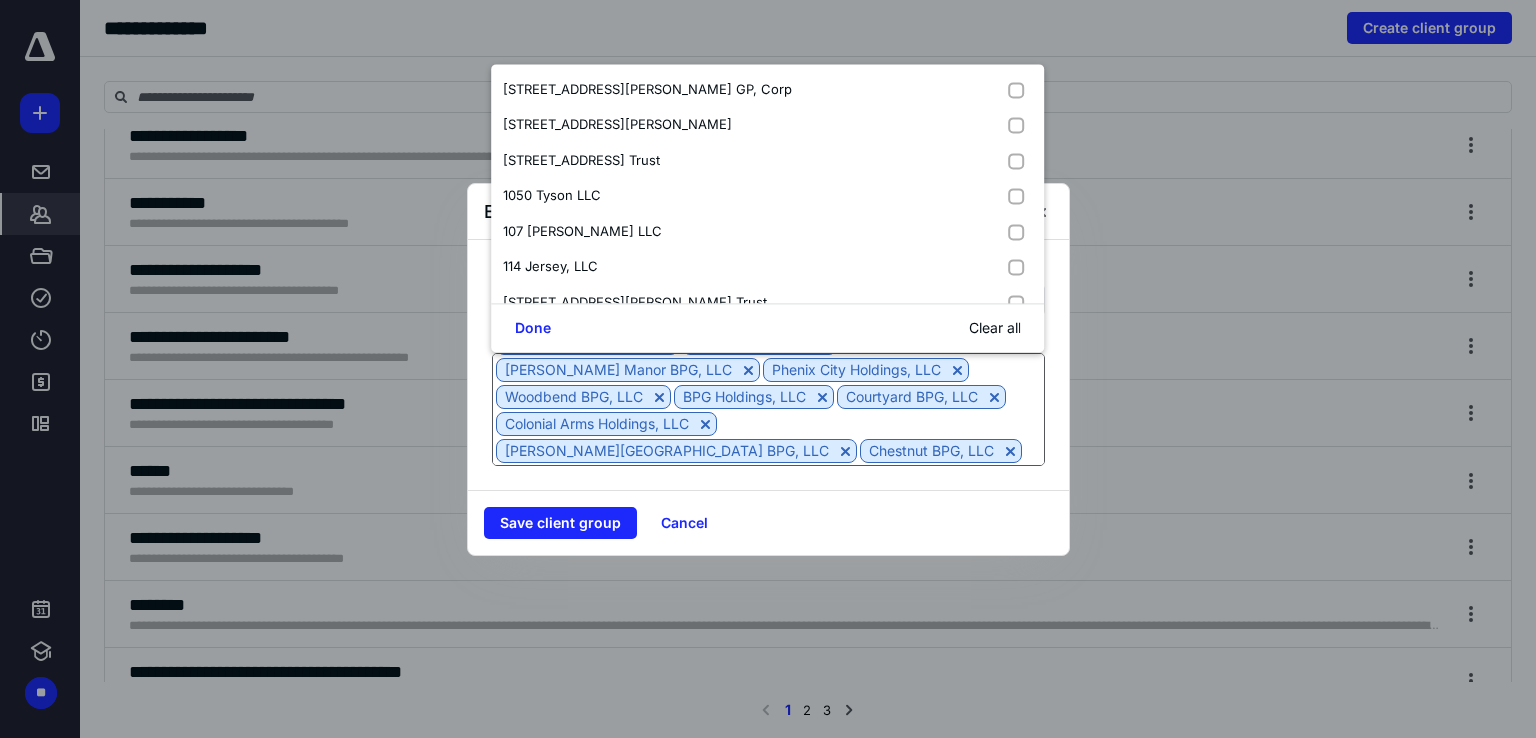 click on "Save client group Cancel" at bounding box center (768, 522) 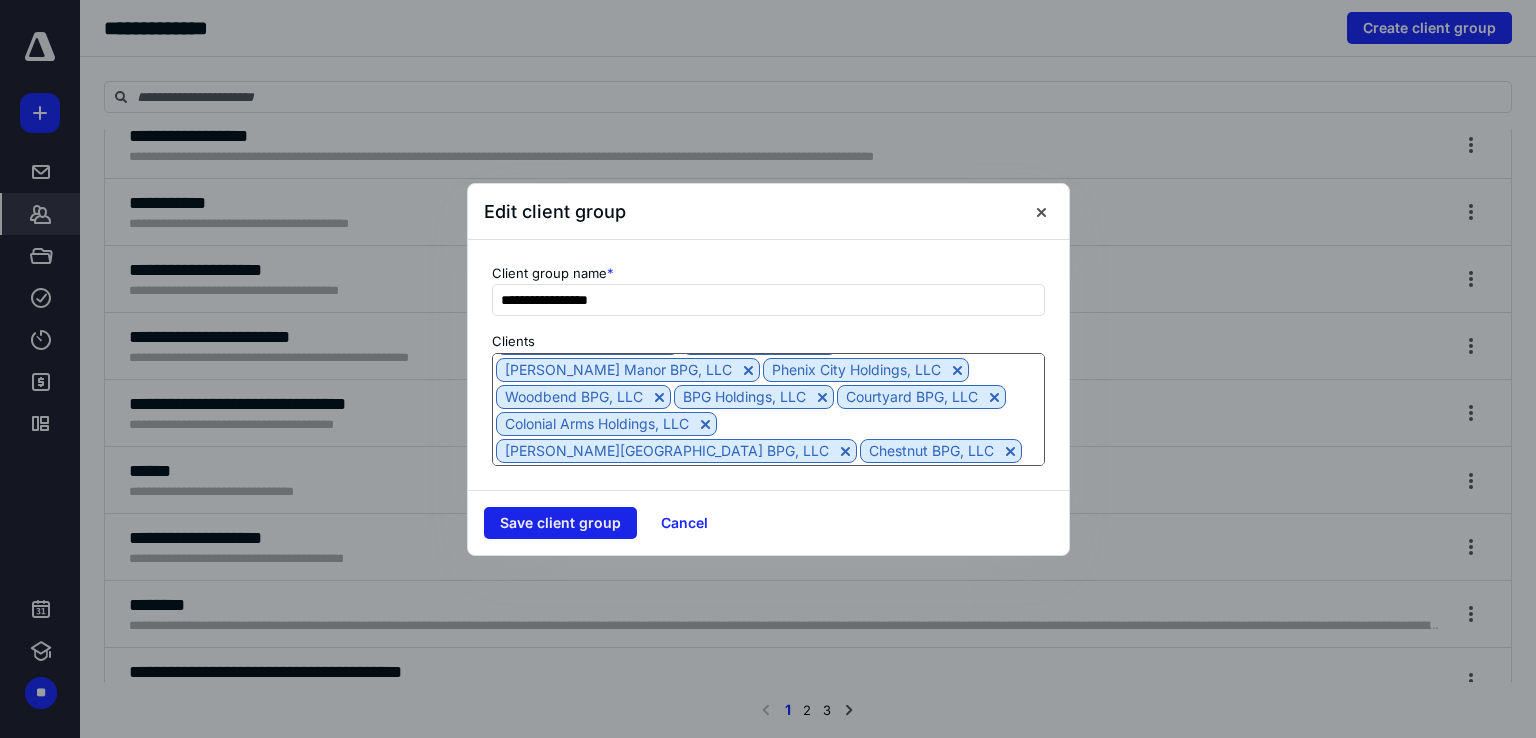 click on "Save client group" at bounding box center (560, 523) 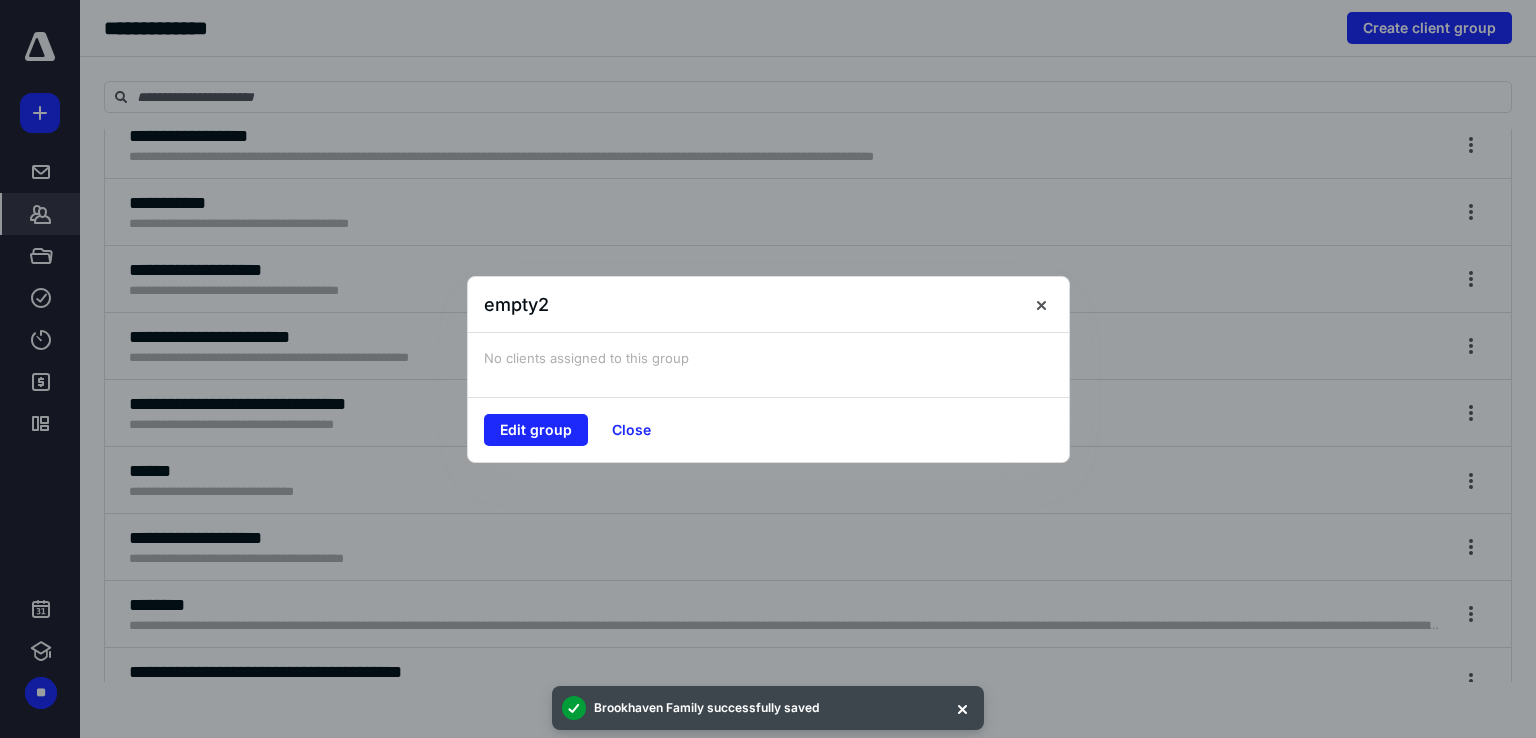 scroll, scrollTop: 1964, scrollLeft: 0, axis: vertical 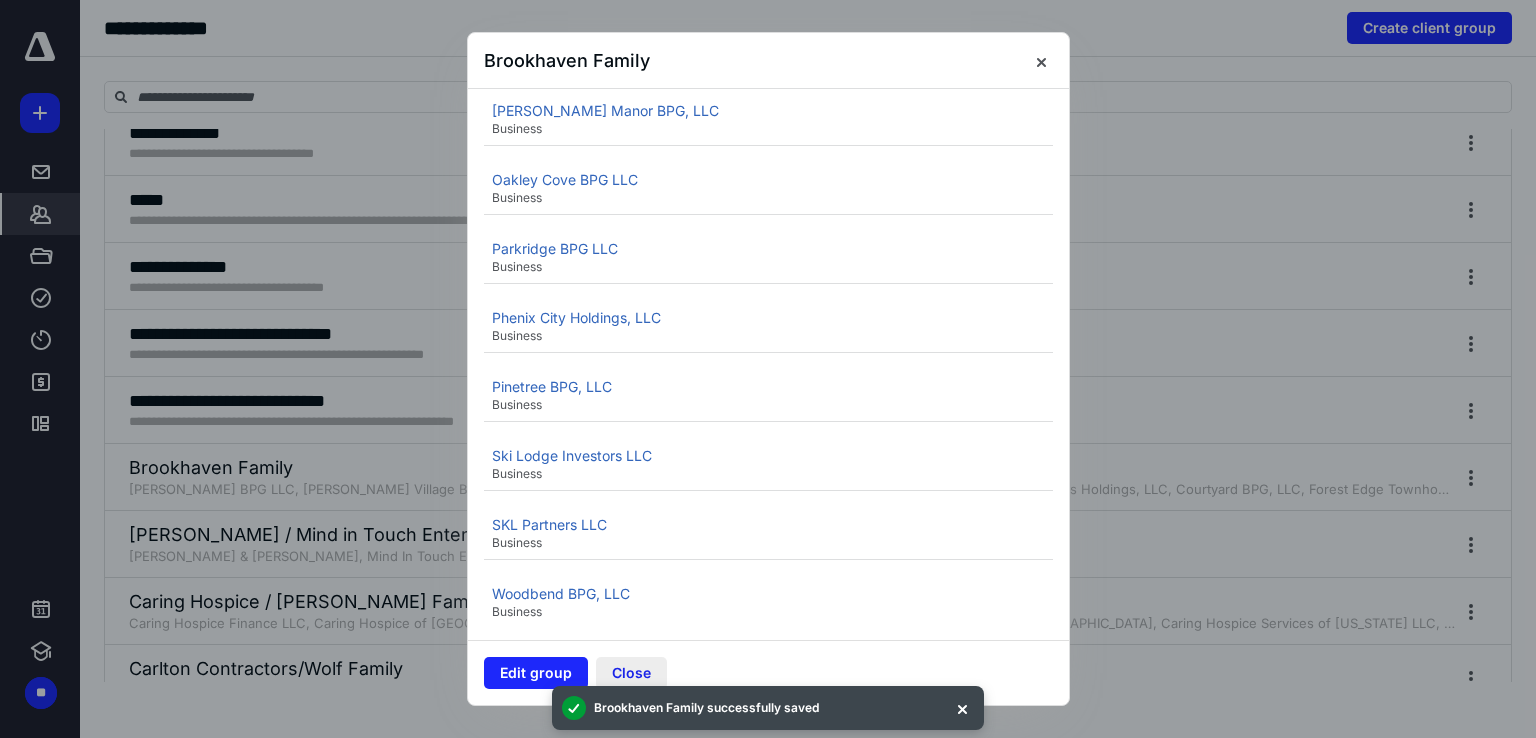 click on "Close" at bounding box center [631, 673] 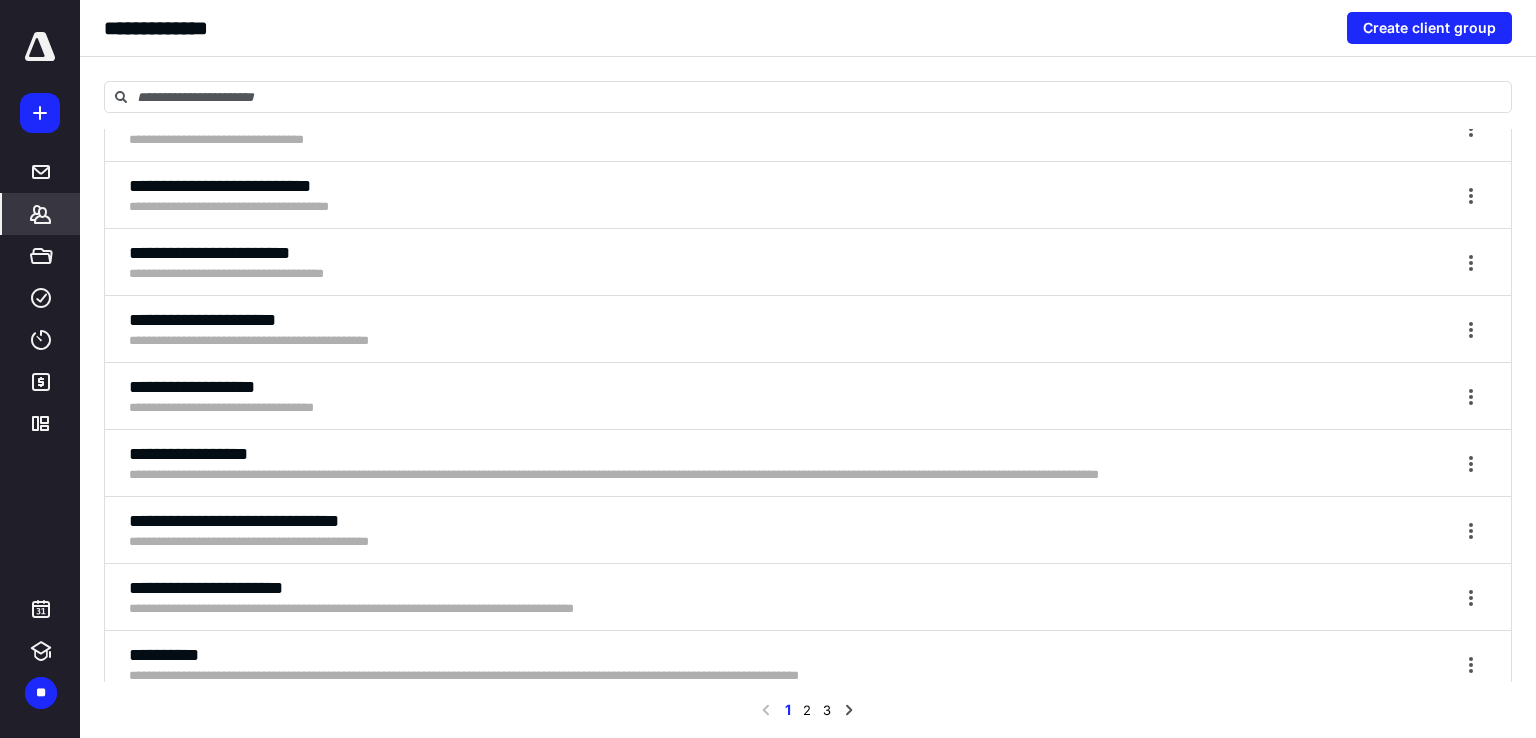 scroll, scrollTop: 6144, scrollLeft: 0, axis: vertical 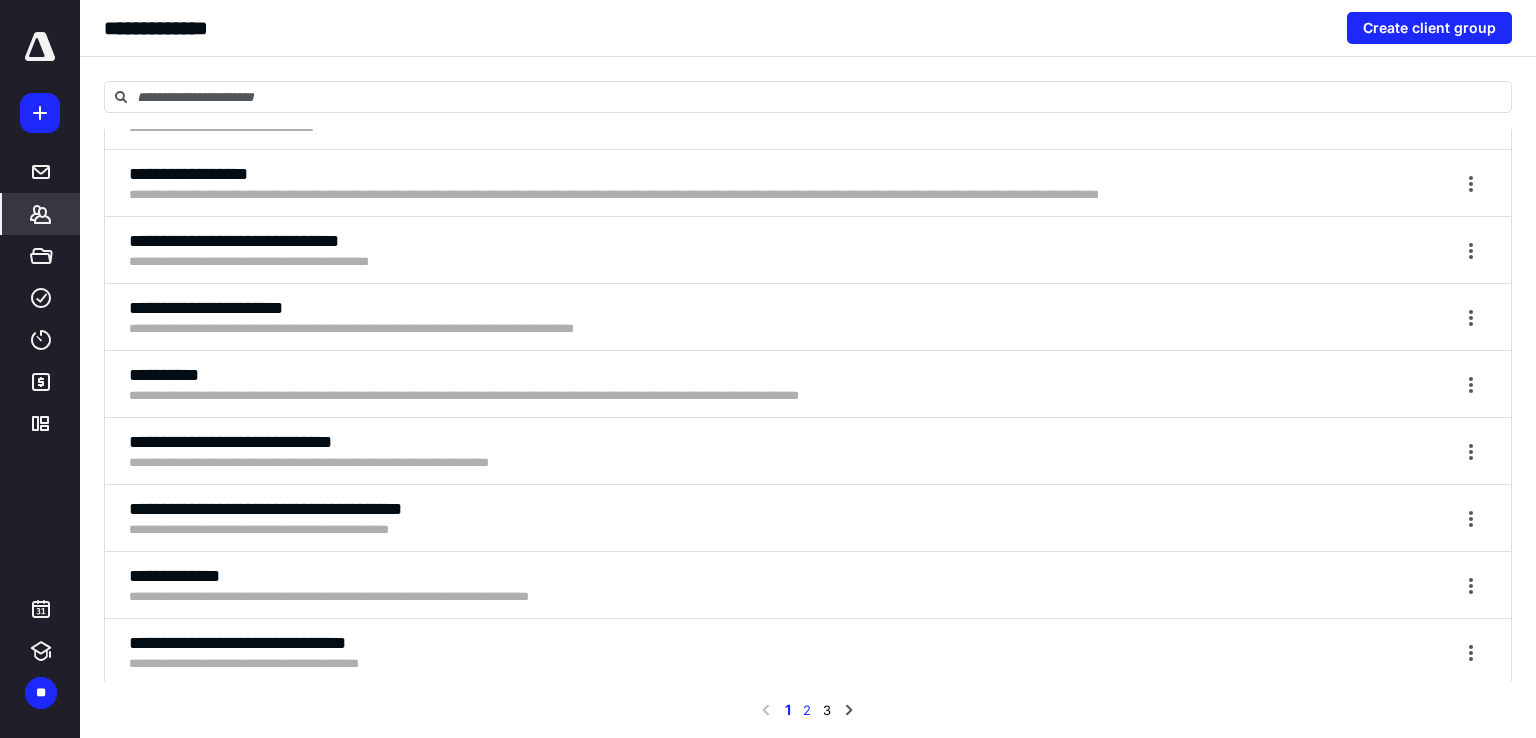 click on "2" at bounding box center [807, 710] 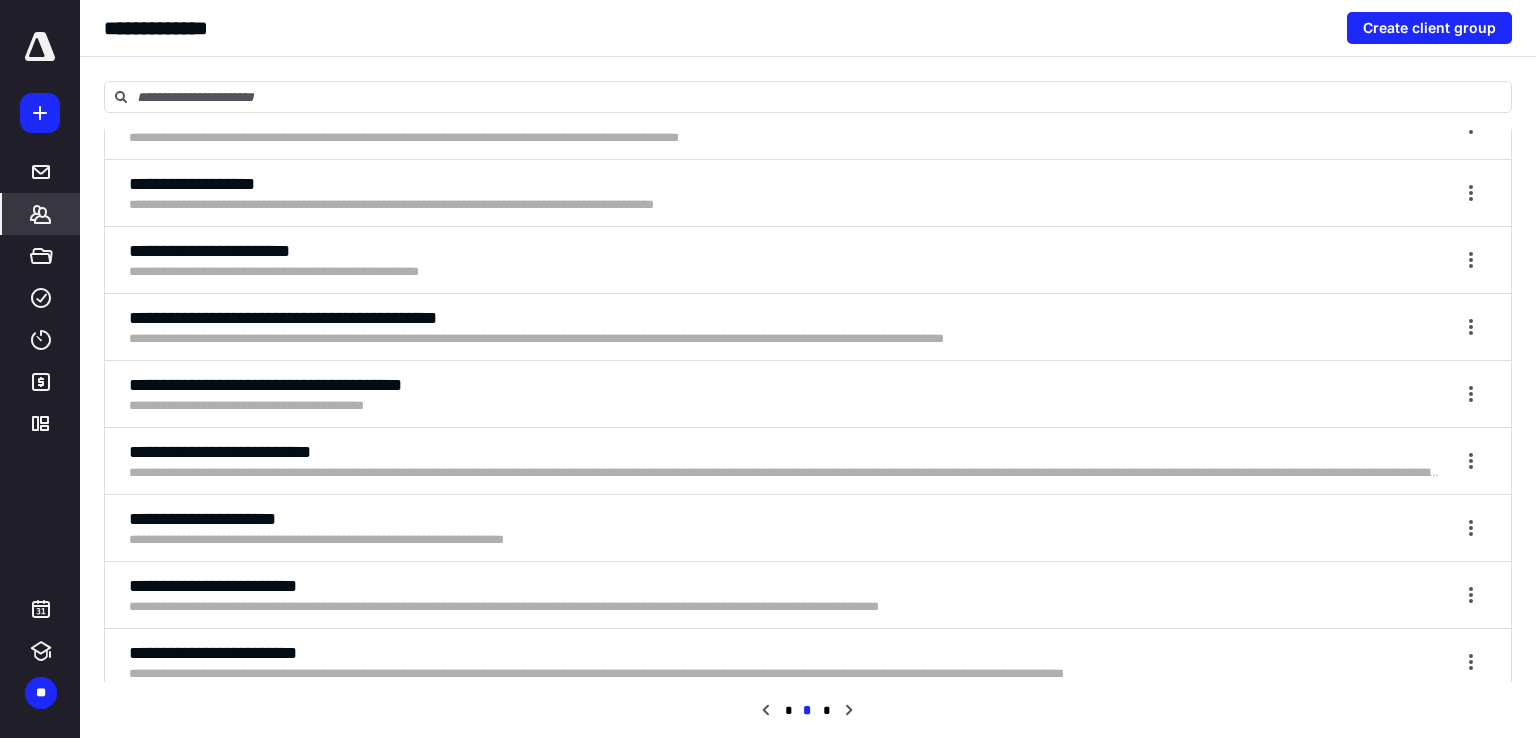 scroll, scrollTop: 6144, scrollLeft: 0, axis: vertical 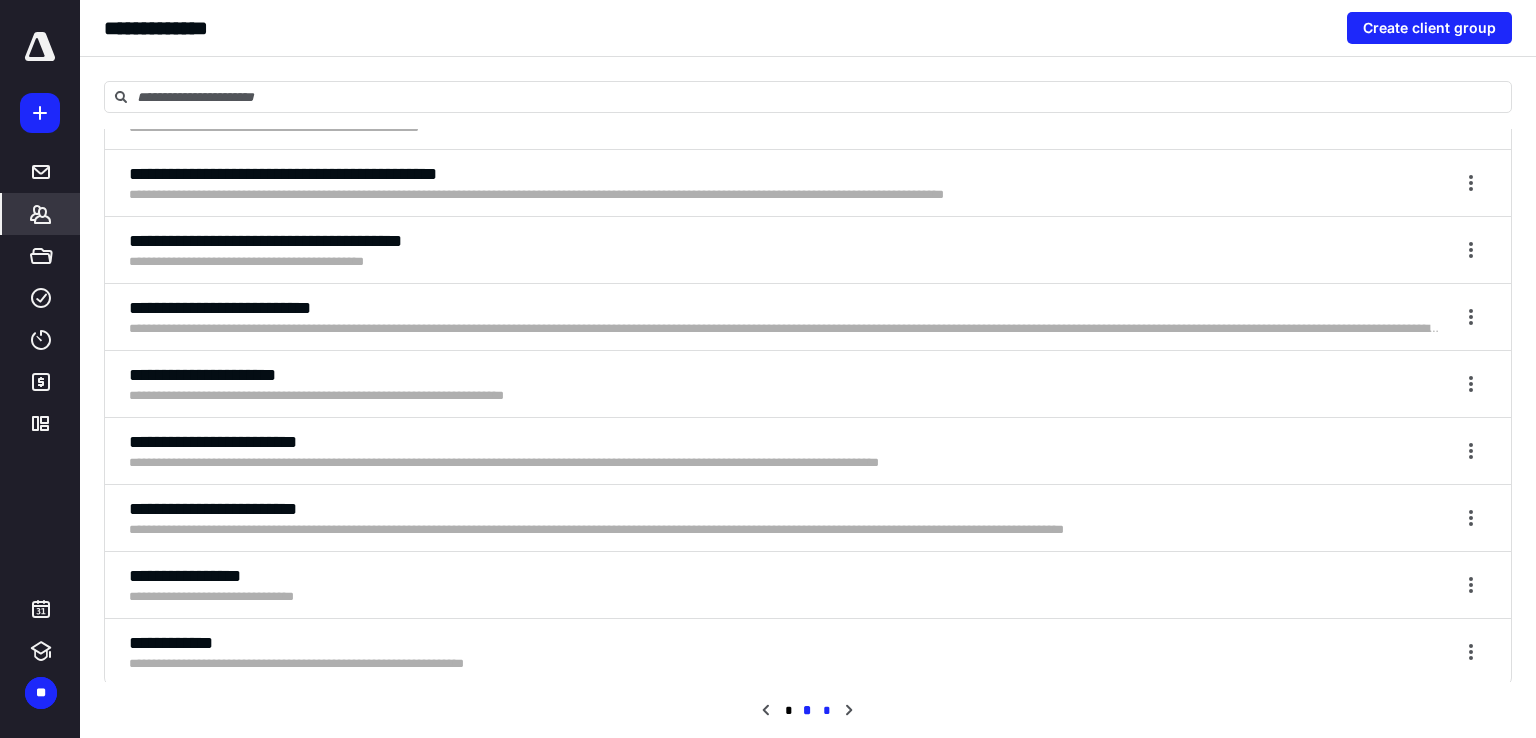 click on "*" at bounding box center [827, 711] 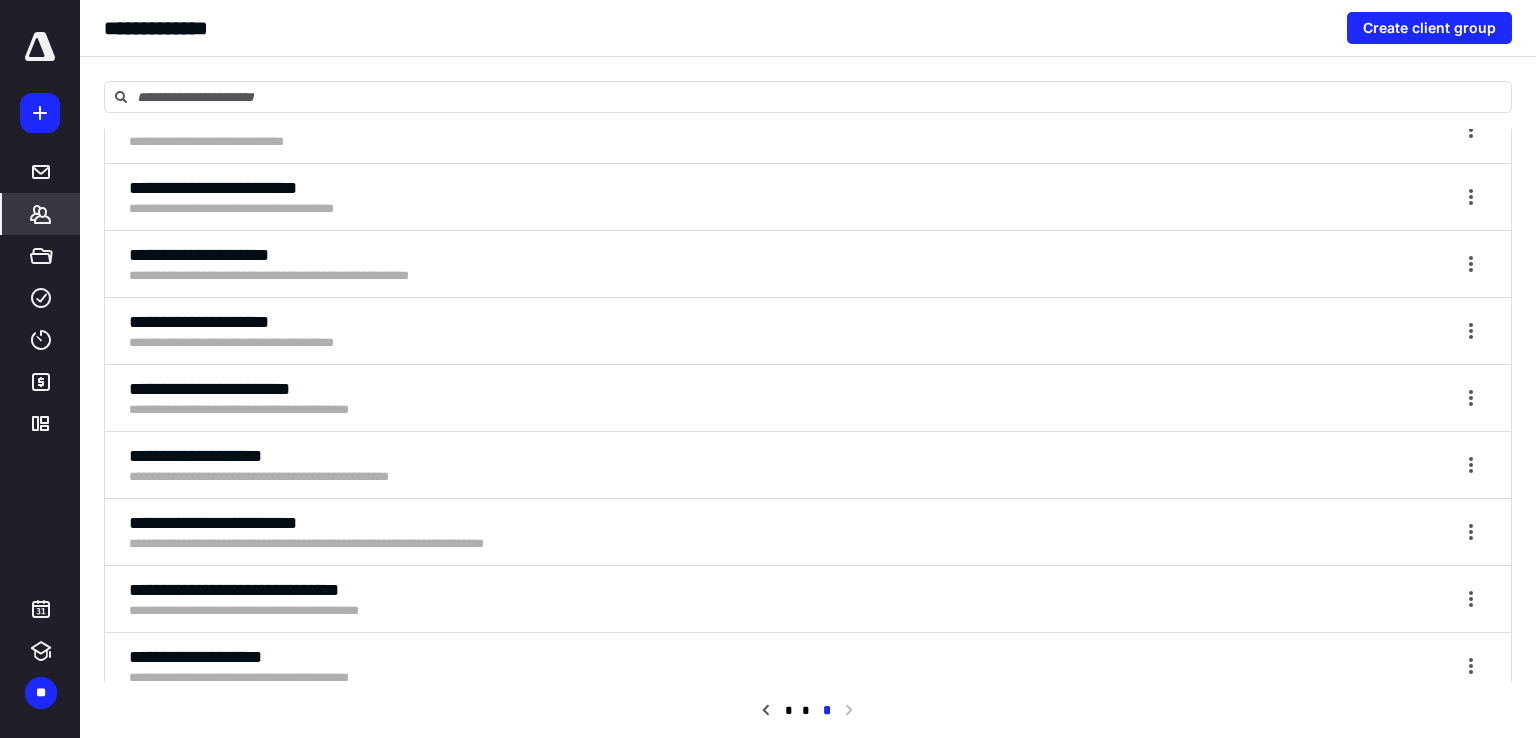 scroll, scrollTop: 0, scrollLeft: 0, axis: both 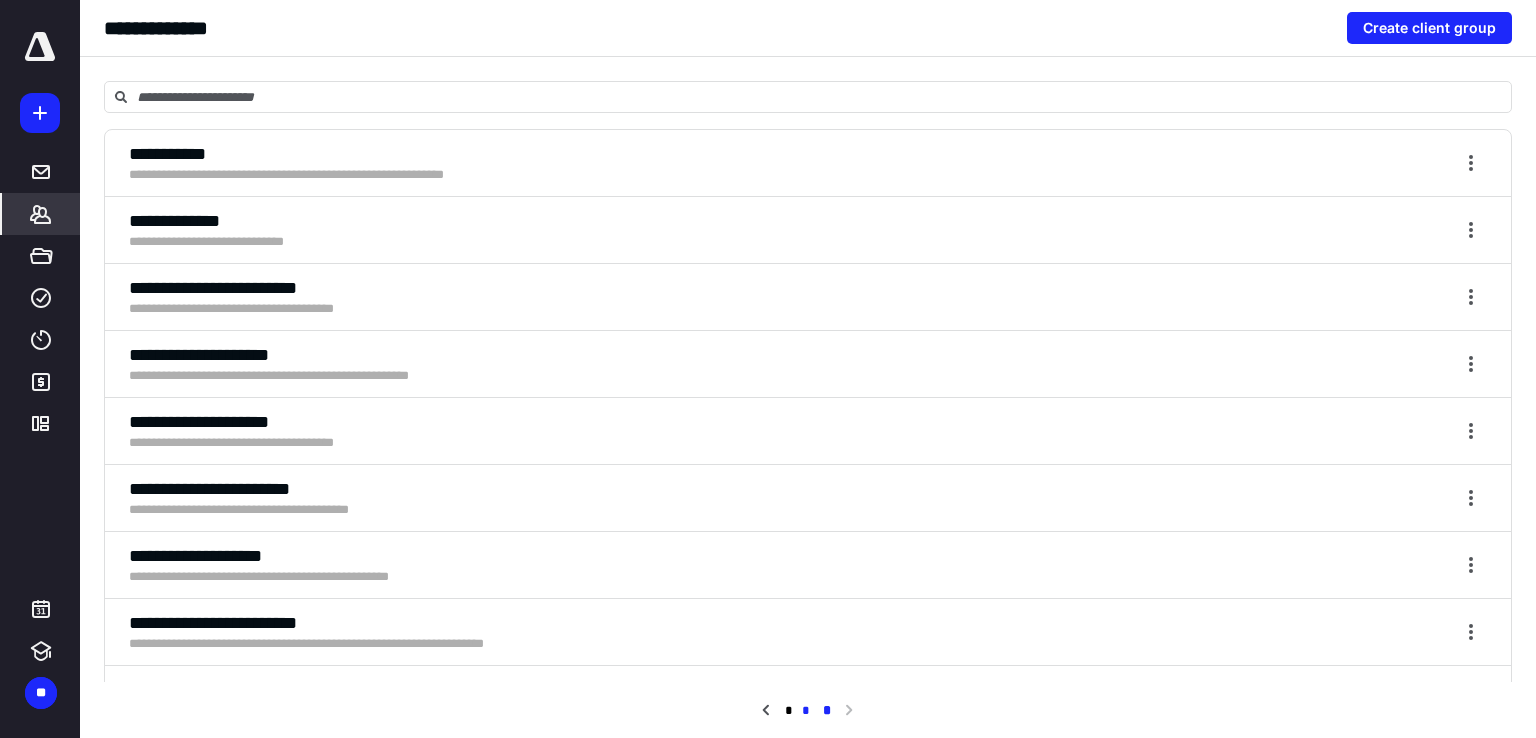 click on "*" at bounding box center [806, 711] 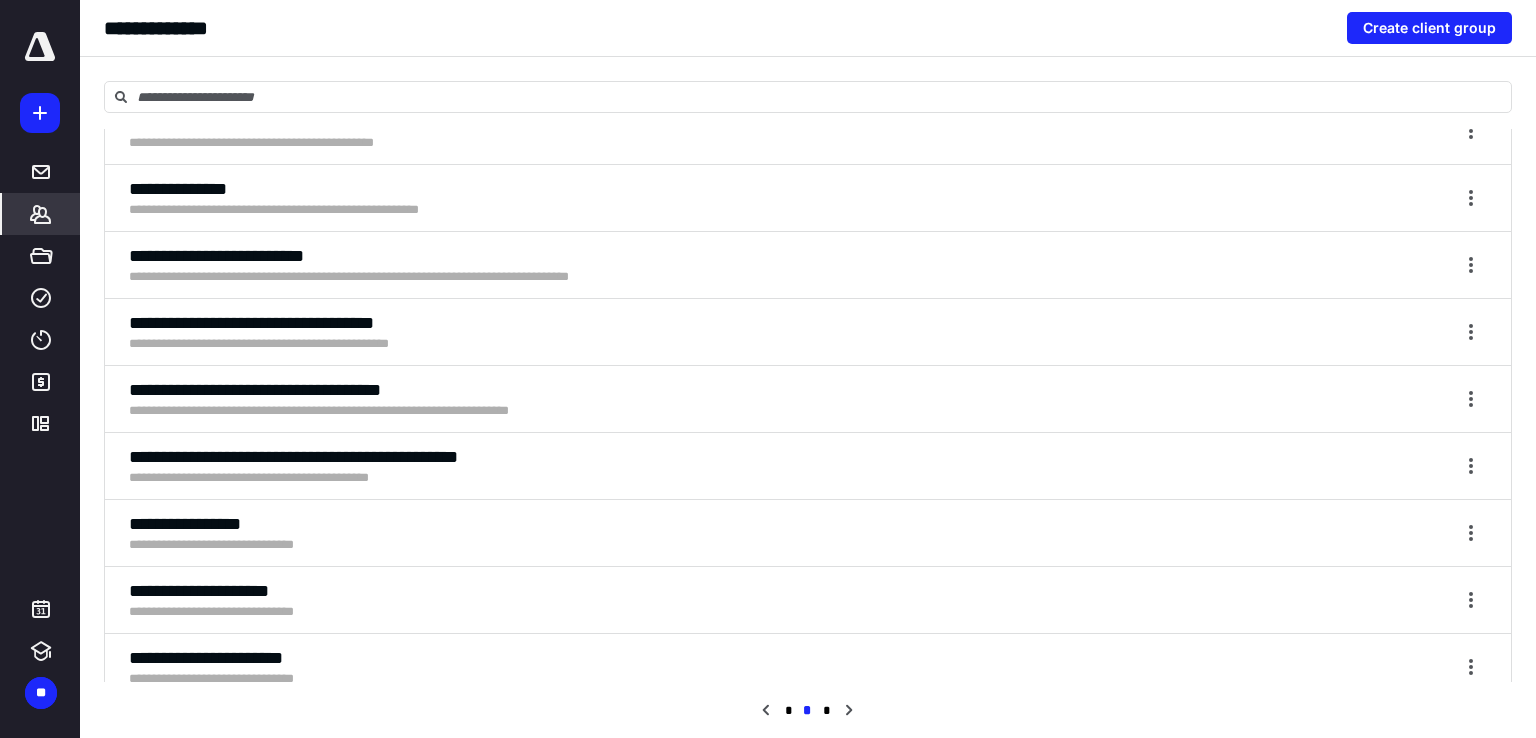 scroll, scrollTop: 0, scrollLeft: 0, axis: both 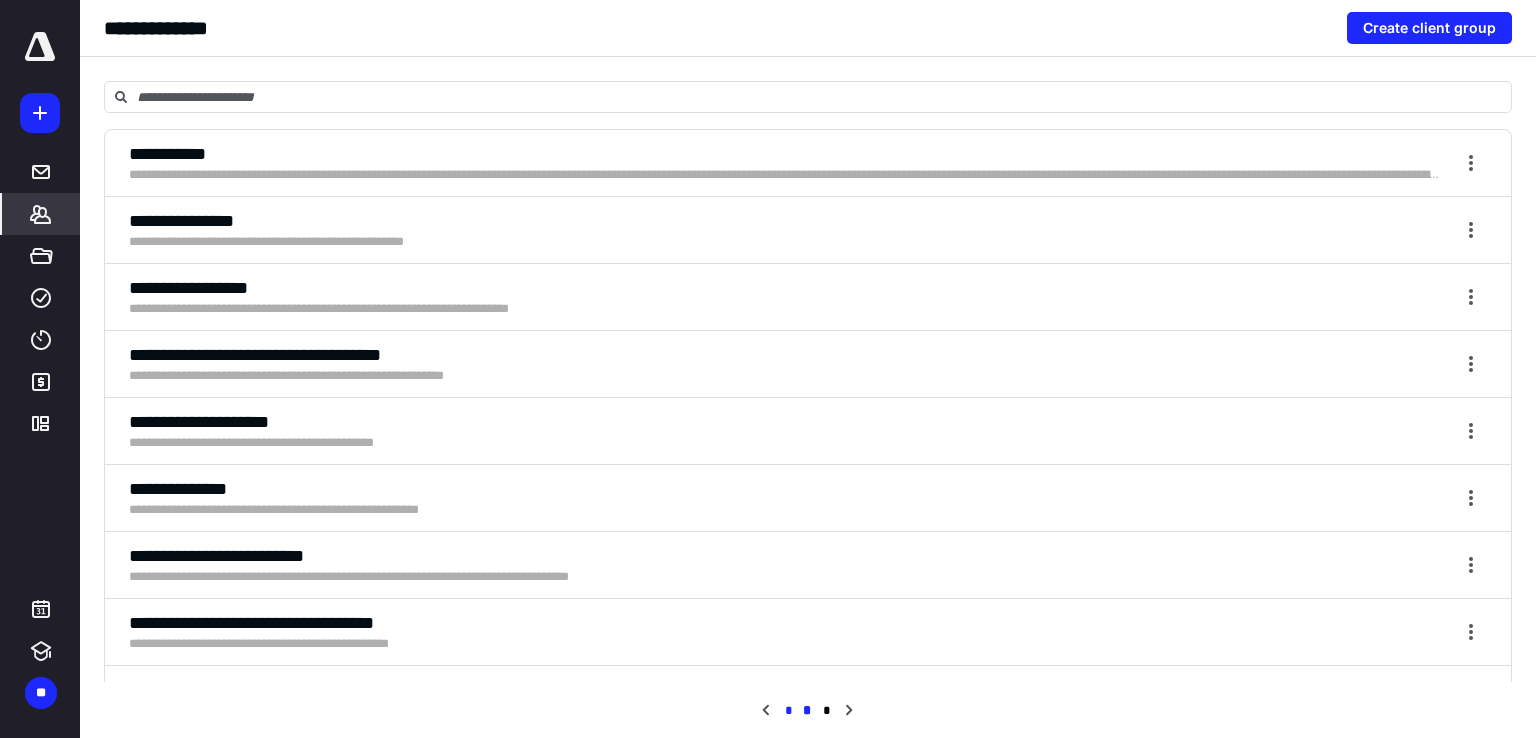 click on "*" at bounding box center (787, 711) 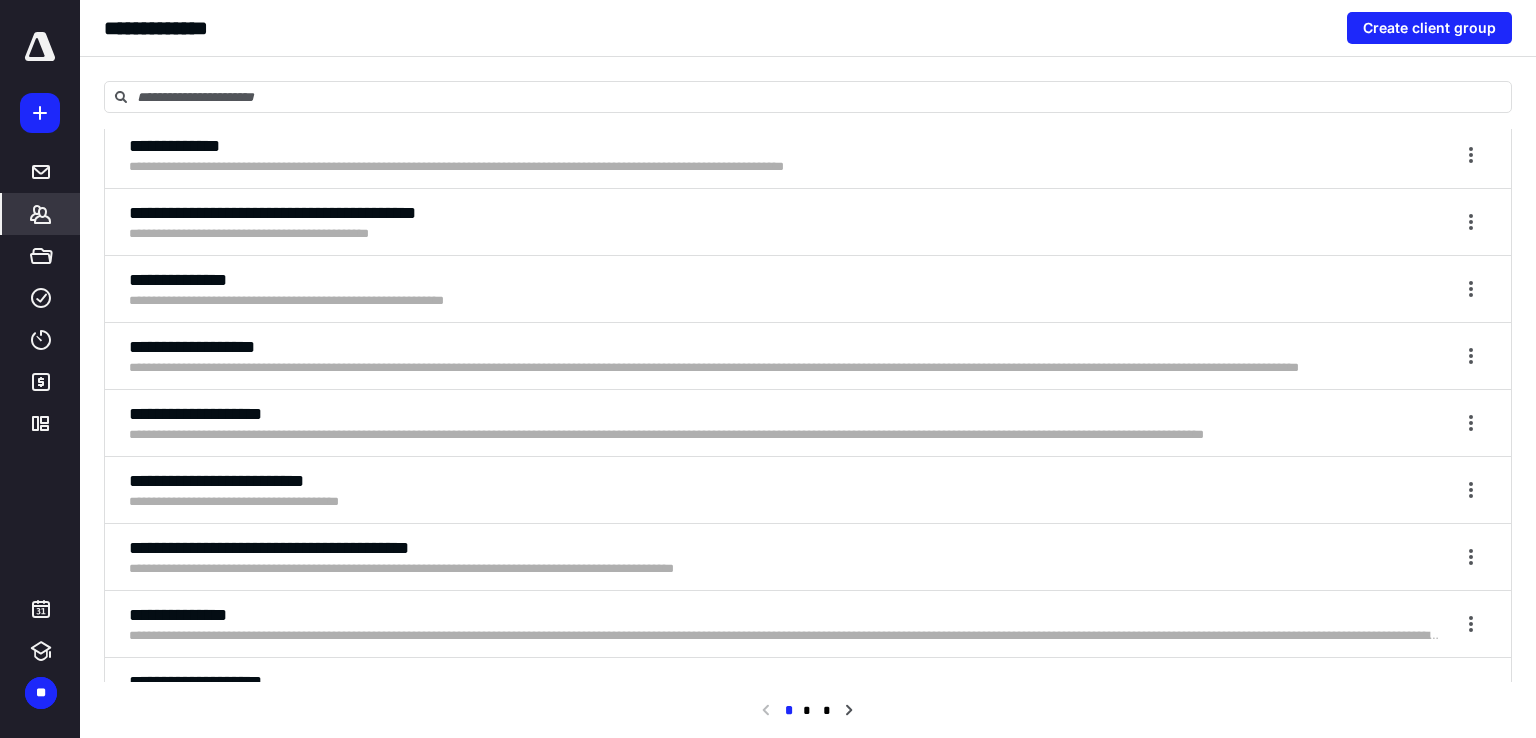 scroll, scrollTop: 5000, scrollLeft: 0, axis: vertical 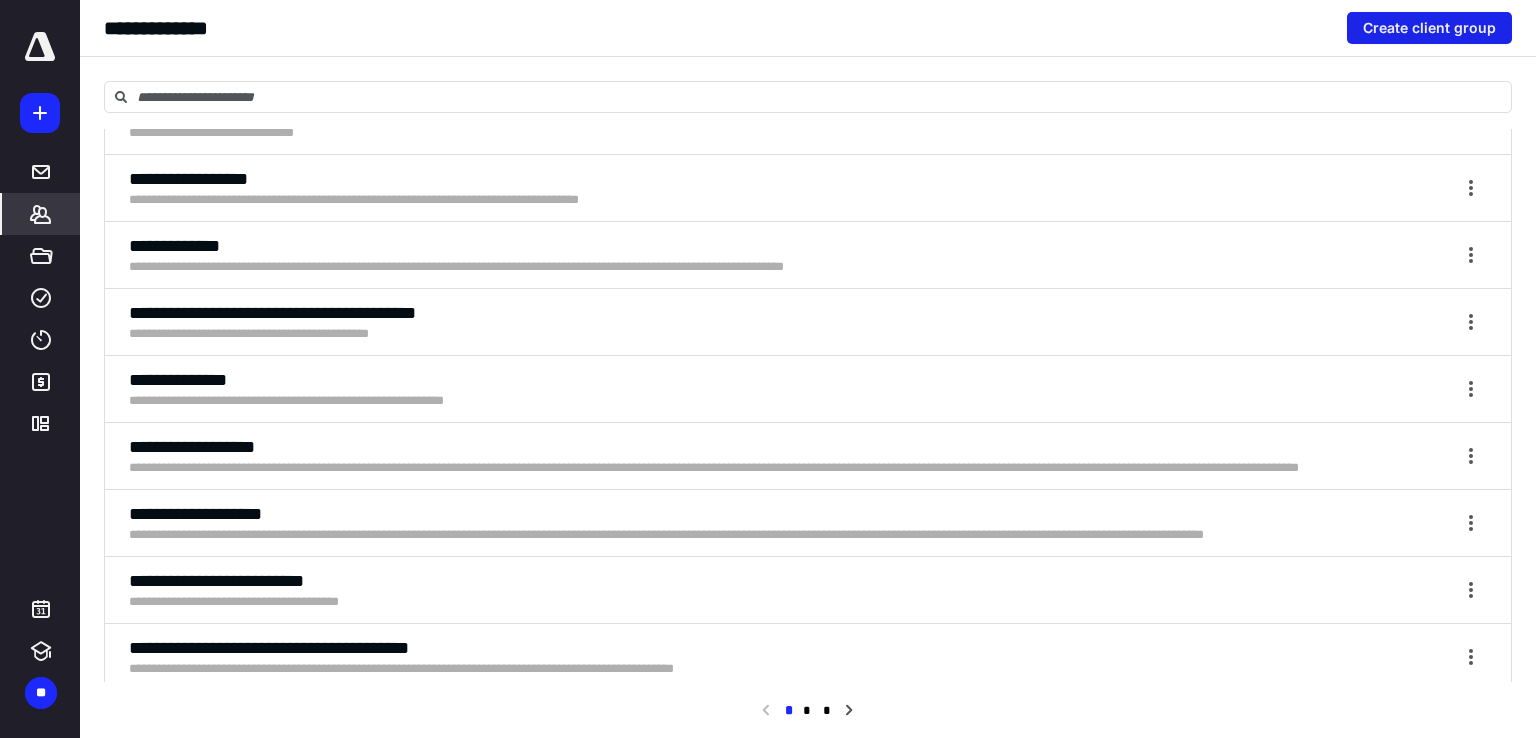 click on "Create client group" at bounding box center [1429, 28] 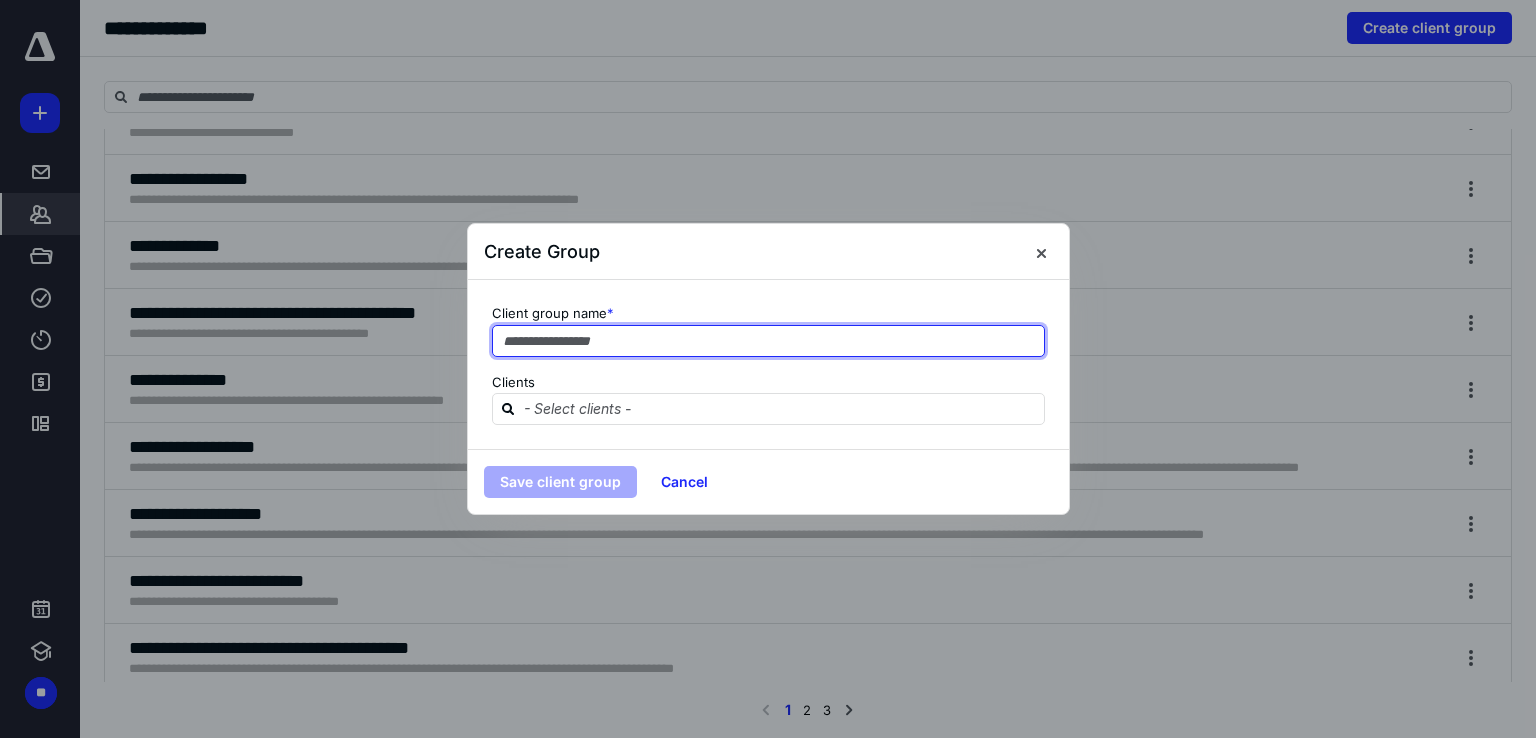 click at bounding box center [768, 341] 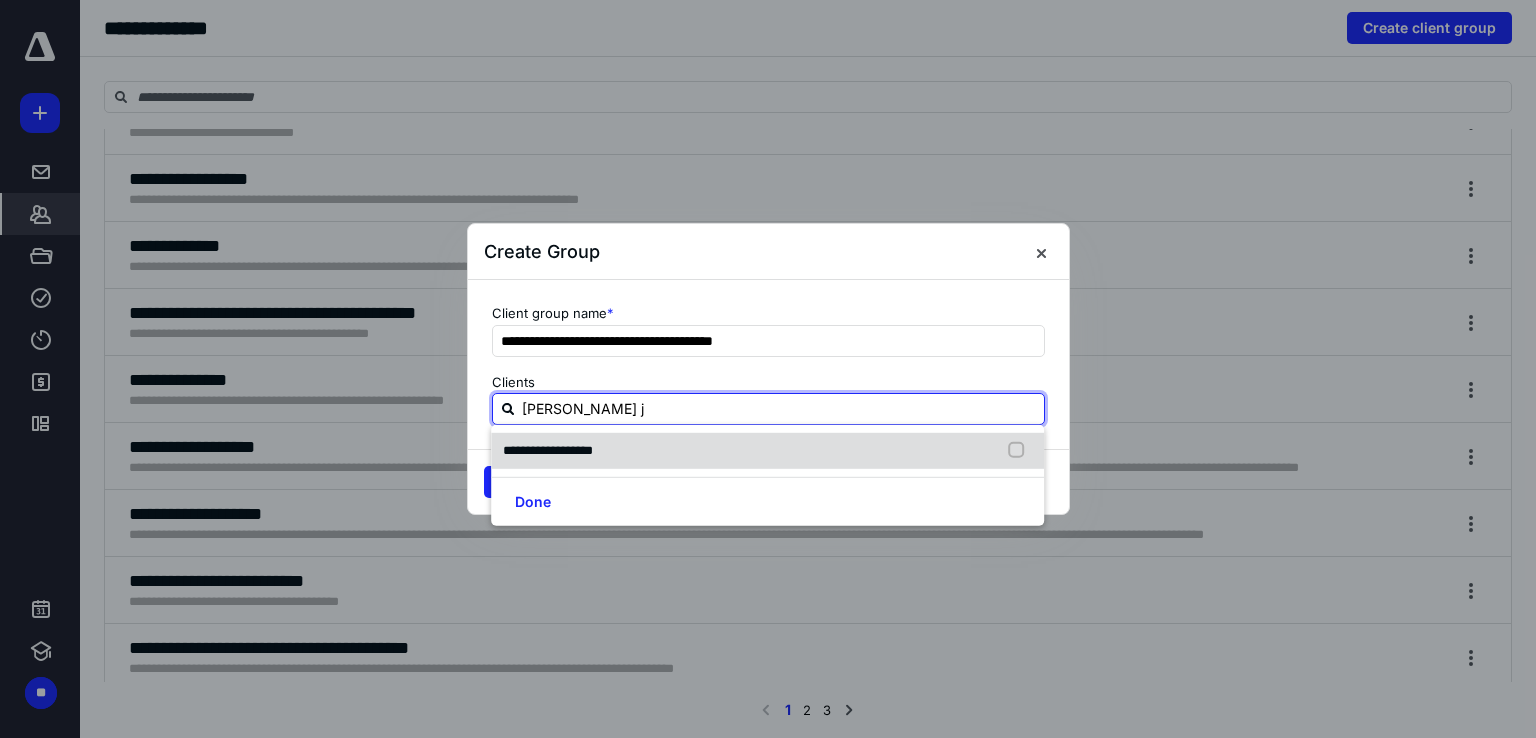 click at bounding box center [1021, 451] 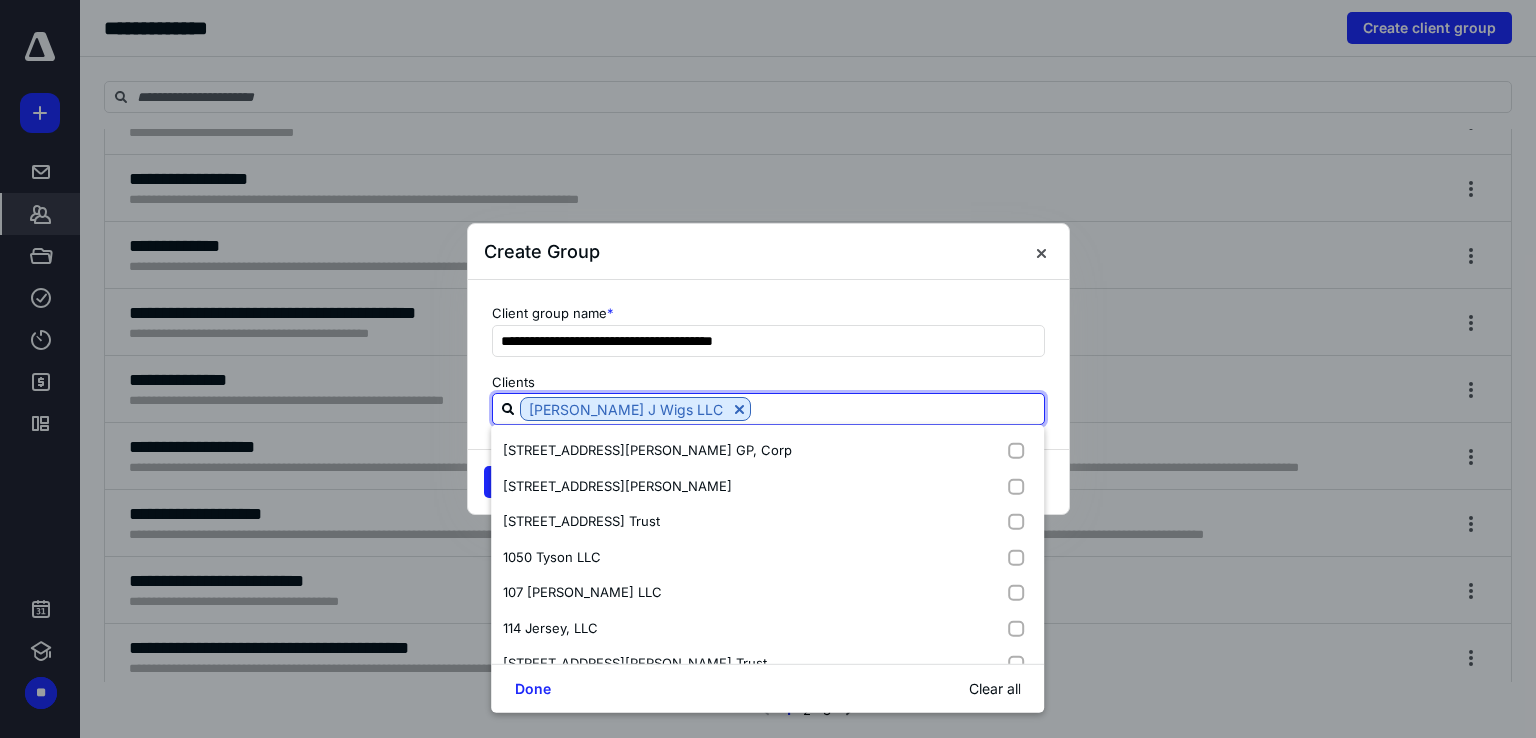 click at bounding box center (897, 408) 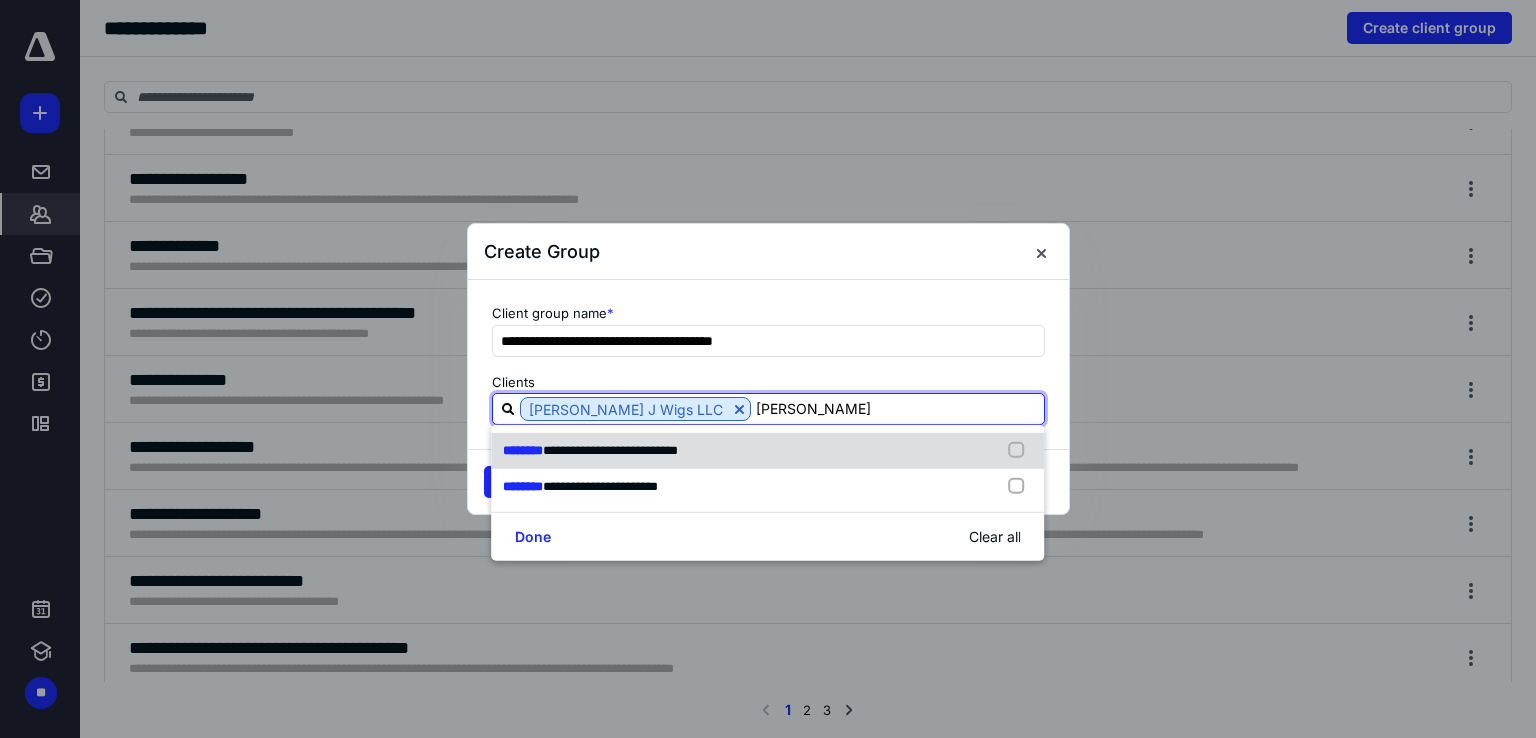 click at bounding box center [1021, 451] 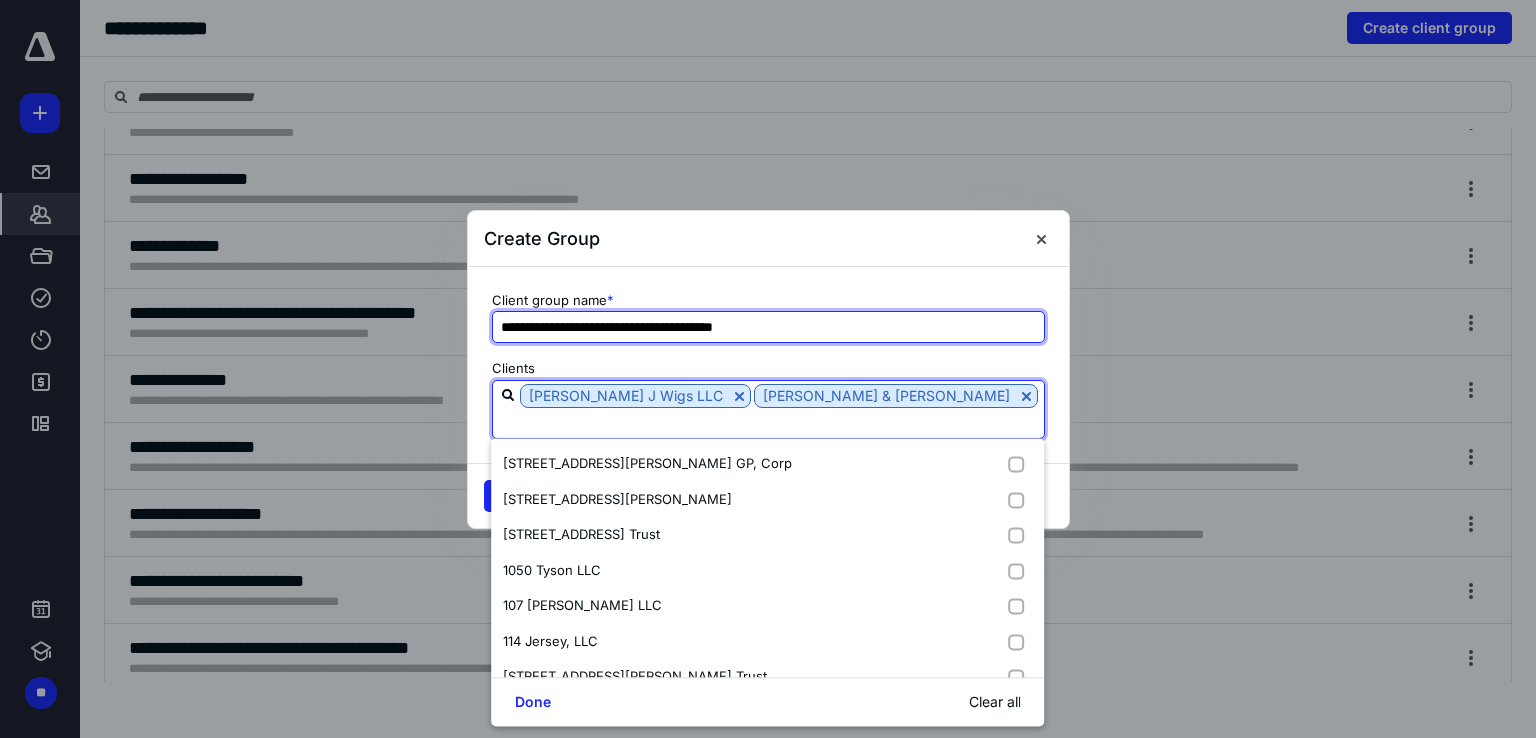 click on "**********" at bounding box center (768, 327) 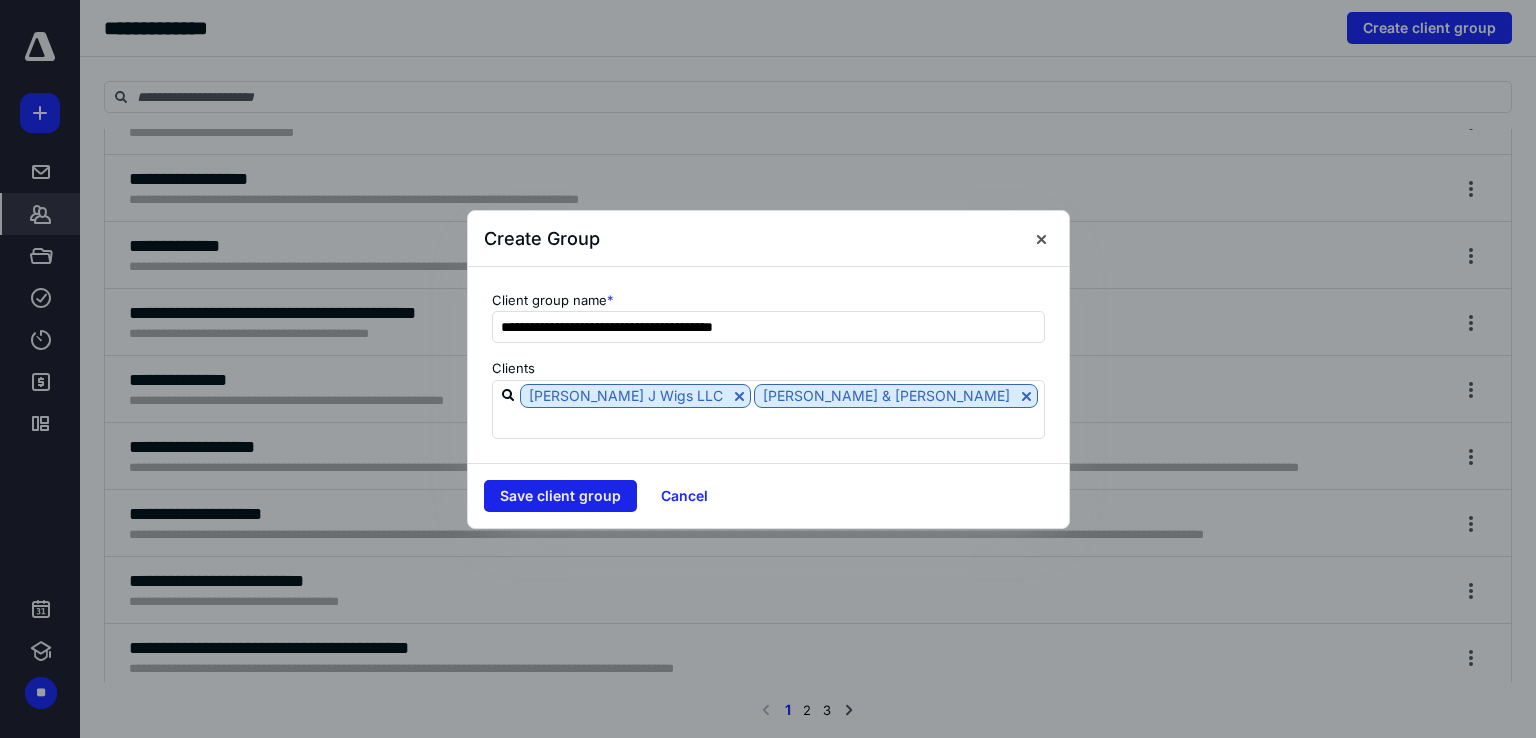 click on "Save client group" at bounding box center (560, 496) 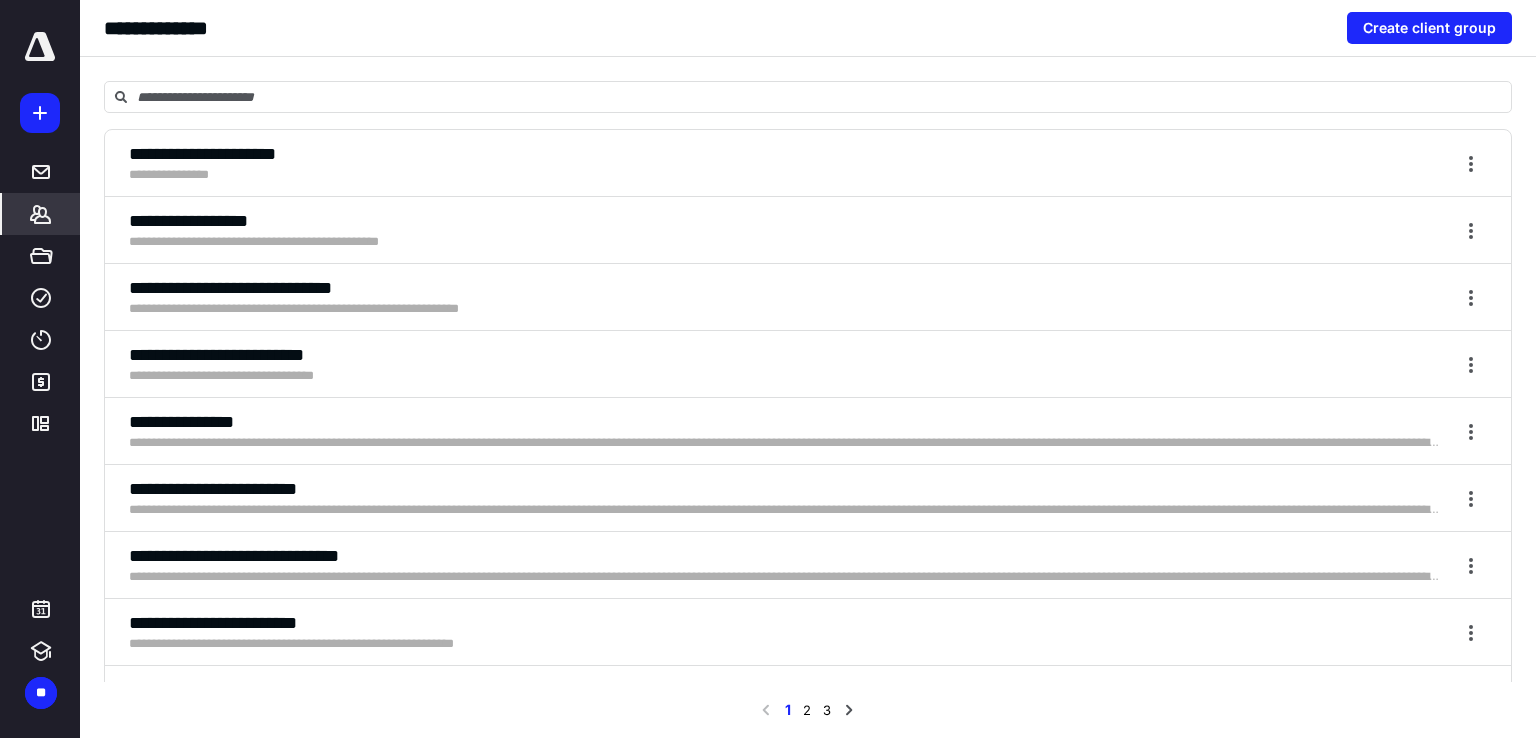 scroll, scrollTop: 100, scrollLeft: 0, axis: vertical 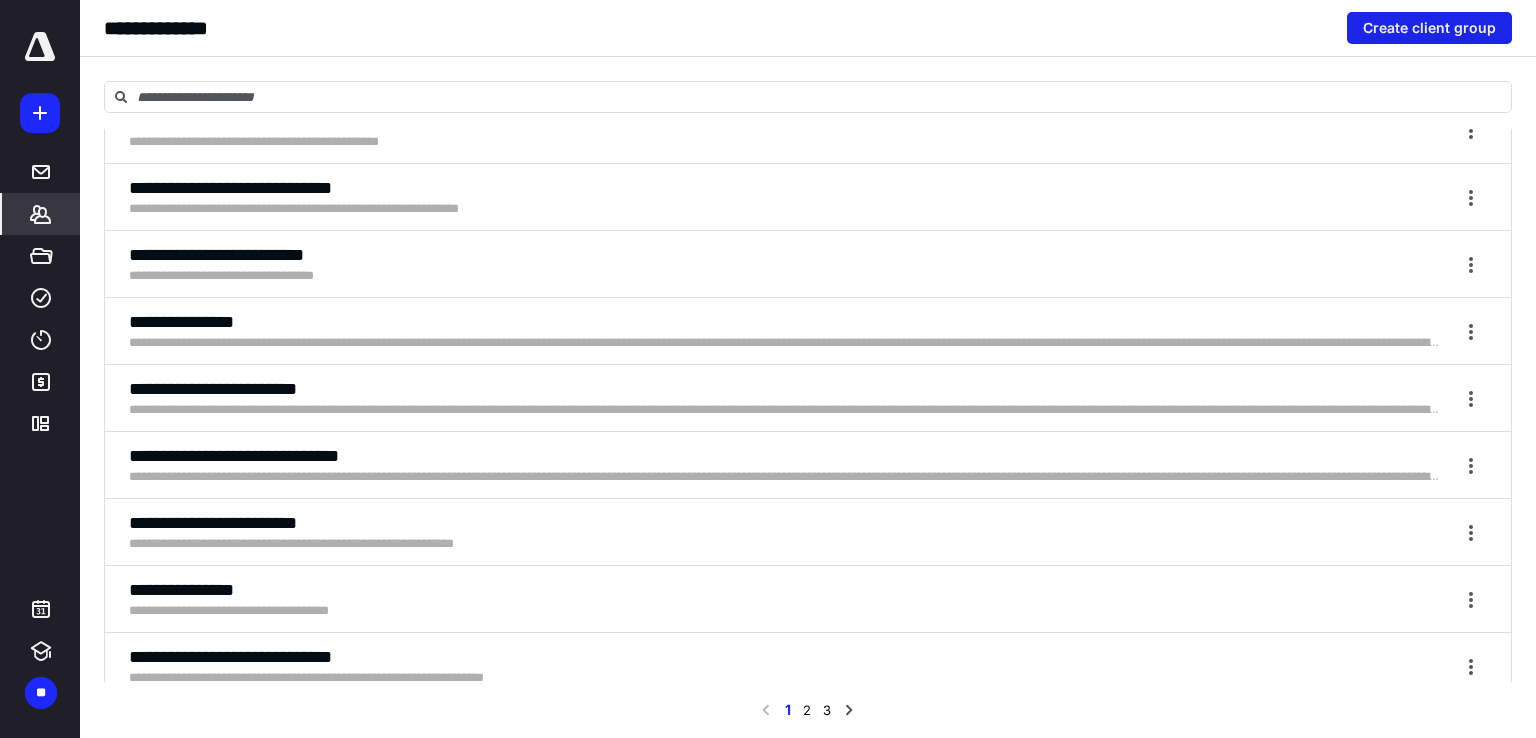 click on "Create client group" at bounding box center [1429, 28] 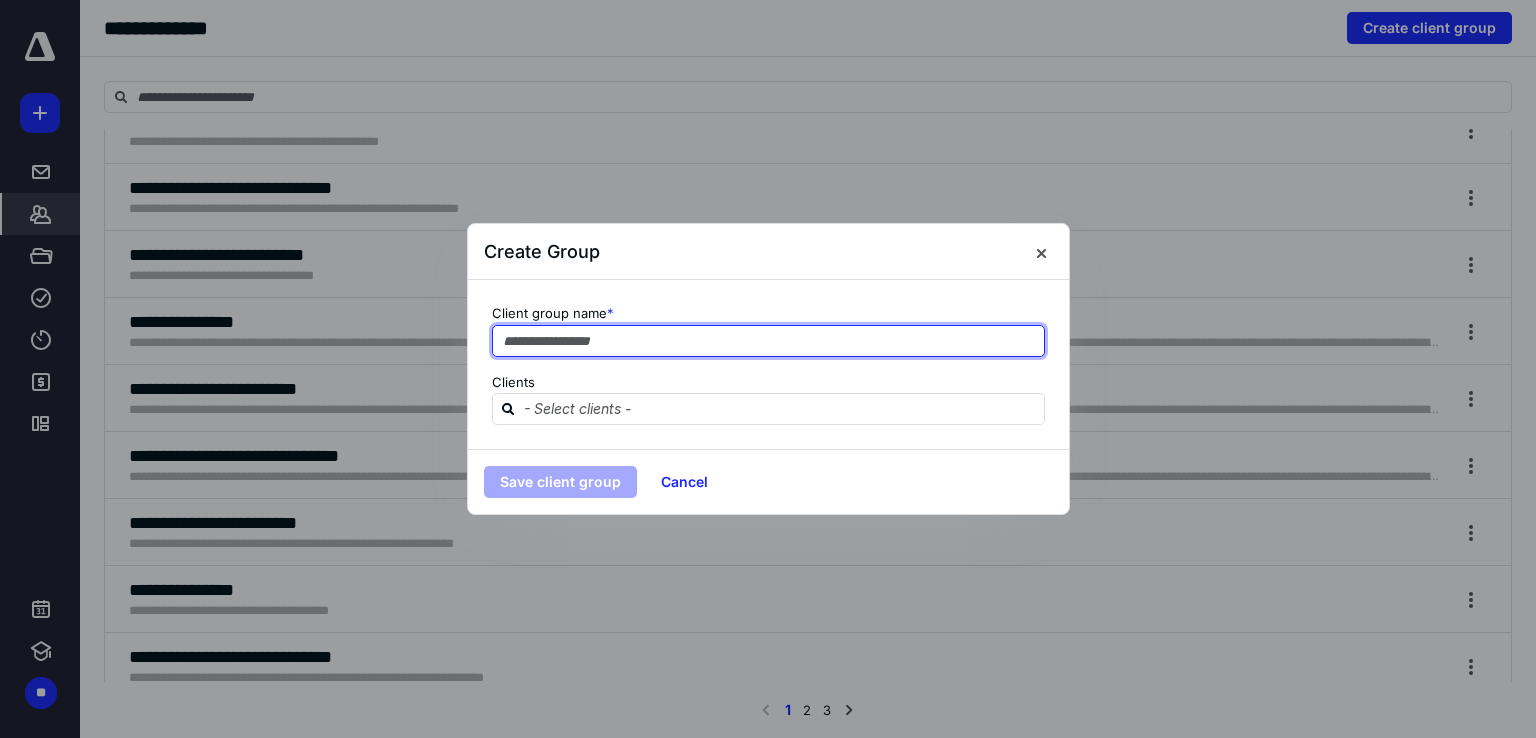 click at bounding box center [768, 341] 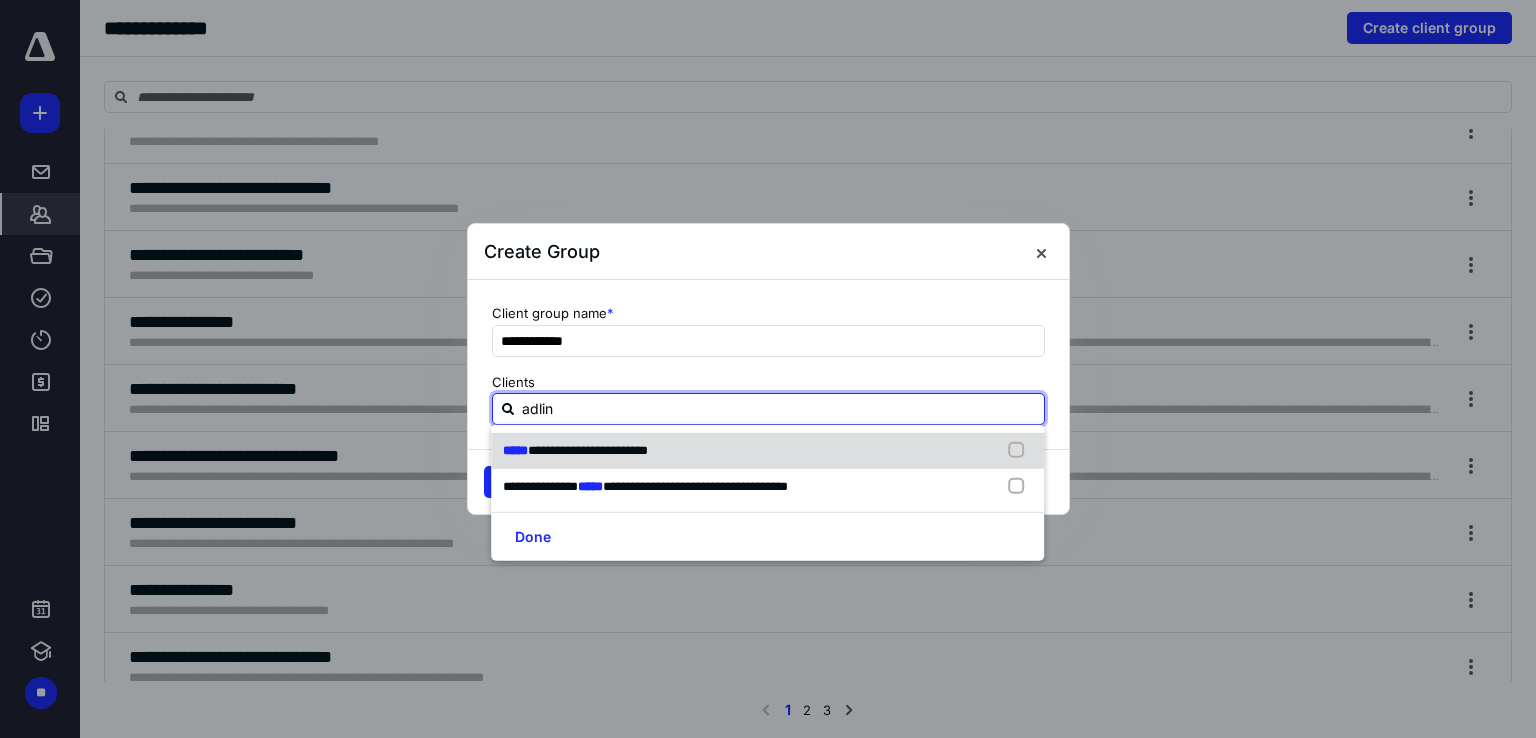 click at bounding box center (1021, 451) 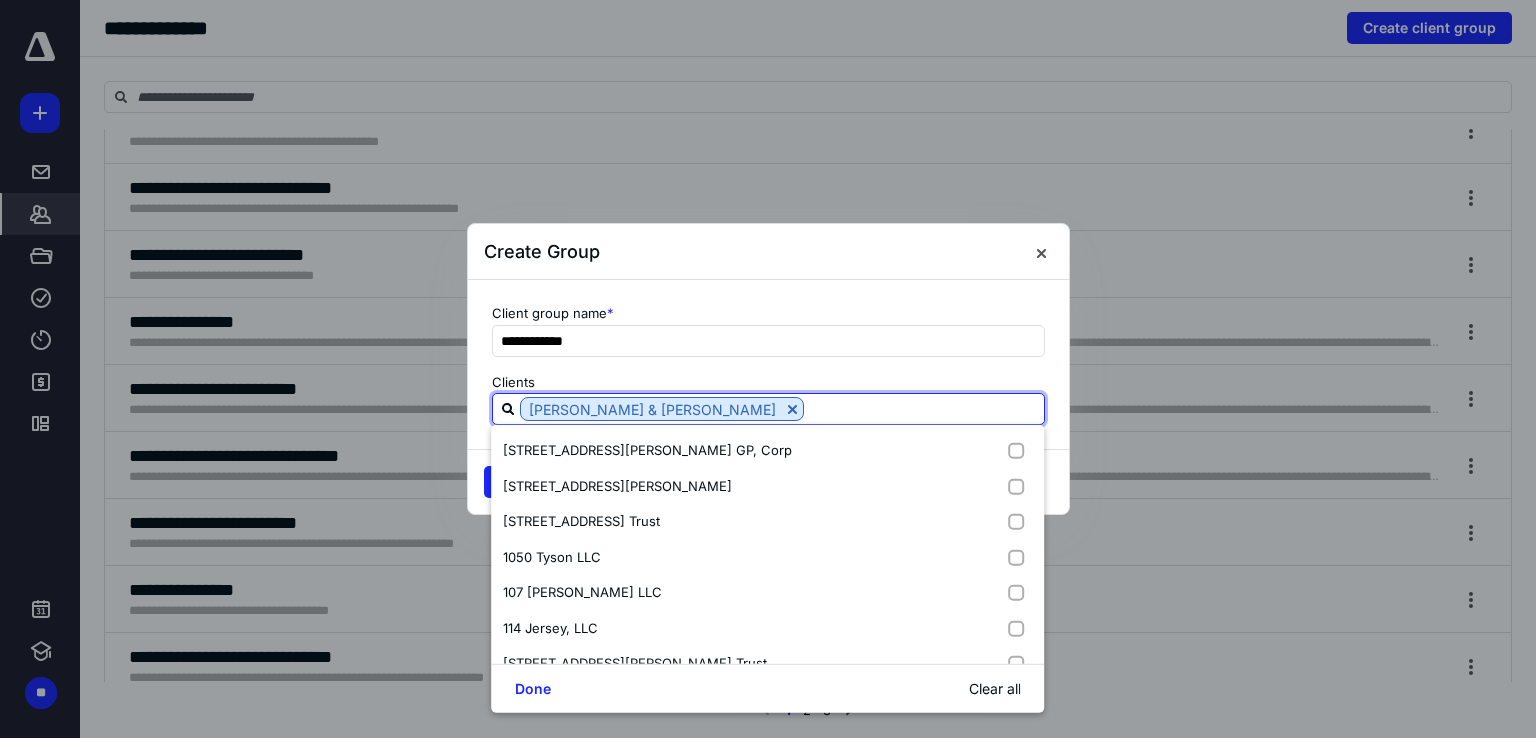 click at bounding box center (924, 408) 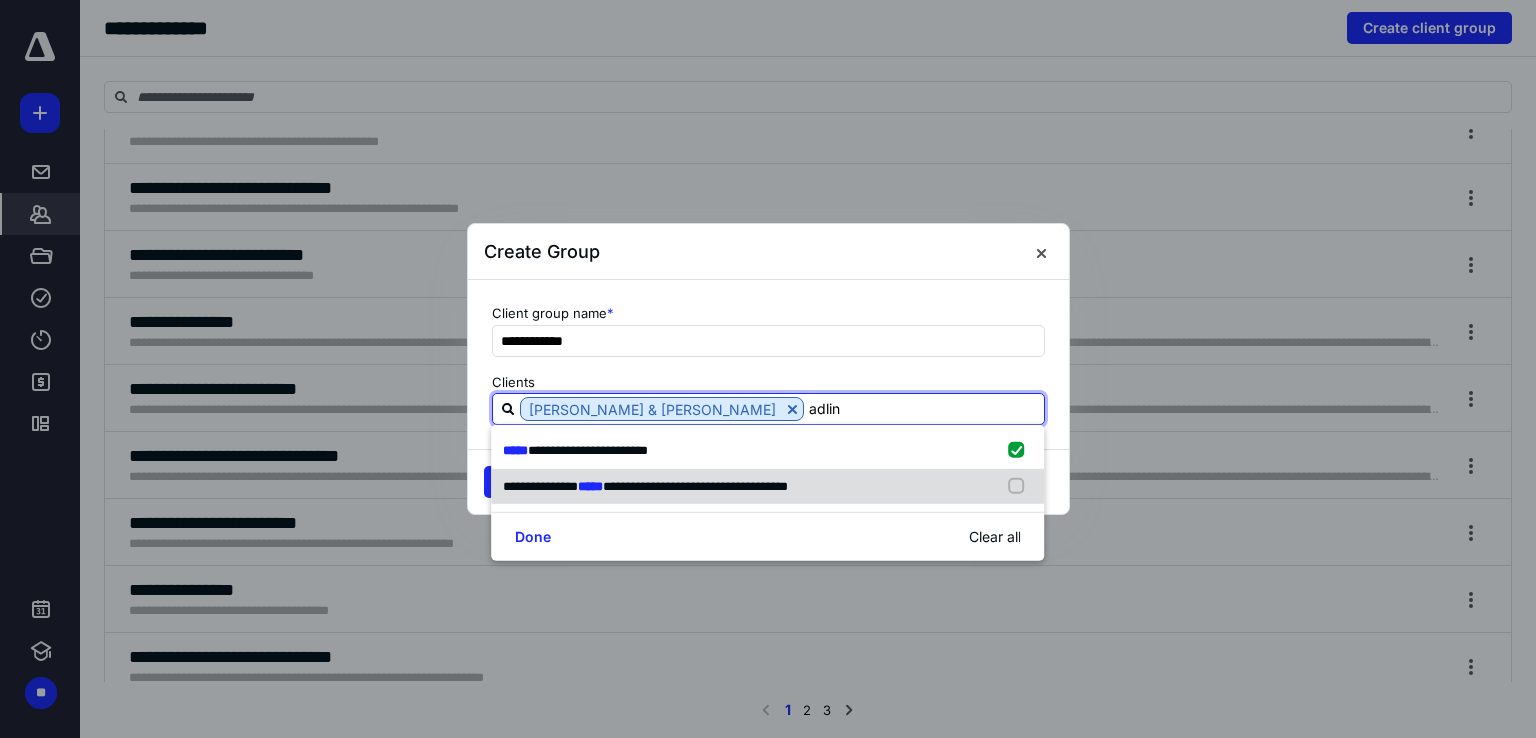 click at bounding box center [1021, 486] 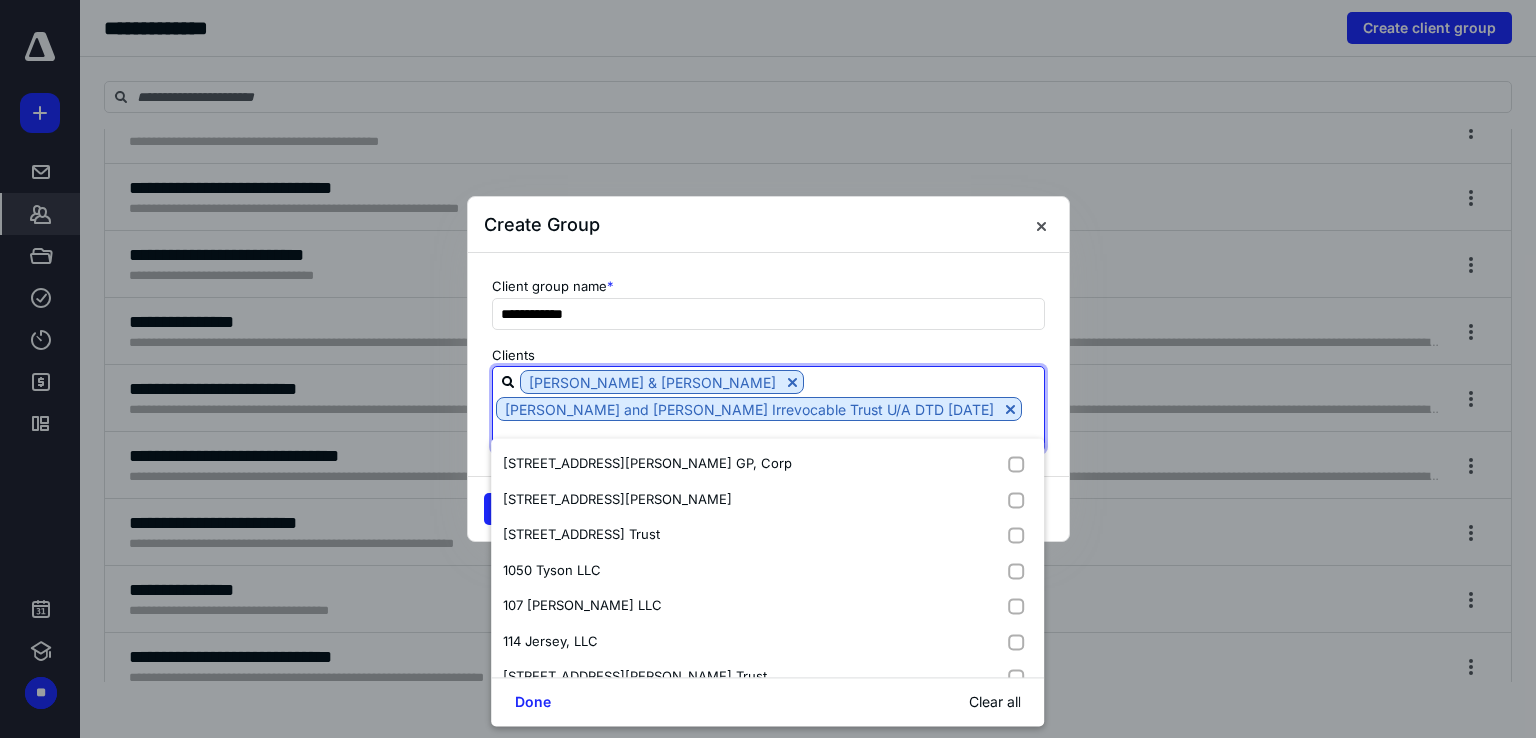 click at bounding box center (768, 435) 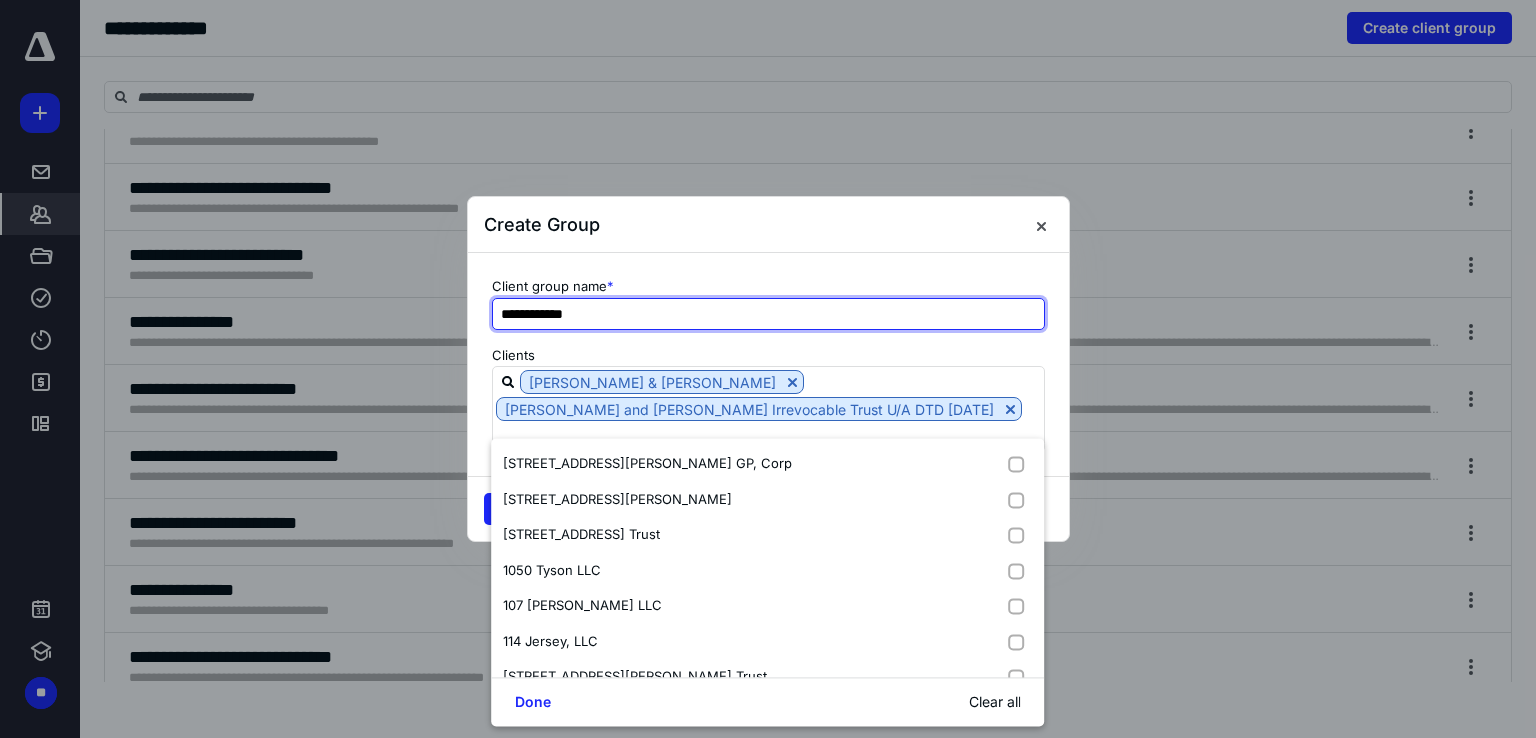 click on "**********" at bounding box center [768, 314] 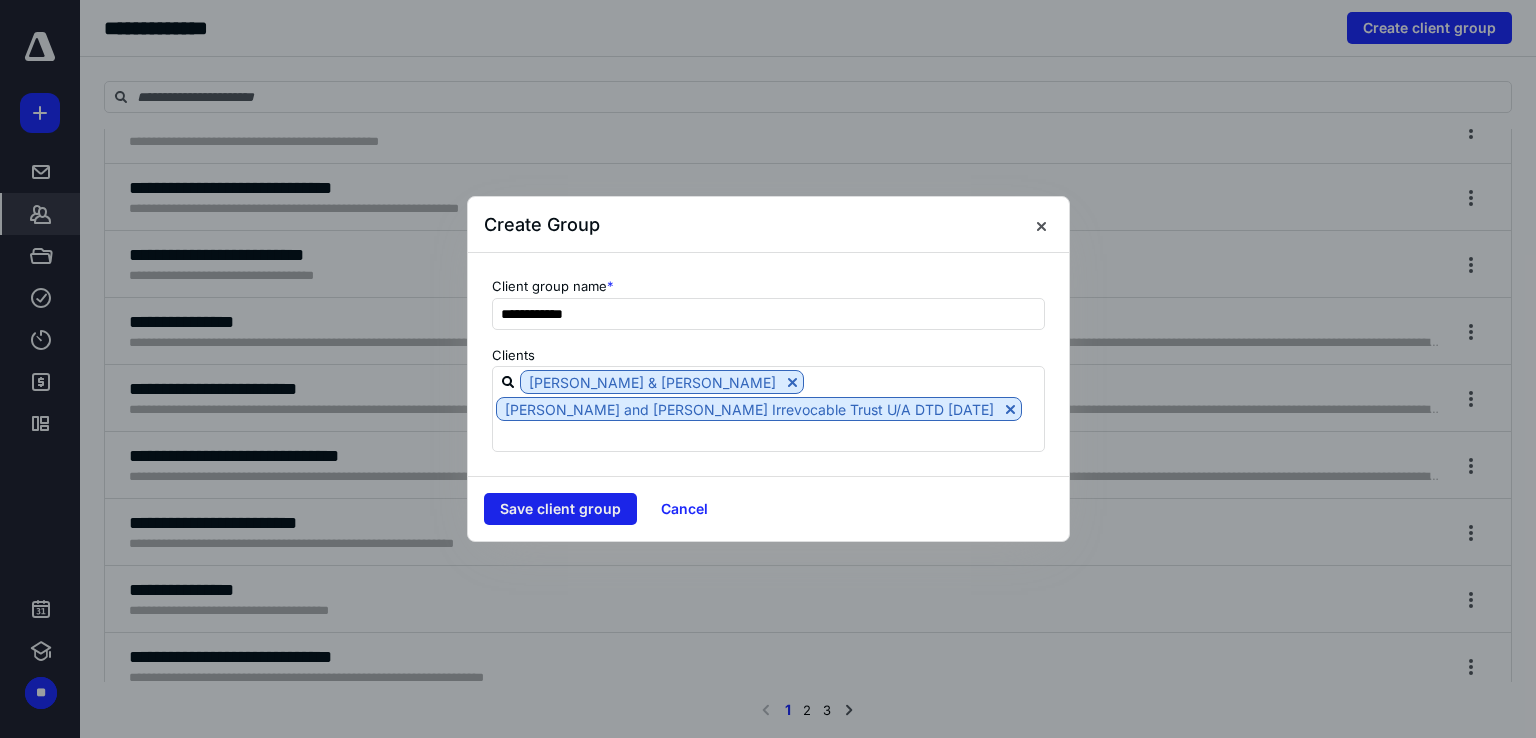 click on "Save client group" at bounding box center (560, 509) 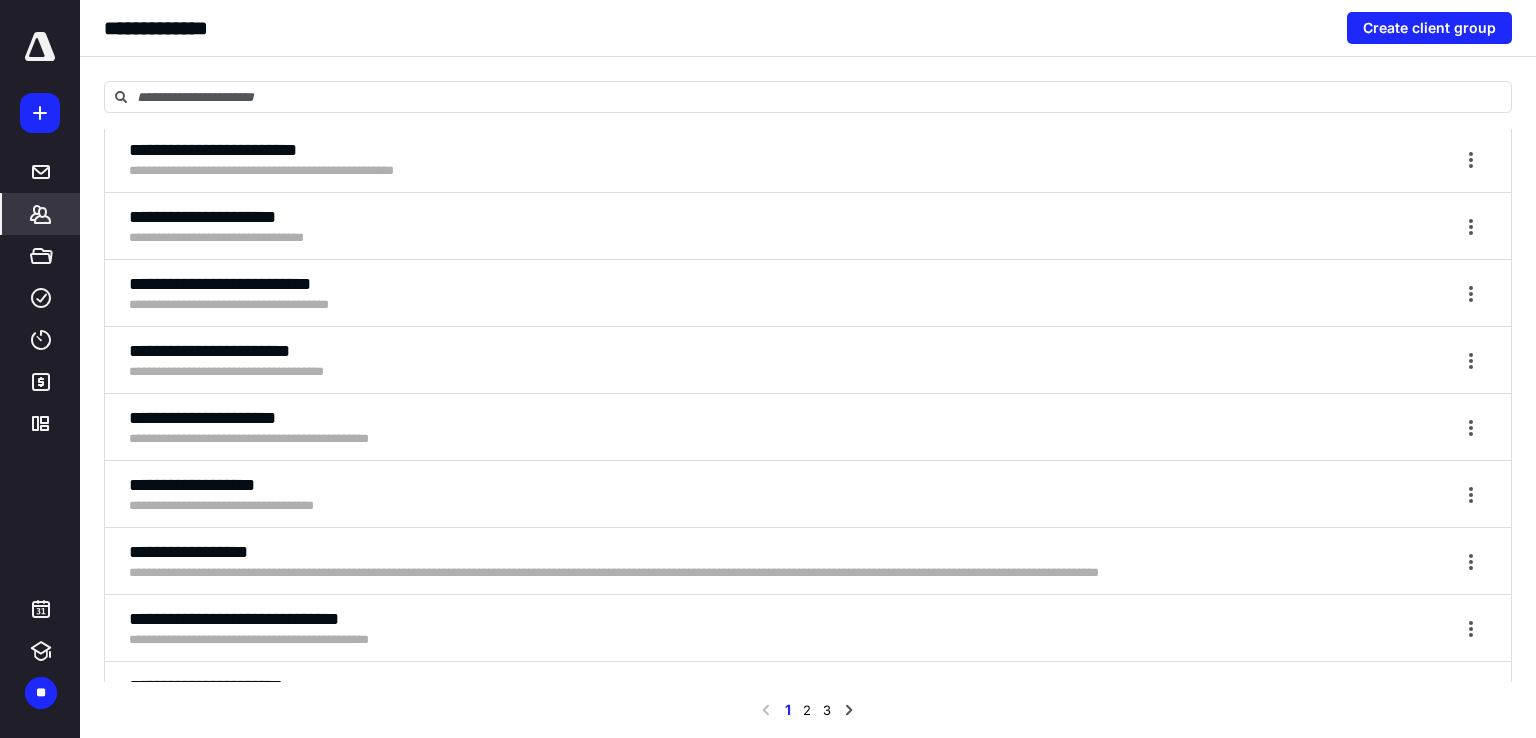 scroll, scrollTop: 6144, scrollLeft: 0, axis: vertical 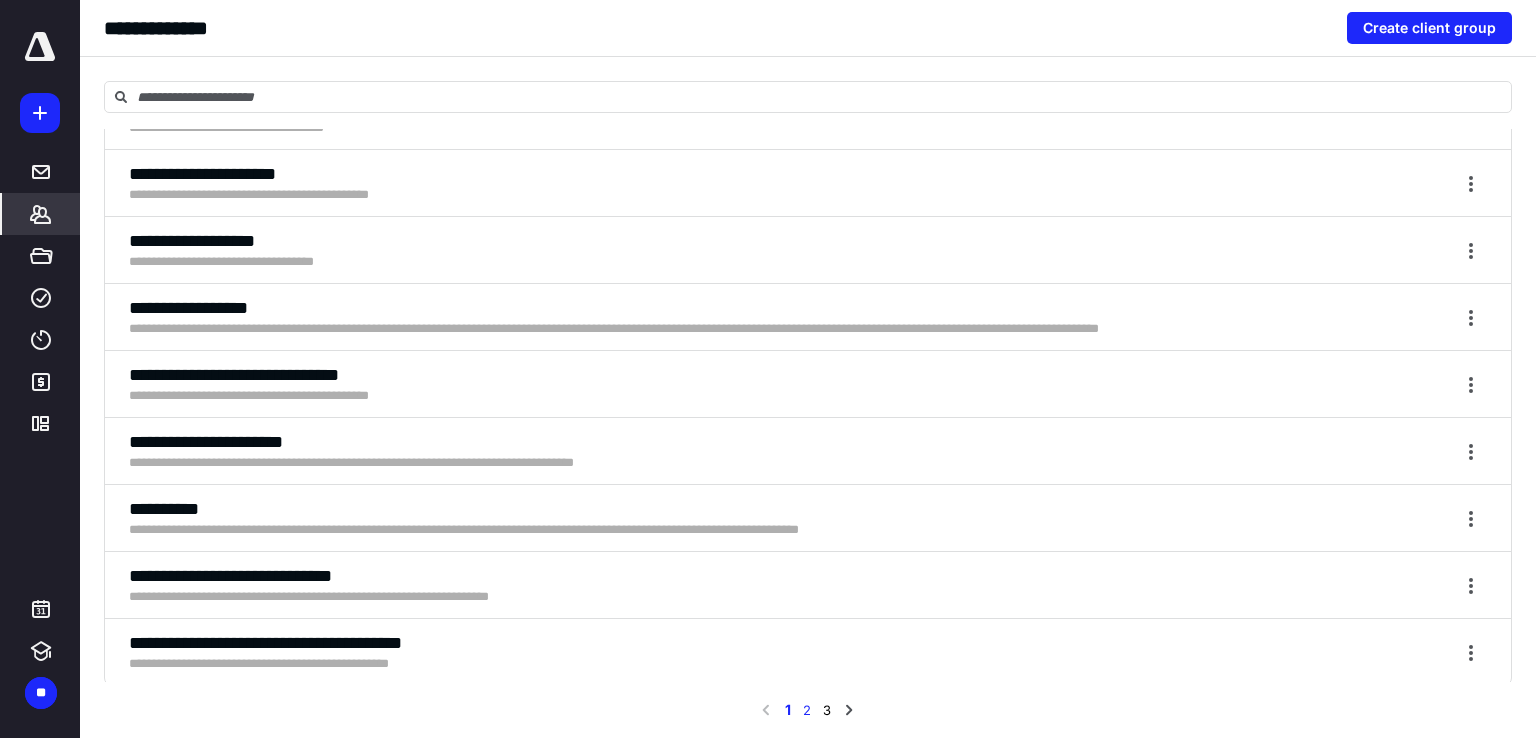 click on "2" at bounding box center (807, 710) 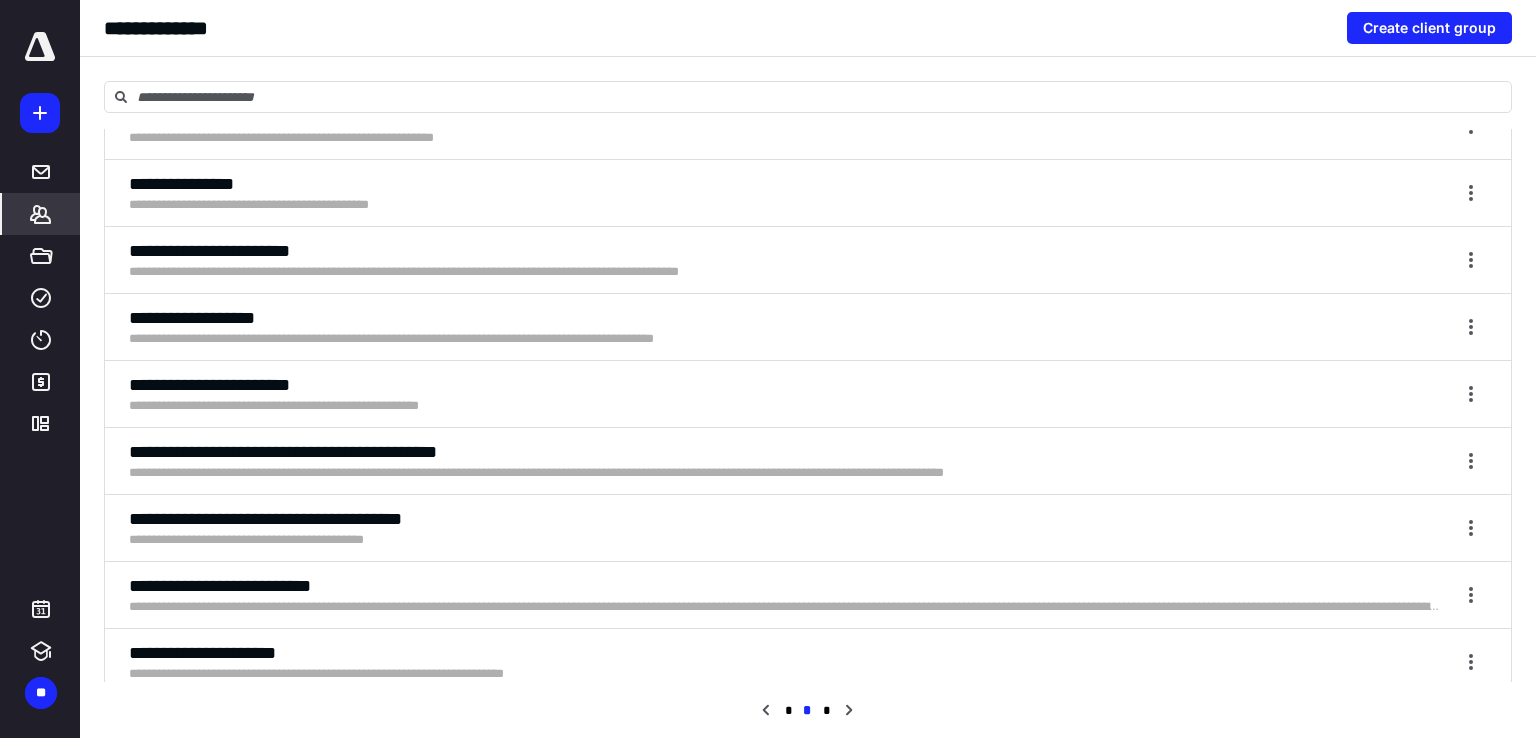 scroll, scrollTop: 6144, scrollLeft: 0, axis: vertical 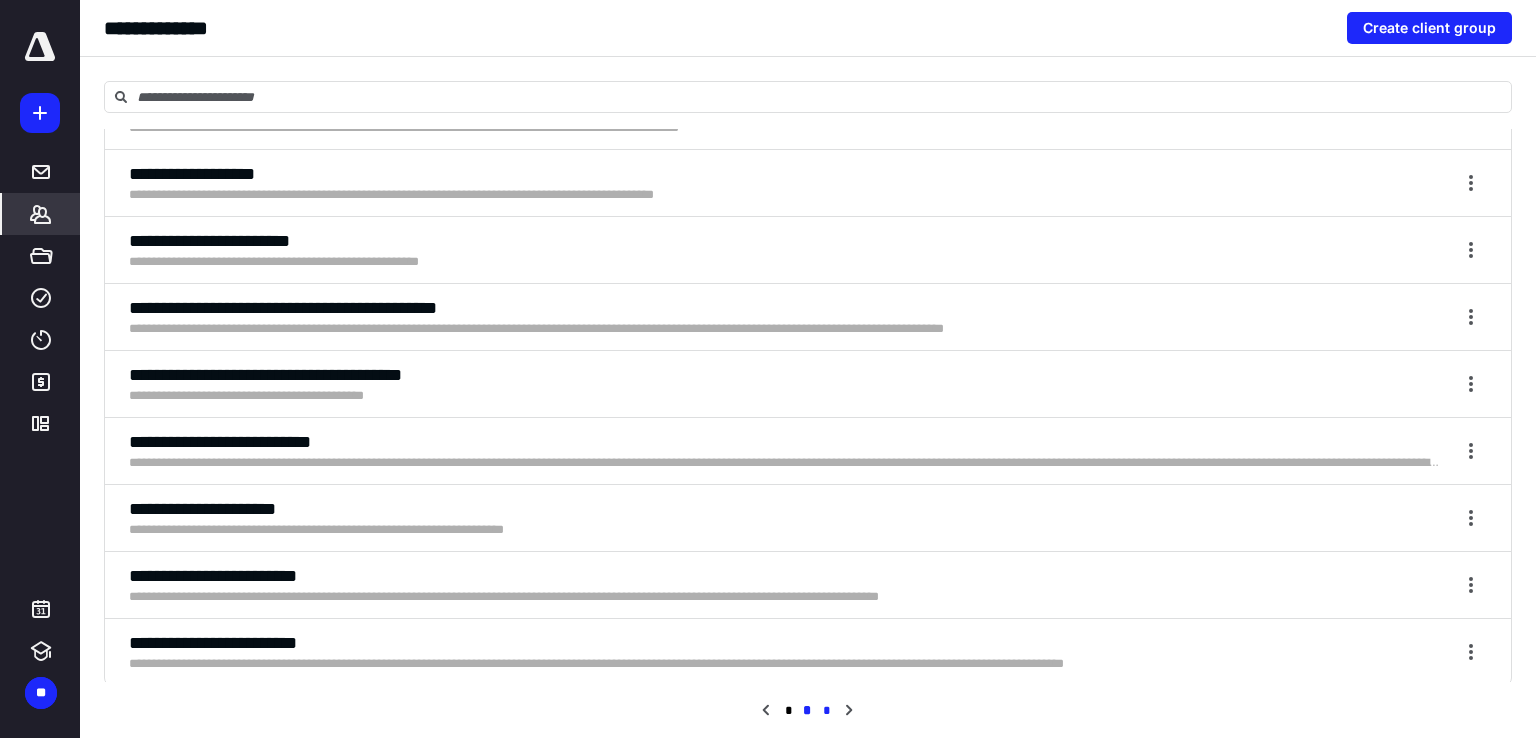 click on "*" at bounding box center (827, 711) 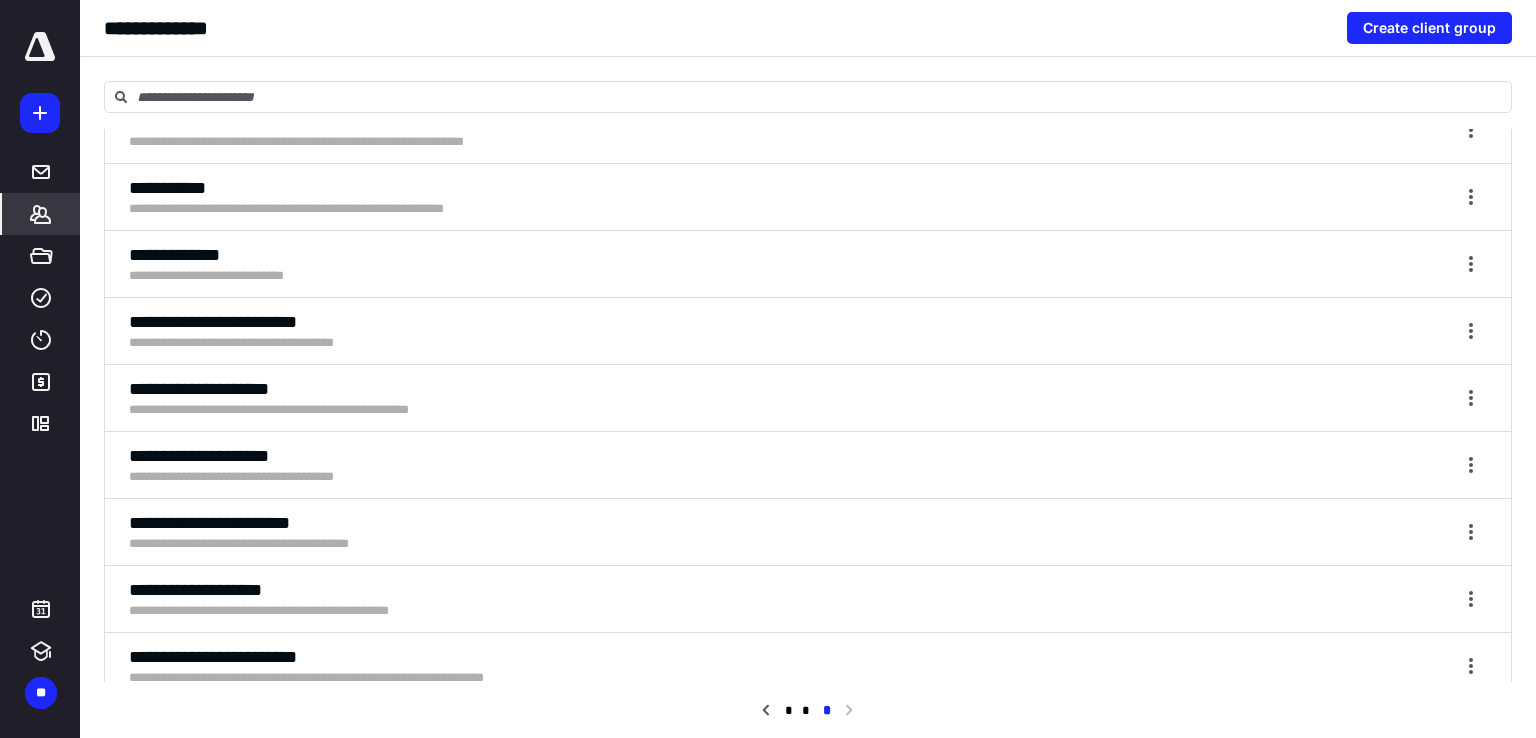 scroll, scrollTop: 0, scrollLeft: 0, axis: both 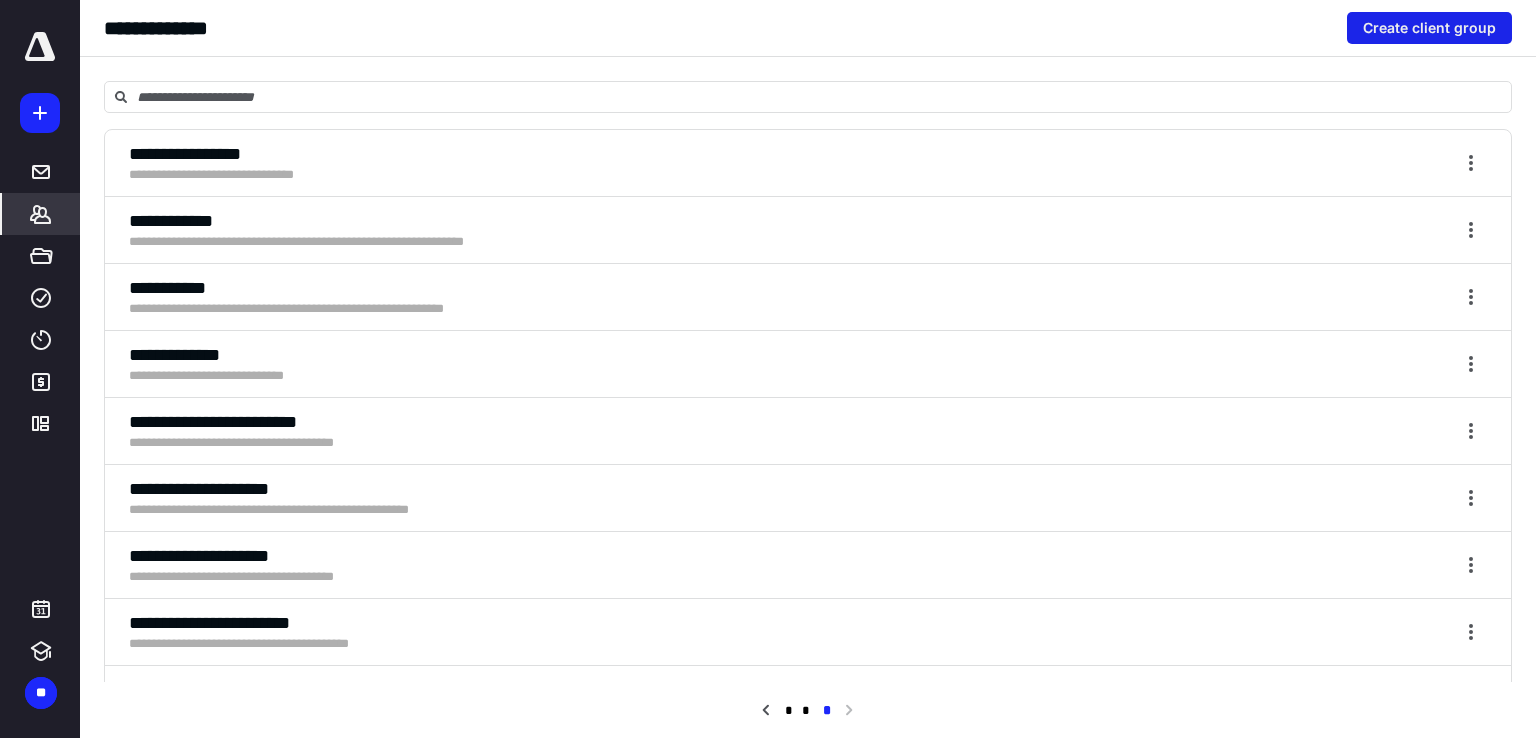 click on "Create client group" at bounding box center (1429, 28) 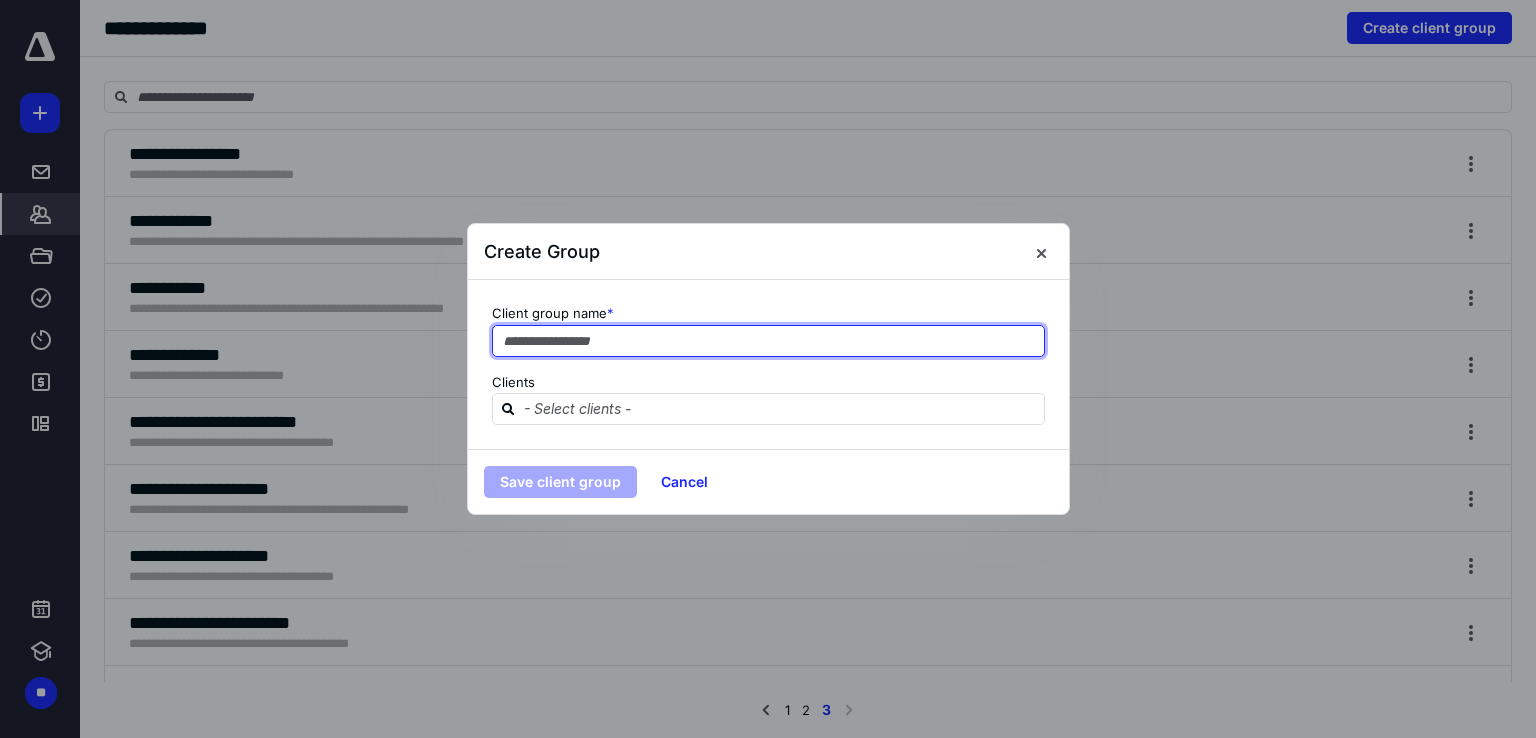 click at bounding box center [768, 341] 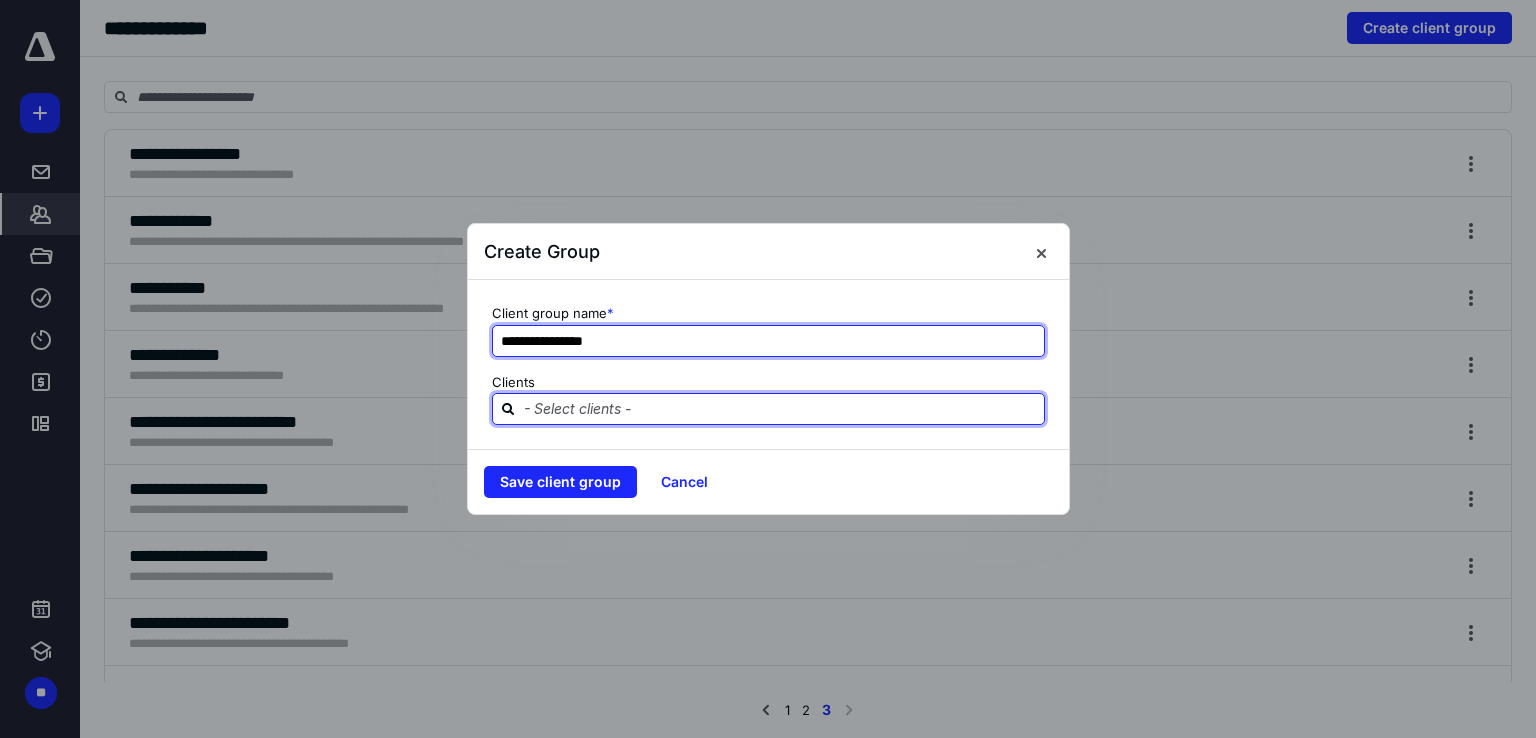 click on "**********" at bounding box center (768, 341) 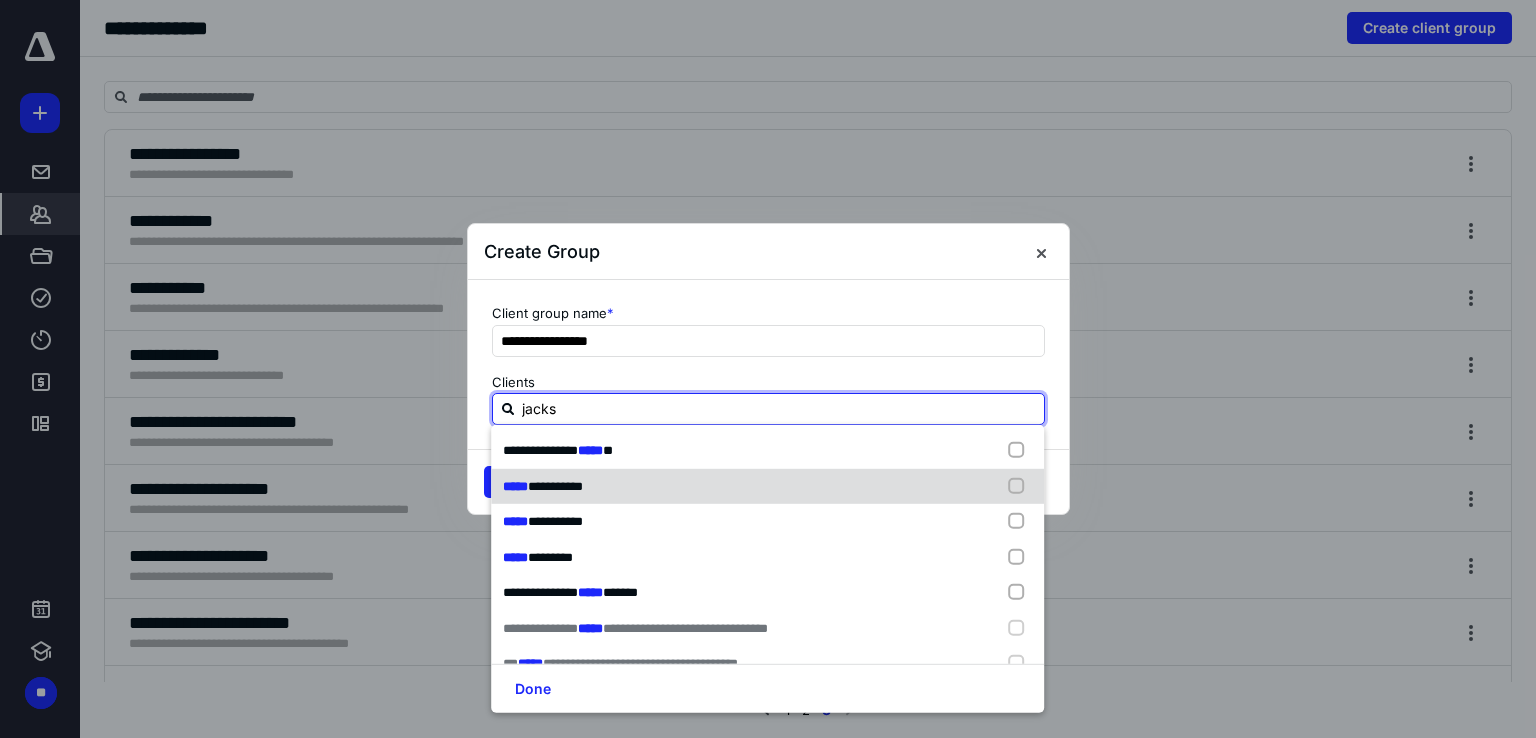click at bounding box center [1021, 486] 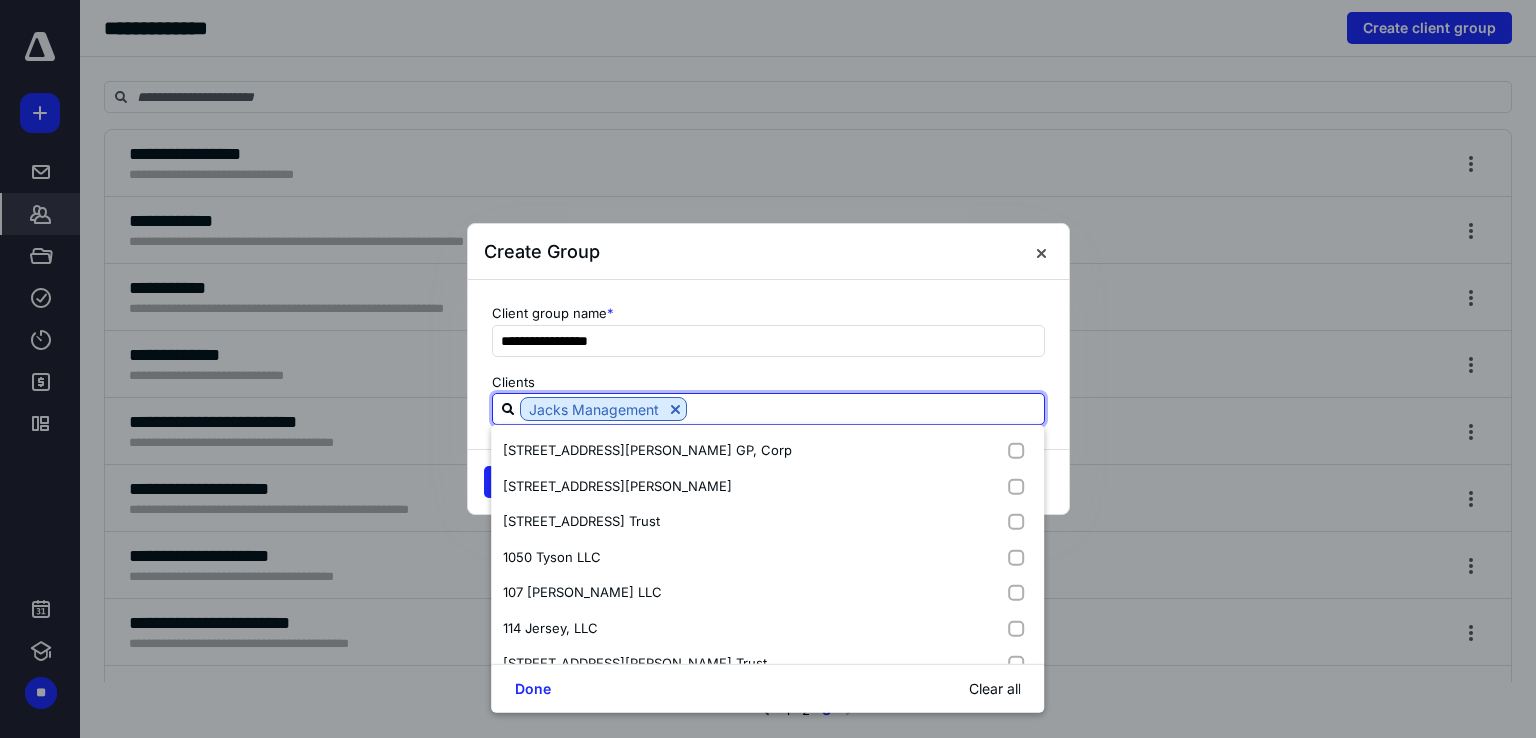 click at bounding box center [865, 408] 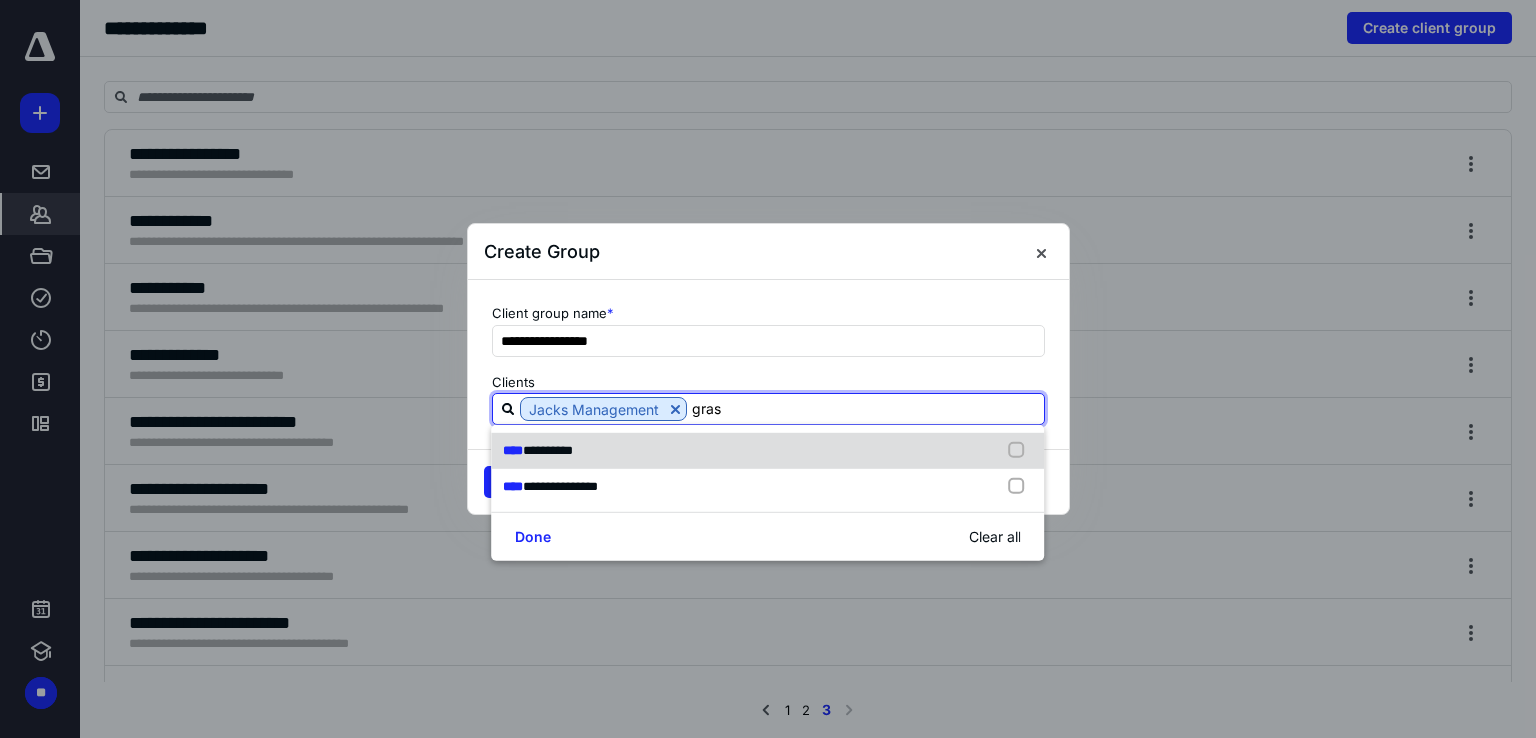 click on "**** *********" at bounding box center (767, 451) 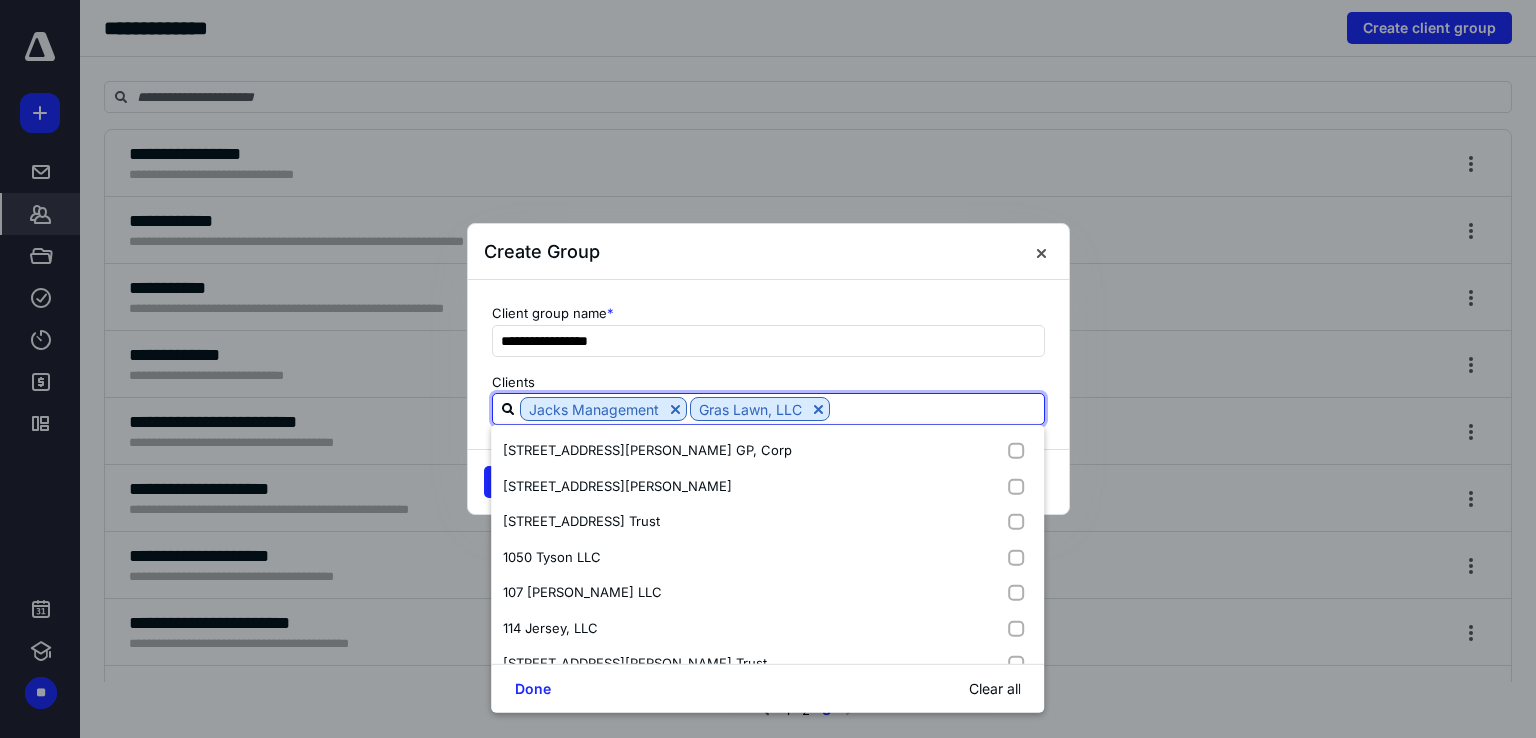click on "Jacks Management Gras Lawn, LLC" at bounding box center (768, 409) 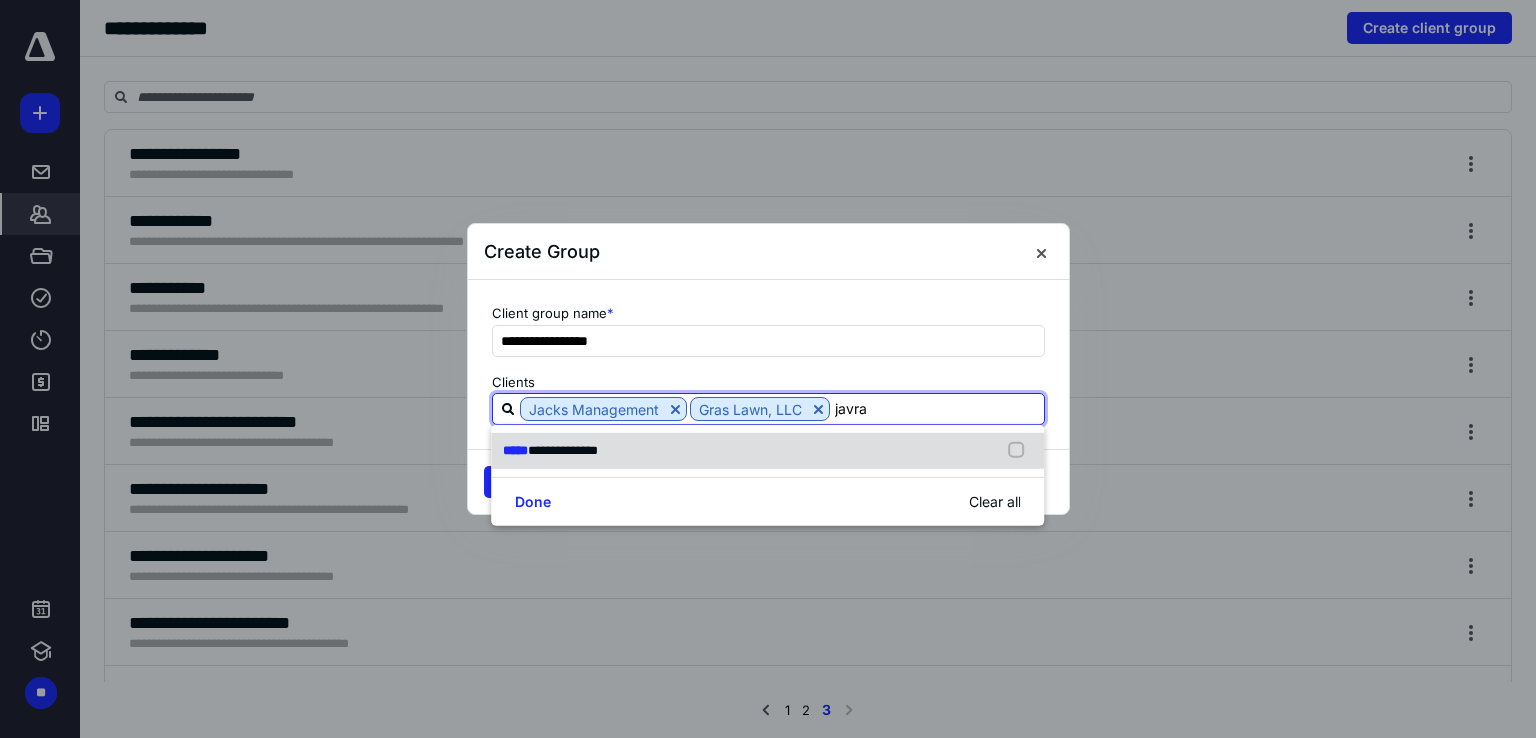 click at bounding box center (1021, 451) 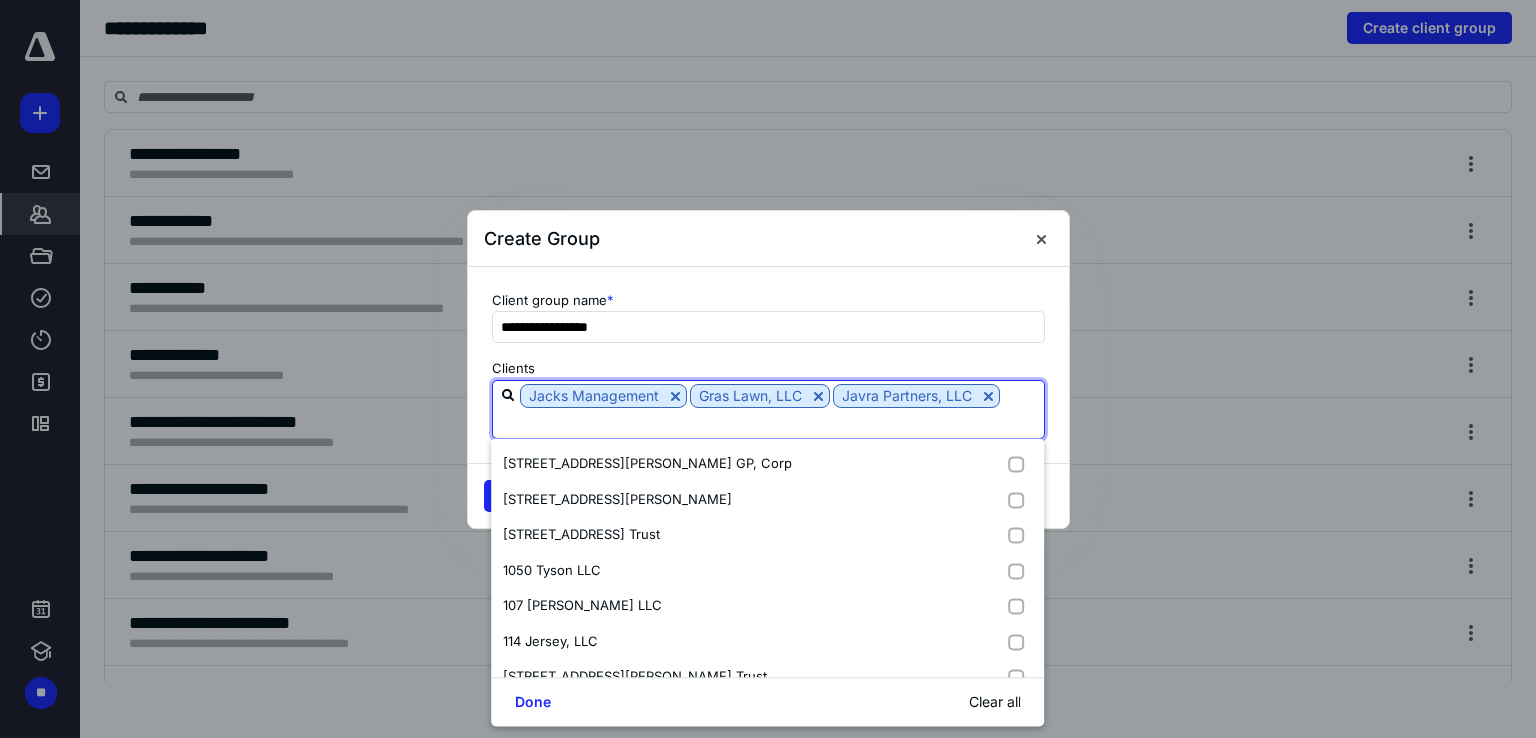 click at bounding box center (768, 422) 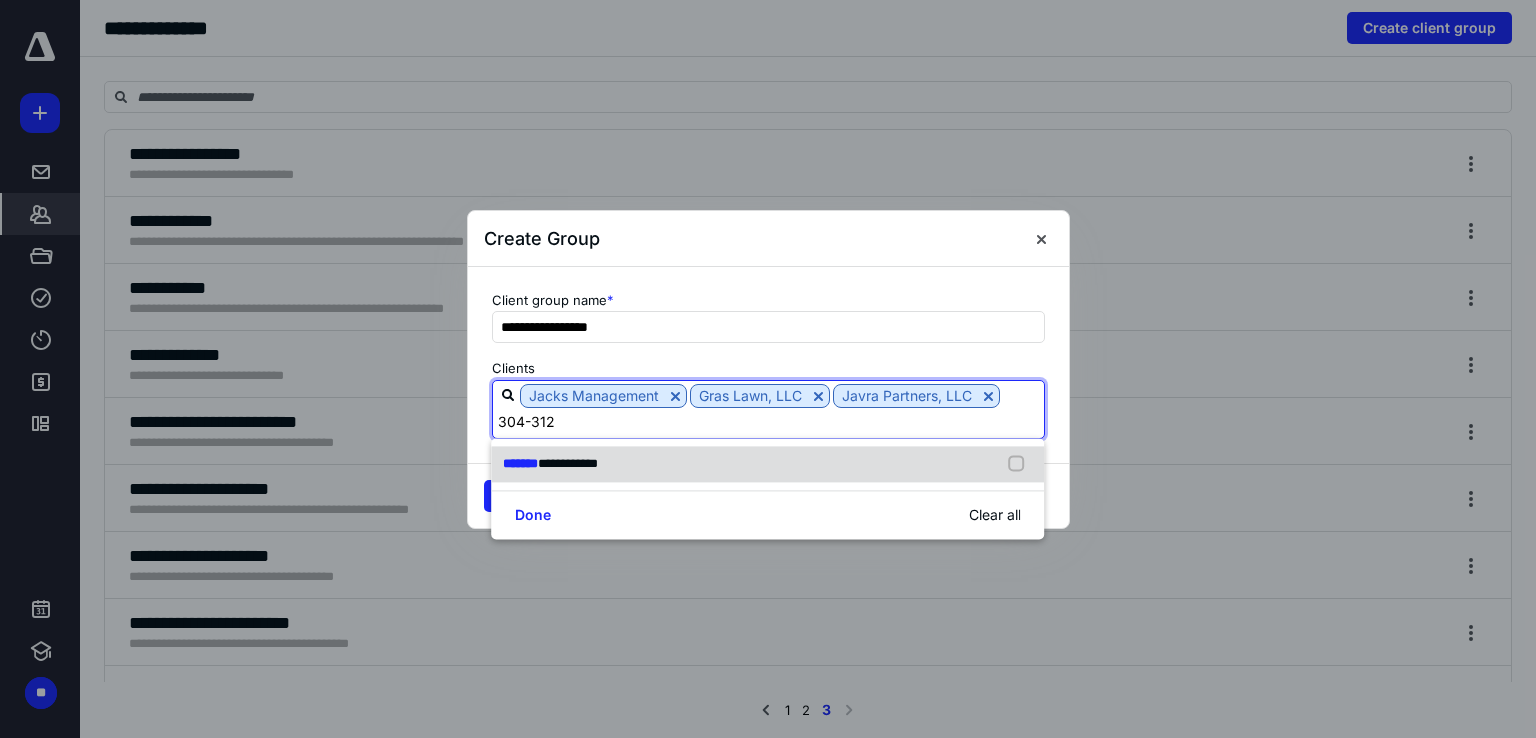 click at bounding box center [1021, 464] 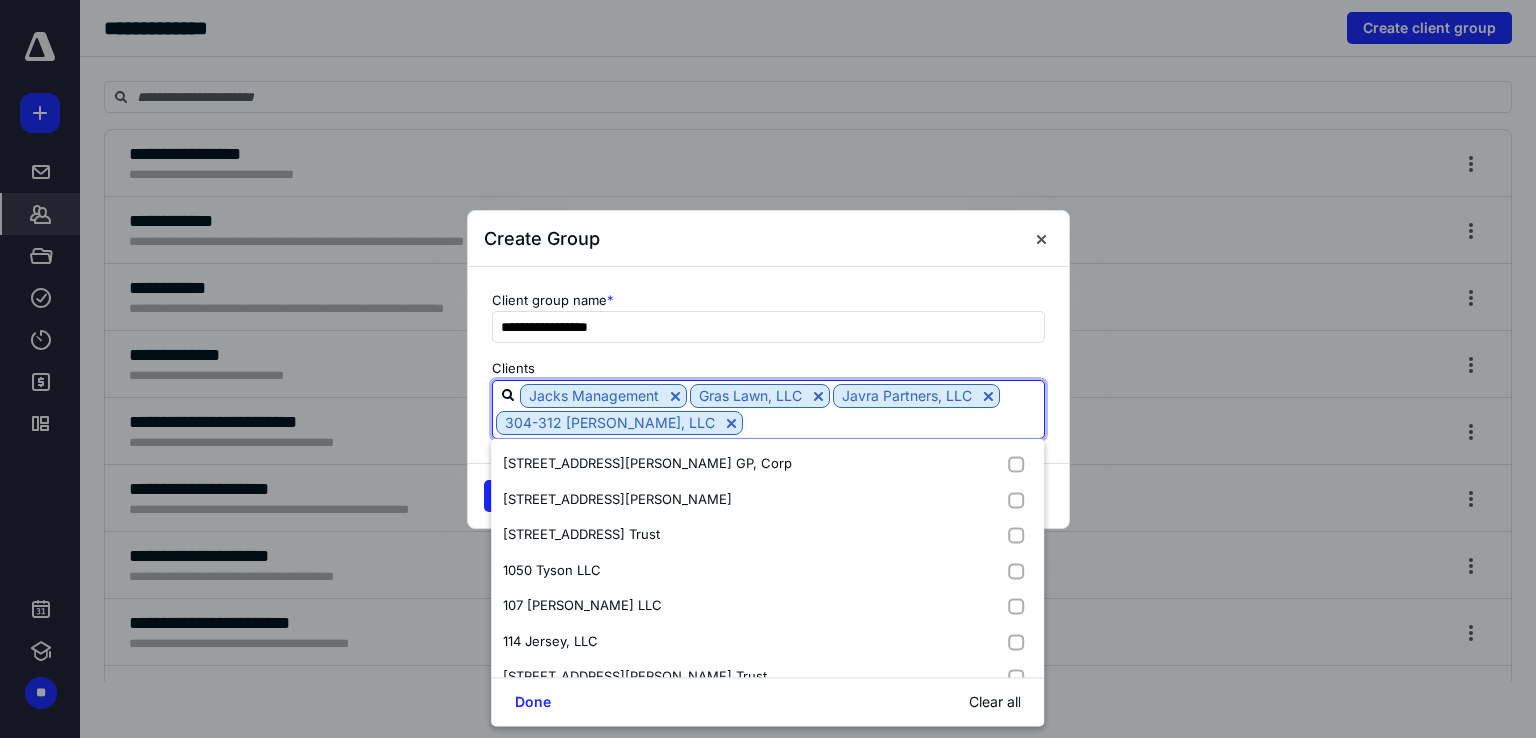 click at bounding box center (893, 422) 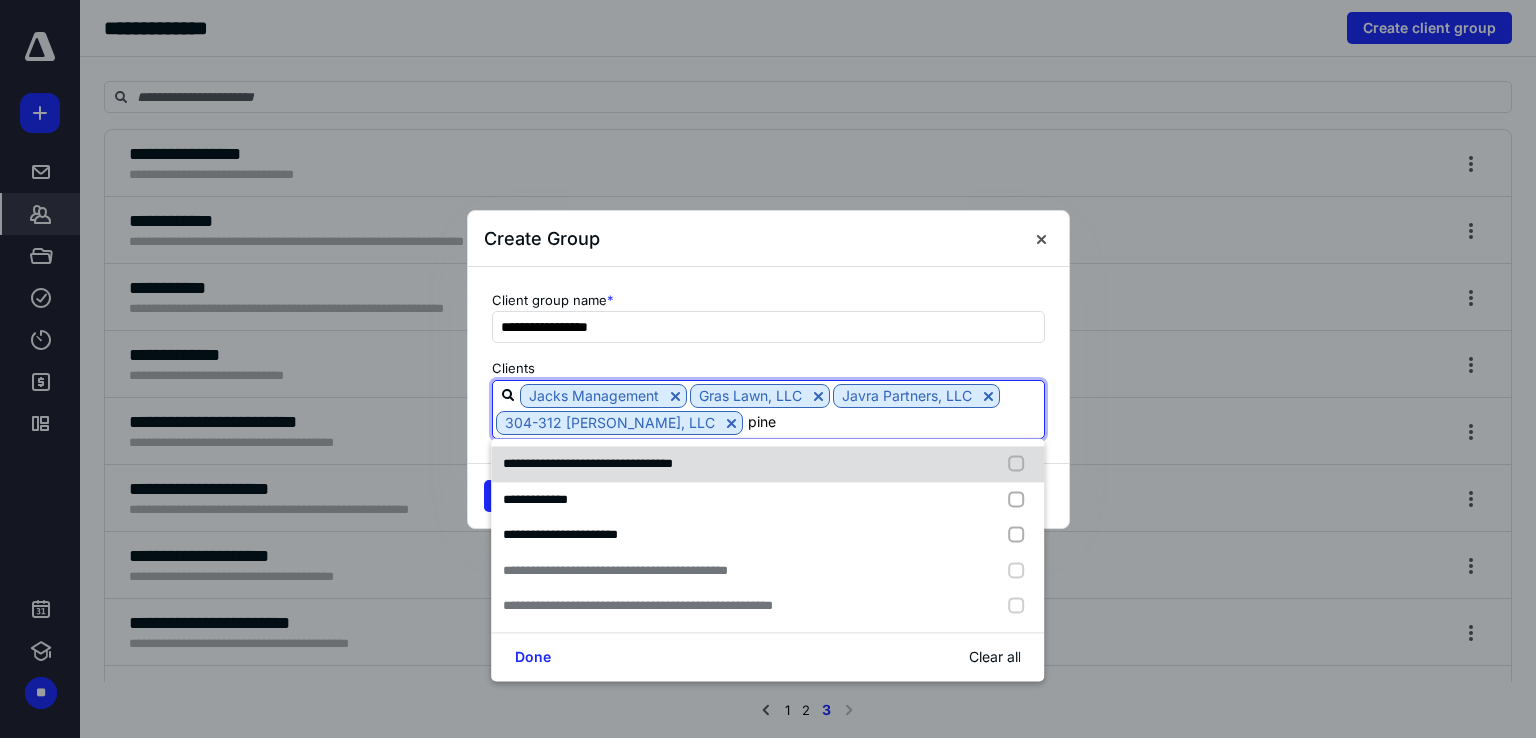 click at bounding box center (1021, 535) 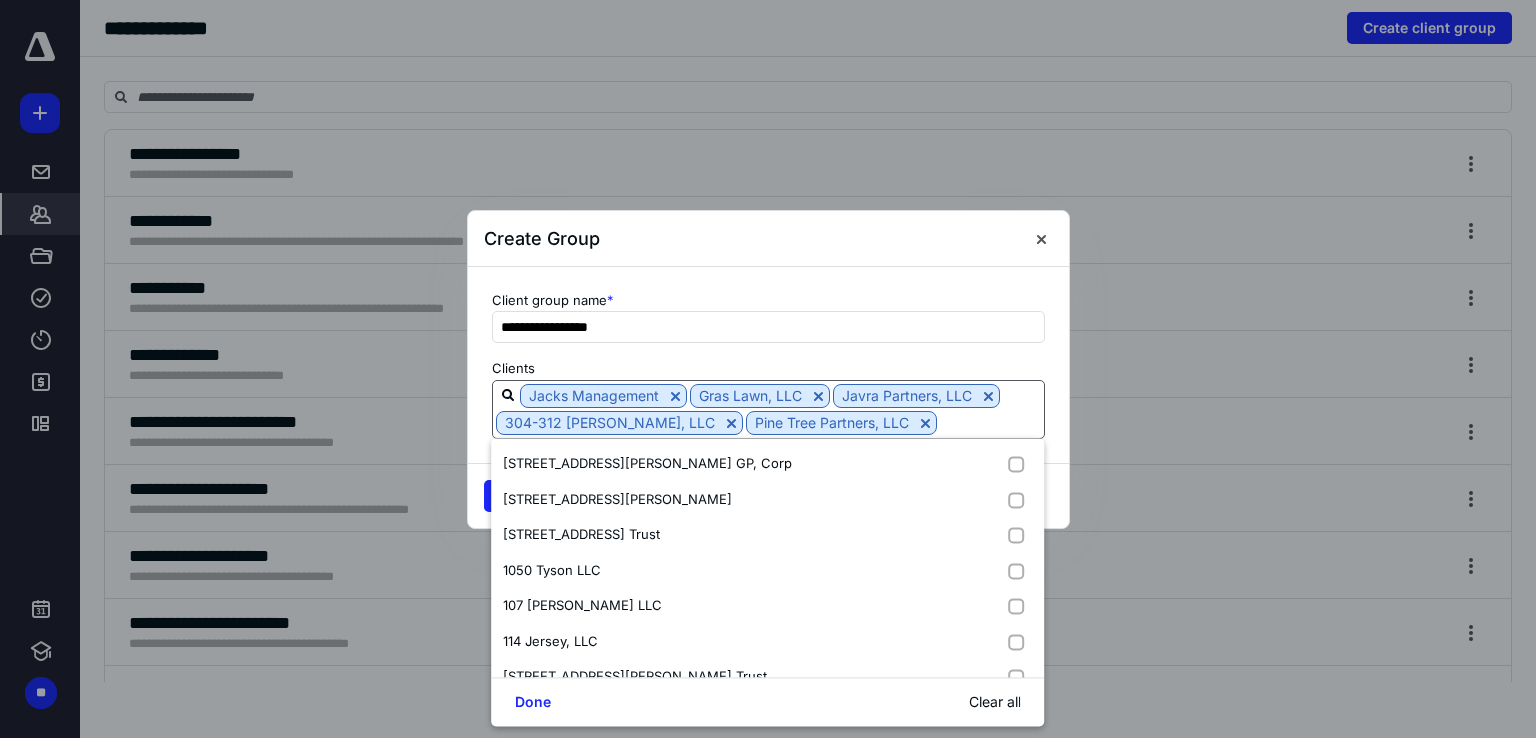 click on "Jacks Management Gras Lawn, LLC Javra Partners, LLC 304-312 [PERSON_NAME], LLC Pine Tree Partners, LLC" at bounding box center (768, 409) 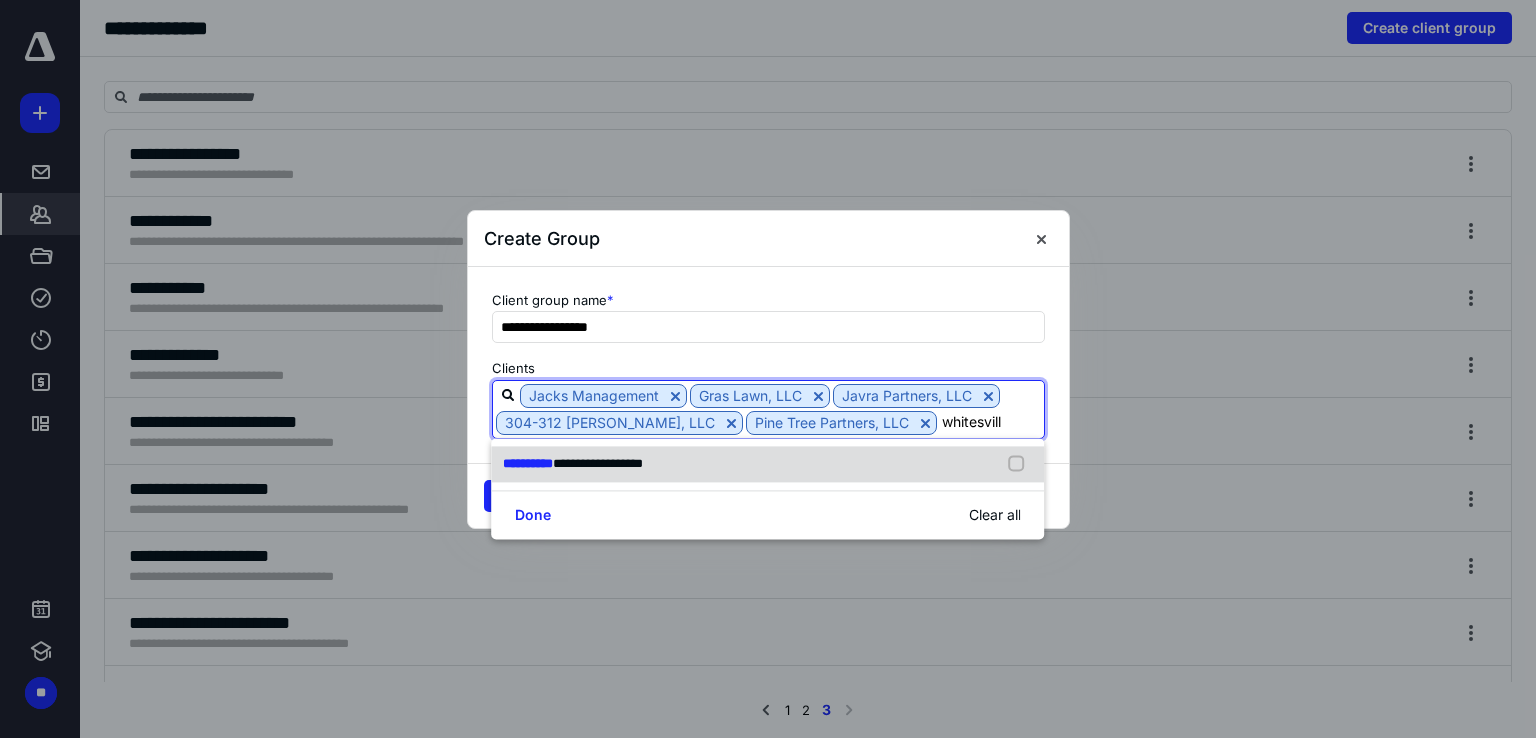 click at bounding box center (1021, 464) 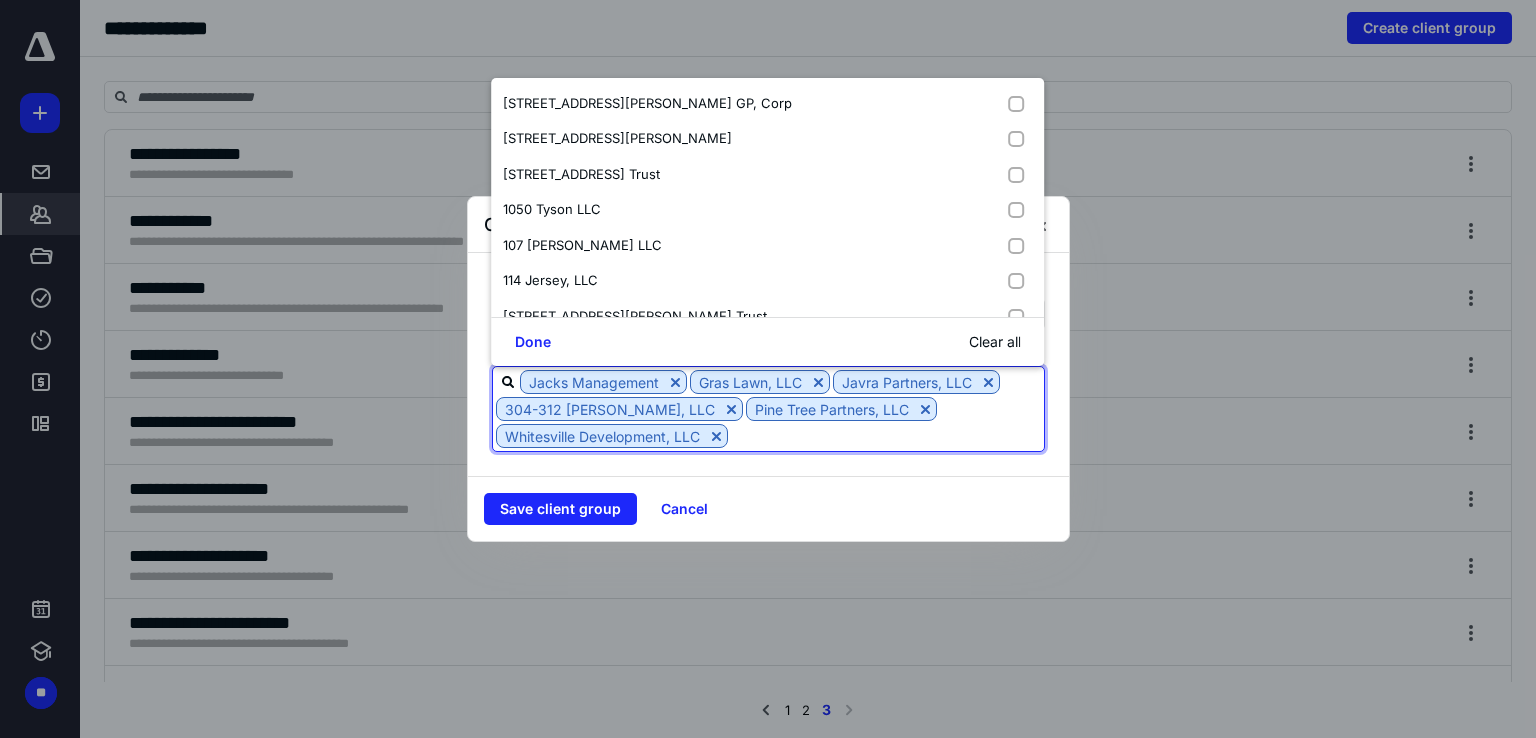 click at bounding box center (886, 435) 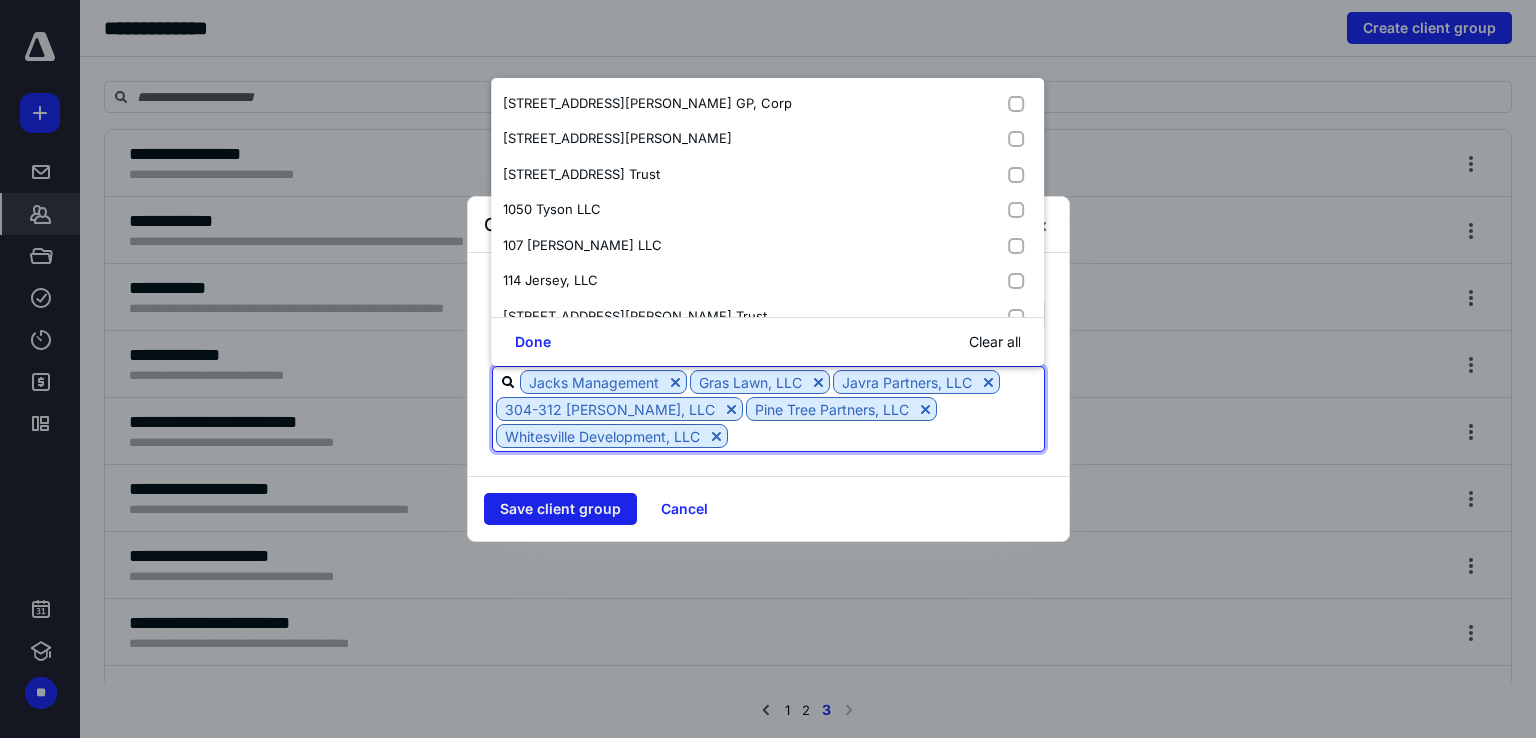 click on "Save client group" at bounding box center (560, 509) 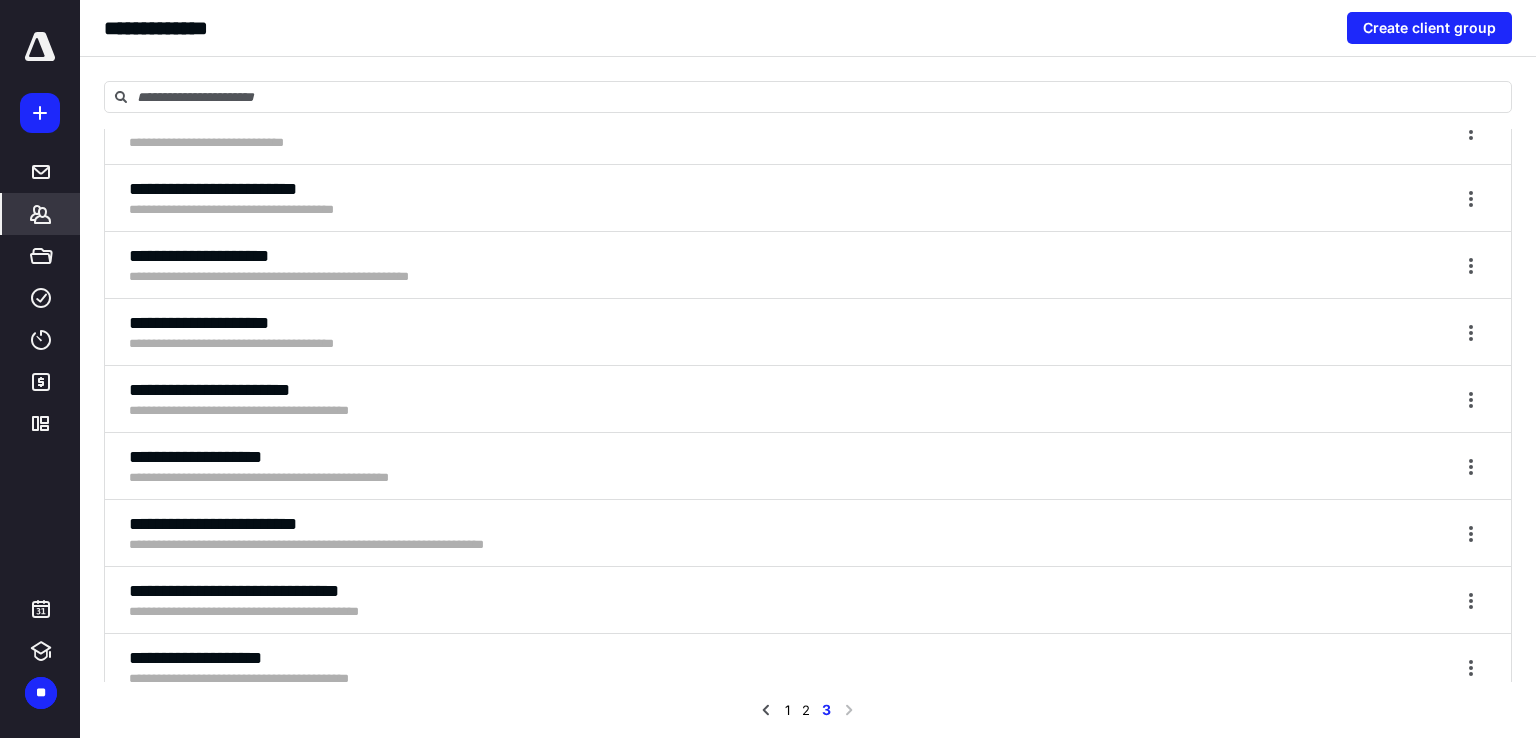 scroll, scrollTop: 0, scrollLeft: 0, axis: both 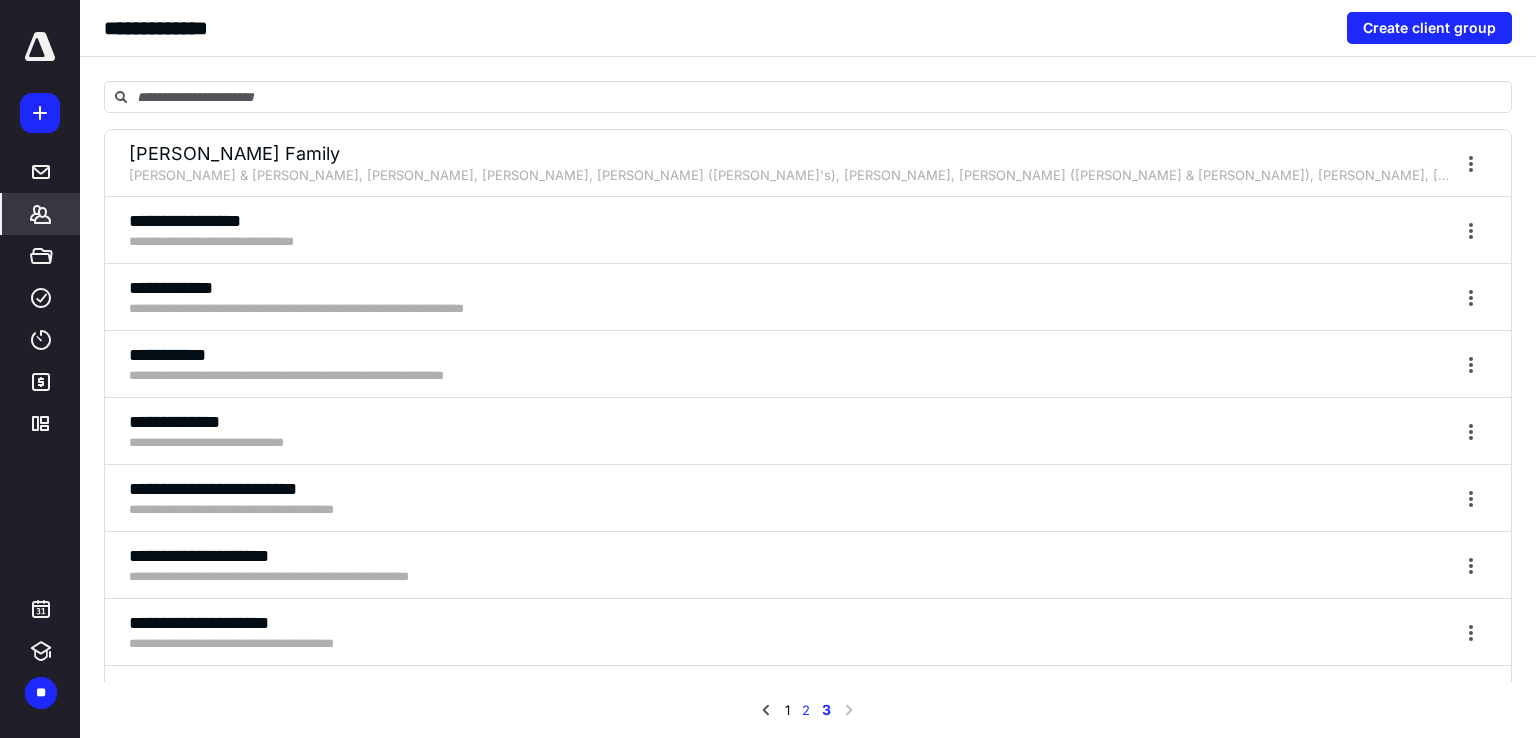 click on "2" at bounding box center [806, 710] 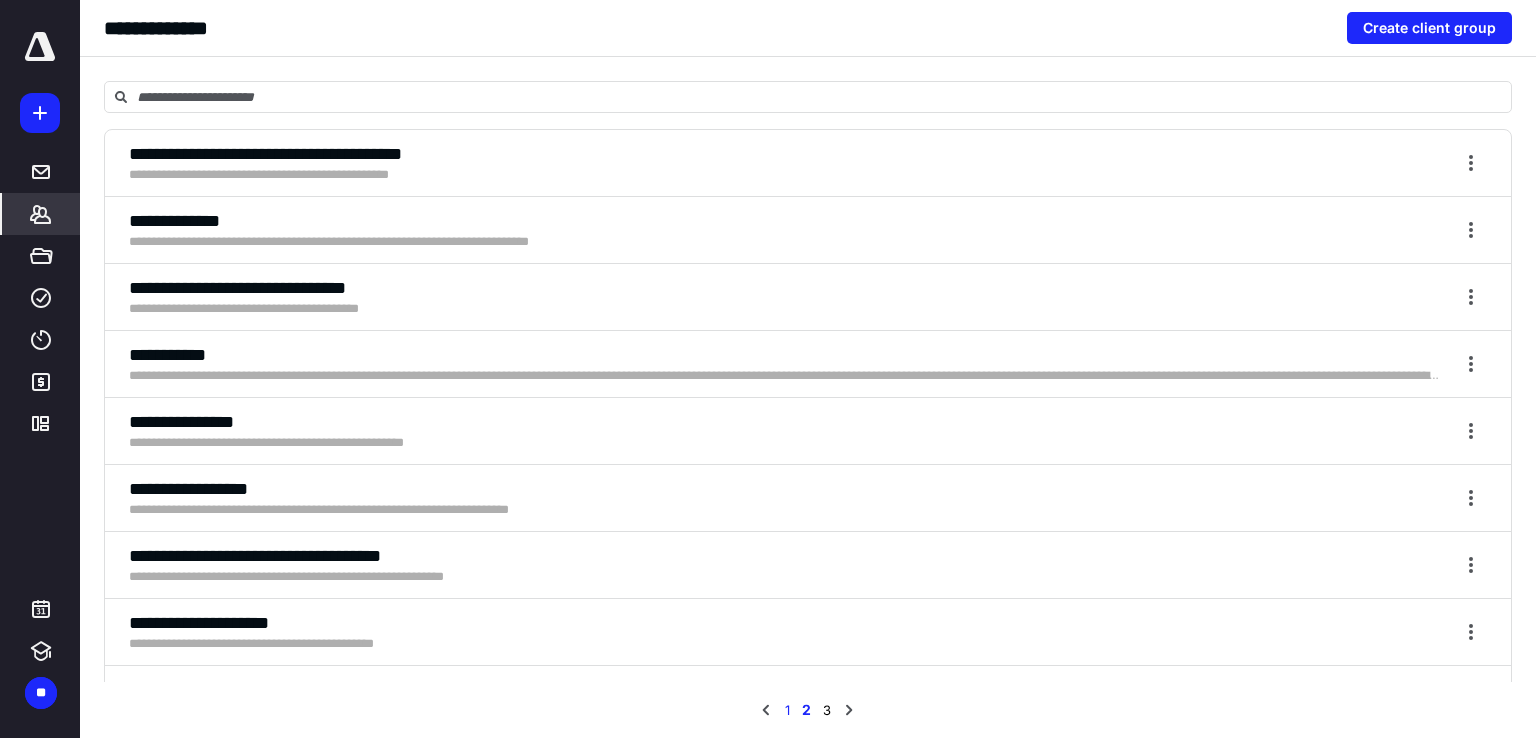 drag, startPoint x: 788, startPoint y: 707, endPoint x: 782, endPoint y: 698, distance: 10.816654 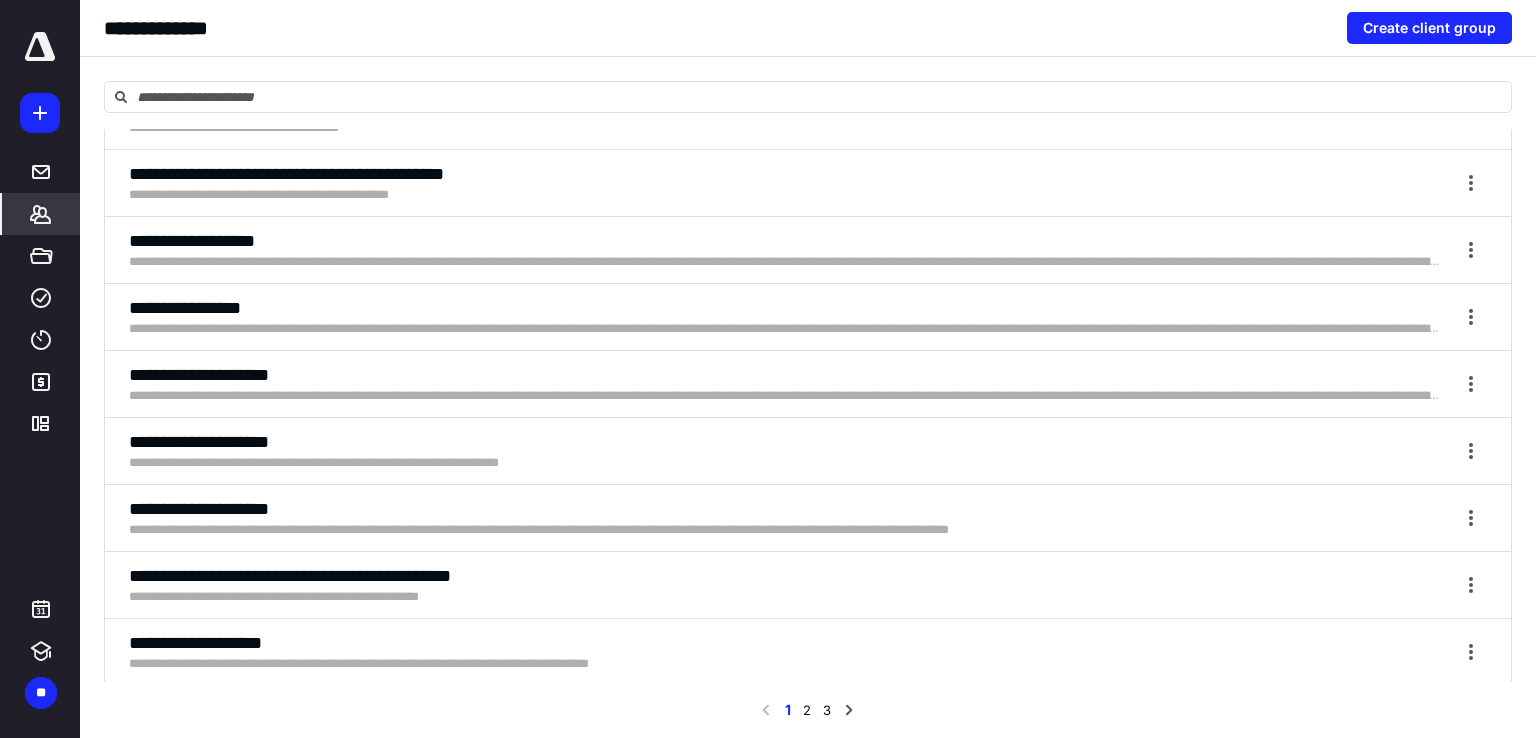 scroll, scrollTop: 4100, scrollLeft: 0, axis: vertical 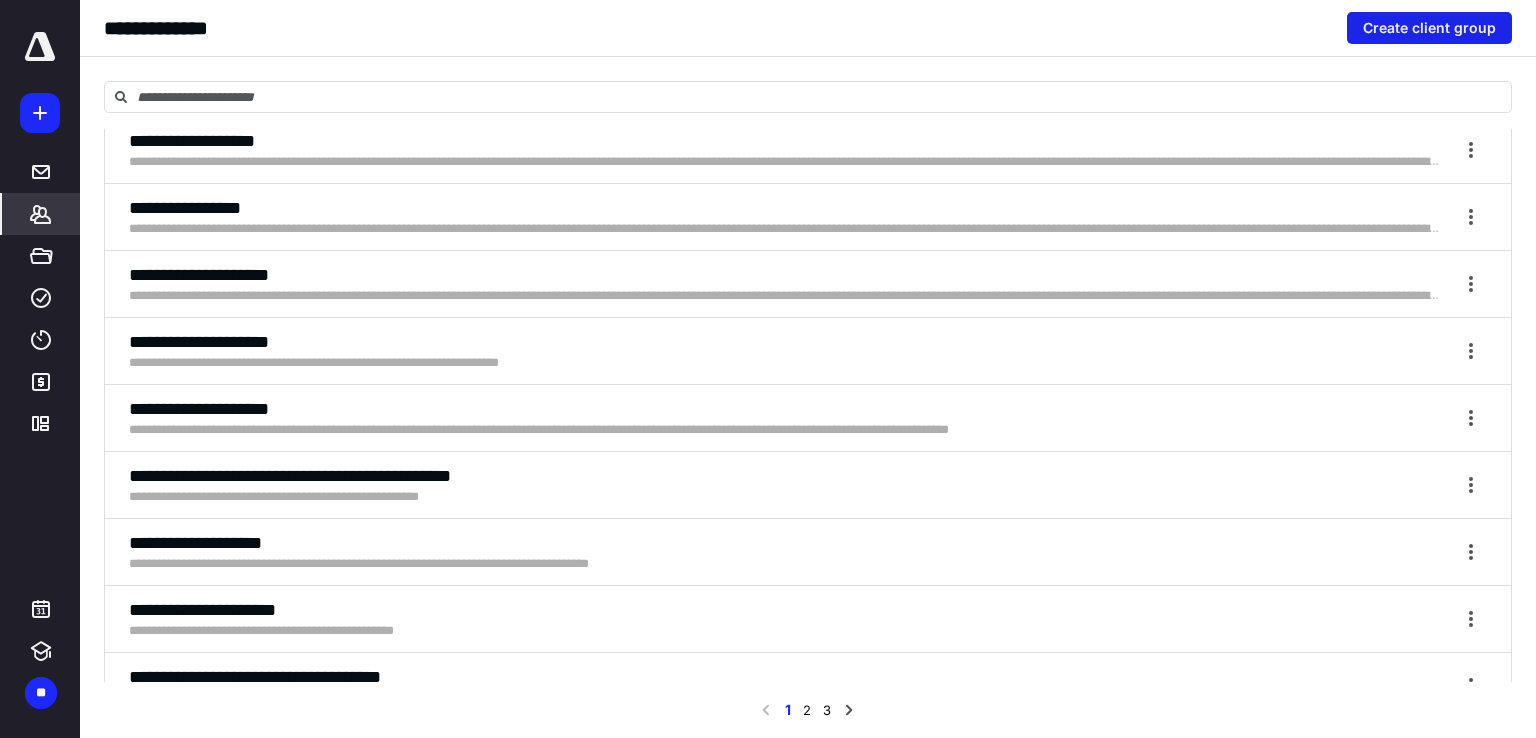 click on "Create client group" at bounding box center (1429, 28) 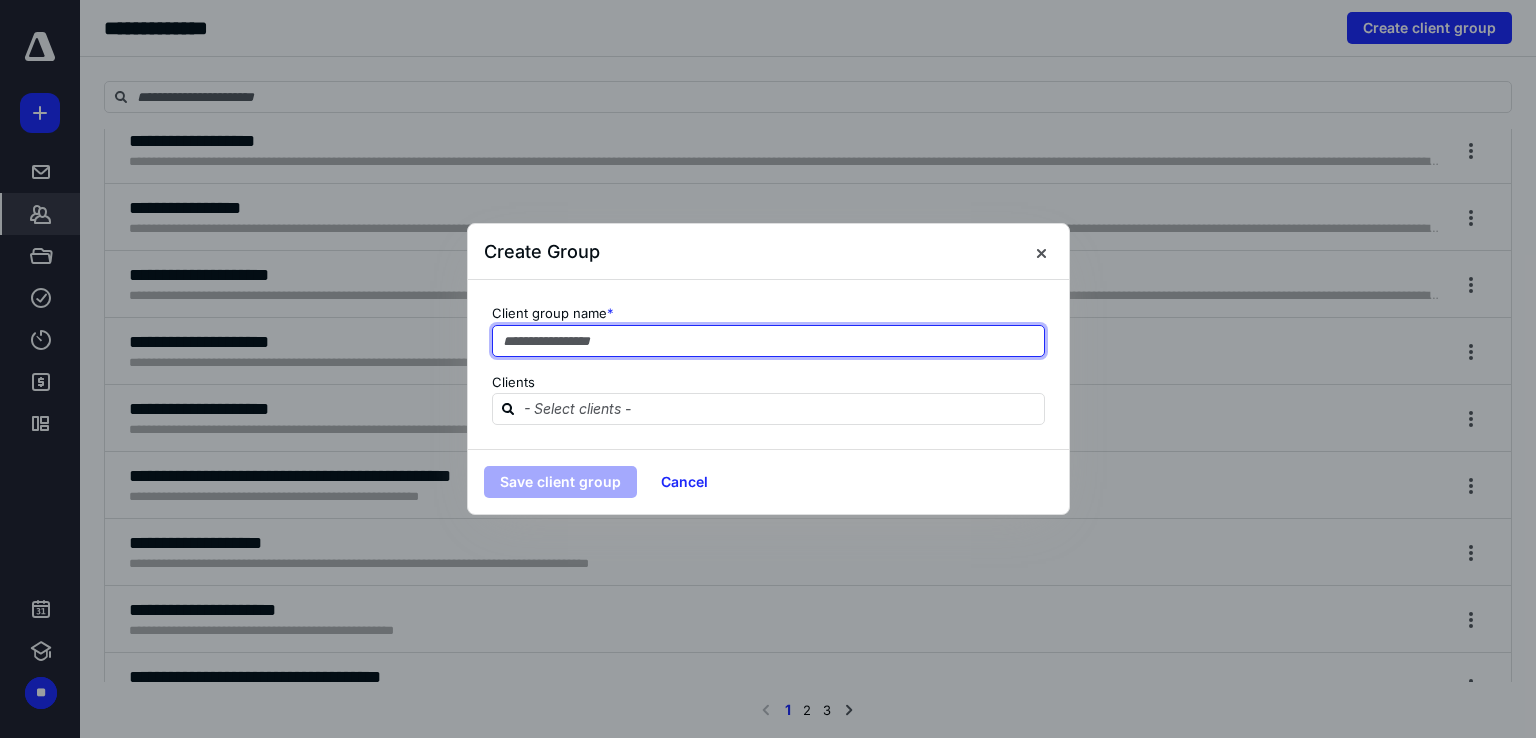 click at bounding box center [768, 341] 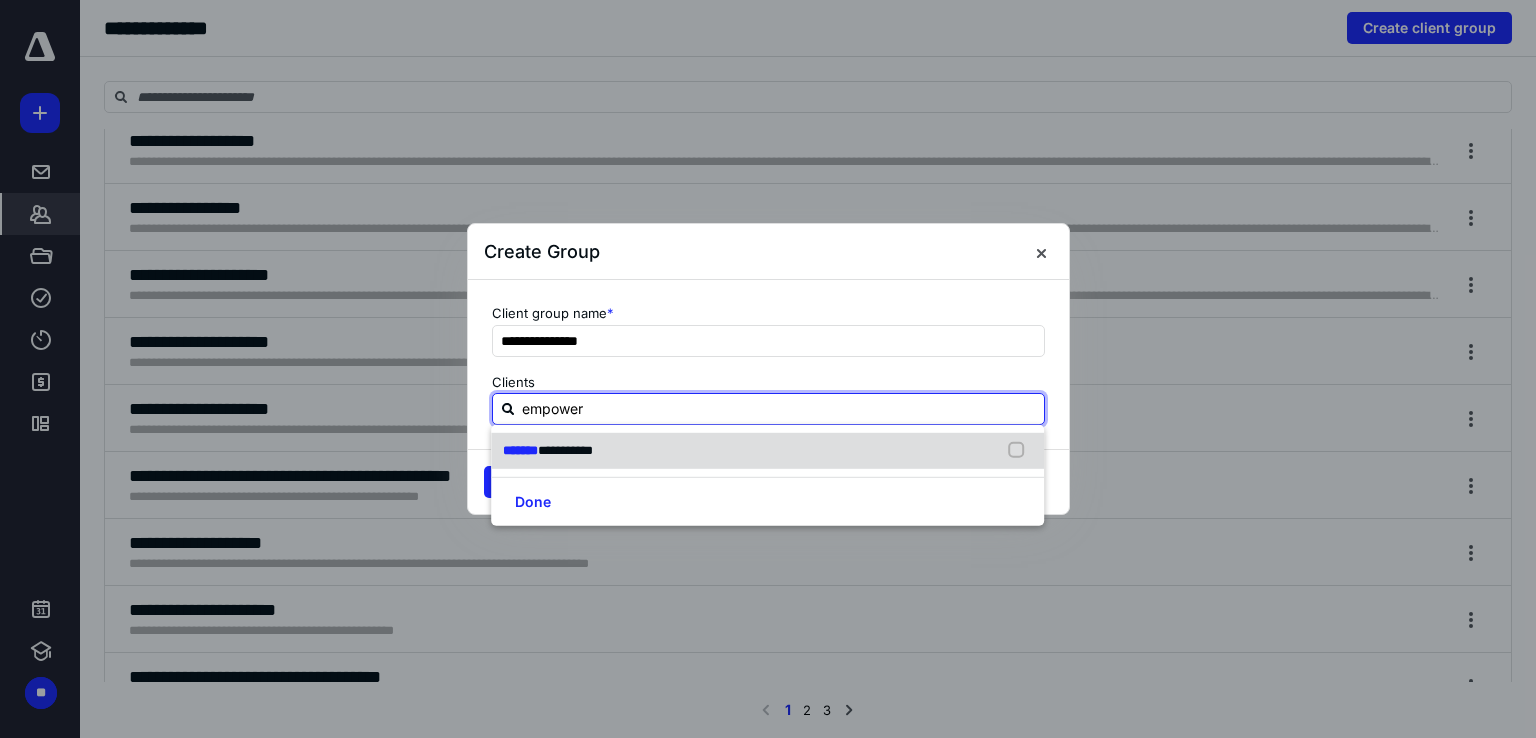 drag, startPoint x: 1020, startPoint y: 453, endPoint x: 980, endPoint y: 445, distance: 40.792156 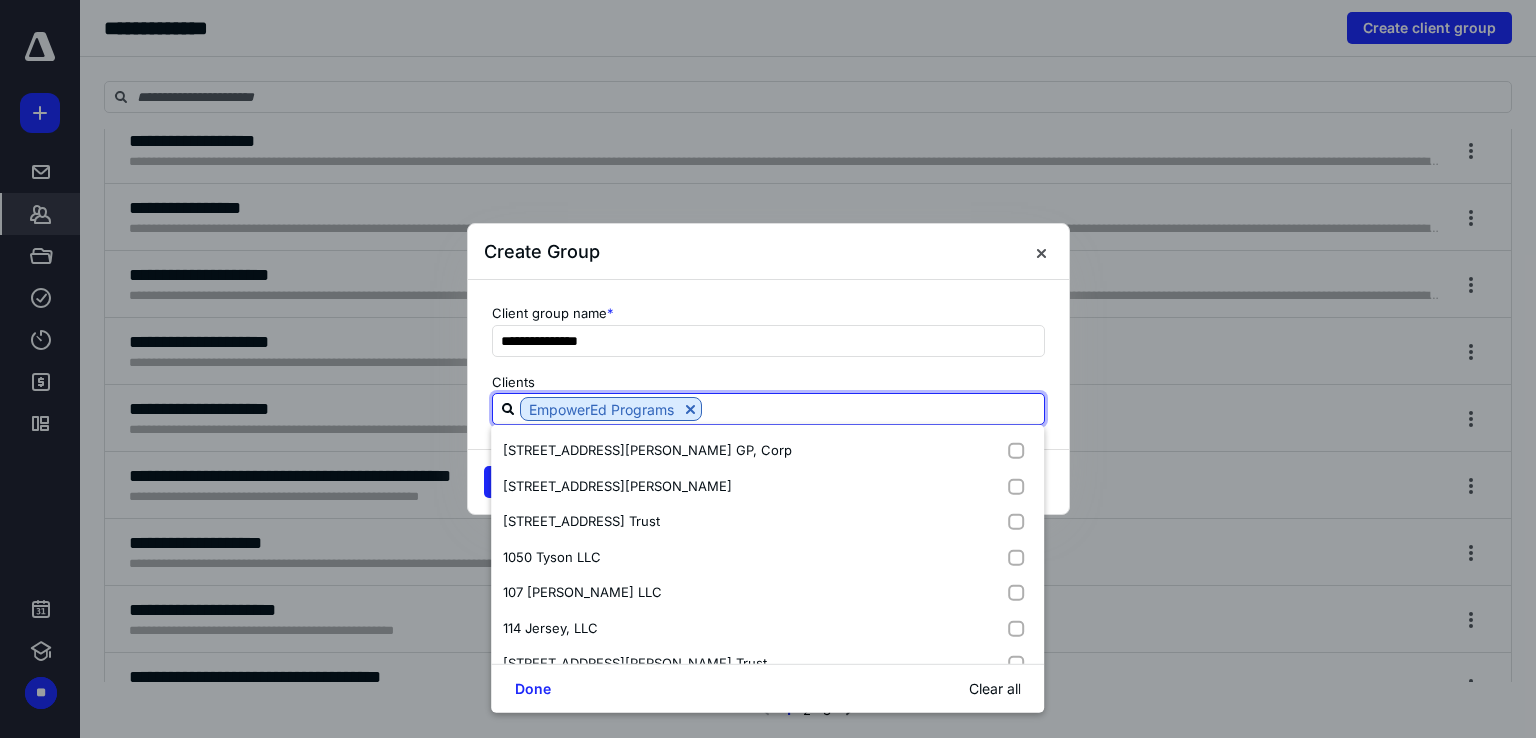 click at bounding box center (873, 408) 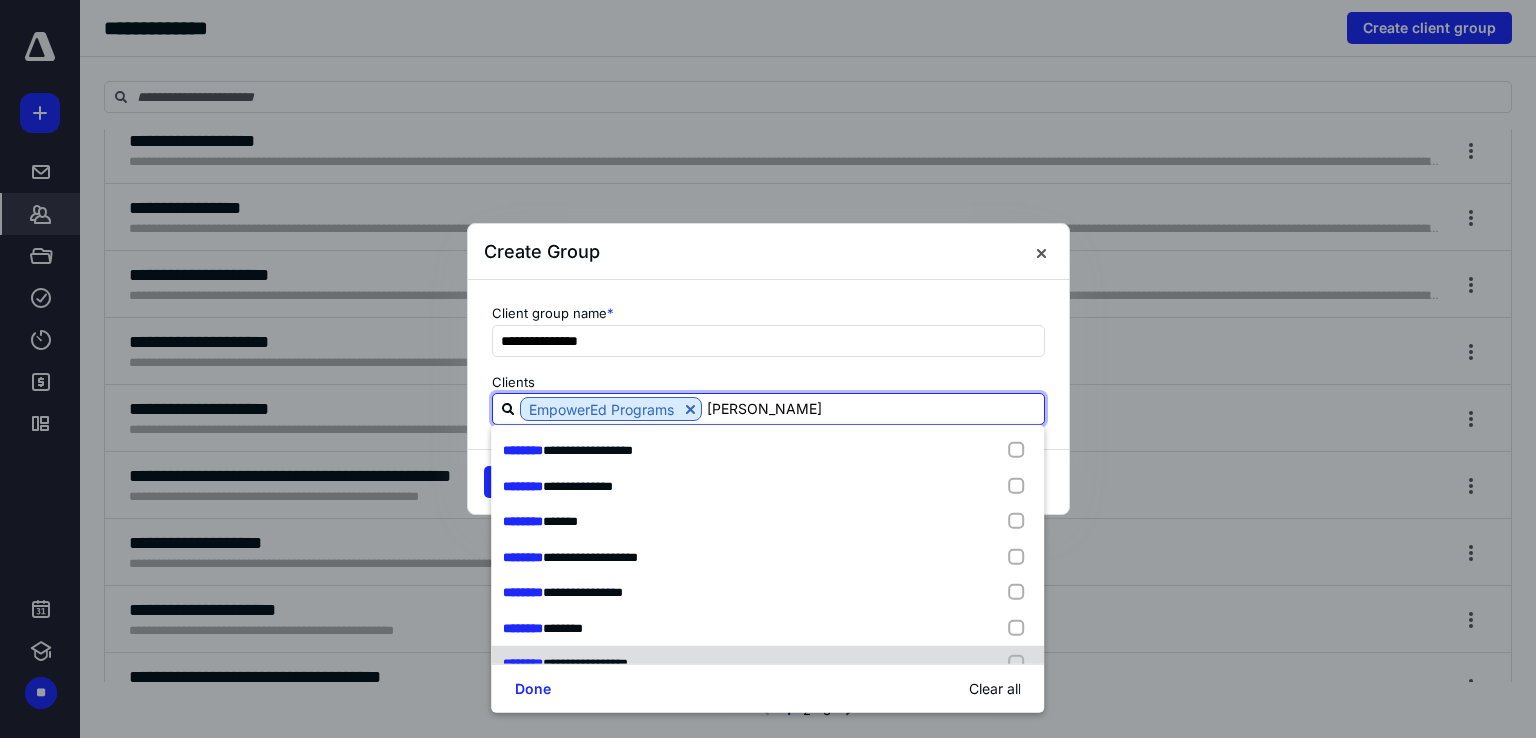 scroll, scrollTop: 132, scrollLeft: 0, axis: vertical 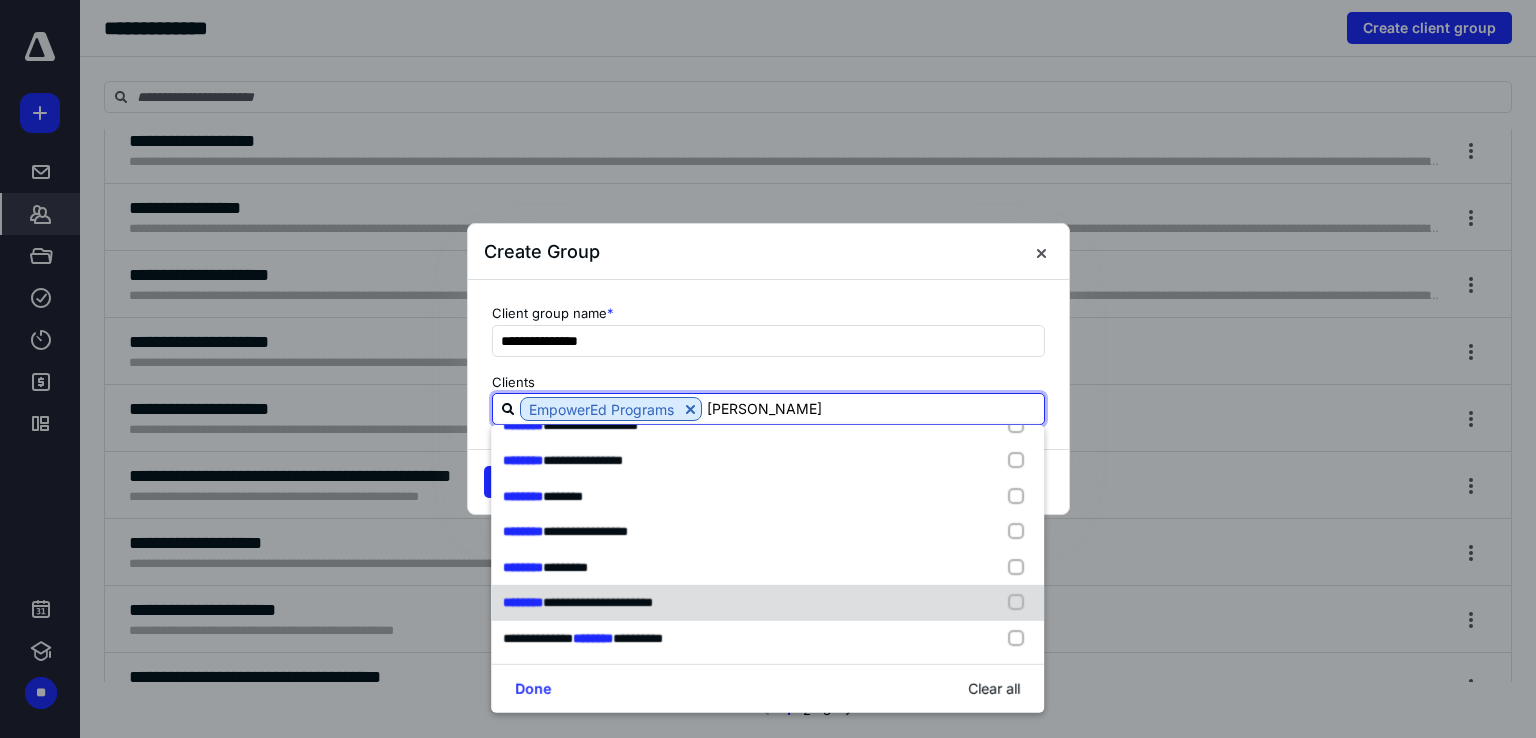 click at bounding box center [1021, 603] 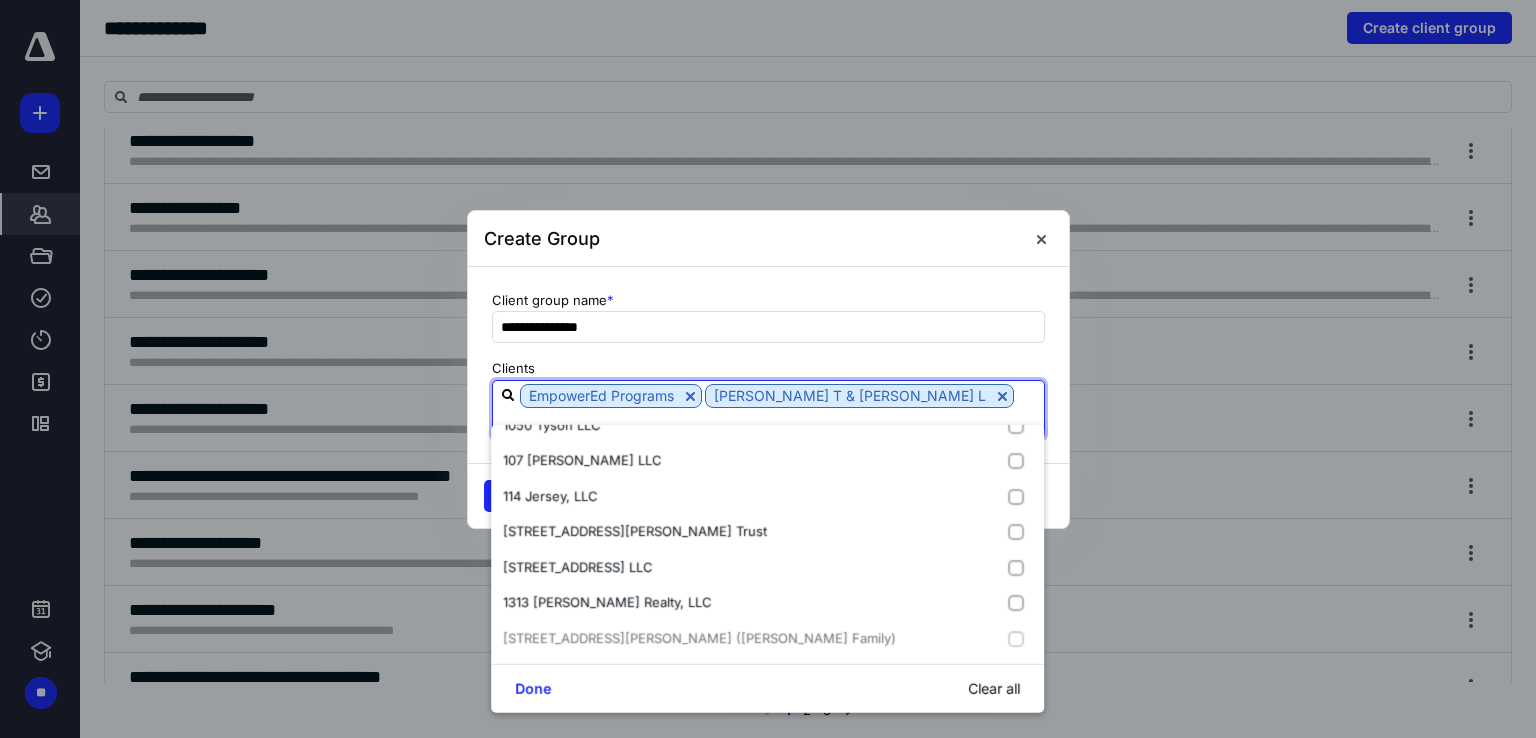 click at bounding box center [768, 422] 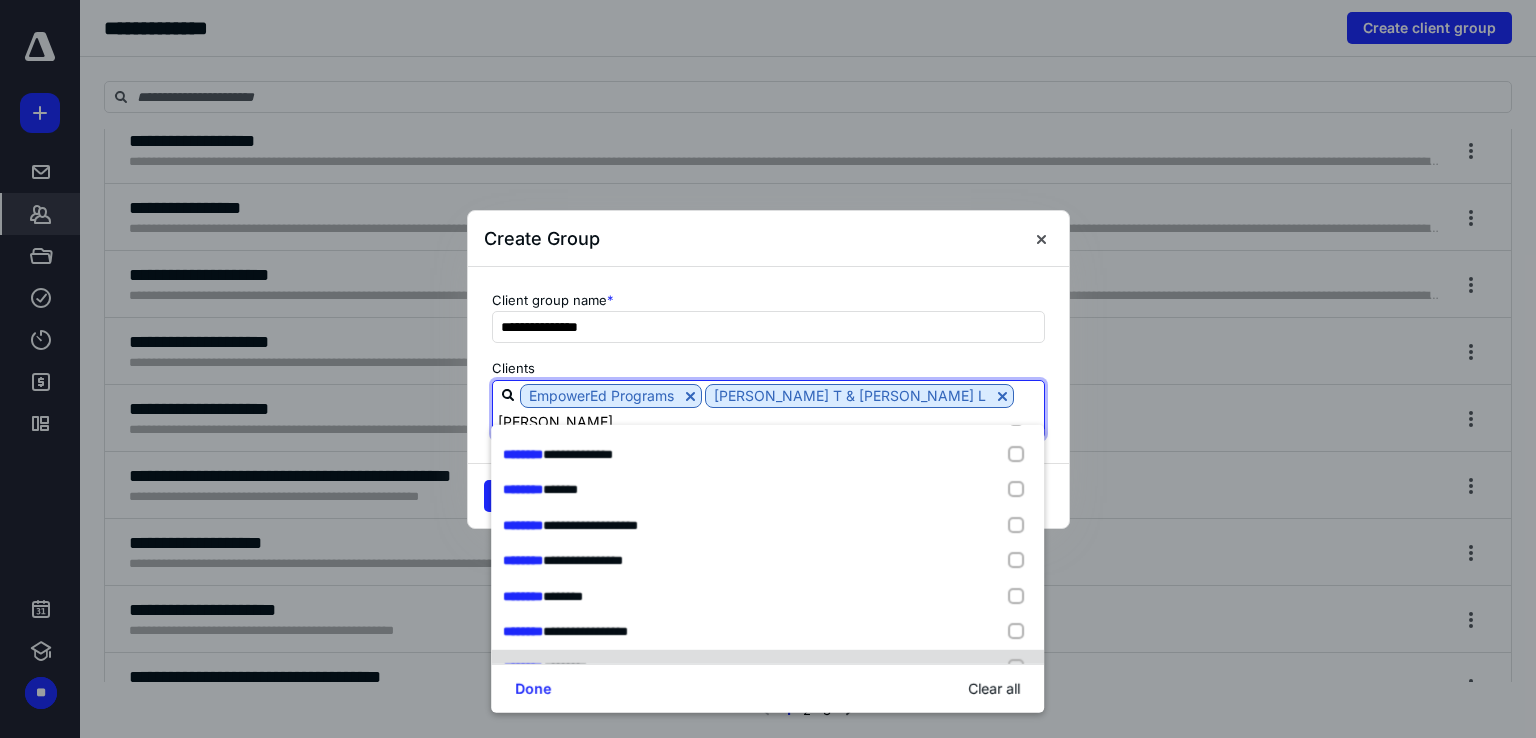 scroll, scrollTop: 0, scrollLeft: 0, axis: both 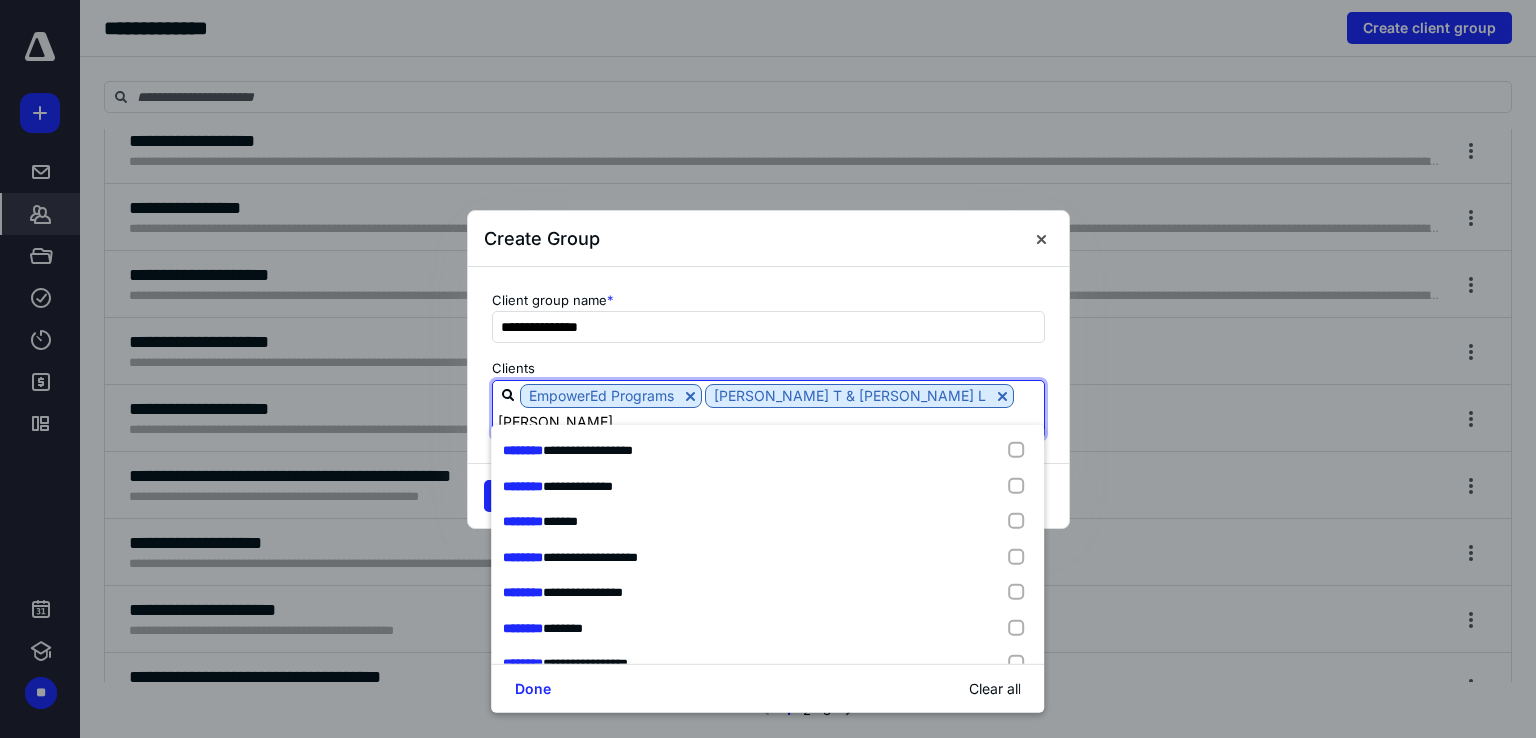 drag, startPoint x: 1015, startPoint y: 411, endPoint x: 950, endPoint y: 399, distance: 66.09841 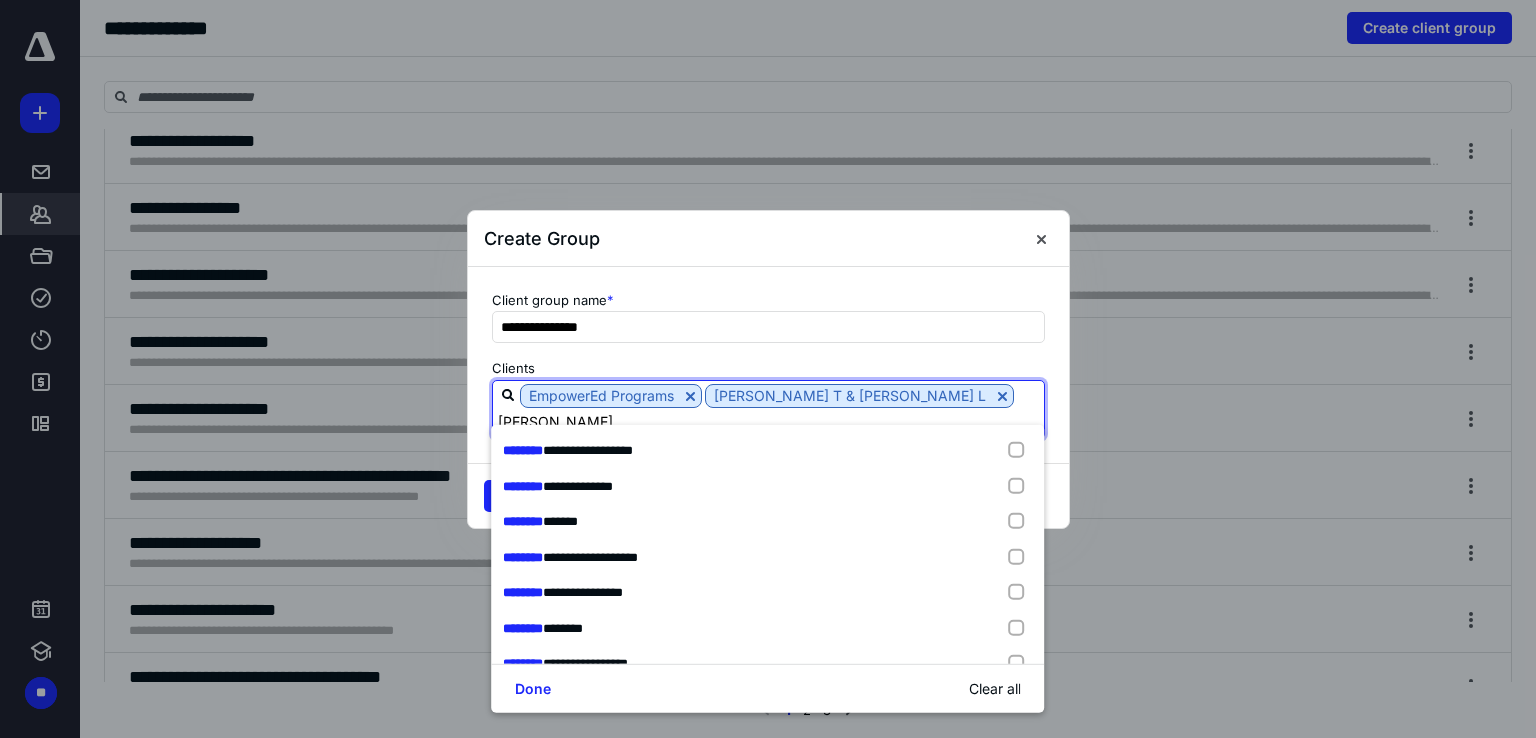 click on "[PERSON_NAME]" at bounding box center (768, 422) 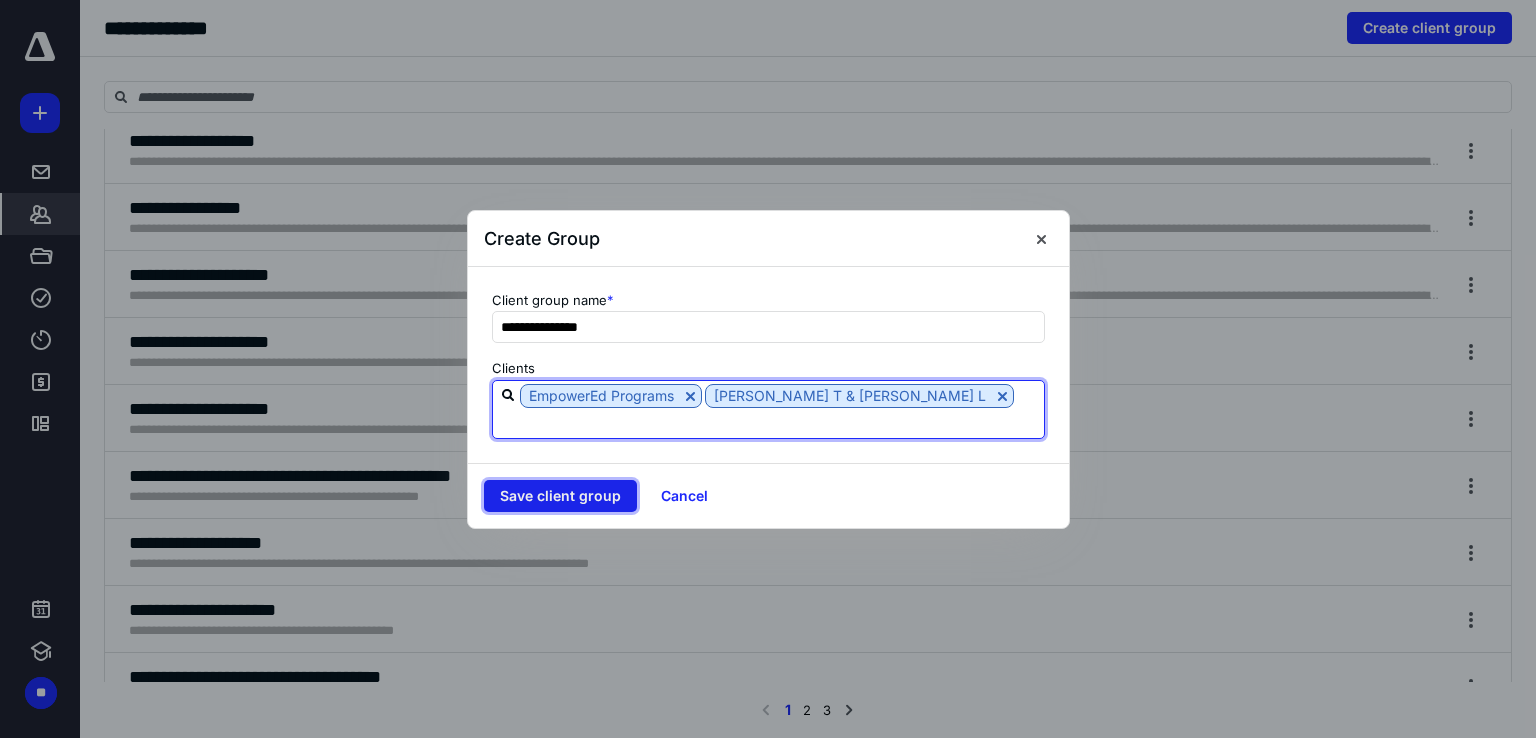 click on "Save client group" at bounding box center [560, 496] 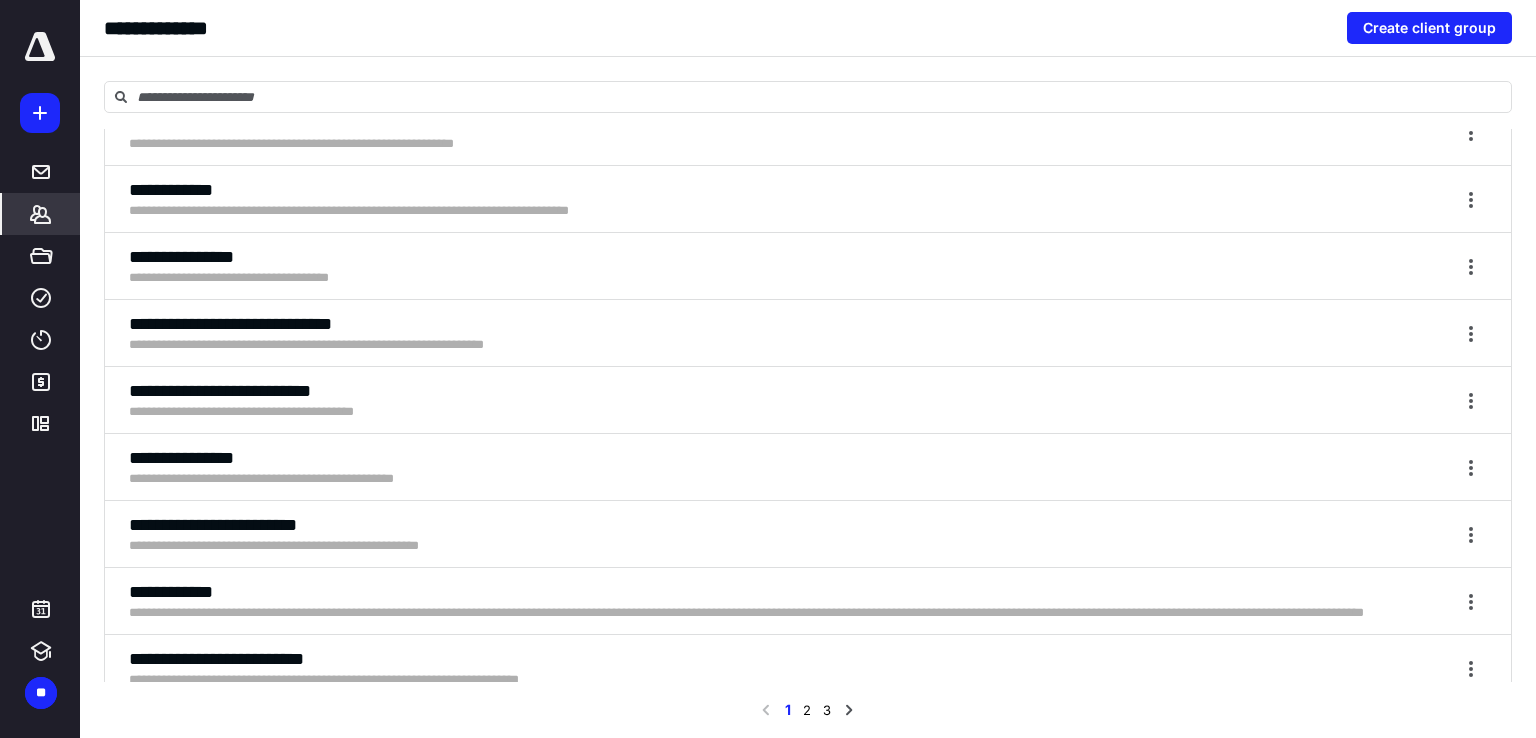 scroll, scrollTop: 0, scrollLeft: 0, axis: both 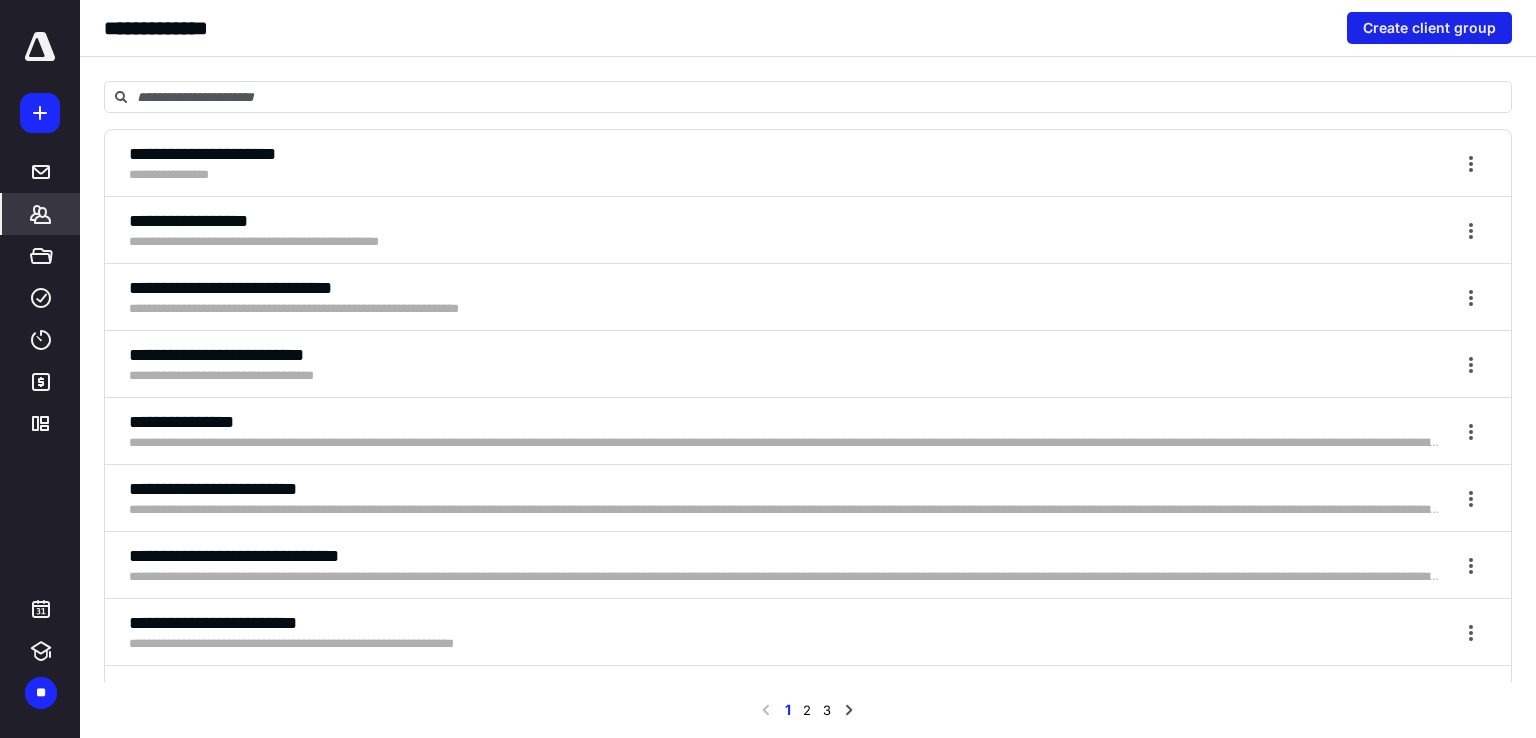 click on "Create client group" at bounding box center (1429, 28) 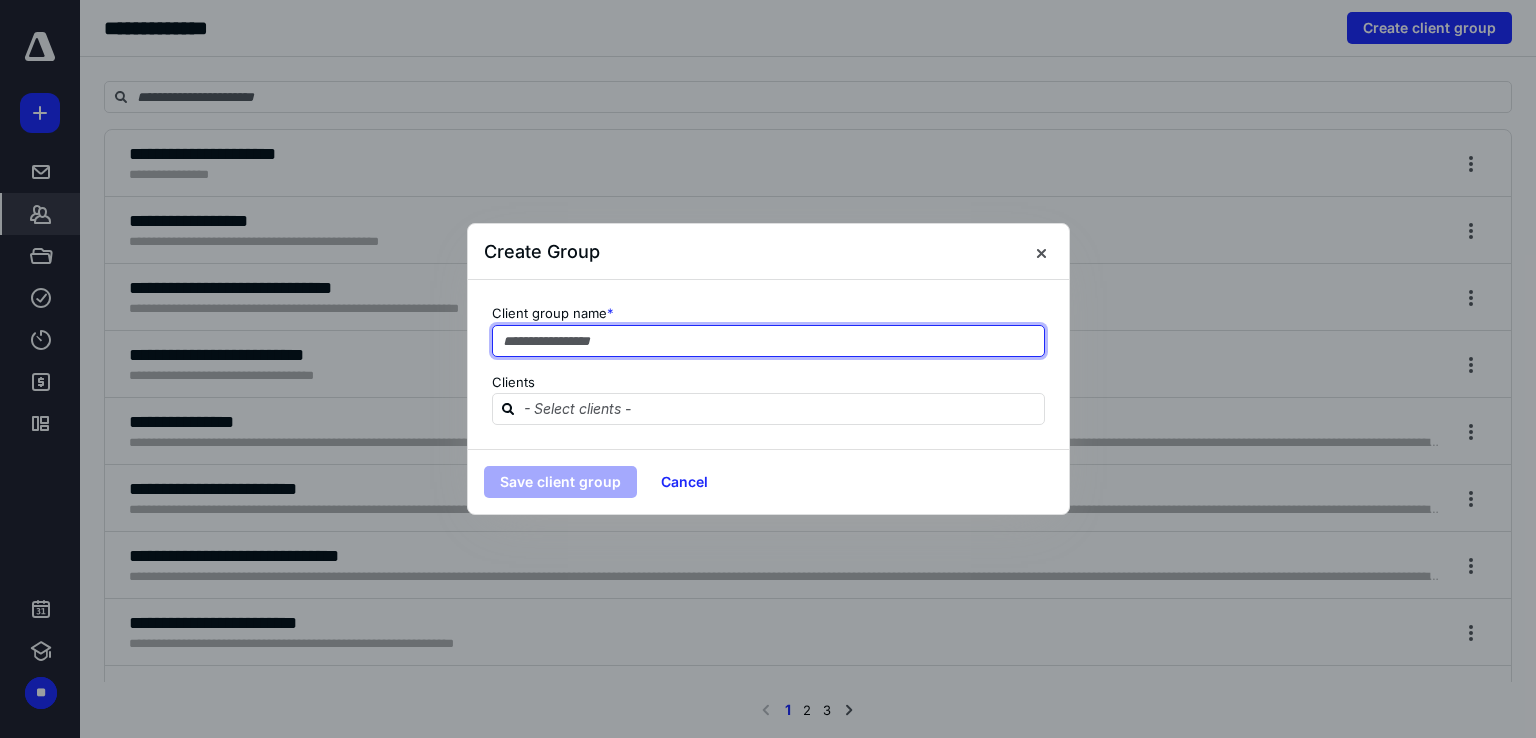 drag, startPoint x: 702, startPoint y: 341, endPoint x: 688, endPoint y: 341, distance: 14 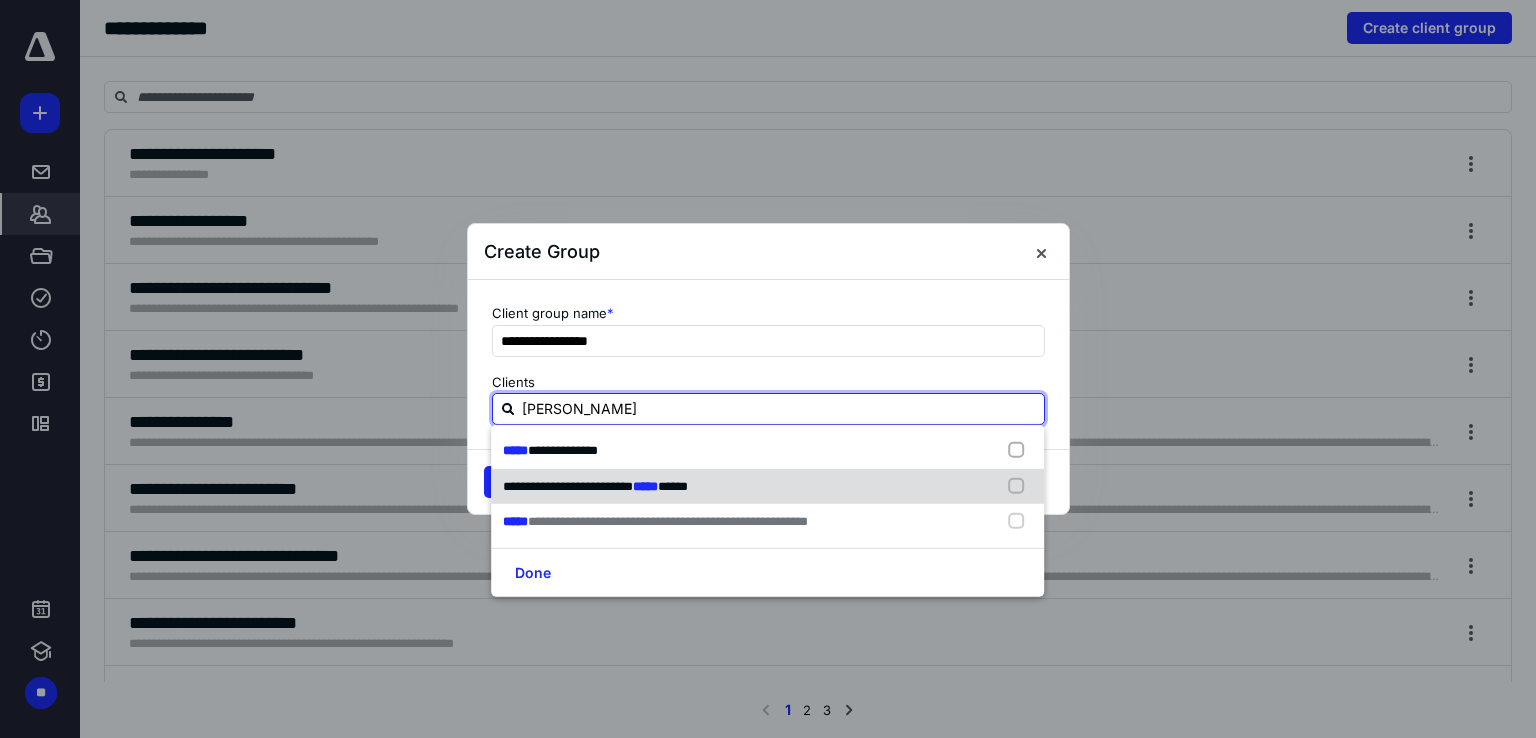 click at bounding box center (1021, 486) 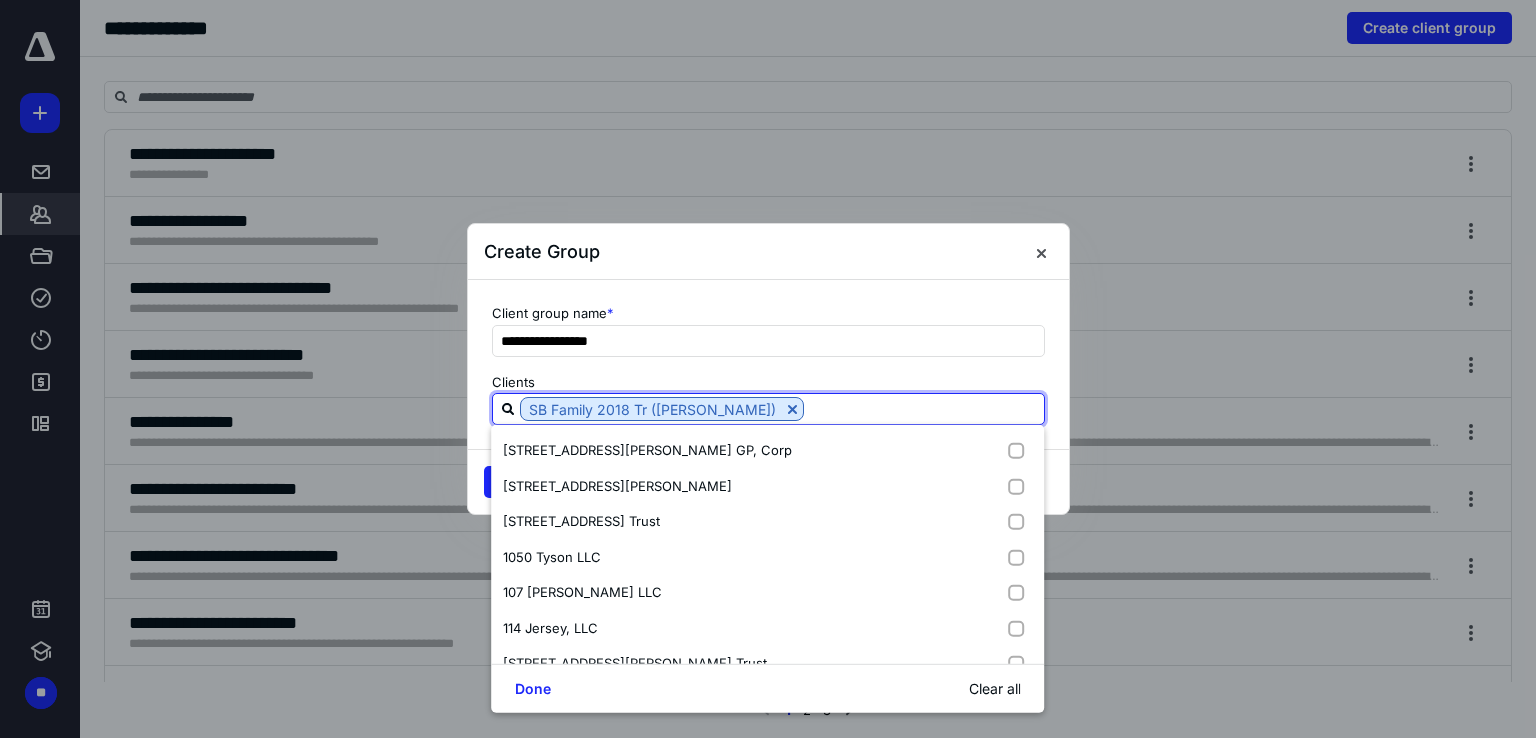 click at bounding box center [924, 408] 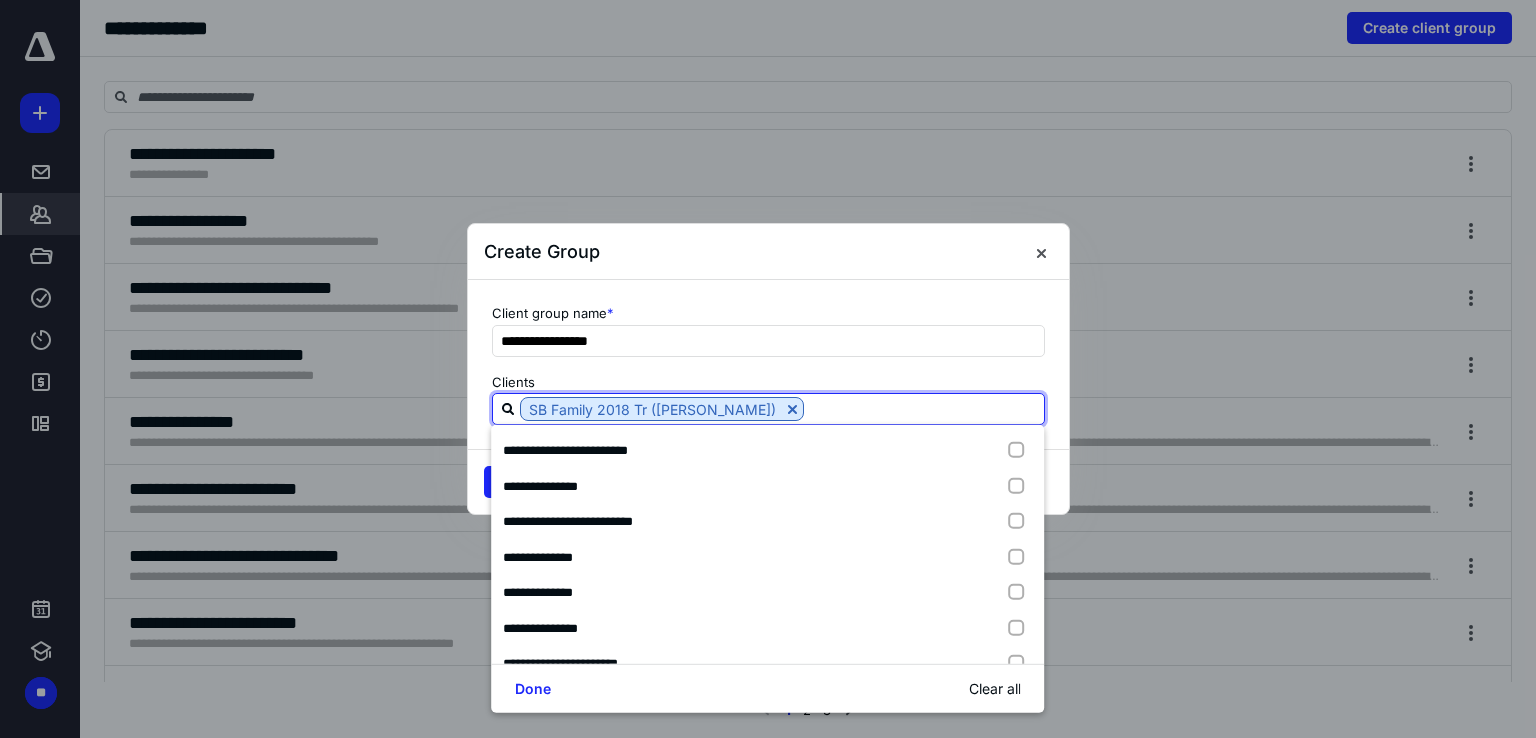 click on "**********" at bounding box center [768, 364] 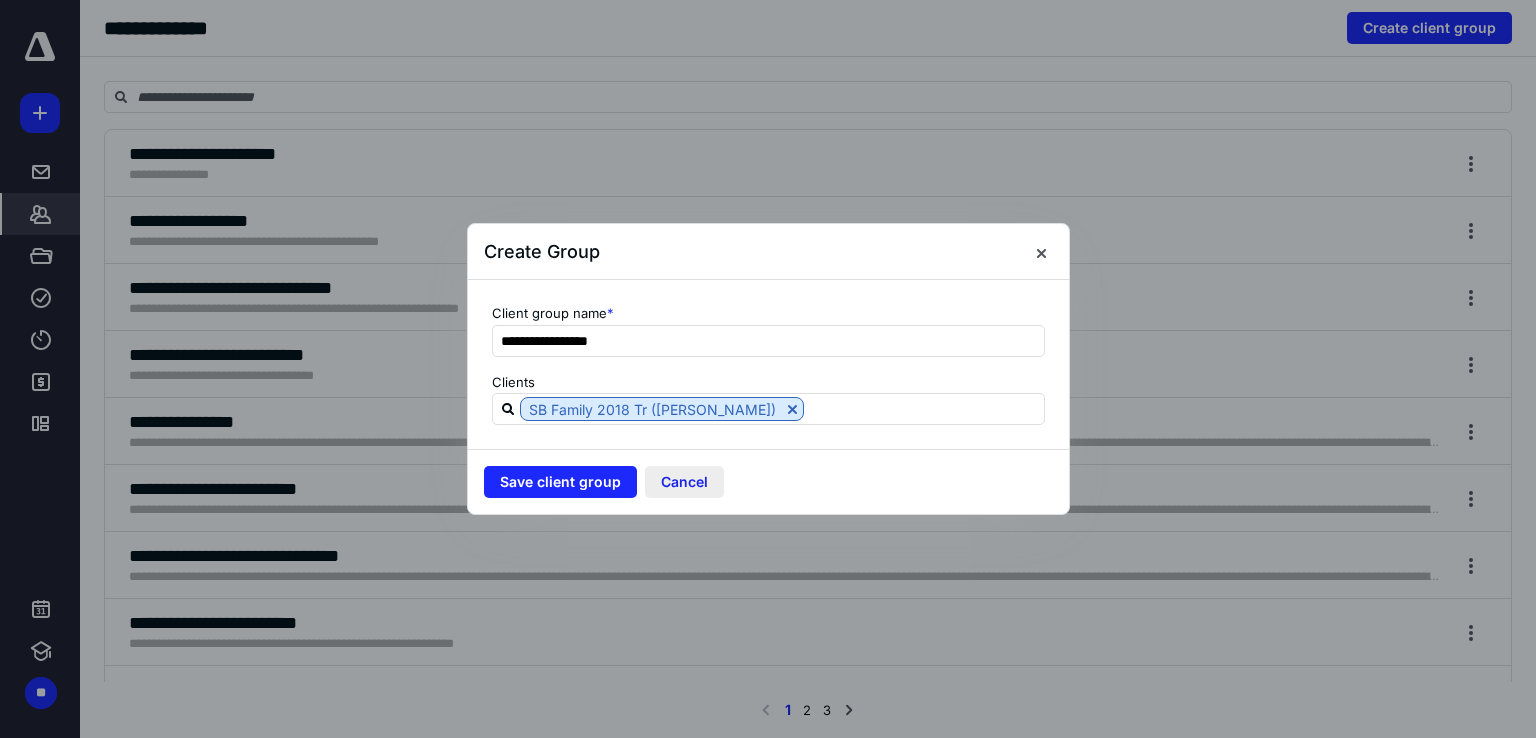 click on "Cancel" at bounding box center (684, 482) 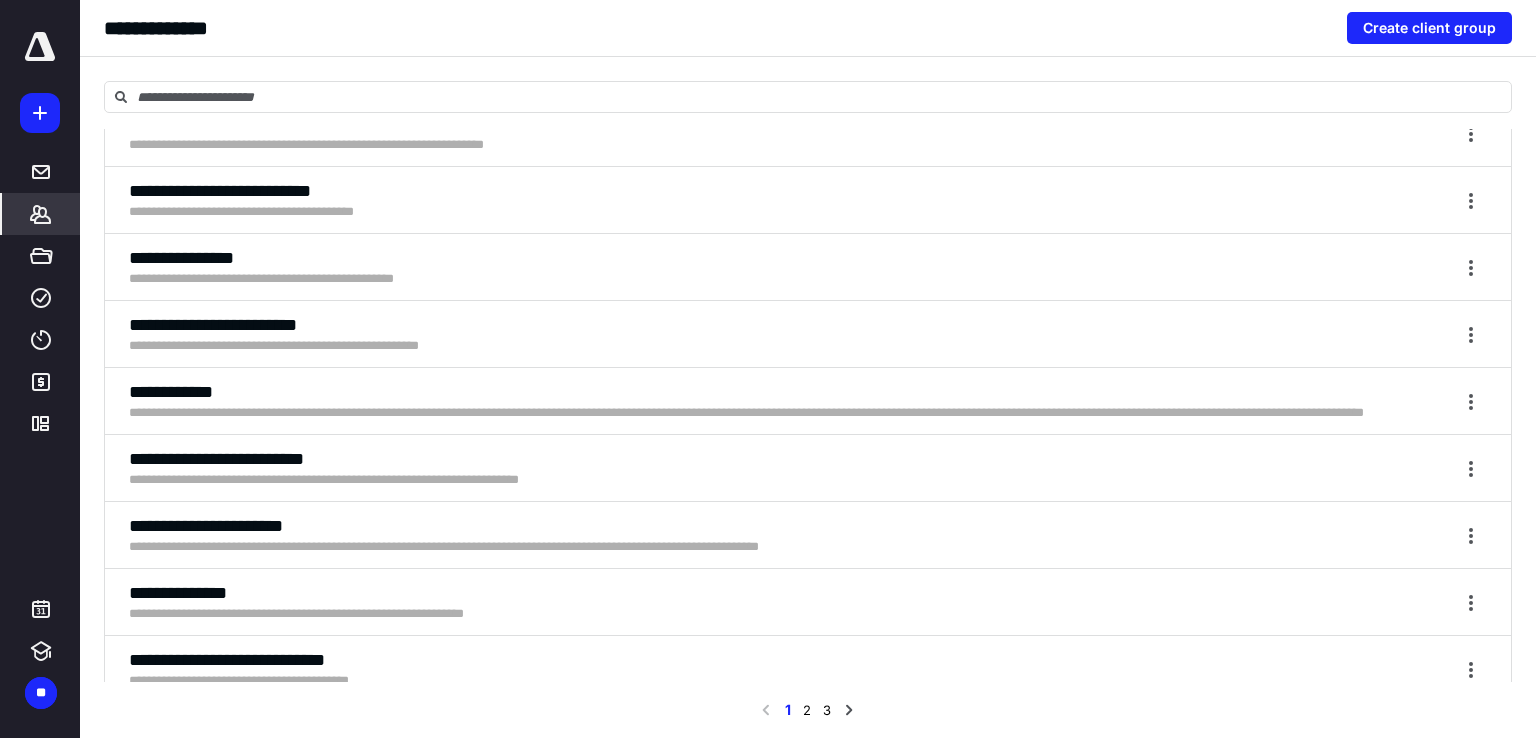 scroll, scrollTop: 800, scrollLeft: 0, axis: vertical 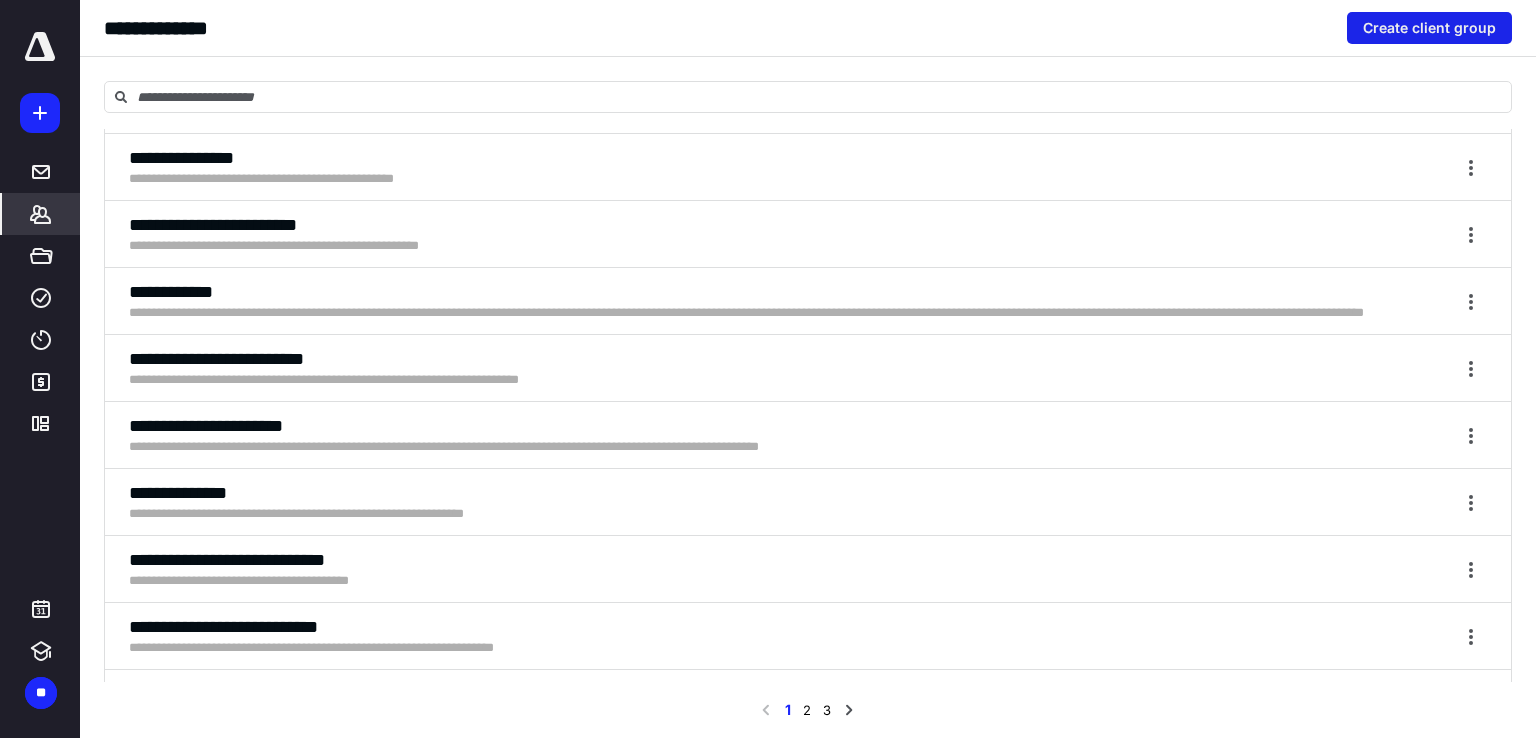 click on "Create client group" at bounding box center (1429, 28) 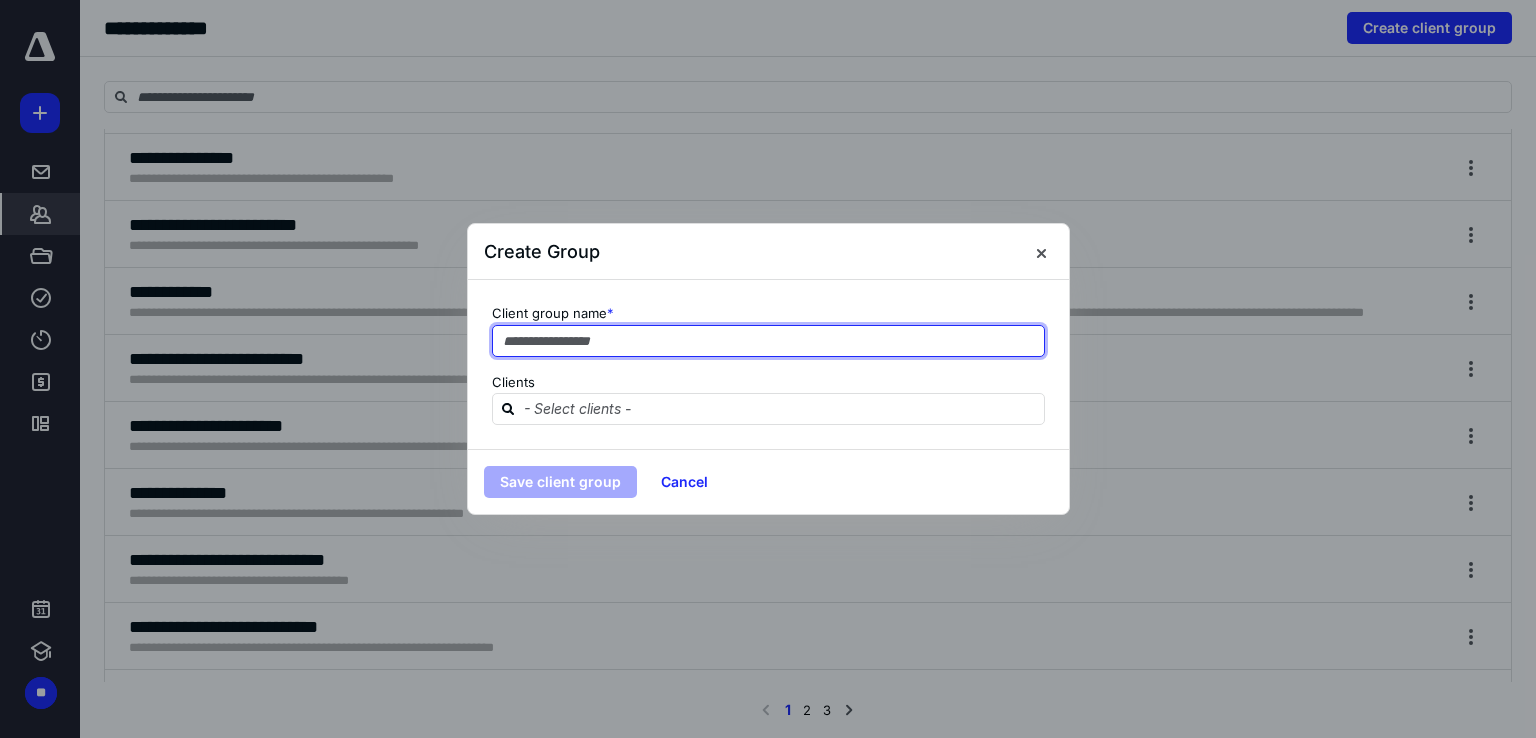 click at bounding box center [768, 341] 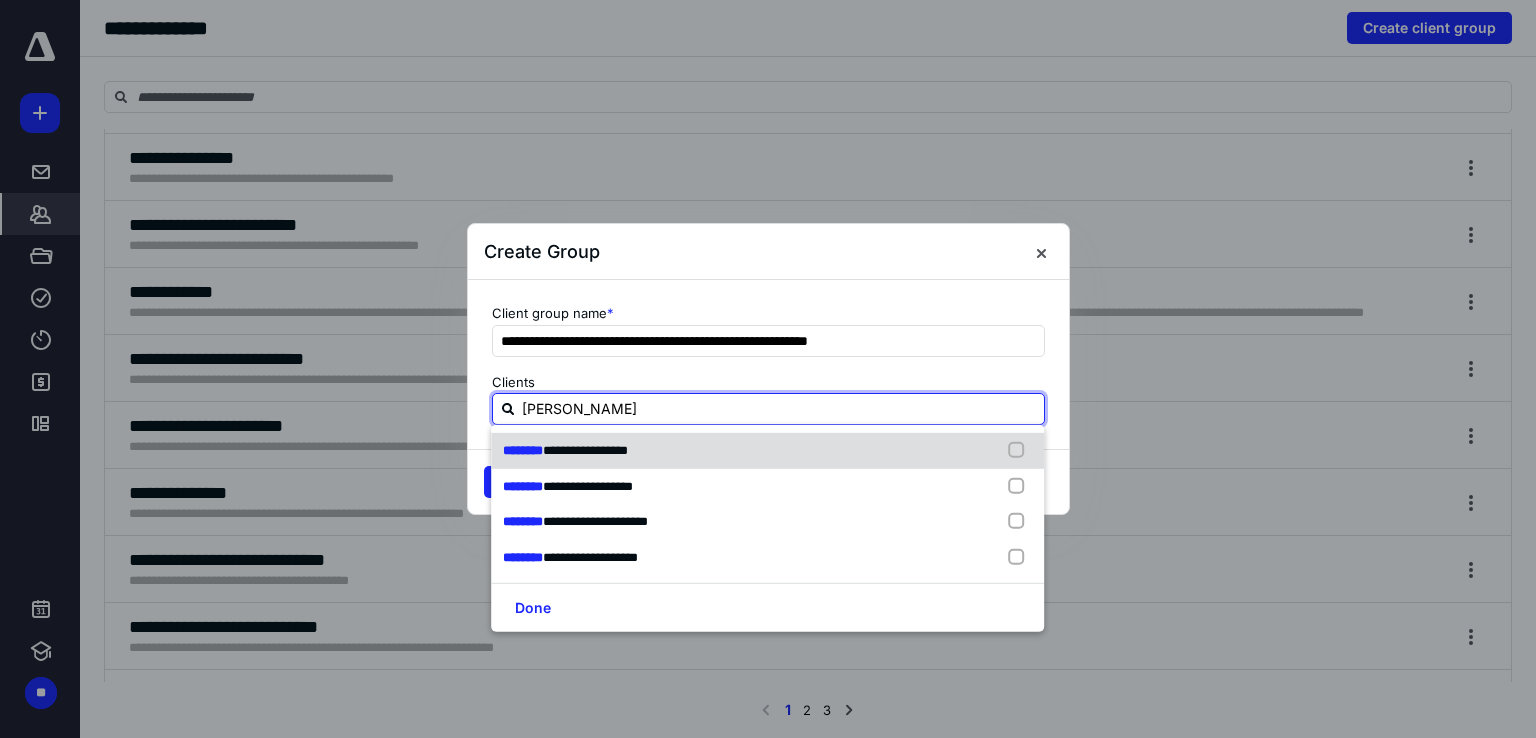 click at bounding box center [1021, 451] 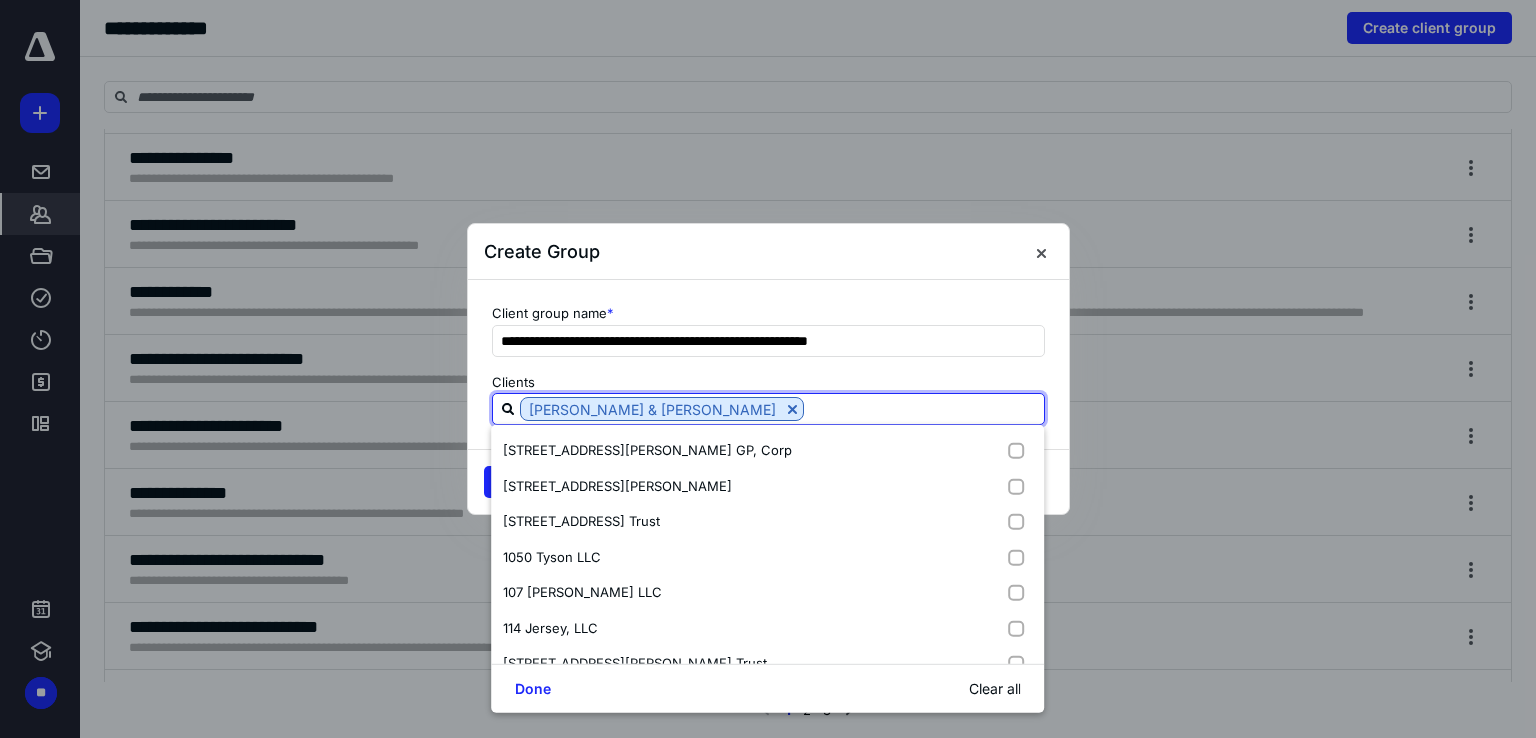 click at bounding box center (924, 408) 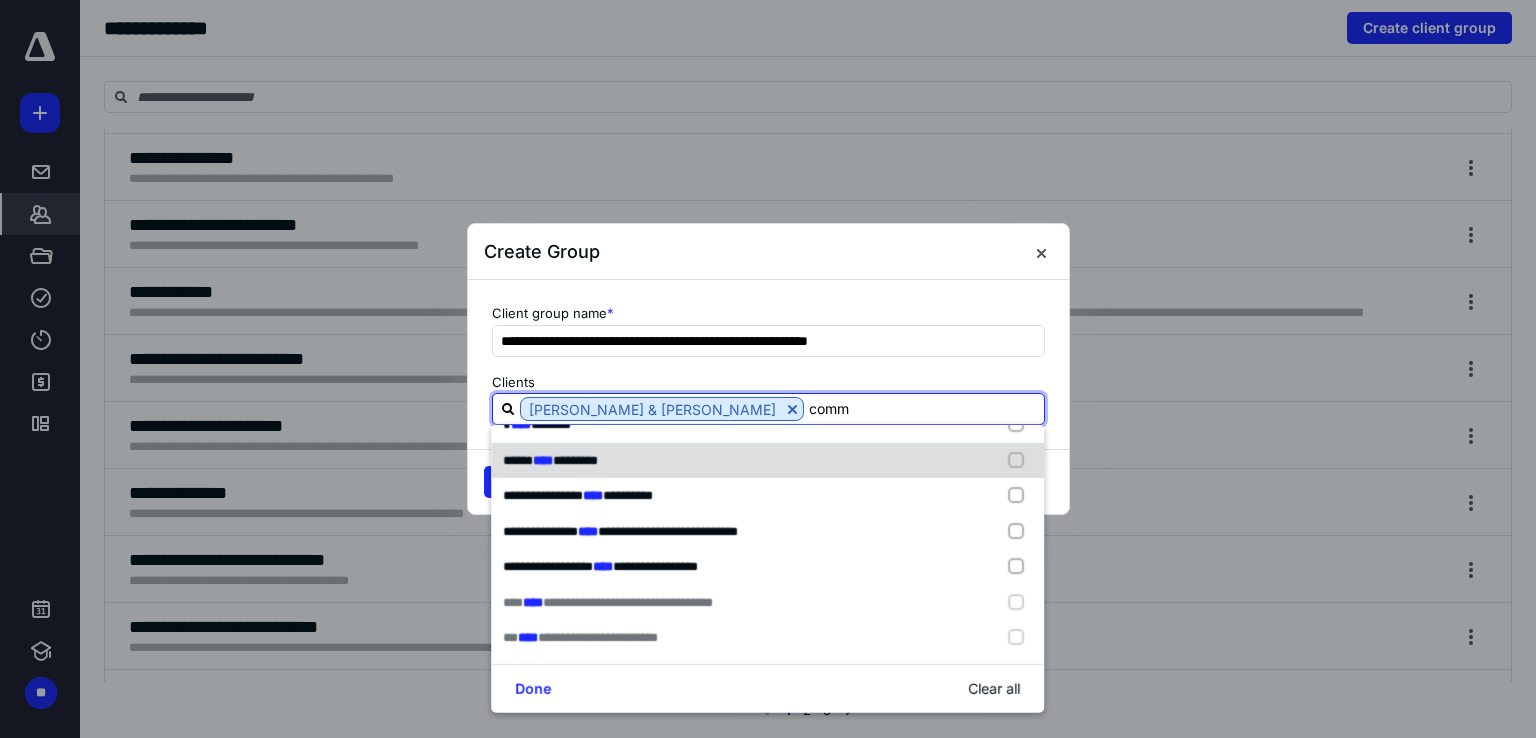 scroll, scrollTop: 0, scrollLeft: 0, axis: both 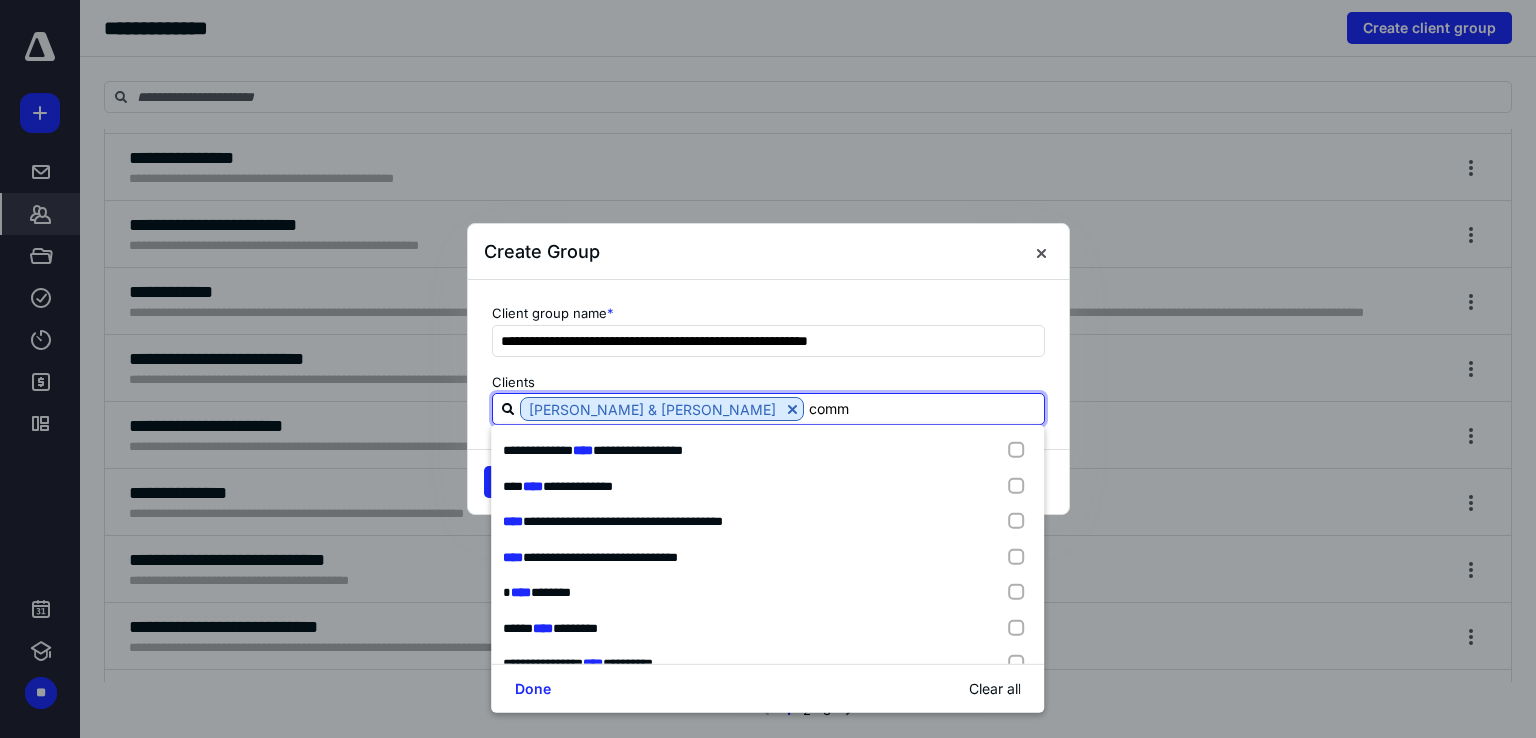 drag, startPoint x: 850, startPoint y: 410, endPoint x: 728, endPoint y: 420, distance: 122.40915 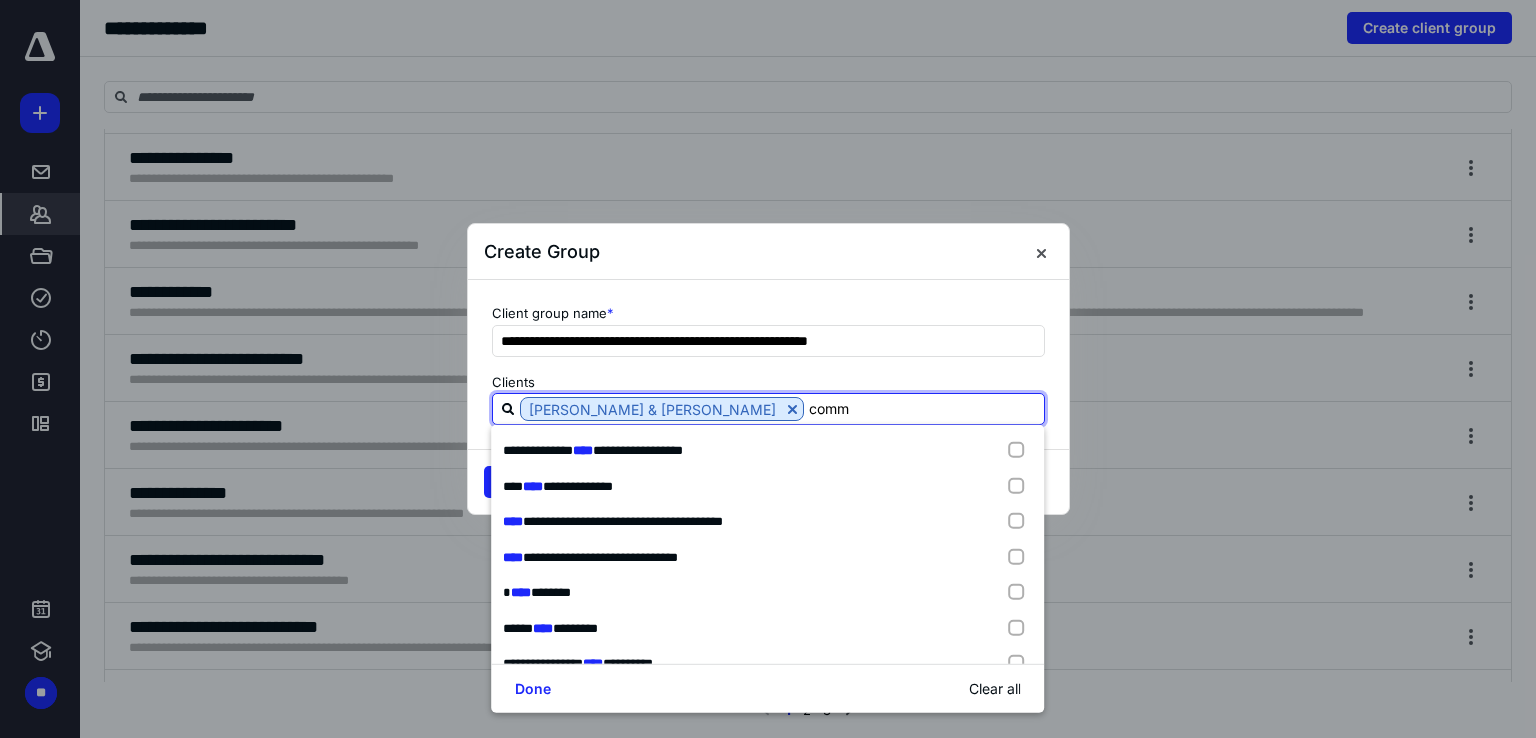 click on "[PERSON_NAME] & [PERSON_NAME] comm" at bounding box center (768, 409) 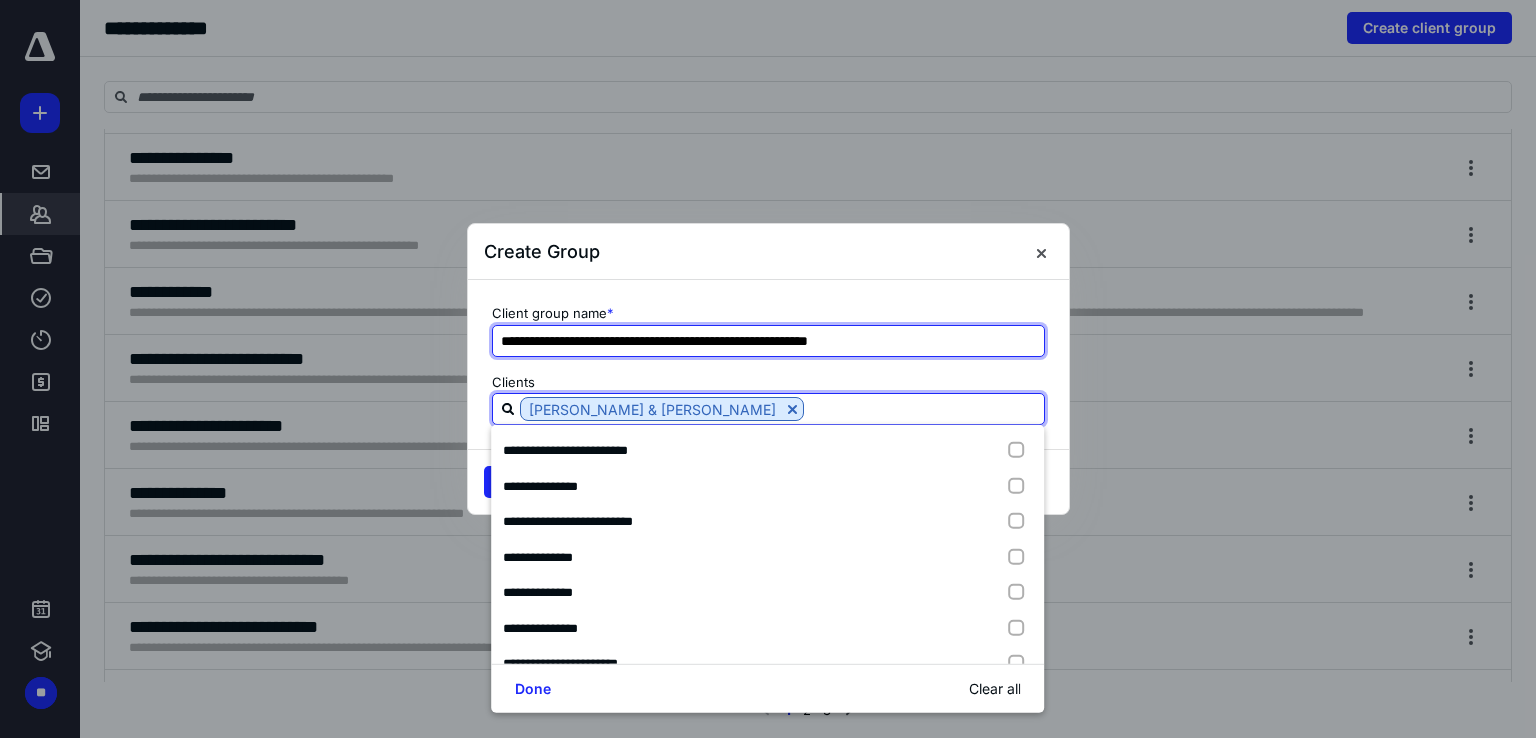 click on "**********" at bounding box center [768, 341] 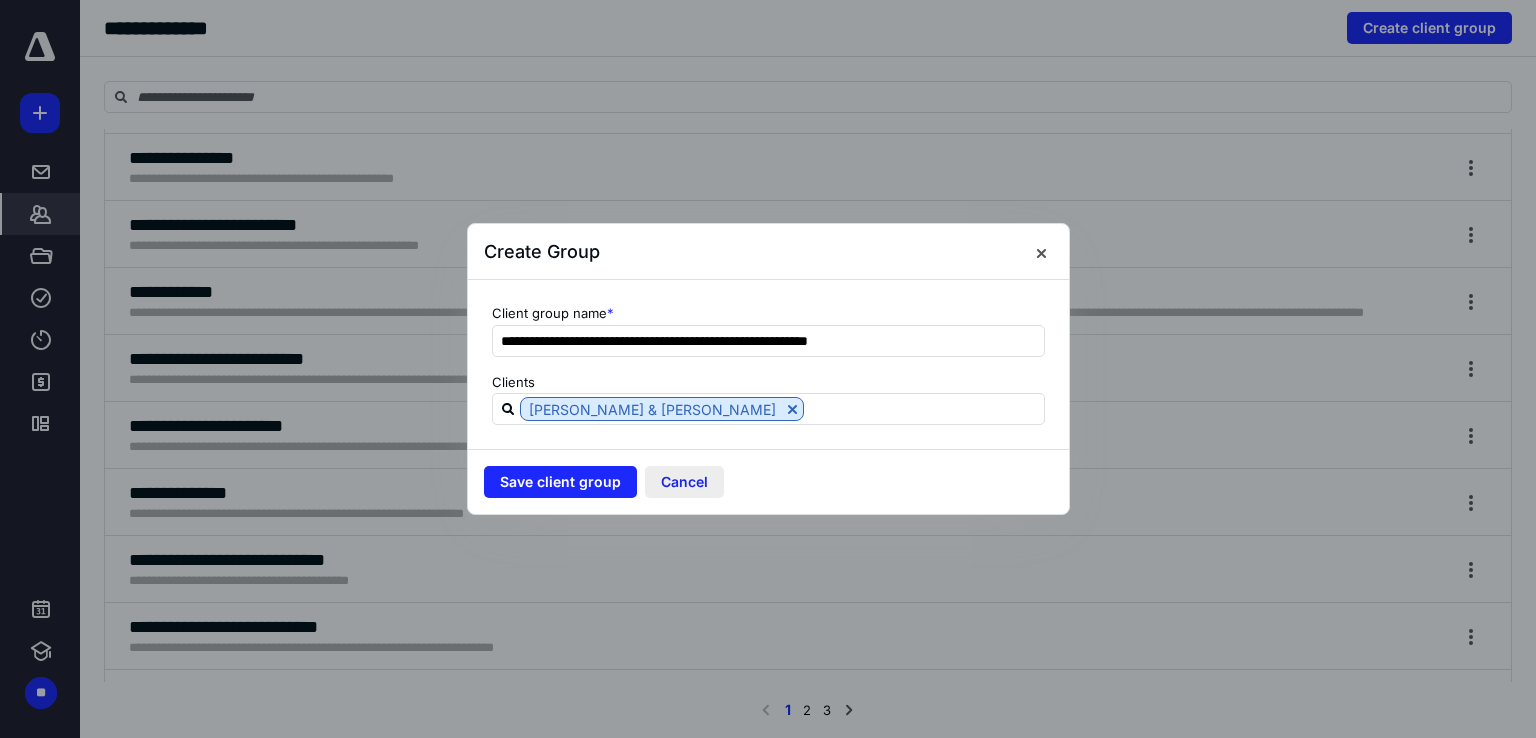 drag, startPoint x: 688, startPoint y: 481, endPoint x: 707, endPoint y: 475, distance: 19.924858 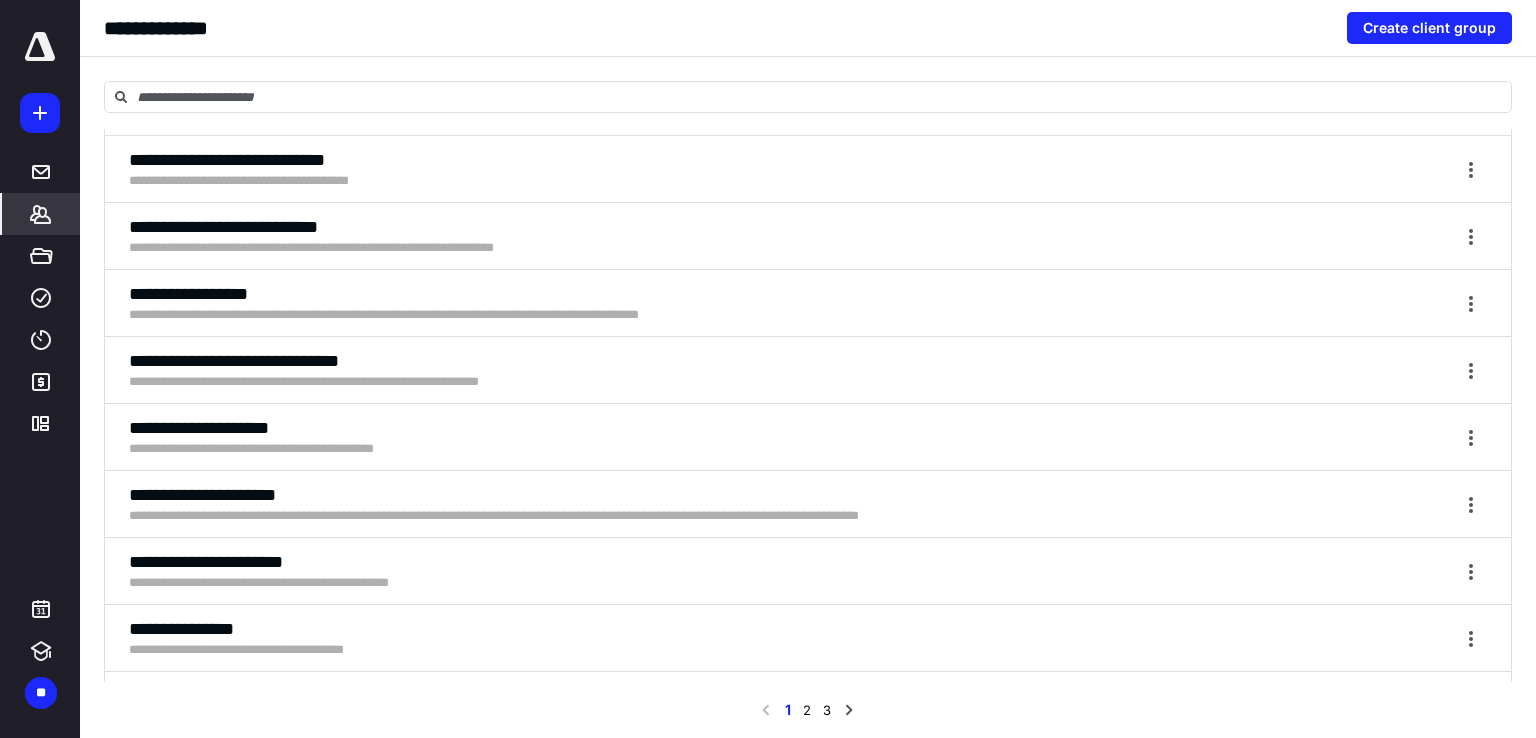 scroll, scrollTop: 1300, scrollLeft: 0, axis: vertical 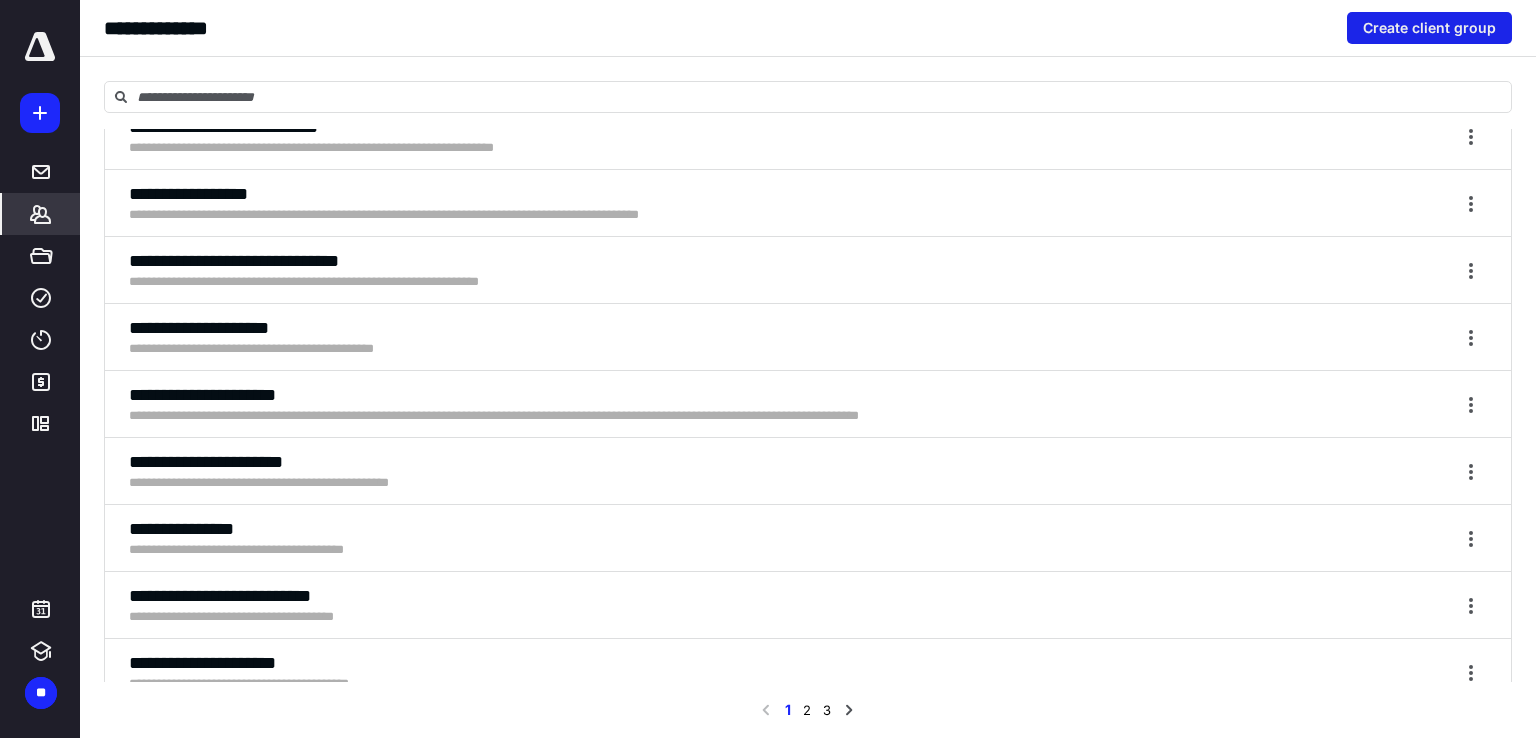 click on "Create client group" at bounding box center (1429, 28) 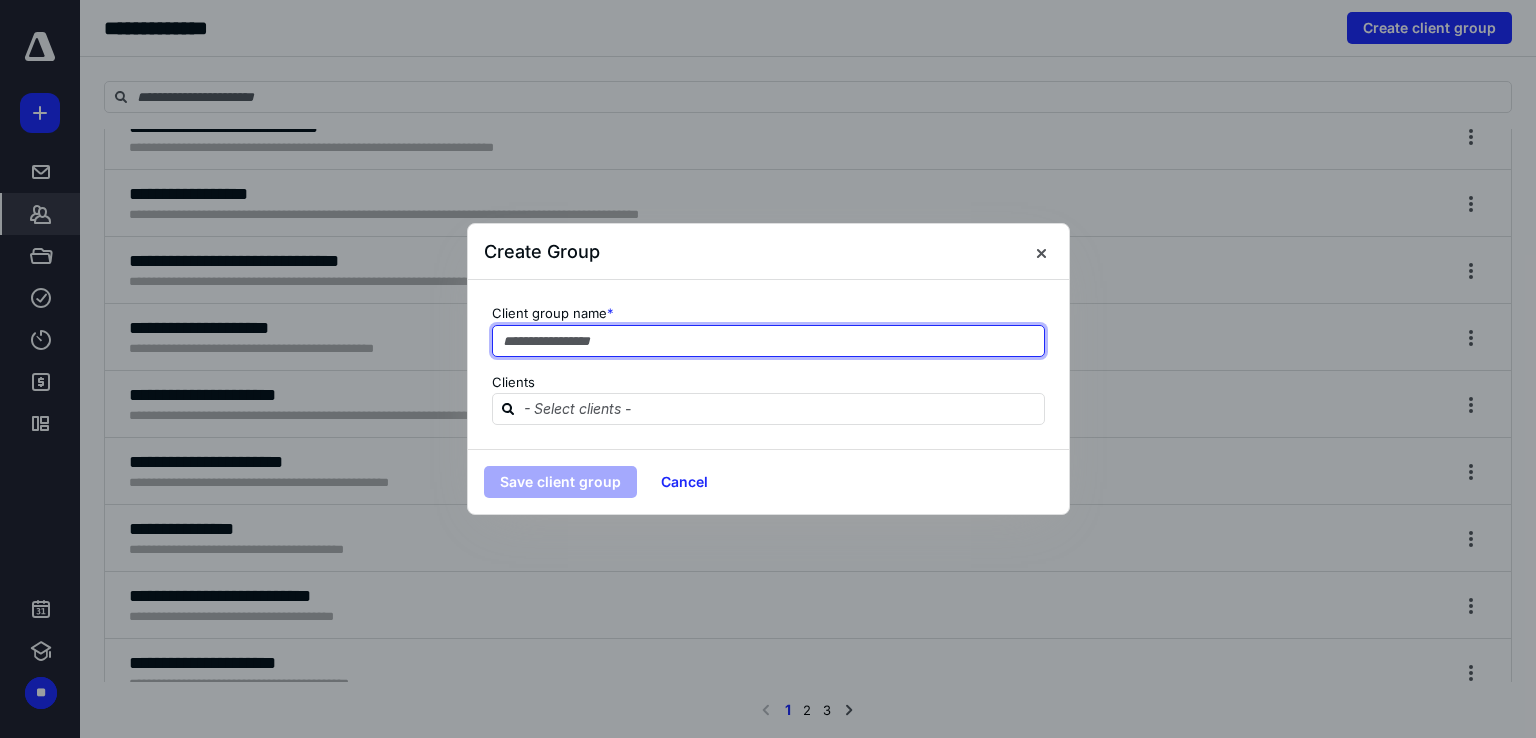 click at bounding box center [768, 341] 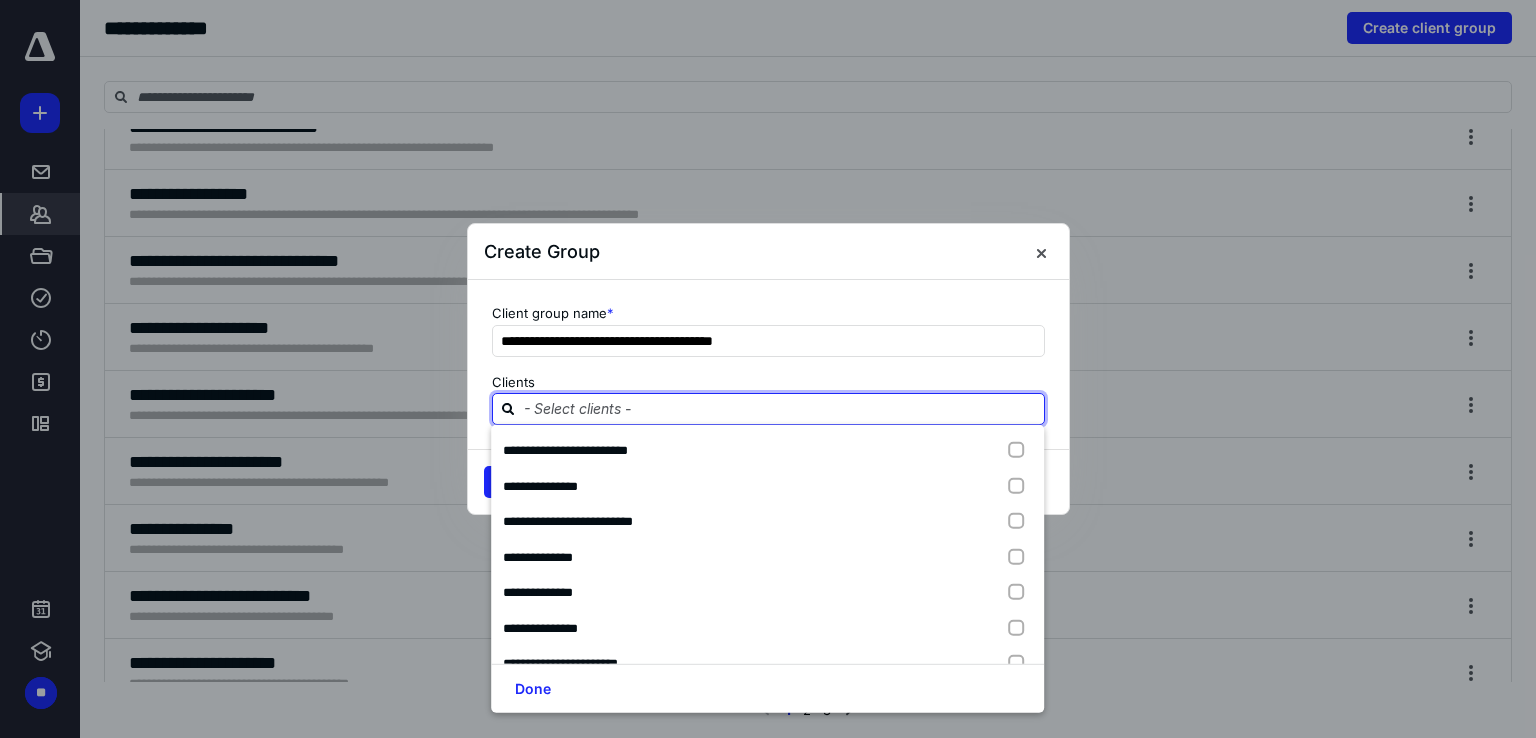 click on "**********" at bounding box center [768, 364] 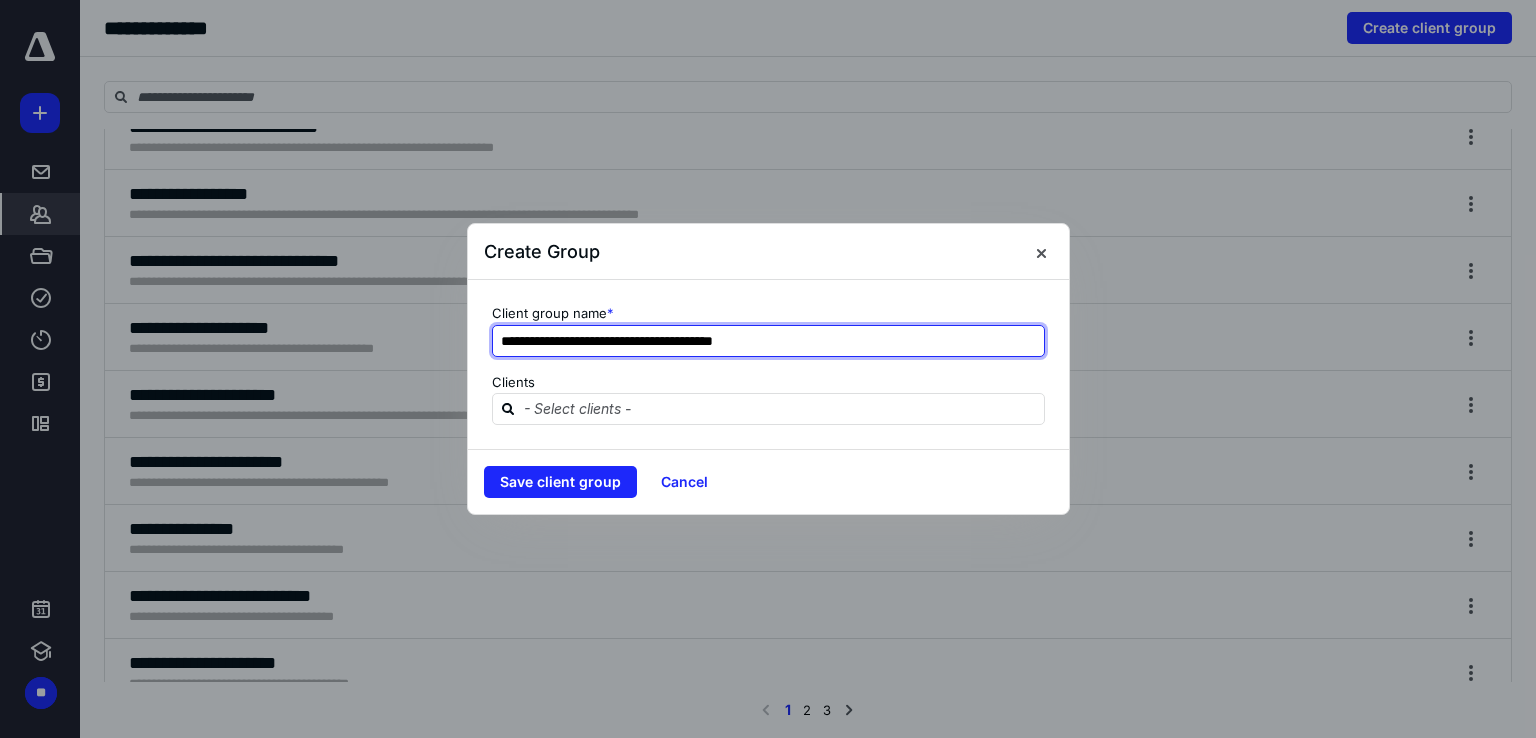 click on "**********" at bounding box center (768, 341) 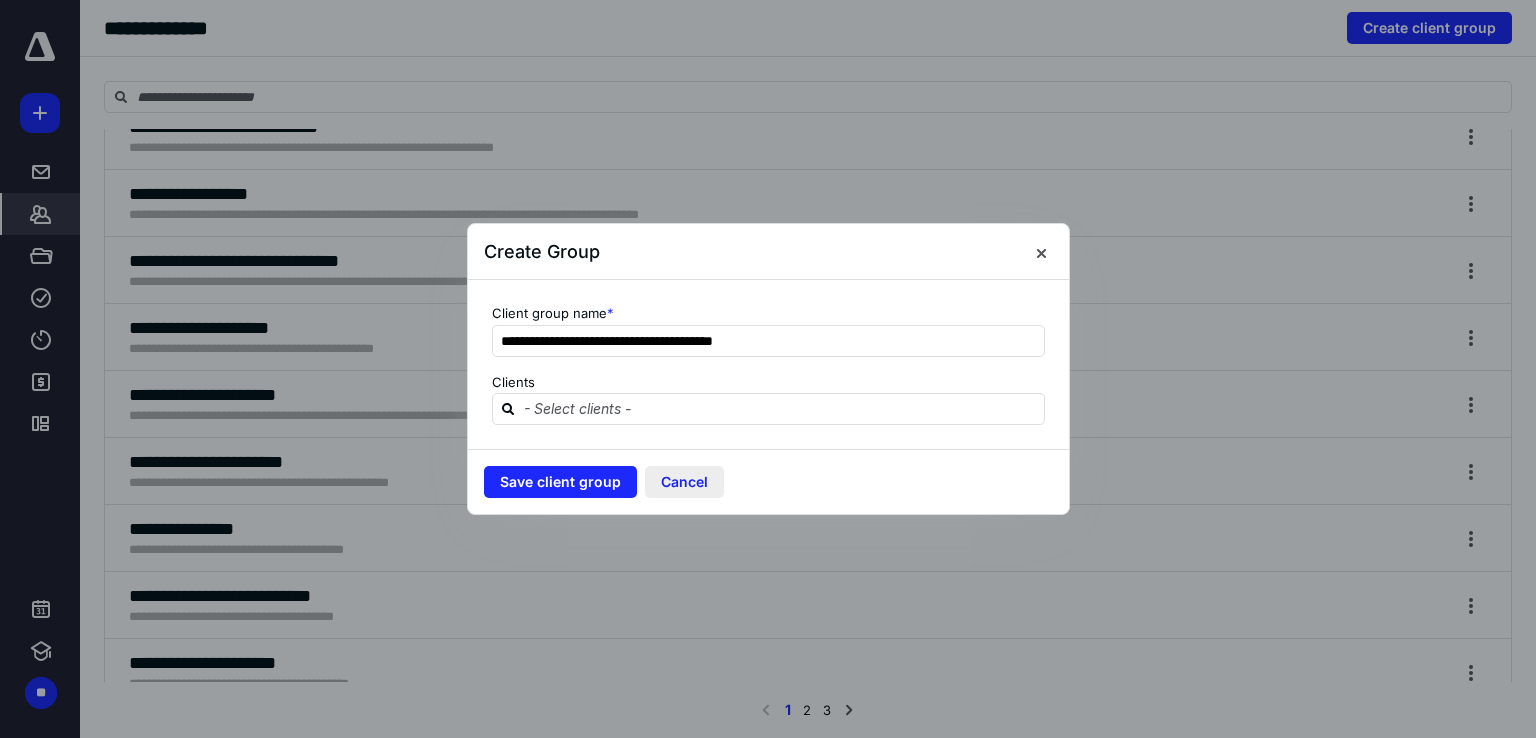 click on "Cancel" at bounding box center (684, 482) 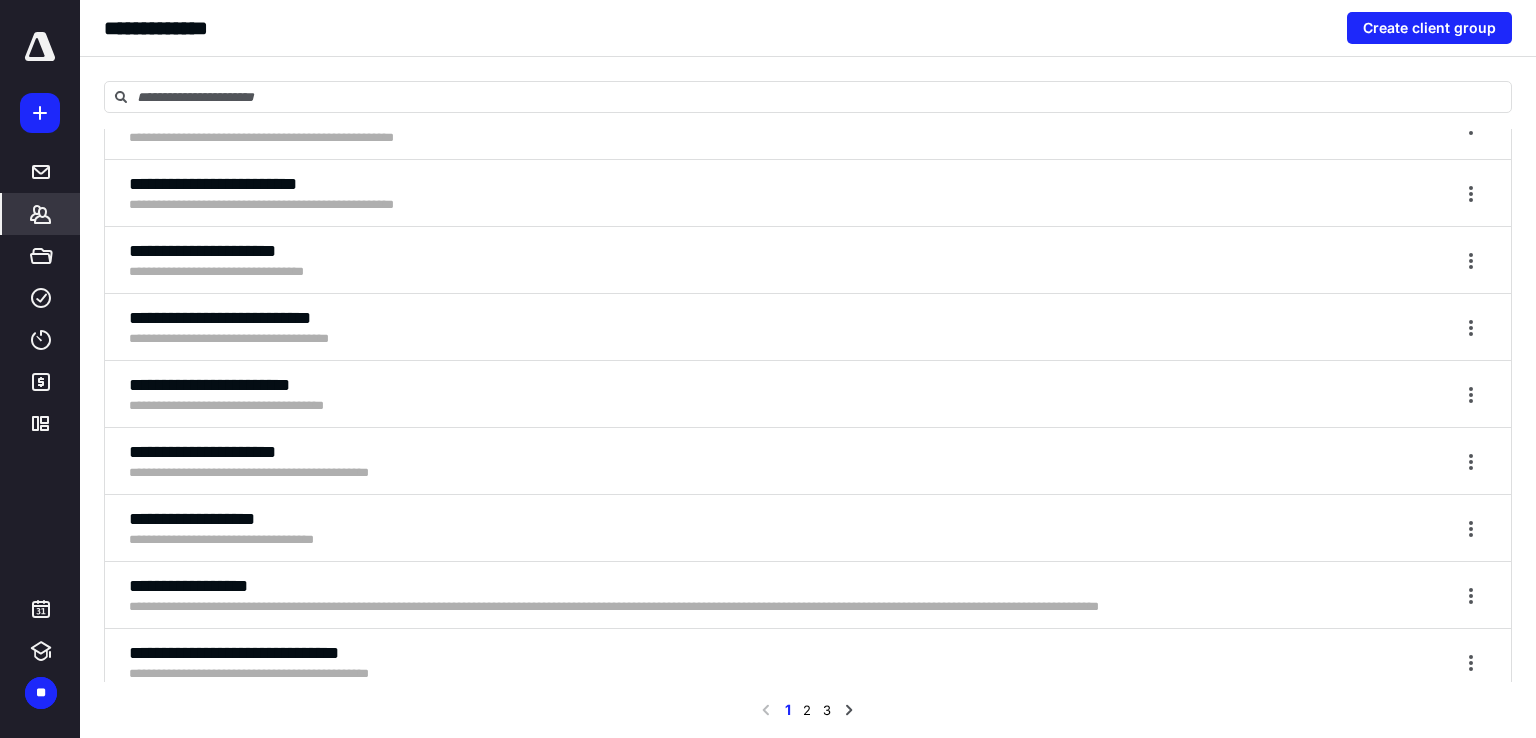 scroll, scrollTop: 6144, scrollLeft: 0, axis: vertical 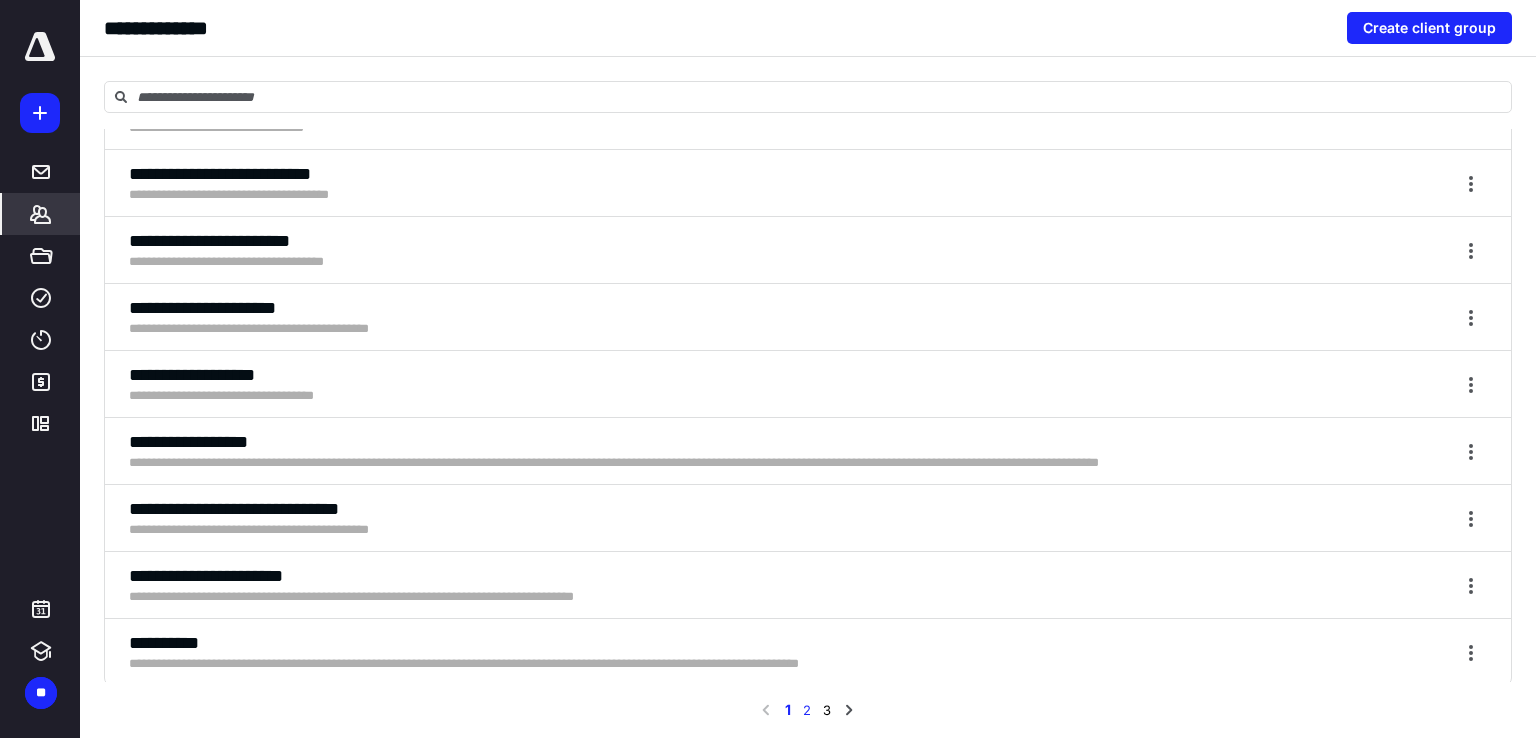 click on "2" at bounding box center [807, 710] 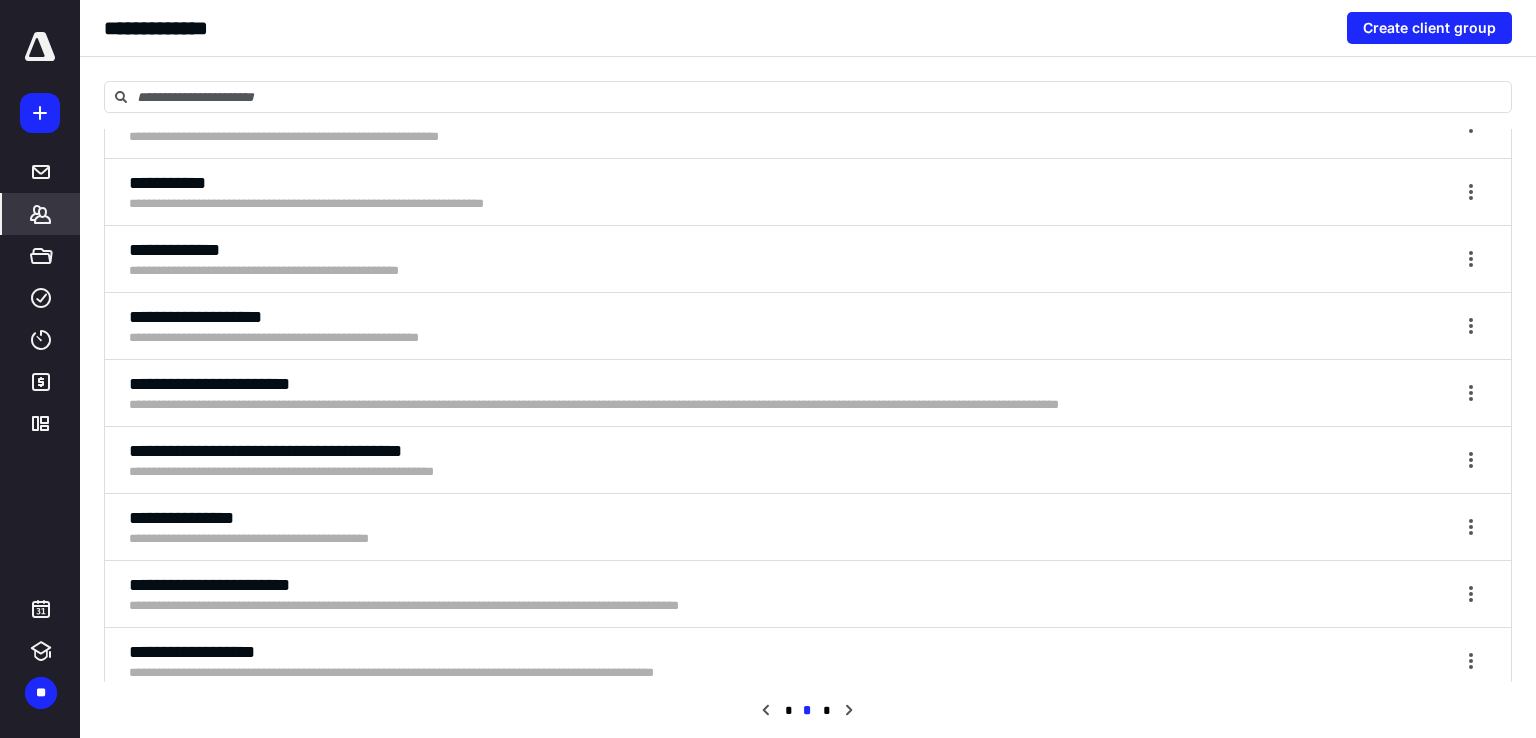 scroll, scrollTop: 6144, scrollLeft: 0, axis: vertical 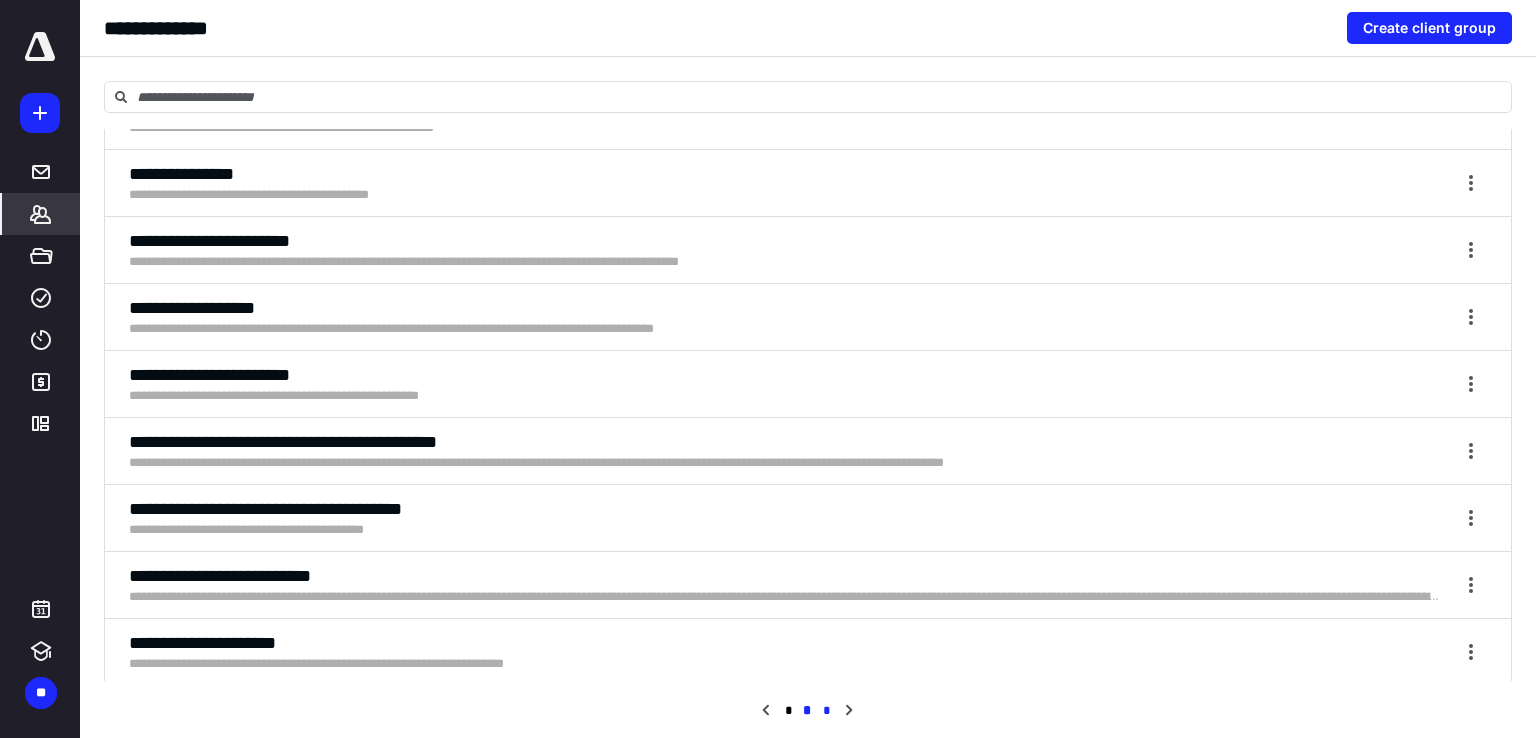 click on "*" at bounding box center (827, 711) 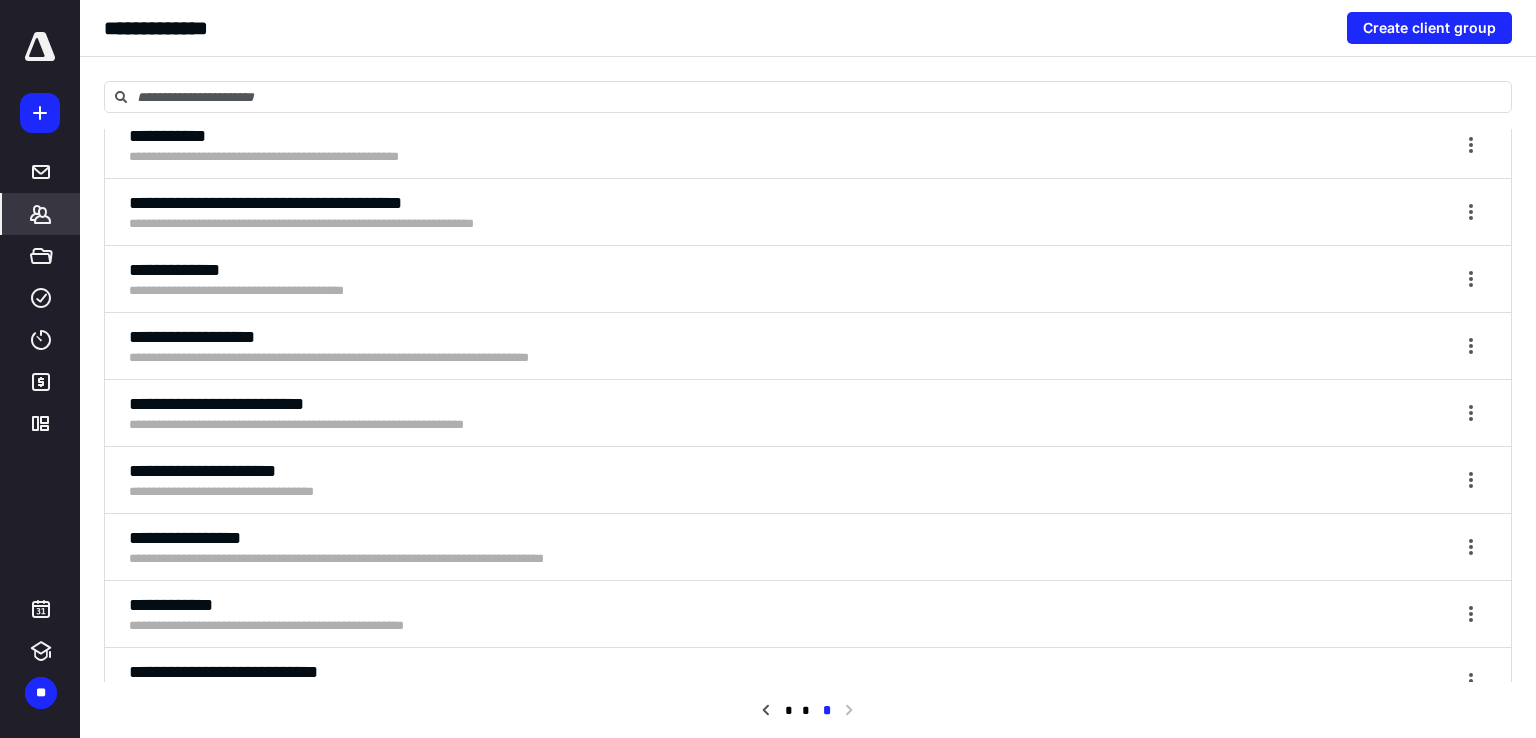 scroll, scrollTop: 3200, scrollLeft: 0, axis: vertical 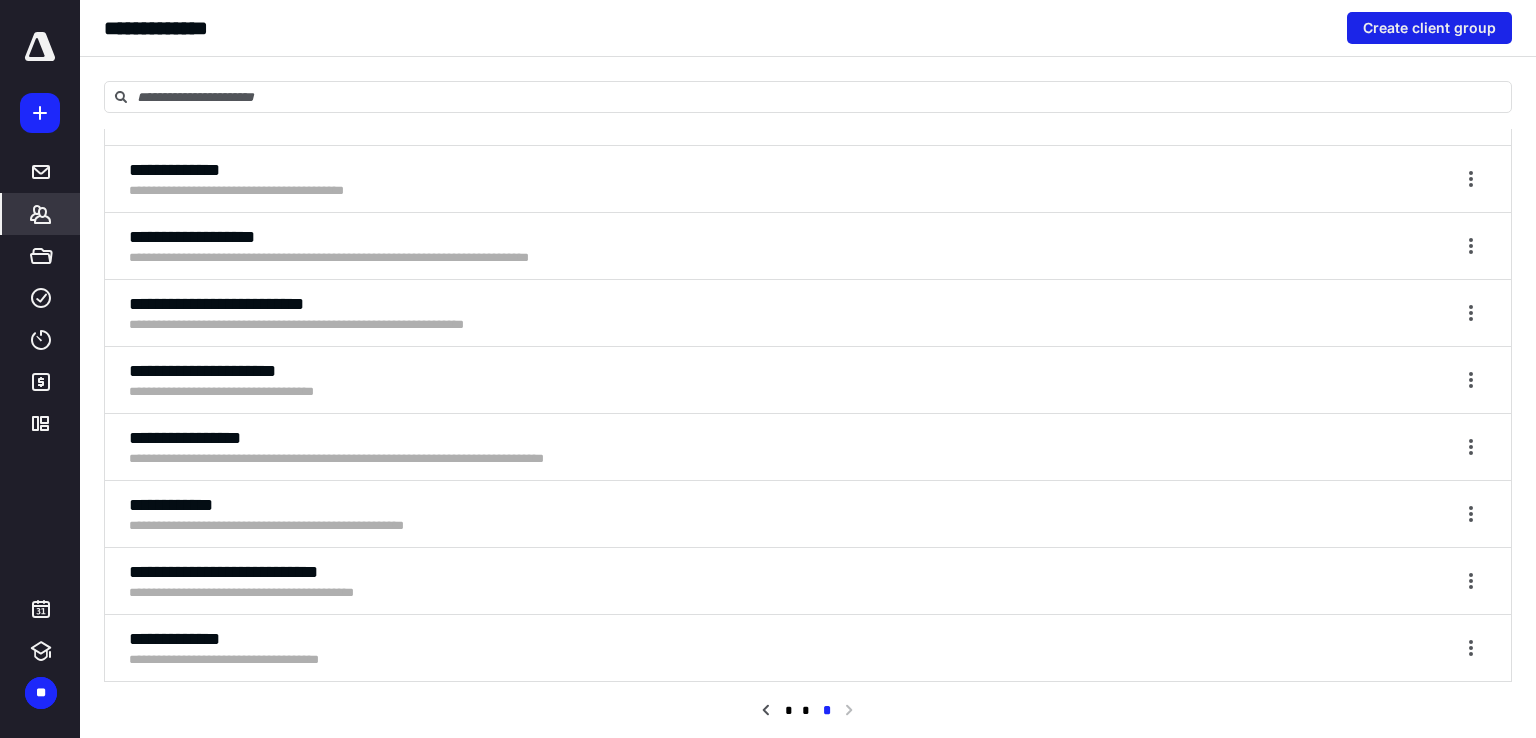 click on "Create client group" at bounding box center (1429, 28) 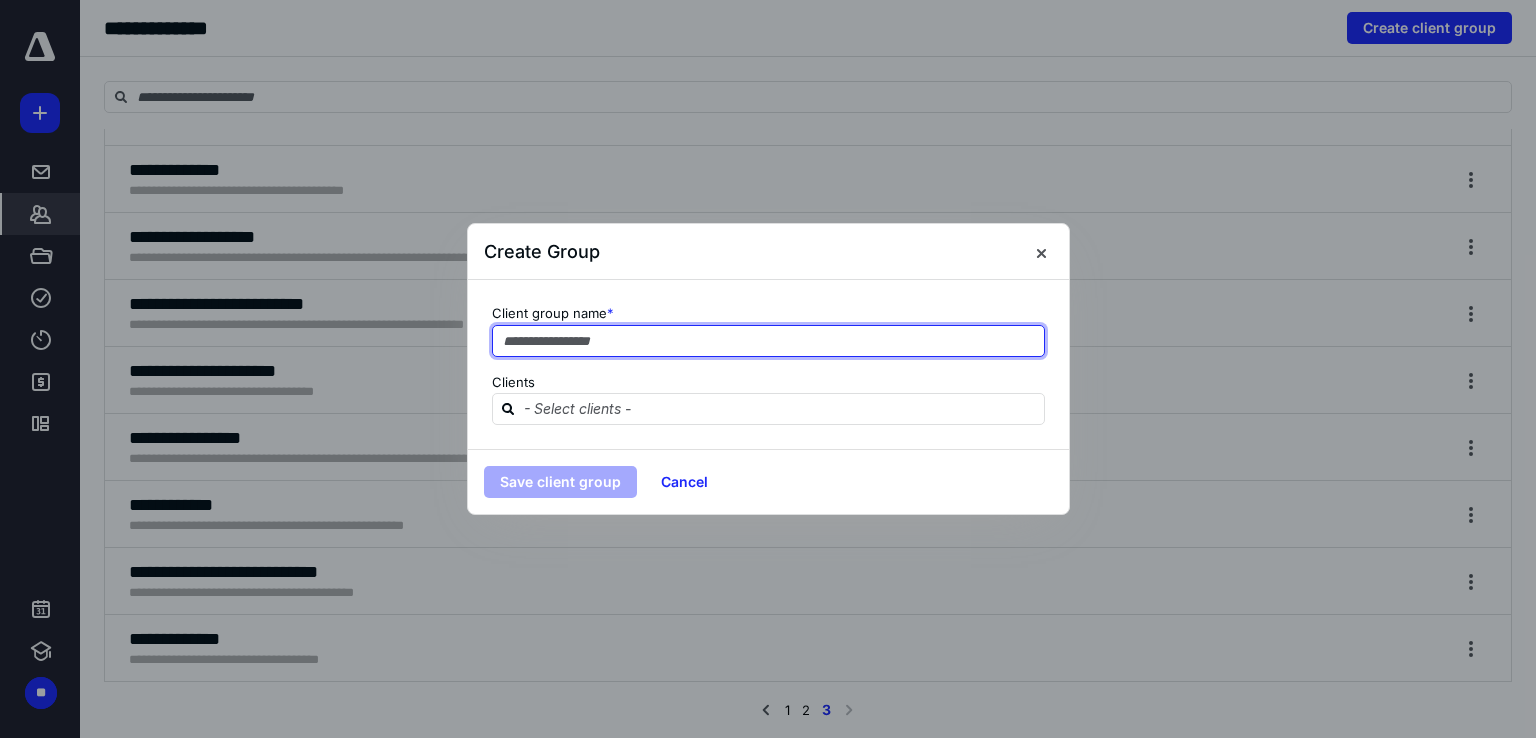 click at bounding box center (768, 341) 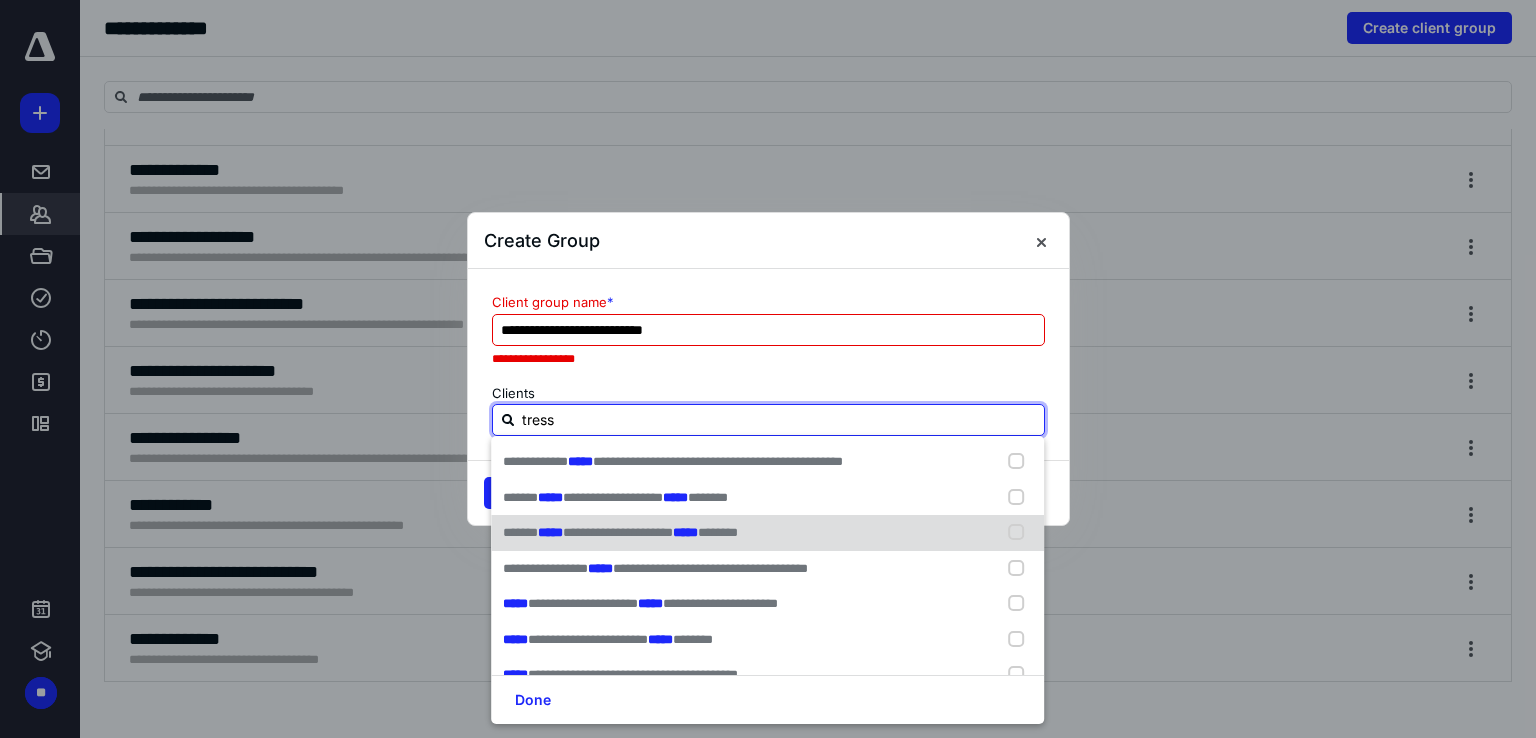 scroll, scrollTop: 26, scrollLeft: 0, axis: vertical 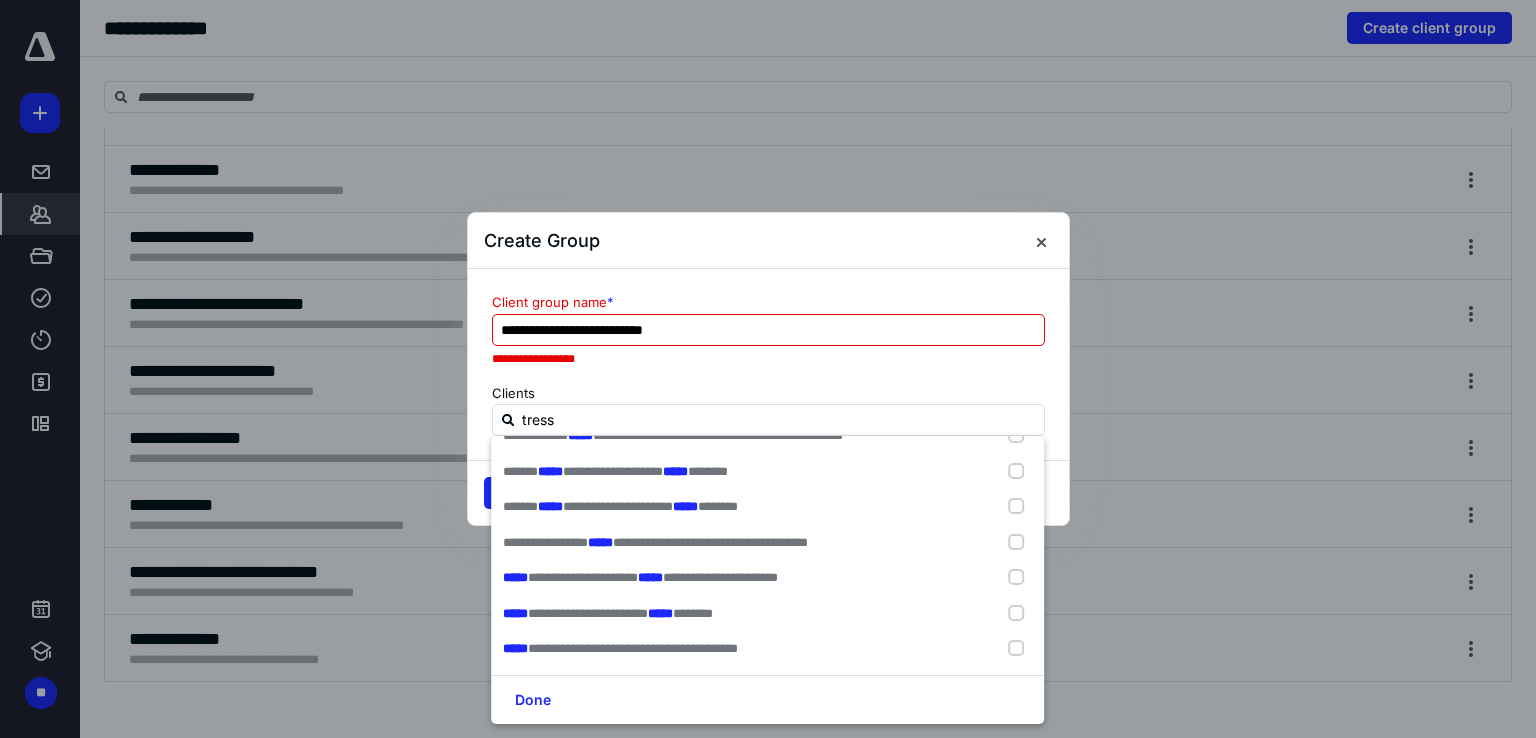 click on "Client group name  *" at bounding box center [768, 303] 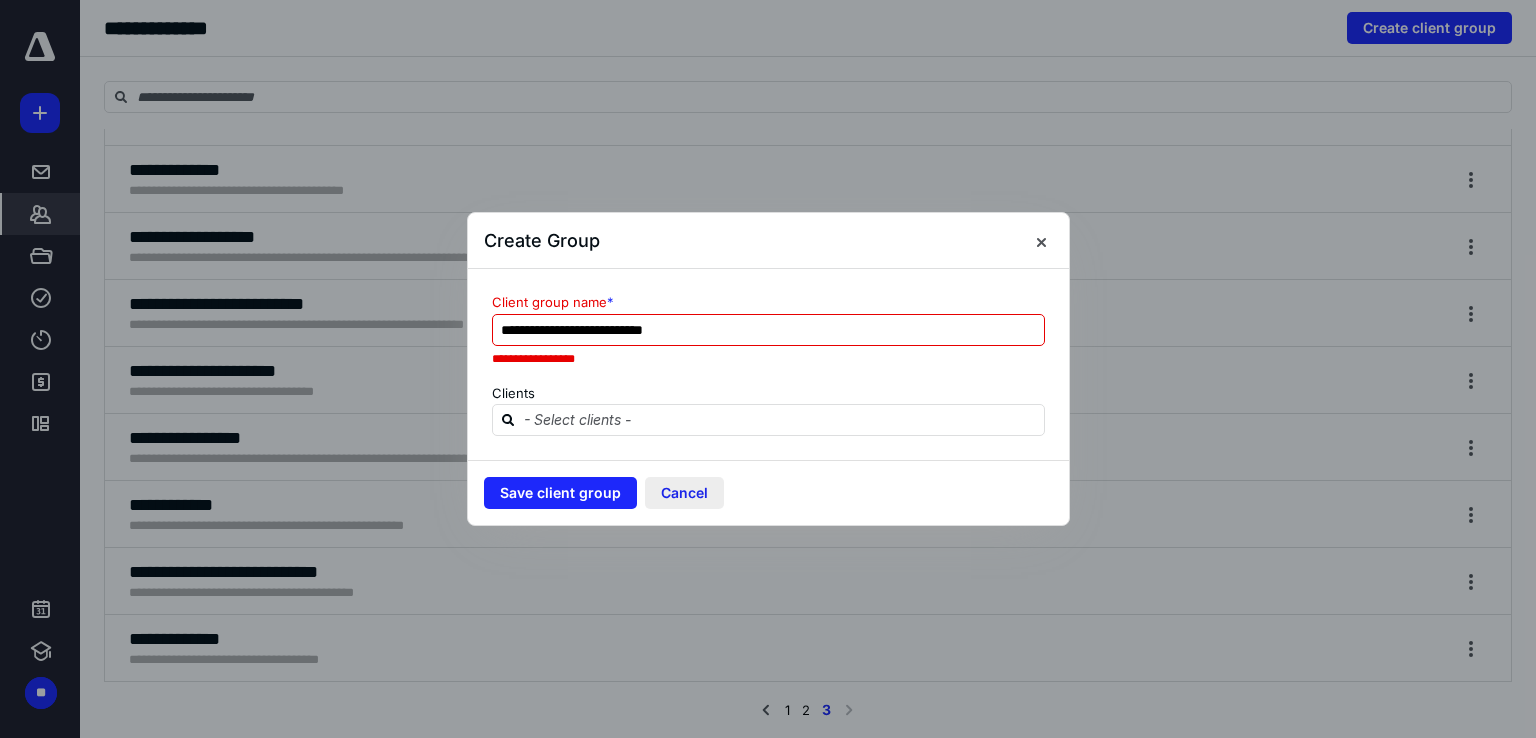 click on "Cancel" at bounding box center [684, 493] 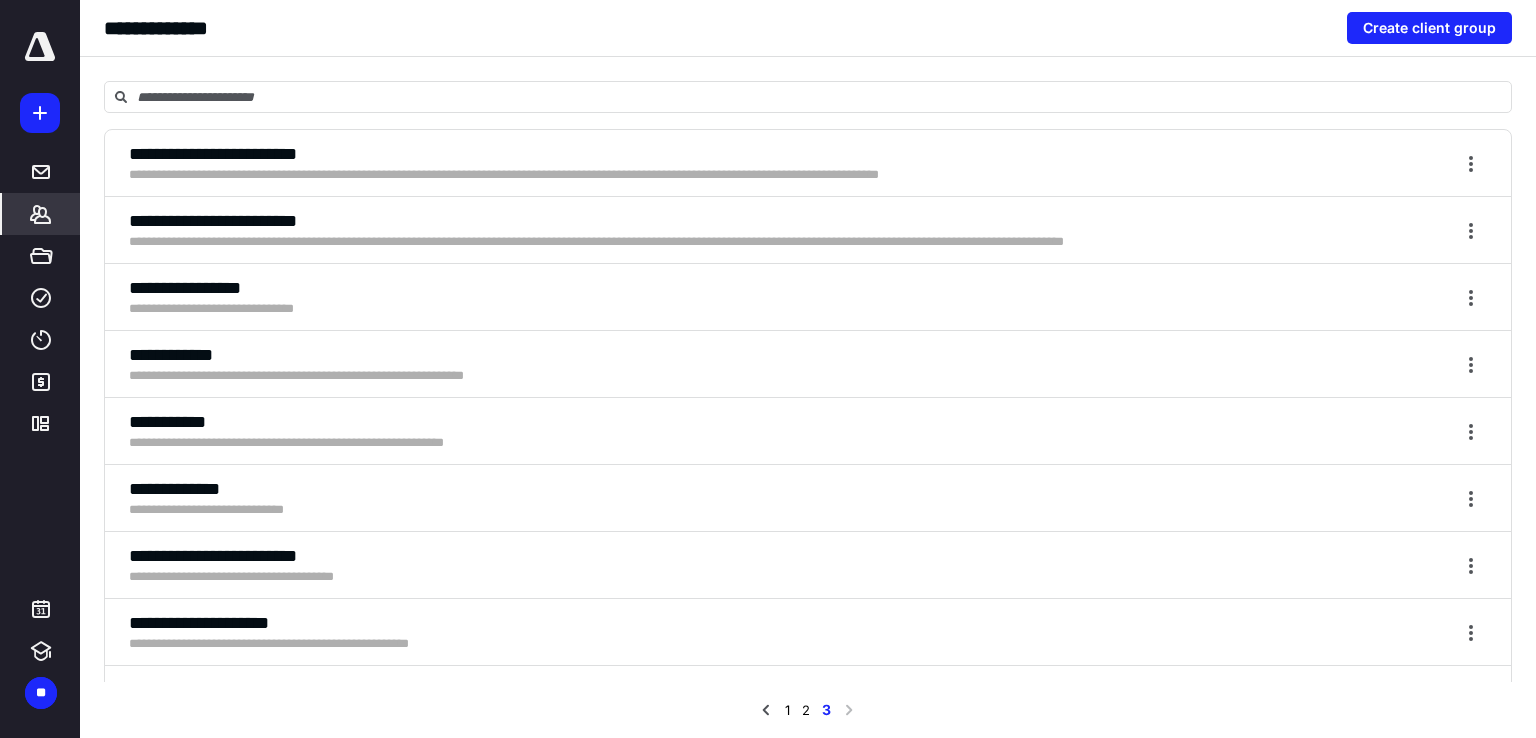 scroll, scrollTop: 400, scrollLeft: 0, axis: vertical 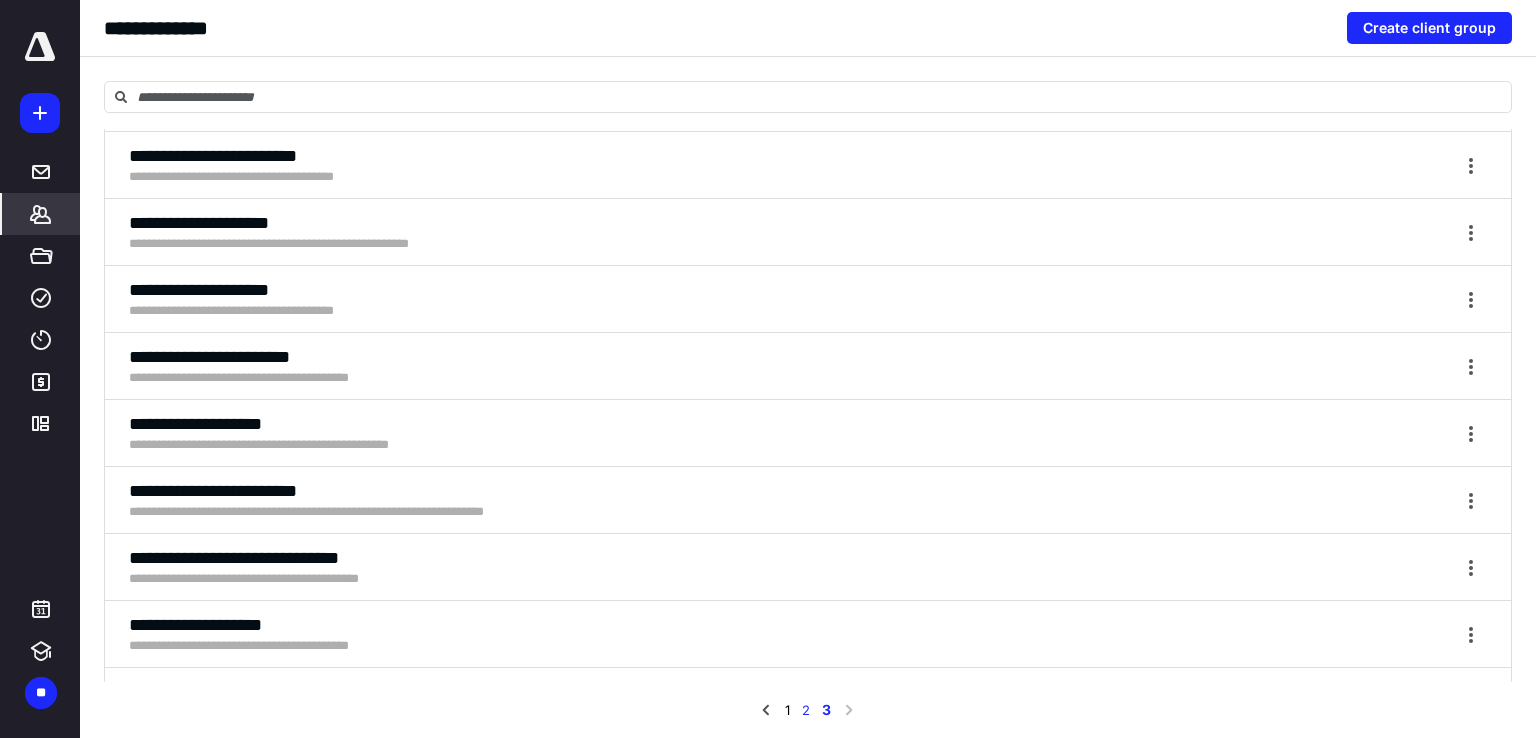 click on "2" at bounding box center (806, 710) 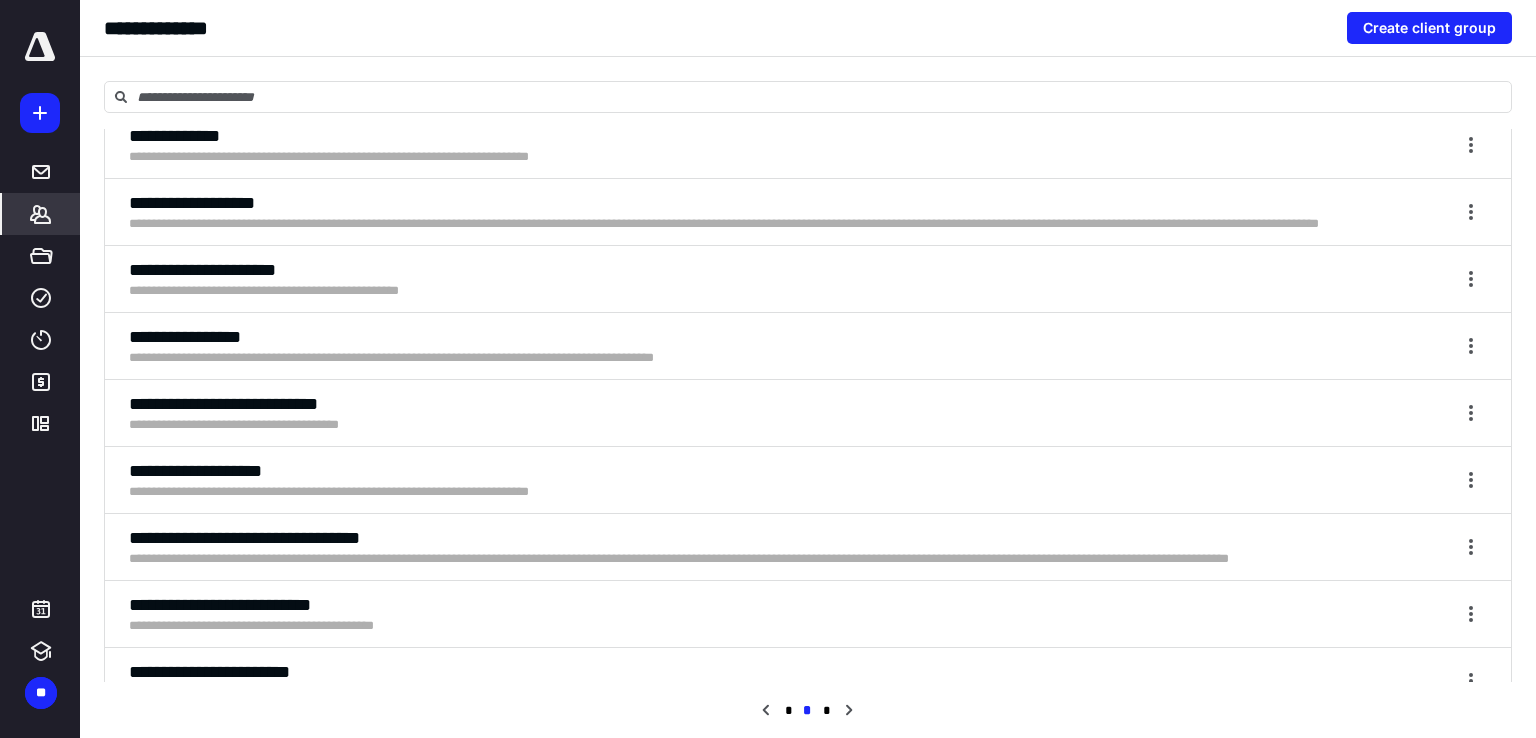 scroll, scrollTop: 3400, scrollLeft: 0, axis: vertical 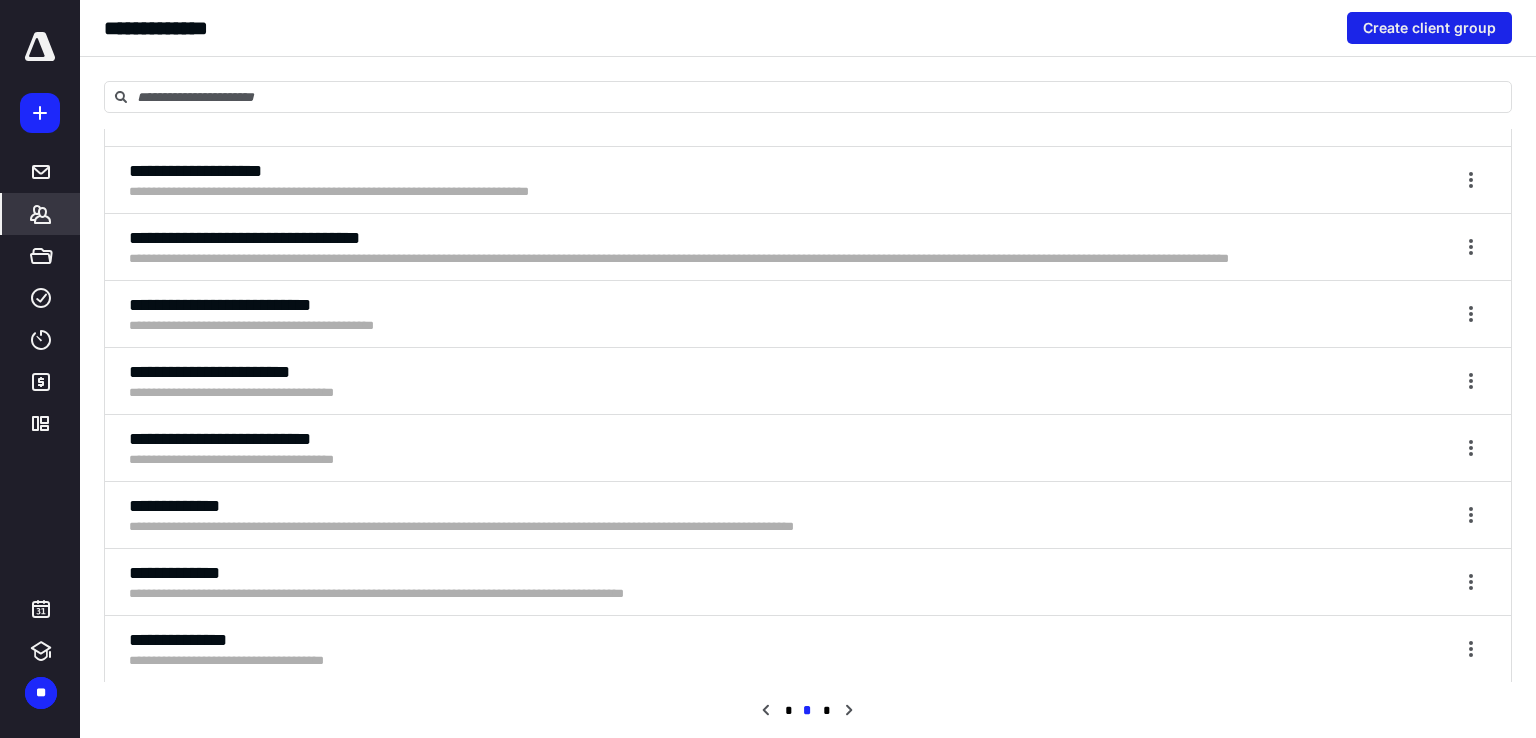 click on "Create client group" at bounding box center [1429, 28] 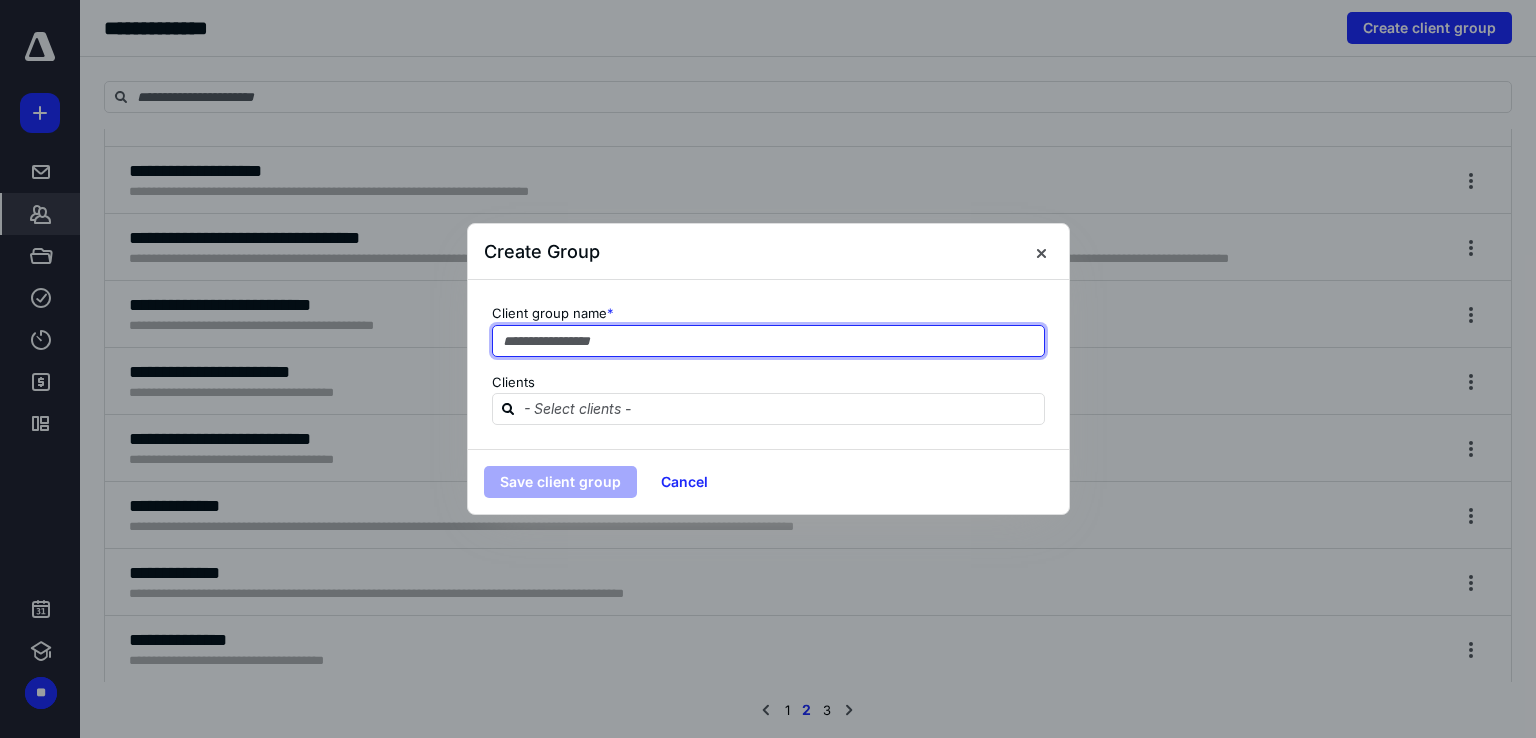 click at bounding box center (768, 341) 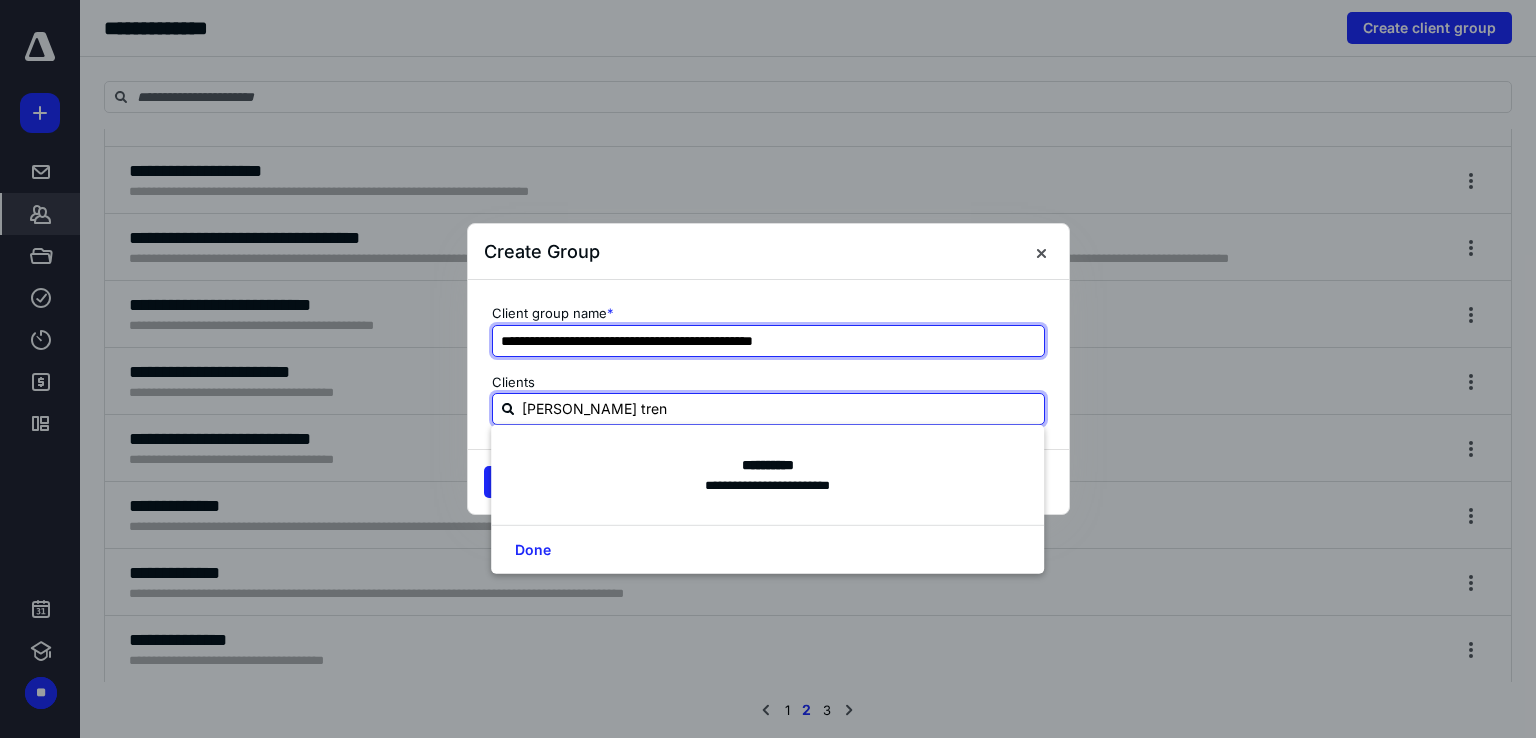 click on "**********" at bounding box center [768, 341] 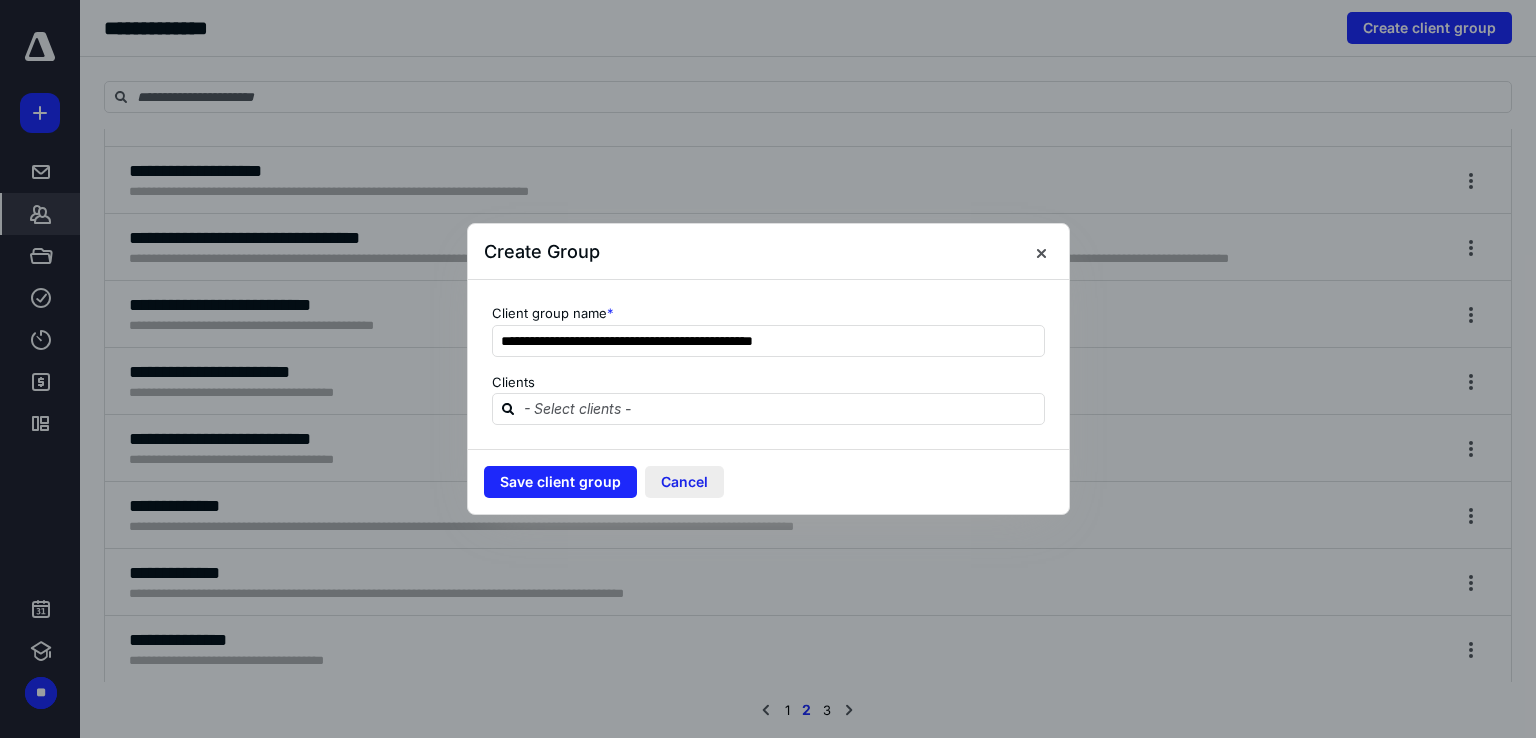 click on "Cancel" at bounding box center (684, 482) 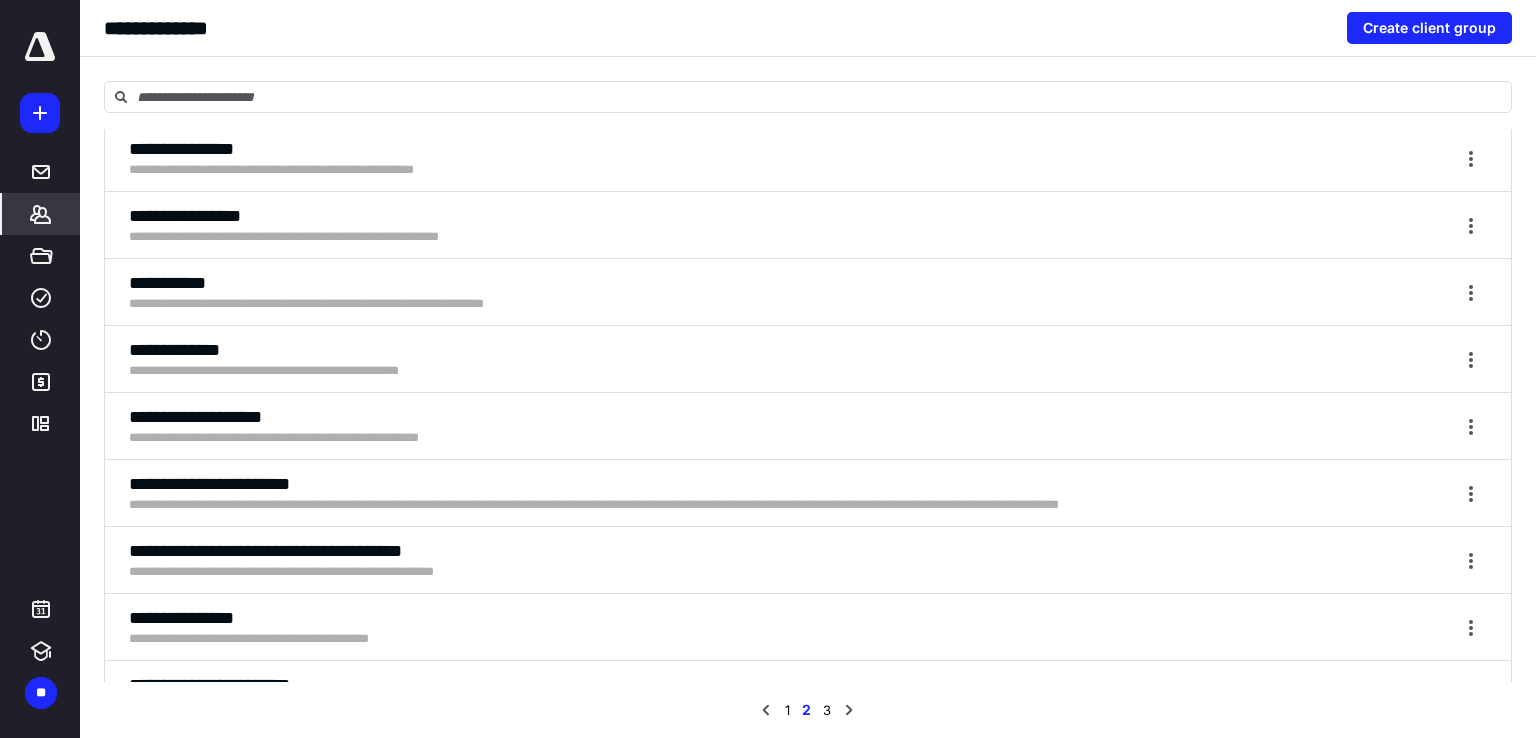 scroll, scrollTop: 5800, scrollLeft: 0, axis: vertical 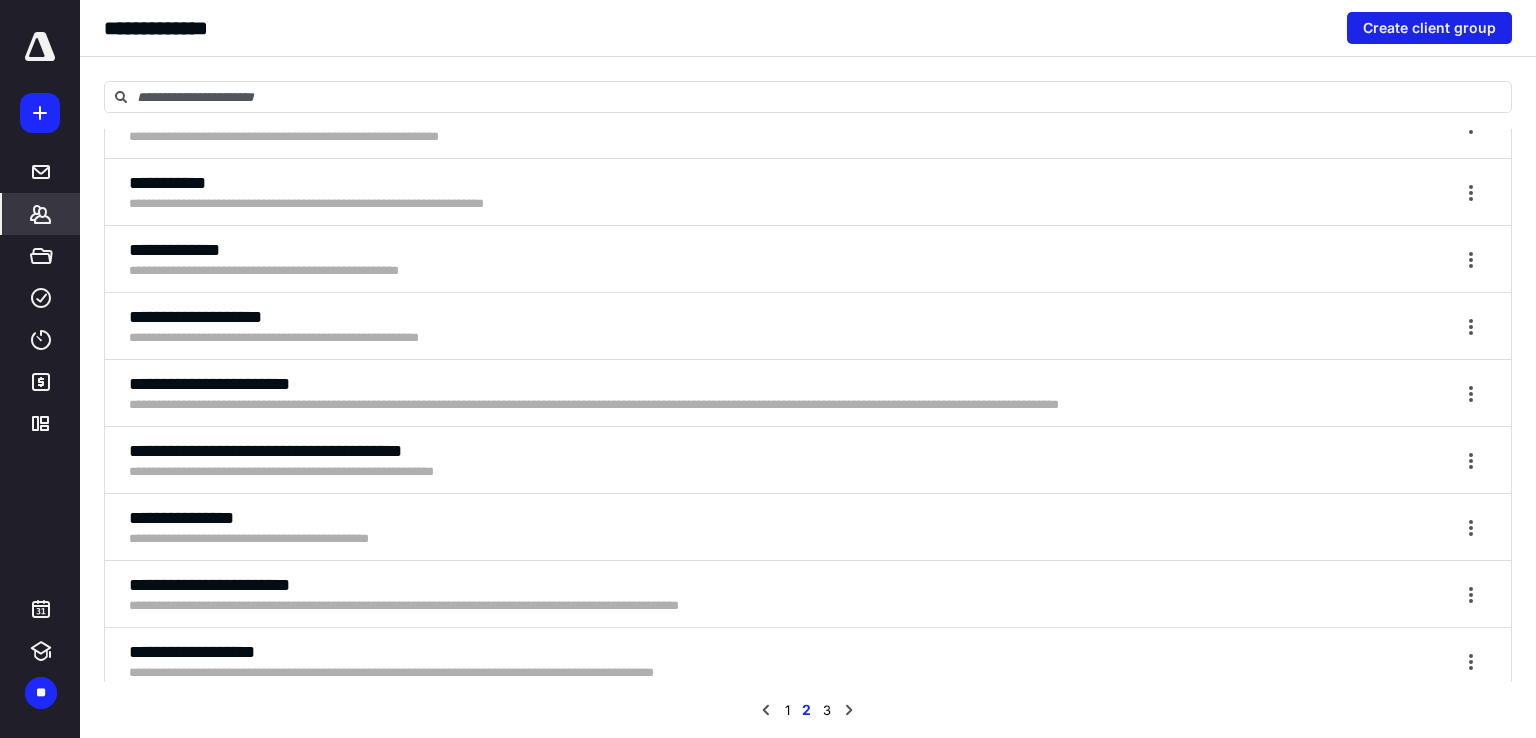 click on "Create client group" at bounding box center (1429, 28) 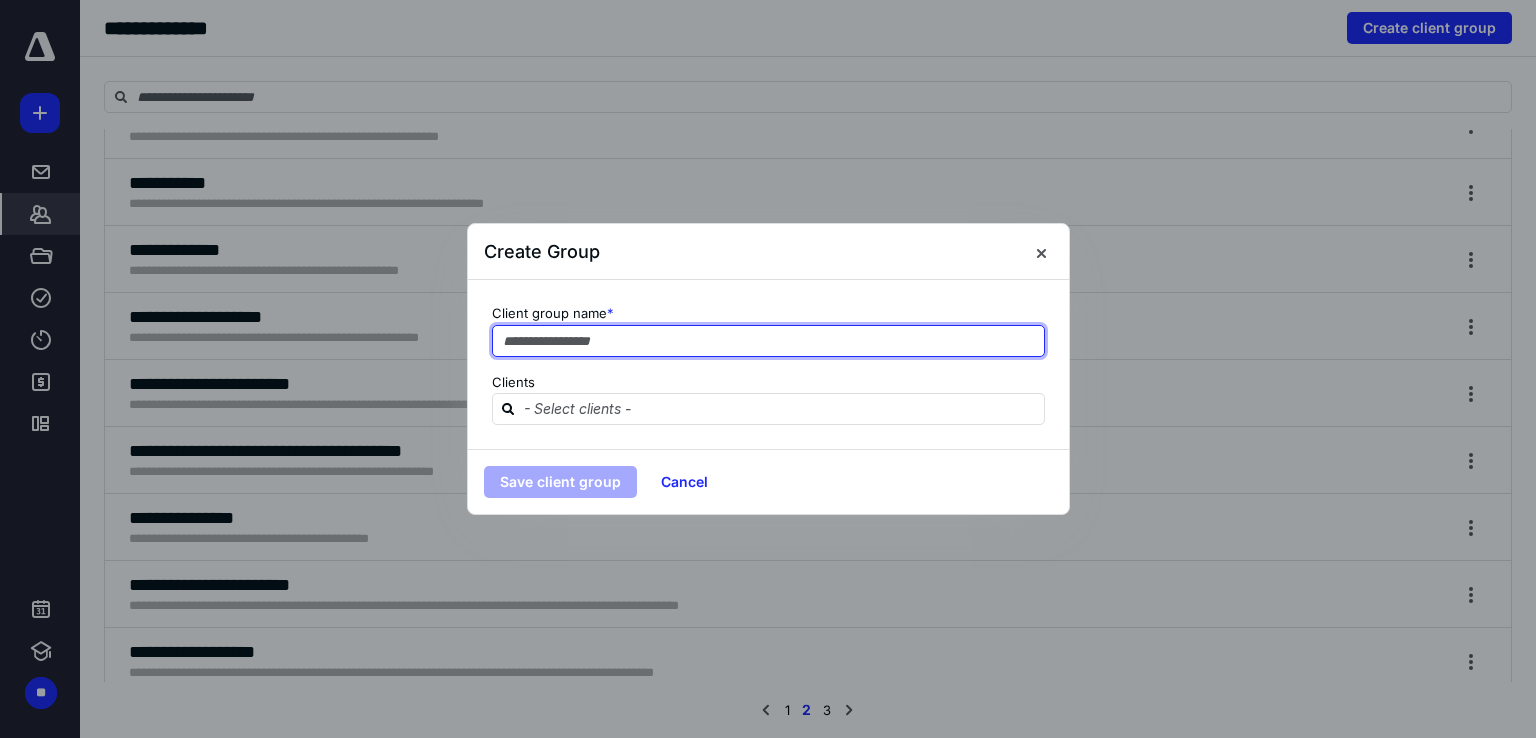 click at bounding box center [768, 341] 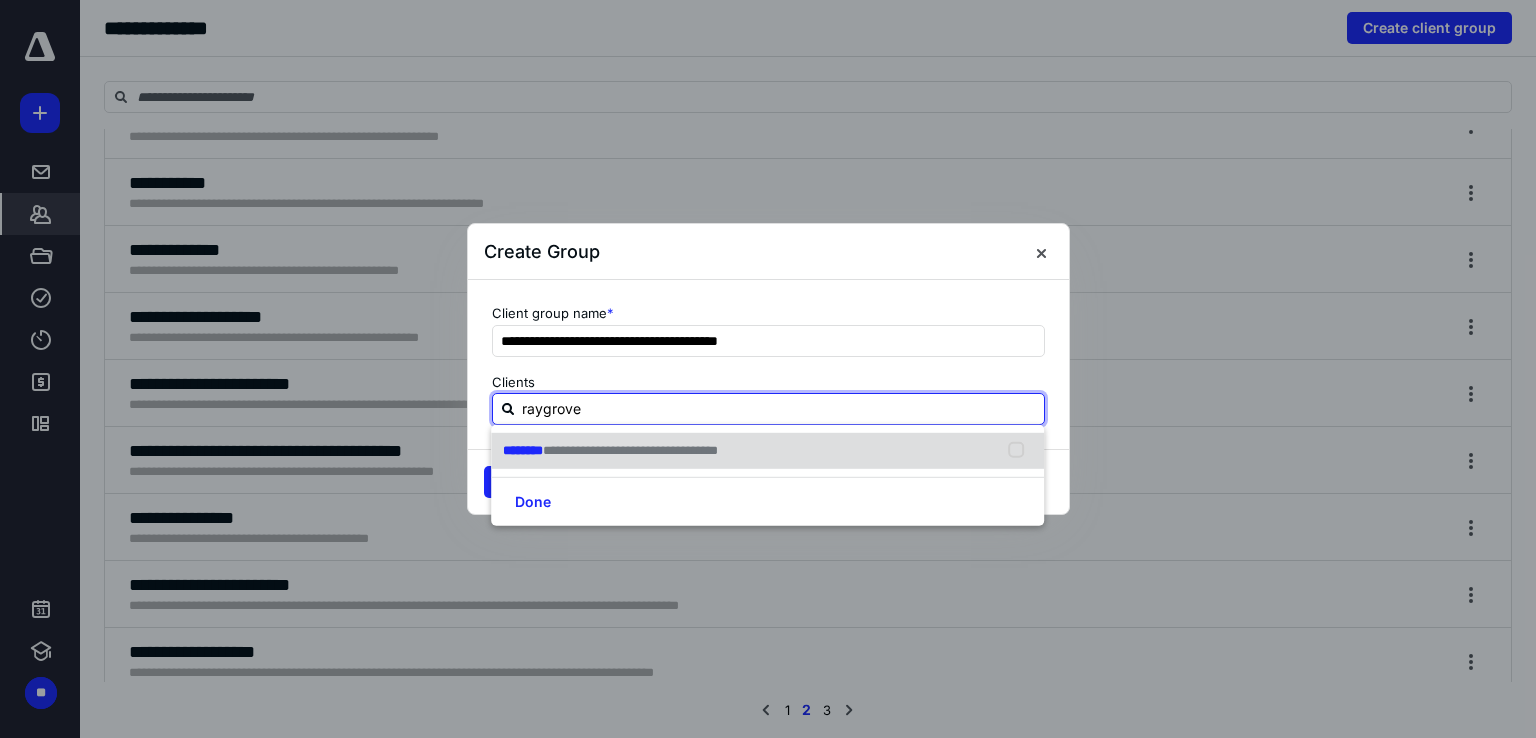click at bounding box center (1021, 451) 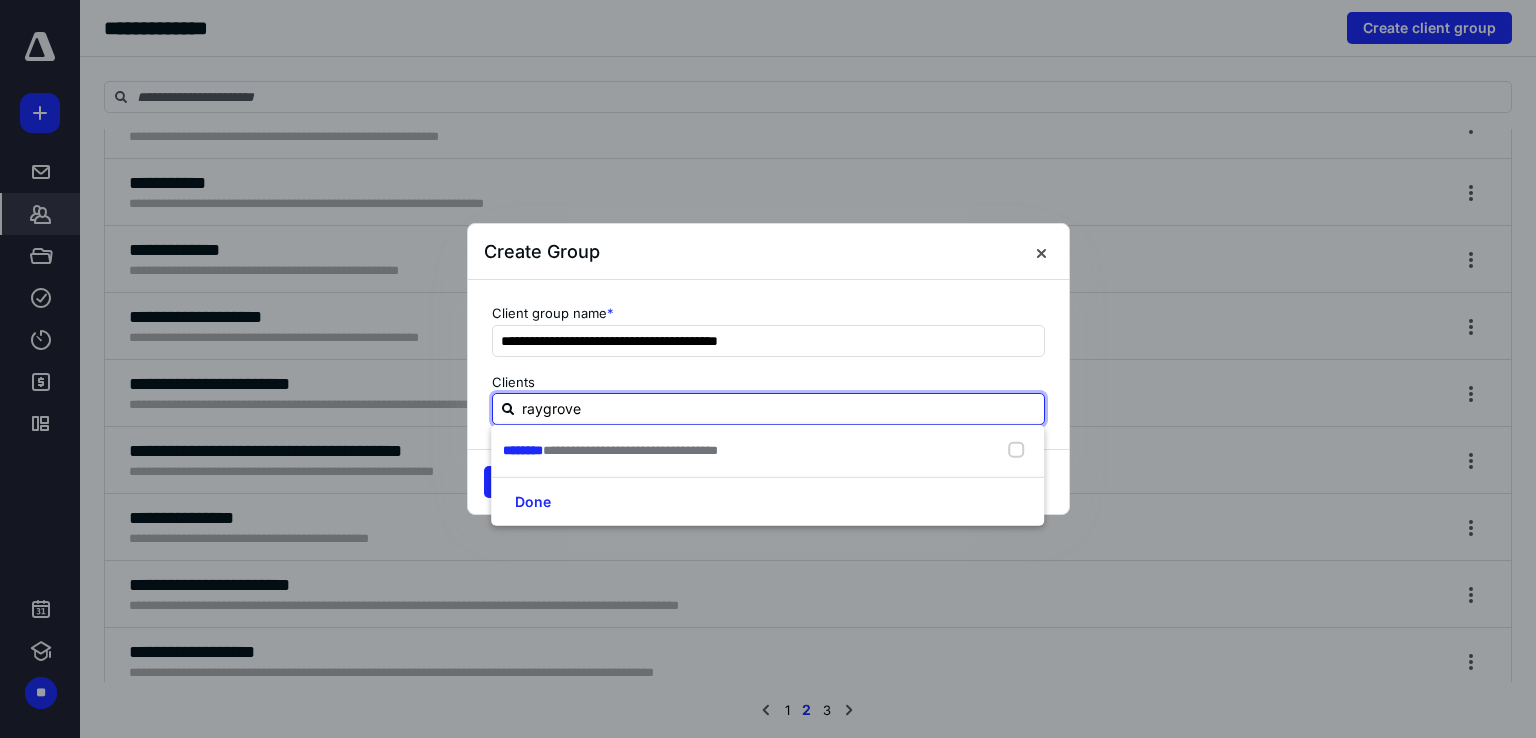 click on "raygrove" at bounding box center (780, 408) 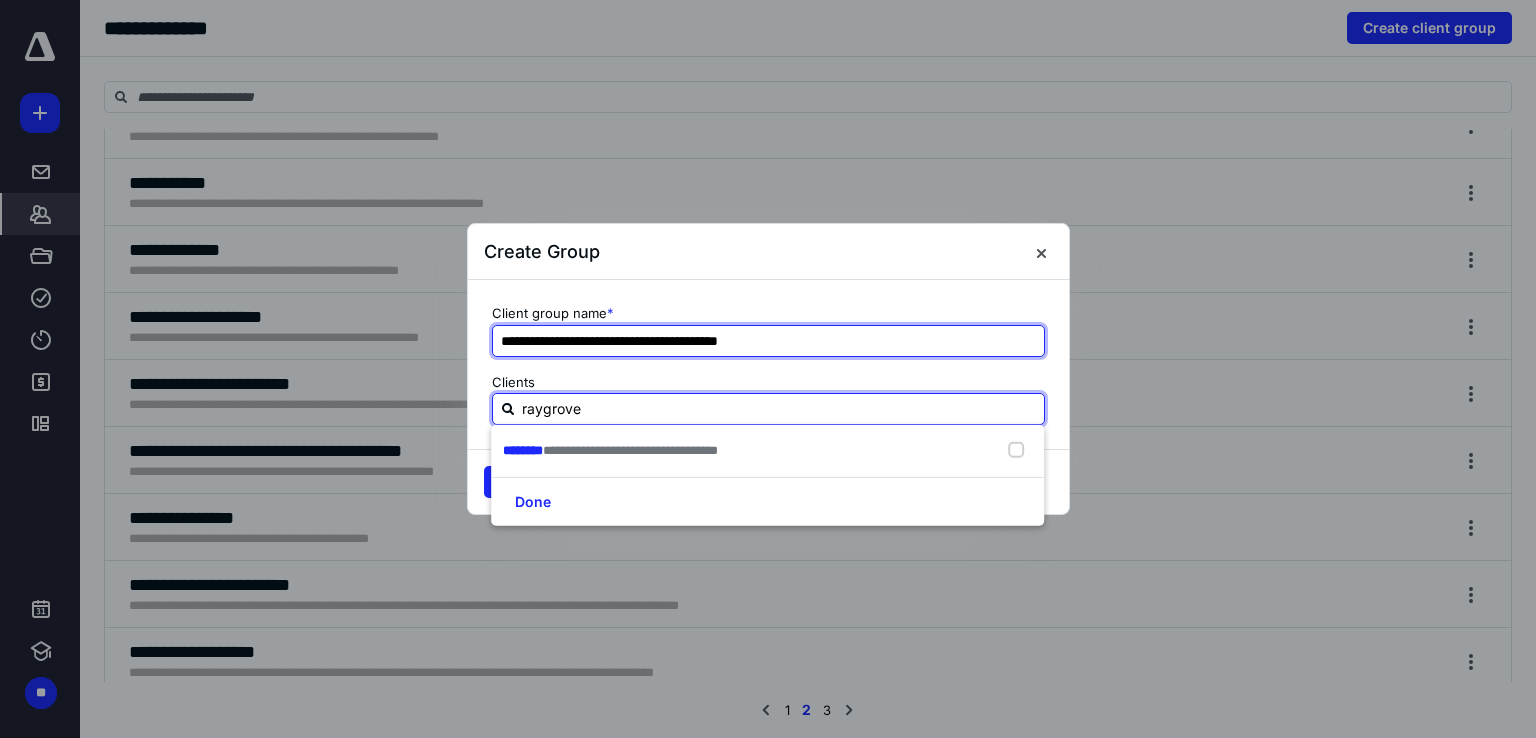 click on "**********" at bounding box center (768, 341) 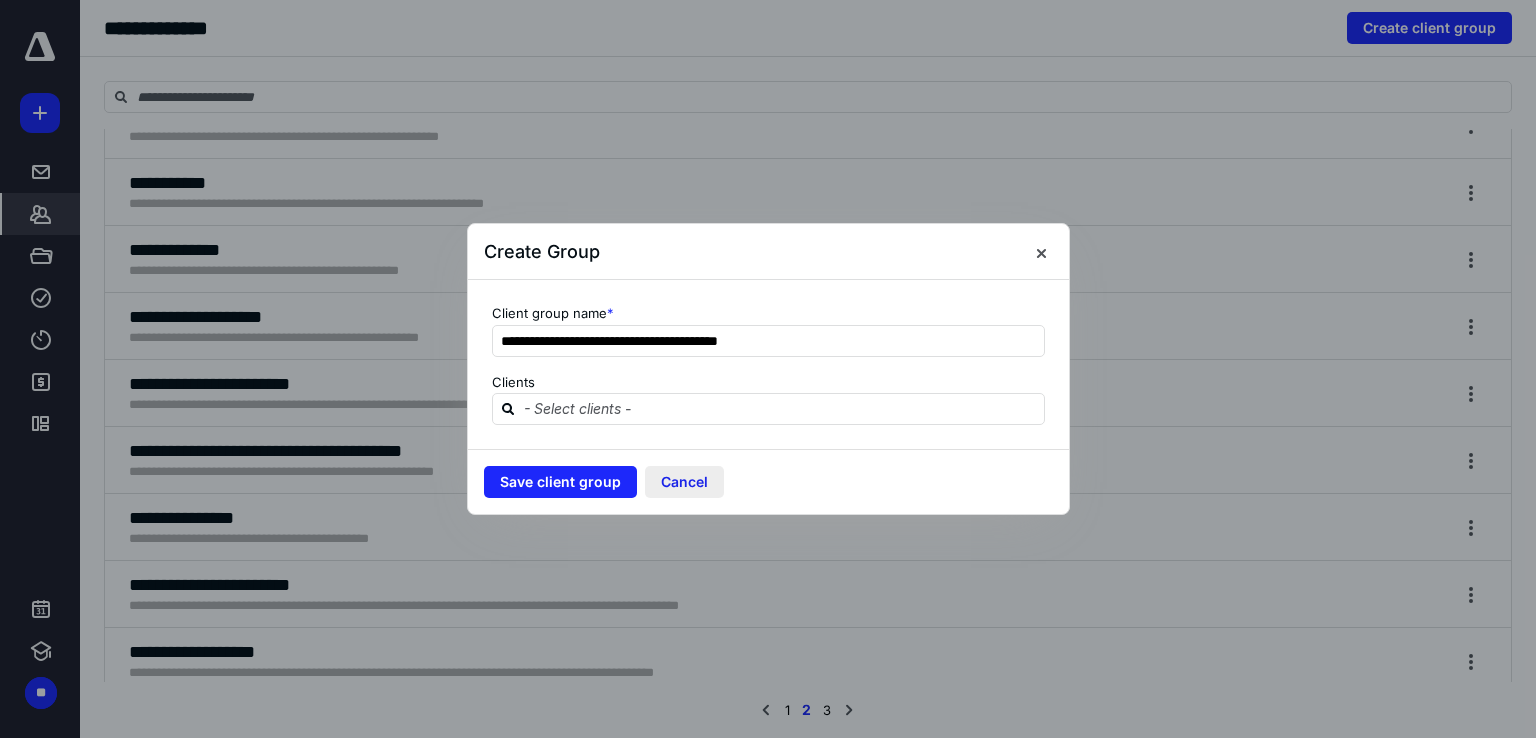 click on "Cancel" at bounding box center (684, 482) 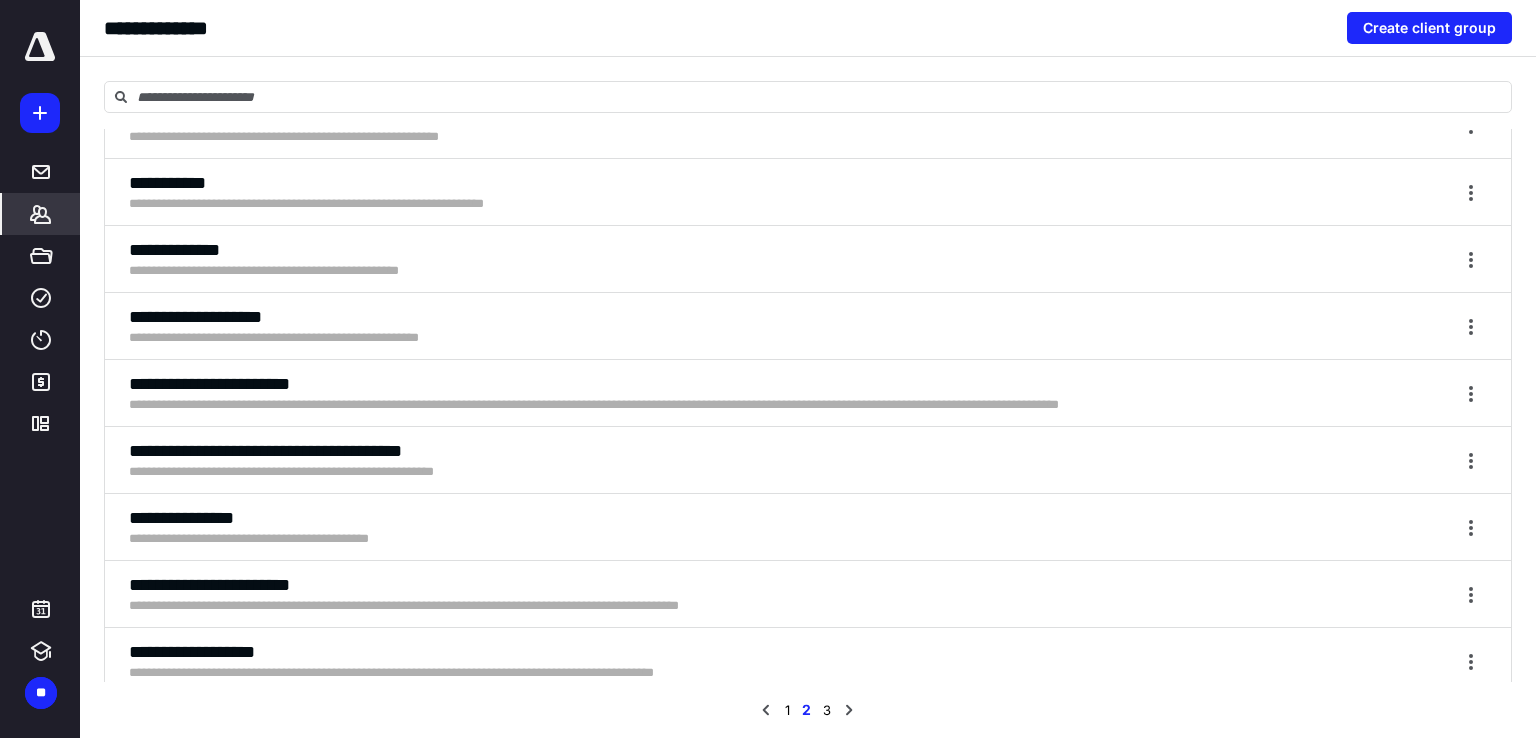 scroll, scrollTop: 6144, scrollLeft: 0, axis: vertical 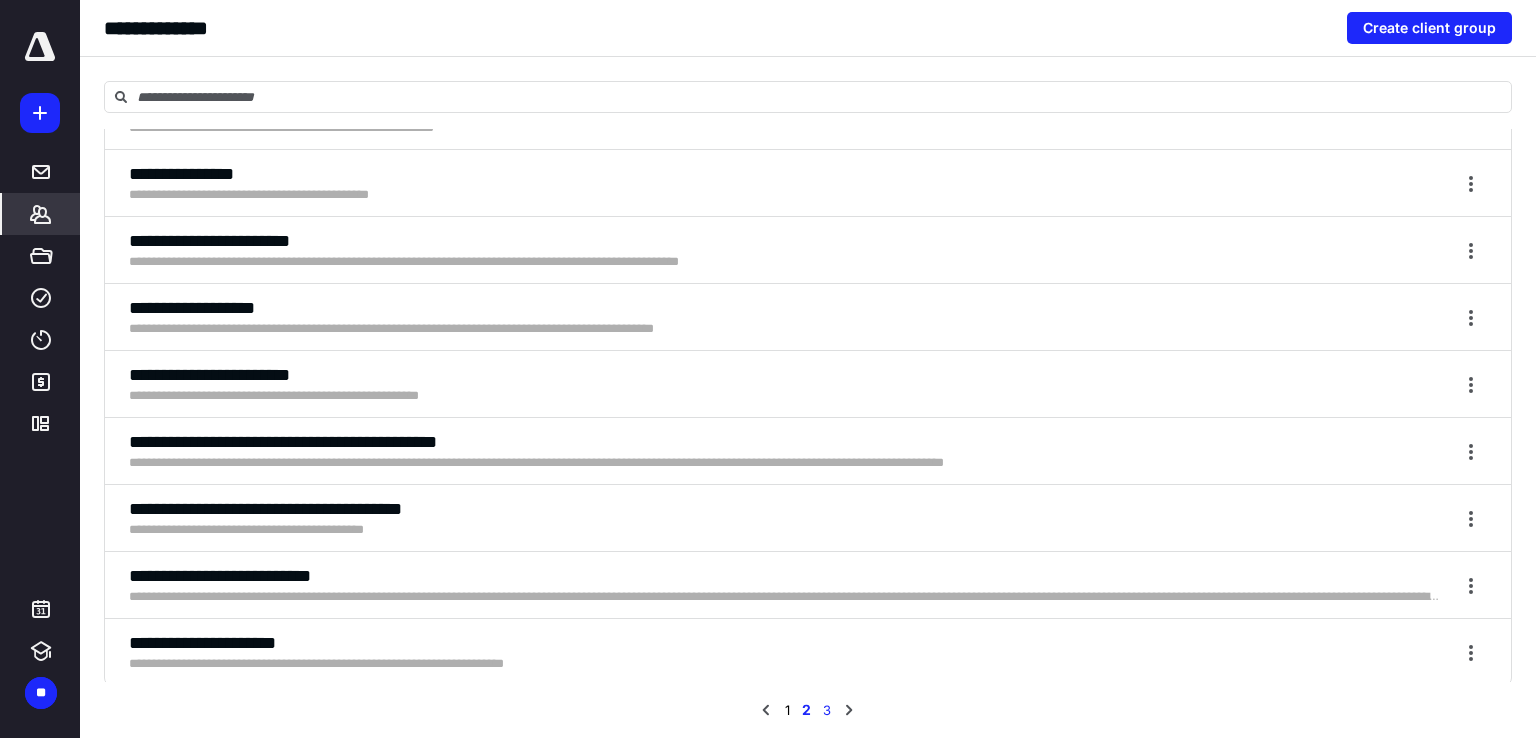click on "3" at bounding box center [827, 710] 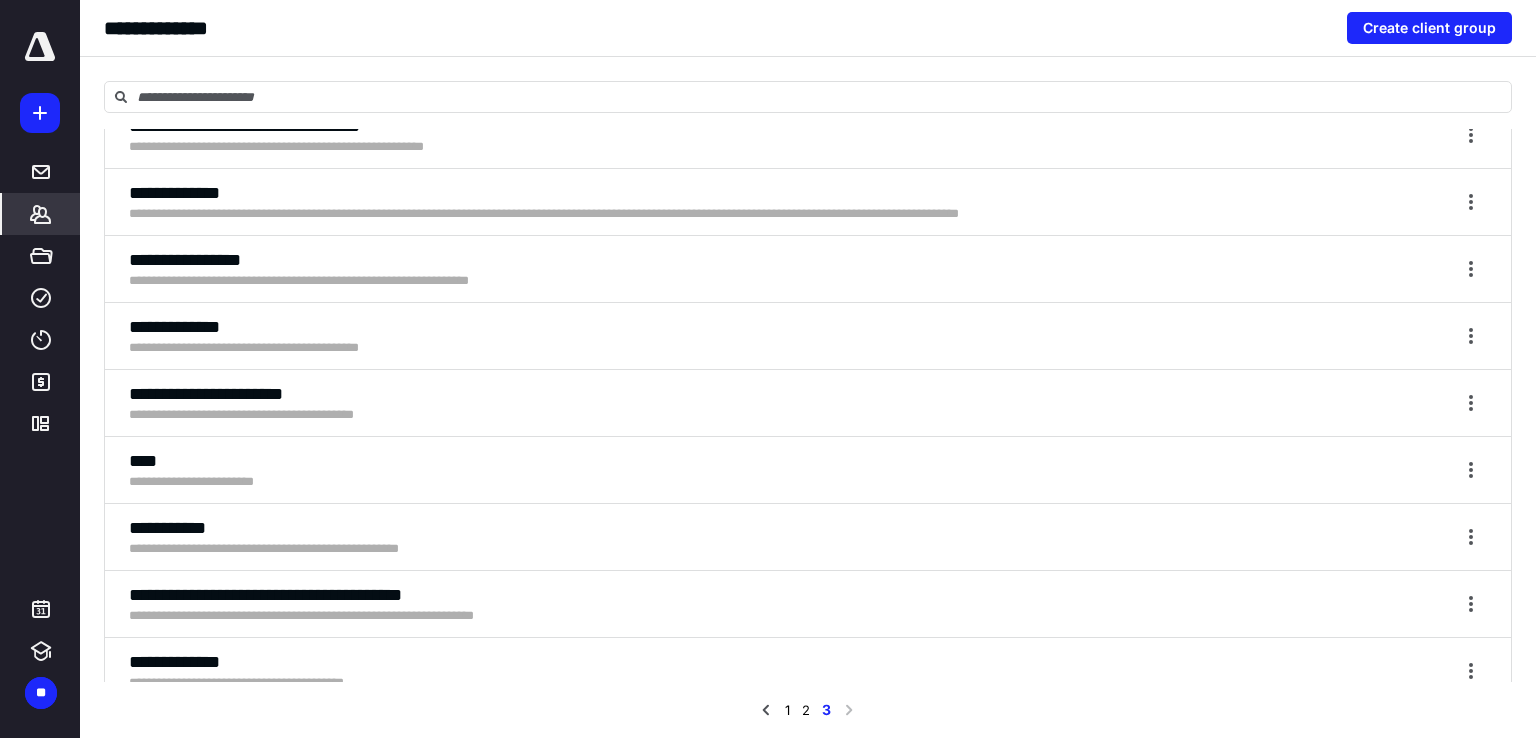 scroll, scrollTop: 2508, scrollLeft: 0, axis: vertical 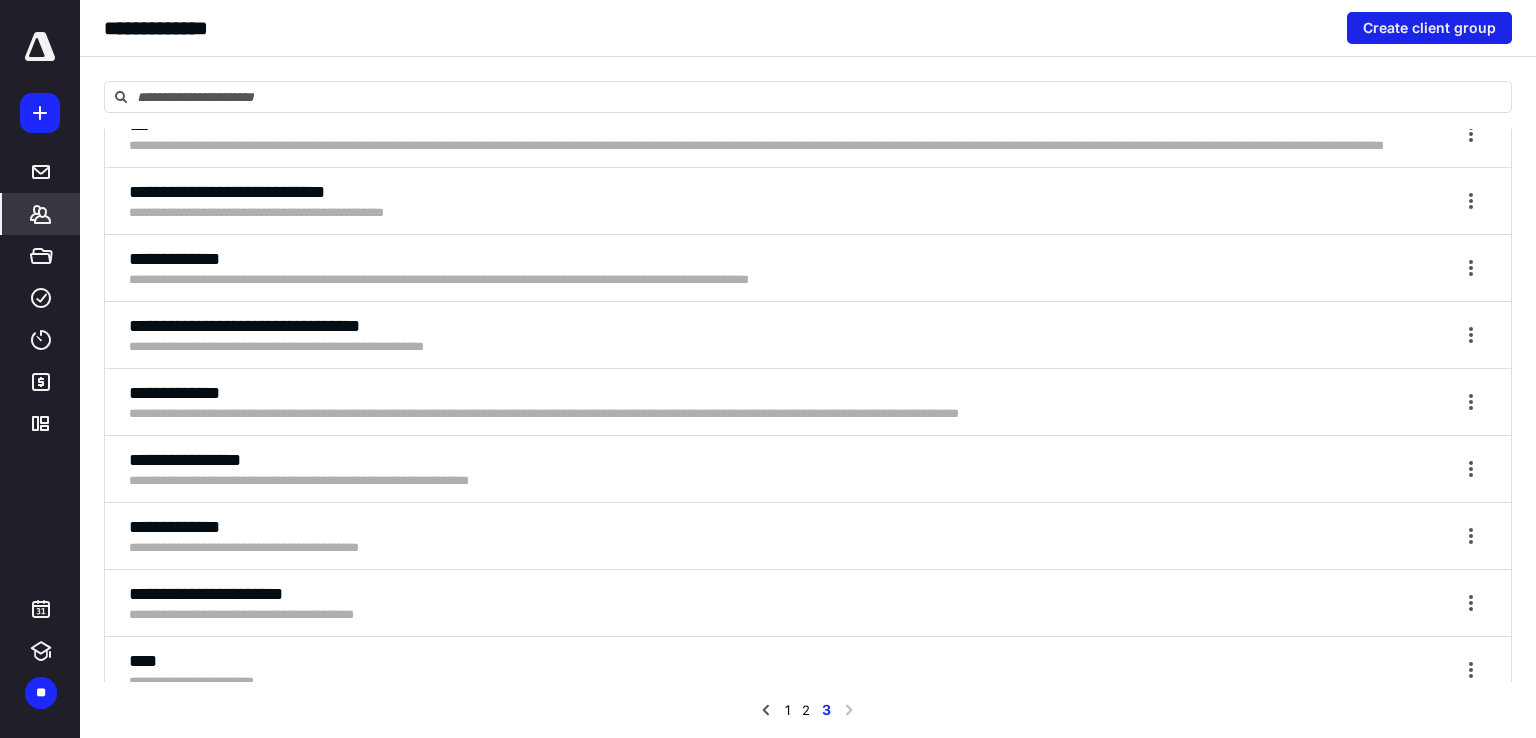 click on "Create client group" at bounding box center (1429, 28) 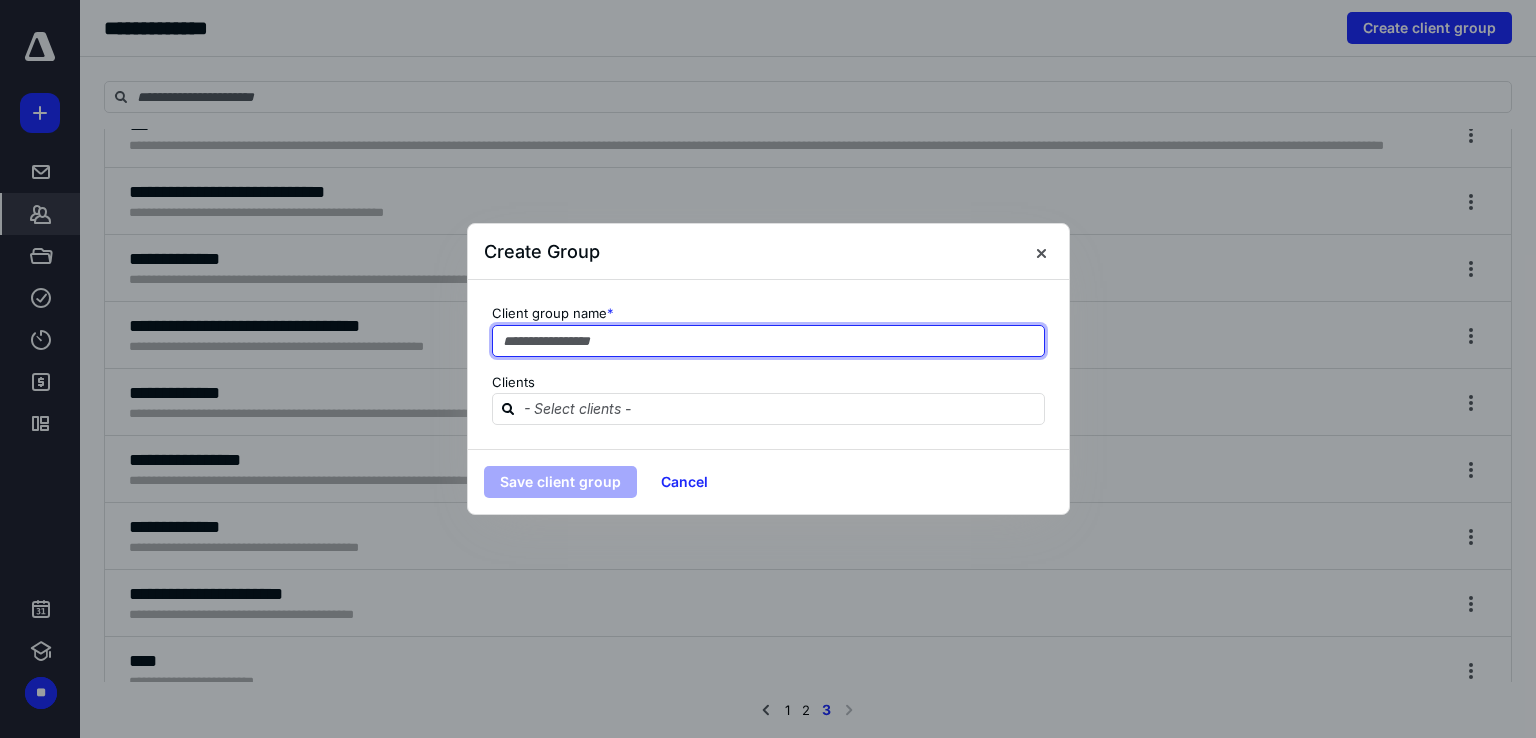 click at bounding box center (768, 341) 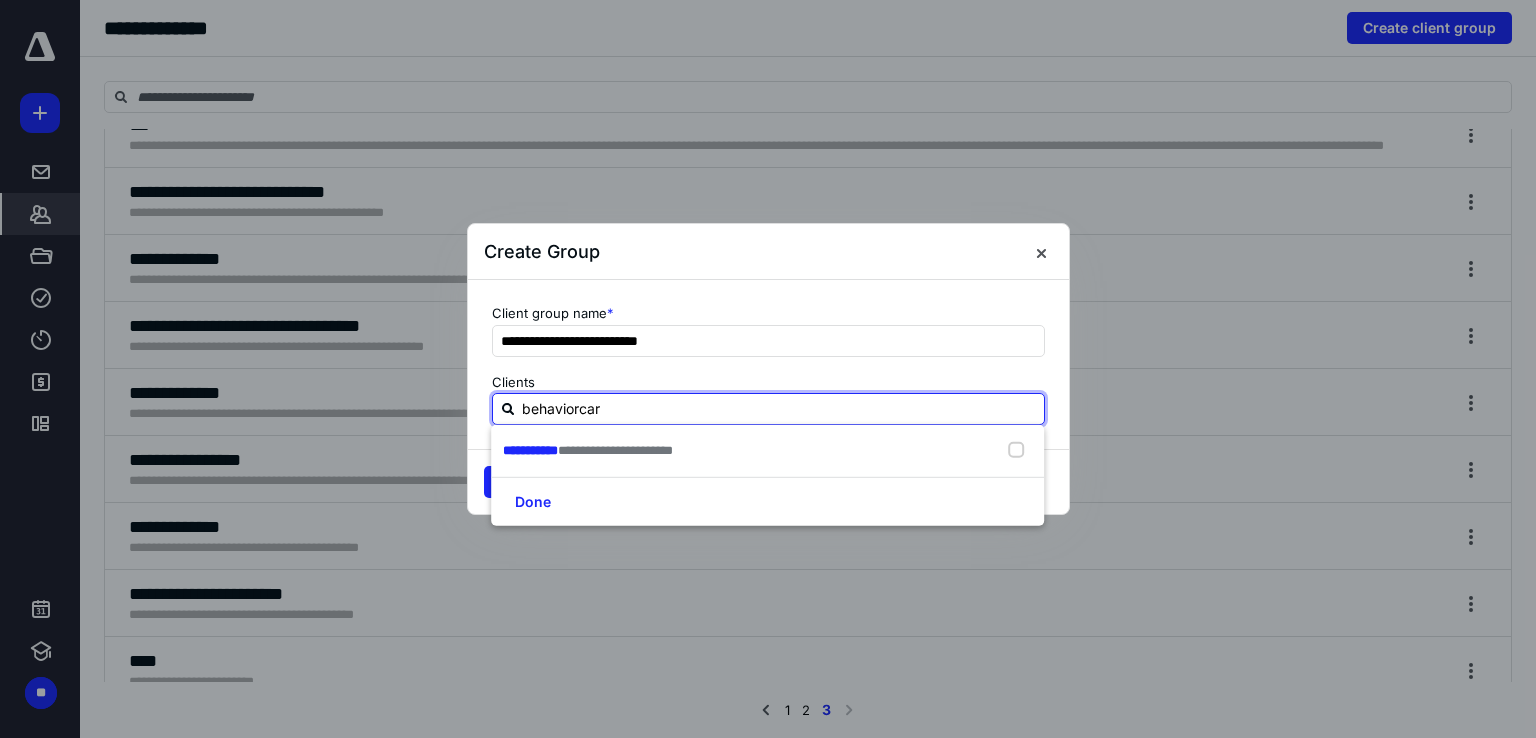 drag, startPoint x: 715, startPoint y: 410, endPoint x: 408, endPoint y: 396, distance: 307.31906 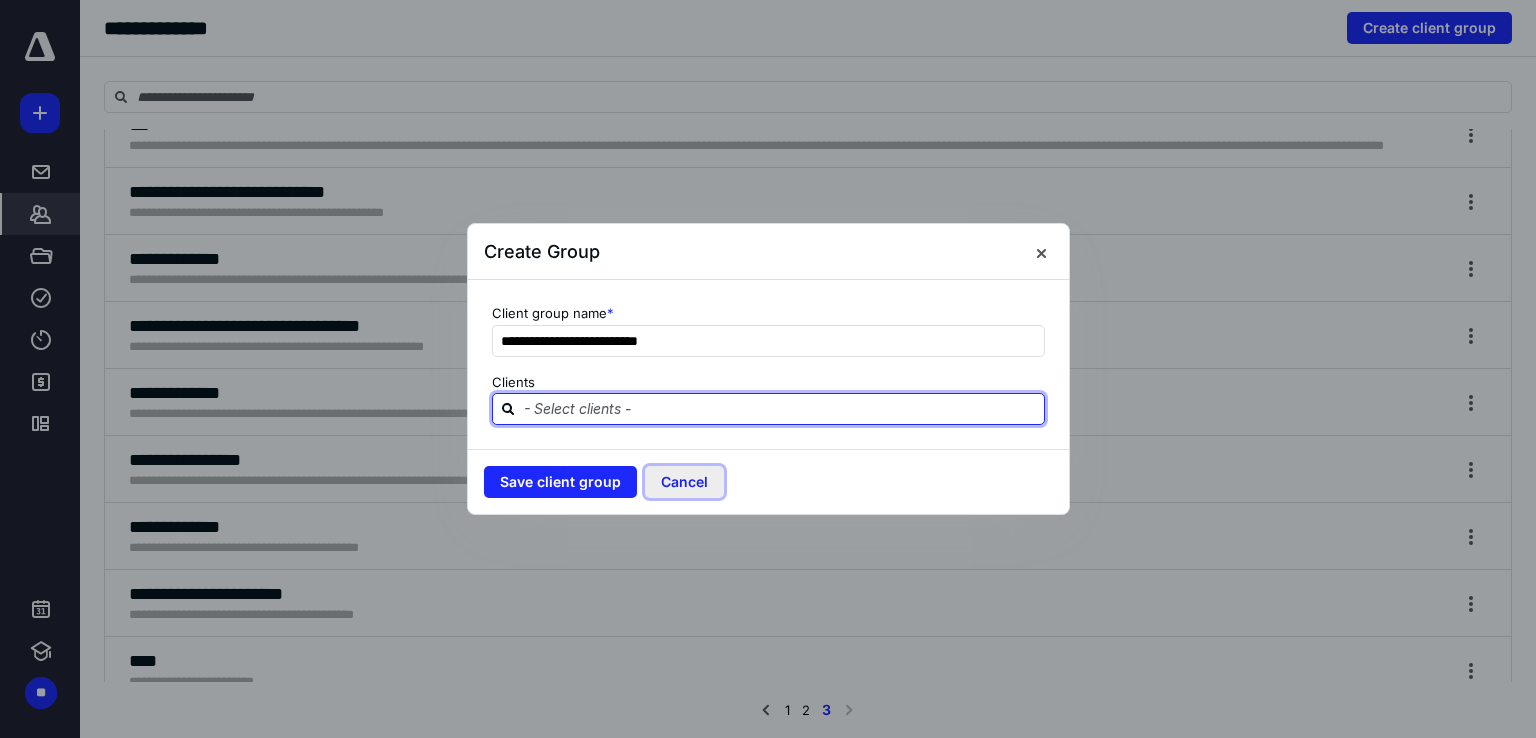 click on "Cancel" at bounding box center (684, 482) 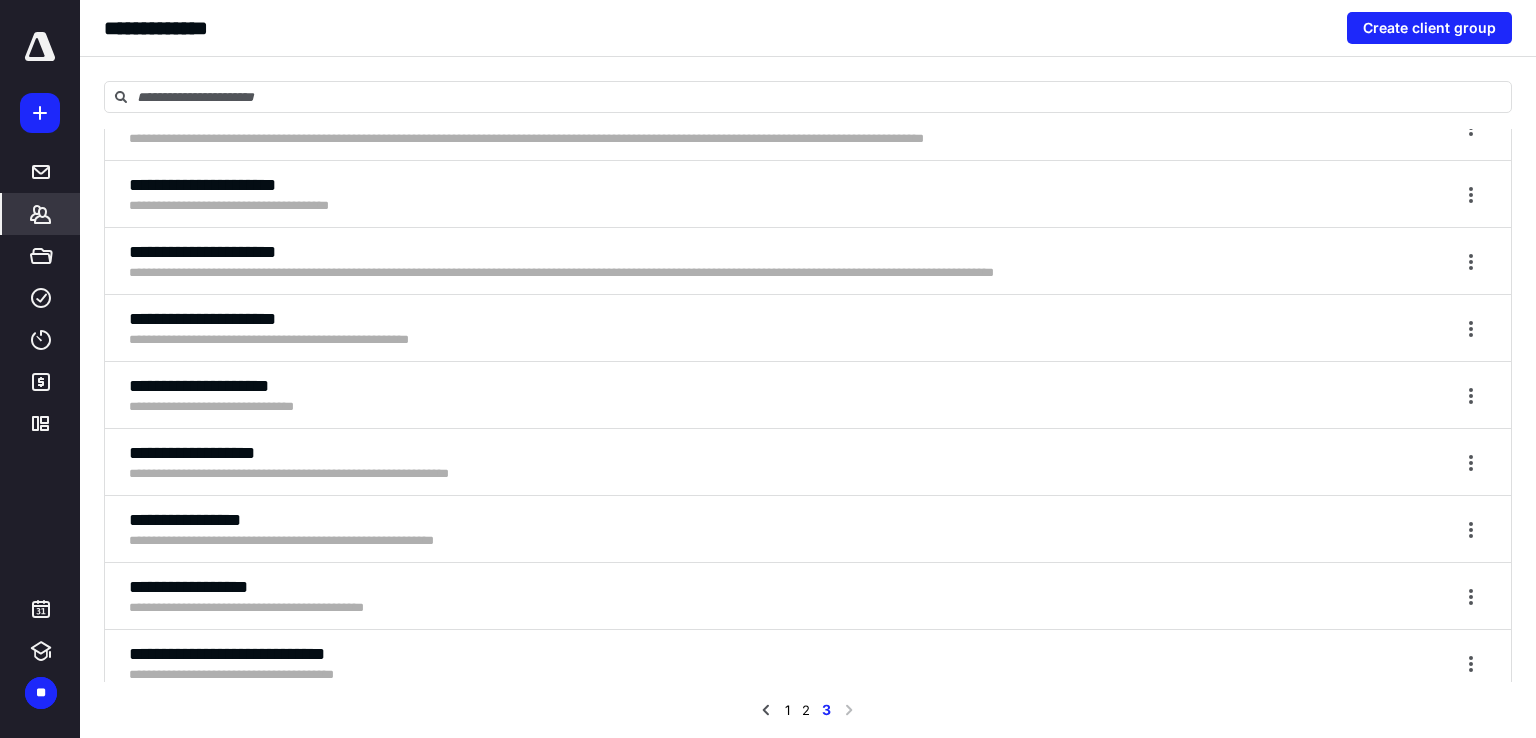 scroll, scrollTop: 1008, scrollLeft: 0, axis: vertical 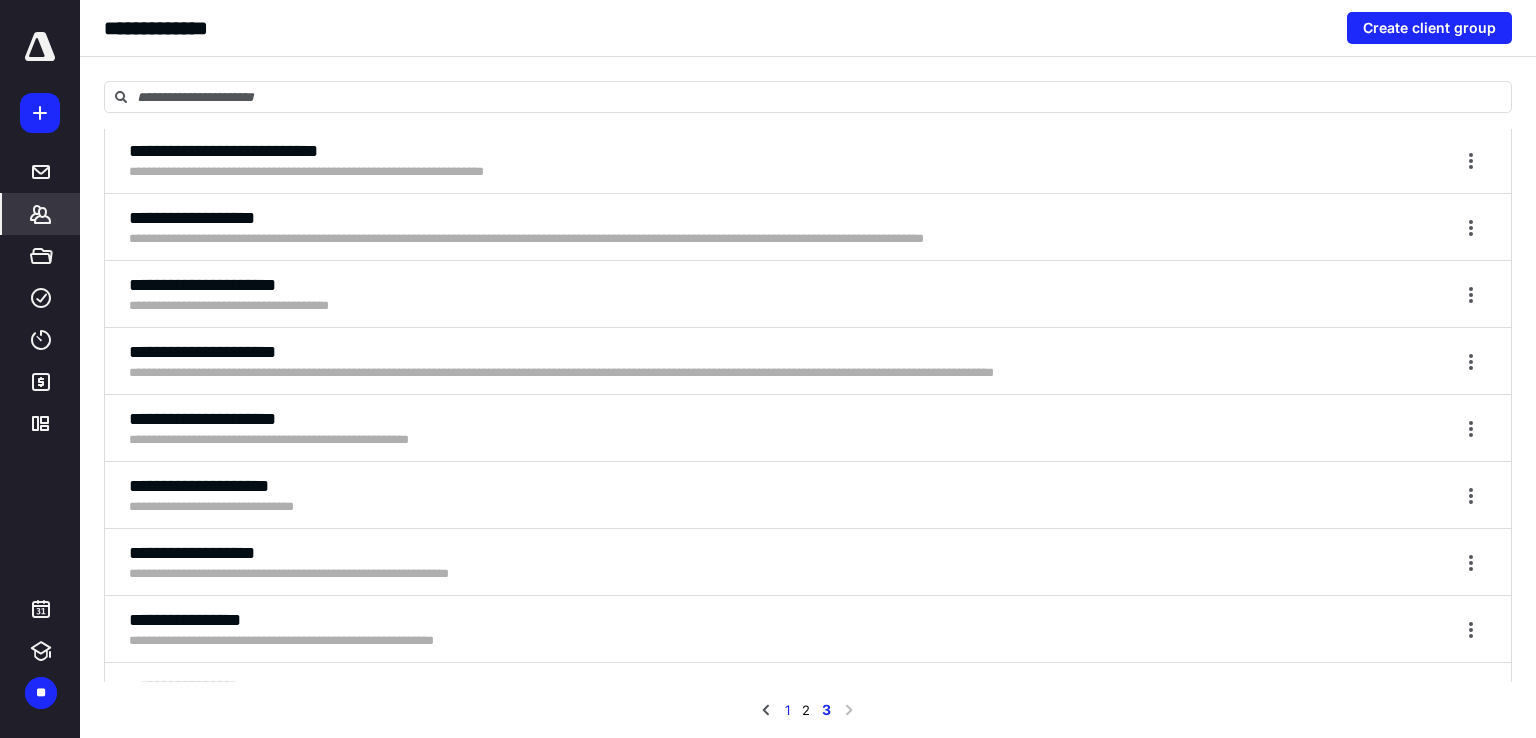 click on "1" at bounding box center [787, 710] 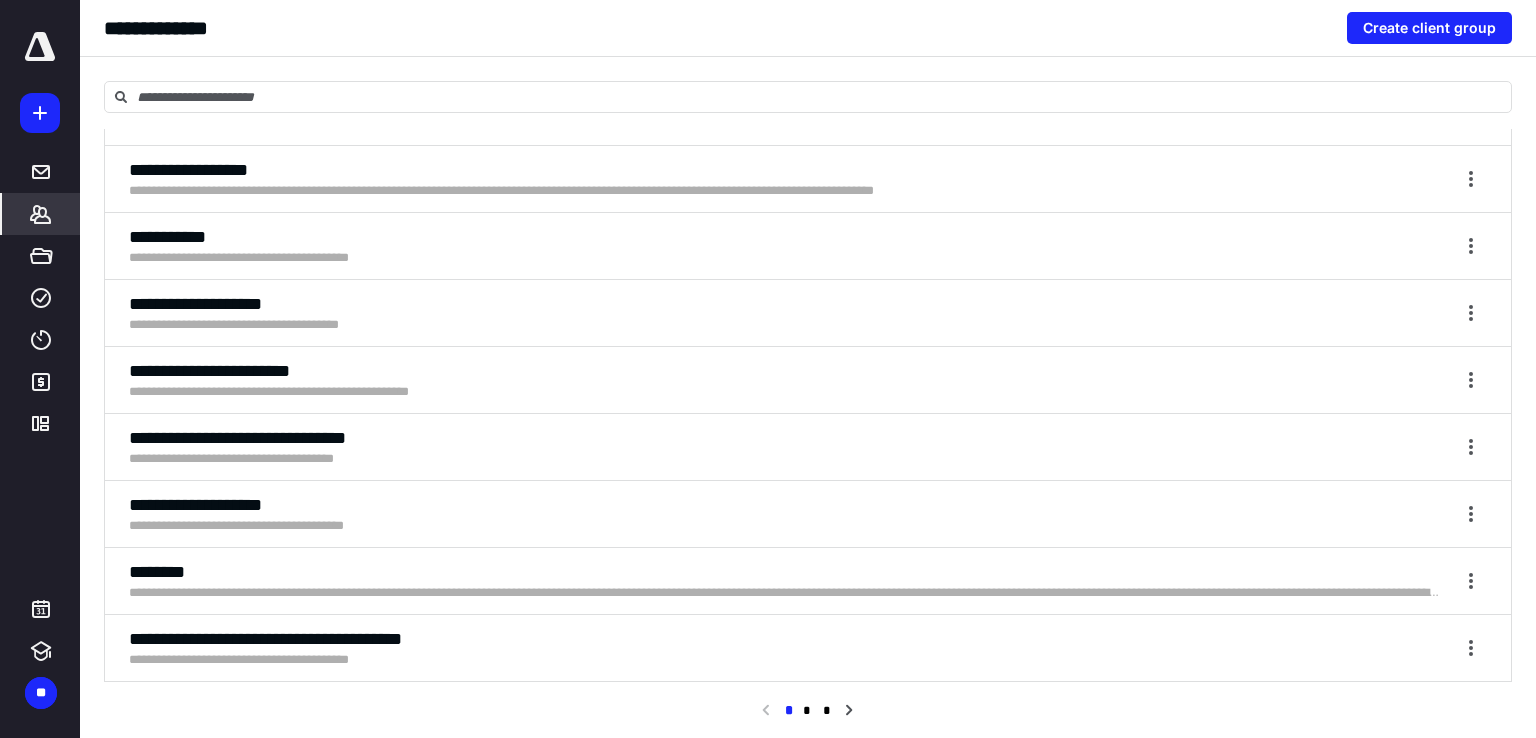 scroll, scrollTop: 3100, scrollLeft: 0, axis: vertical 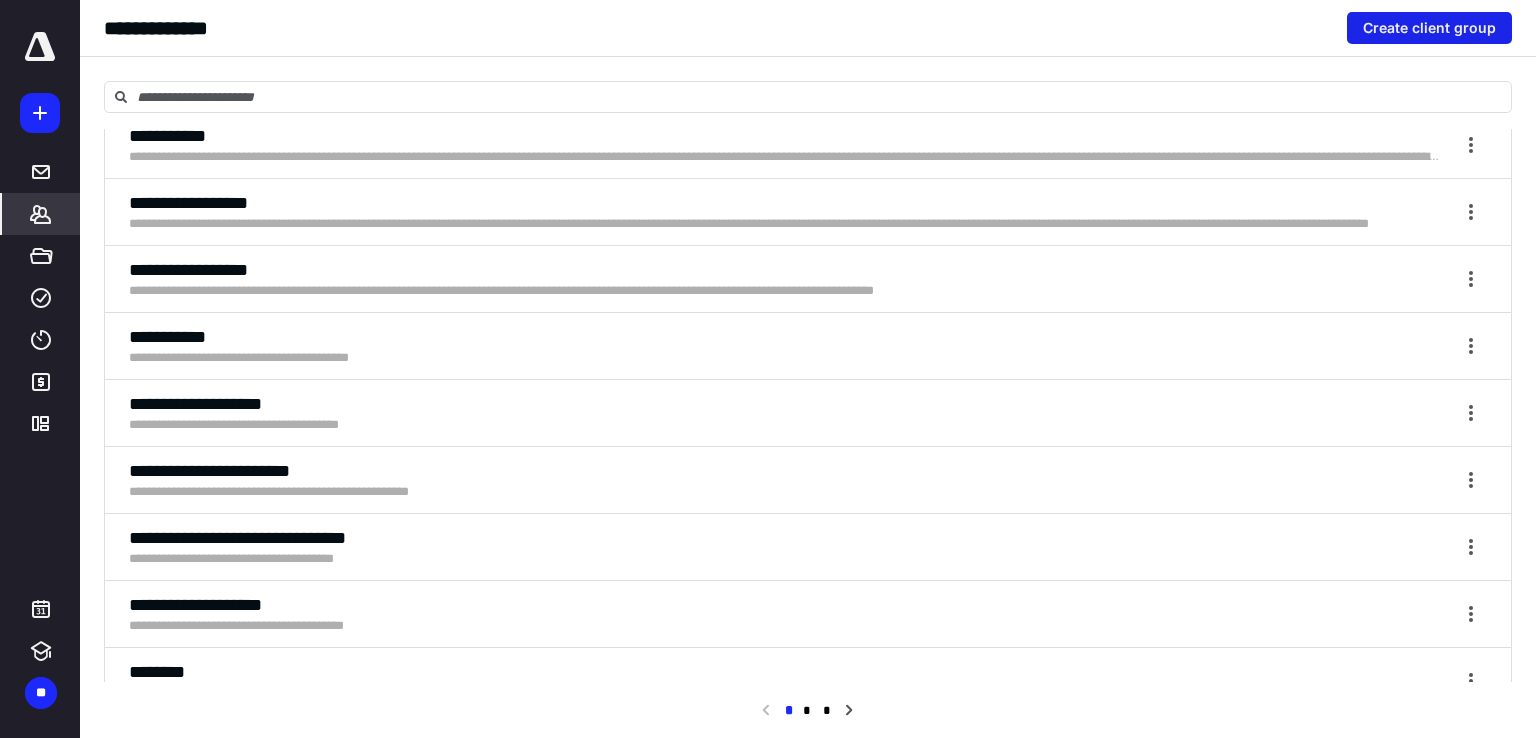 click on "Create client group" at bounding box center [1429, 28] 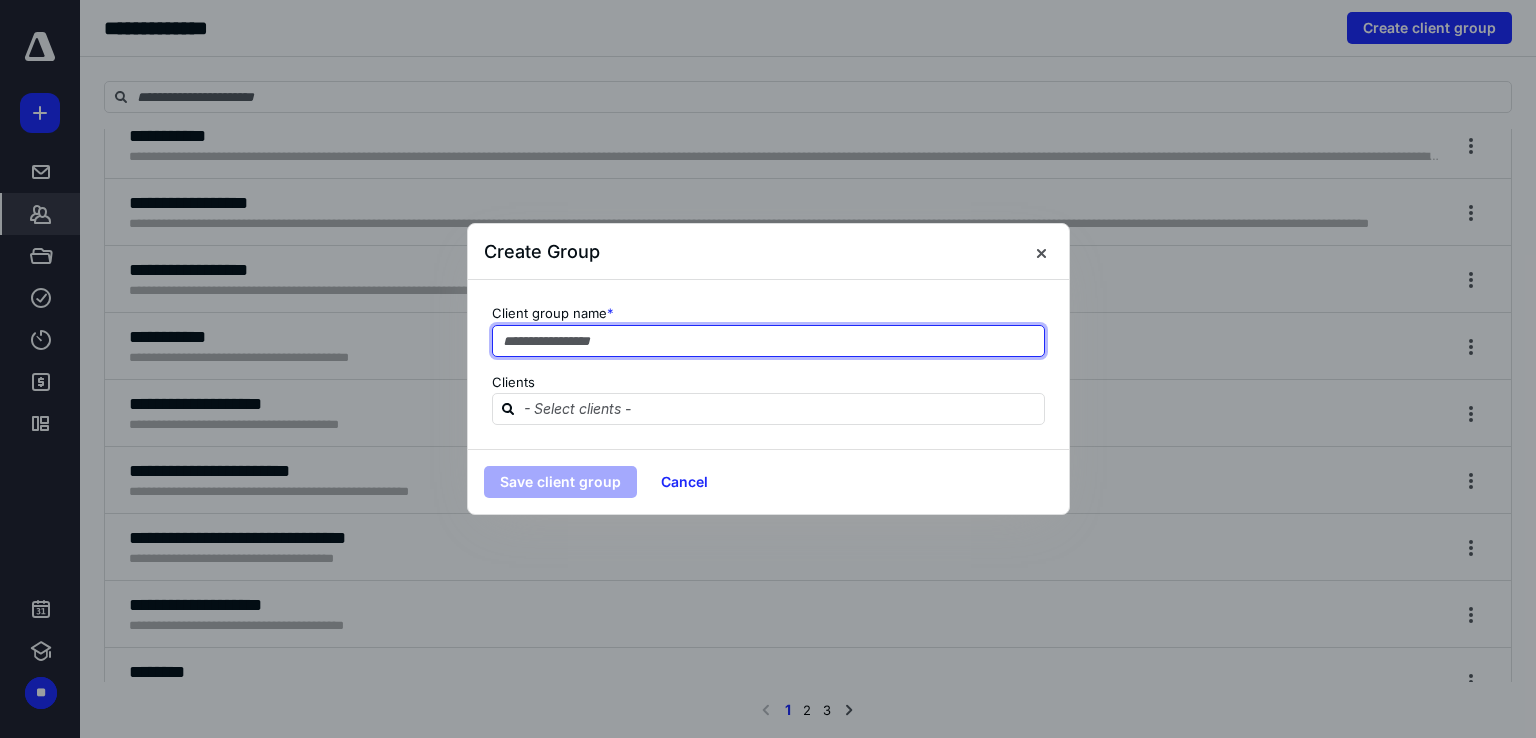 click at bounding box center (768, 341) 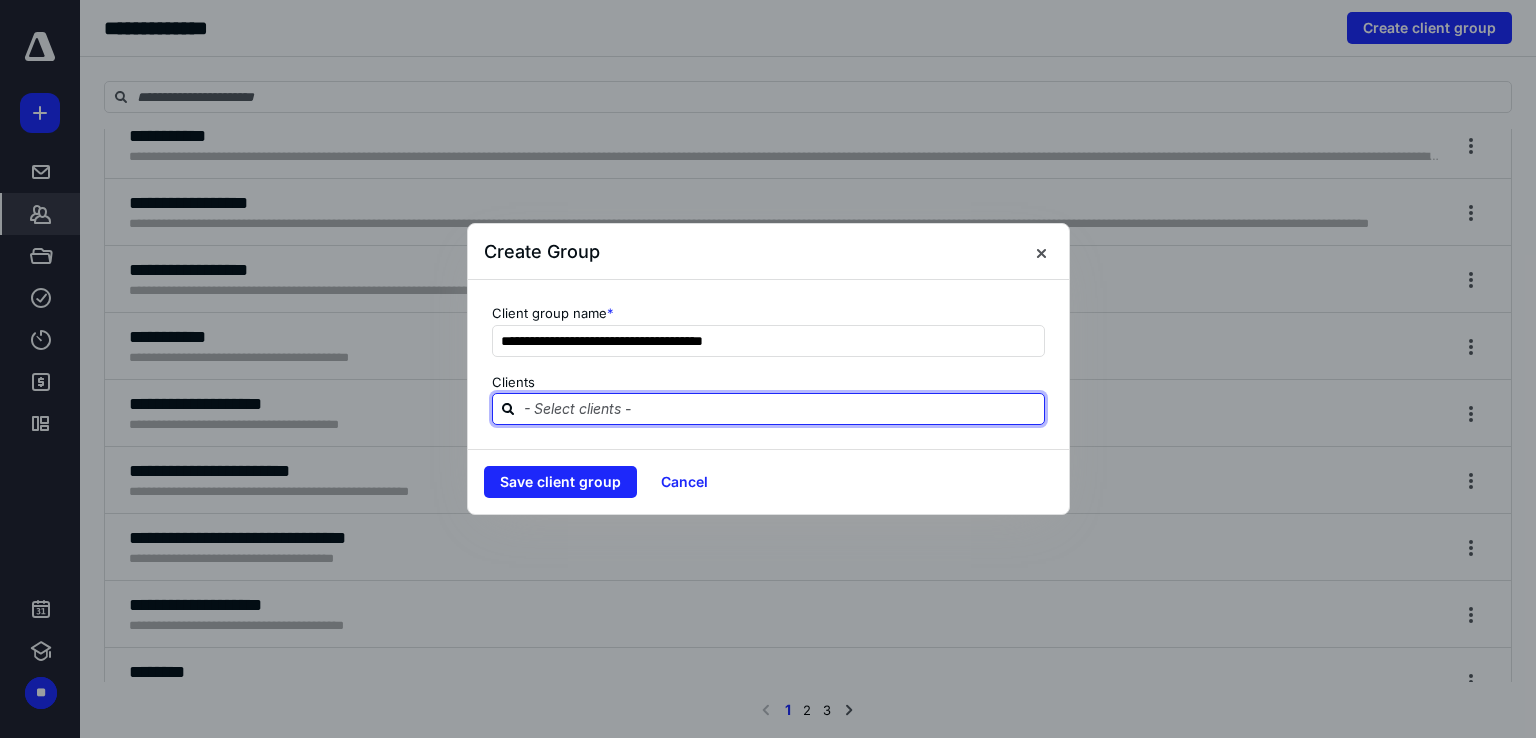 click at bounding box center [780, 408] 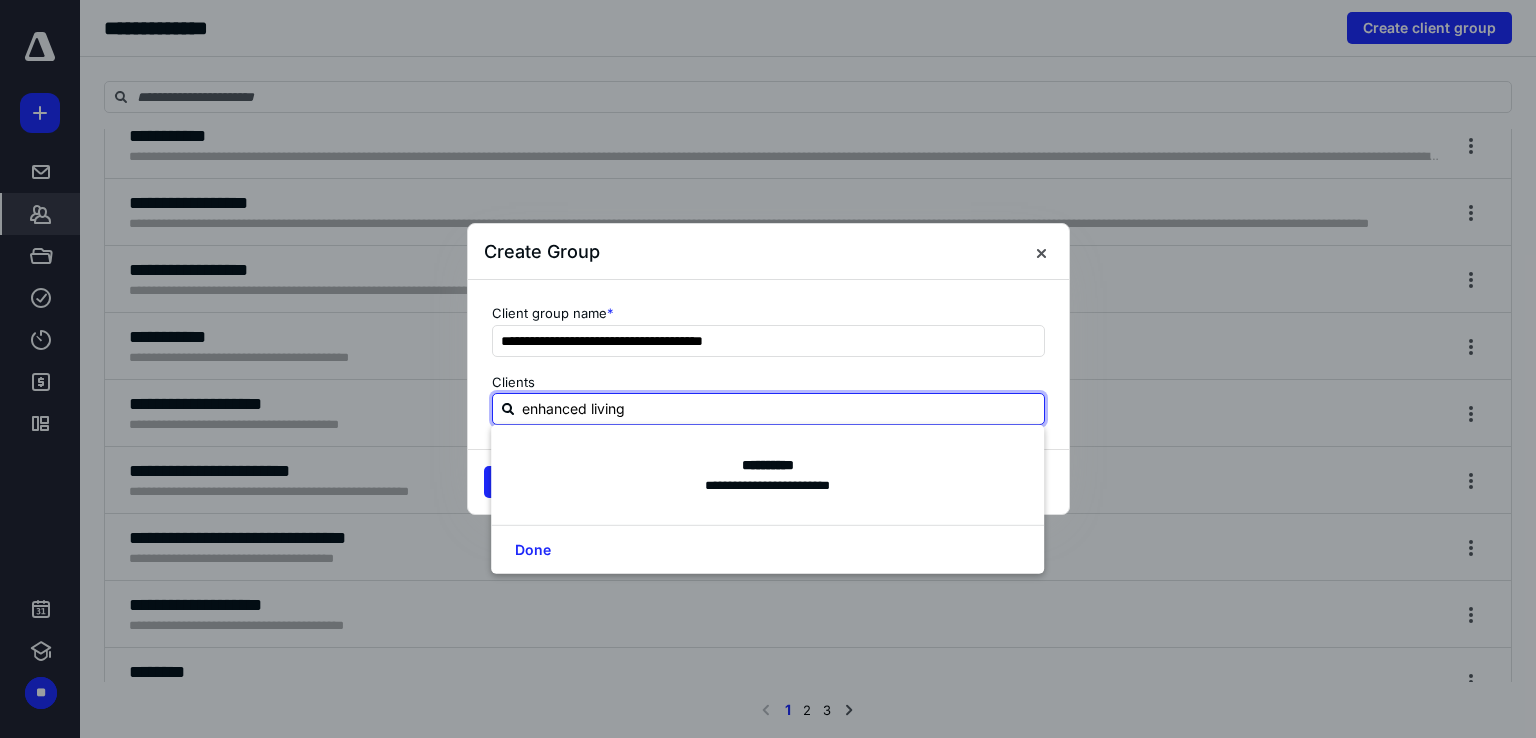 drag, startPoint x: 716, startPoint y: 408, endPoint x: 426, endPoint y: 424, distance: 290.44104 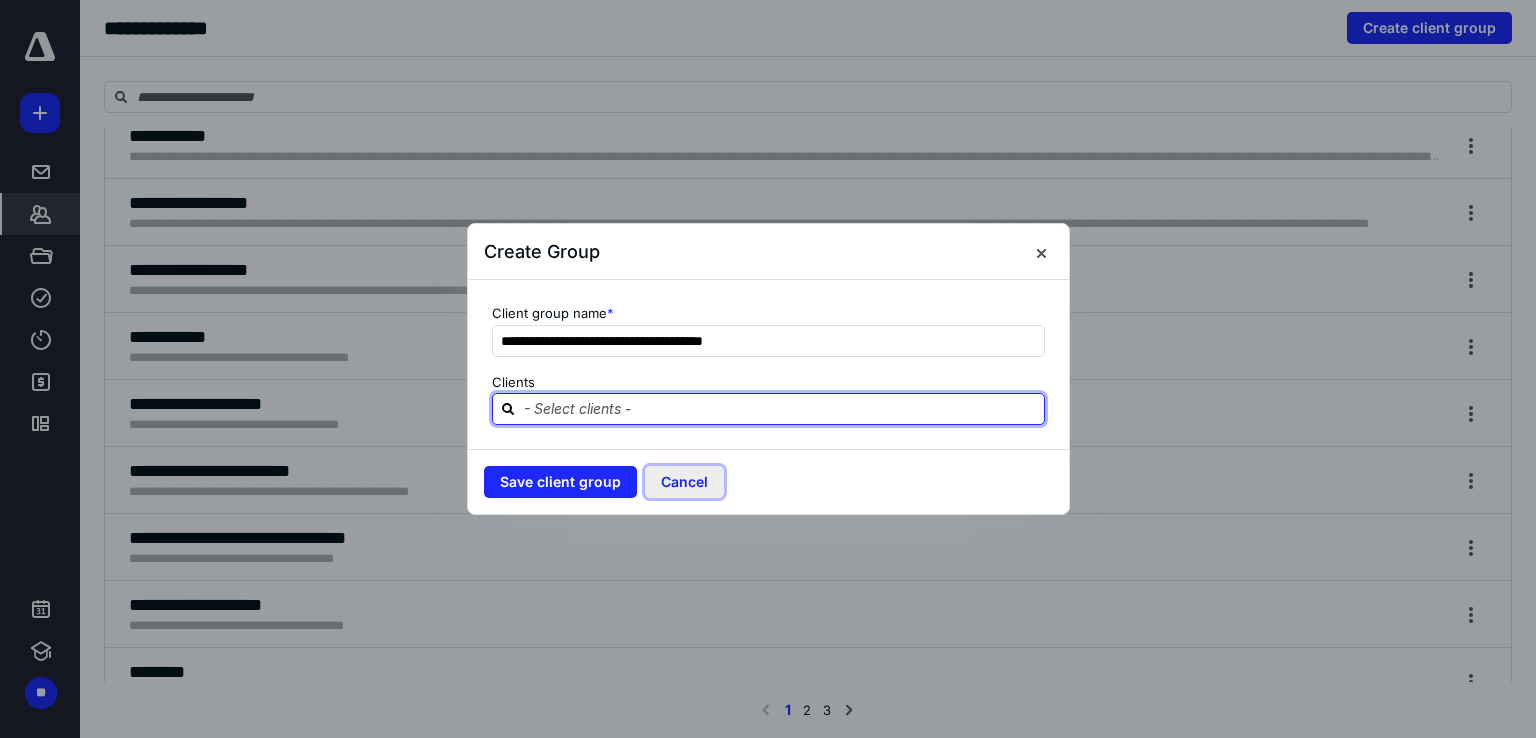 click on "Cancel" at bounding box center [684, 482] 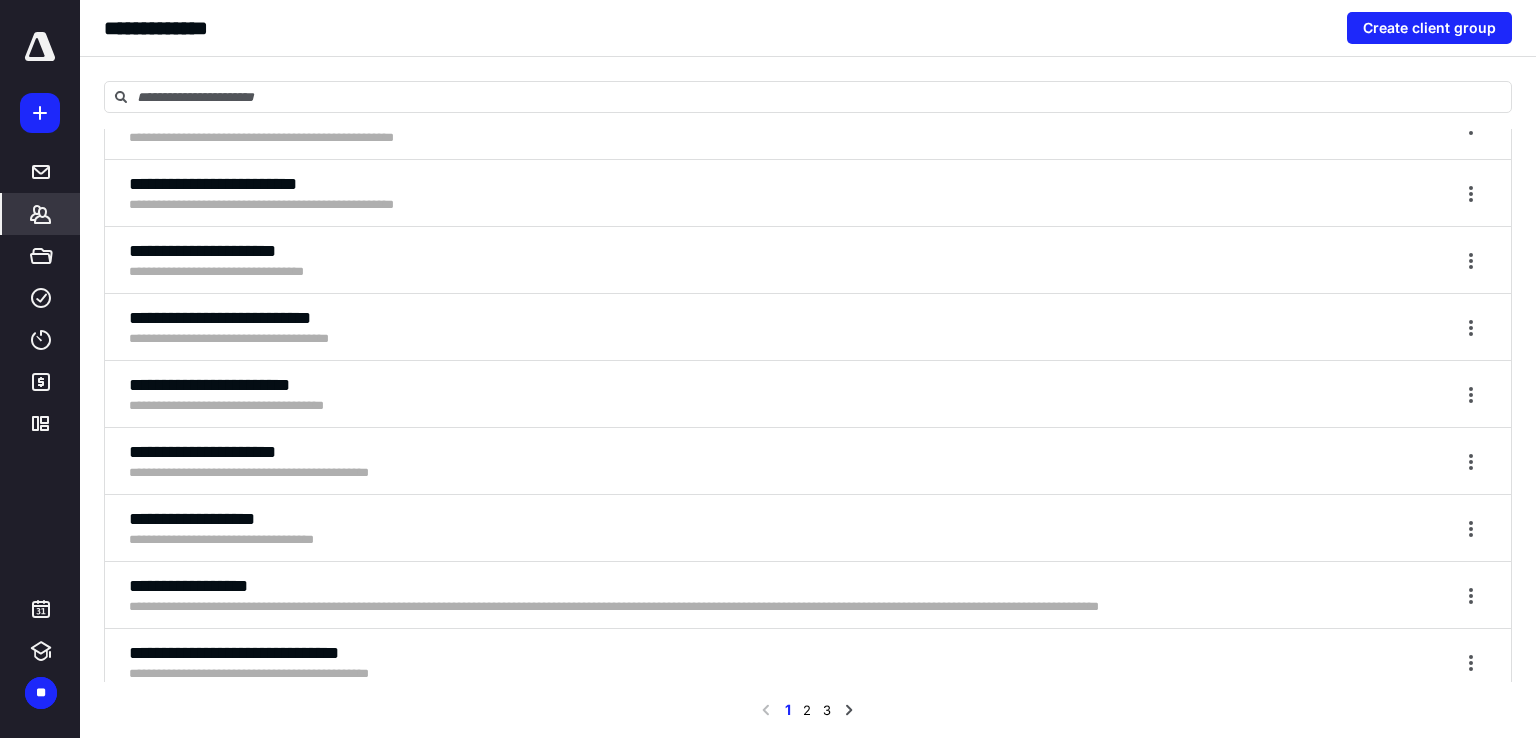 scroll, scrollTop: 6144, scrollLeft: 0, axis: vertical 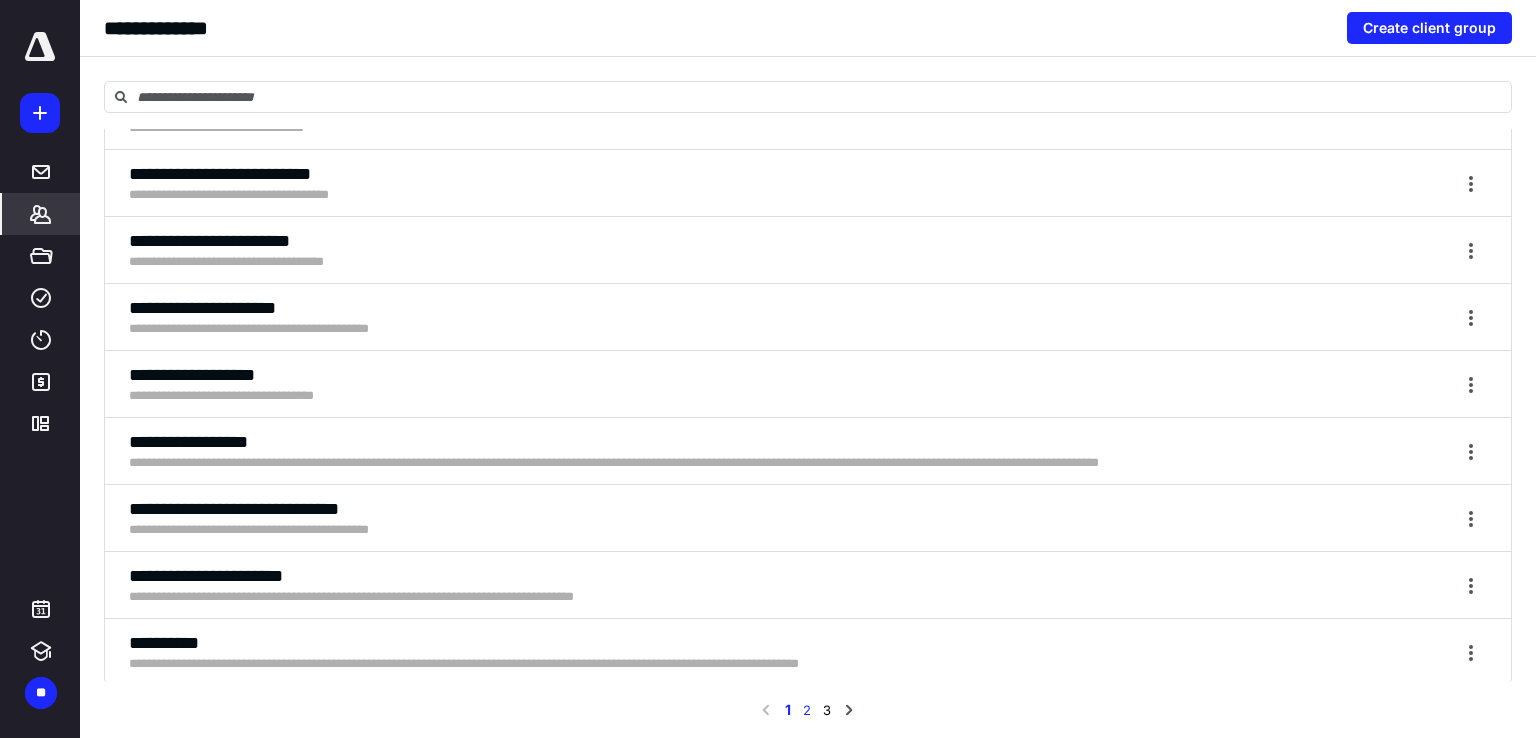 click on "2" at bounding box center (807, 710) 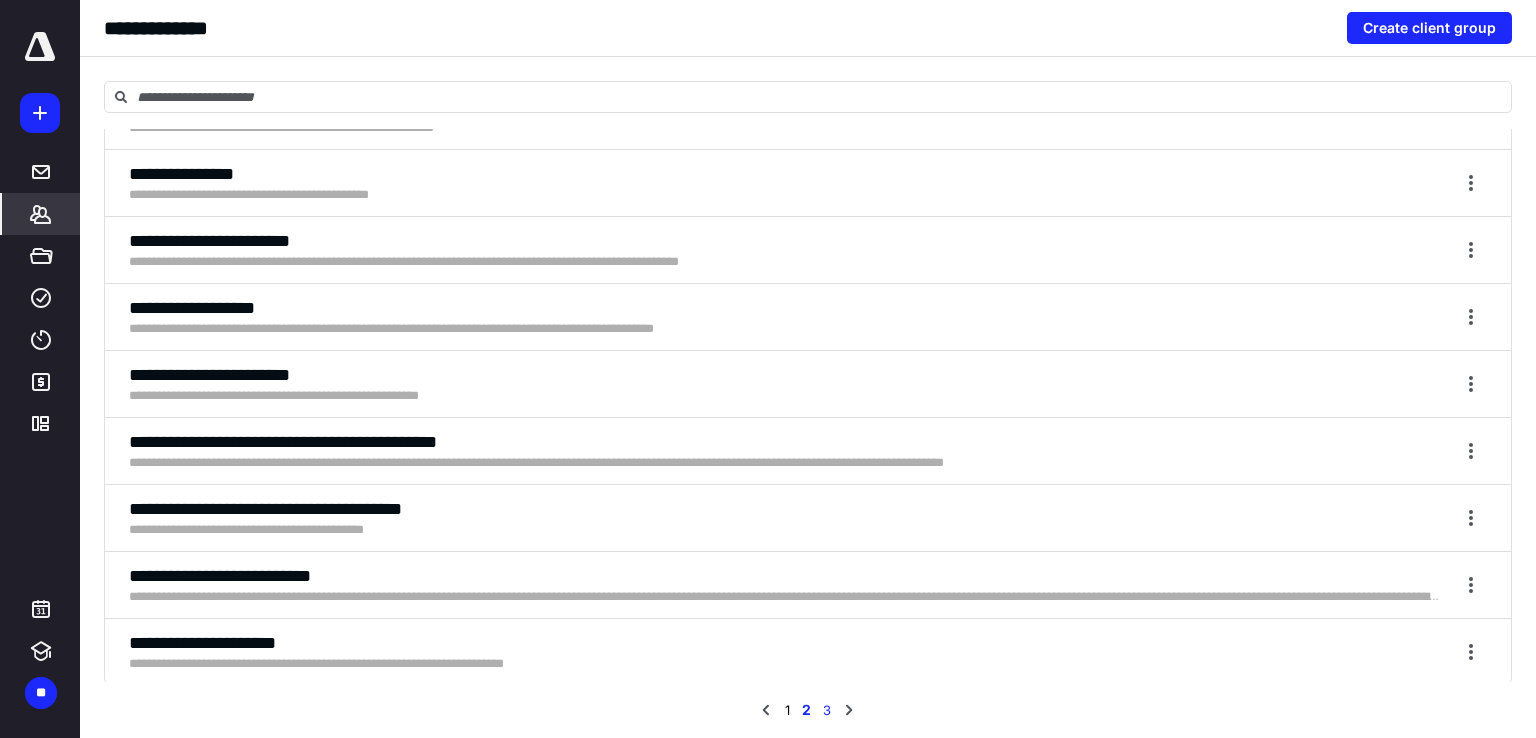 click on "3" at bounding box center [827, 710] 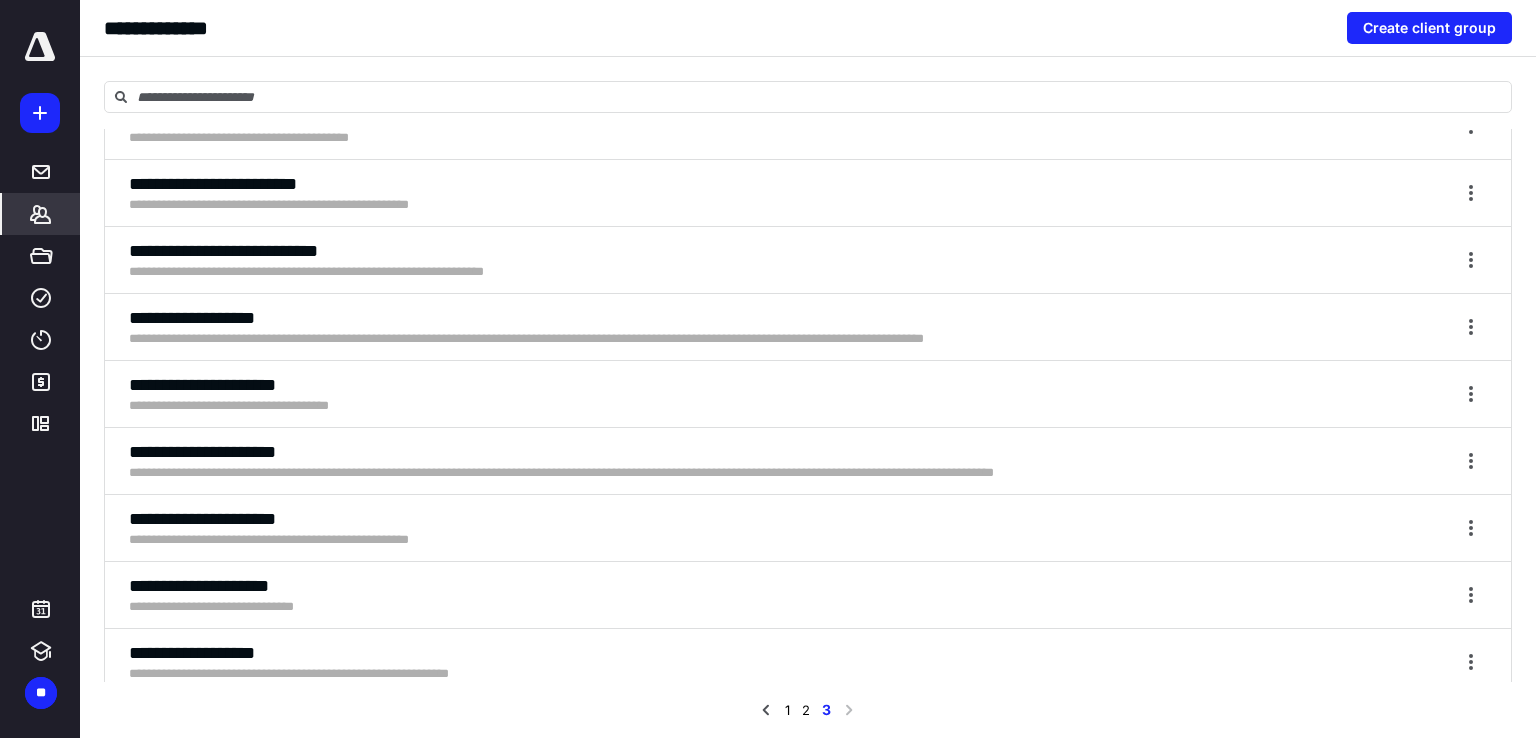 scroll, scrollTop: 1008, scrollLeft: 0, axis: vertical 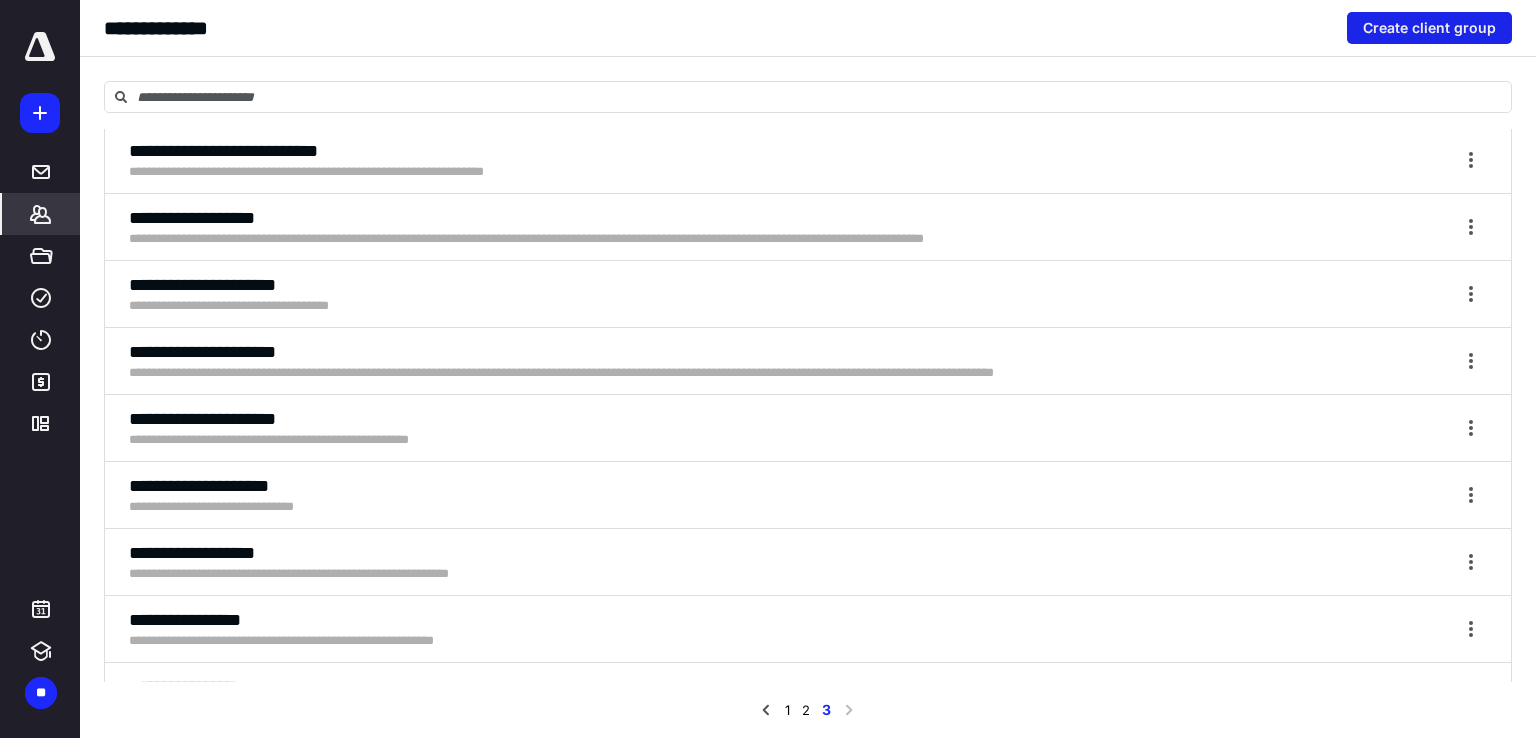 click on "Create client group" at bounding box center (1429, 28) 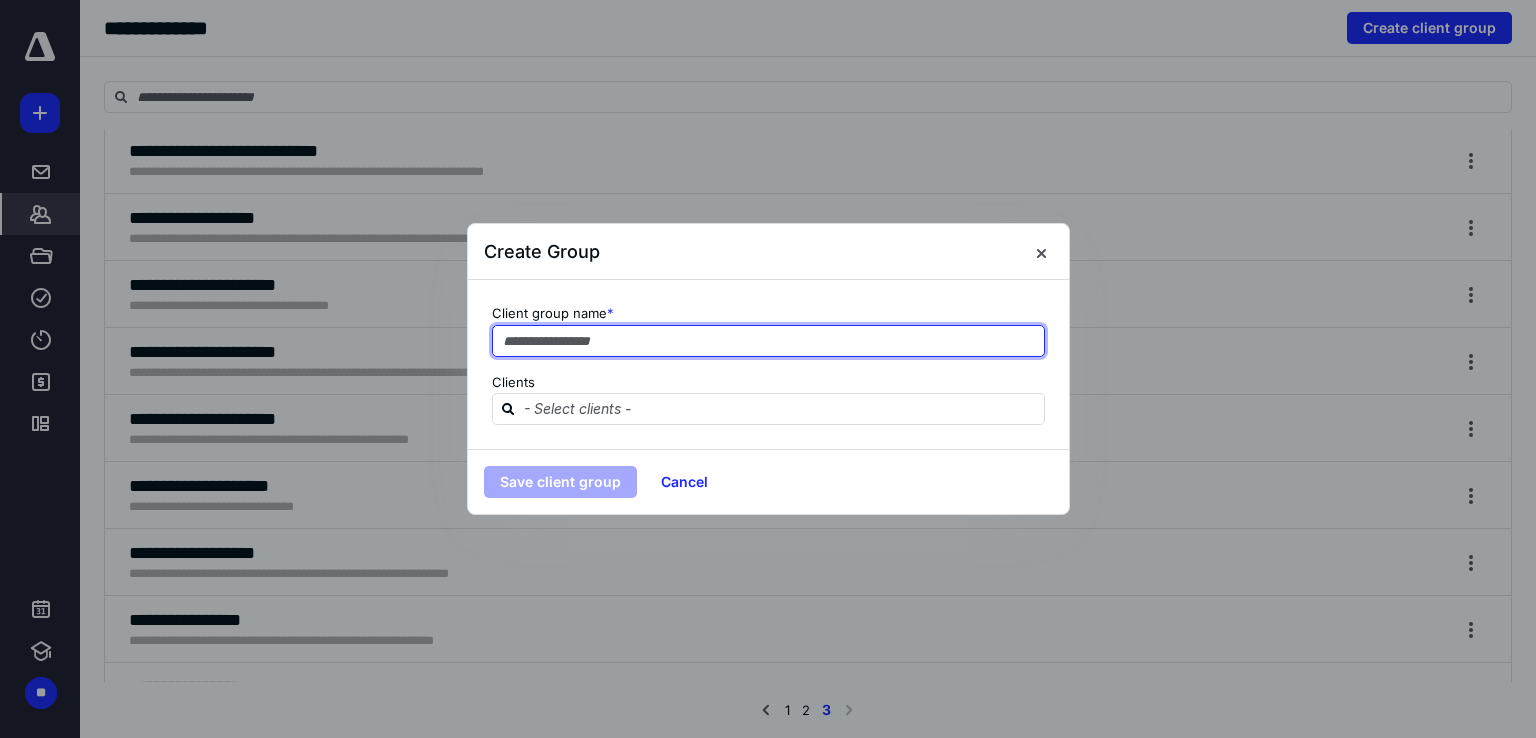 click at bounding box center (768, 341) 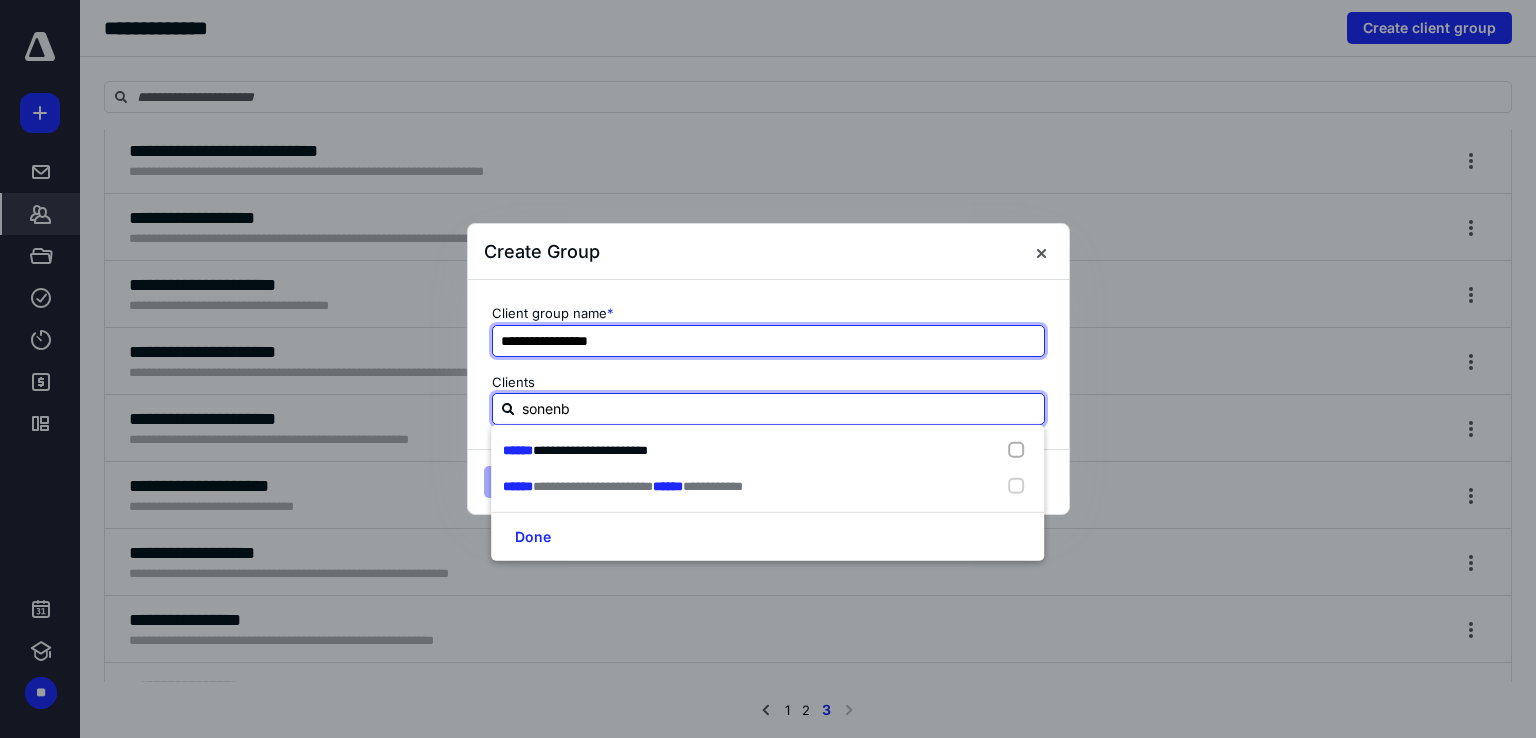 click on "**********" at bounding box center [768, 341] 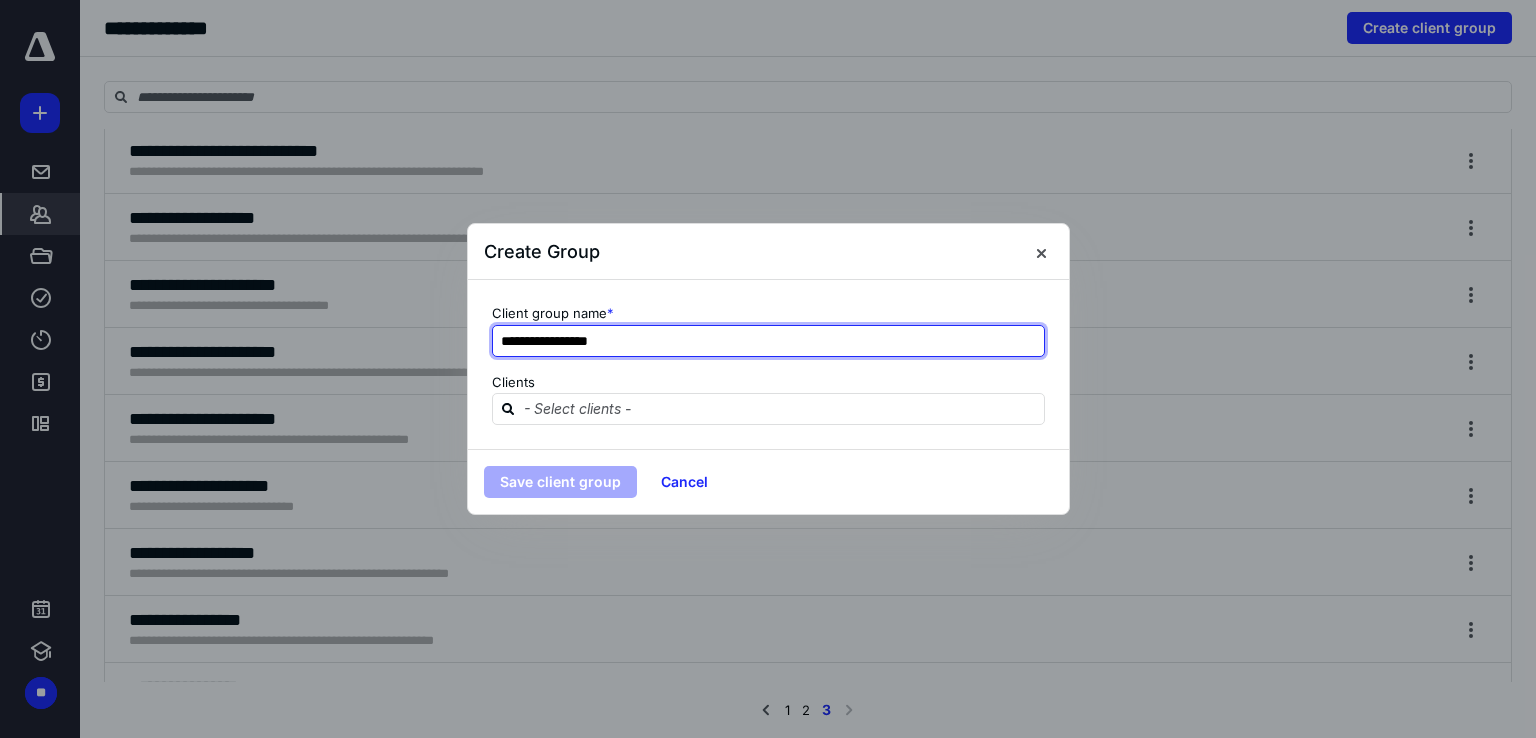 drag, startPoint x: 823, startPoint y: 343, endPoint x: 404, endPoint y: 342, distance: 419.0012 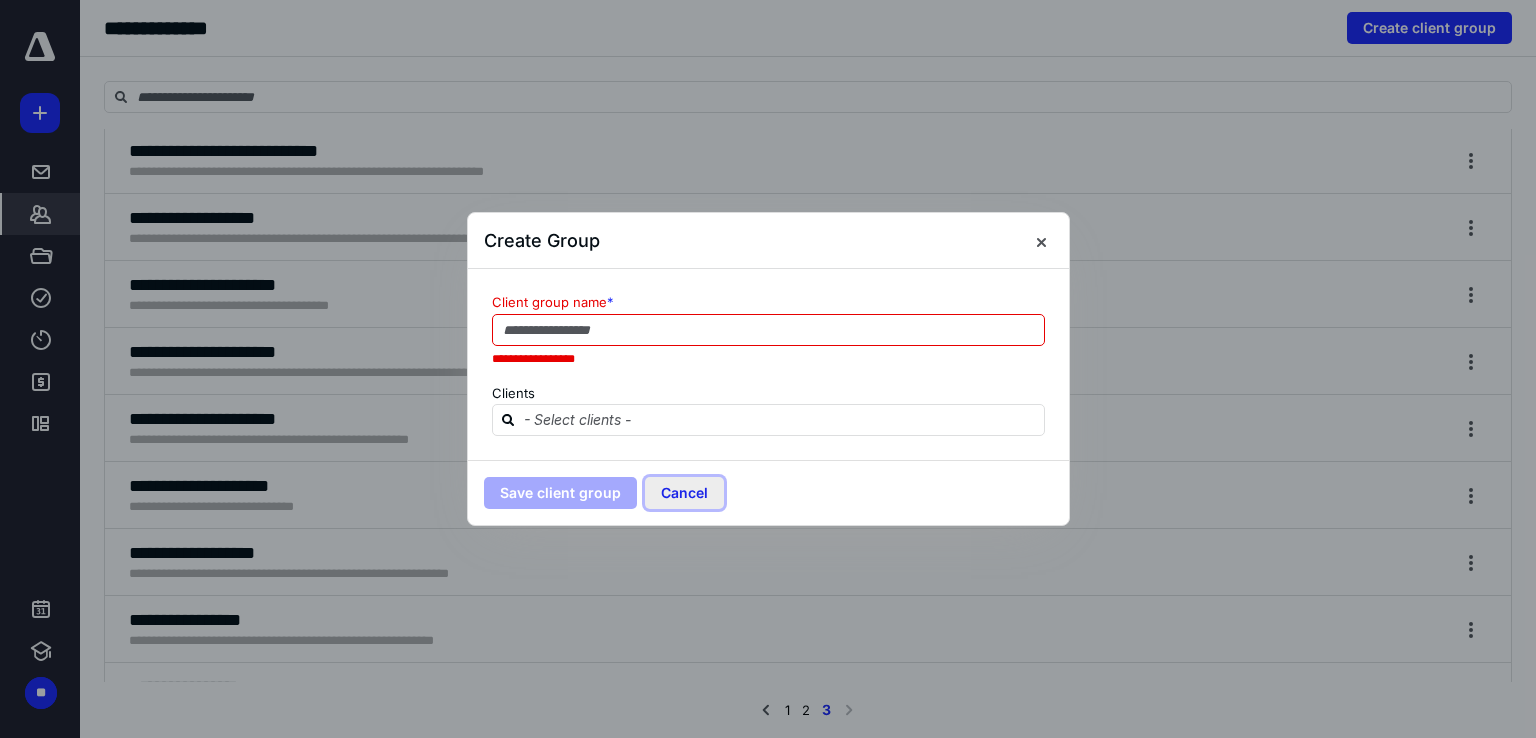 click on "Cancel" at bounding box center (684, 493) 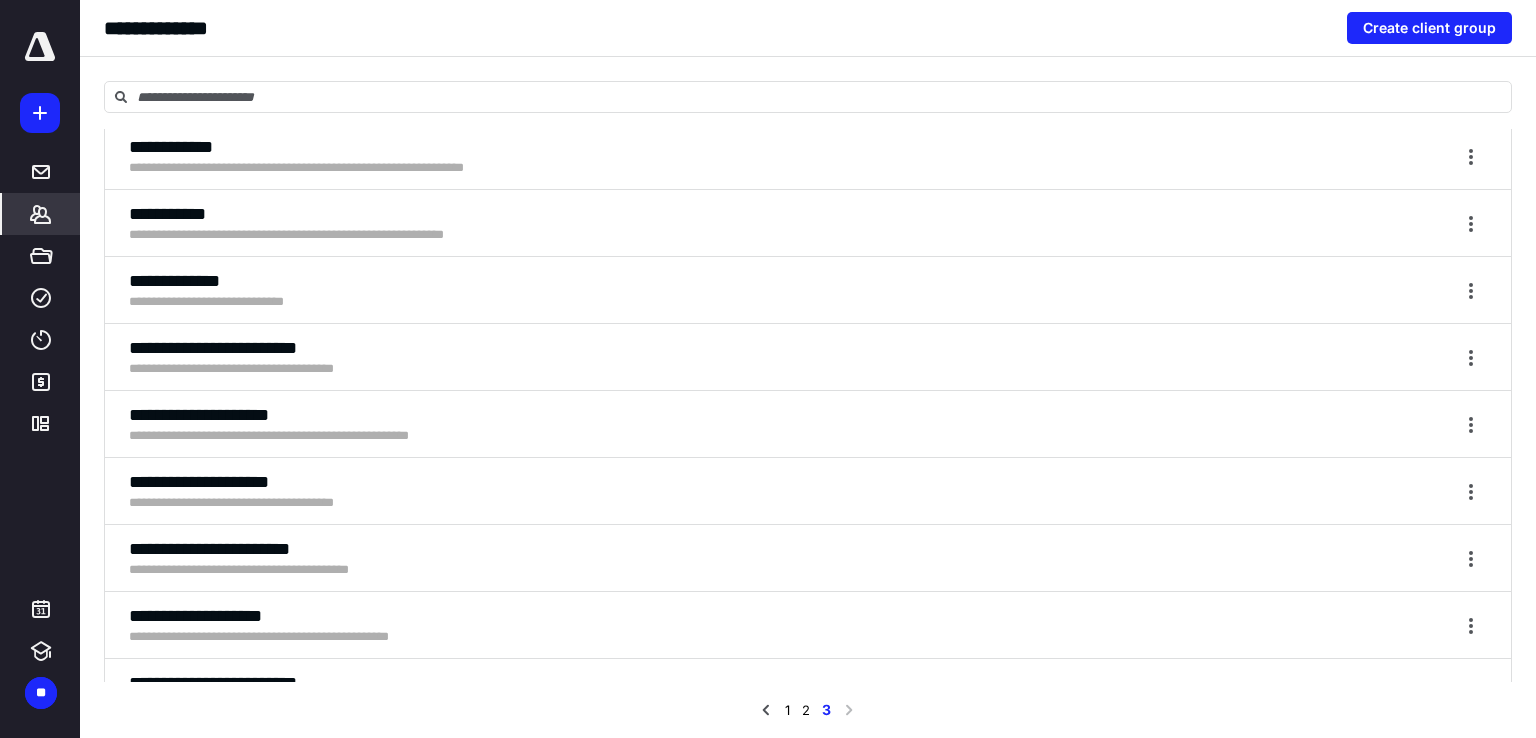 scroll, scrollTop: 0, scrollLeft: 0, axis: both 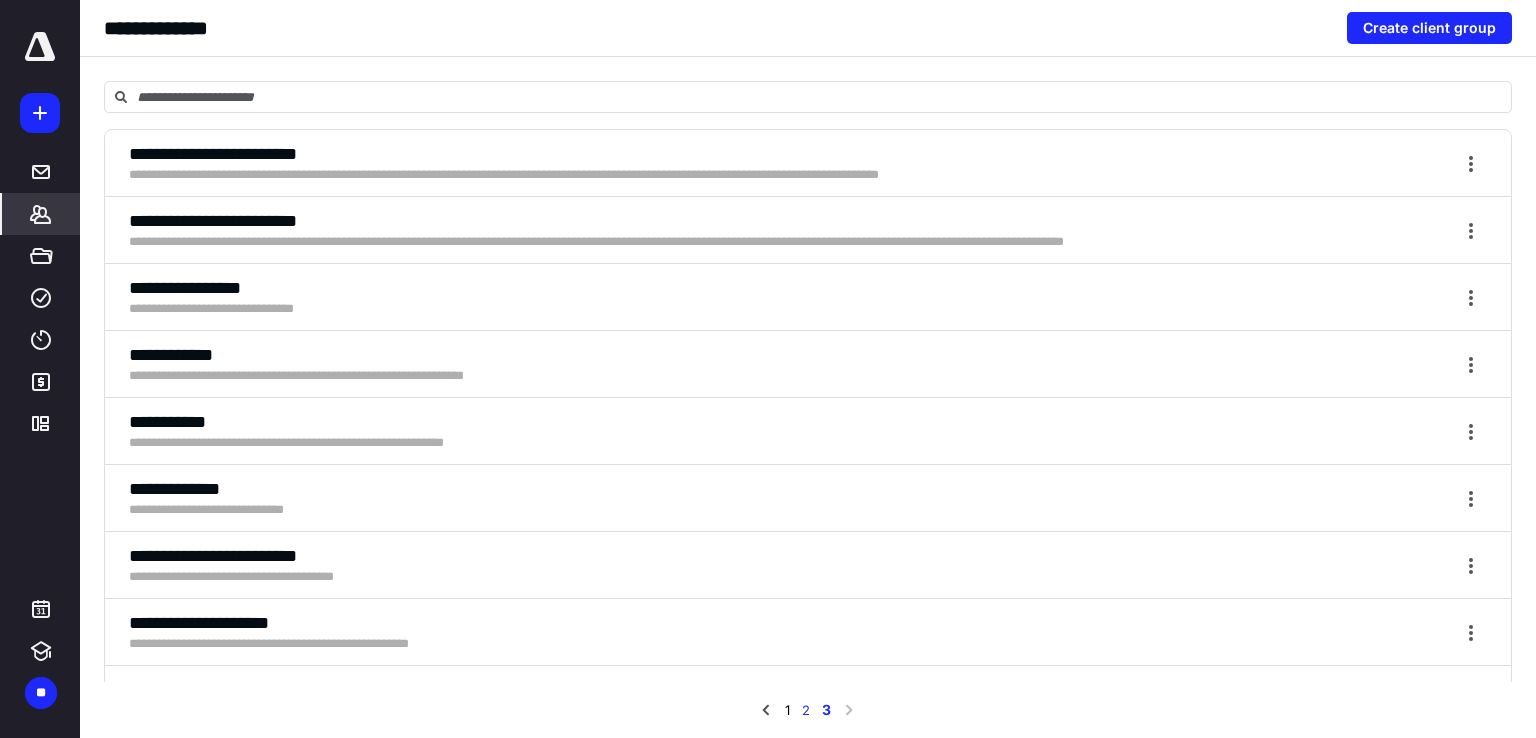 click on "2" at bounding box center (806, 710) 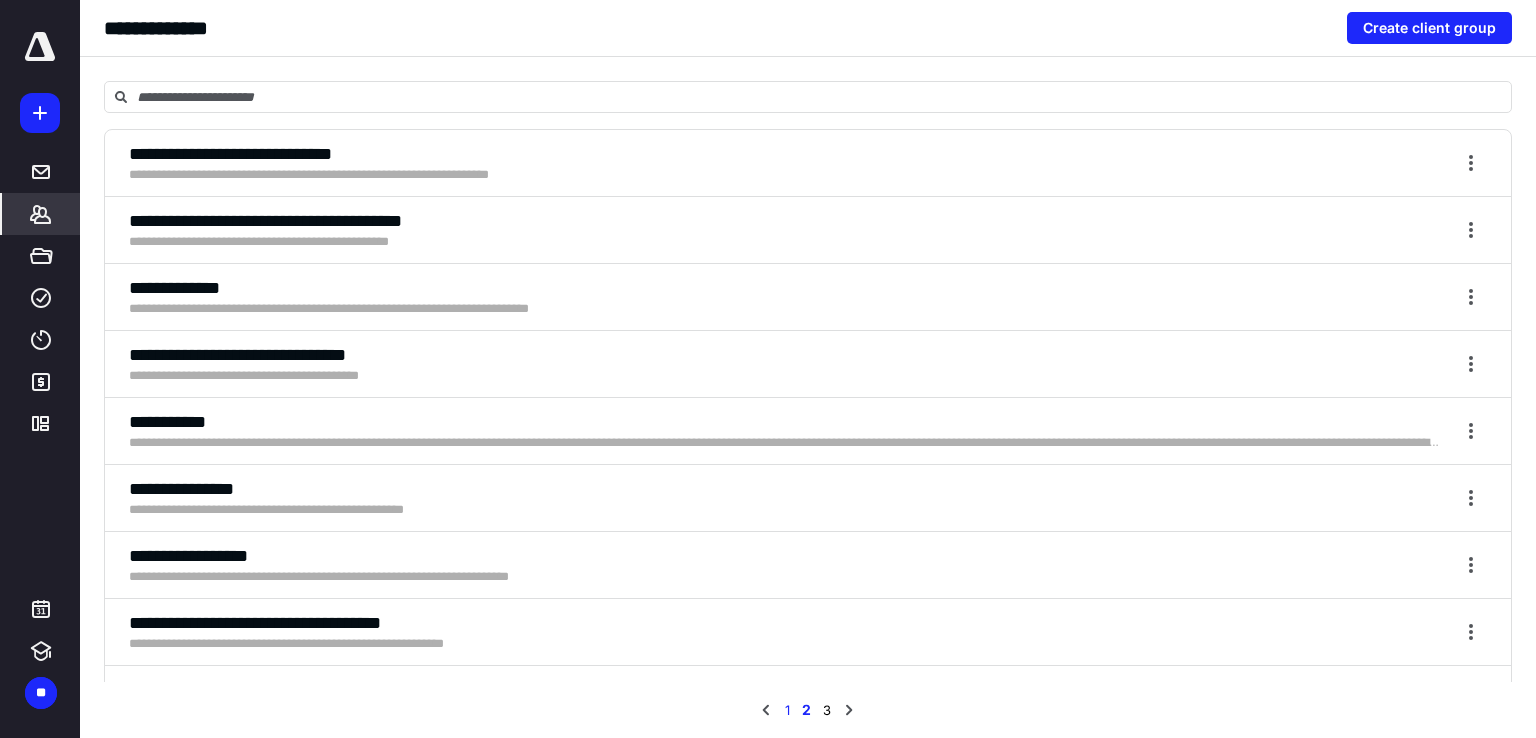 click on "1" at bounding box center [787, 710] 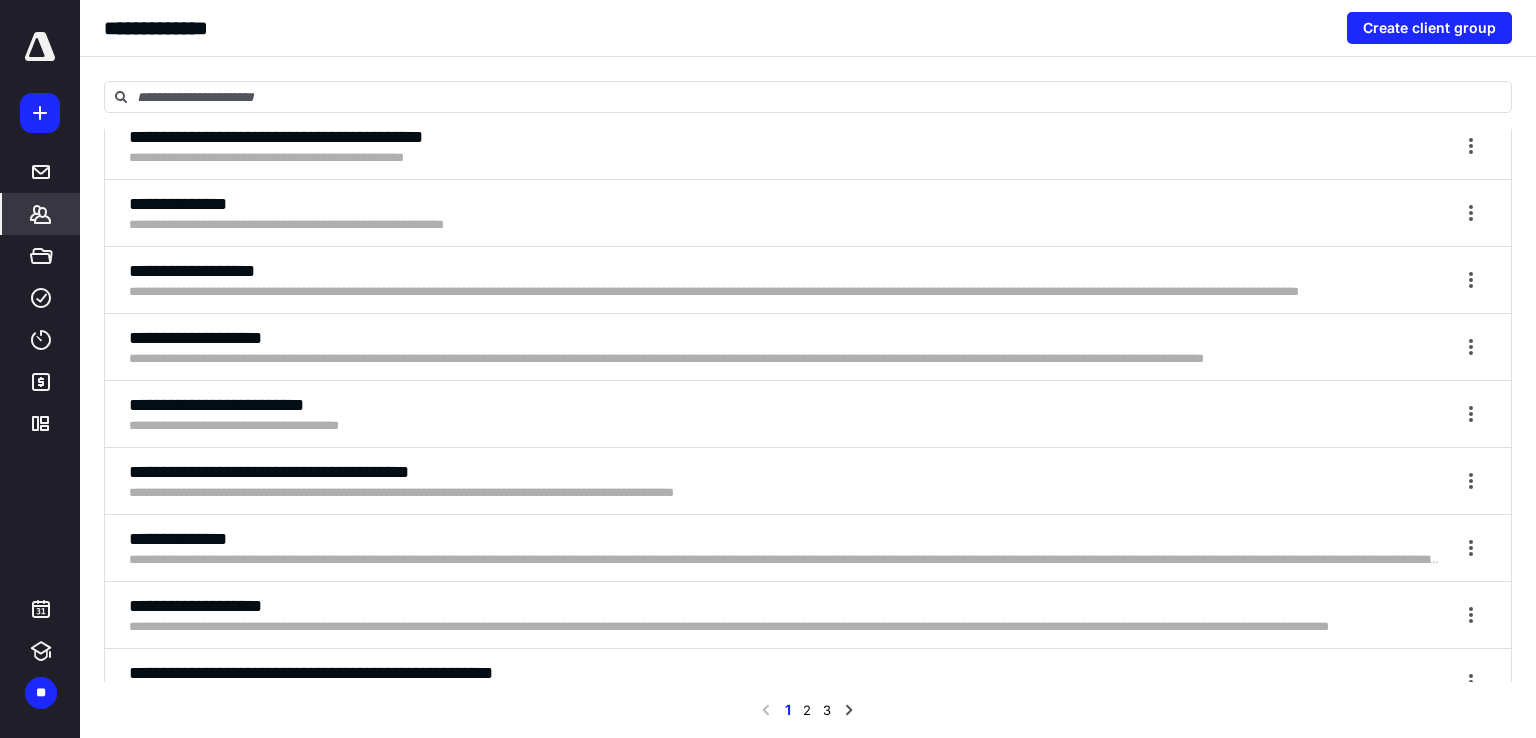 scroll, scrollTop: 4944, scrollLeft: 0, axis: vertical 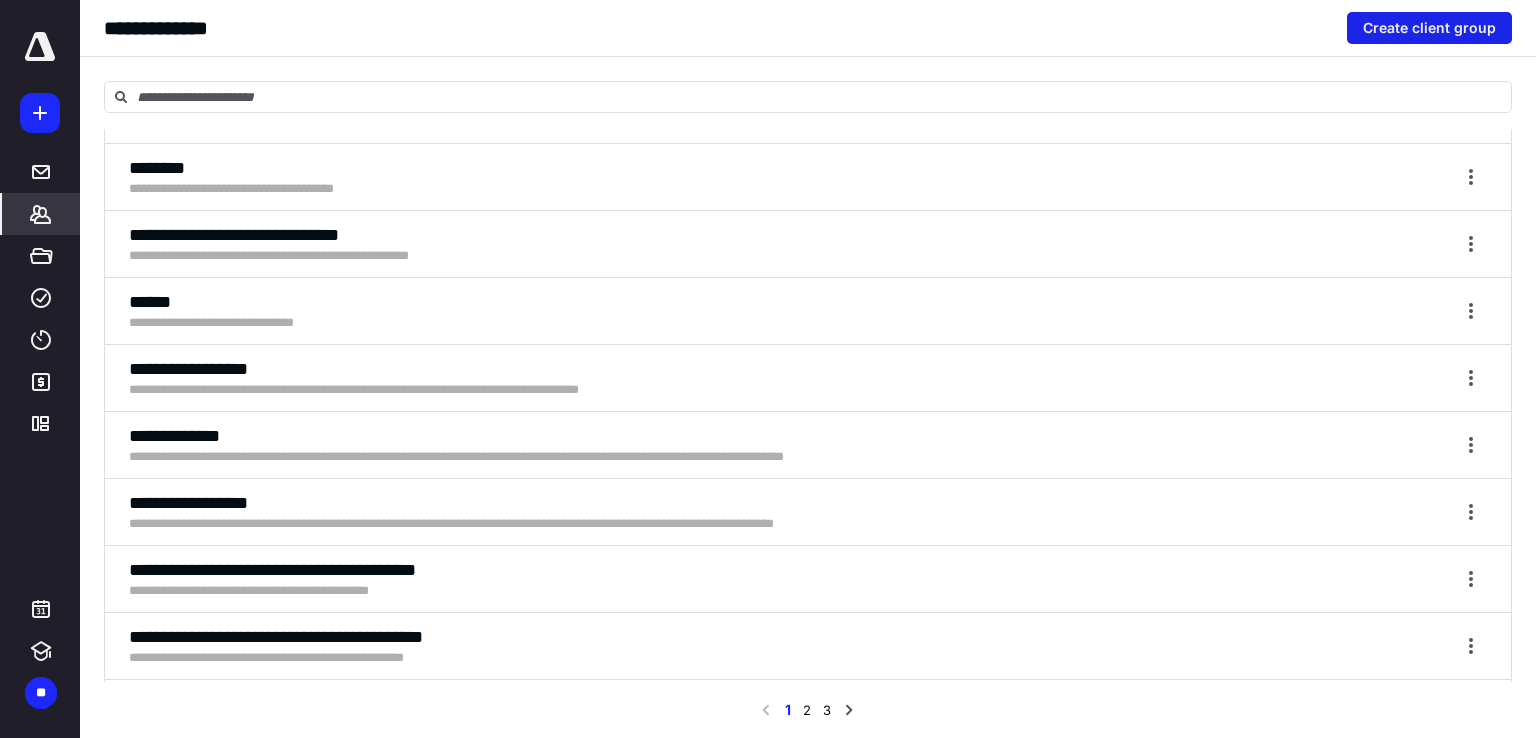 click on "Create client group" at bounding box center [1429, 28] 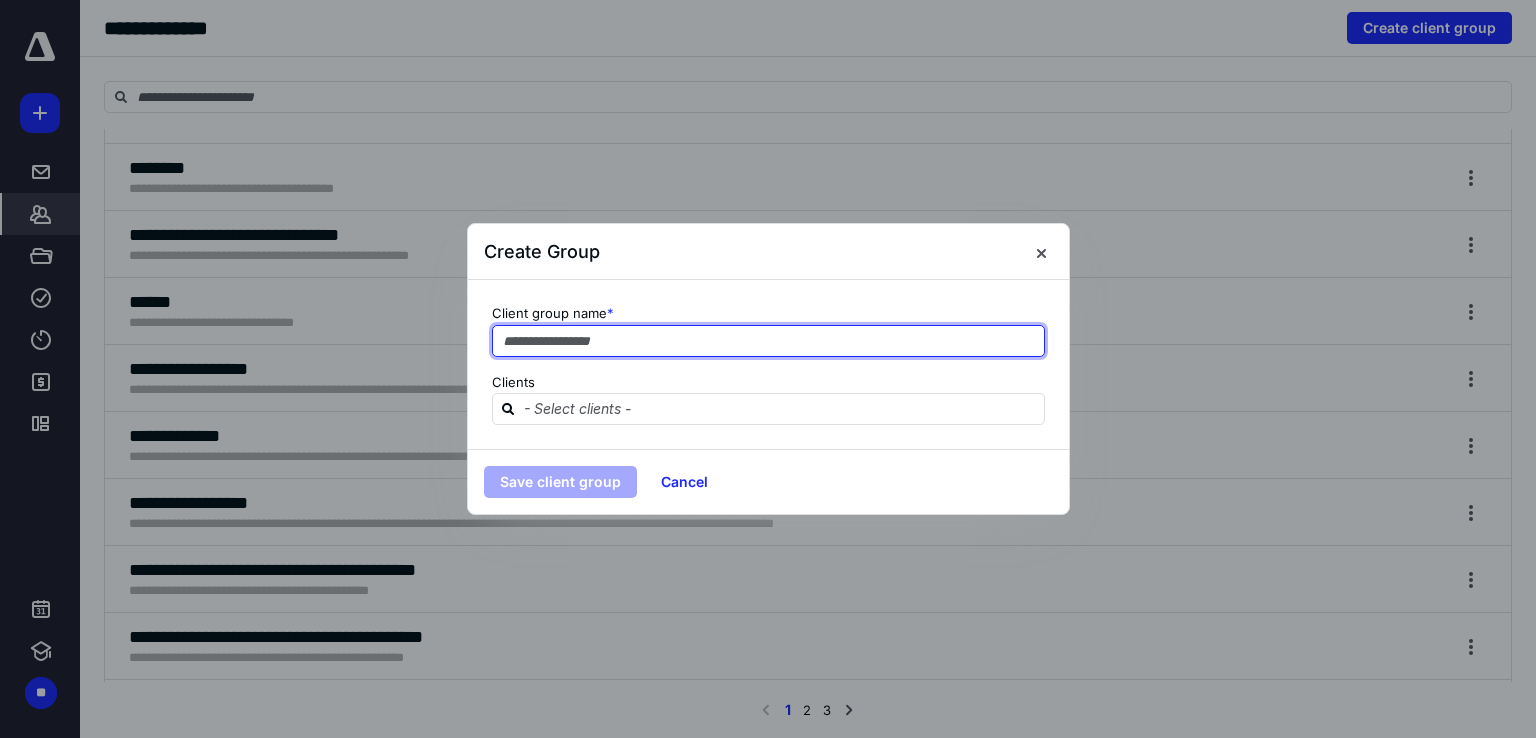 click at bounding box center (768, 341) 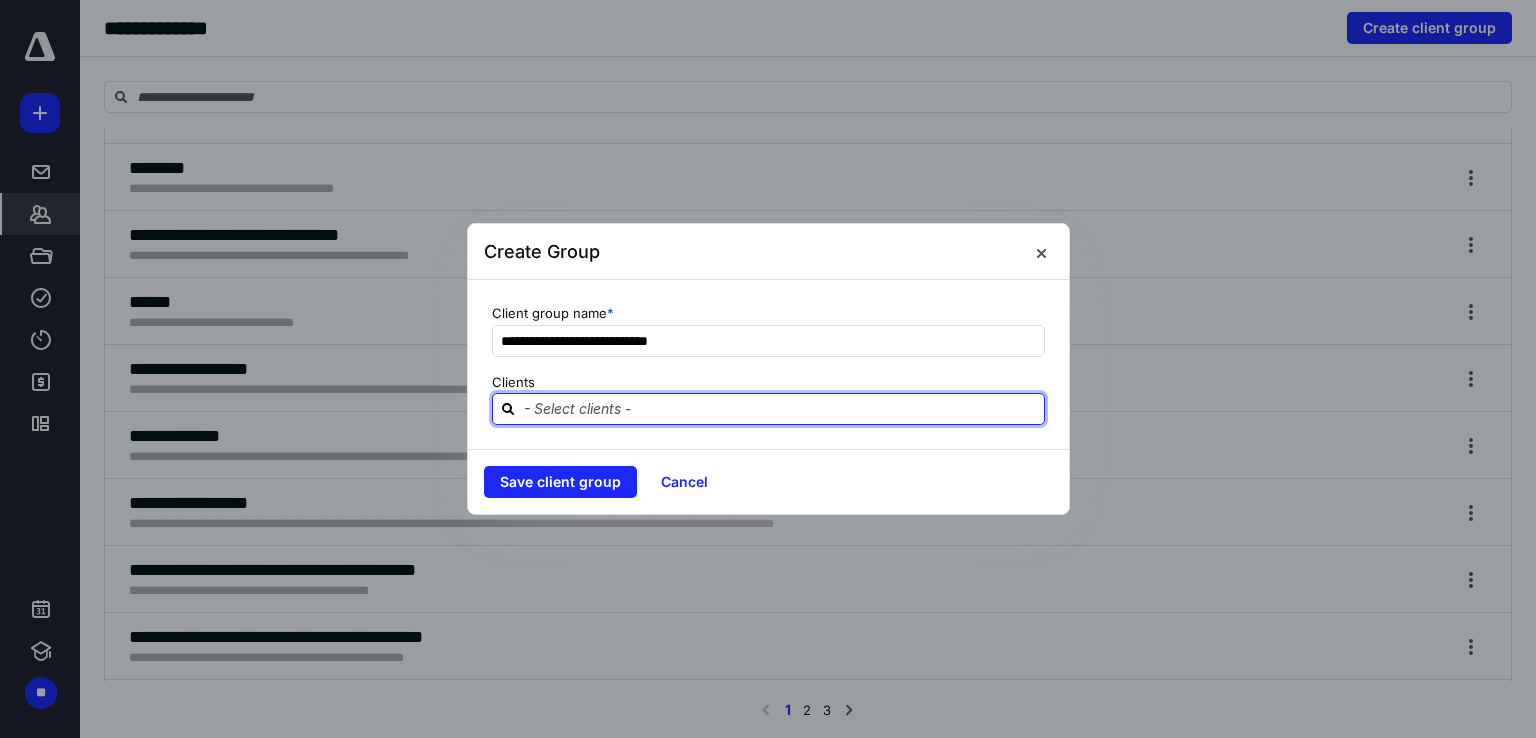 click at bounding box center [780, 408] 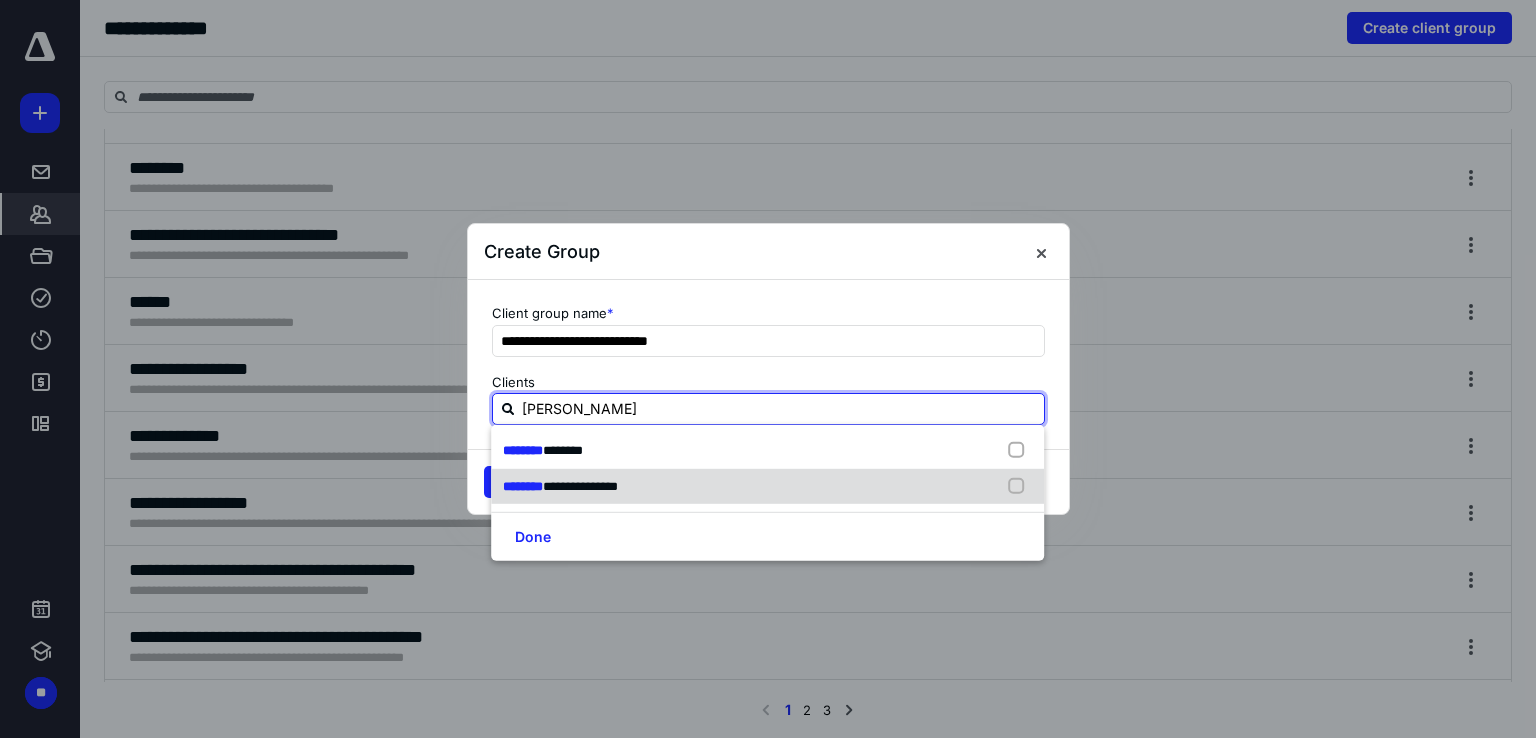 click at bounding box center [1021, 486] 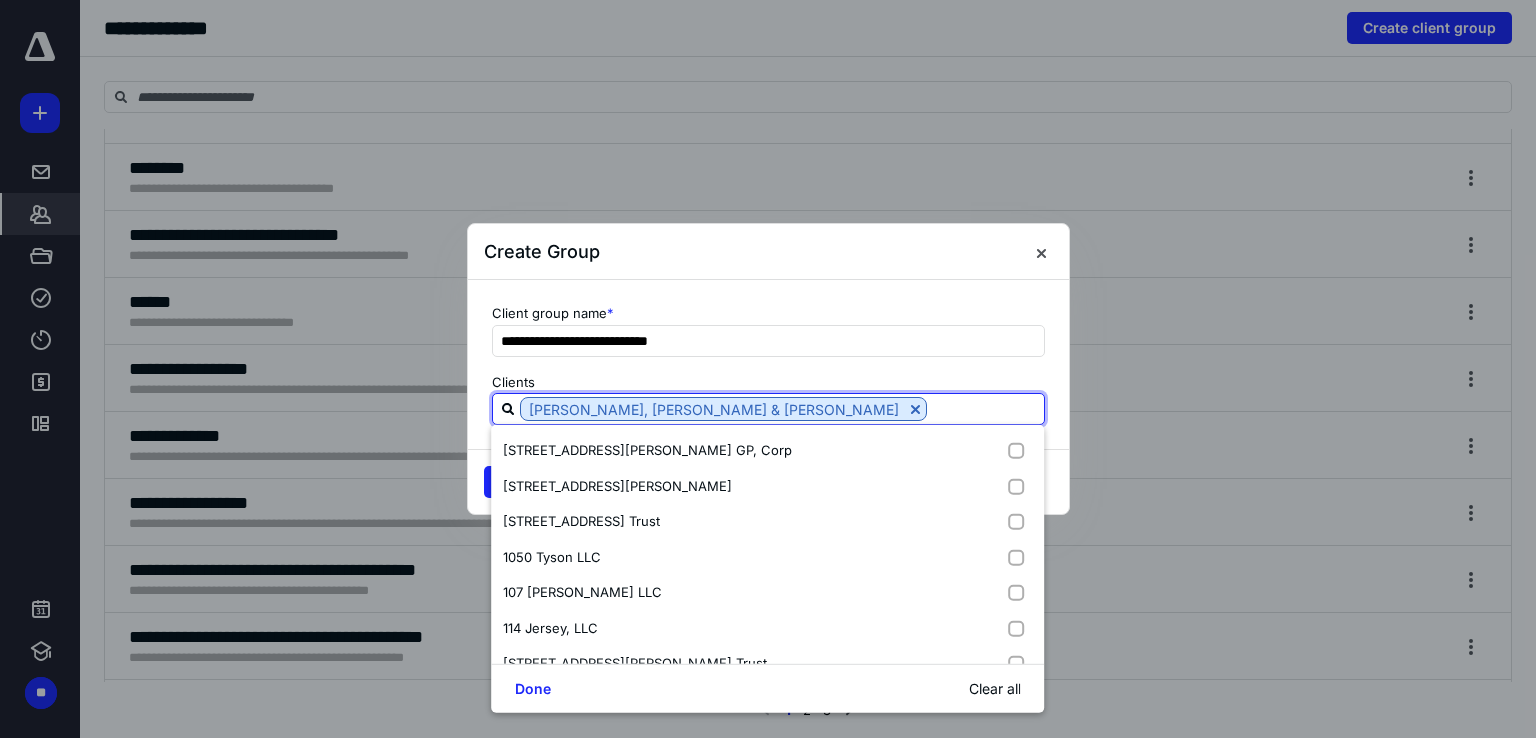 click at bounding box center (985, 408) 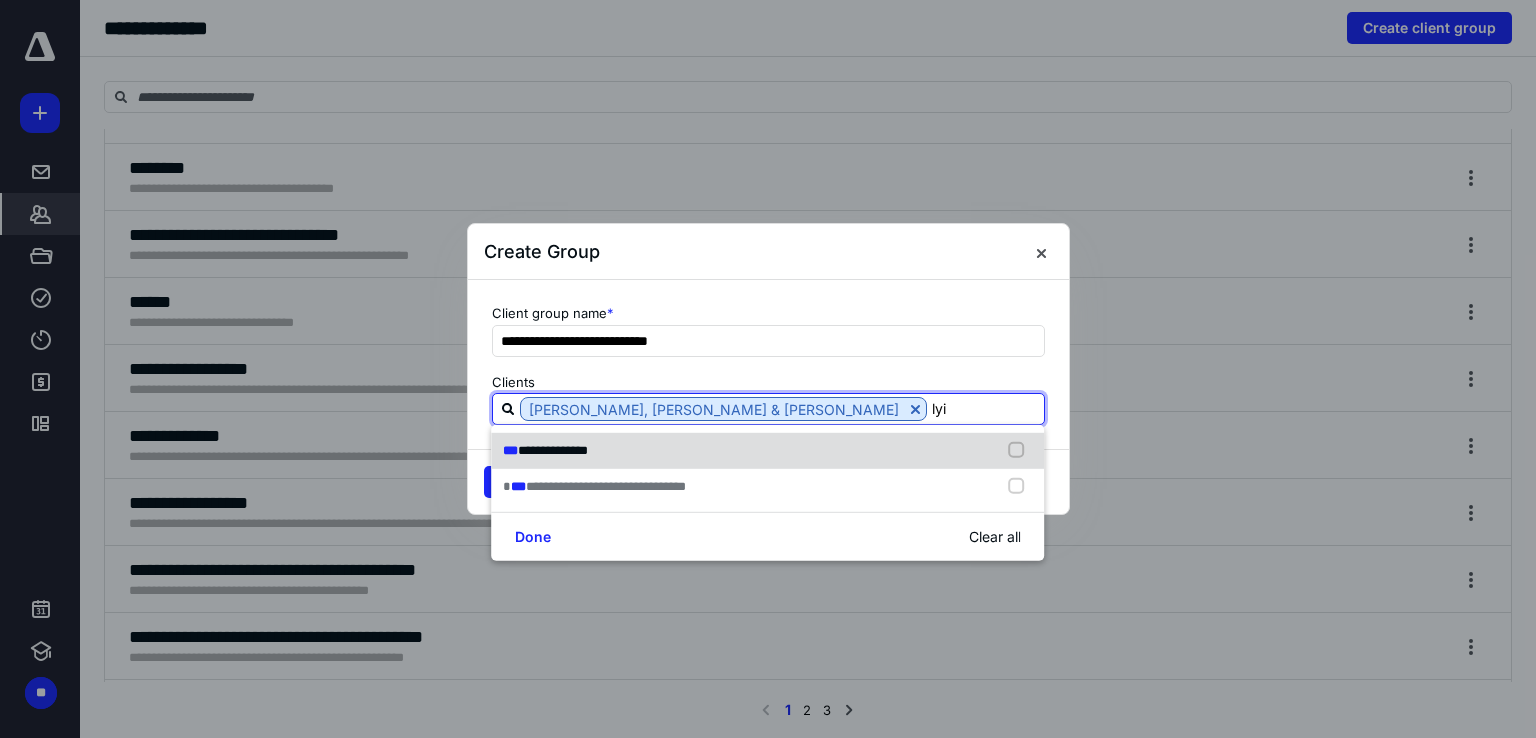 click at bounding box center (1021, 451) 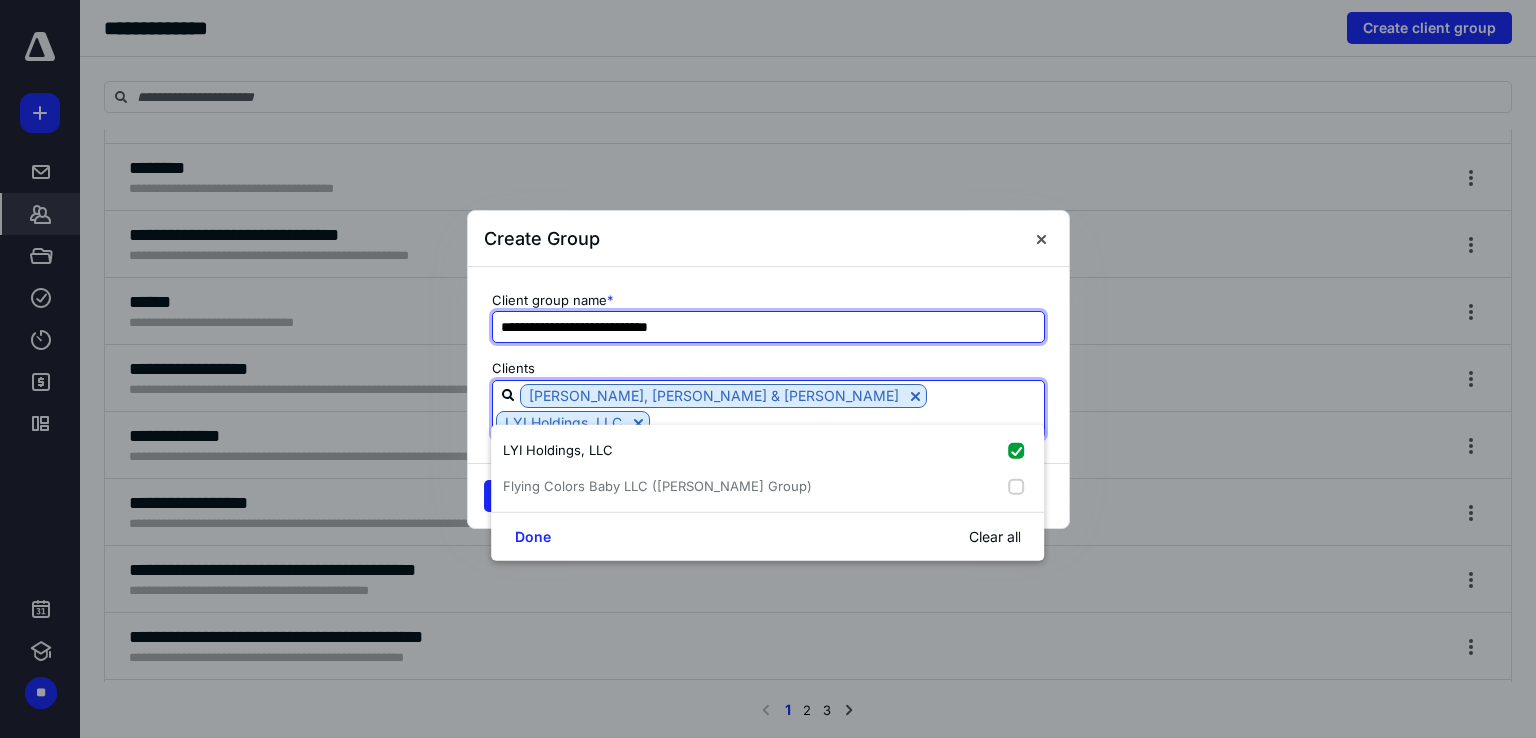 click on "**********" at bounding box center (768, 327) 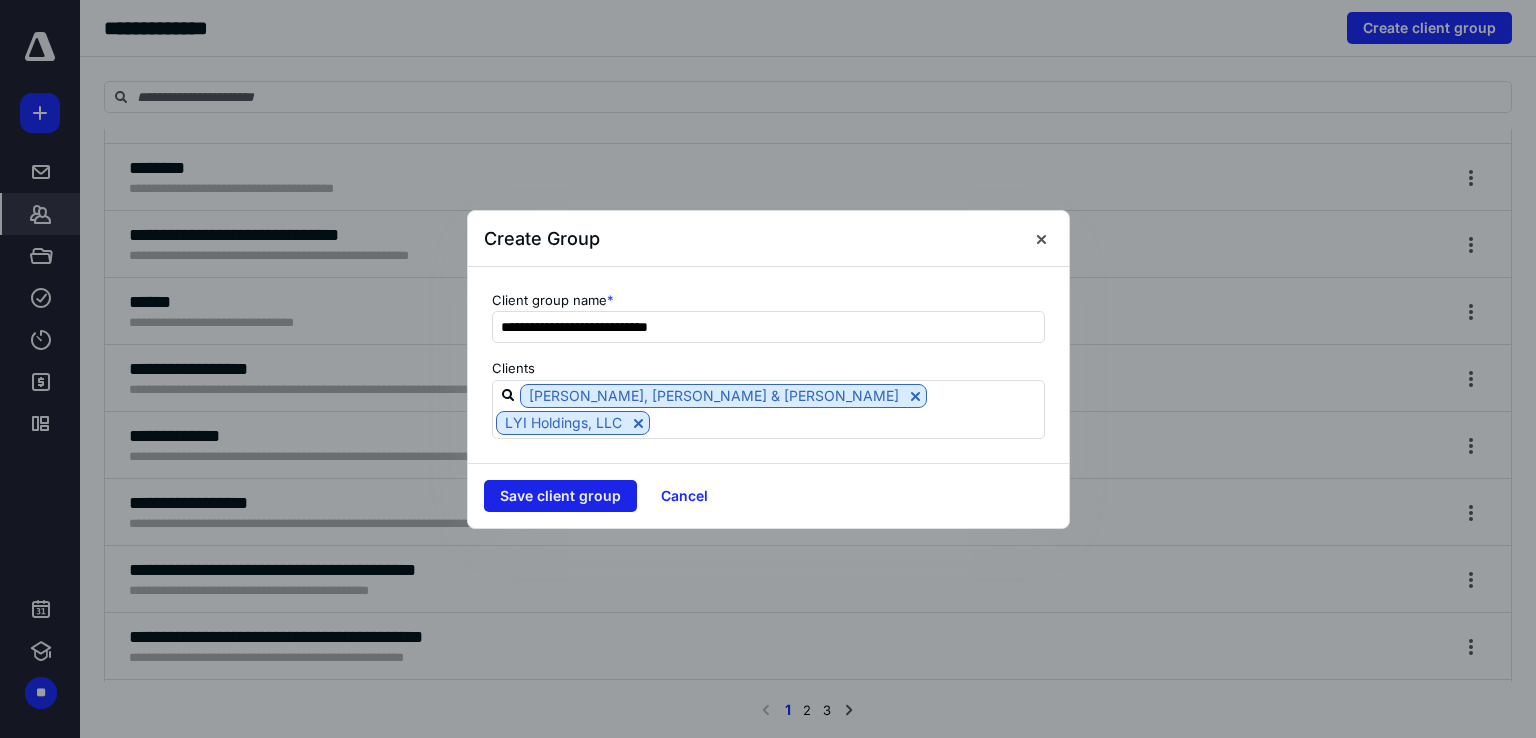 click on "Save client group" at bounding box center (560, 496) 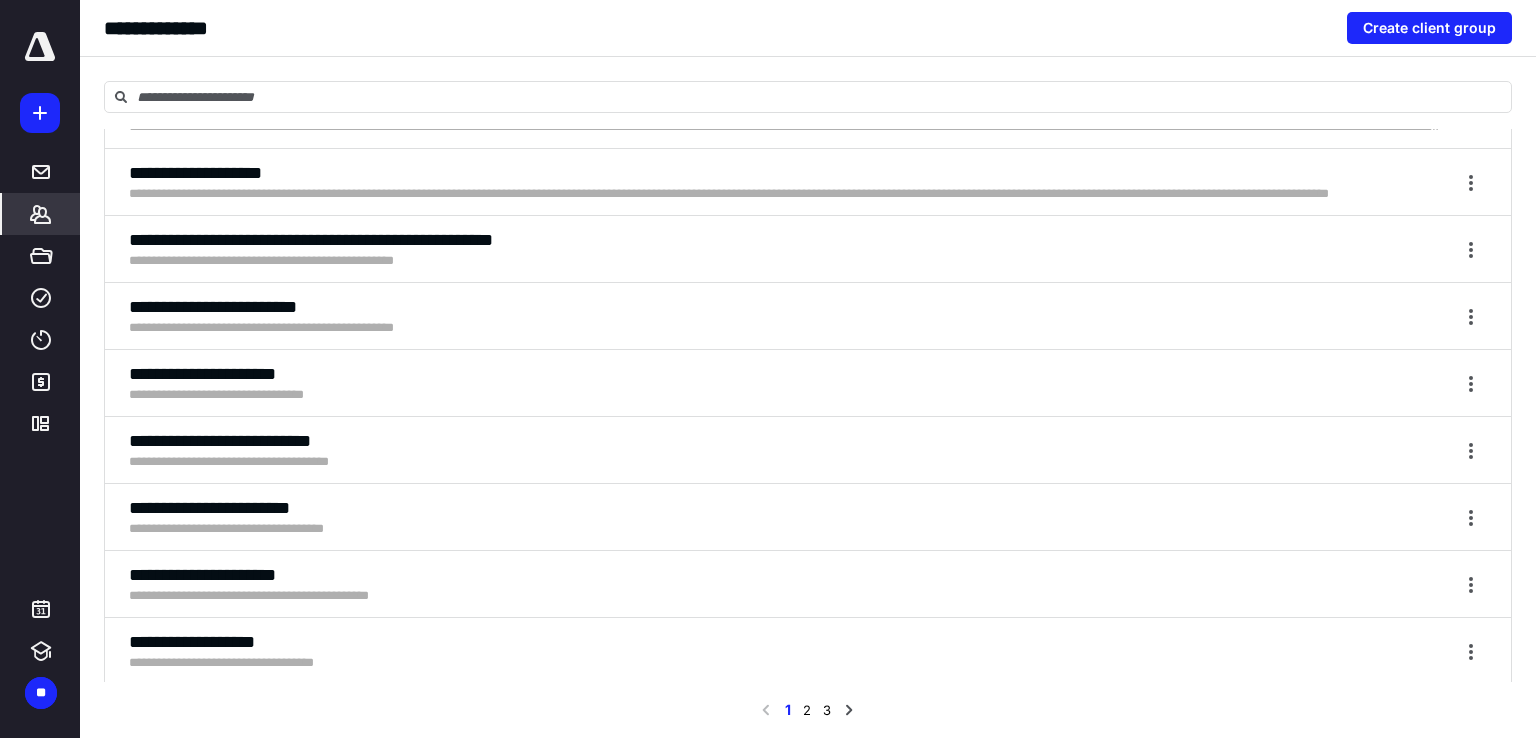 scroll, scrollTop: 6144, scrollLeft: 0, axis: vertical 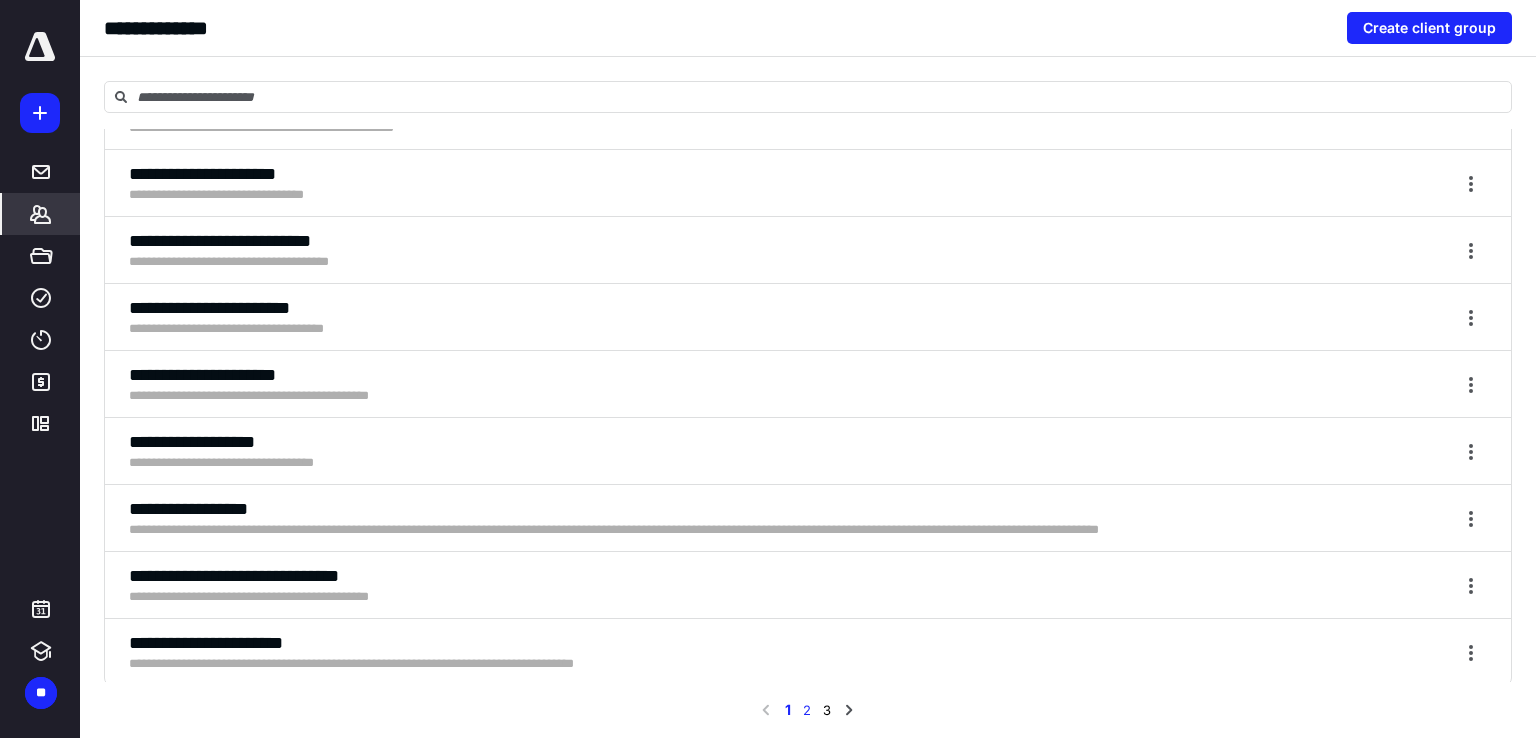 click on "2" at bounding box center (807, 710) 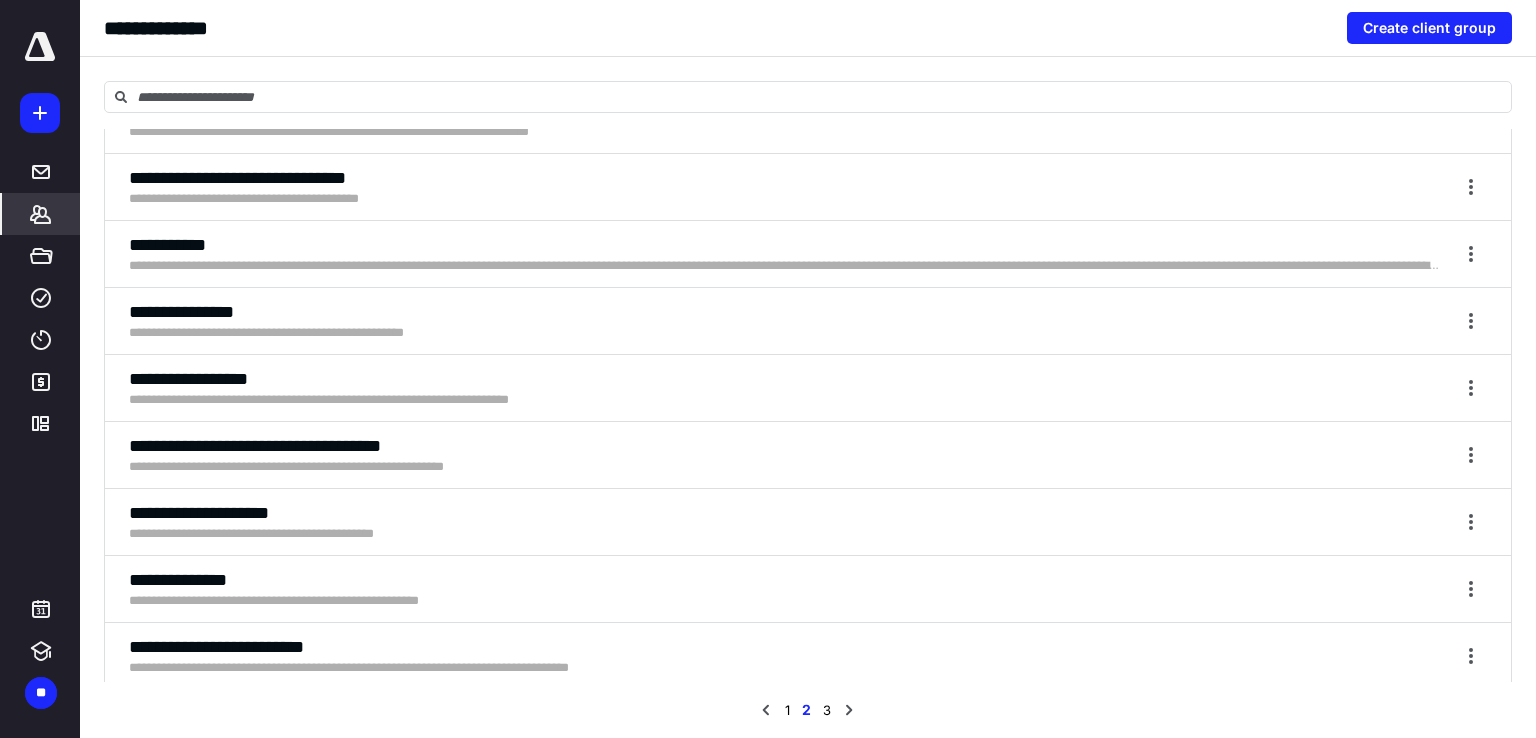 scroll, scrollTop: 0, scrollLeft: 0, axis: both 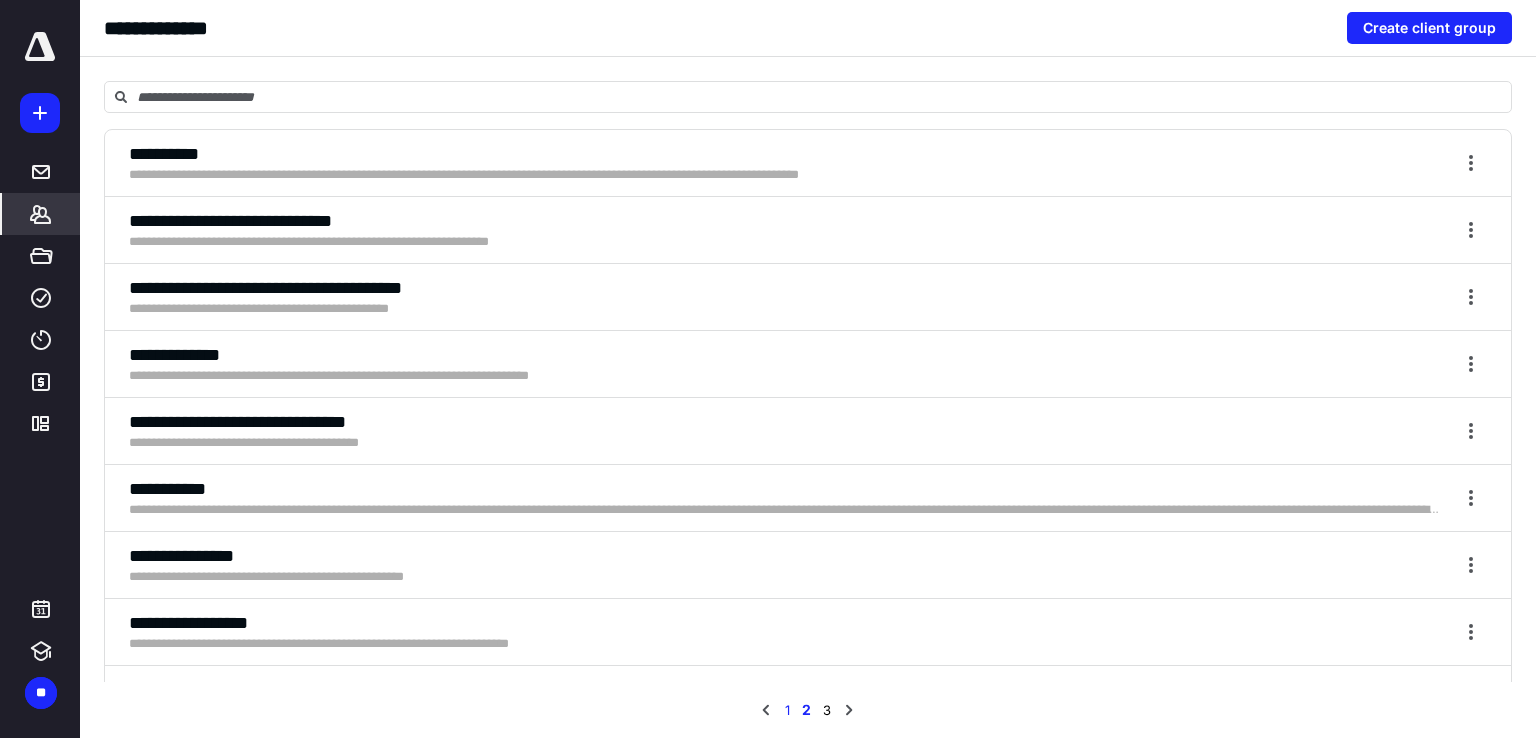 click on "1" at bounding box center [787, 710] 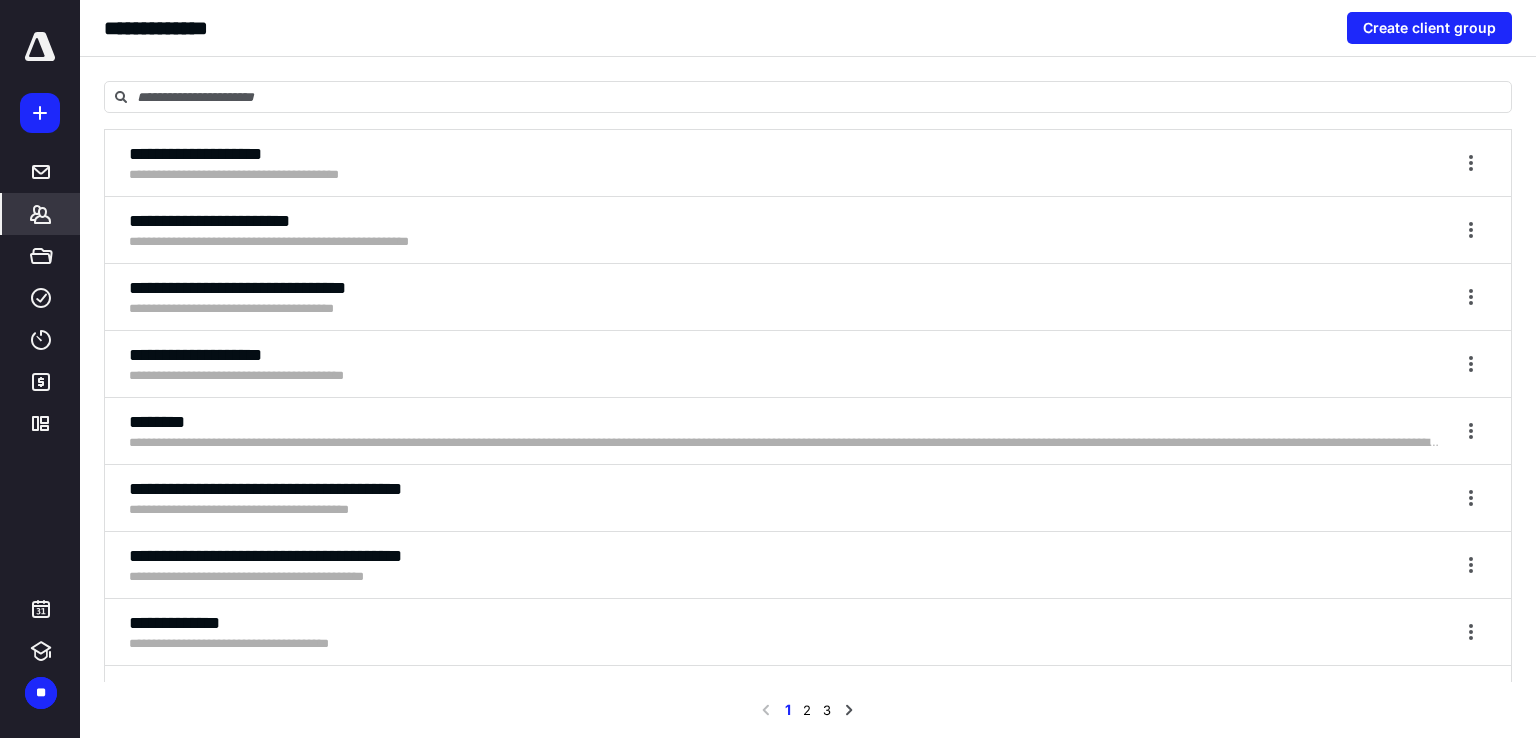 scroll, scrollTop: 6144, scrollLeft: 0, axis: vertical 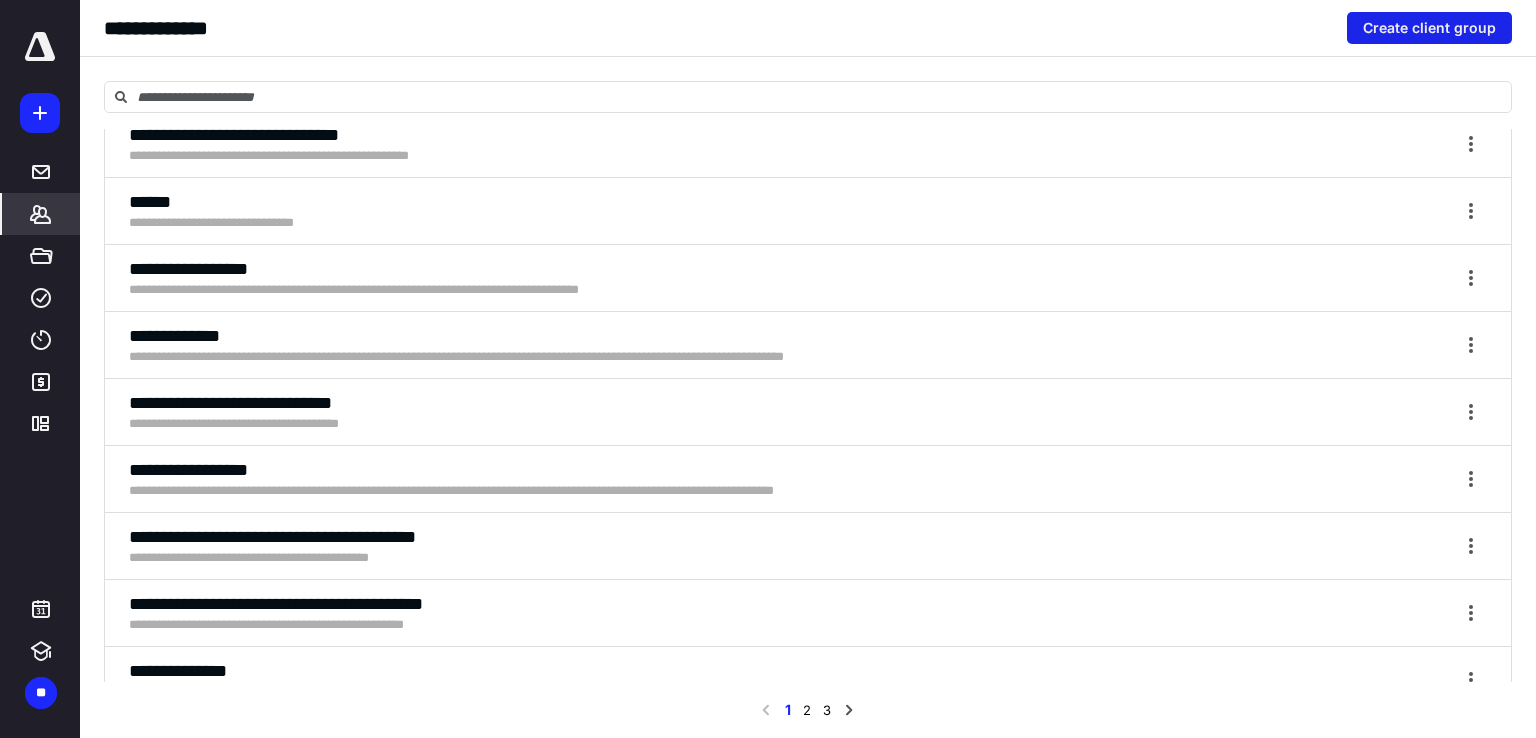 click on "Create client group" at bounding box center (1429, 28) 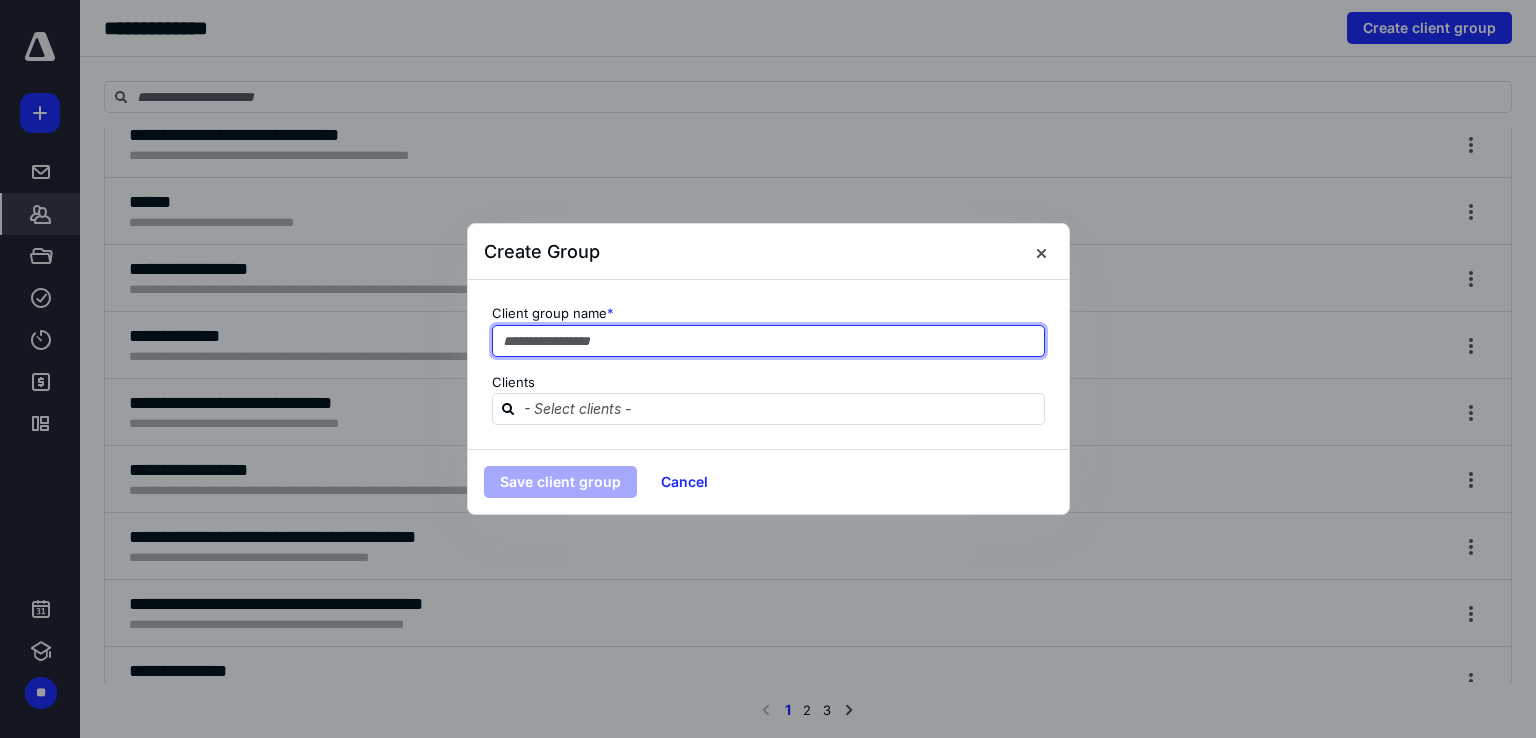 click at bounding box center [768, 341] 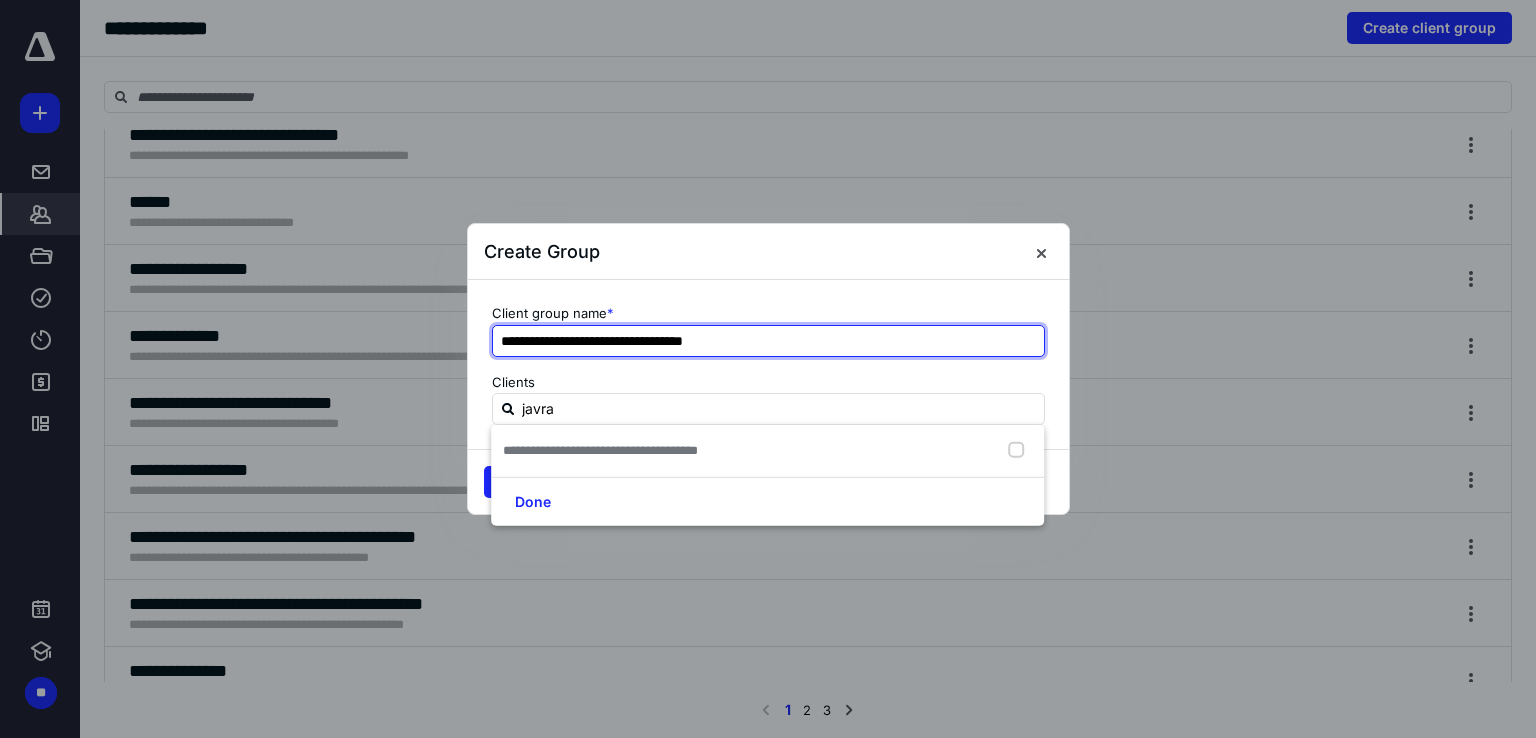 drag, startPoint x: 848, startPoint y: 334, endPoint x: 291, endPoint y: 329, distance: 557.02246 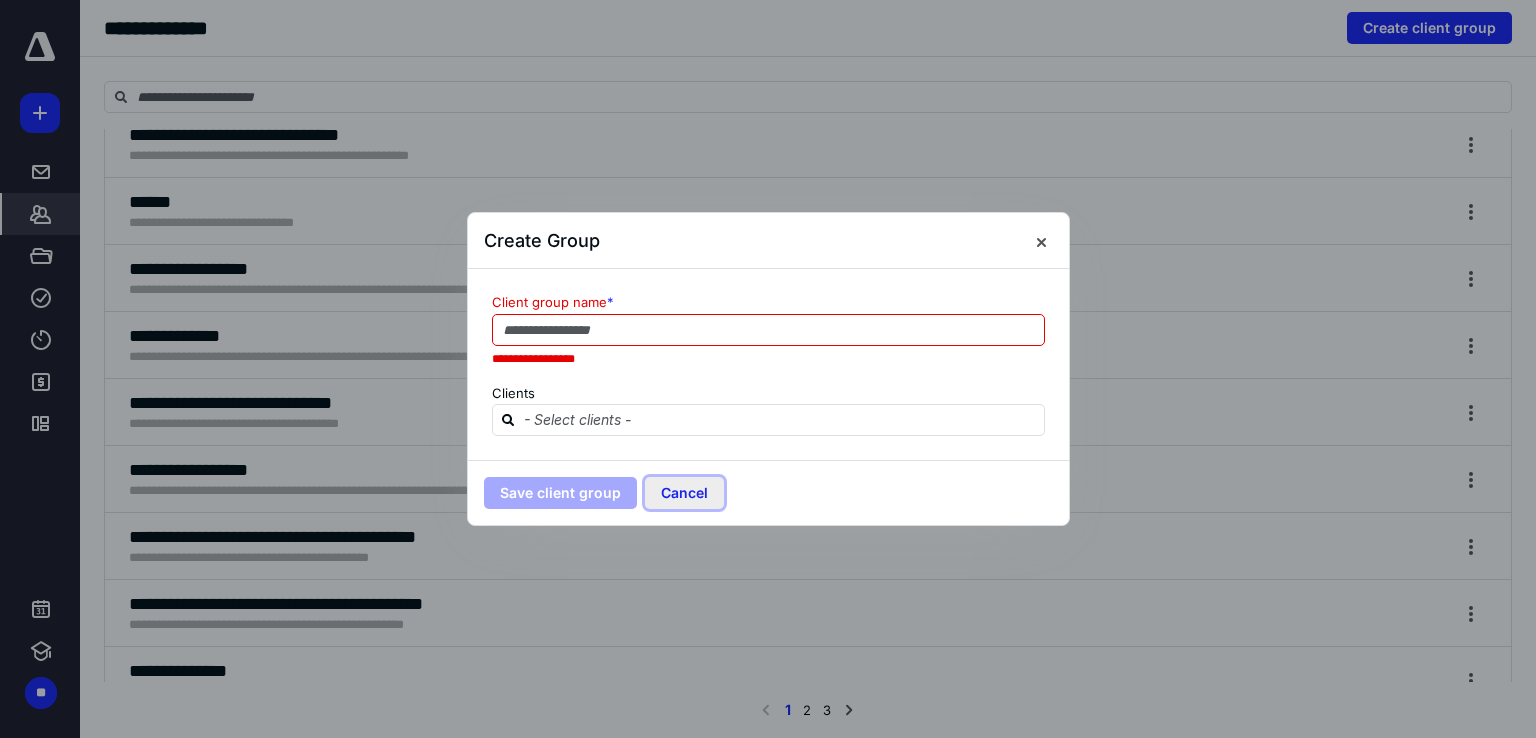 click on "Cancel" at bounding box center (684, 493) 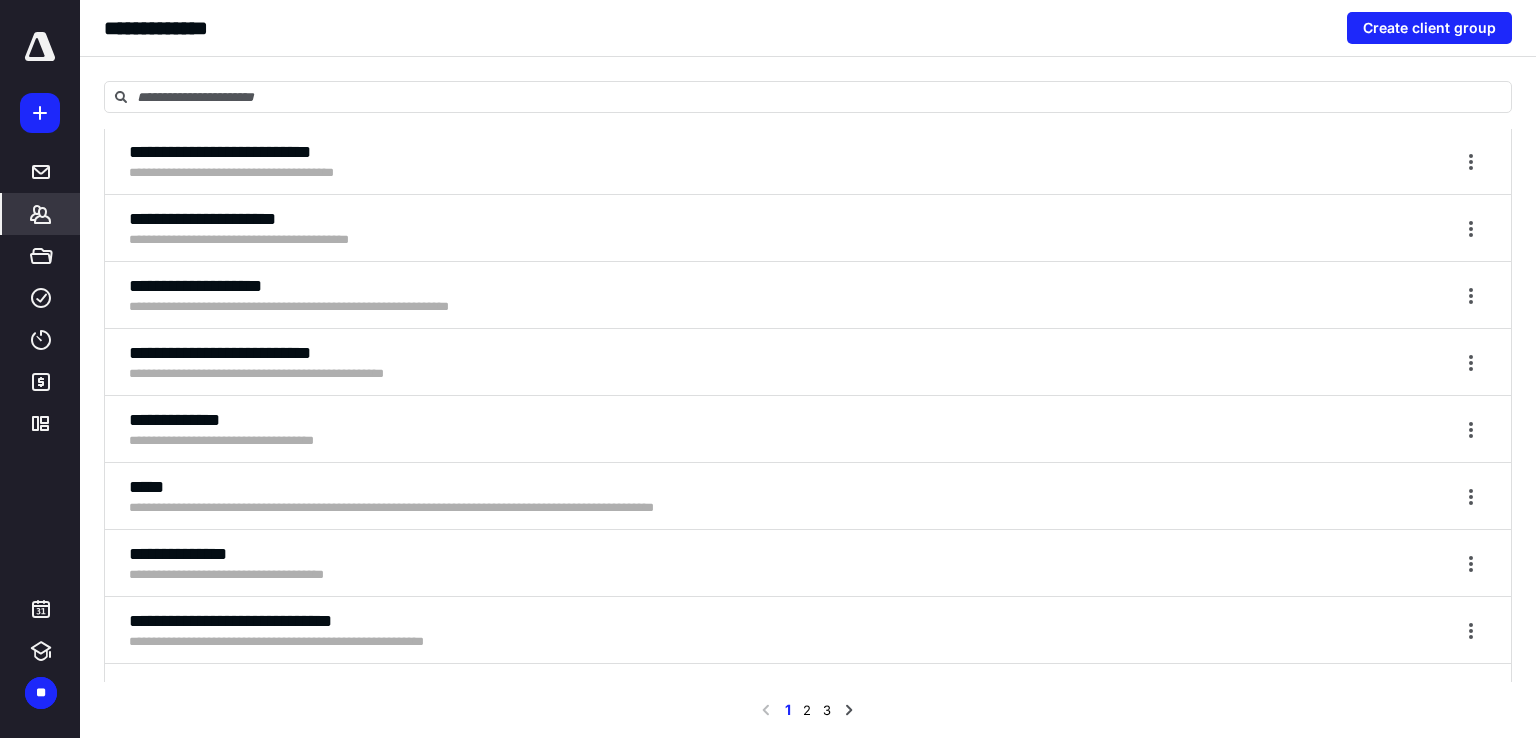 scroll, scrollTop: 1144, scrollLeft: 0, axis: vertical 